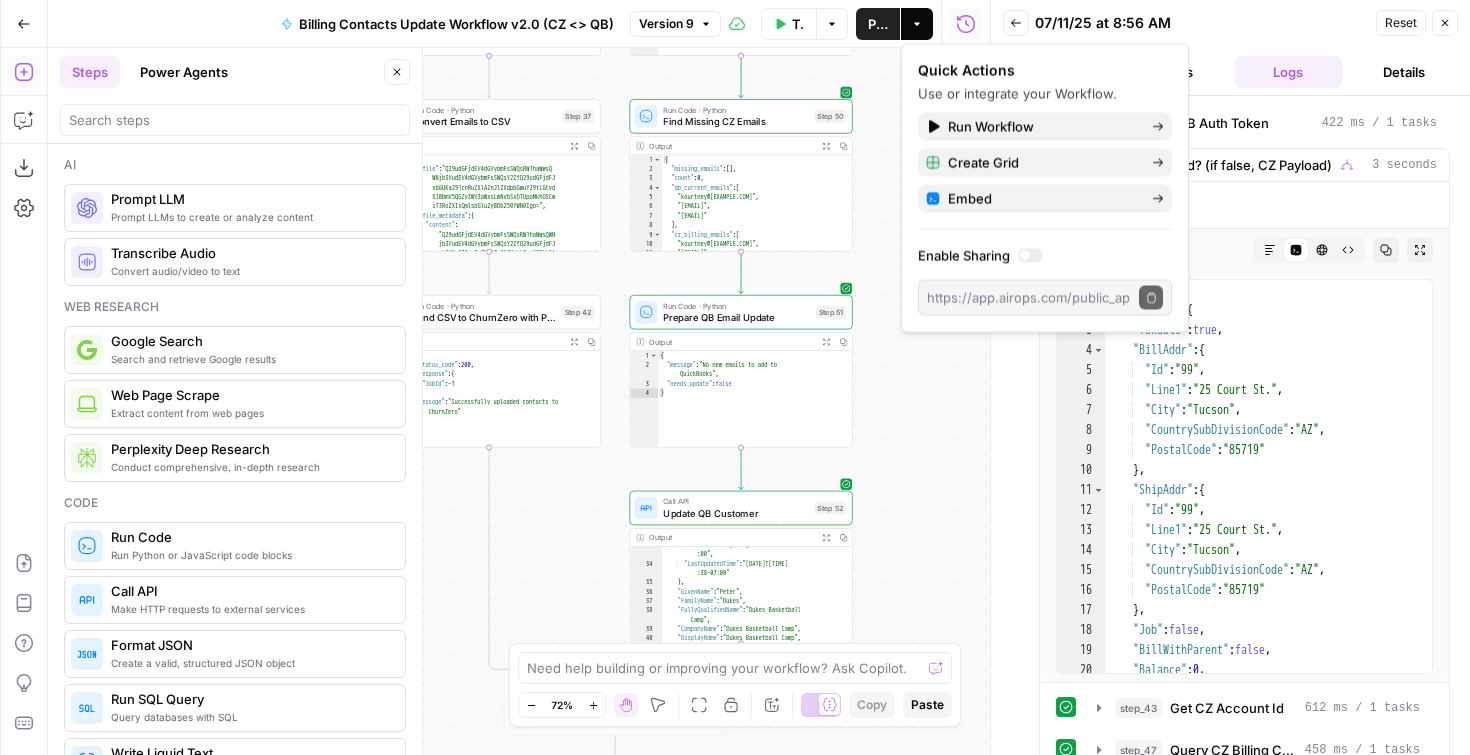 scroll, scrollTop: 0, scrollLeft: 0, axis: both 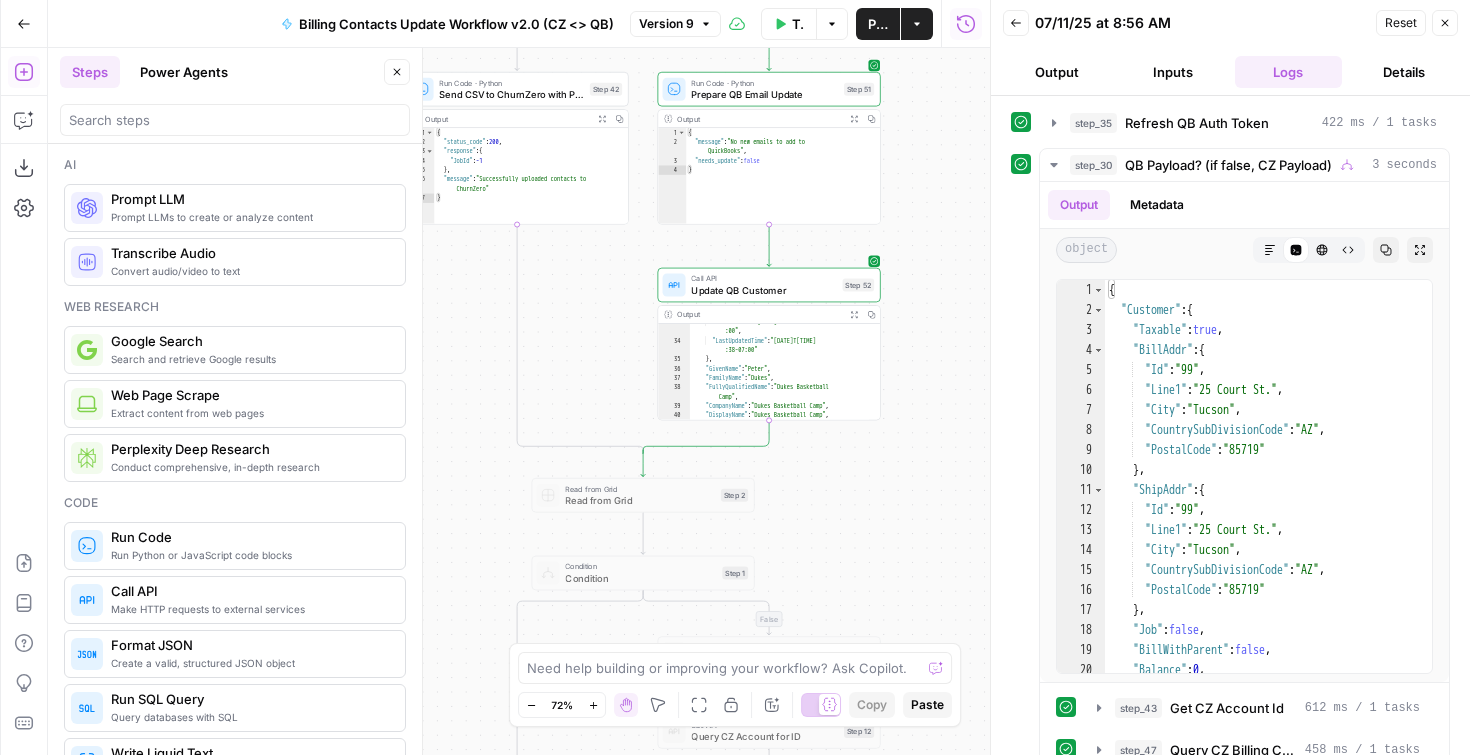 drag, startPoint x: 0, startPoint y: 0, endPoint x: 936, endPoint y: 200, distance: 957.129 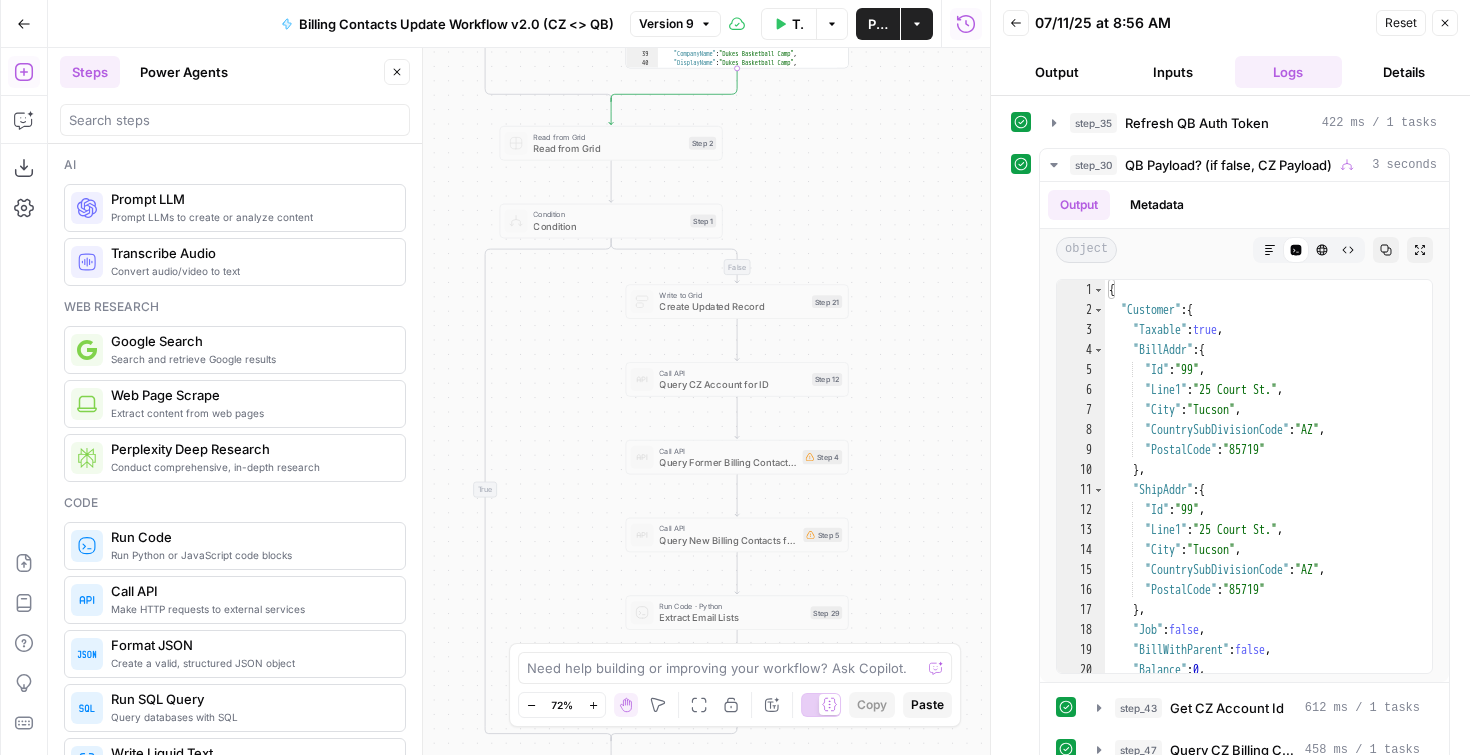 drag, startPoint x: 912, startPoint y: 496, endPoint x: 889, endPoint y: 162, distance: 334.791 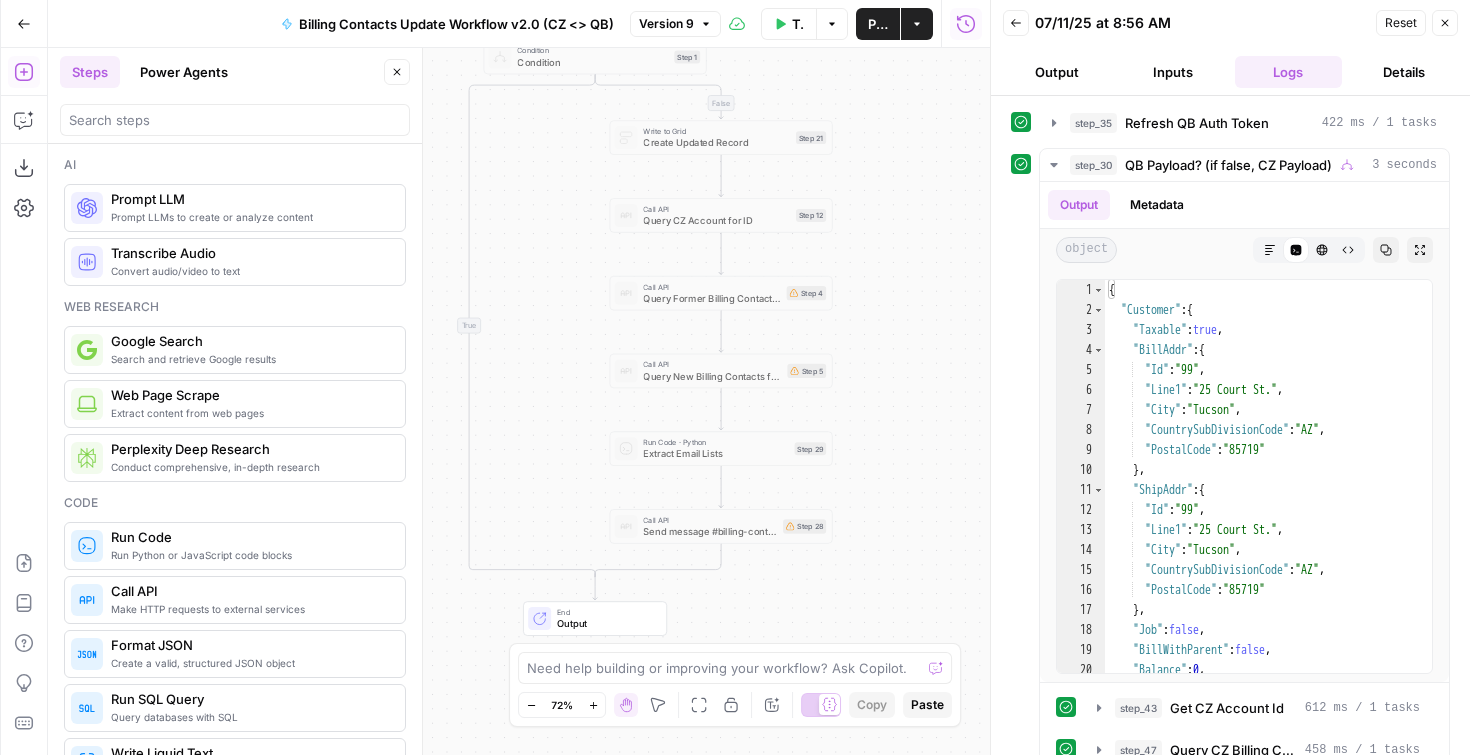 drag, startPoint x: 904, startPoint y: 407, endPoint x: 892, endPoint y: 173, distance: 234.3075 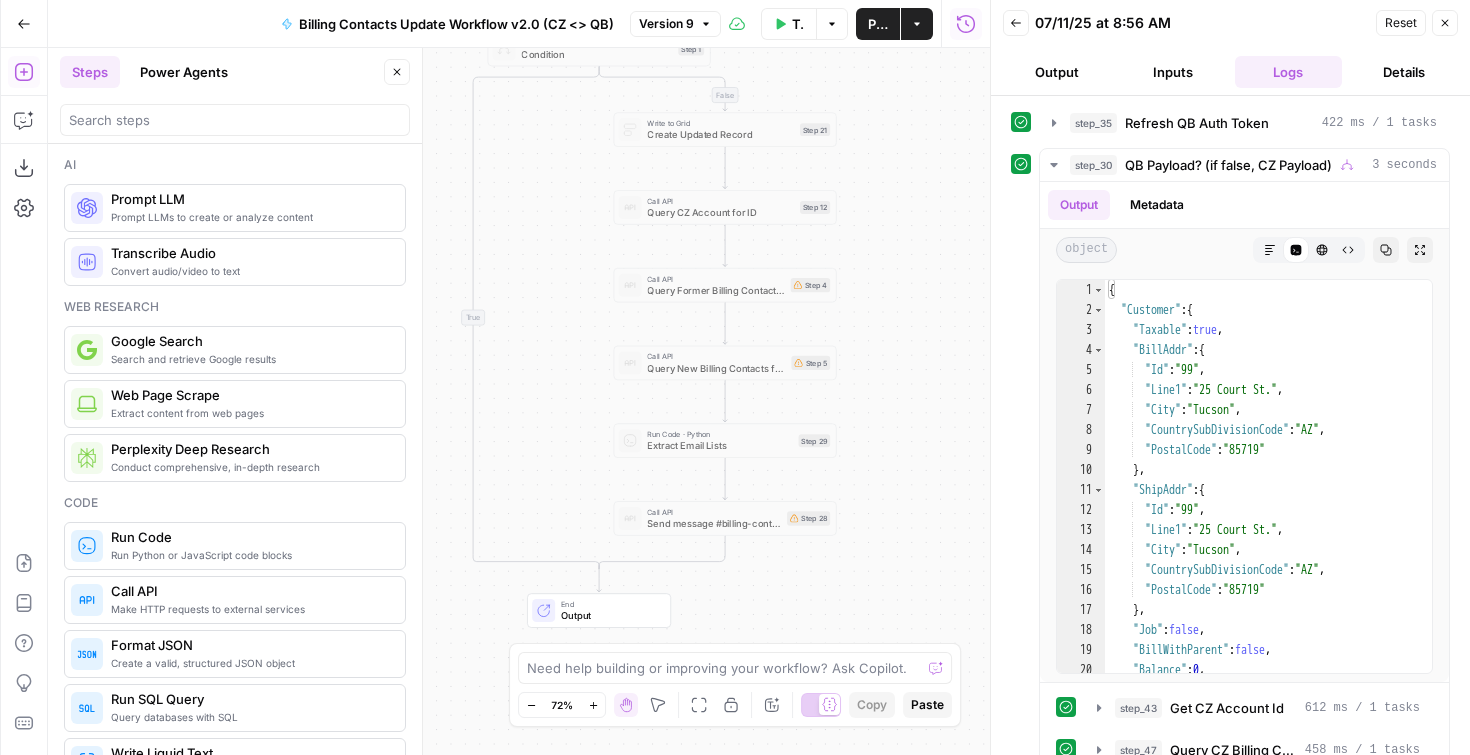 drag, startPoint x: 890, startPoint y: 337, endPoint x: 892, endPoint y: 619, distance: 282.00708 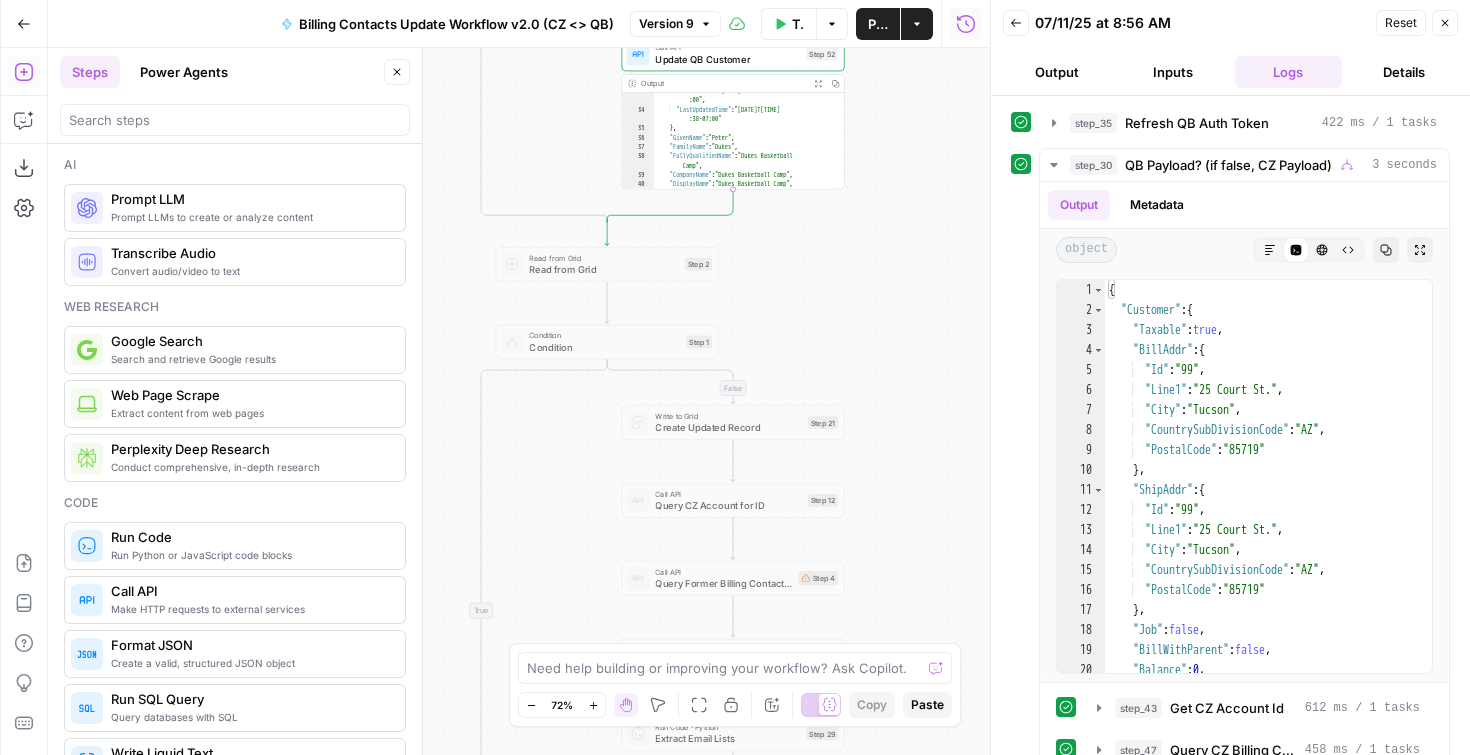 drag, startPoint x: 882, startPoint y: 393, endPoint x: 889, endPoint y: 515, distance: 122.20065 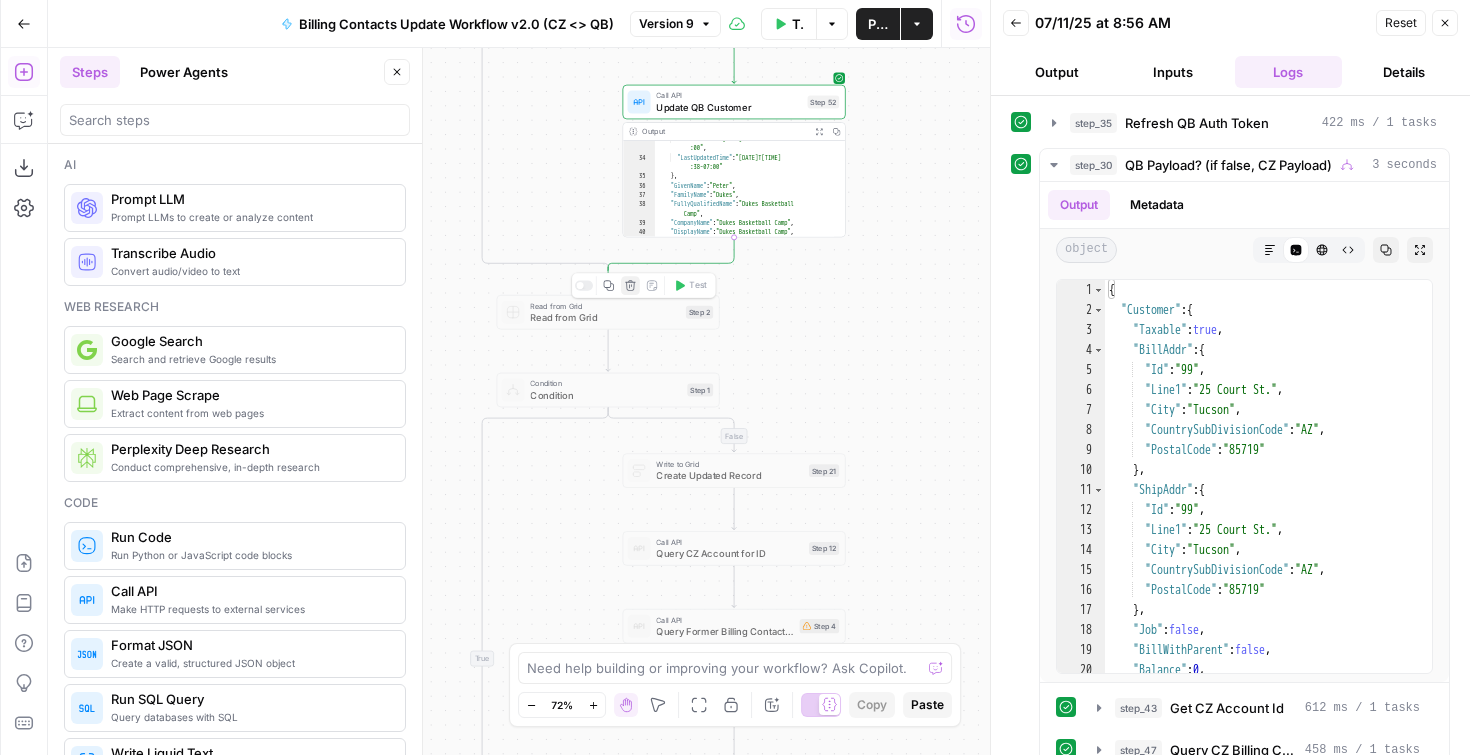 click 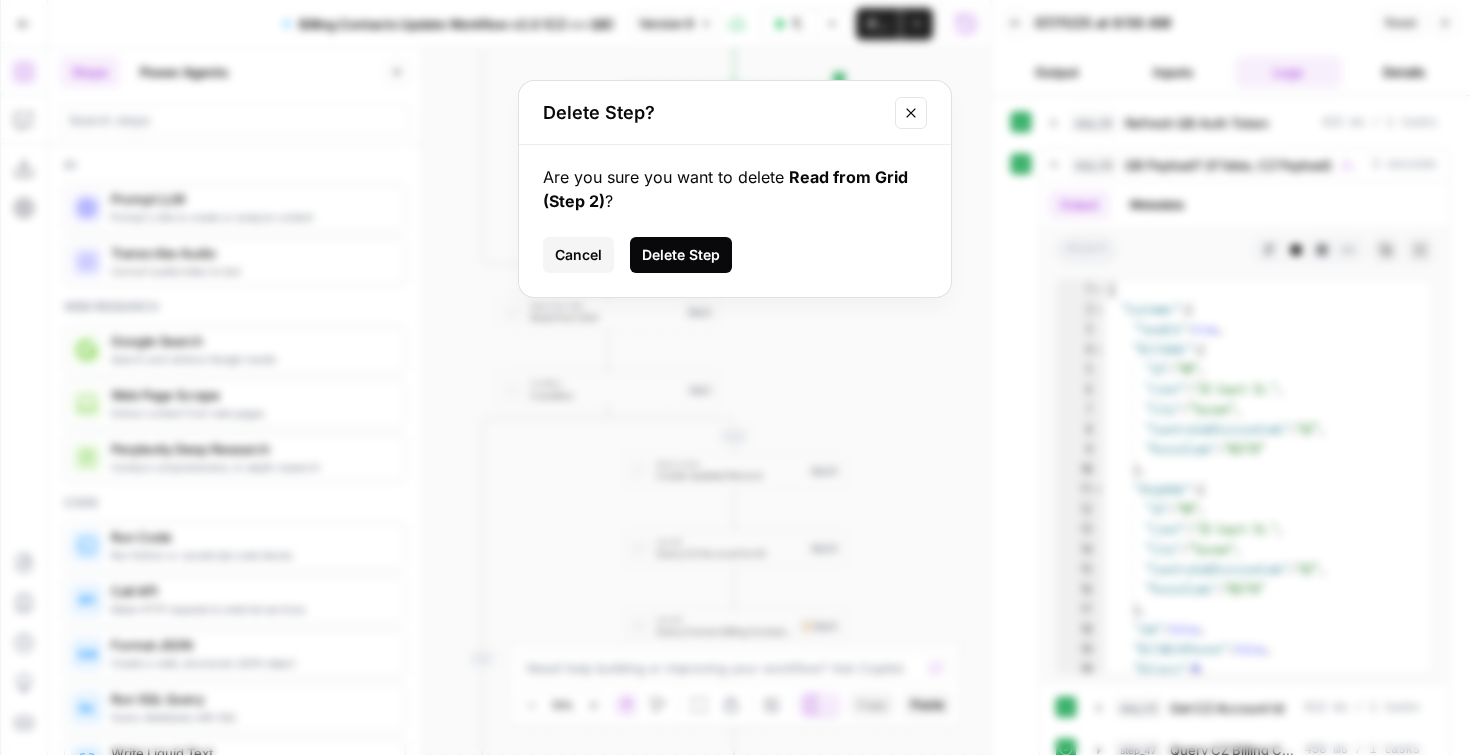 click on "Delete Step" at bounding box center (681, 255) 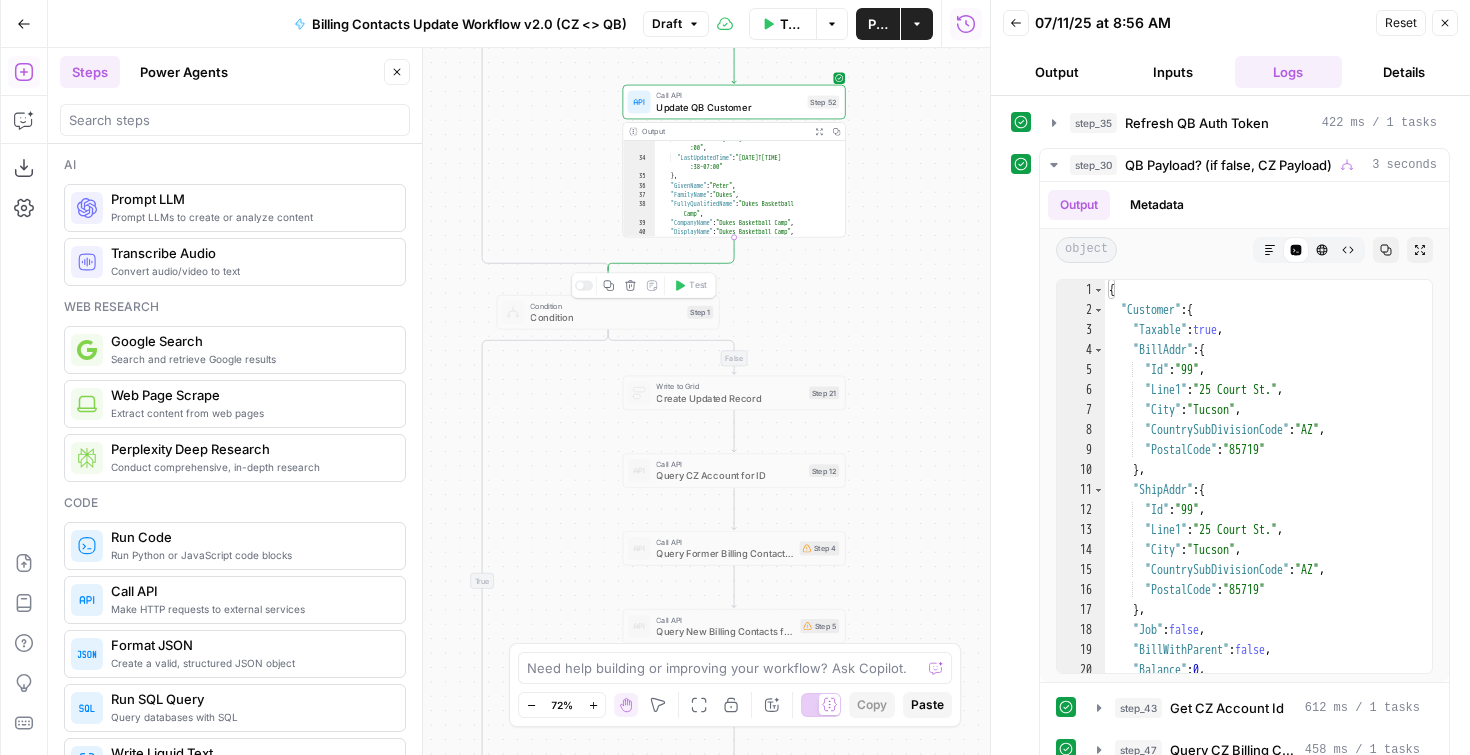 click on "Condition" at bounding box center (605, 306) 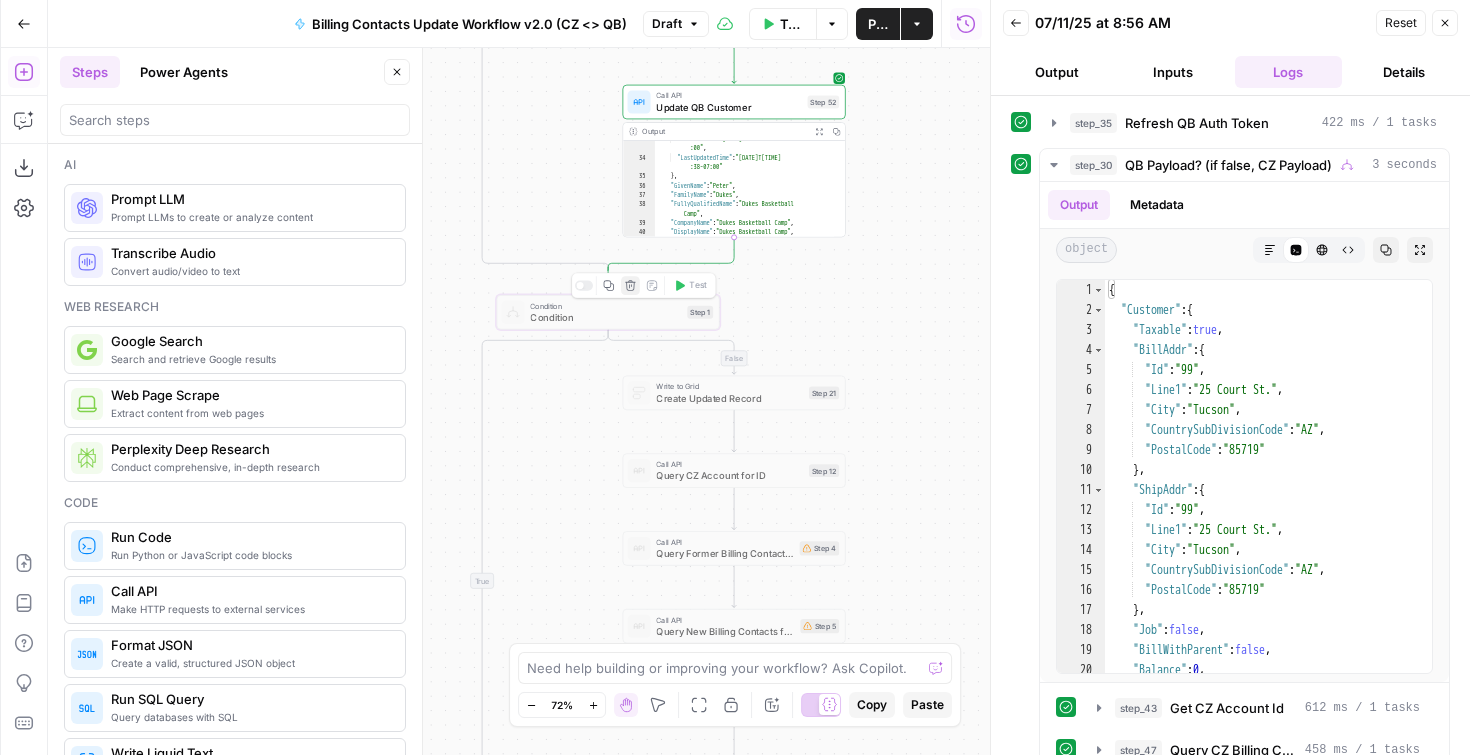 click 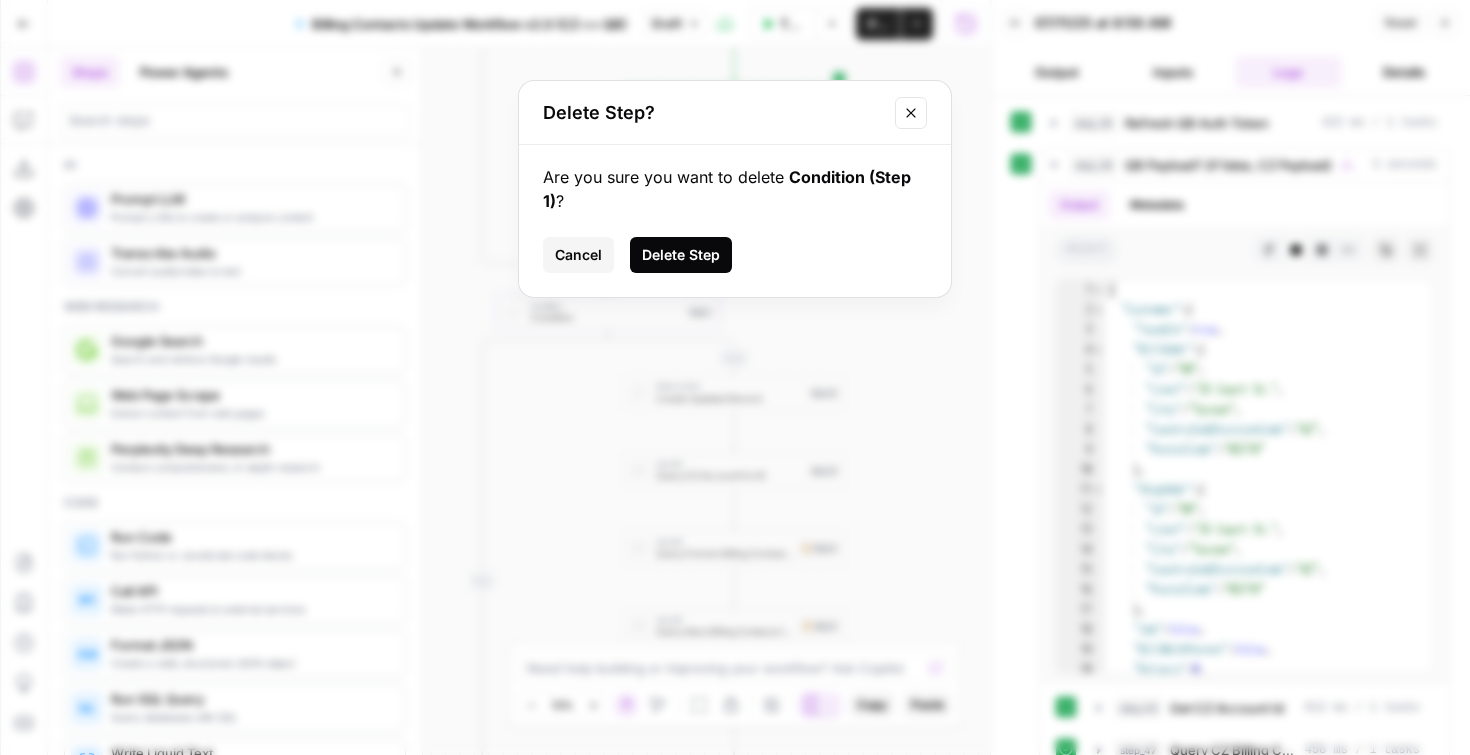 click on "Delete Step" at bounding box center [681, 255] 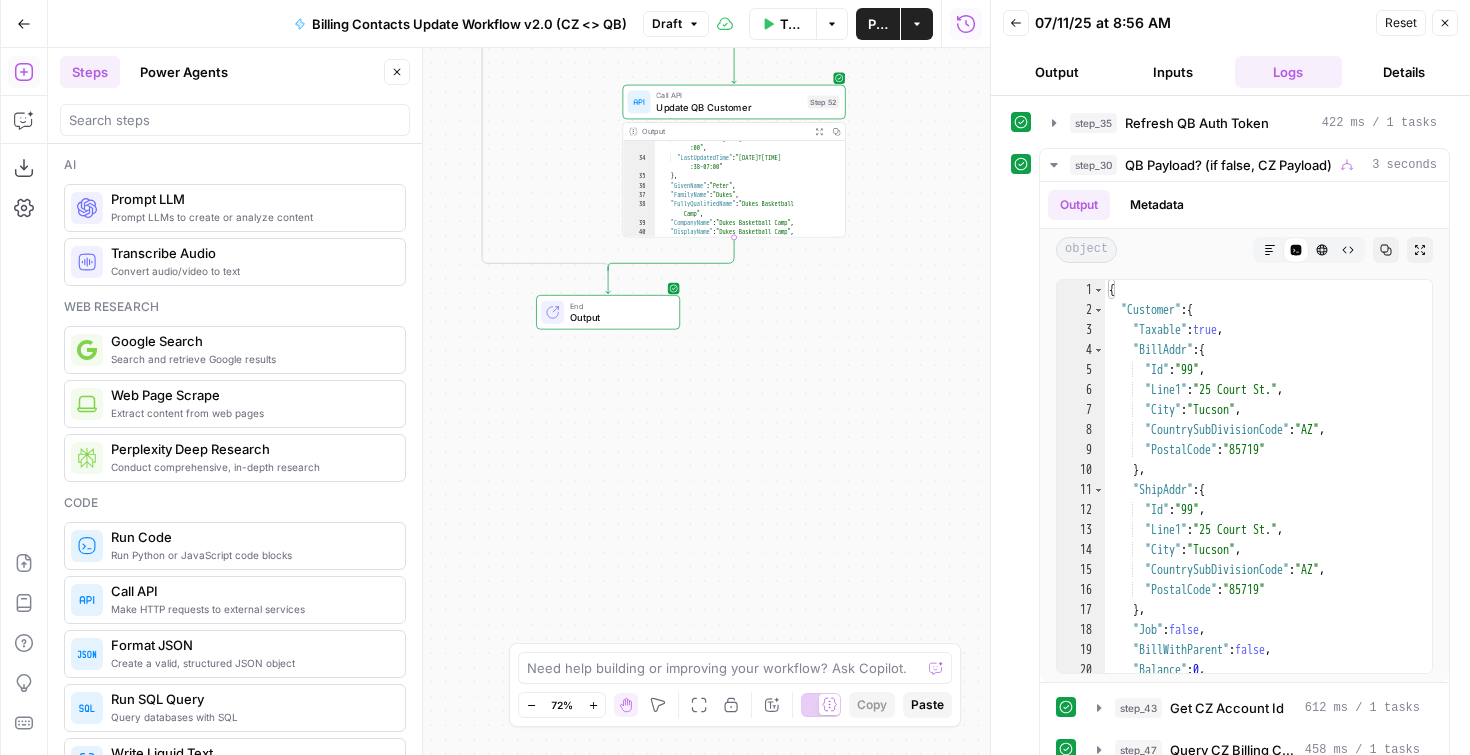 click on "false true Workflow Set Inputs Inputs Call API Refresh QB Auth Token Step 35 Output Expand Output Copy 1 2 3 4 {    "expires_in" :  3600 ,    "refresh_token" :  "RT1-22-H0        -1760890174afcee6eubwqezijy098x" ,    "access_token" :         "eyJhbGciOiJkaXIiLCJlbmMiOiJBMTI4Q0JDLU        hTMjU2IiwieC5vcmciOiJIMCJ9        ..5s41lG3Fbw53HqgKqx2bHQ        .QuN2qQ6iBBqEcE3MJ-w_        -XT5N2xxZz9TAe8iNZe2V6k42        -U5QZLvTwFnbpwQst4ih6oD9KtIMyWZLRc5eZNj        BJxHZ1lvZJVCp6uSSyeti5        -aG5FxIchkRlO7gRC7WJUT        -F8DEy4F0IaP384X2oXl1VwGfWL5tlh2TP7ovsG        wPF_PdytdBYiWYJzhH878FJS42JNdFHfLFUelC1        csV3x9bP3hLfFRHeN0n8mOX        -PMmlQugE84Tihroh9W_unZtbRf62MRDZ2f9tBw        1jaW49rkJUVpMRvzzKHrtaiEYewjhYQfW3nkB        -o_NnaMxmXqc1V0SGgQL3HhnuhpIjZAz1p2WCN2        _ZEzsWJJWwigKhoRXENkvimhRd718EUmhbxmnc4        aLX6p2ChrSkpTje7hYVjvFqEh6Y8DwGxn0KPzDs        aZPWeDTJQu3elOPa        ," at bounding box center (519, 401) 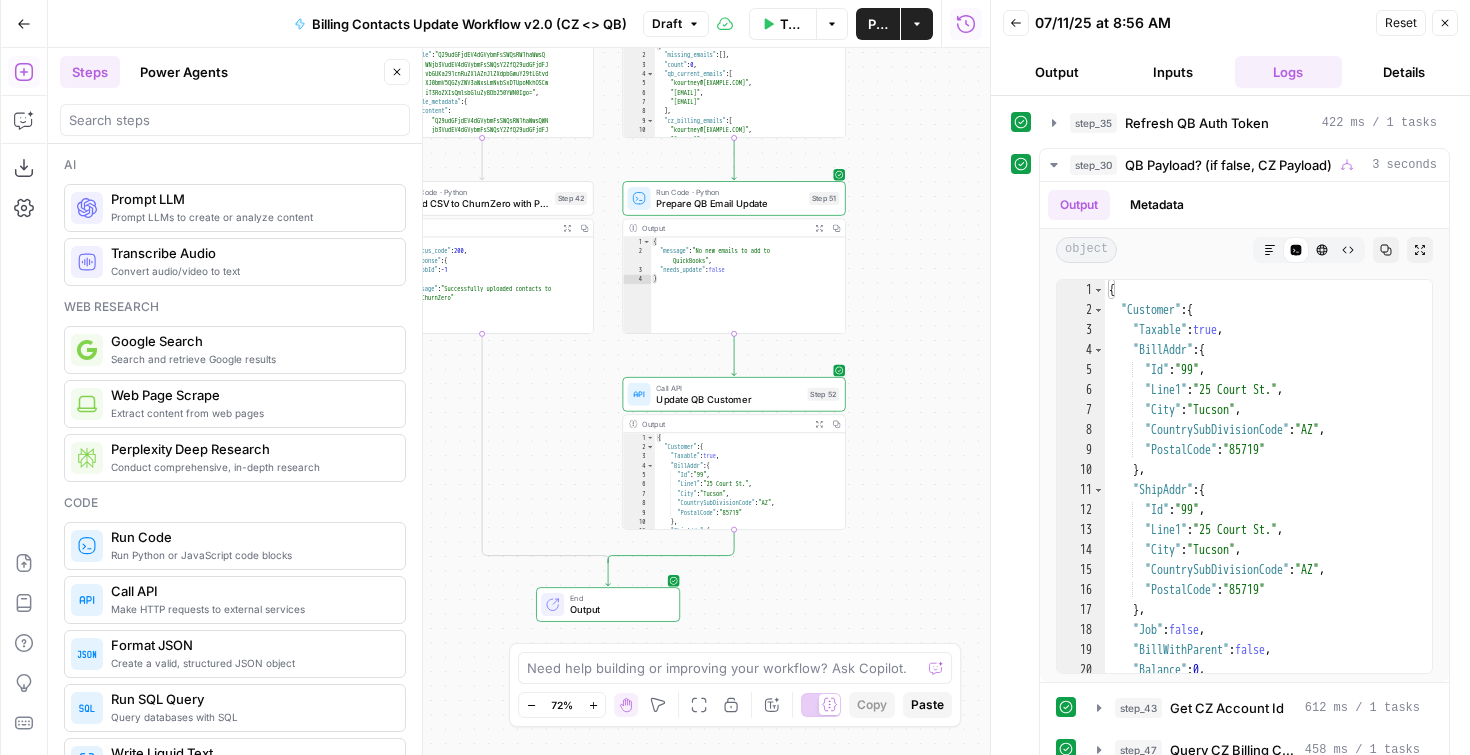 scroll, scrollTop: 0, scrollLeft: 0, axis: both 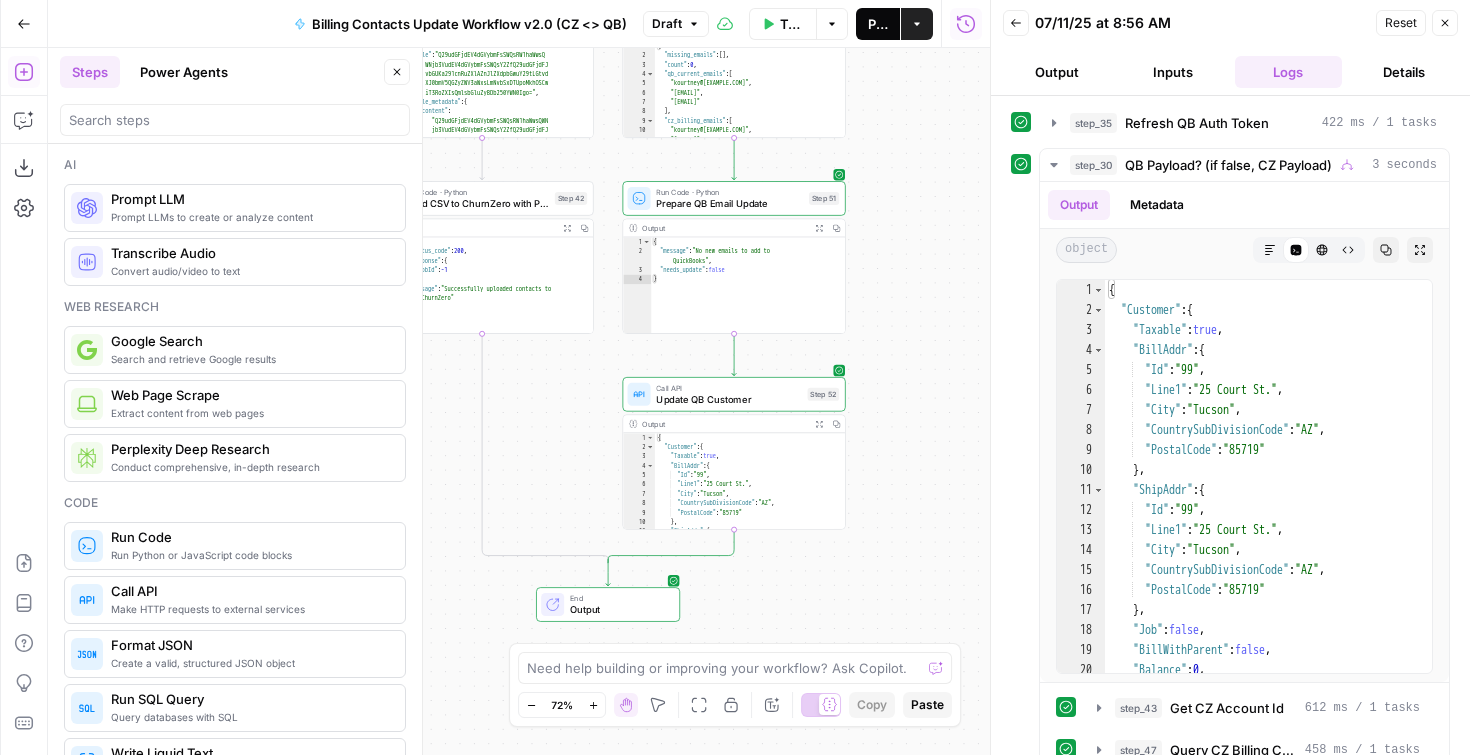click on "Publish" at bounding box center [878, 24] 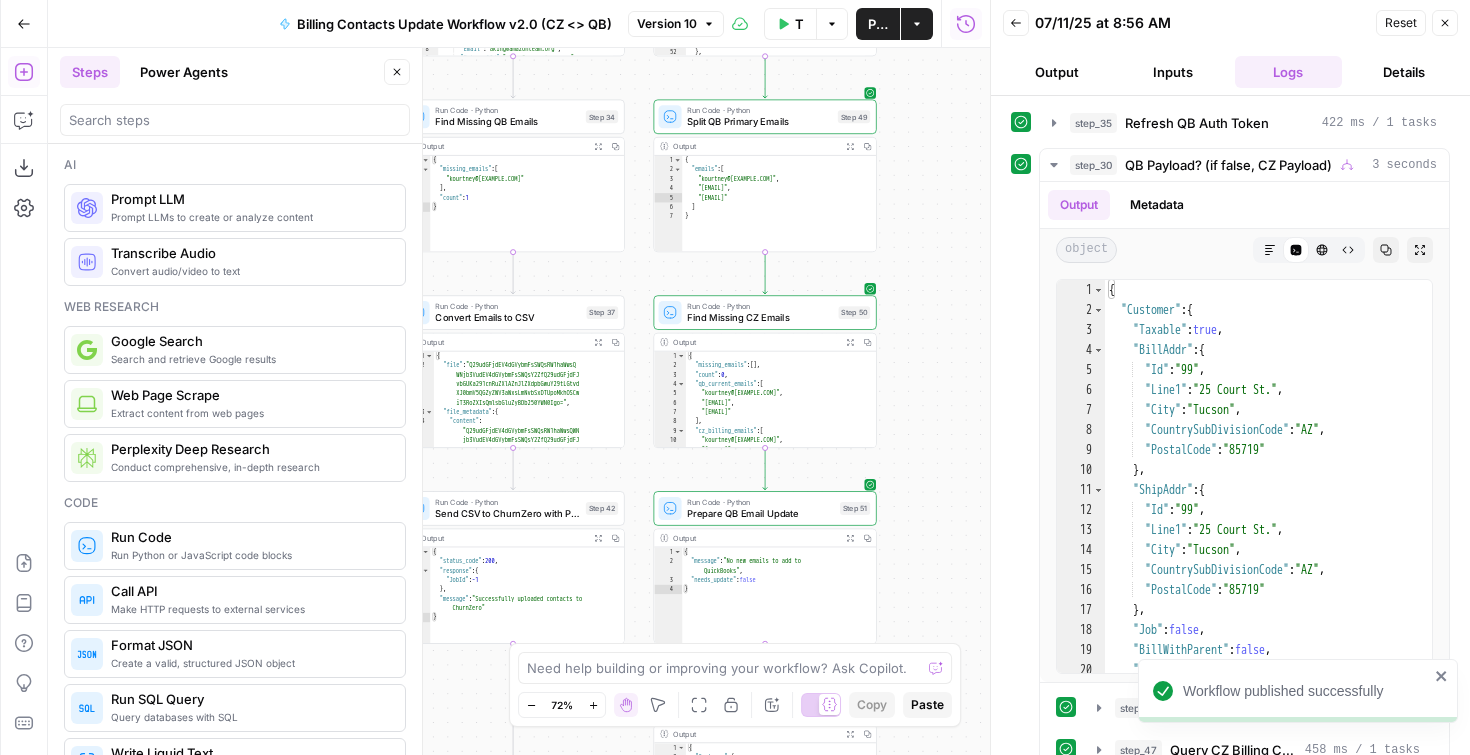 drag, startPoint x: 888, startPoint y: 239, endPoint x: 968, endPoint y: 601, distance: 370.7344 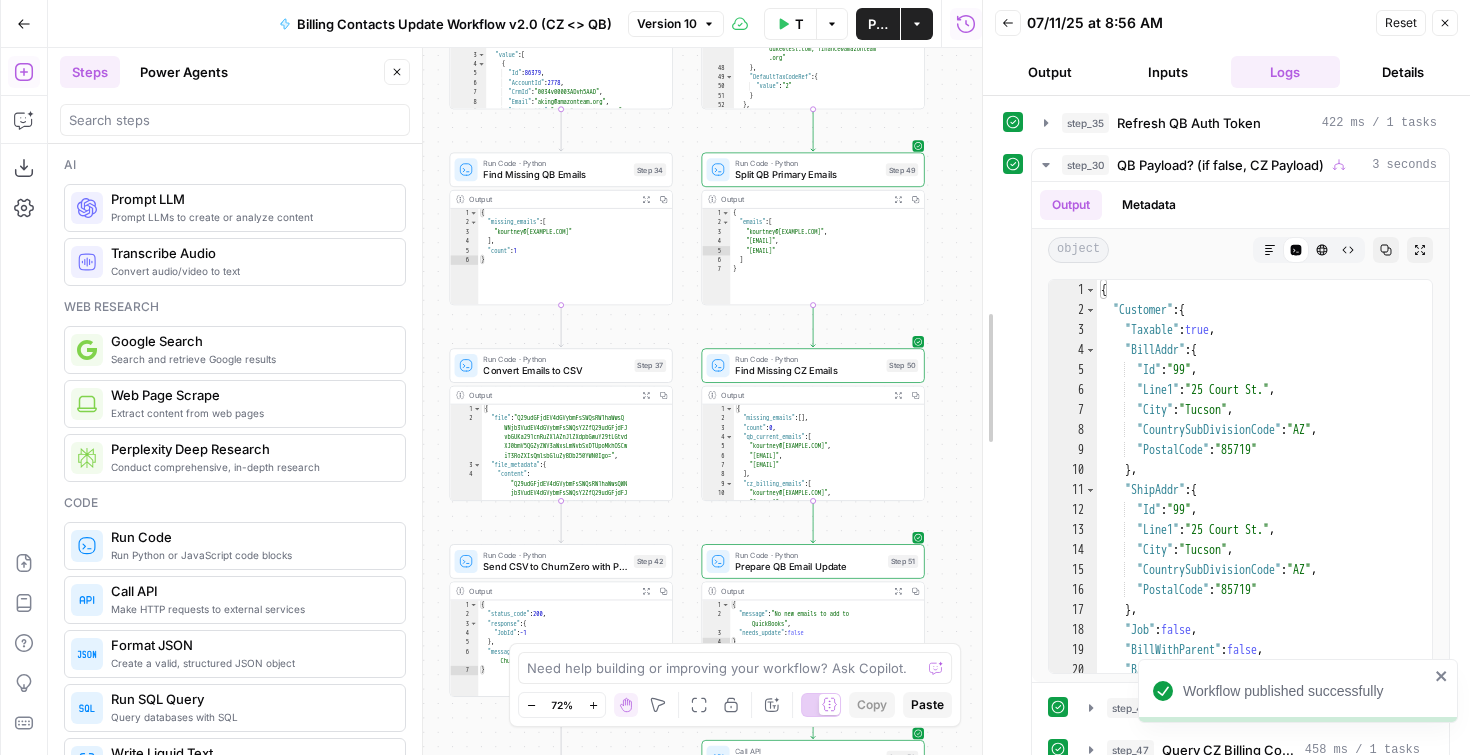 drag, startPoint x: 983, startPoint y: 241, endPoint x: 975, endPoint y: 489, distance: 248.129 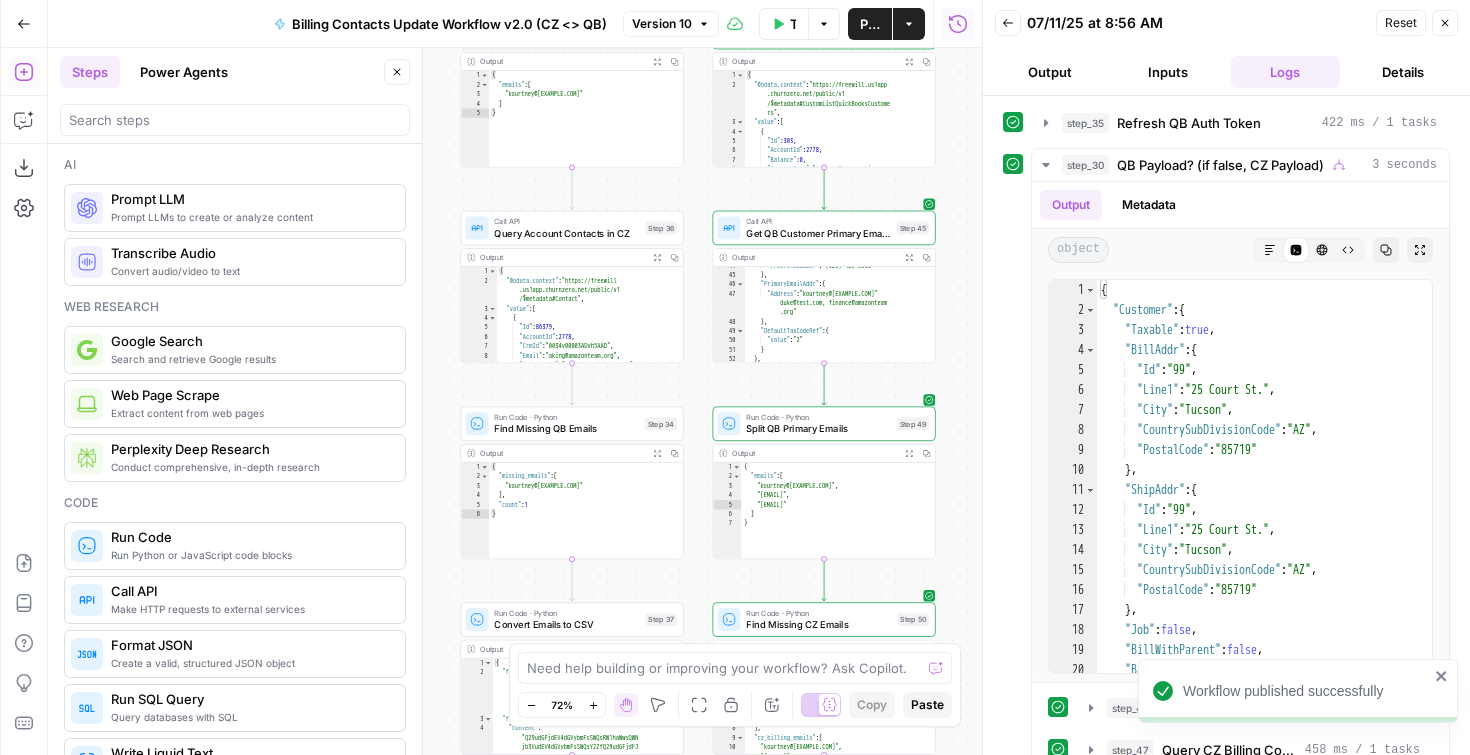drag, startPoint x: 959, startPoint y: 373, endPoint x: 970, endPoint y: 649, distance: 276.21912 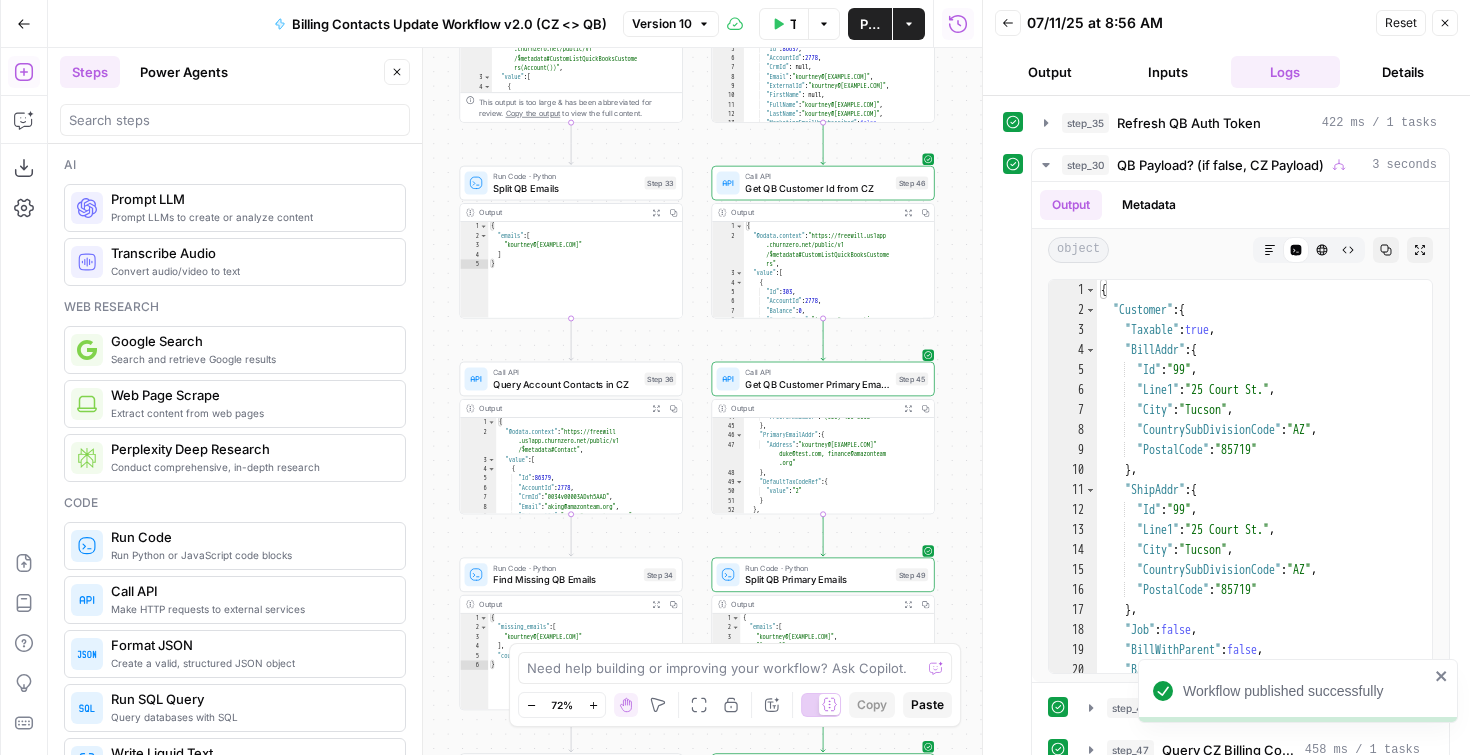 drag, startPoint x: 949, startPoint y: 243, endPoint x: 930, endPoint y: 588, distance: 345.5228 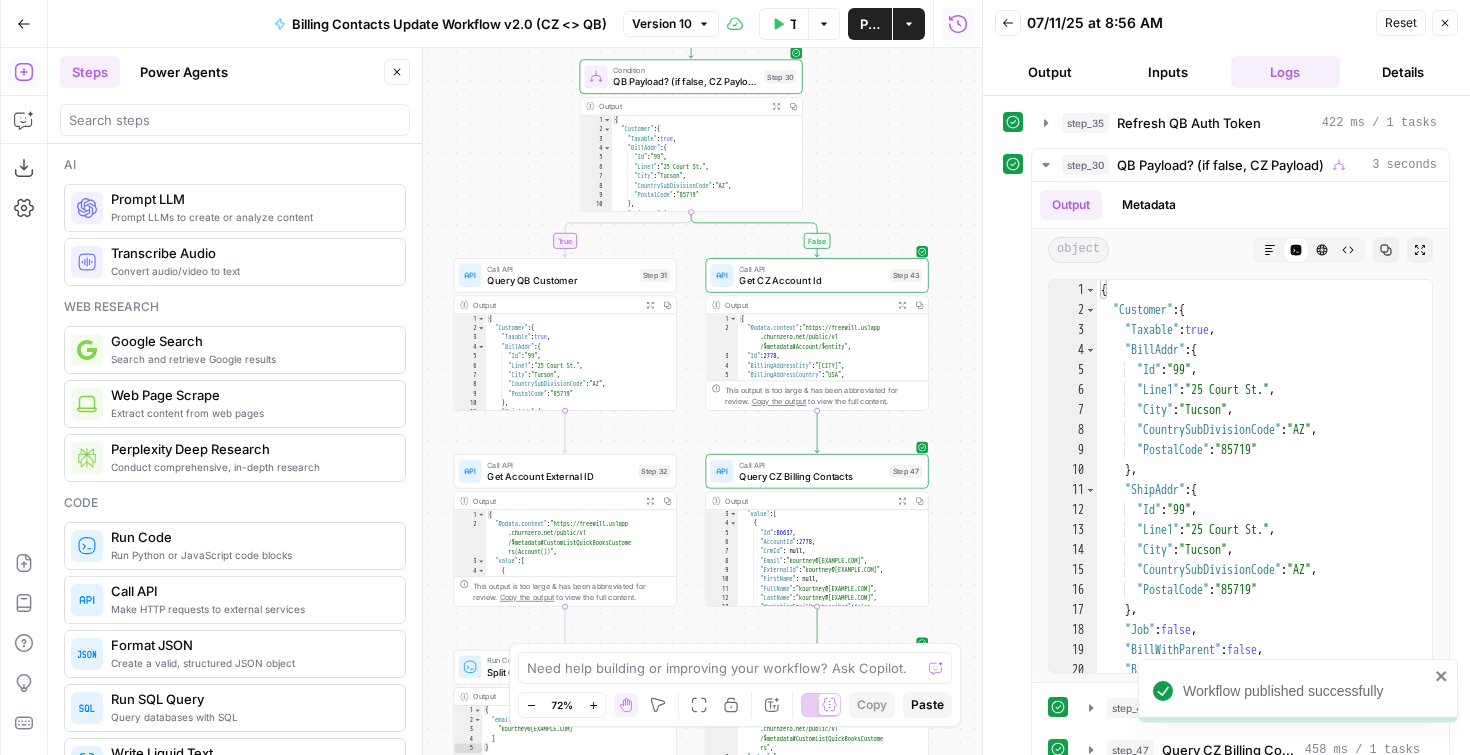 drag, startPoint x: 946, startPoint y: 244, endPoint x: 953, endPoint y: 610, distance: 366.06693 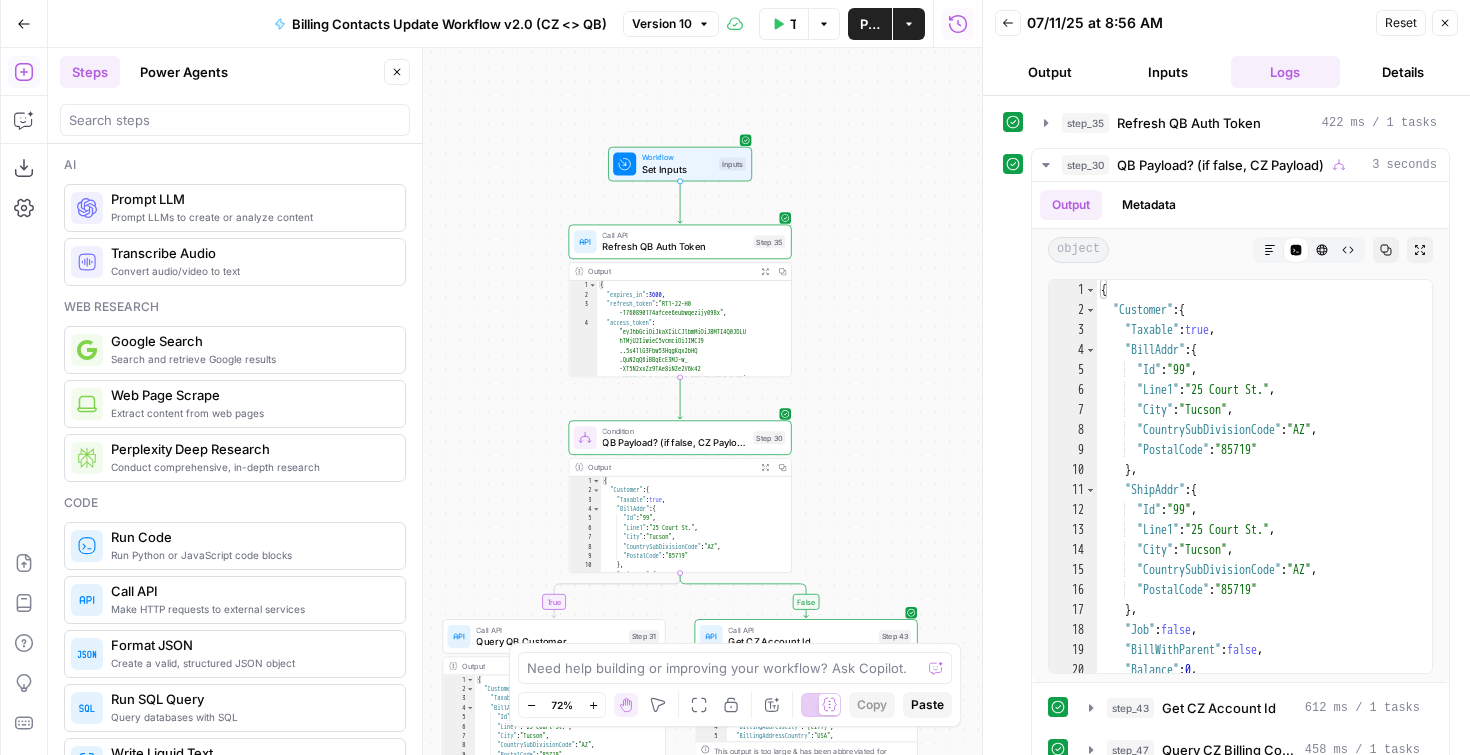 drag, startPoint x: 850, startPoint y: 255, endPoint x: 837, endPoint y: 461, distance: 206.40979 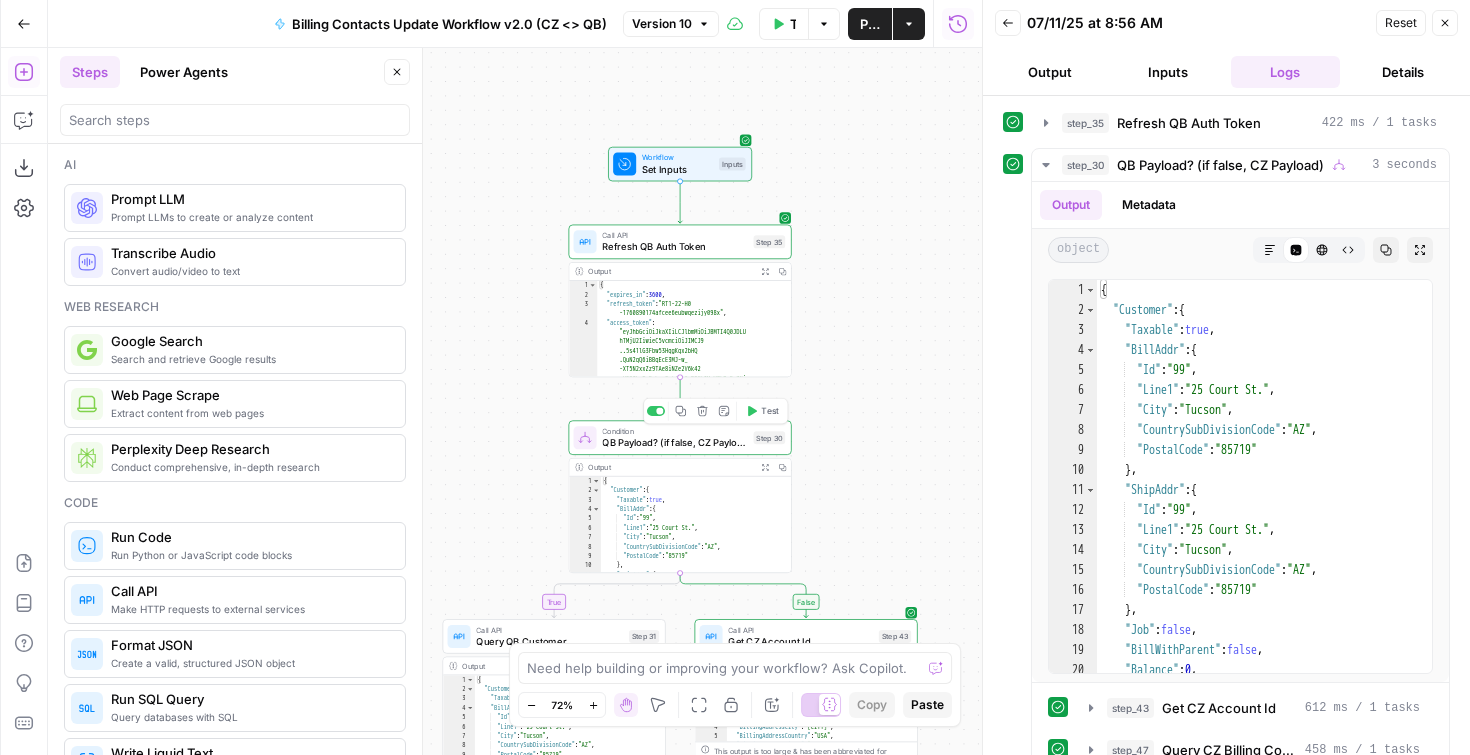 click on "QB Payload? (if false, CZ Payload)" at bounding box center [674, 443] 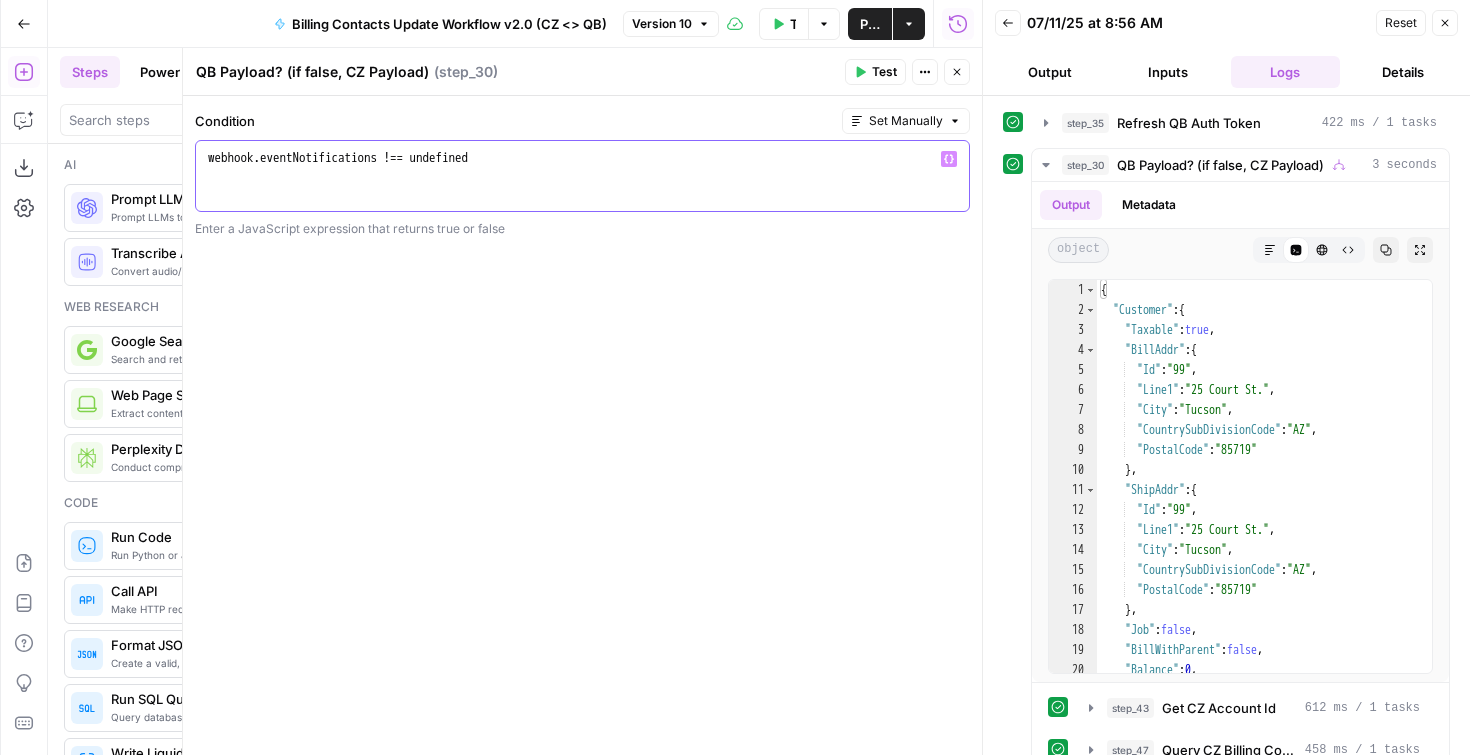 click on "webhook . eventNotifications   !==   undefined" at bounding box center [582, 194] 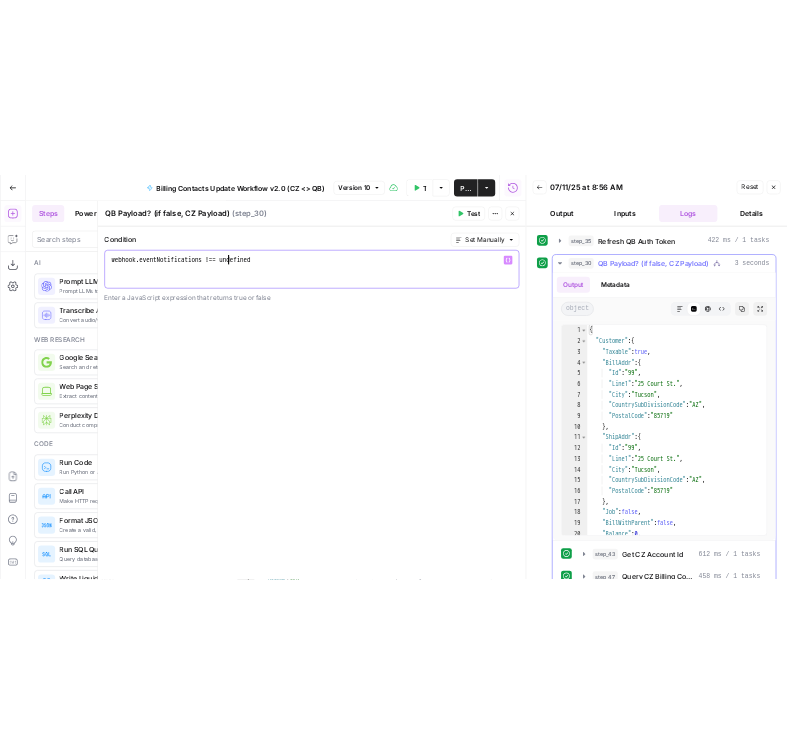 scroll, scrollTop: 0, scrollLeft: 0, axis: both 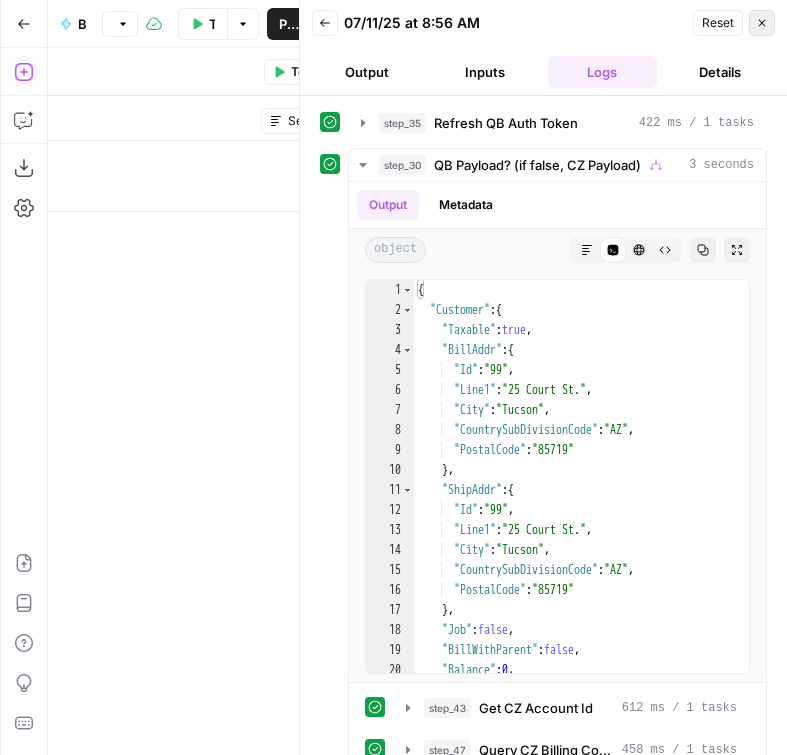 click 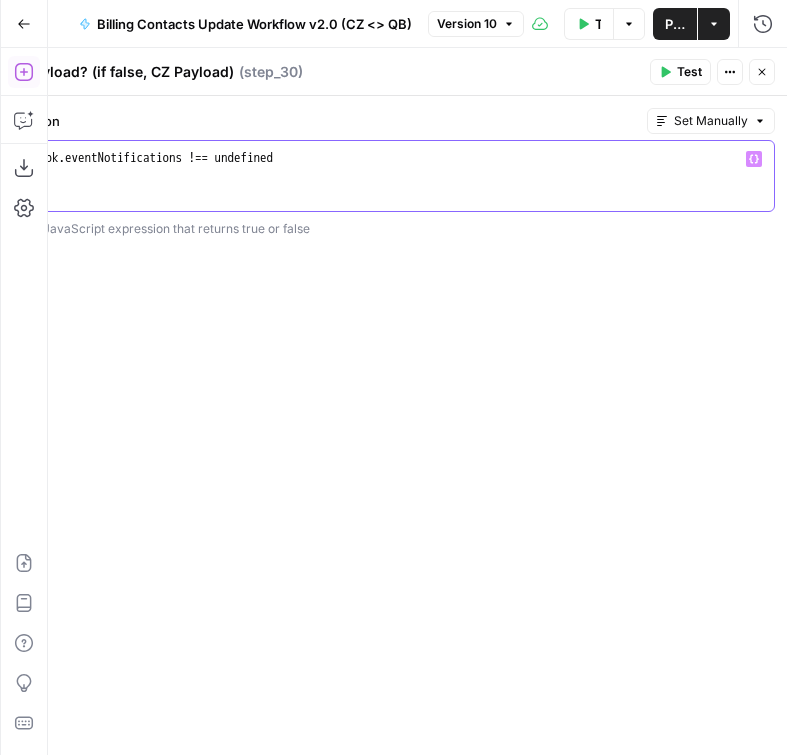click on "webhook . eventNotifications   !==   undefined" at bounding box center [387, 194] 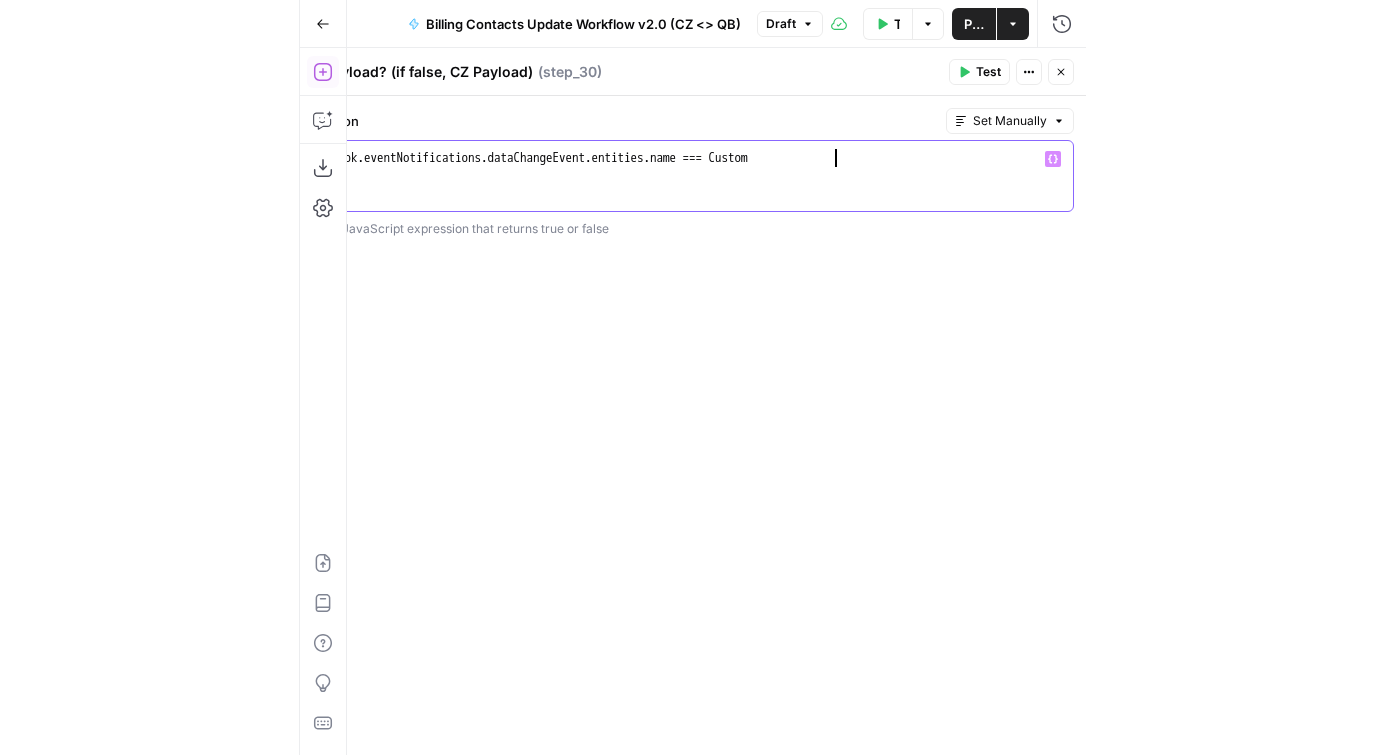 scroll, scrollTop: 8, scrollLeft: 40, axis: both 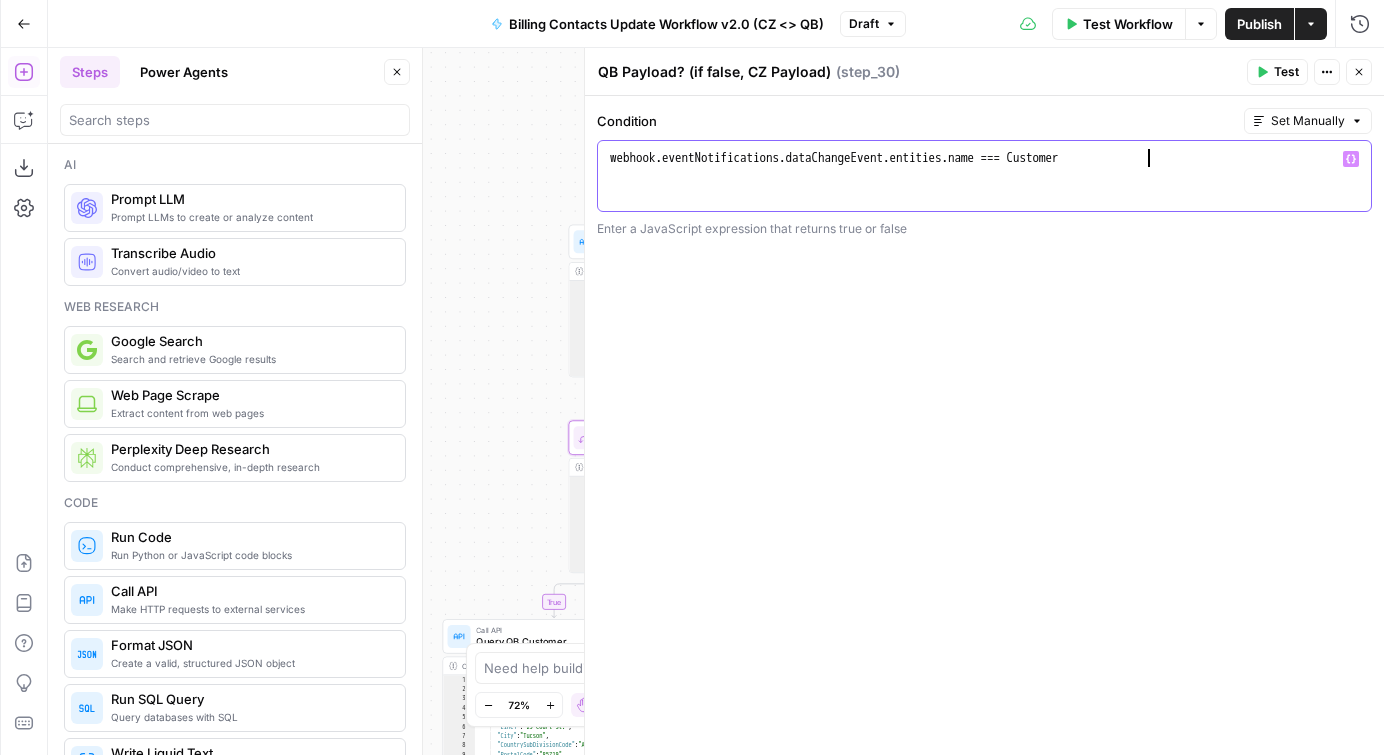 type on "**********" 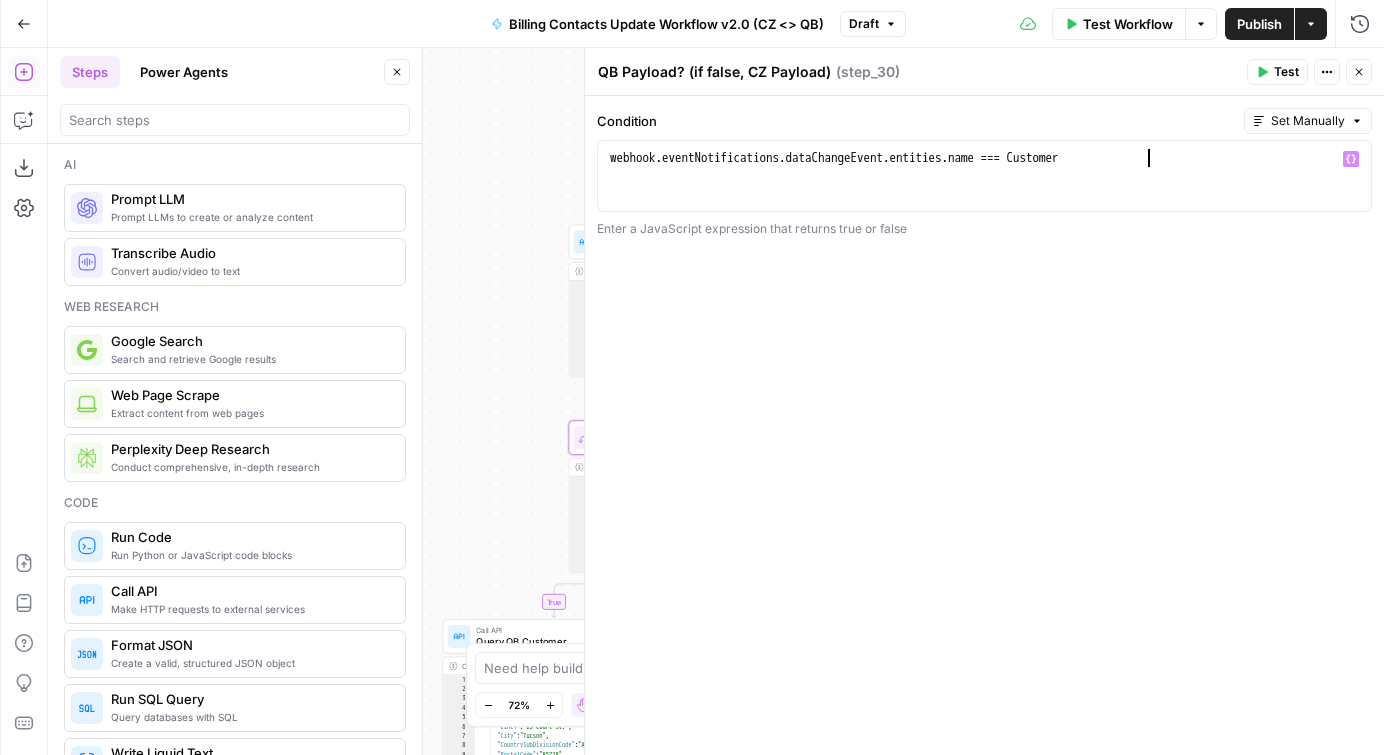 click on "false true Workflow Set Inputs Inputs Call API Refresh QB Auth Token Step 35 Output Expand Output Copy 1 2 3 4 {    "expires_in" :  3600 ,    "refresh_token" :  "RT1-22-H0        -1760890174afcee6eubwqezijy098x" ,    "access_token" :         "eyJhbGciOiJkaXIiLCJlbmMiOiJBMTI4Q0JDLU        hTMjU2IiwieC5vcmciOiJIMCJ9        ..5s41lG3Fbw53HqgKqx2bHQ        .QuN2qQ6iBBqEcE3MJ-w_        -XT5N2xxZz9TAe8iNZe2V6k42        -U5QZLvTwFnbpwQst4ih6oD9KtIMyWZLRc5eZNj        BJxHZ1lvZJVCp6uSSyeti5        -aG5FxIchkRlO7gRC7WJUT        -F8DEy4F0IaP384X2oXl1VwGfWL5tlh2TP7ovsG        wPF_PdytdBYiWYJzhH878FJS42JNdFHfLFUelC1        csV3x9bP3hLfFRHeN0n8mOX        -PMmlQugE84Tihroh9W_unZtbRf62MRDZ2f9tBw        1jaW49rkJUVpMRvzzKHrtaiEYewjhYQfW3nkB        -o_NnaMxmXqc1V0SGgQL3HhnuhpIjZAz1p2WCN2        _ZEzsWJJWwigKhoRXENkvimhRd718EUmhbxmnc4        aLX6p2ChrSkpTje7hYVjvFqEh6Y8DwGxn0KPzDs        aZPWeDTJQu3elOPa        ," at bounding box center [716, 401] 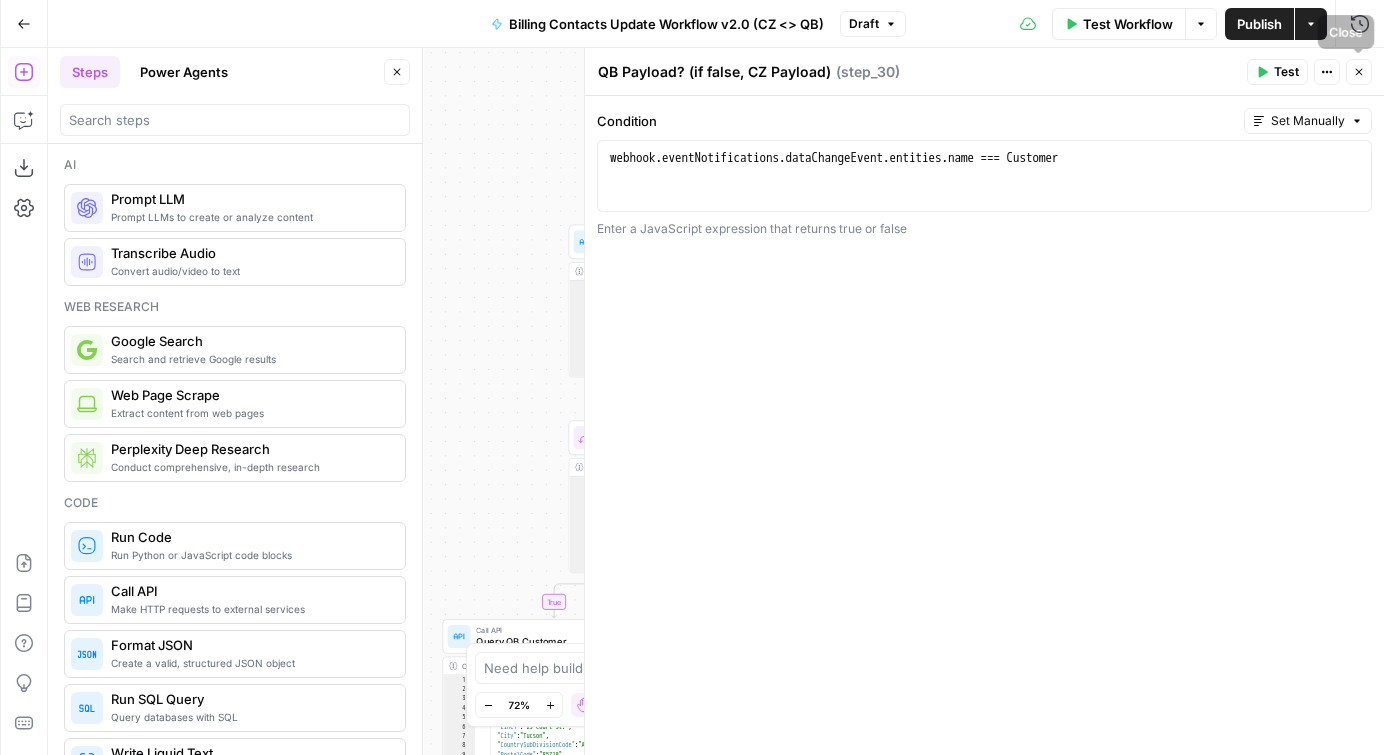 click on "Close" at bounding box center [1359, 72] 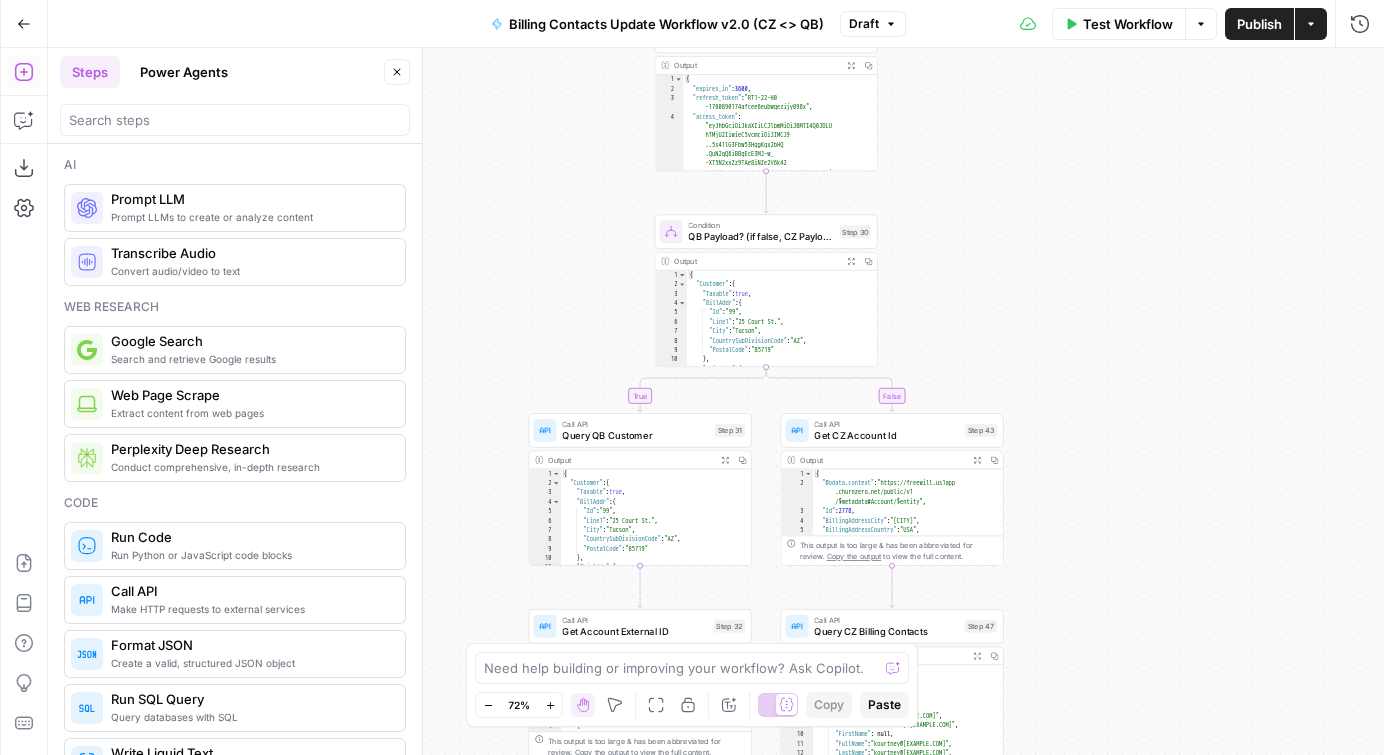 drag, startPoint x: 883, startPoint y: 453, endPoint x: 969, endPoint y: 247, distance: 223.23082 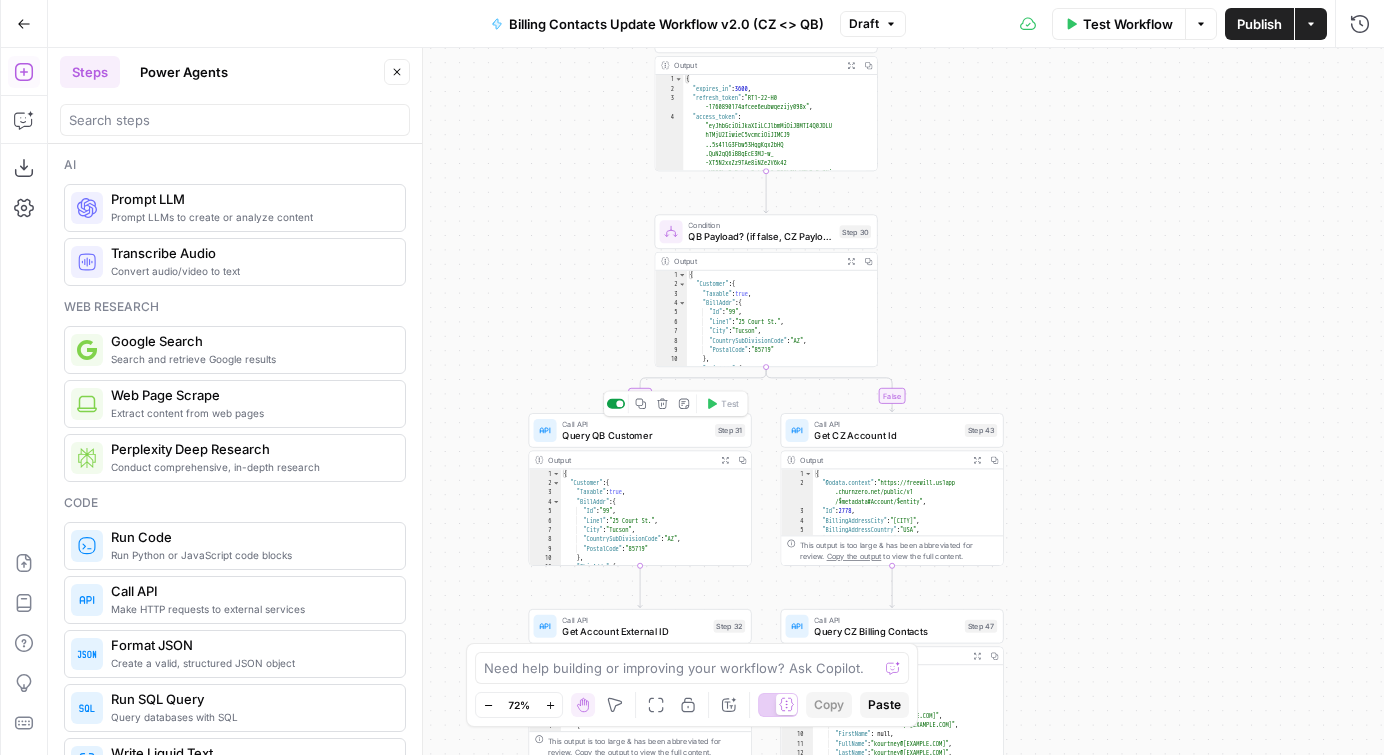 click at bounding box center [616, 404] 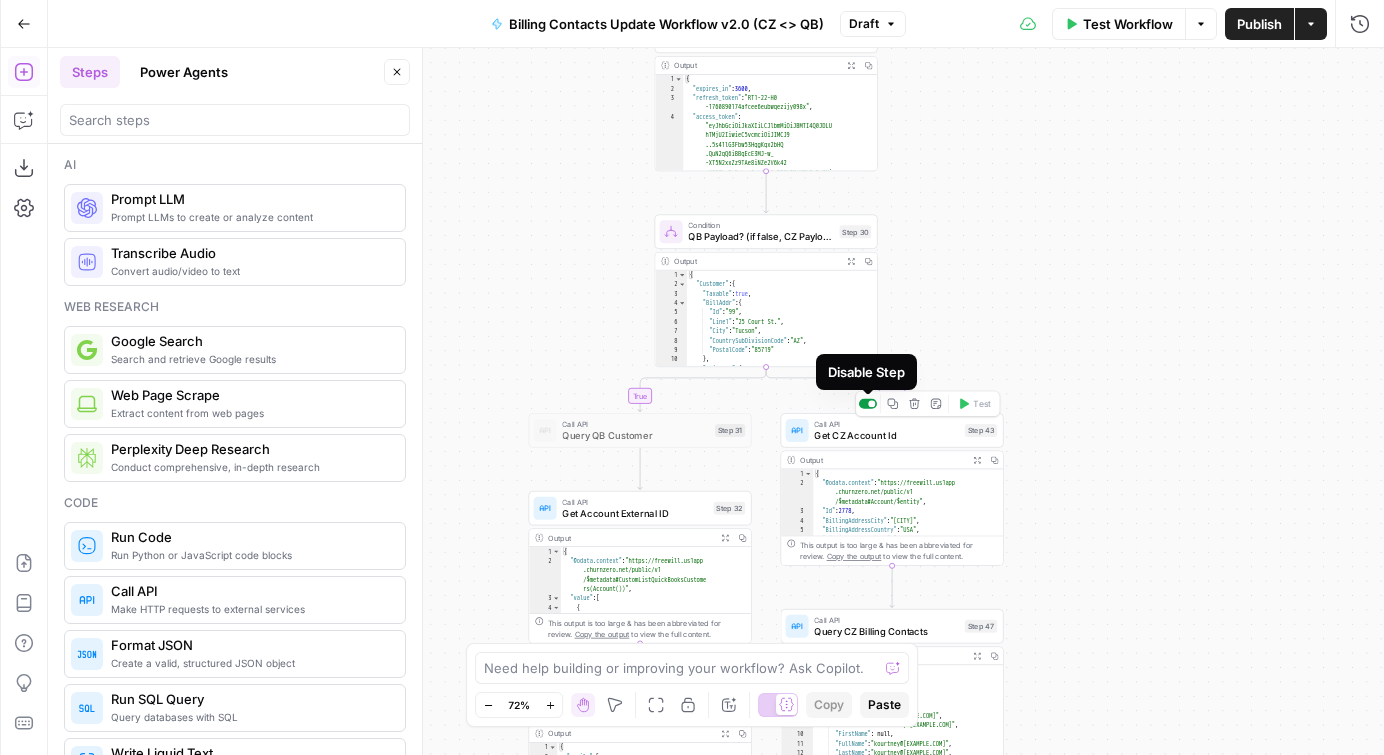 click at bounding box center (871, 403) 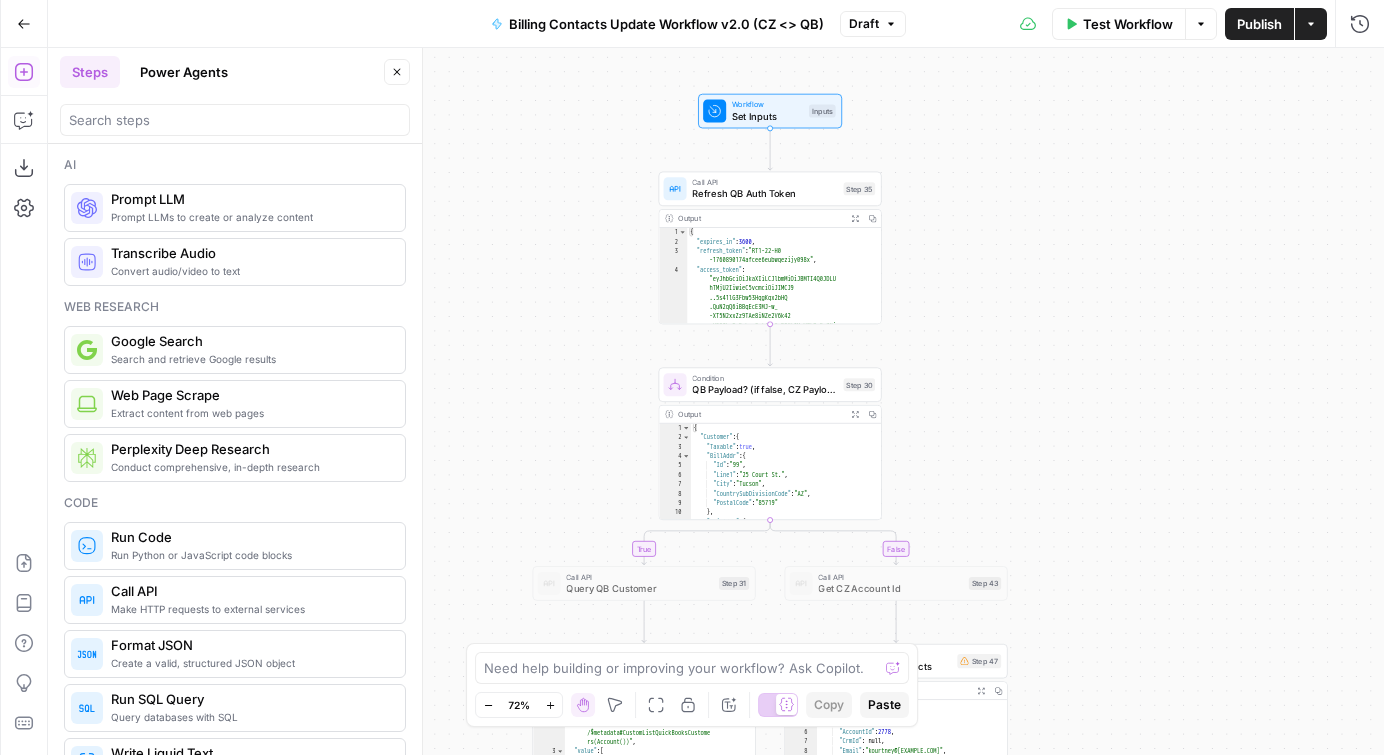 drag, startPoint x: 975, startPoint y: 233, endPoint x: 979, endPoint y: 386, distance: 153.05228 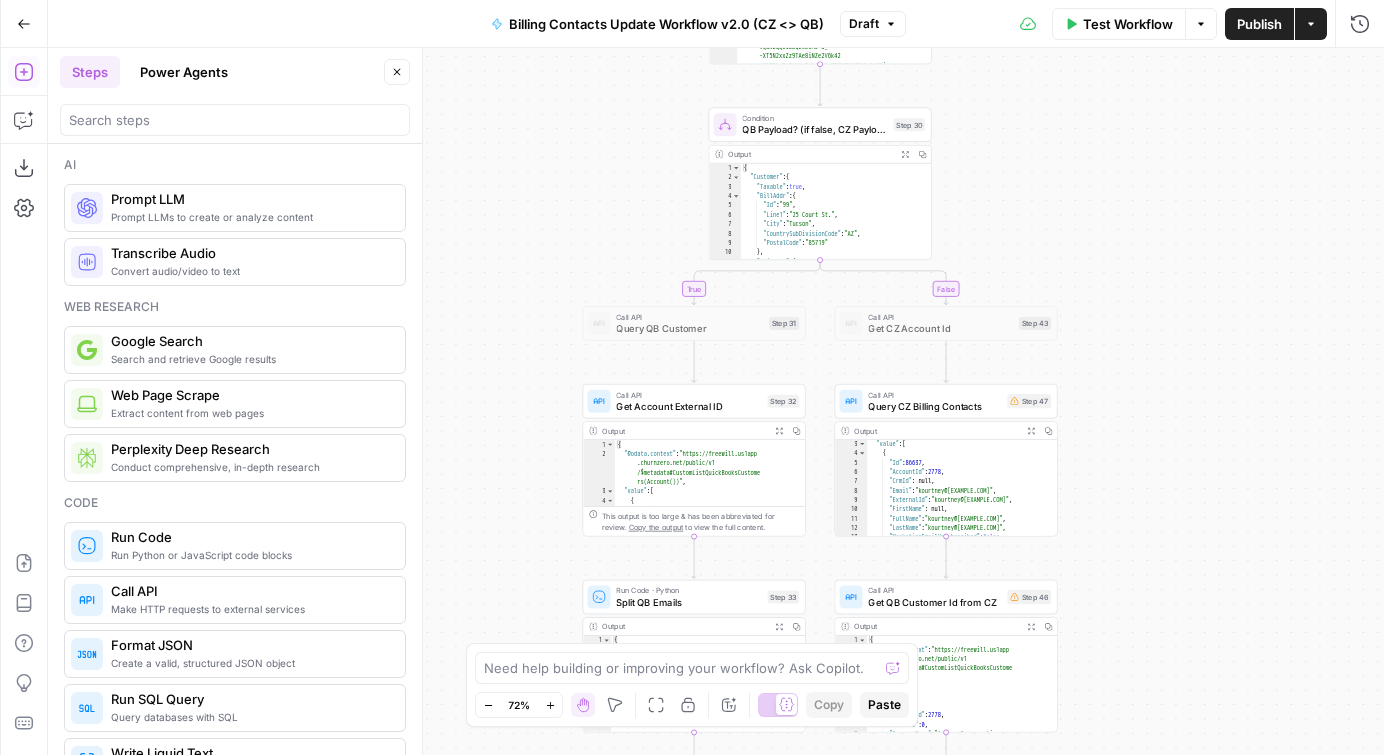 drag, startPoint x: 1043, startPoint y: 489, endPoint x: 1063, endPoint y: 224, distance: 265.75363 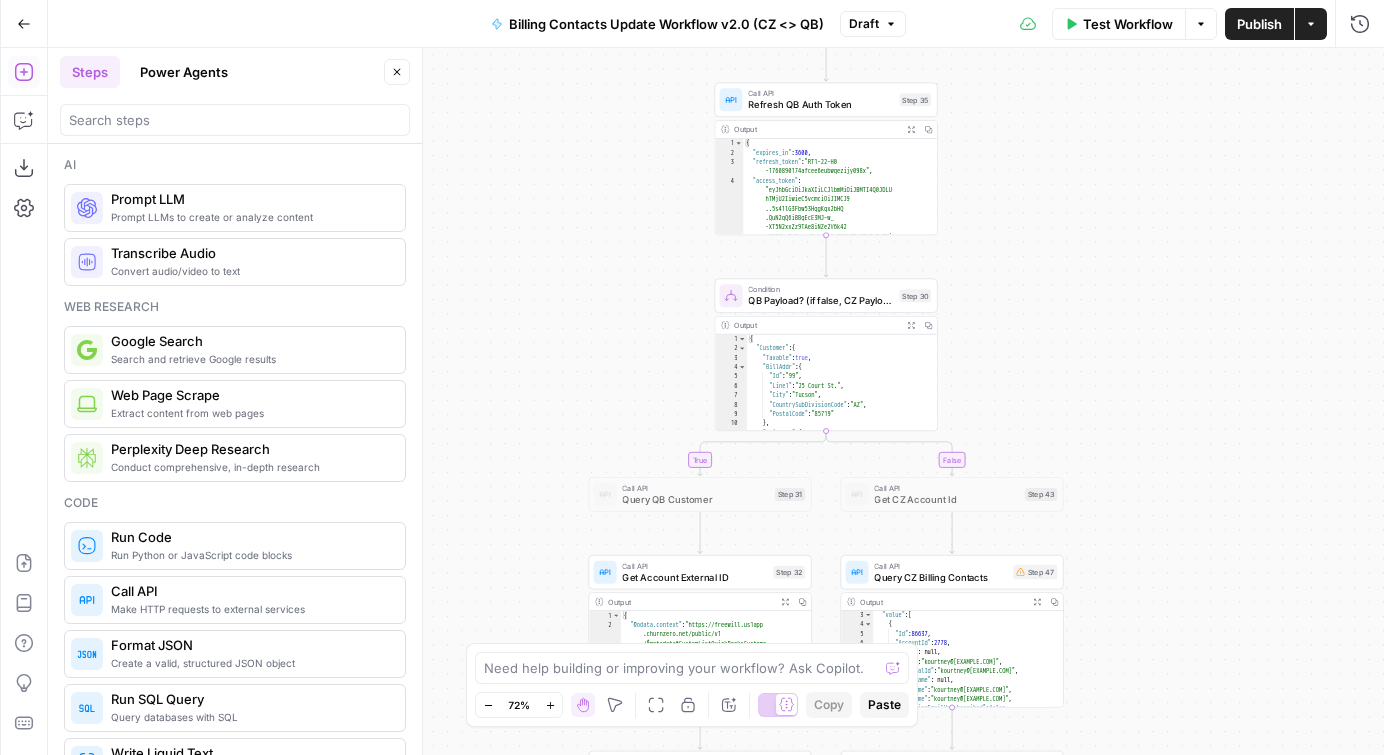 drag, startPoint x: 1039, startPoint y: 322, endPoint x: 1037, endPoint y: 376, distance: 54.037025 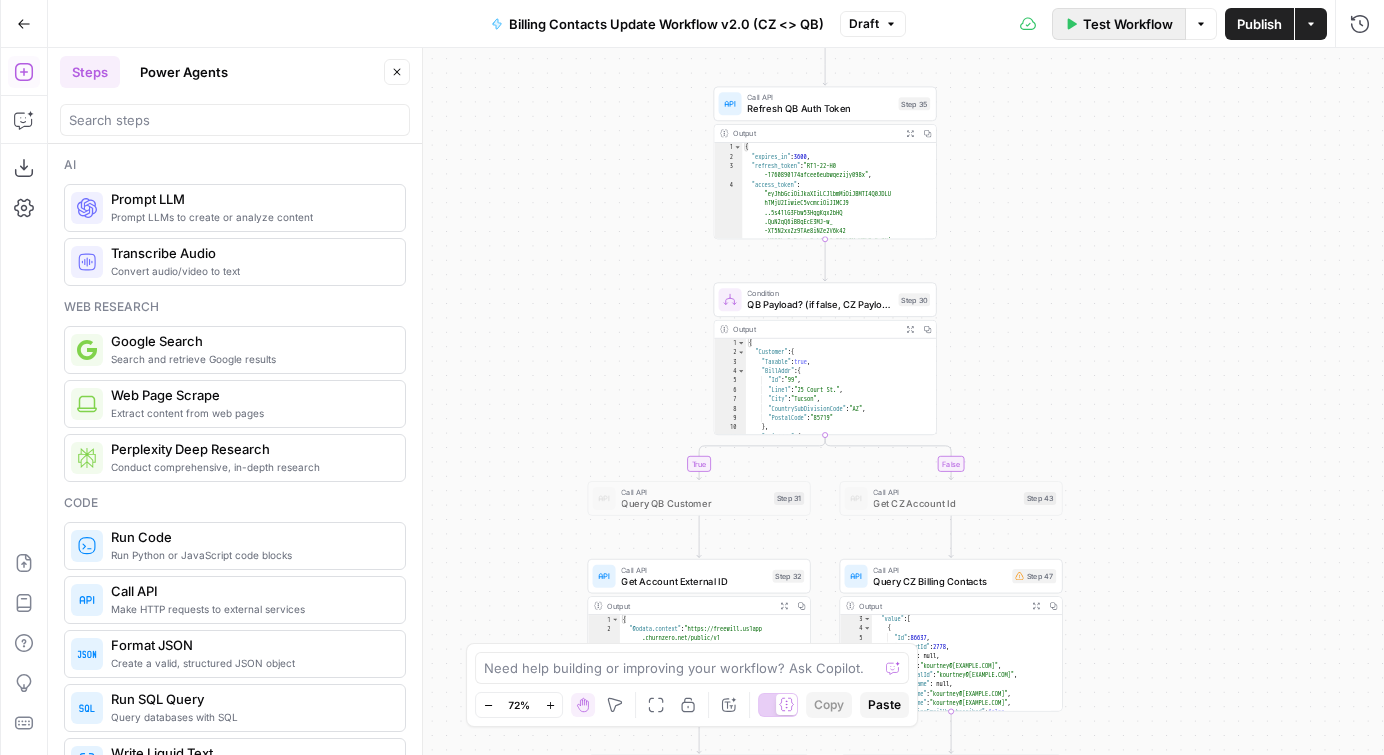 click on "Test Workflow" at bounding box center [1128, 24] 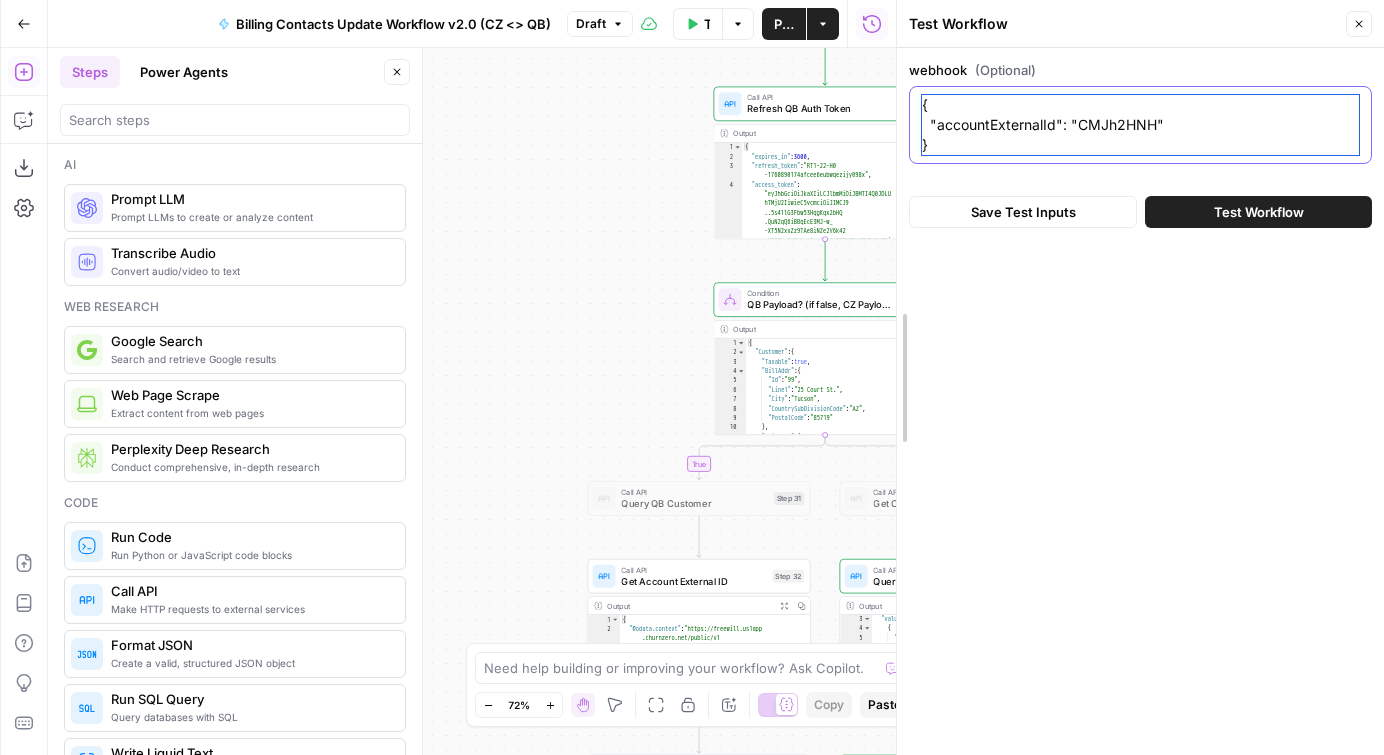 drag, startPoint x: 936, startPoint y: 151, endPoint x: 901, endPoint y: 86, distance: 73.82411 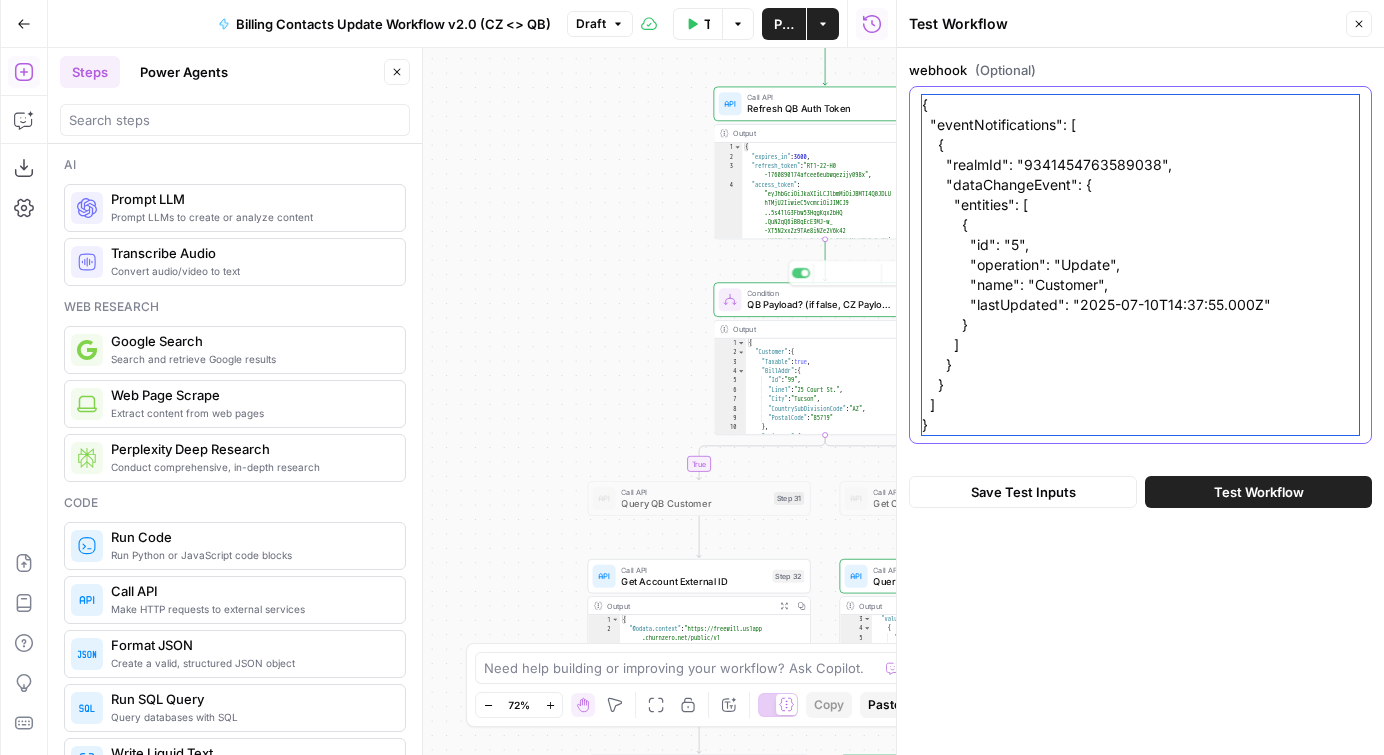 type on "{
"eventNotifications": [
{
"realmId": "9341454763589038",
"dataChangeEvent": {
"entities": [
{
"id": "5",
"operation": "Update",
"name": "Customer",
"lastUpdated": "2025-07-10T14:37:55.000Z"
}
]
}
}
]
}" 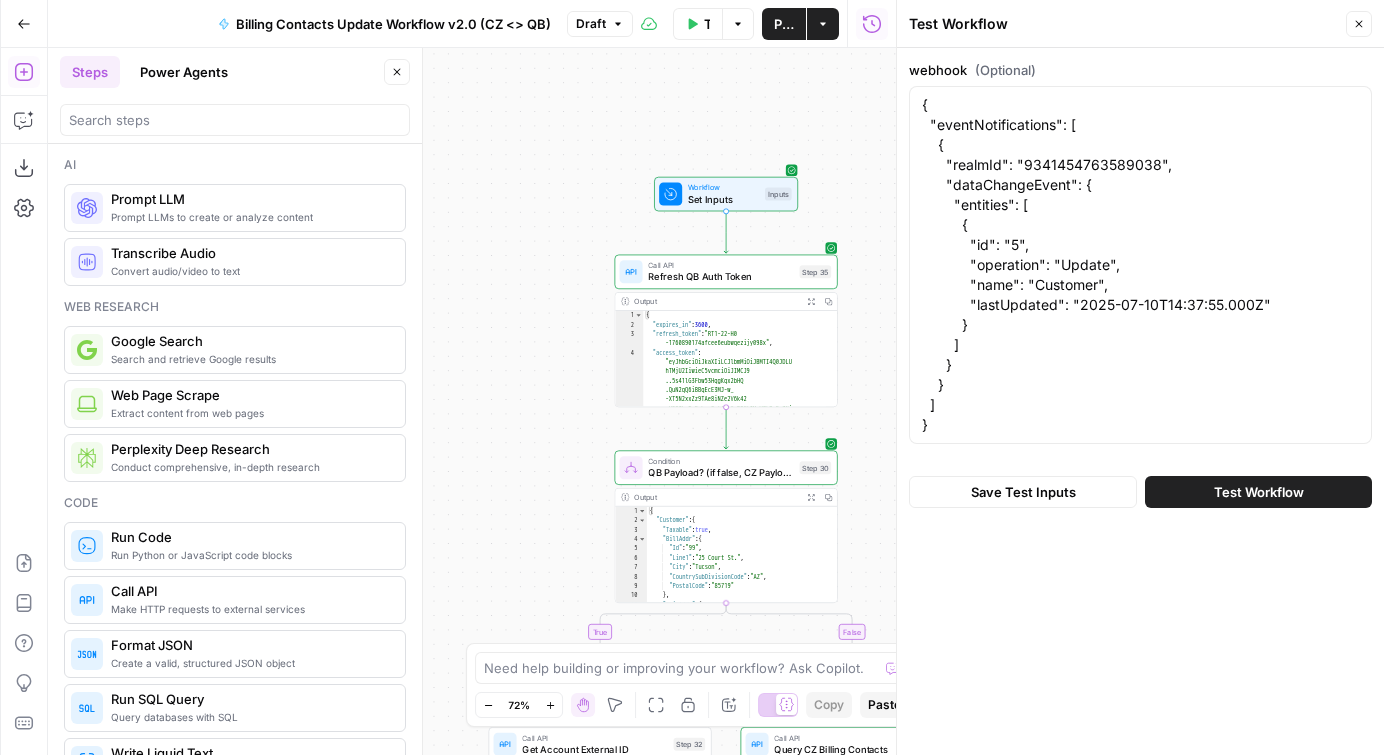 drag, startPoint x: 669, startPoint y: 288, endPoint x: 570, endPoint y: 456, distance: 195 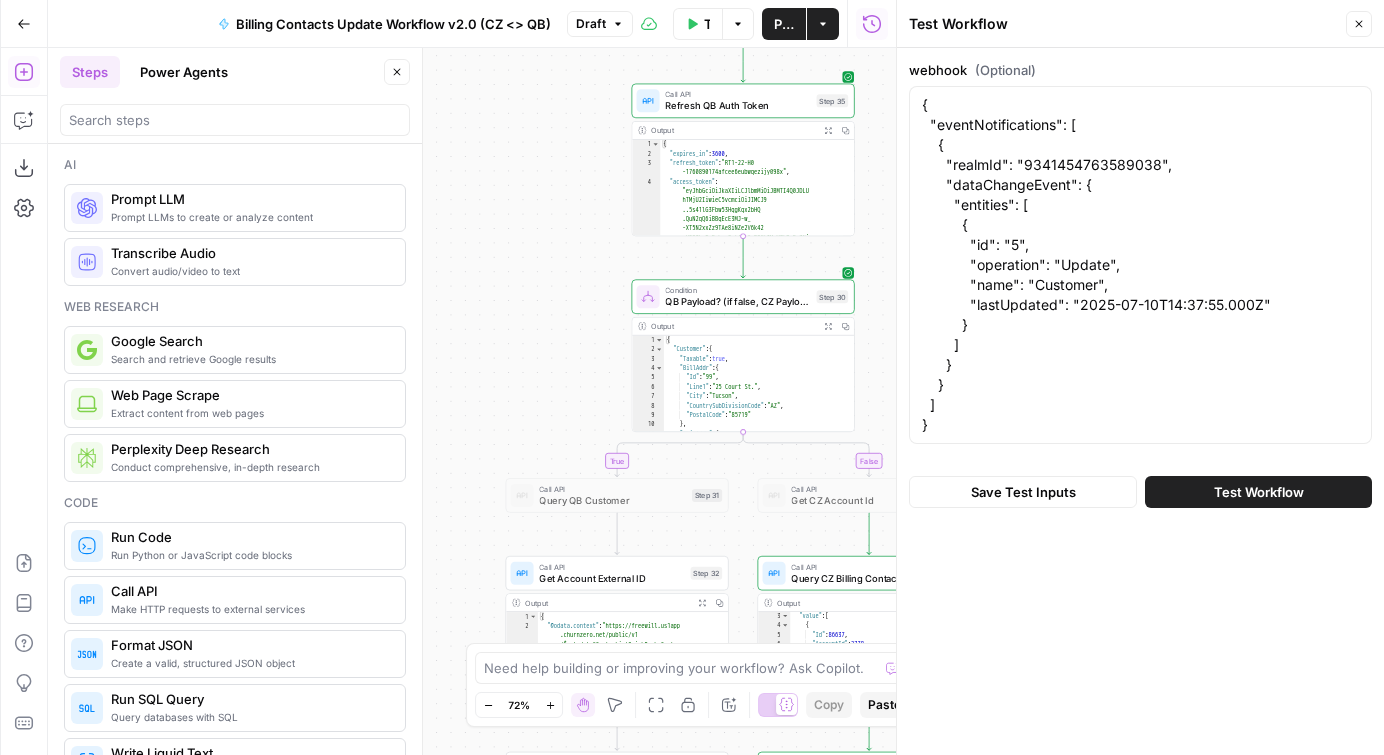 drag, startPoint x: 555, startPoint y: 525, endPoint x: 594, endPoint y: 135, distance: 391.94516 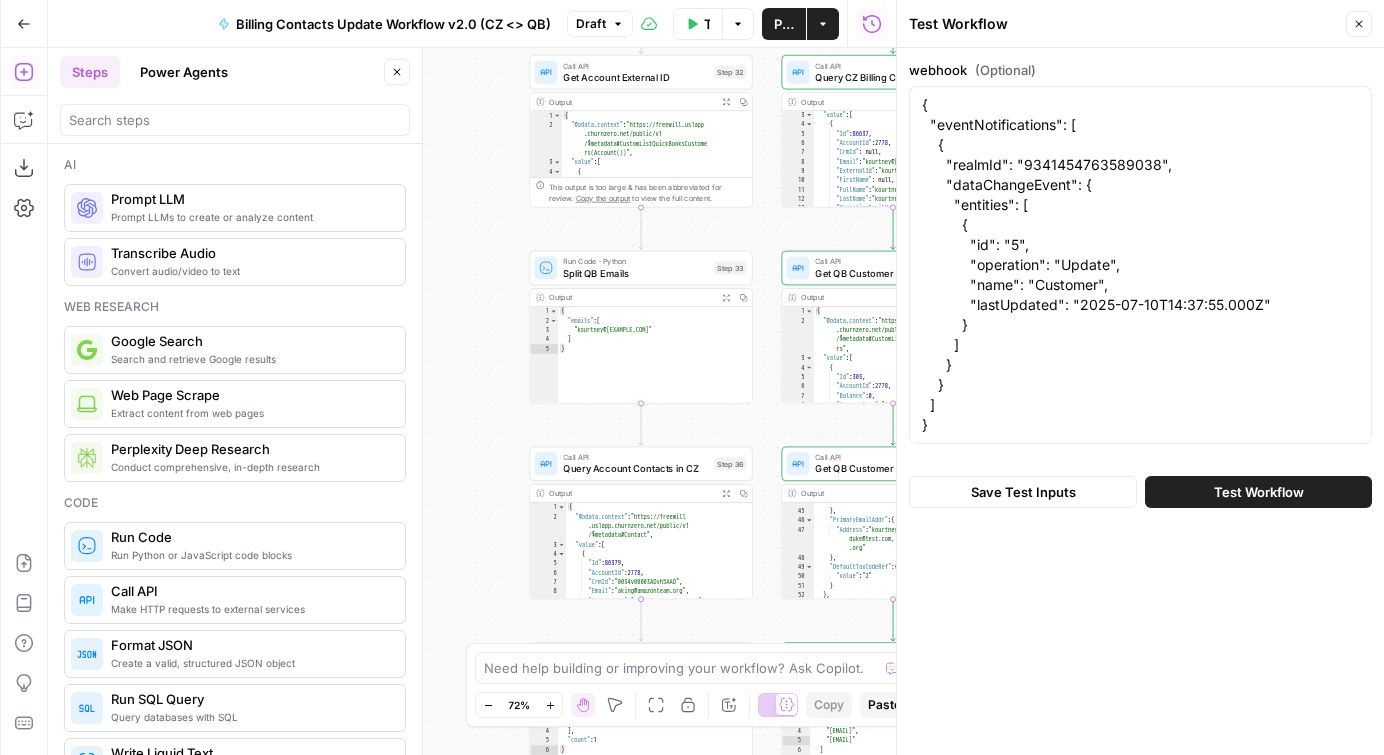 drag, startPoint x: 464, startPoint y: 563, endPoint x: 466, endPoint y: 155, distance: 408.0049 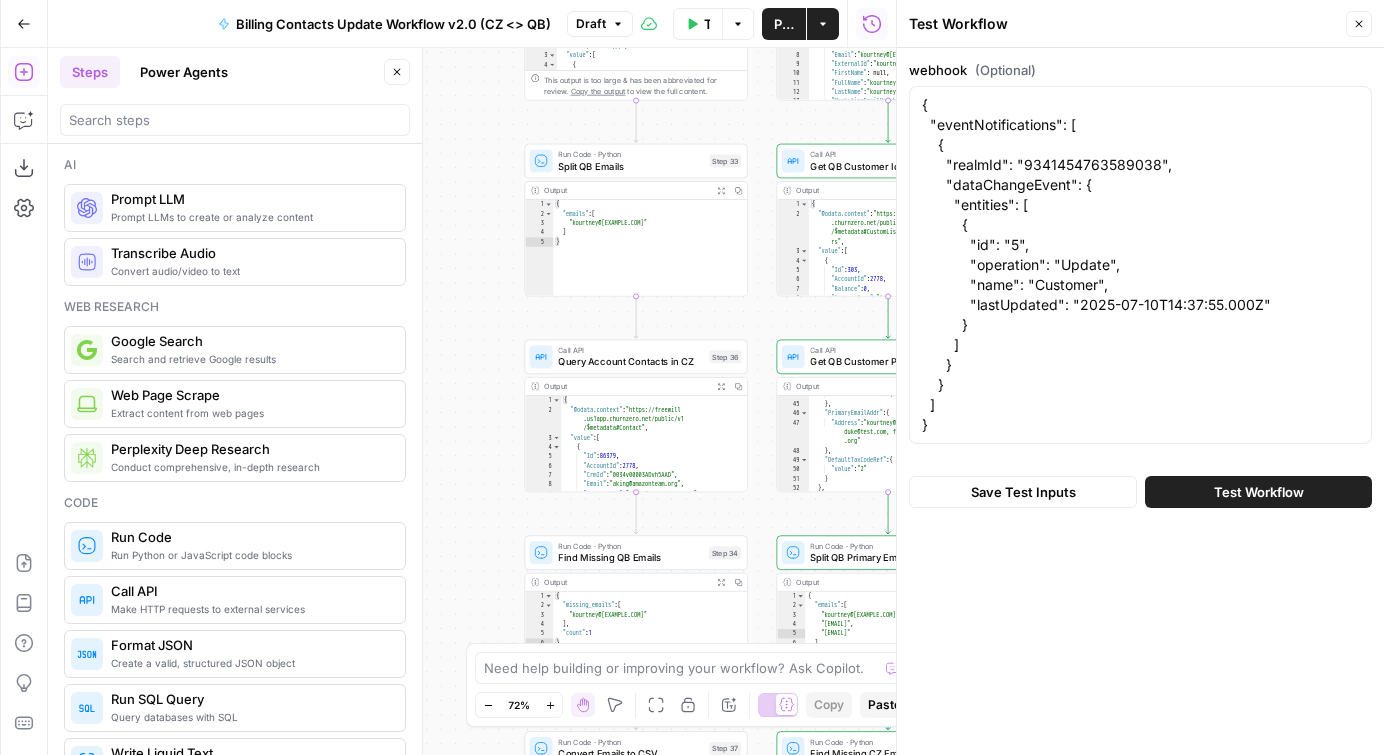 drag, startPoint x: 478, startPoint y: 519, endPoint x: 492, endPoint y: 184, distance: 335.29242 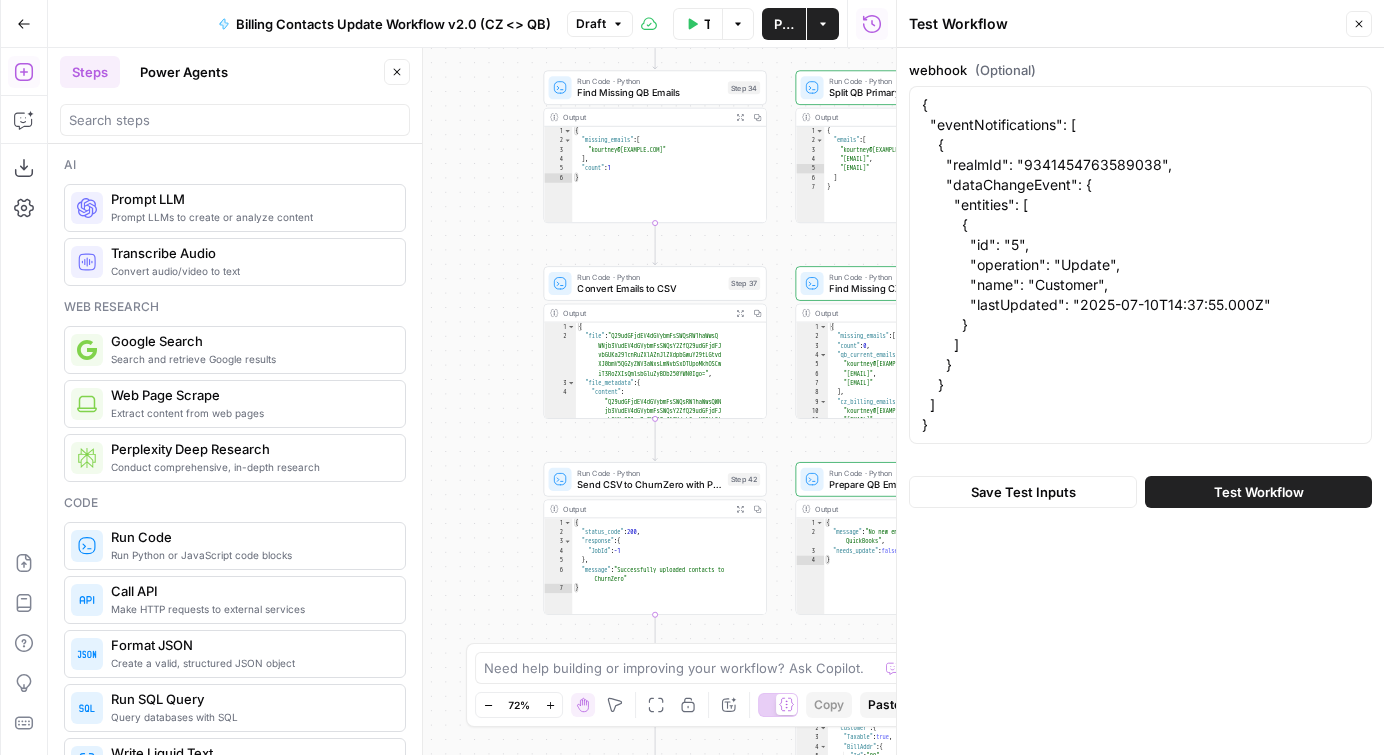 drag, startPoint x: 479, startPoint y: 472, endPoint x: 485, endPoint y: 144, distance: 328.05487 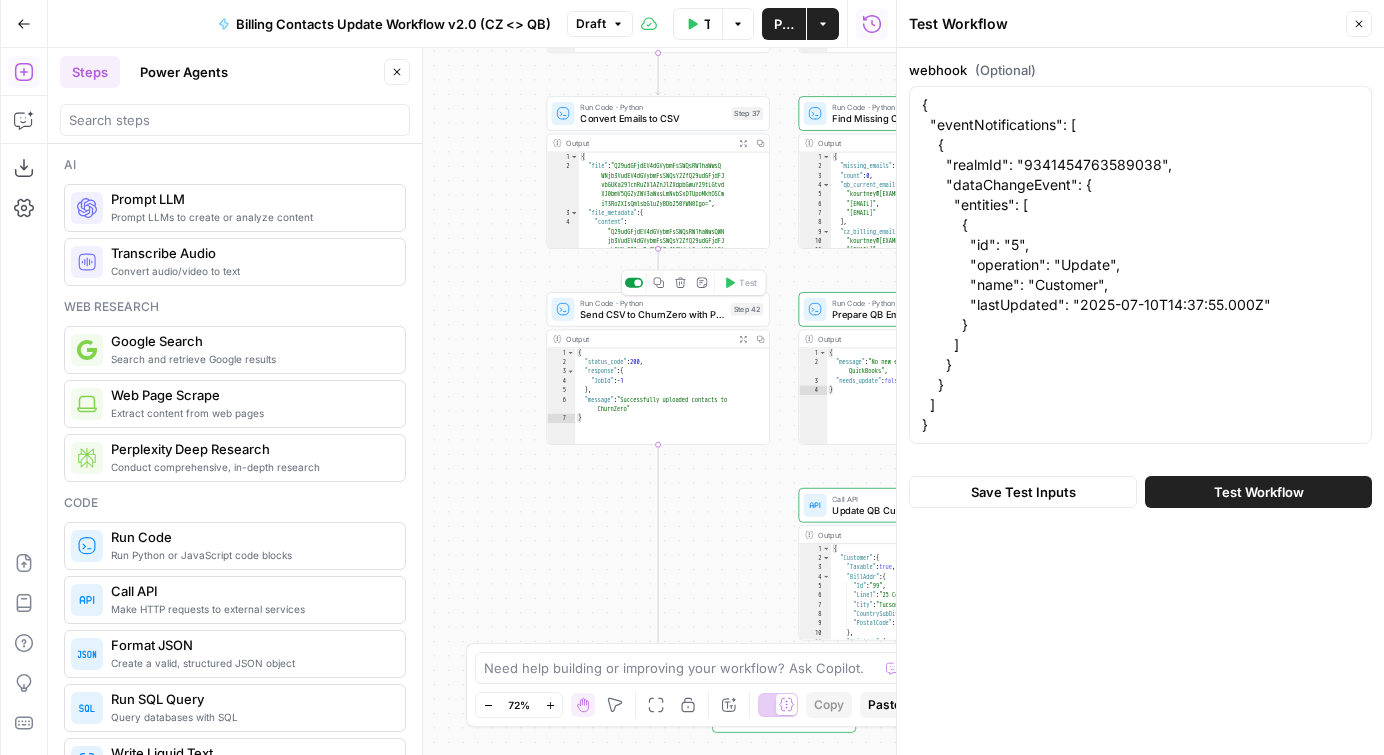 click at bounding box center (637, 282) 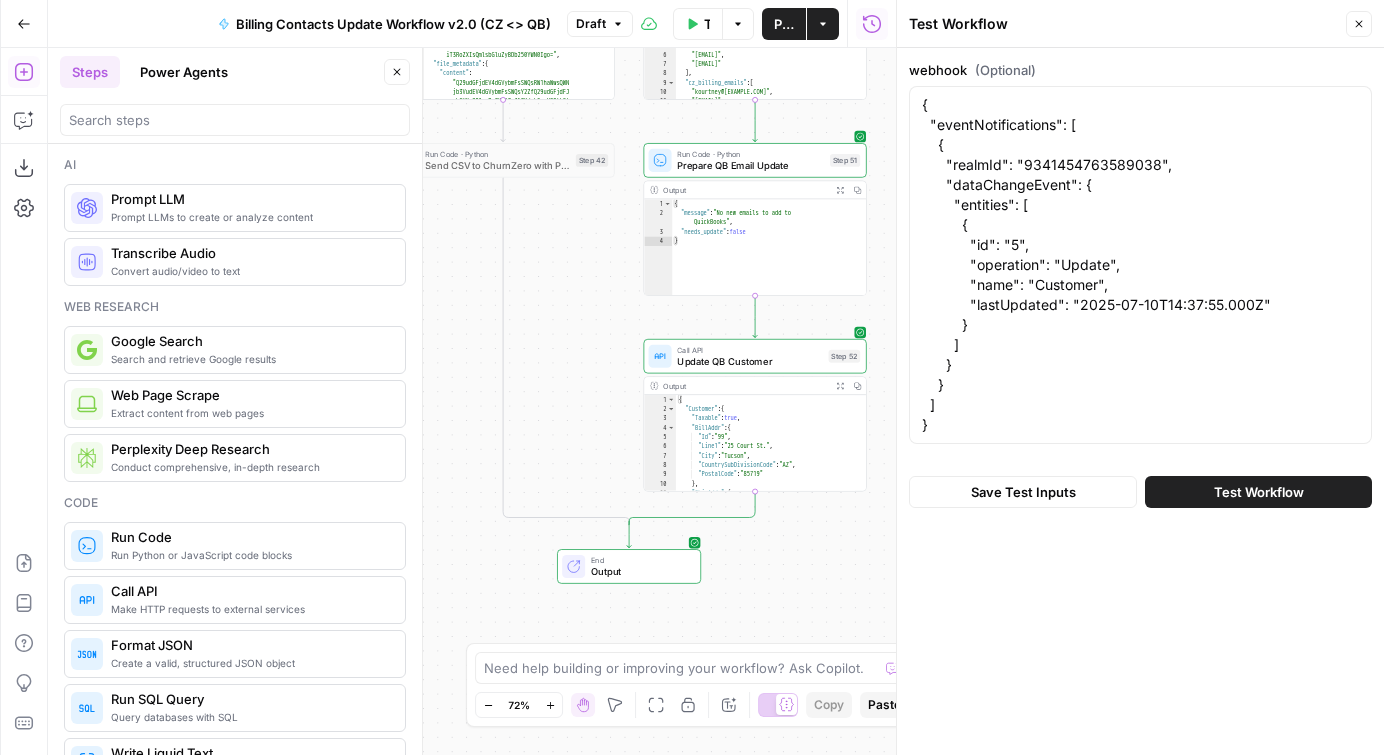 drag, startPoint x: 713, startPoint y: 516, endPoint x: 558, endPoint y: 367, distance: 215.00232 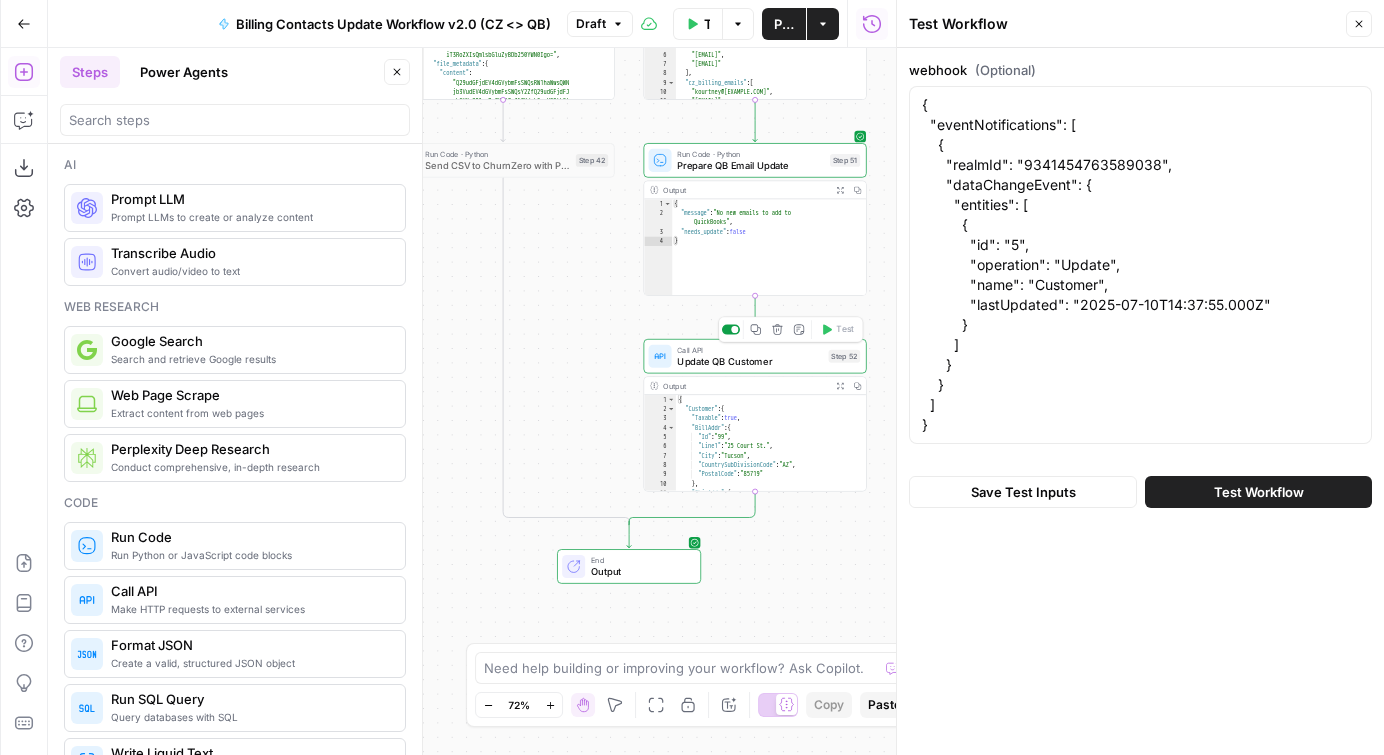 click at bounding box center [731, 330] 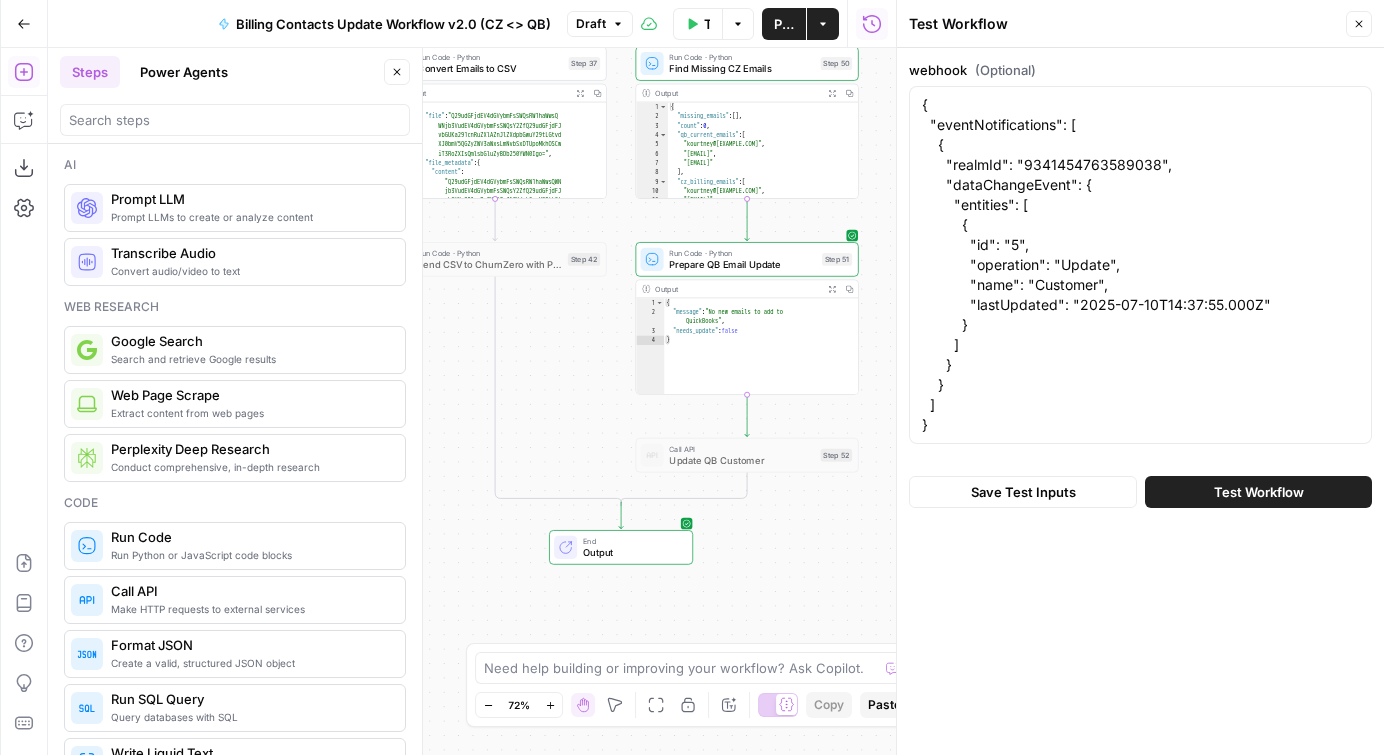 drag, startPoint x: 585, startPoint y: 299, endPoint x: 592, endPoint y: 830, distance: 531.04614 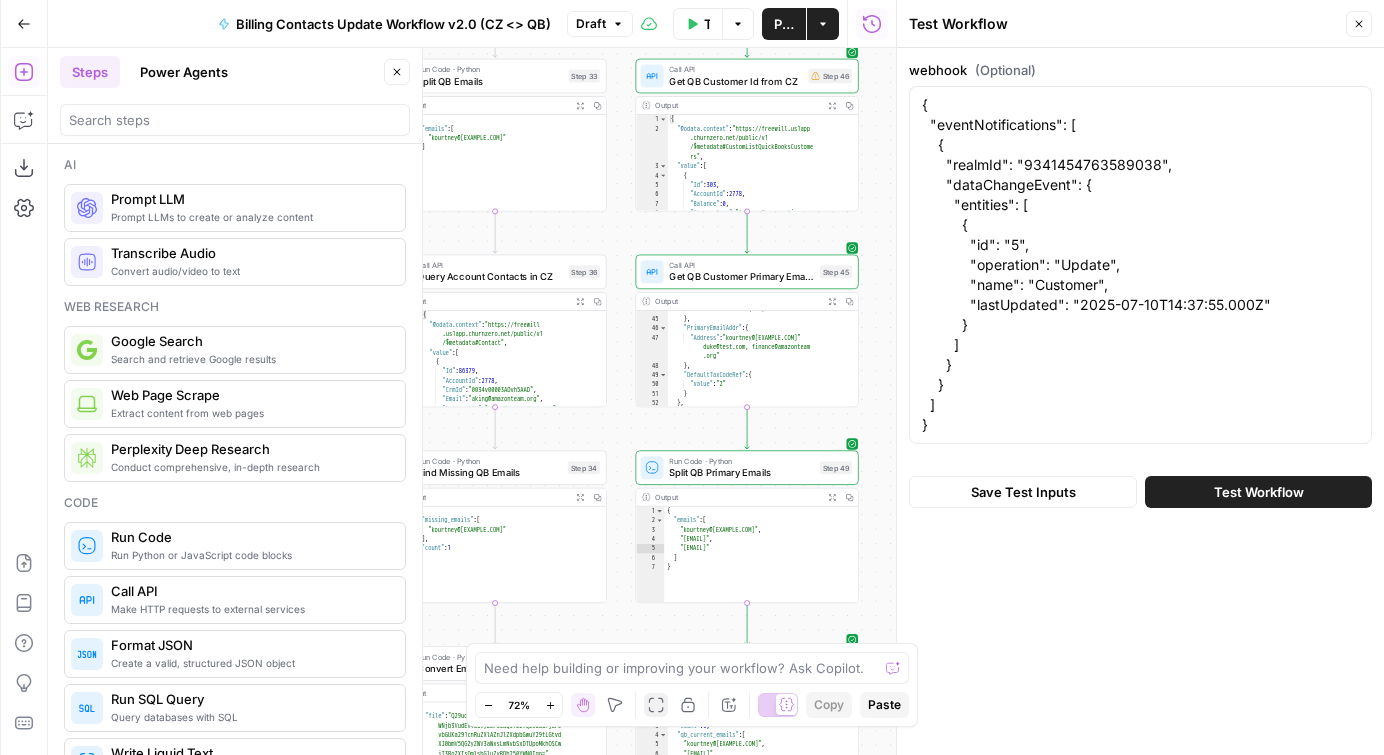 drag, startPoint x: 645, startPoint y: 286, endPoint x: 647, endPoint y: 693, distance: 407.0049 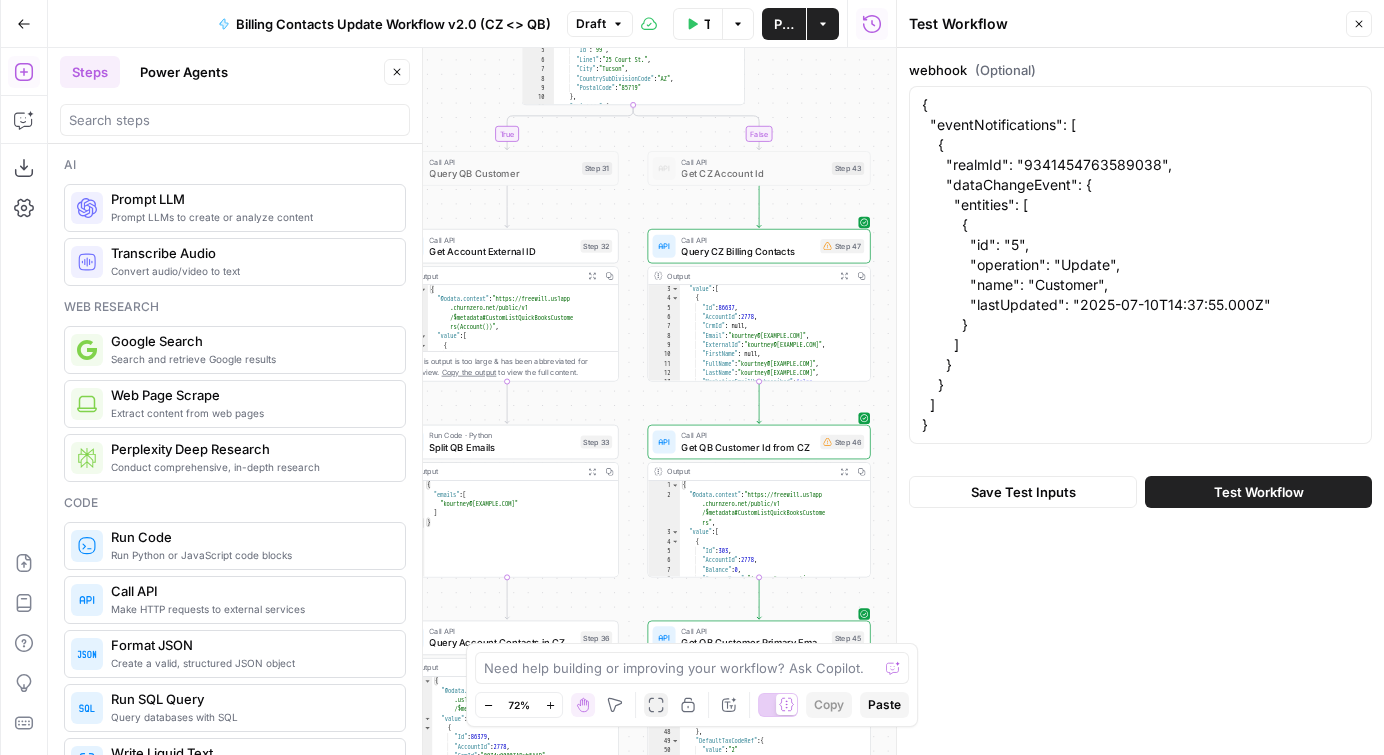 drag, startPoint x: 648, startPoint y: 286, endPoint x: 651, endPoint y: 706, distance: 420.0107 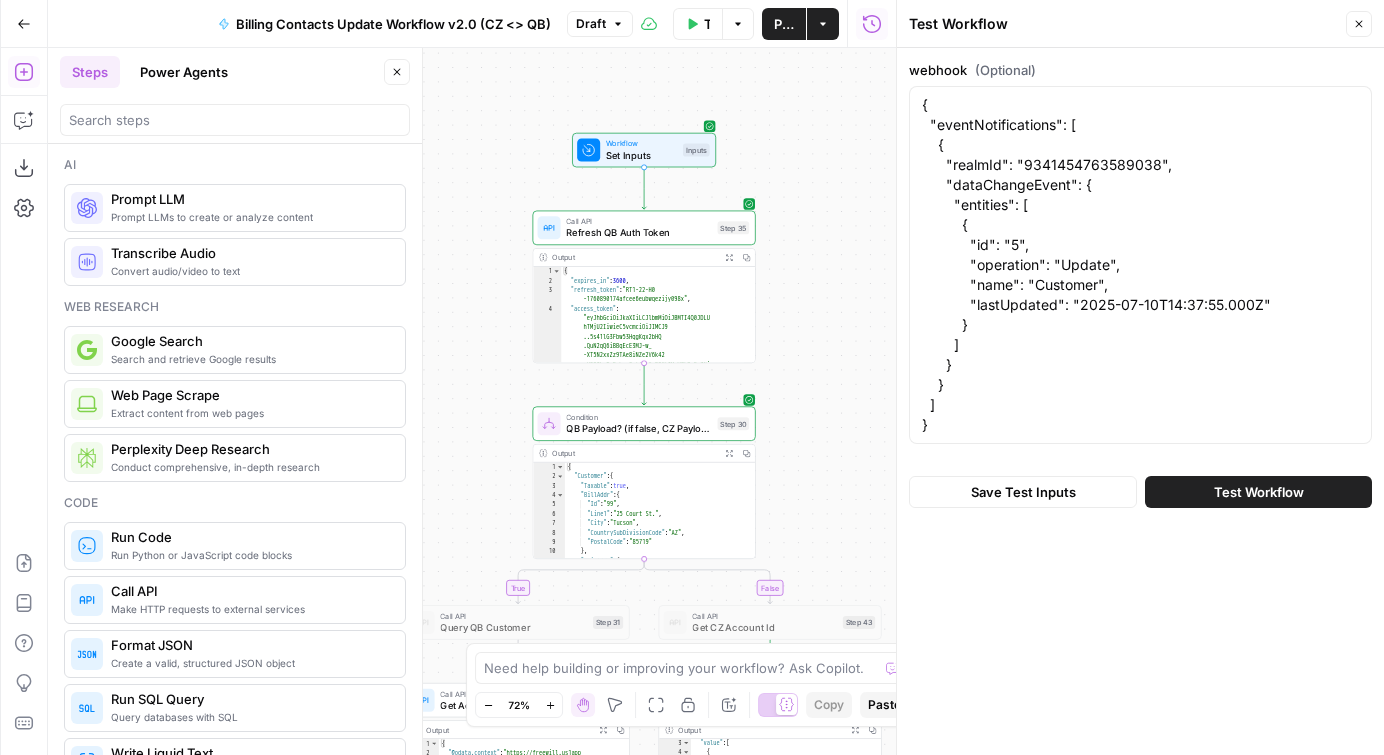 drag, startPoint x: 784, startPoint y: 324, endPoint x: 792, endPoint y: 475, distance: 151.21178 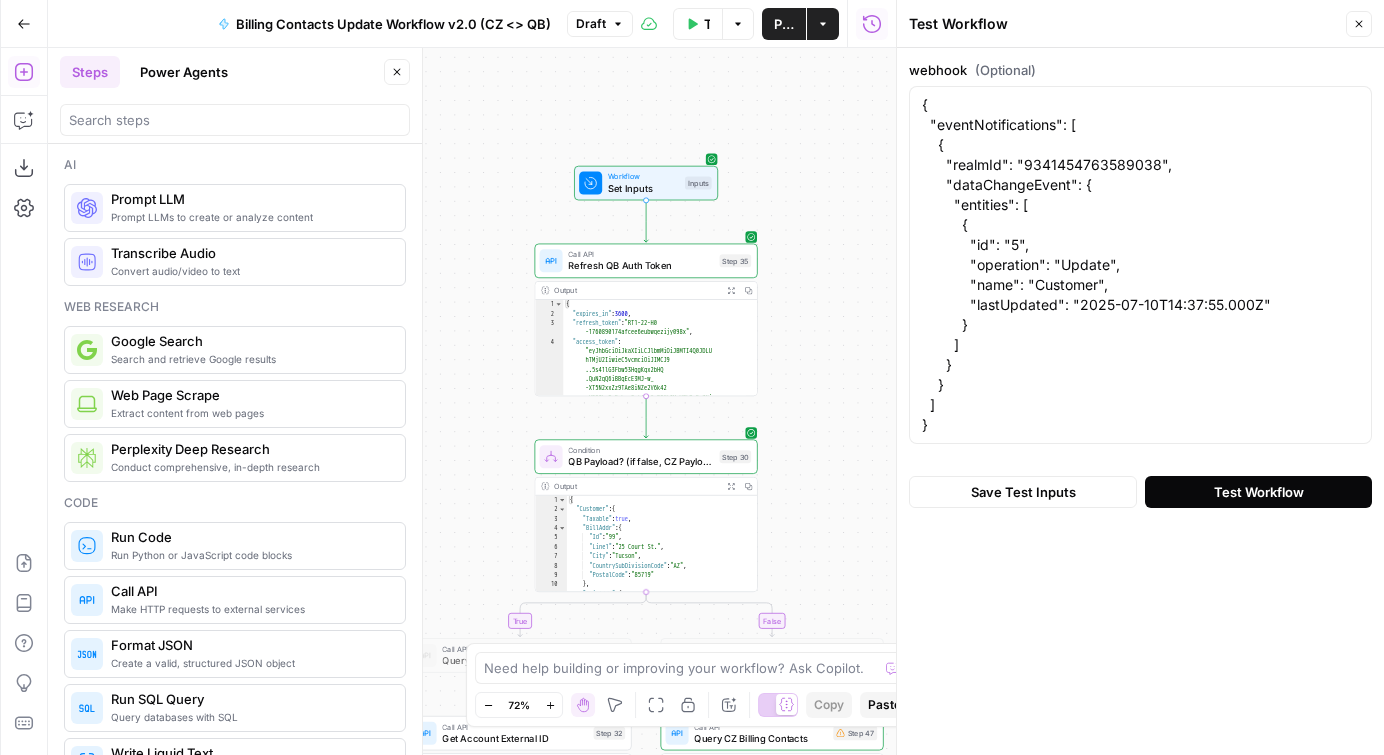 click on "Test Workflow" at bounding box center (1259, 492) 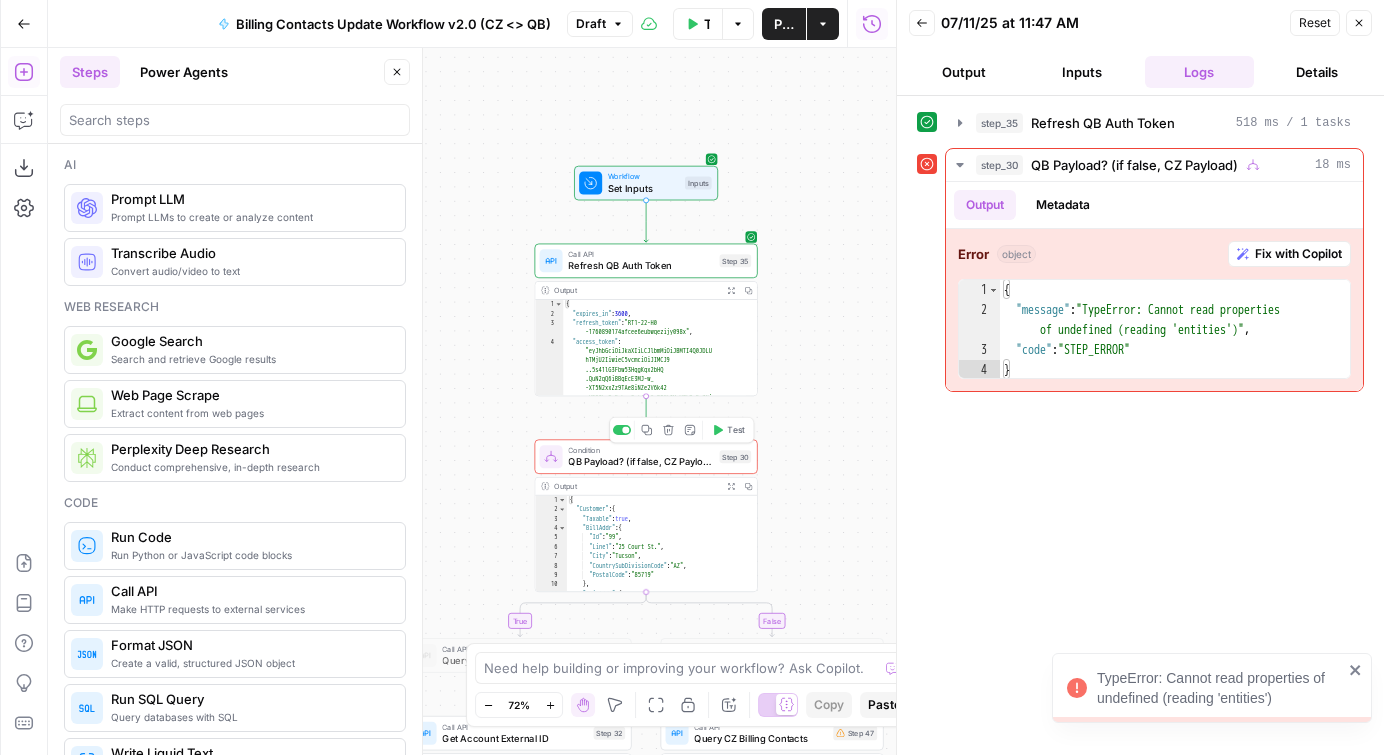 click on "QB Payload? (if false, CZ Payload)" at bounding box center [640, 462] 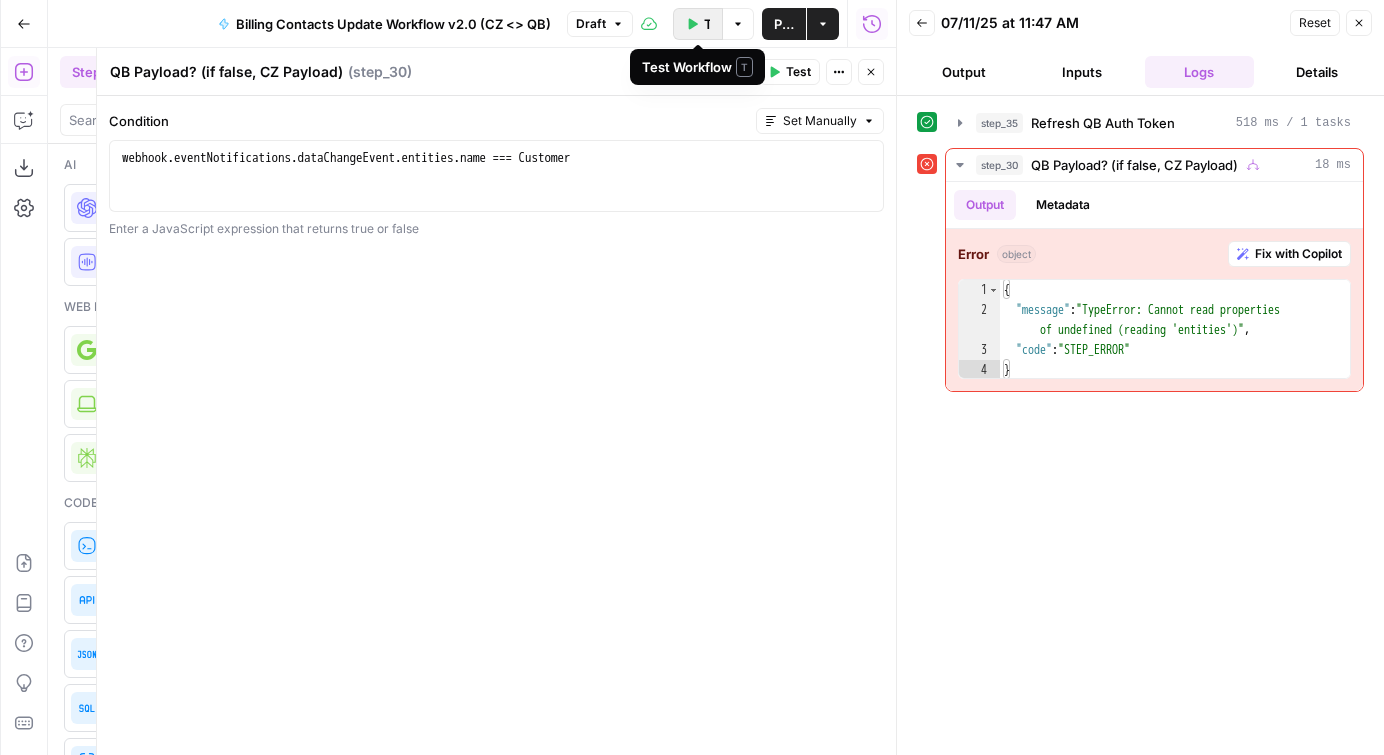 click 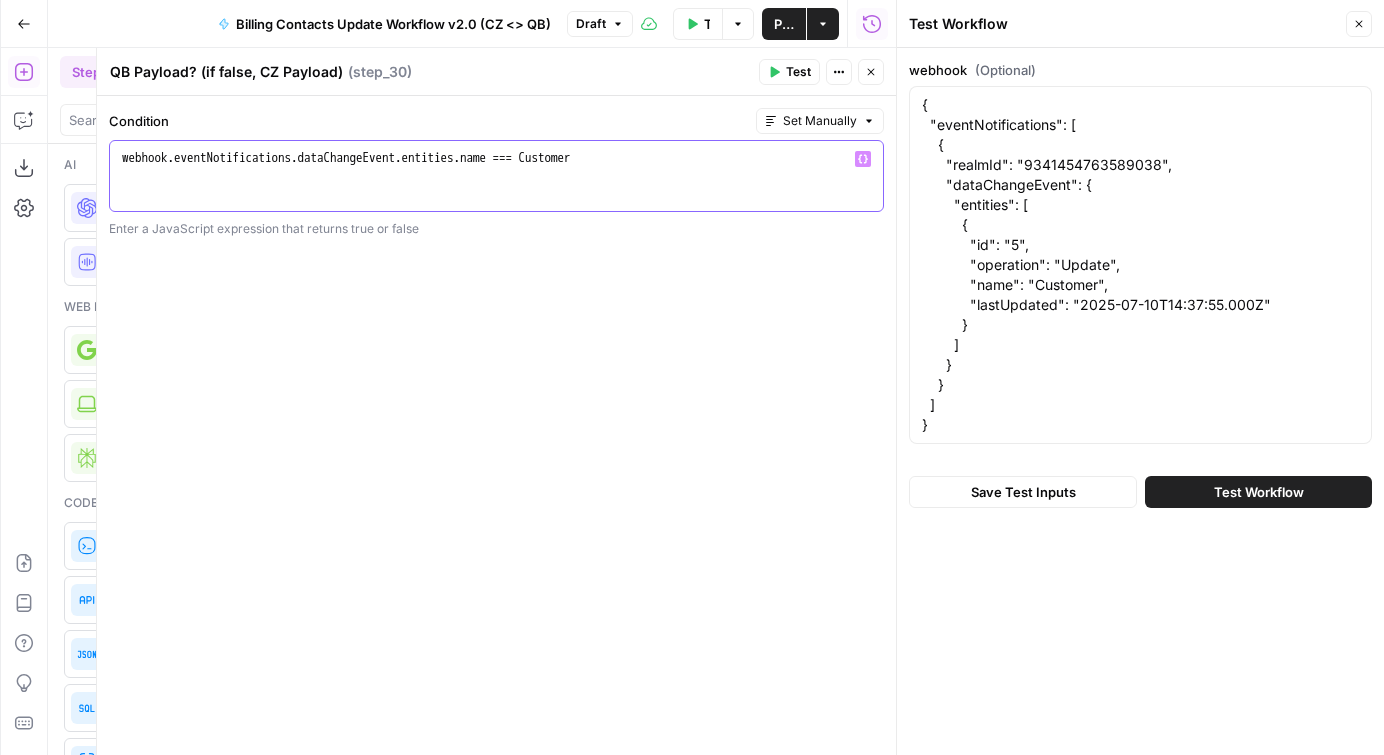 click on "webhook . eventNotifications . dataChangeEvent . entities . name   ===   Customer" at bounding box center [496, 194] 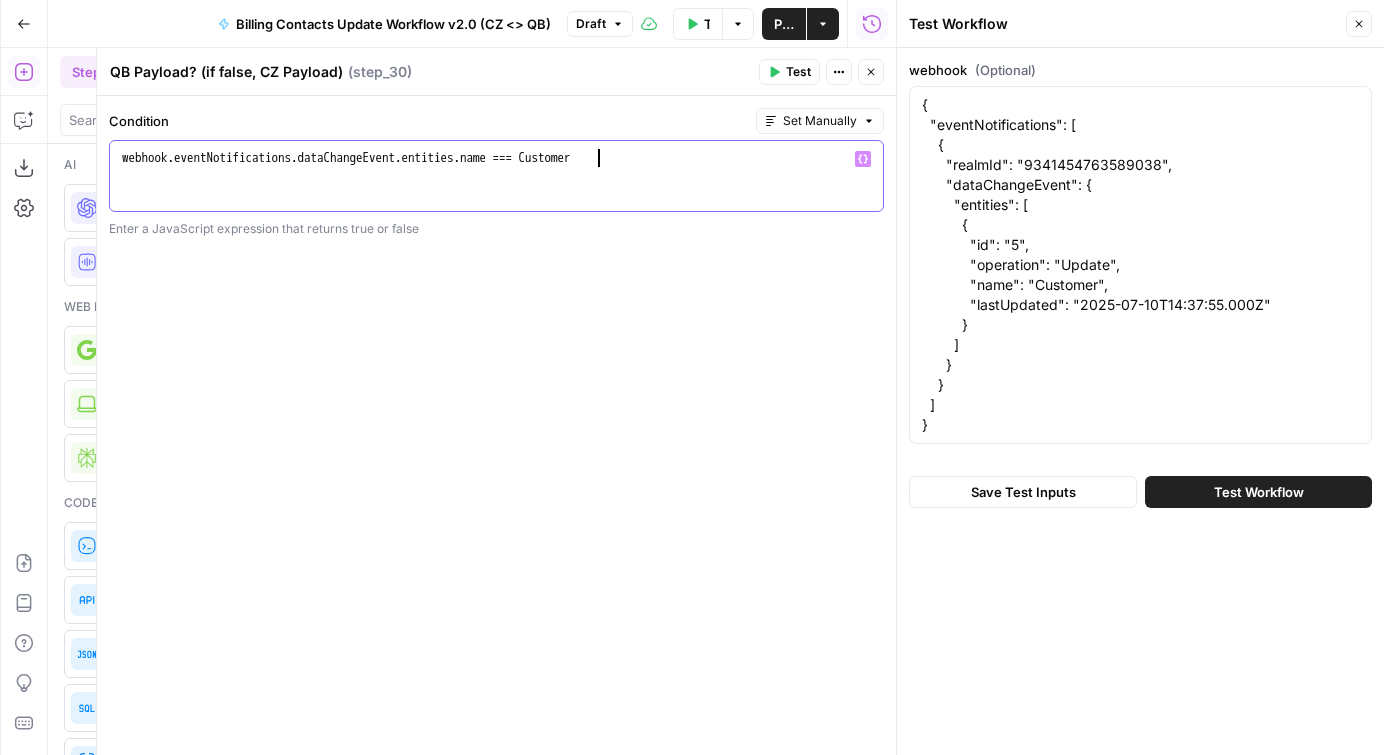 scroll, scrollTop: 8, scrollLeft: 36, axis: both 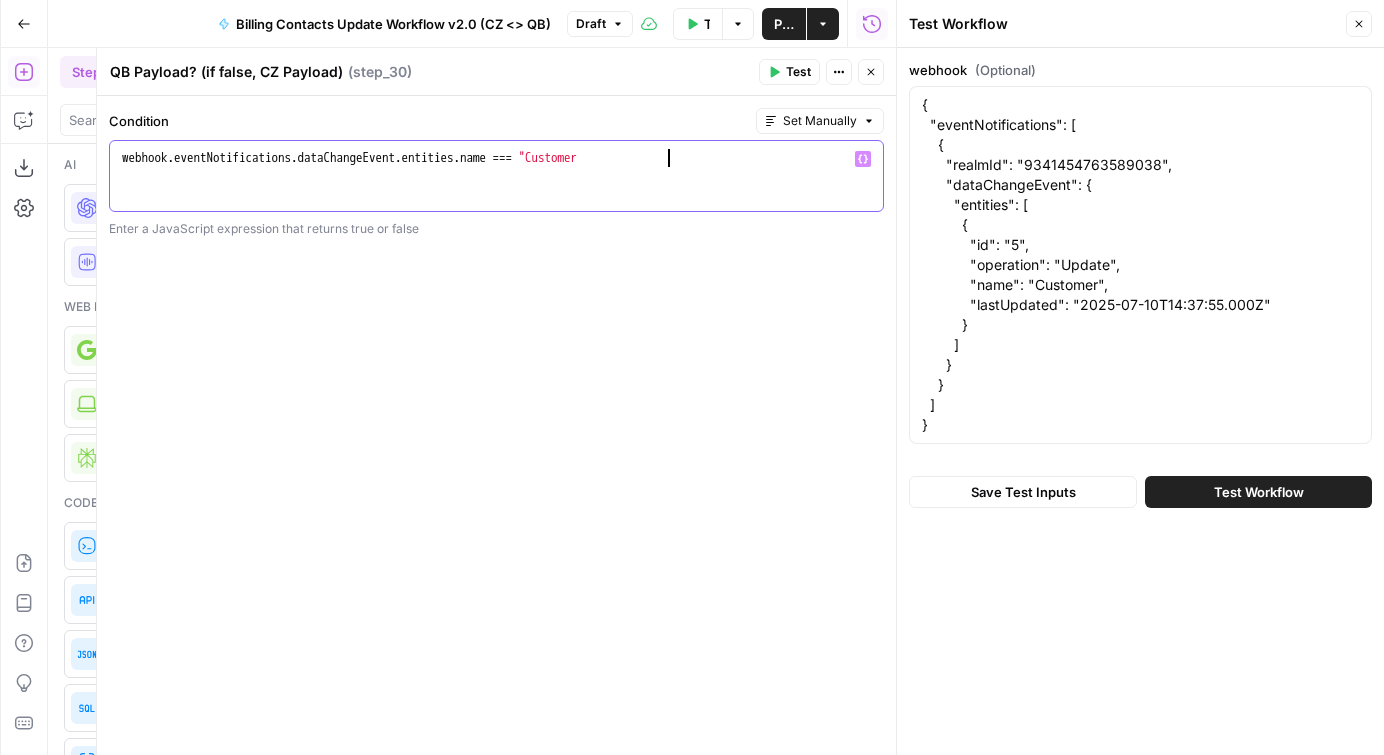click on "webhook . eventNotifications . dataChangeEvent . entities . name   ===   "Customer" at bounding box center [496, 194] 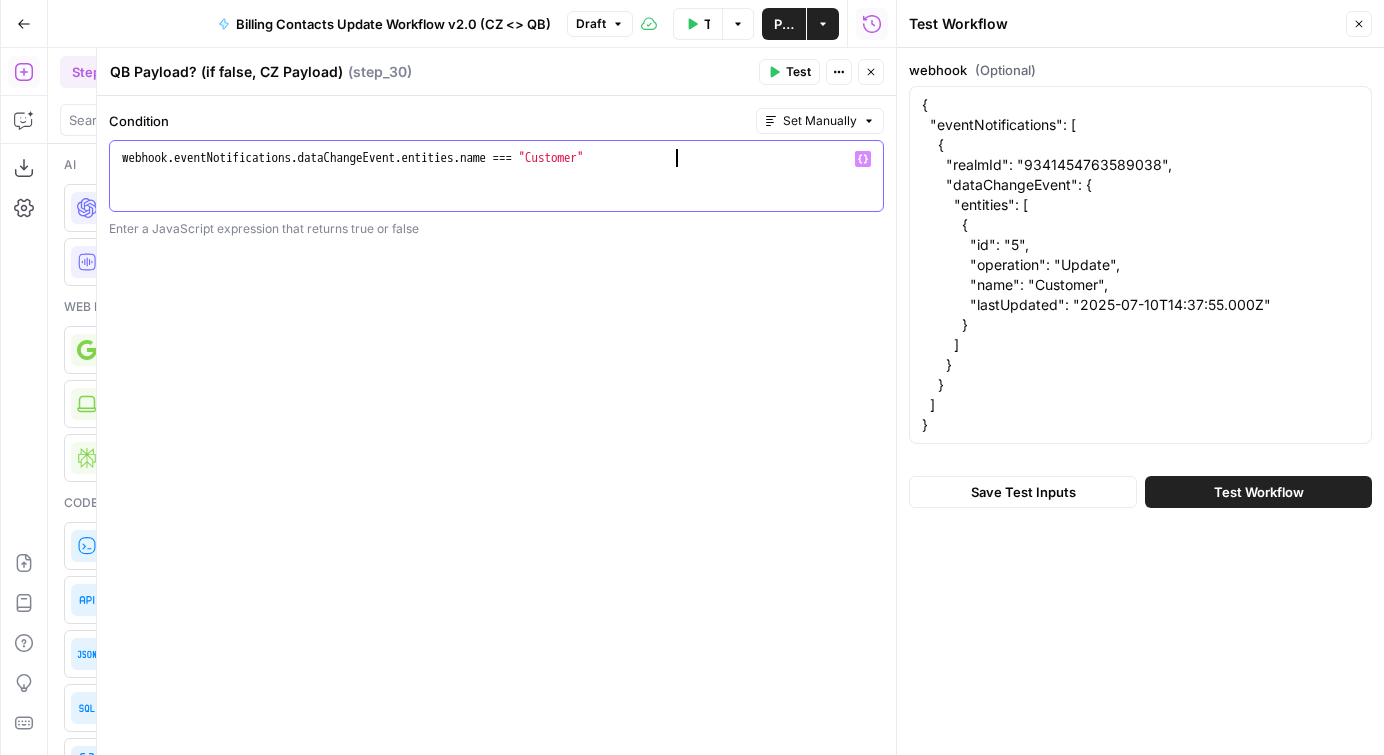 scroll, scrollTop: 8, scrollLeft: 41, axis: both 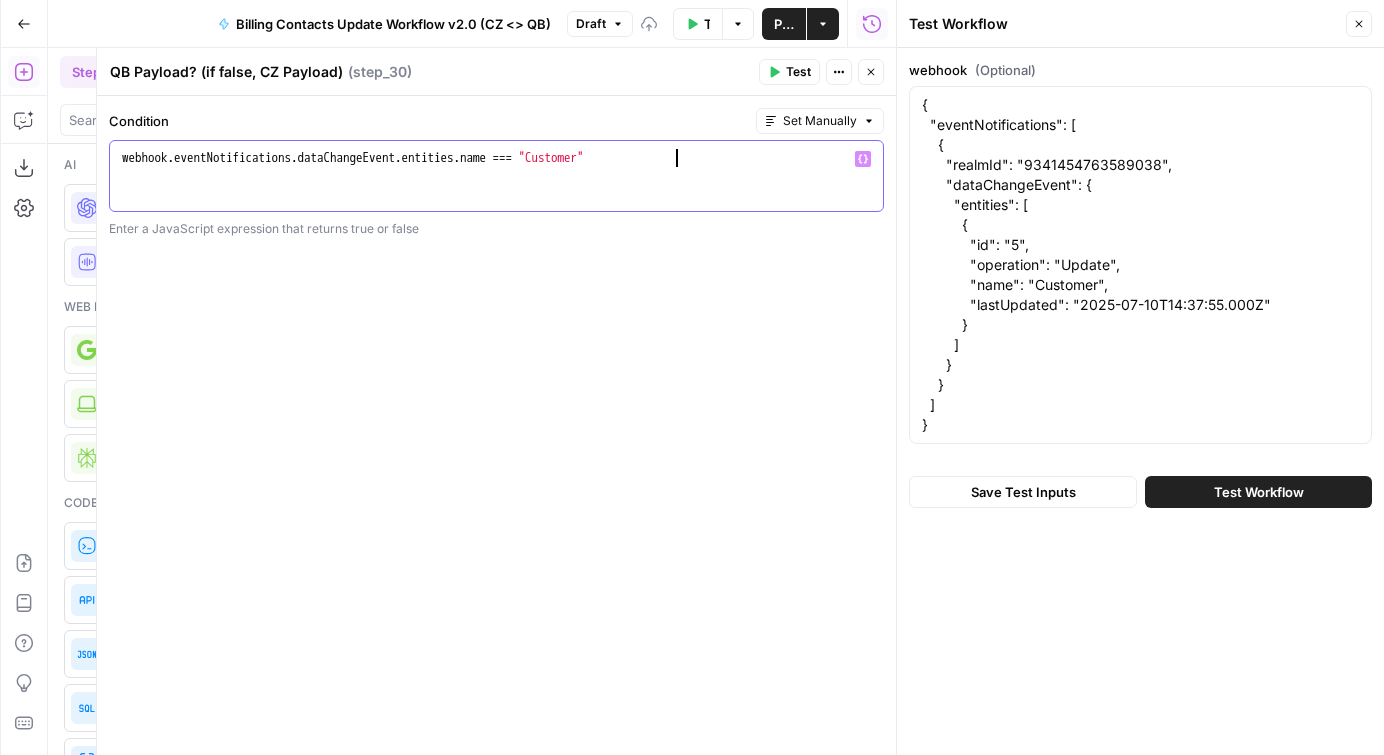 type on "**********" 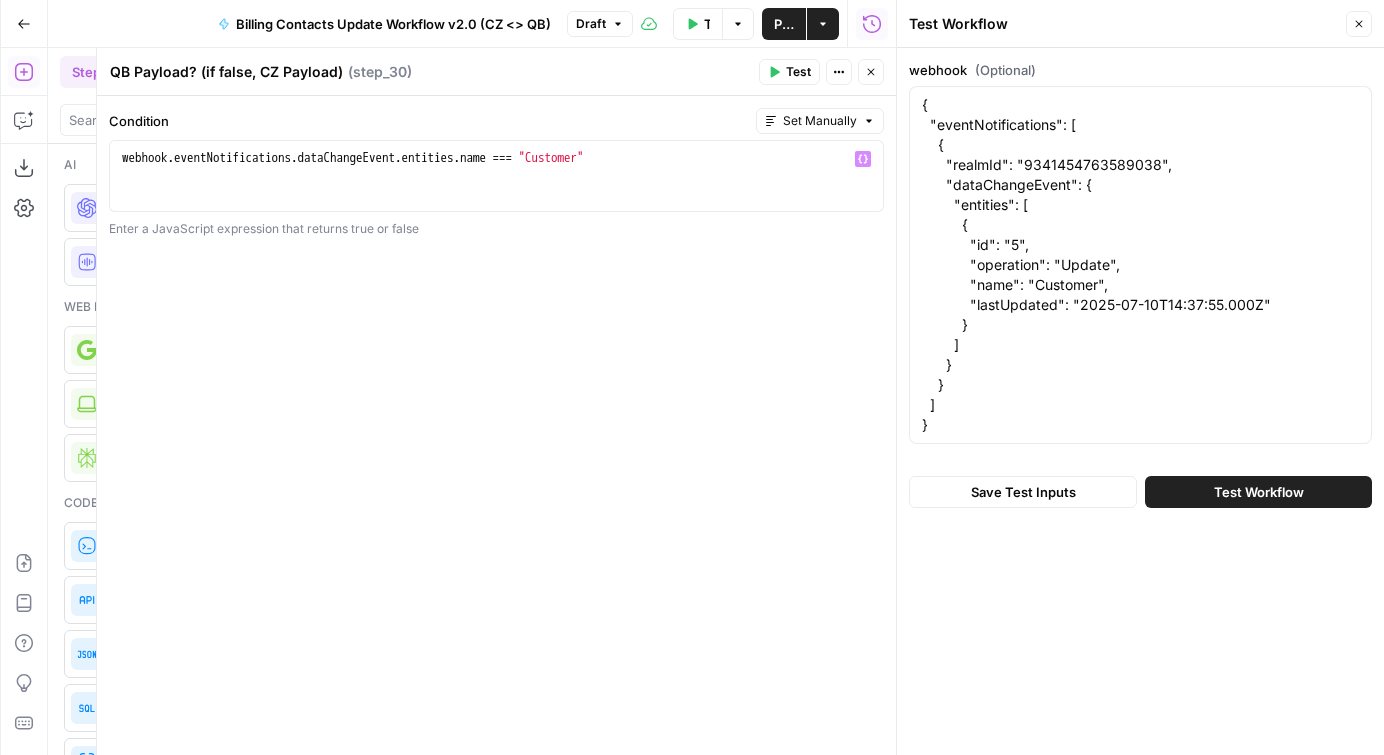 click on "**********" at bounding box center [496, 425] 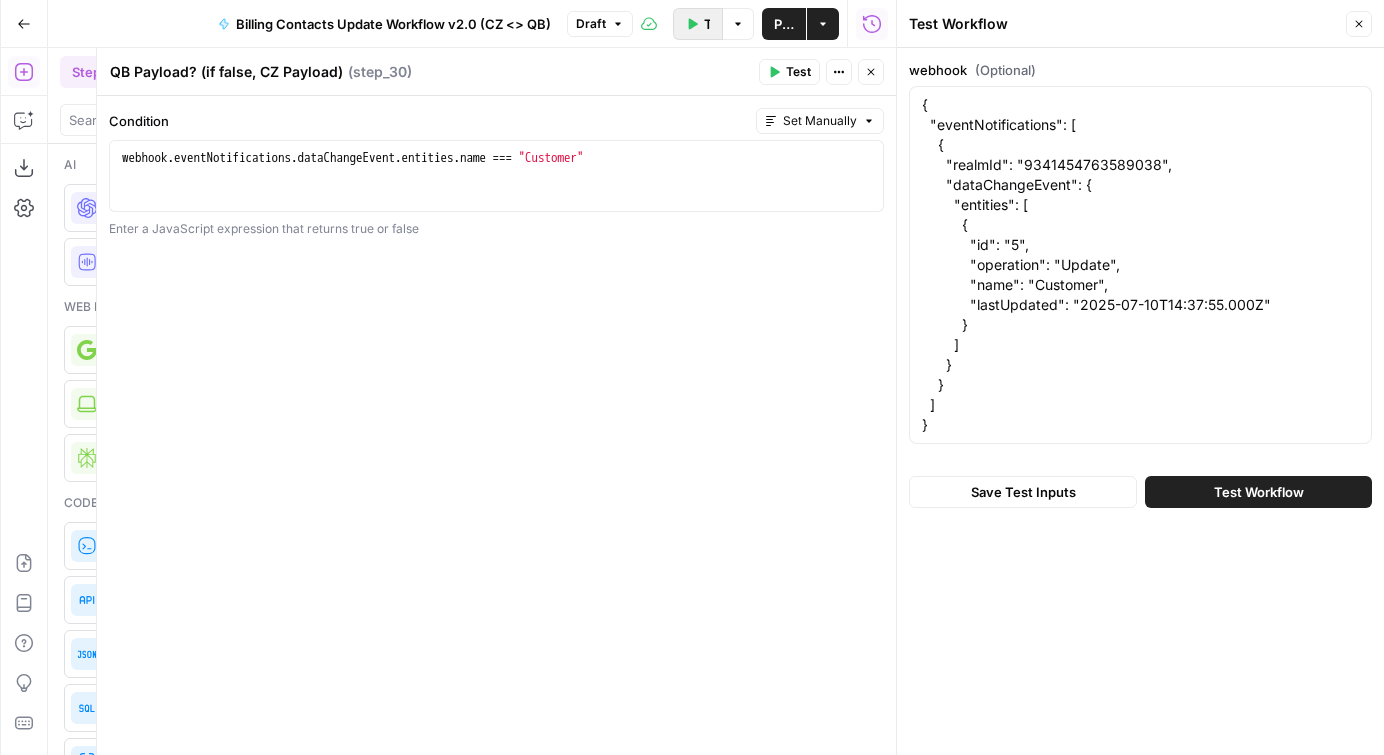 click on "Test Workflow" at bounding box center [707, 24] 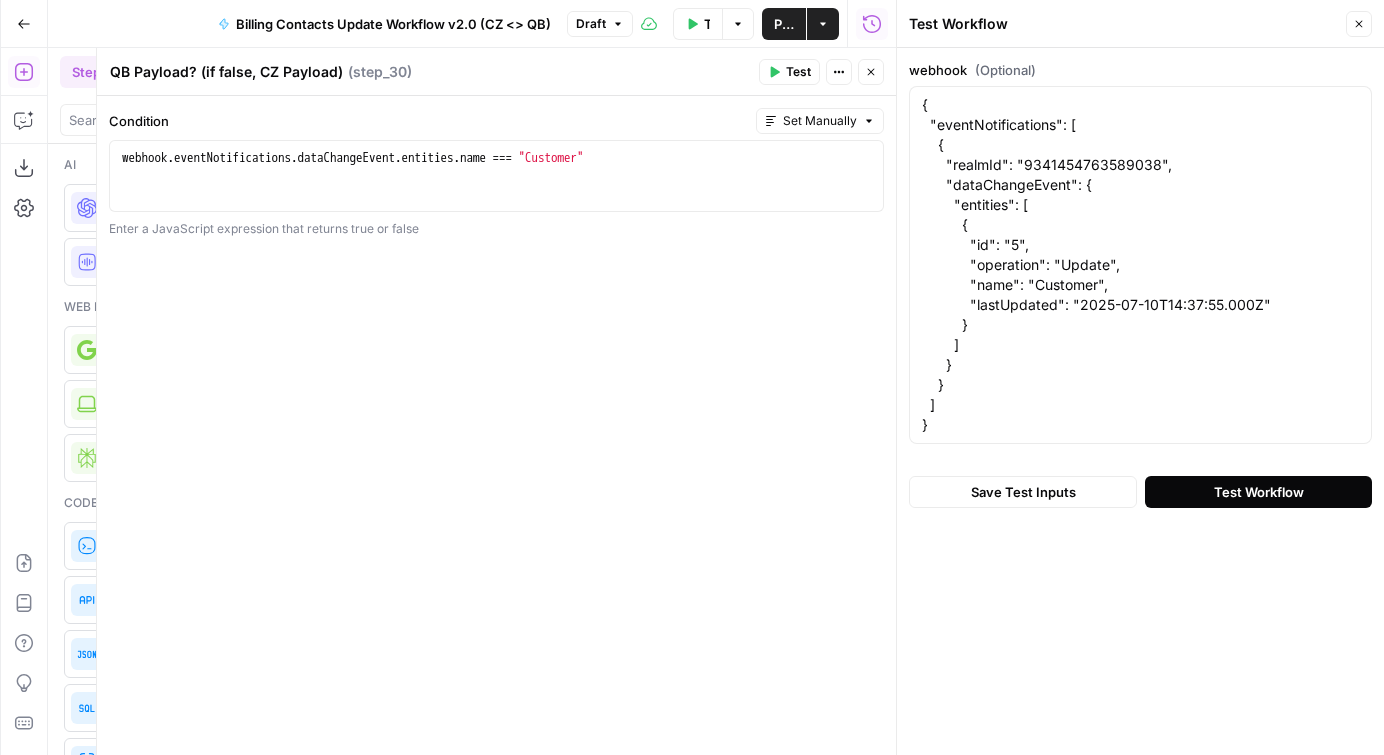 click on "Test Workflow" at bounding box center (1258, 492) 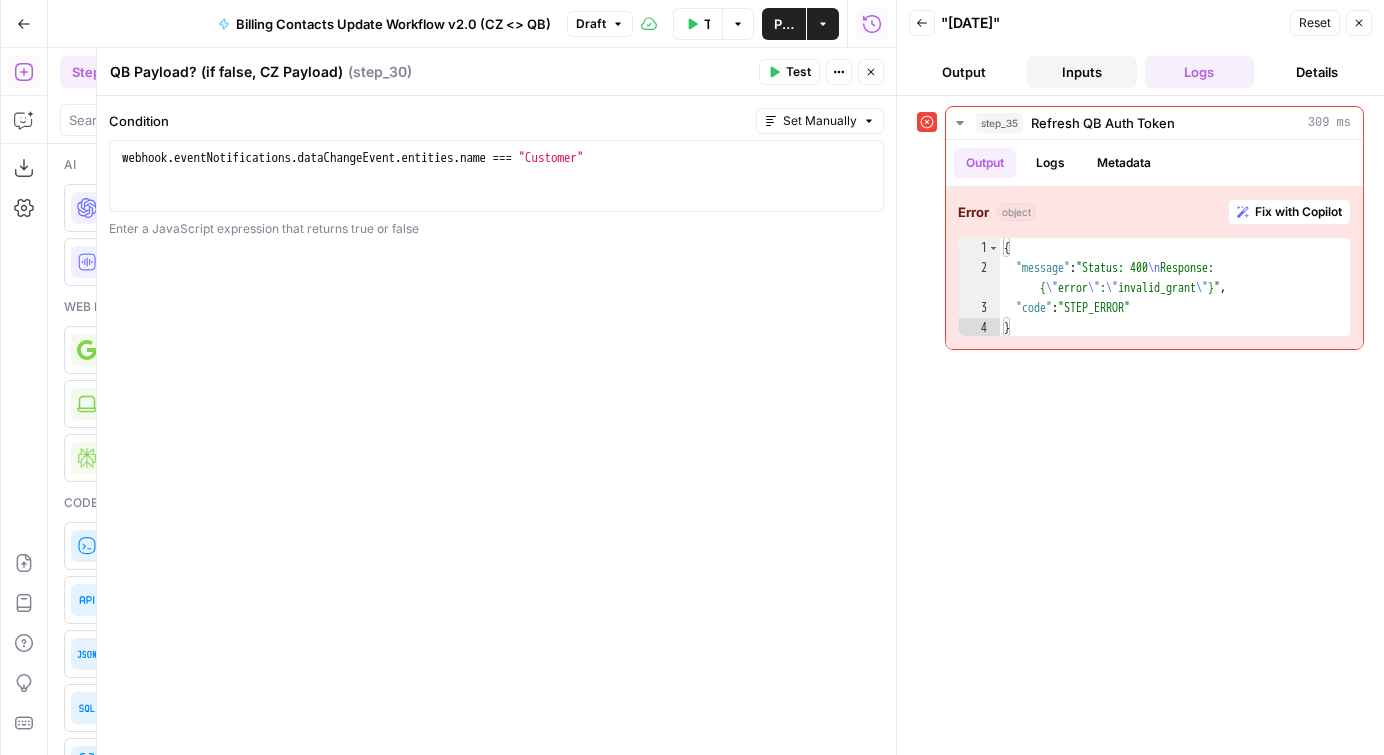 click on "Inputs" at bounding box center (1082, 72) 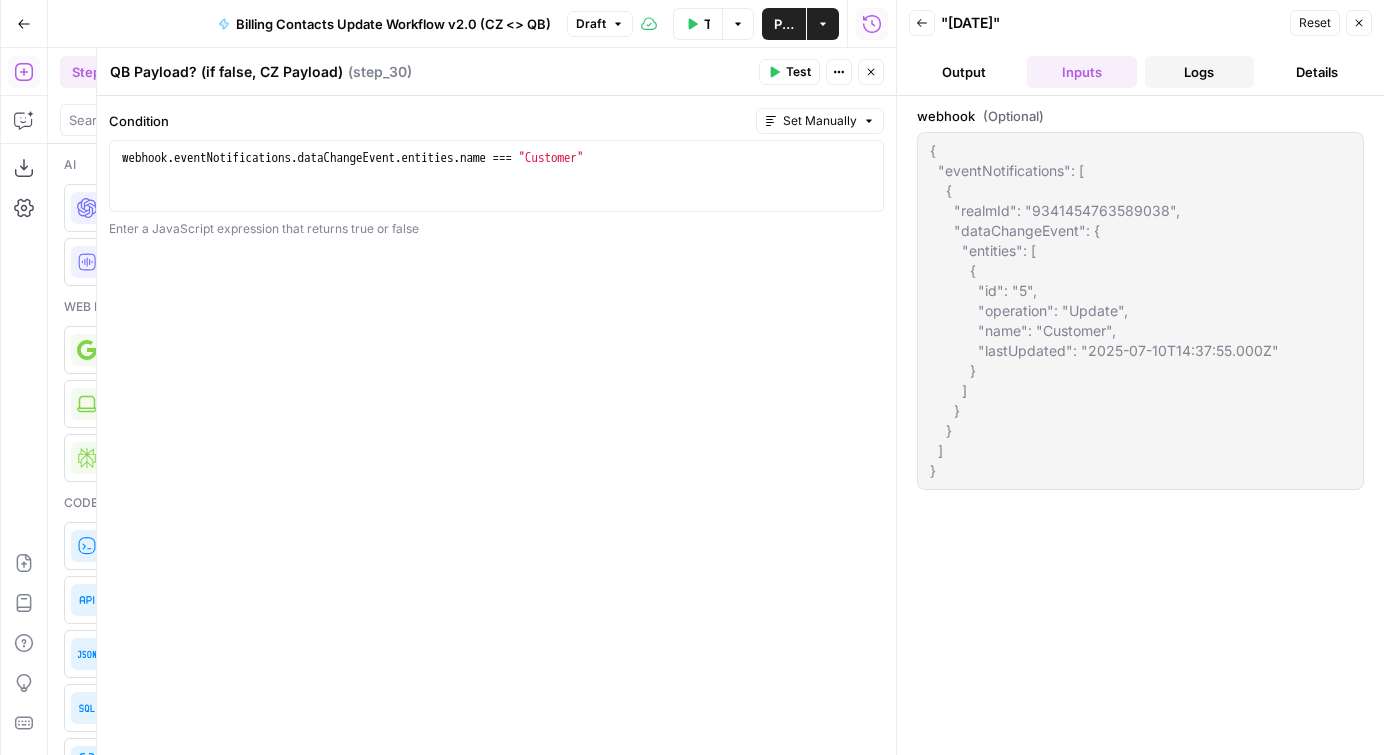click on "Logs" at bounding box center [1200, 72] 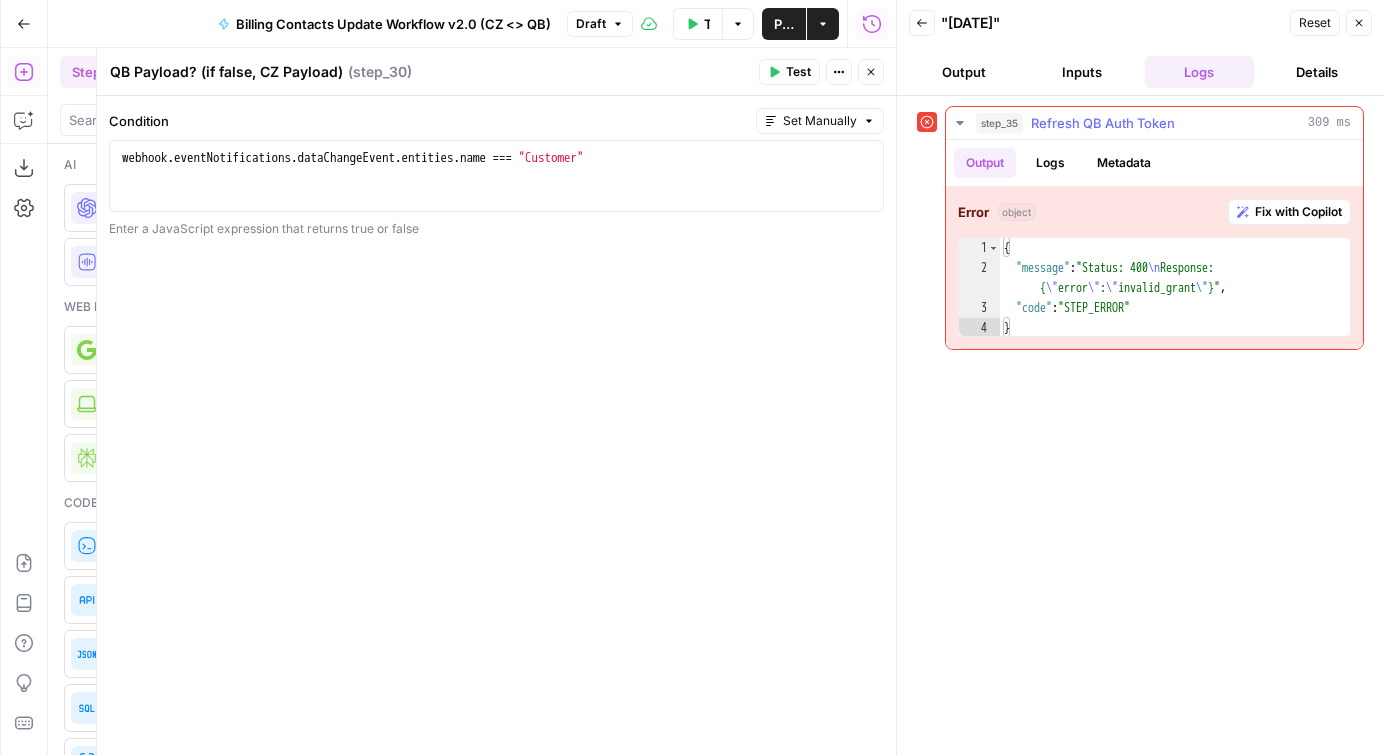 click 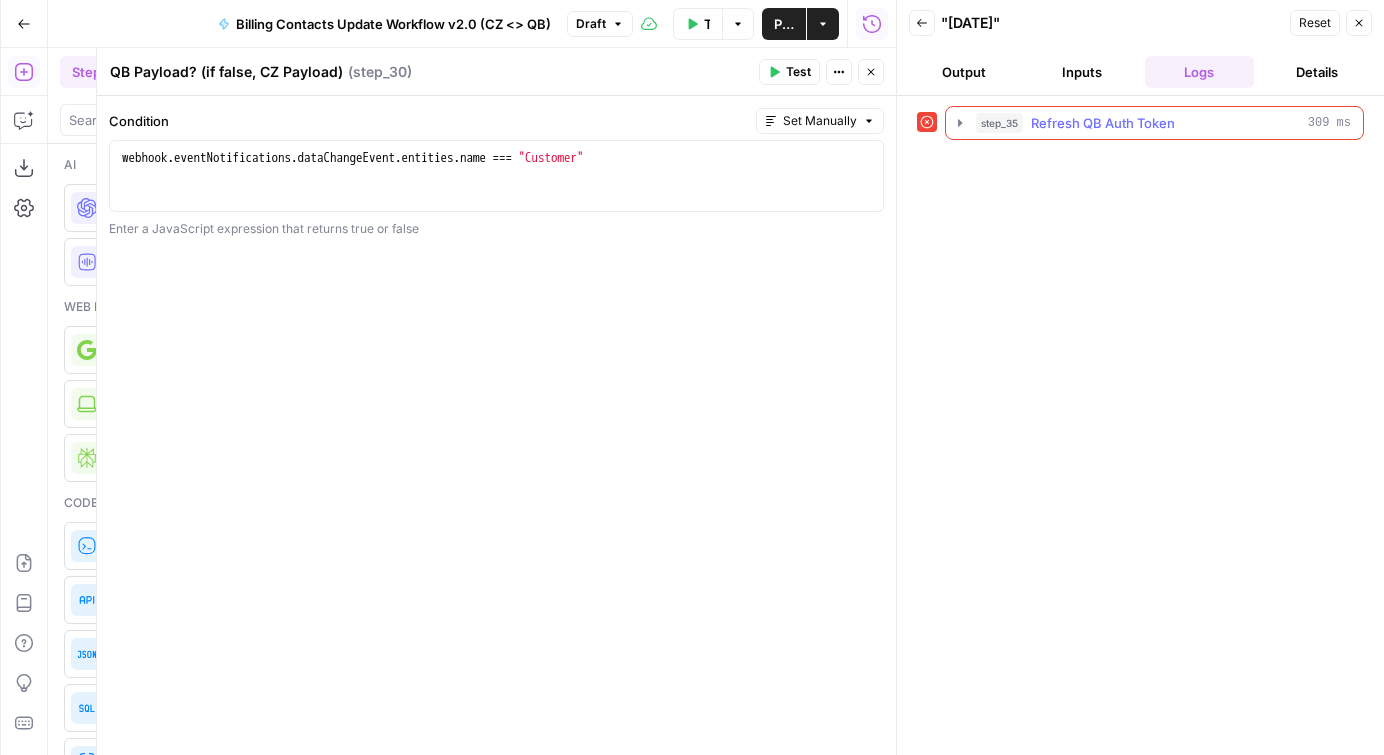 click 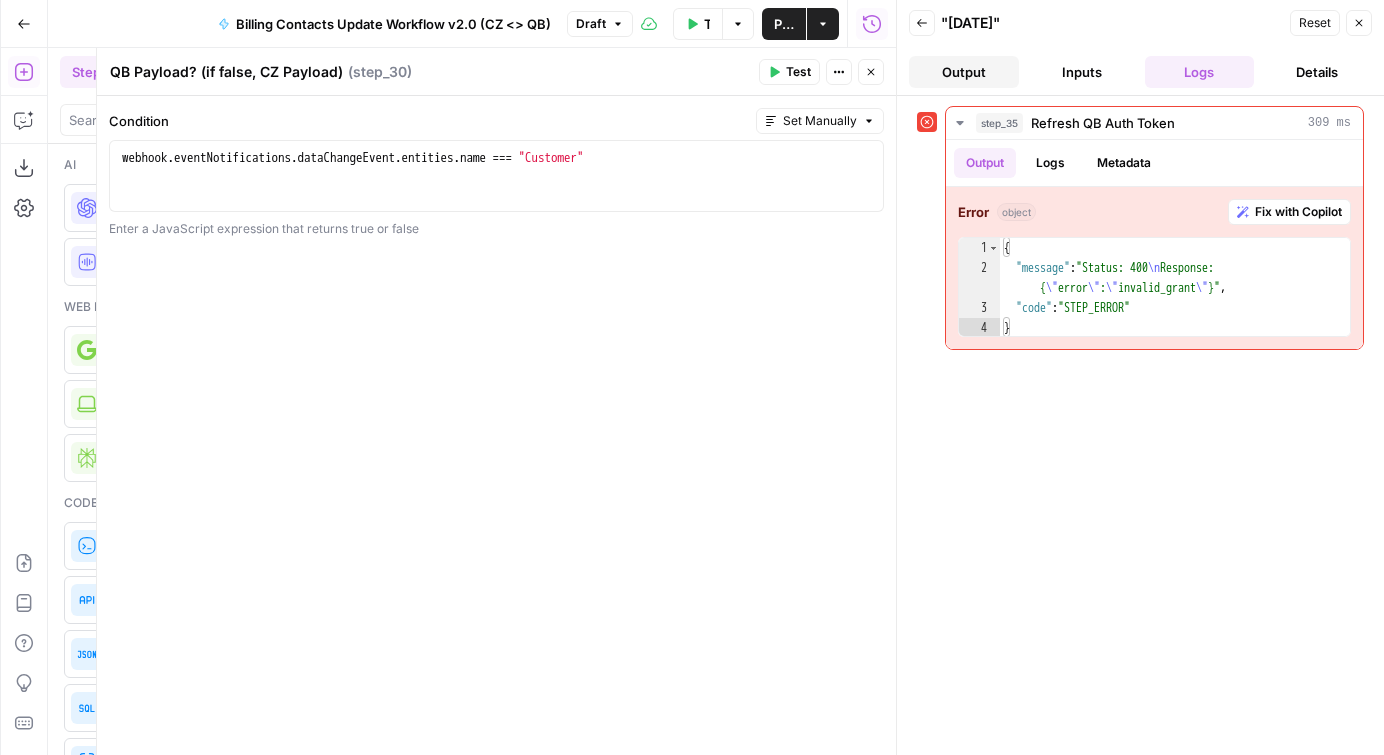 click on "Output" at bounding box center [964, 72] 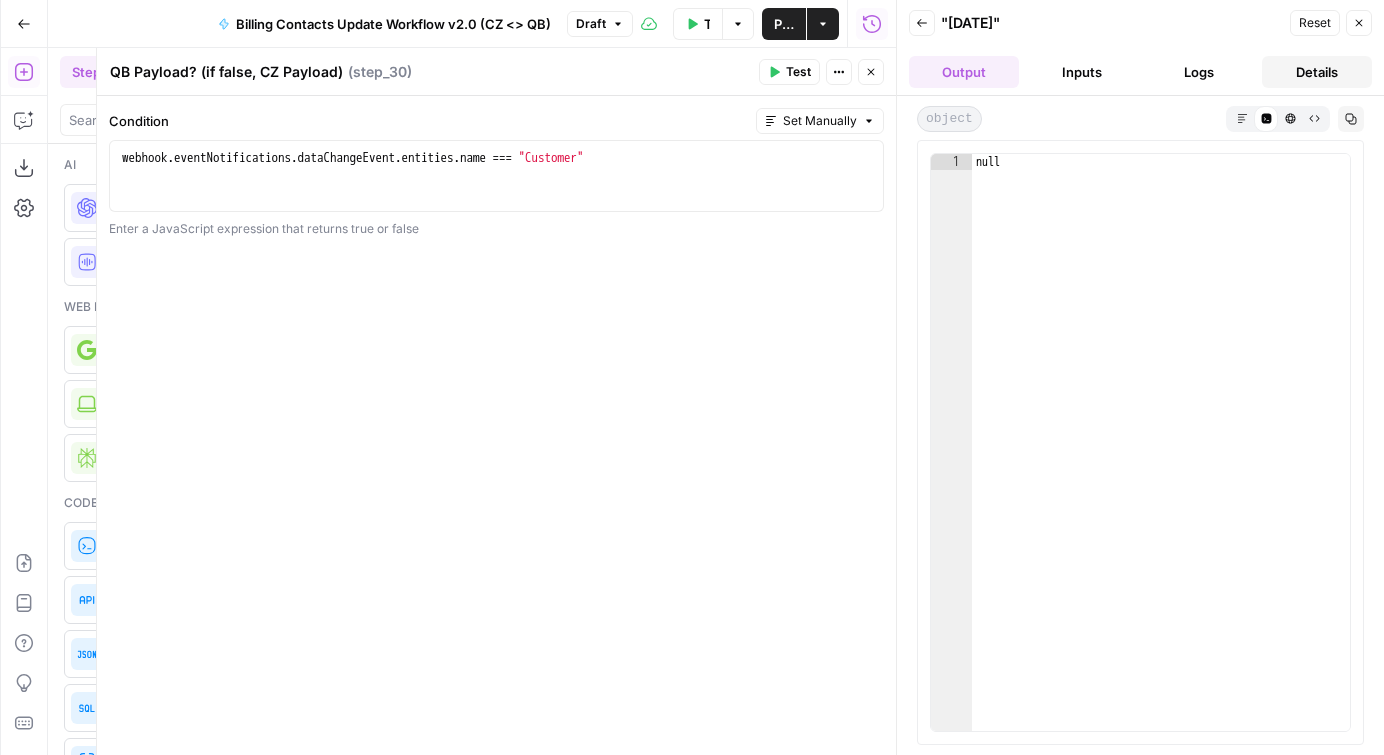 click on "Details" at bounding box center (1317, 72) 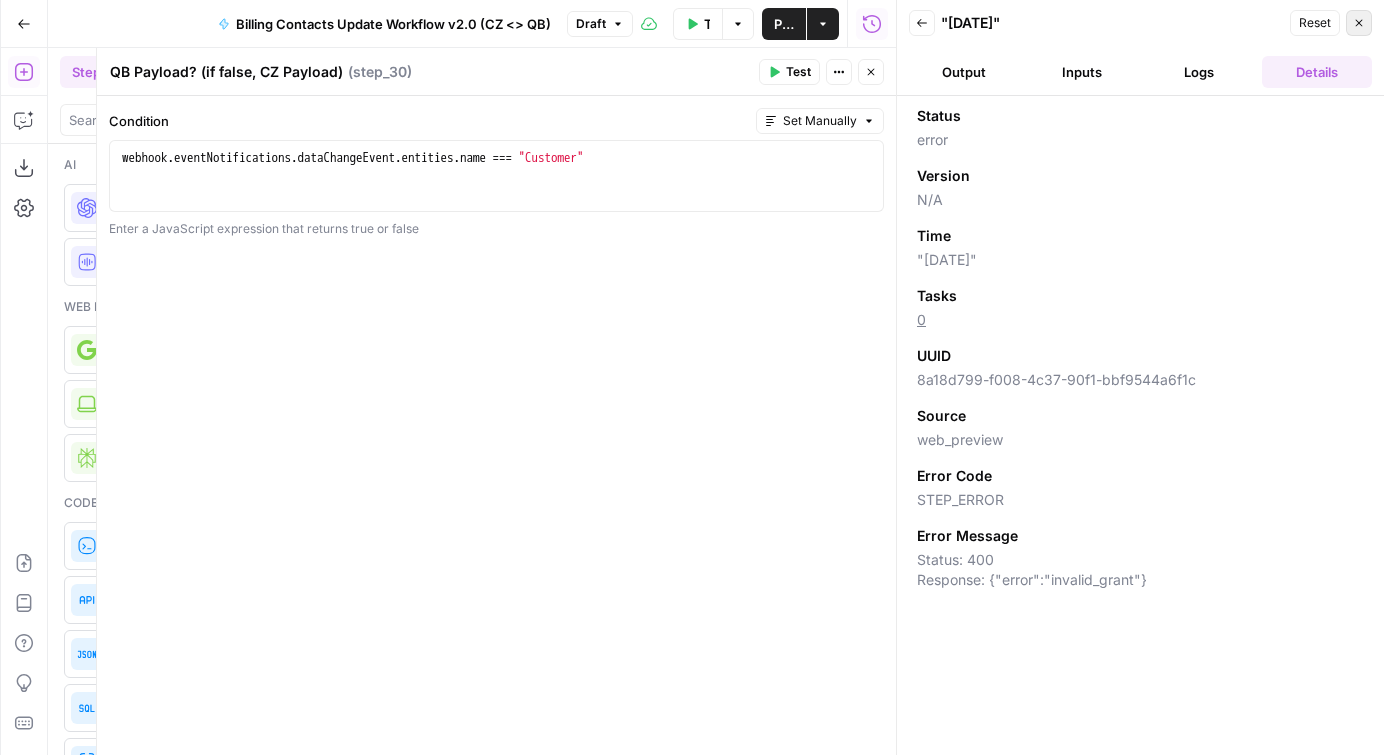 click 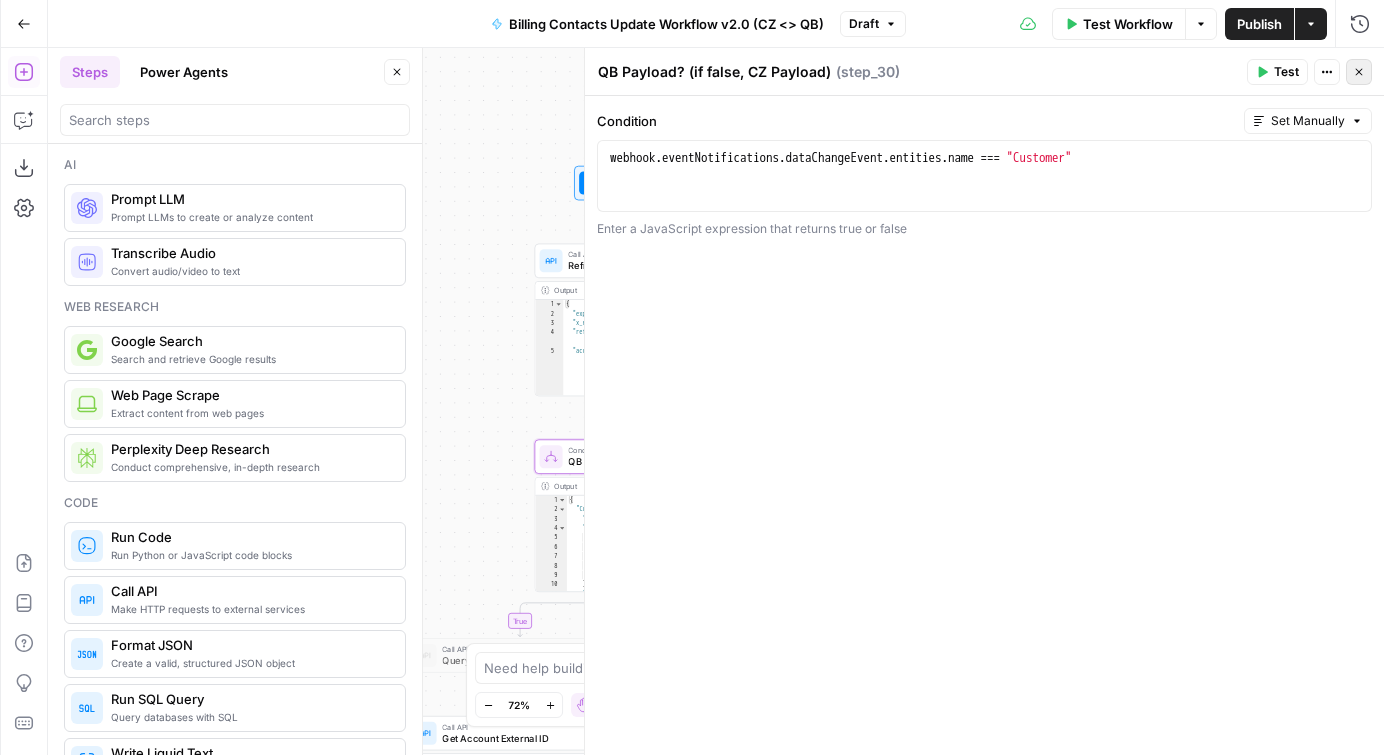 click 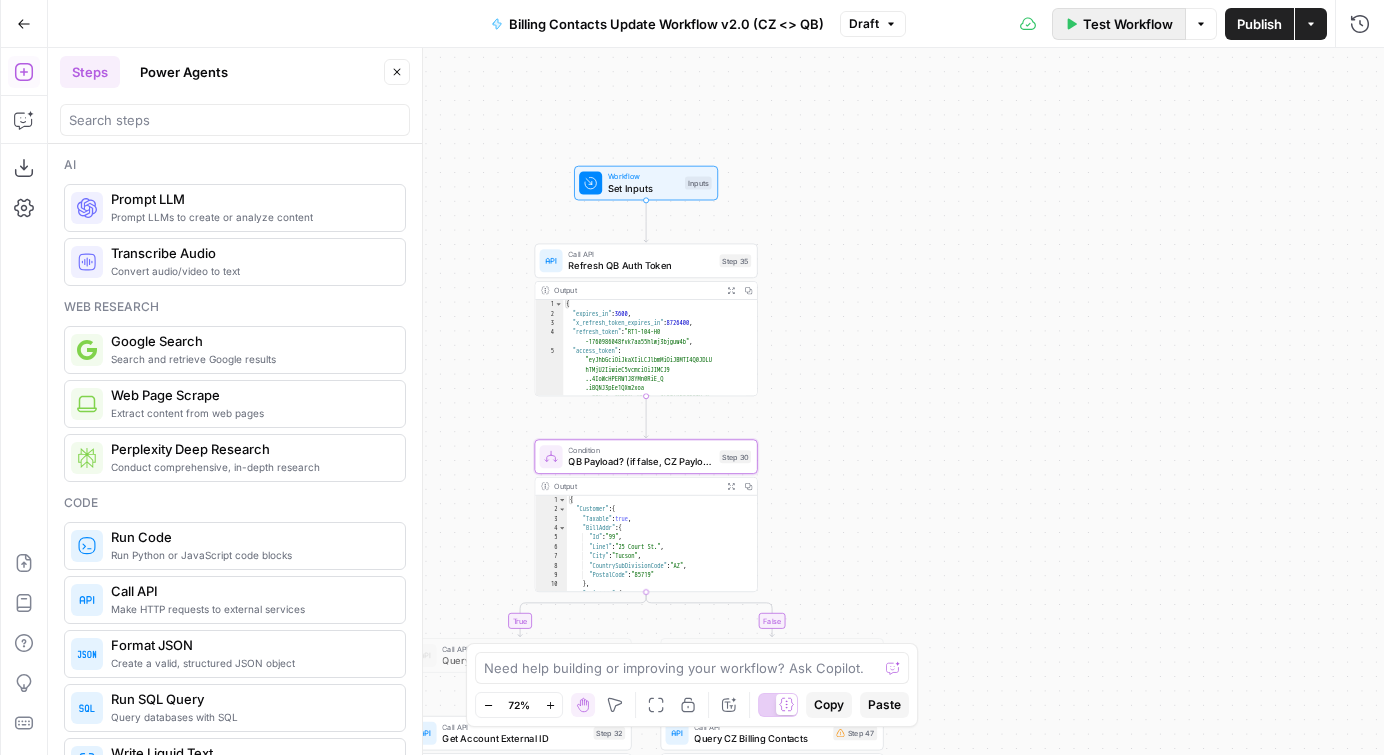 click on "Test Workflow" at bounding box center (1128, 24) 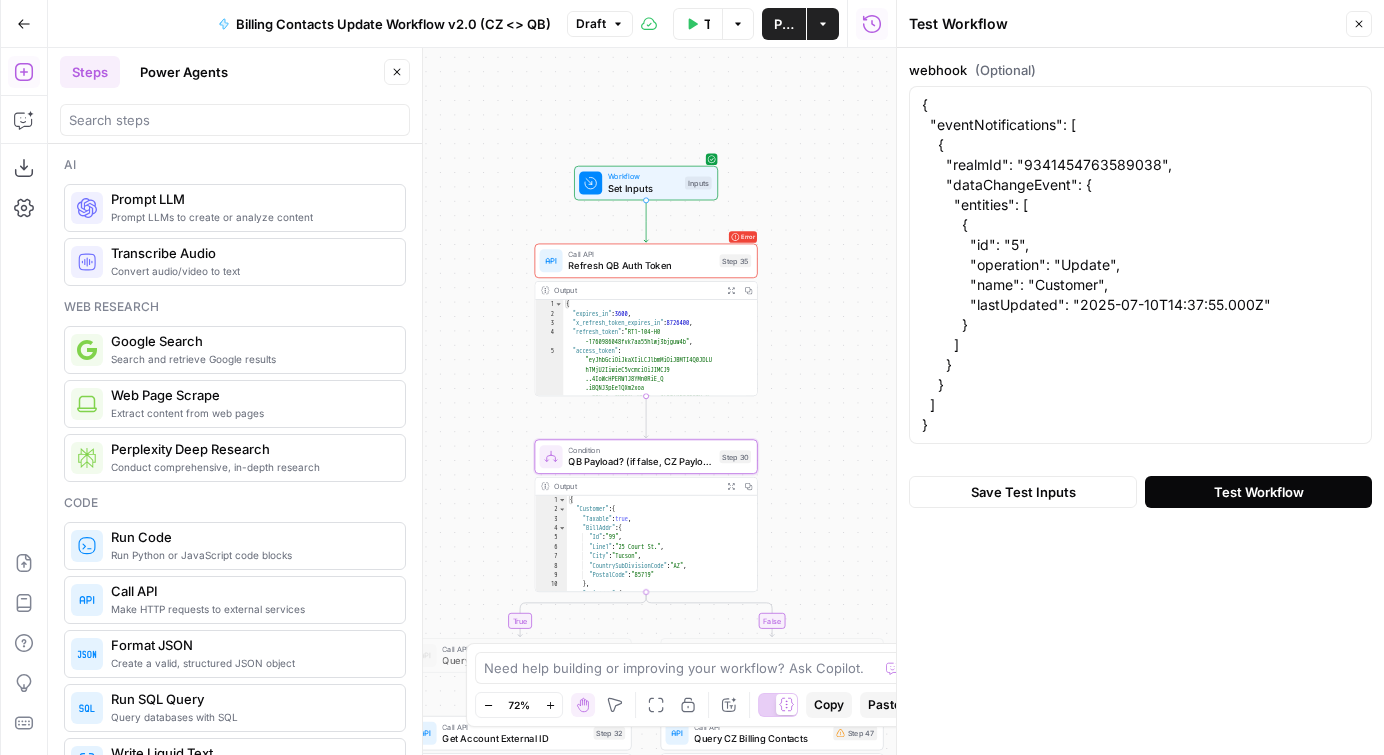 click on "Test Workflow" at bounding box center [1259, 492] 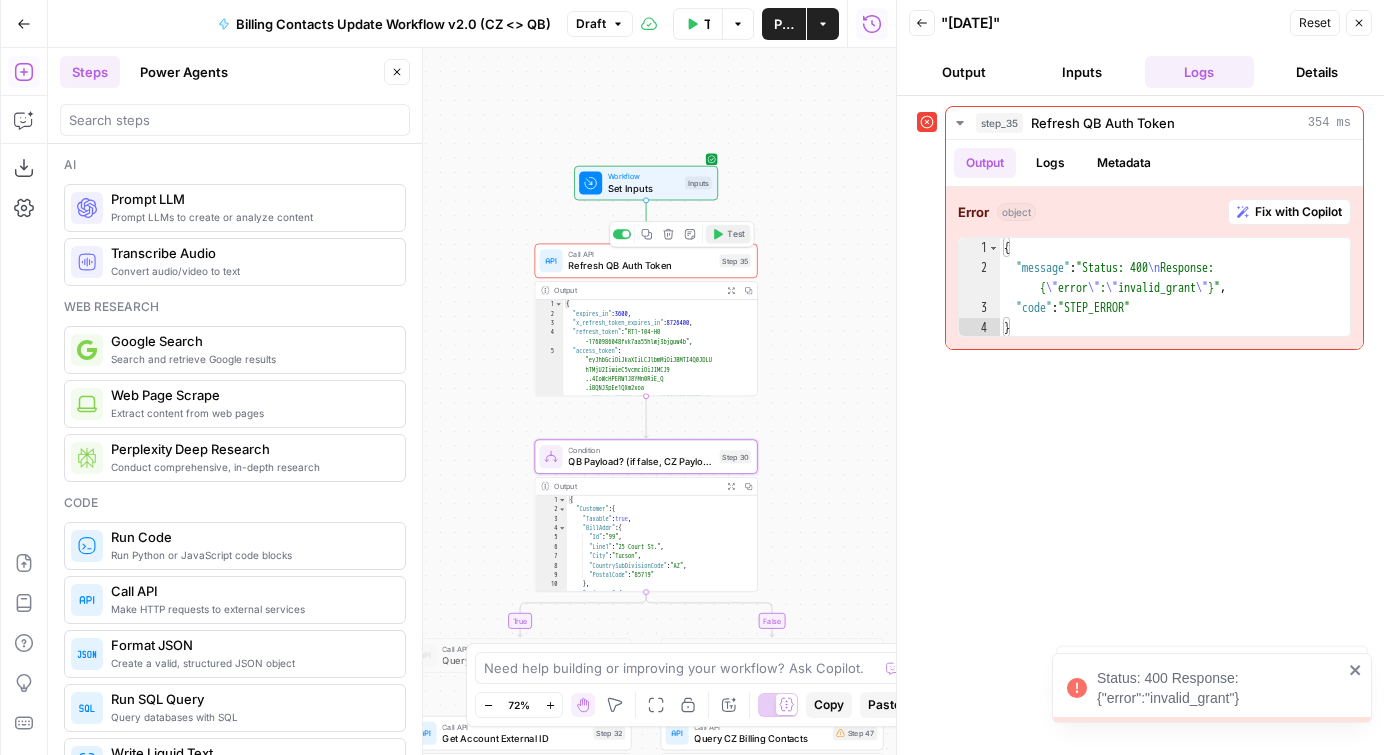 click on "Test" at bounding box center [735, 234] 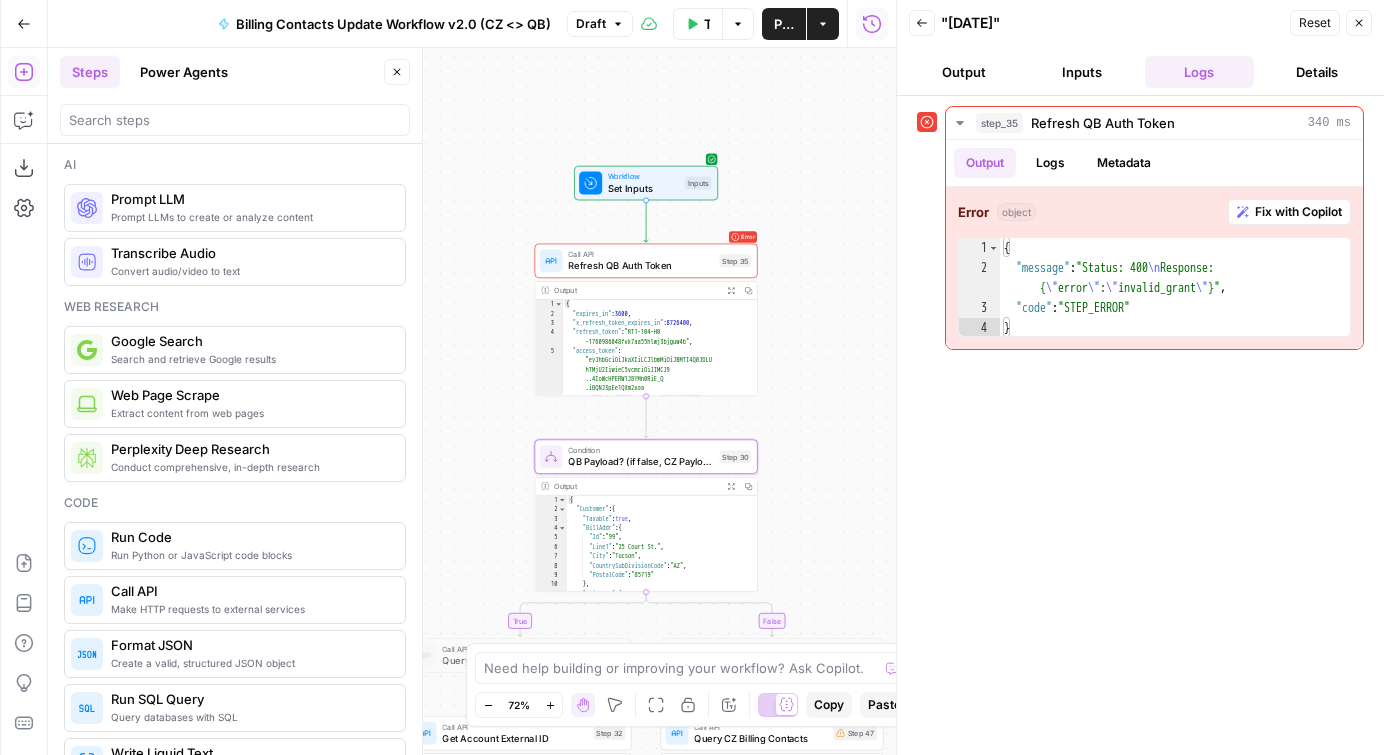 click on "Refresh QB Auth Token" at bounding box center [640, 266] 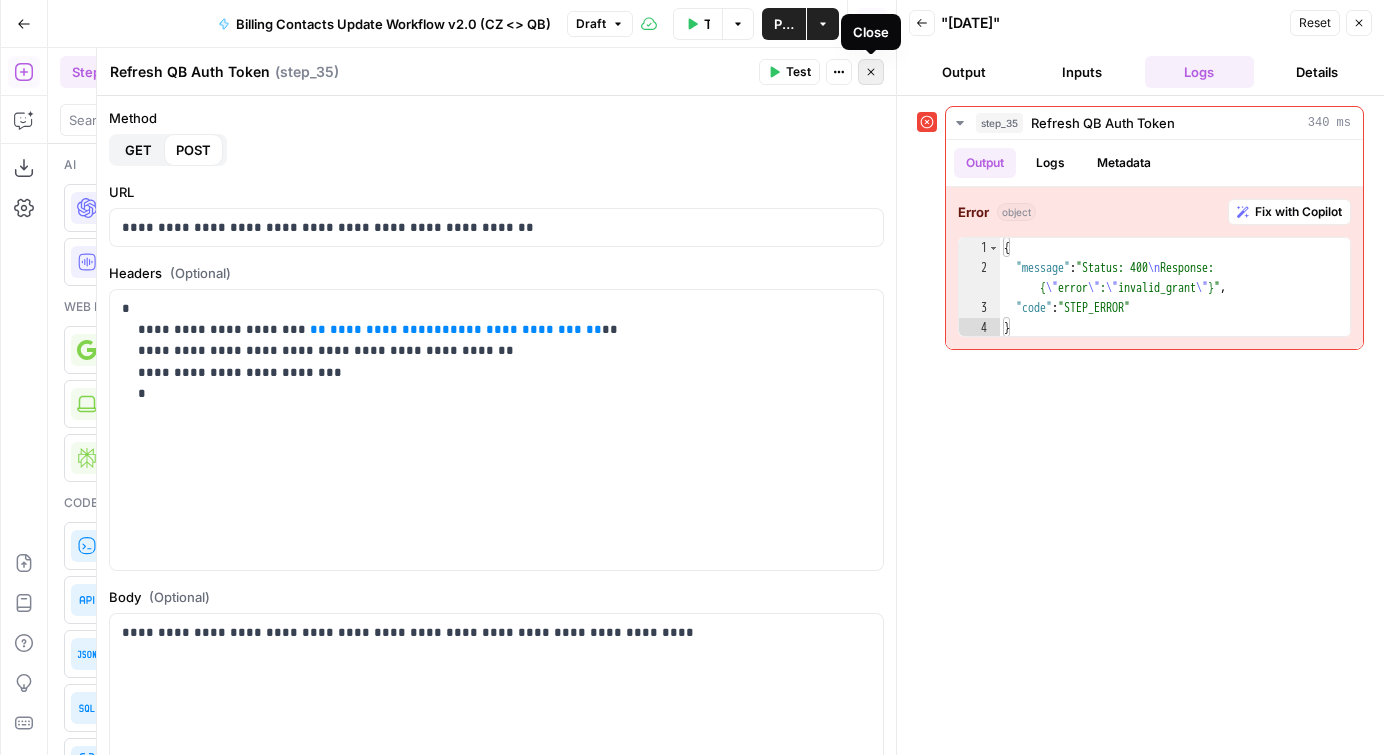 click 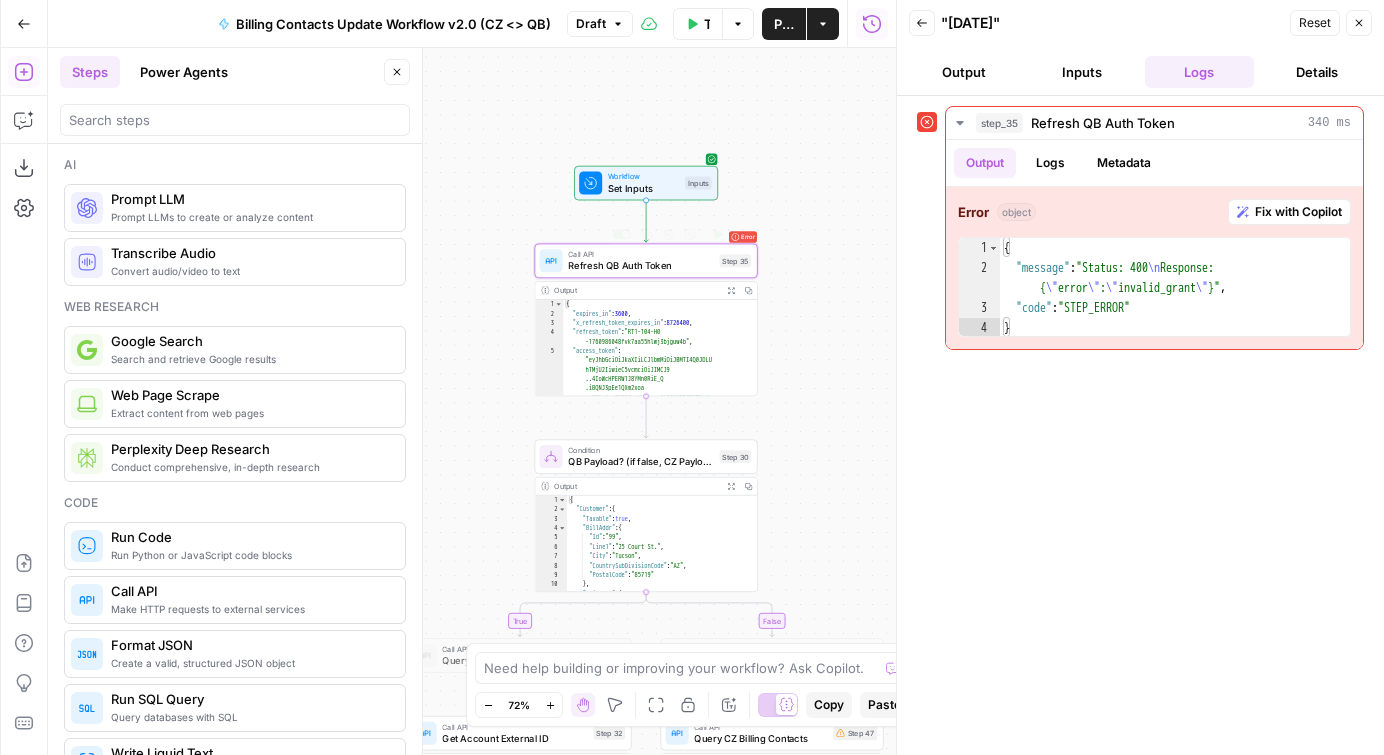 click on "Refresh QB Auth Token" at bounding box center [640, 266] 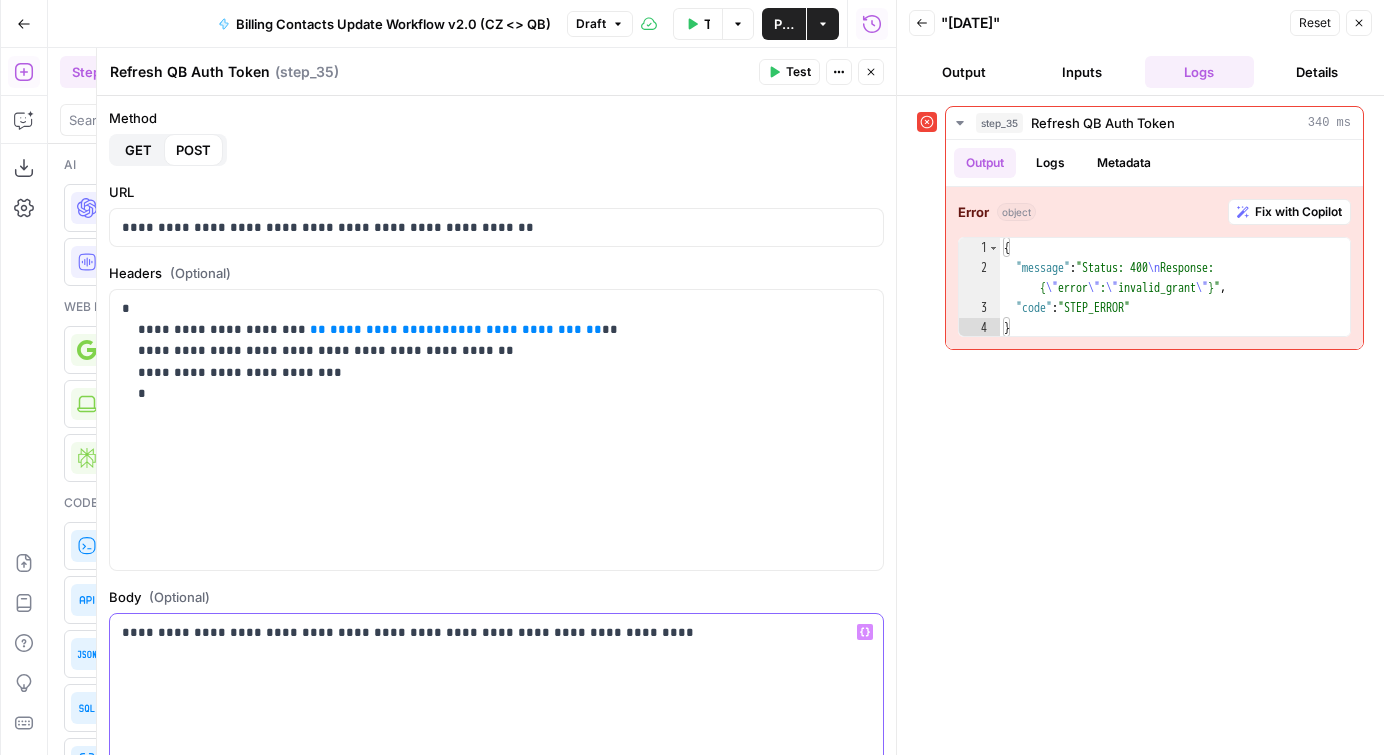 drag, startPoint x: 214, startPoint y: 633, endPoint x: 490, endPoint y: 634, distance: 276.0018 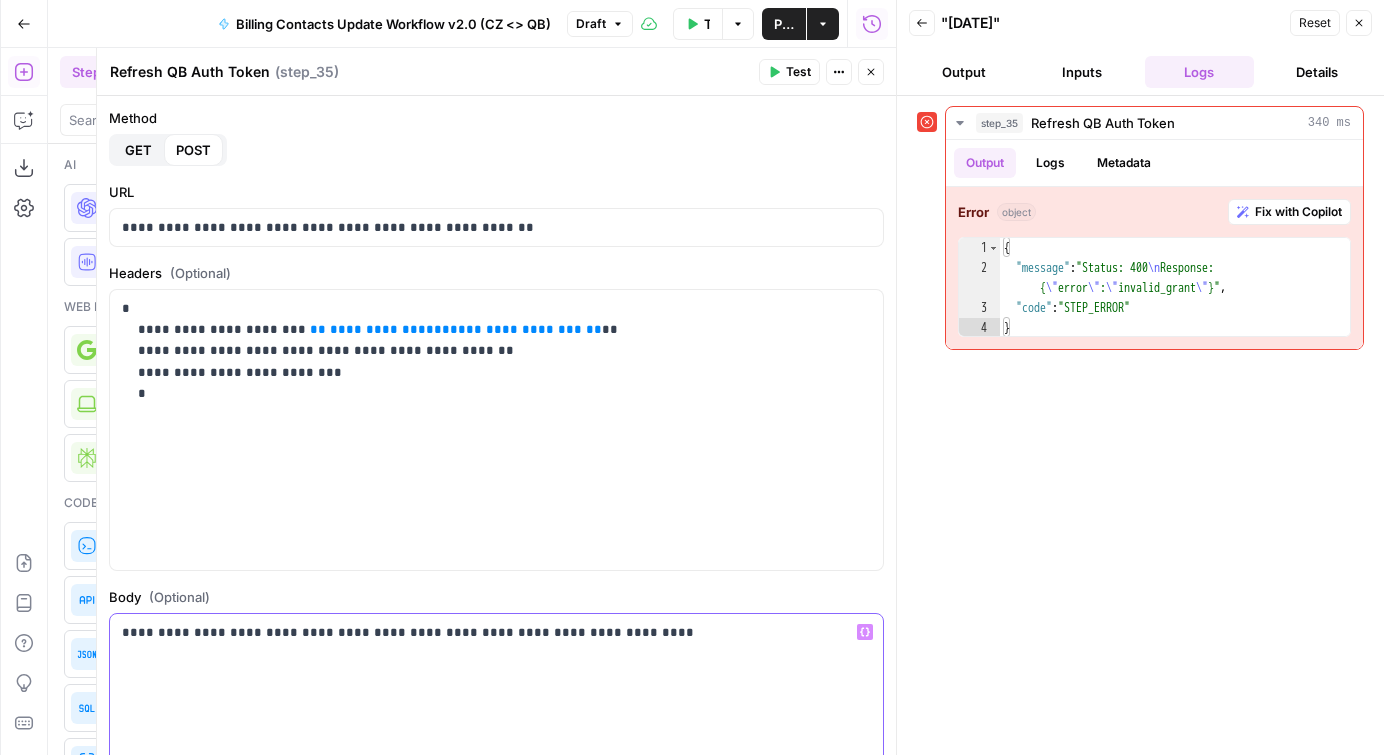 click on "**********" at bounding box center [489, 632] 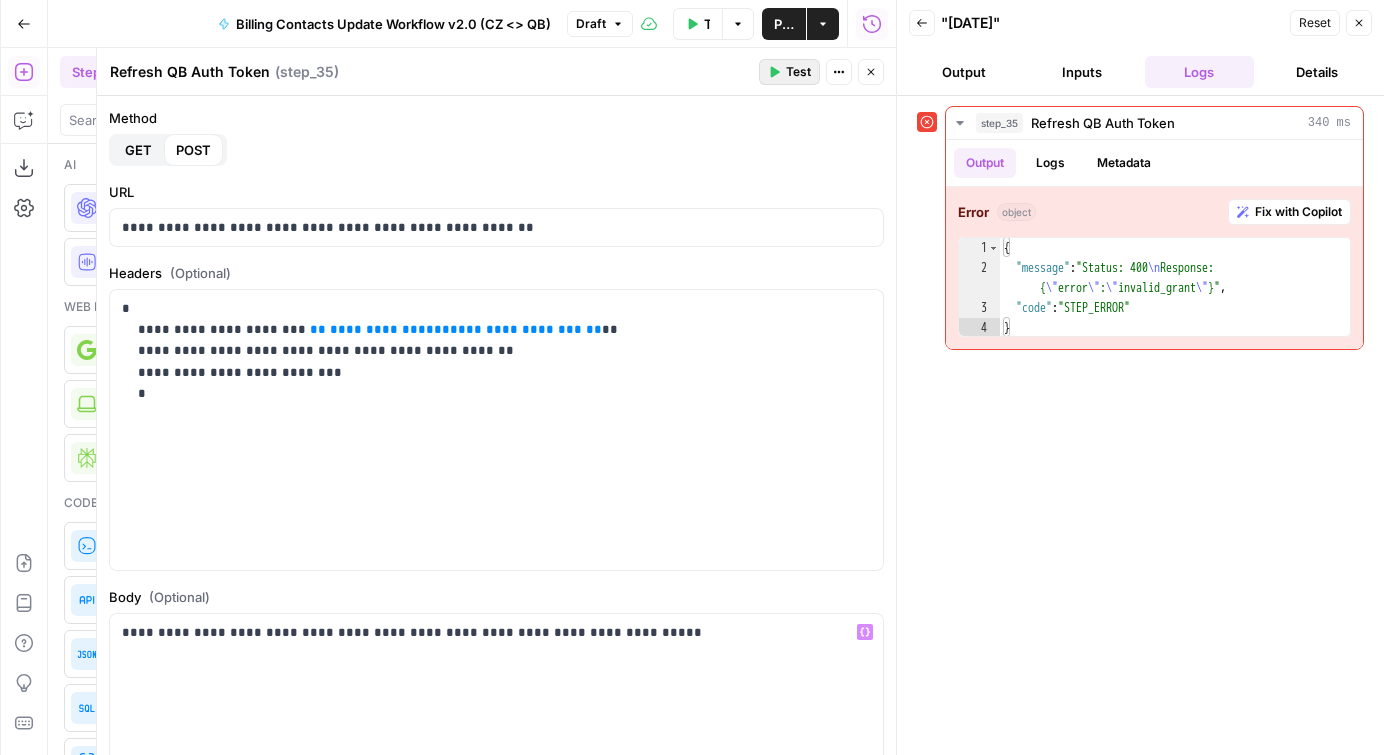 click 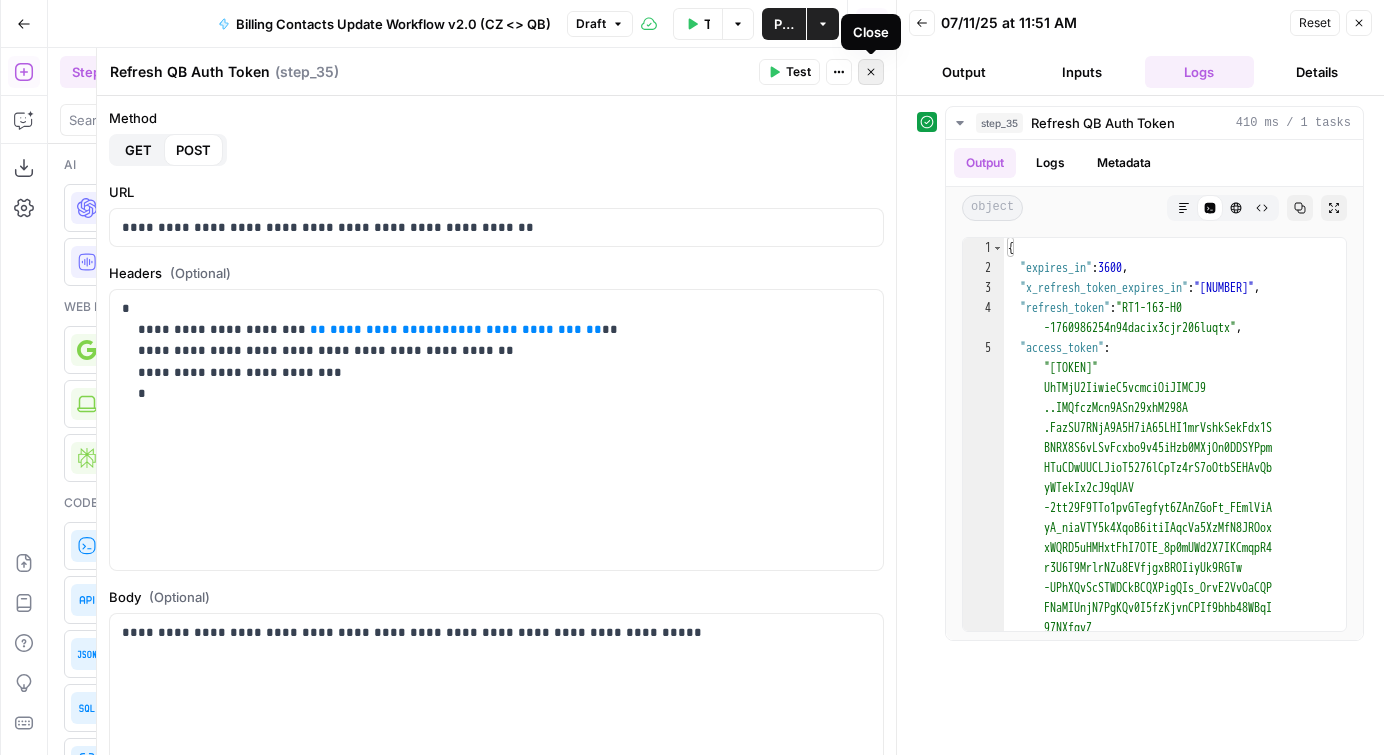 click 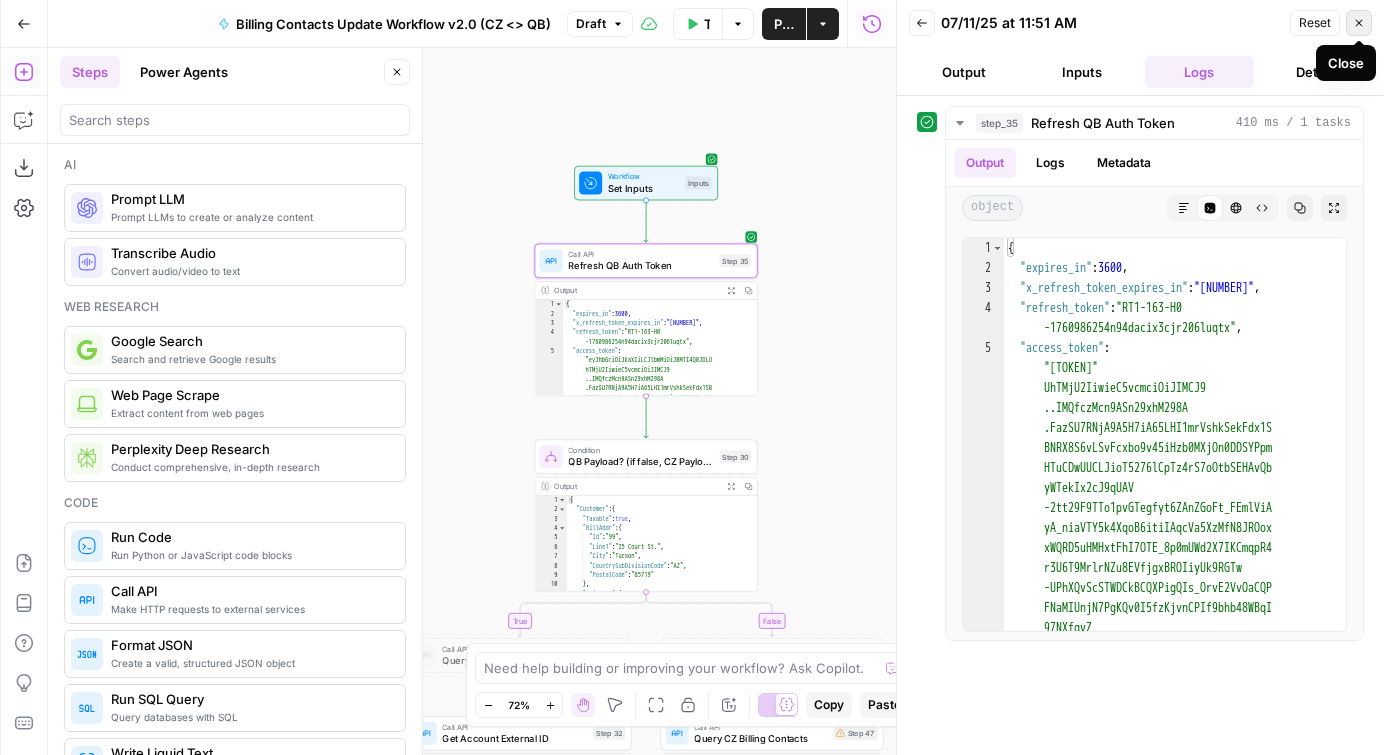 click 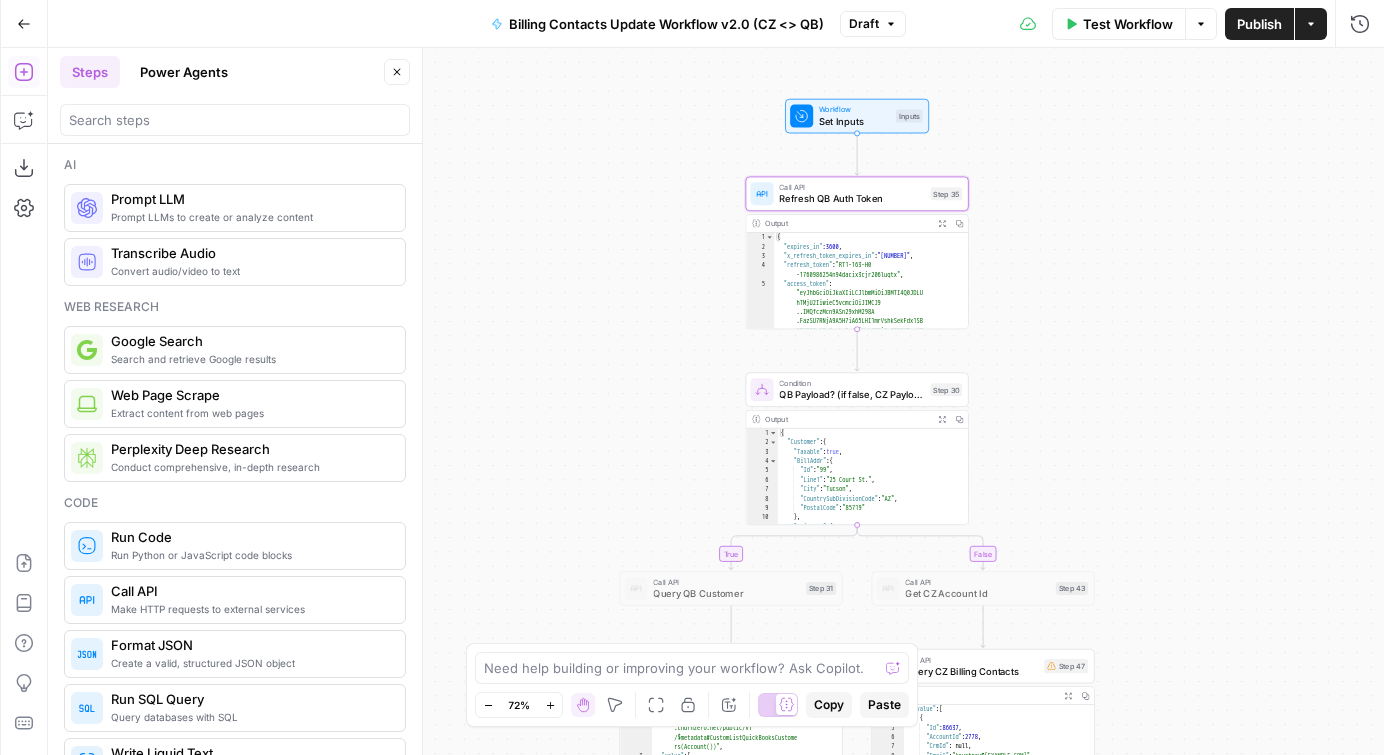 drag, startPoint x: 824, startPoint y: 367, endPoint x: 1035, endPoint y: 300, distance: 221.38202 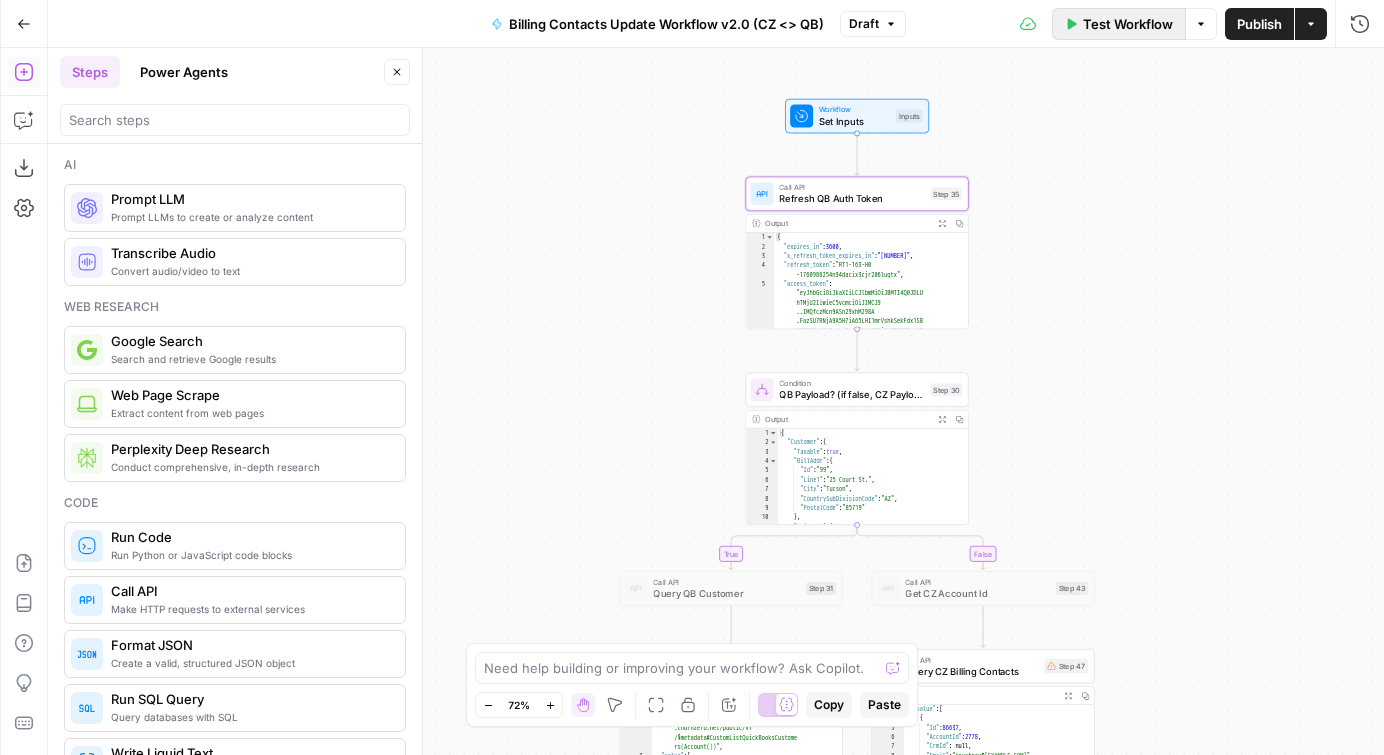 click on "Test Workflow" at bounding box center (1128, 24) 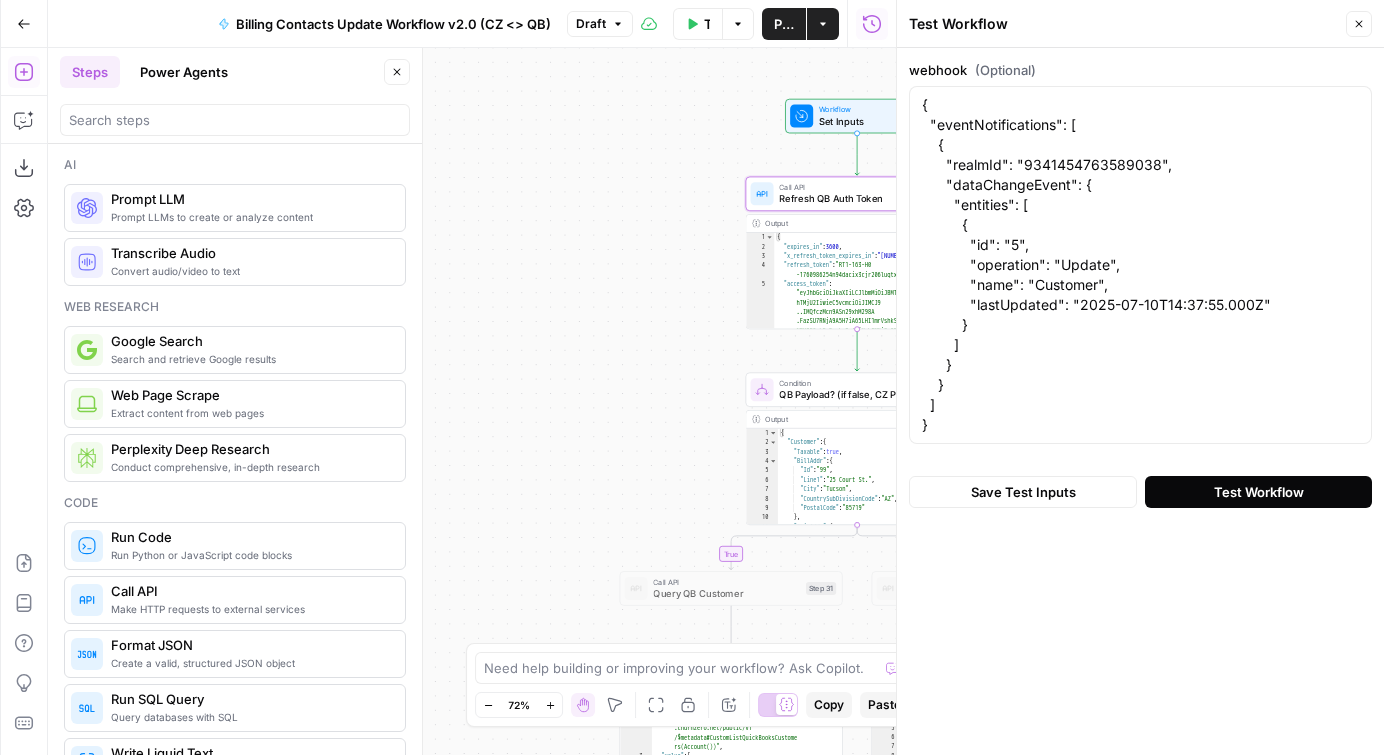 click on "Test Workflow" at bounding box center [1258, 492] 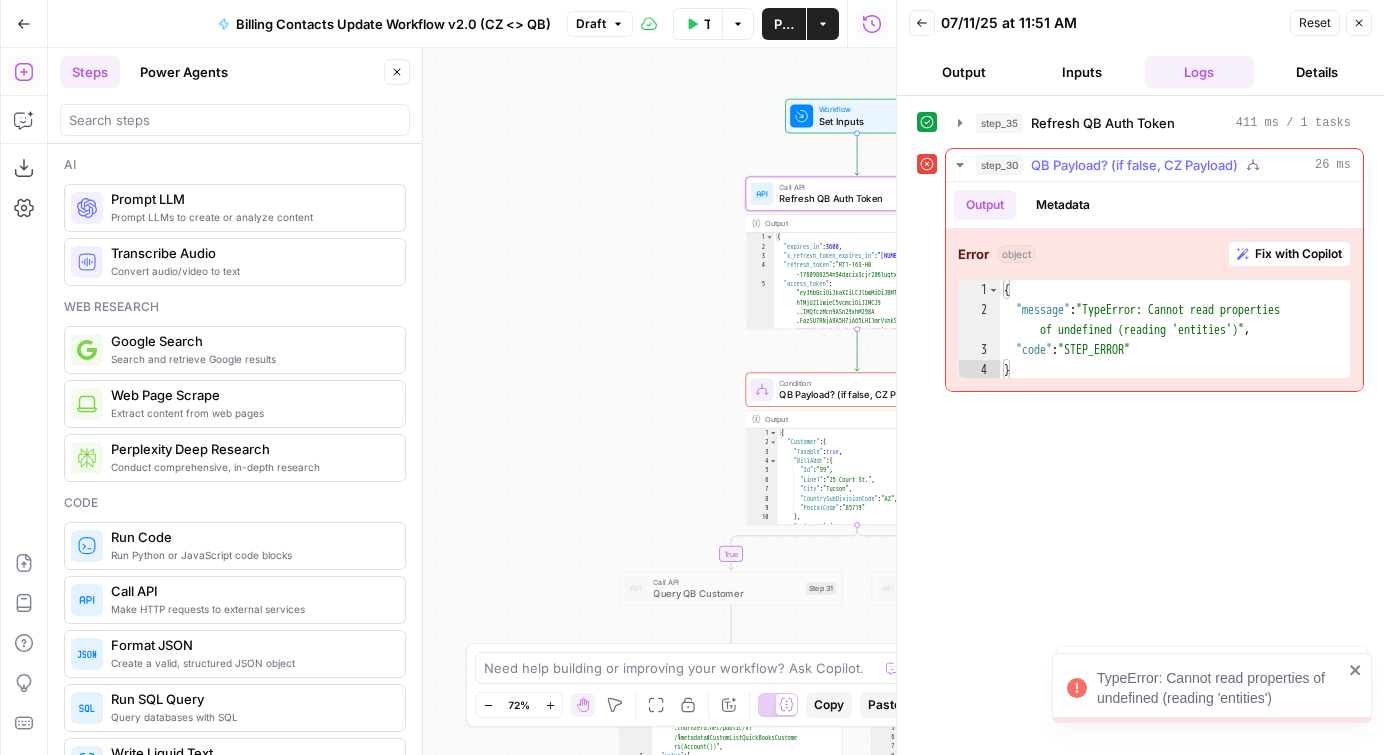 type on "**********" 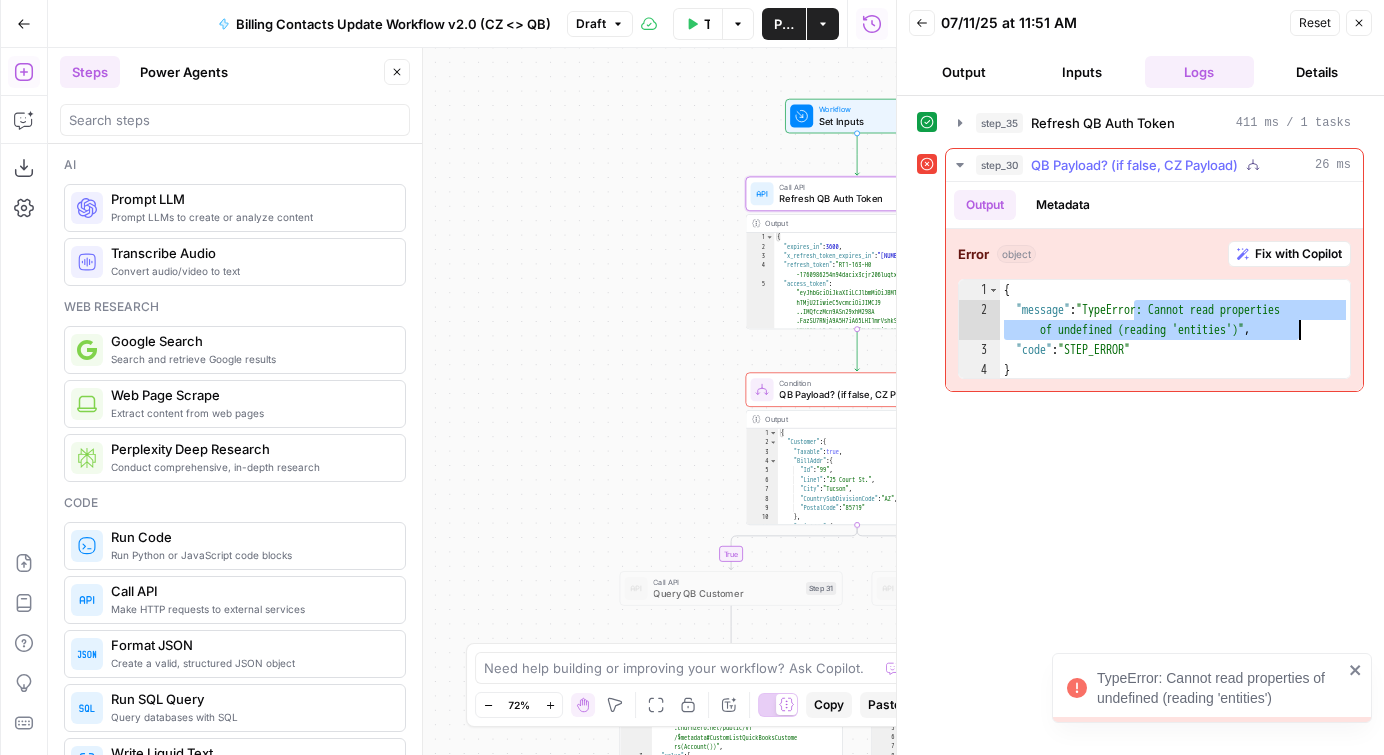 drag, startPoint x: 1142, startPoint y: 318, endPoint x: 1361, endPoint y: 331, distance: 219.3855 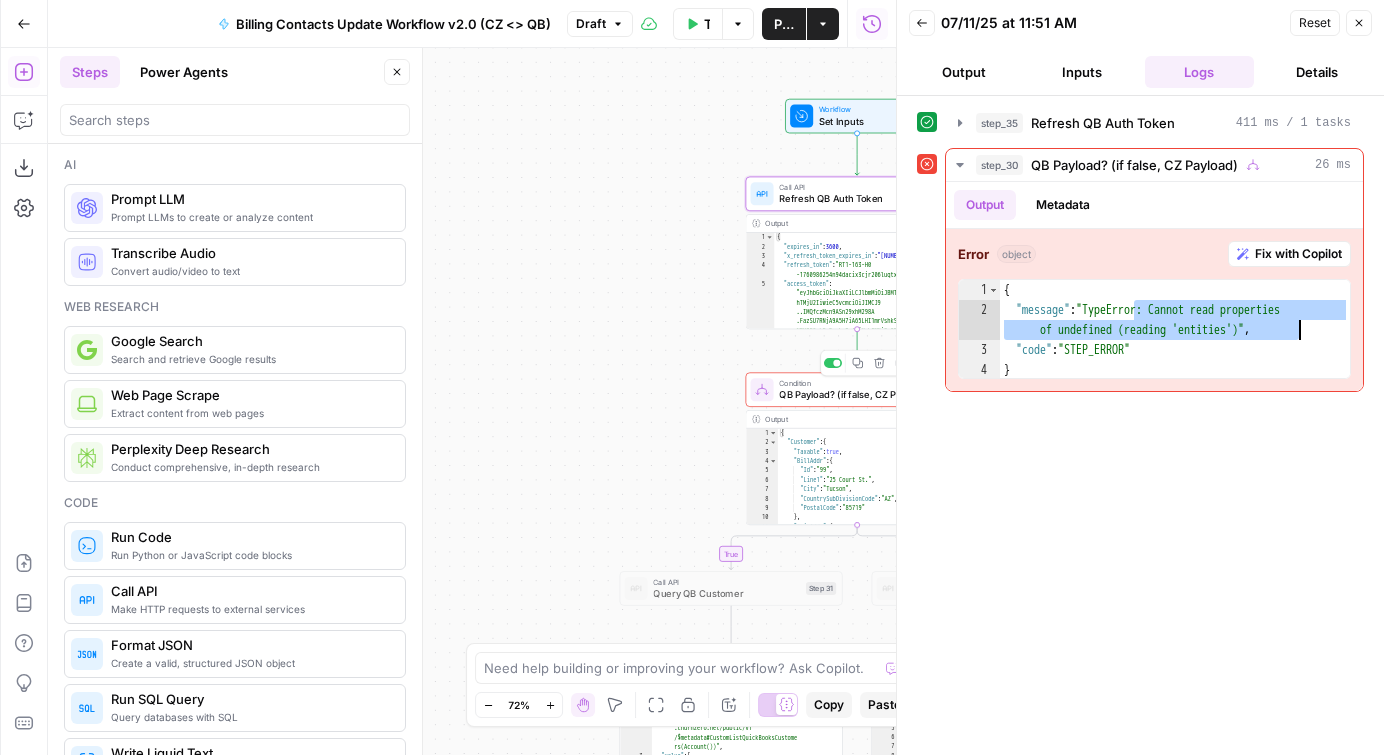 click on "QB Payload? (if false, CZ Payload)" at bounding box center (851, 395) 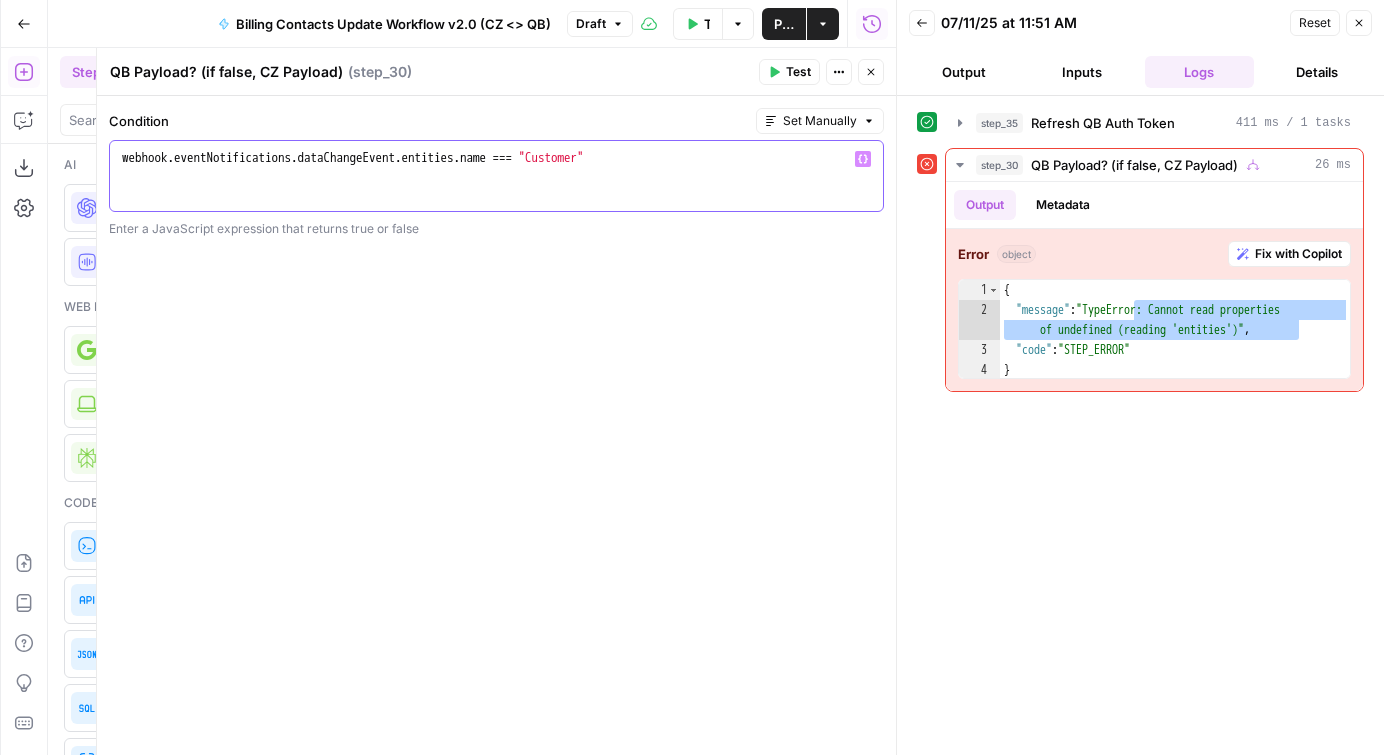 click on "webhook . eventNotifications . dataChangeEvent . entities . name   ===   "Customer"" at bounding box center (496, 194) 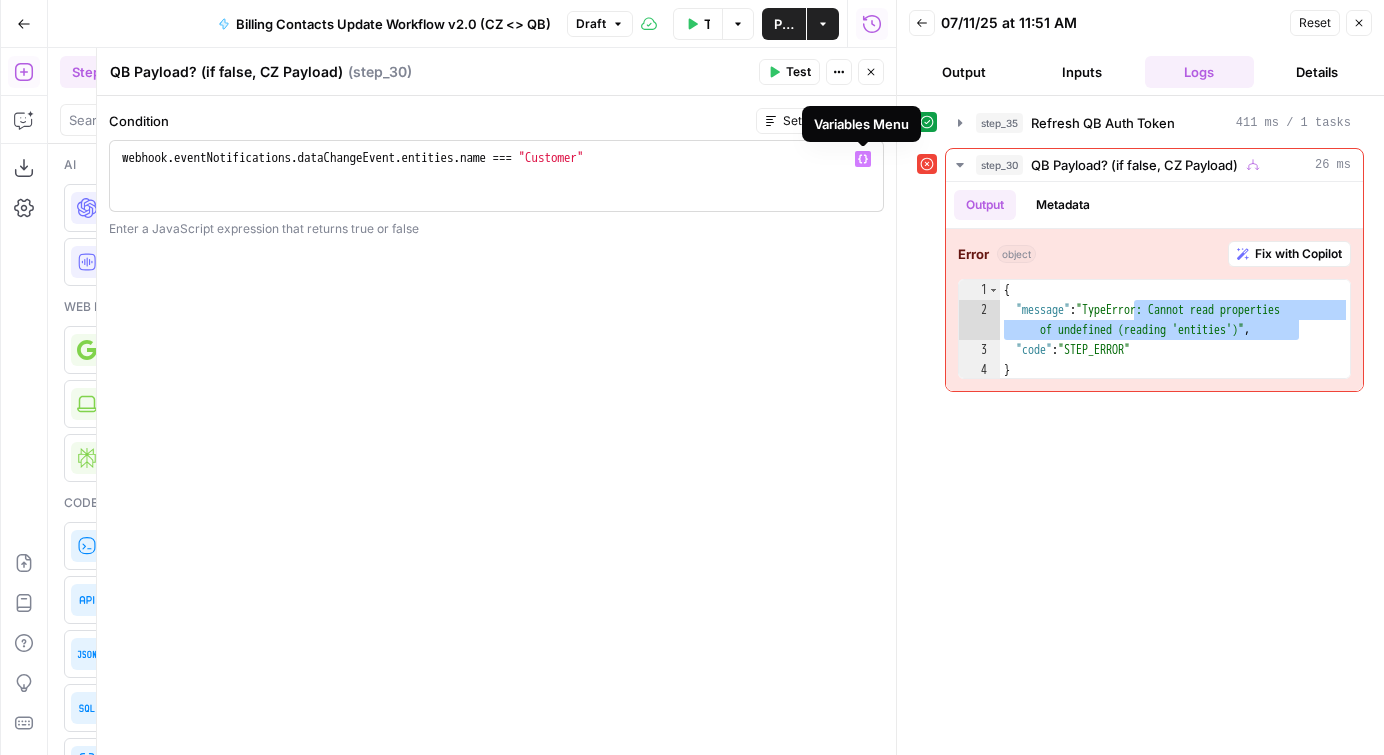 click 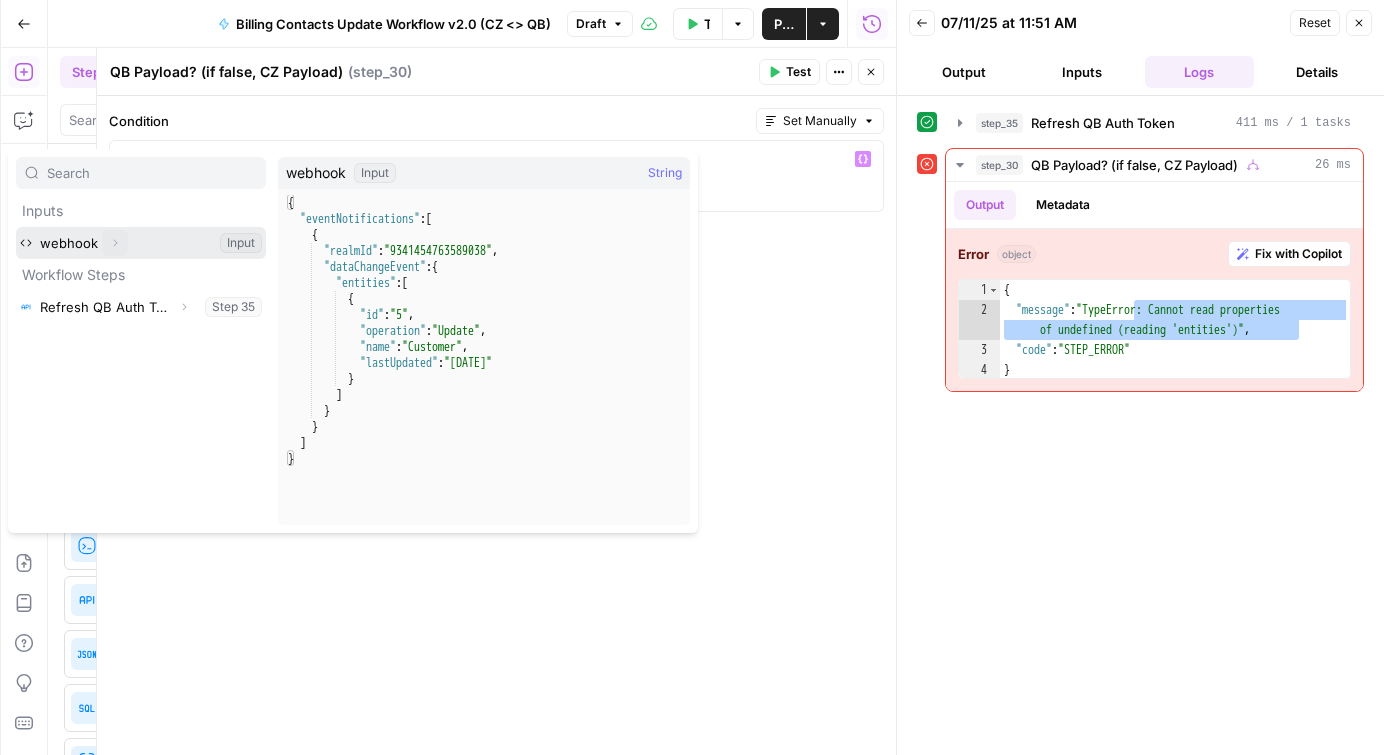 click 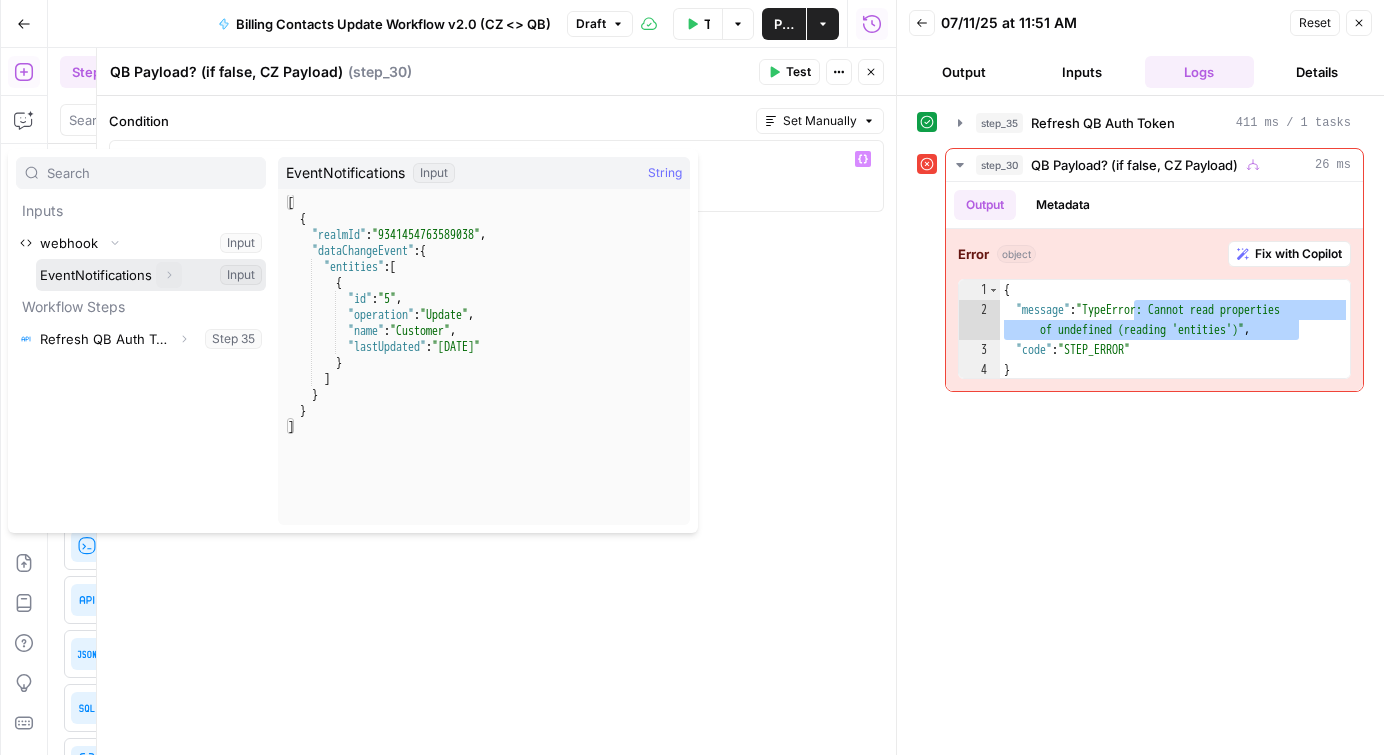 click 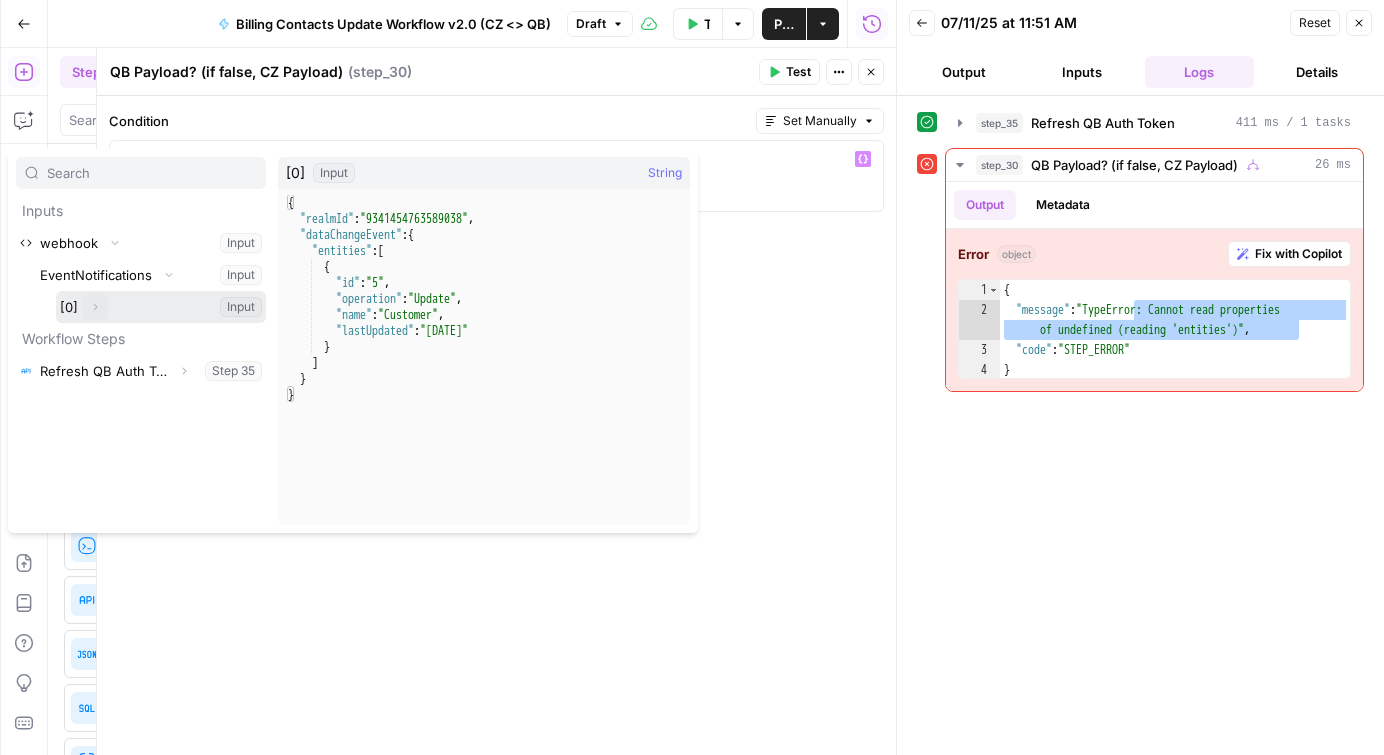 click on "Expand" at bounding box center (95, 307) 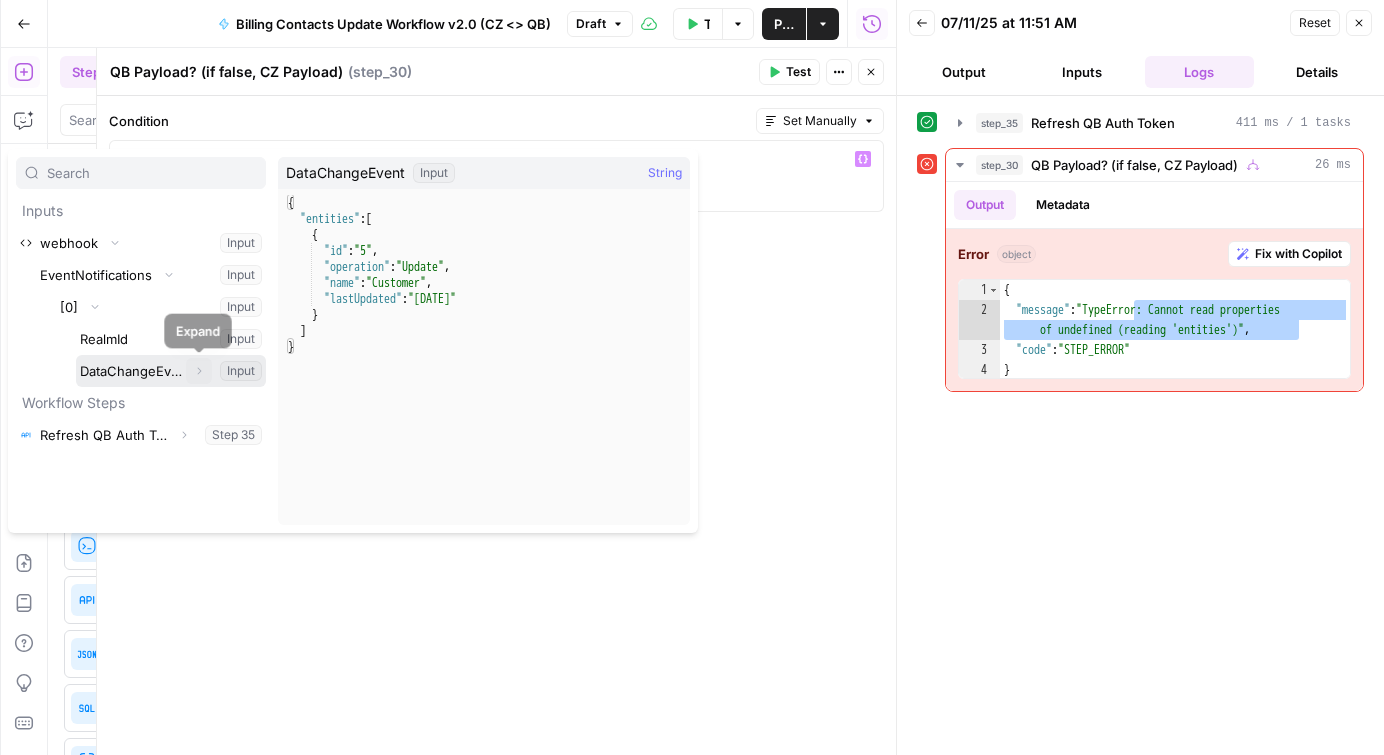 click 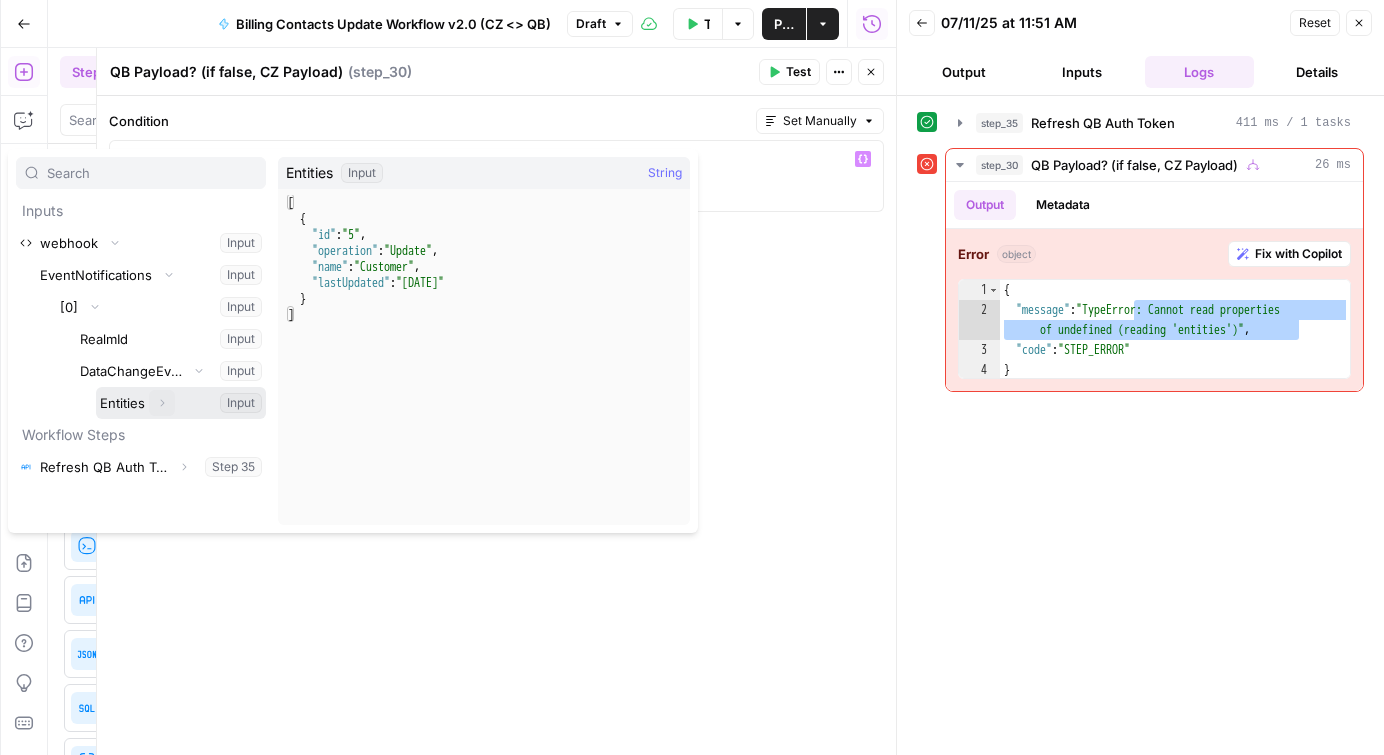 click 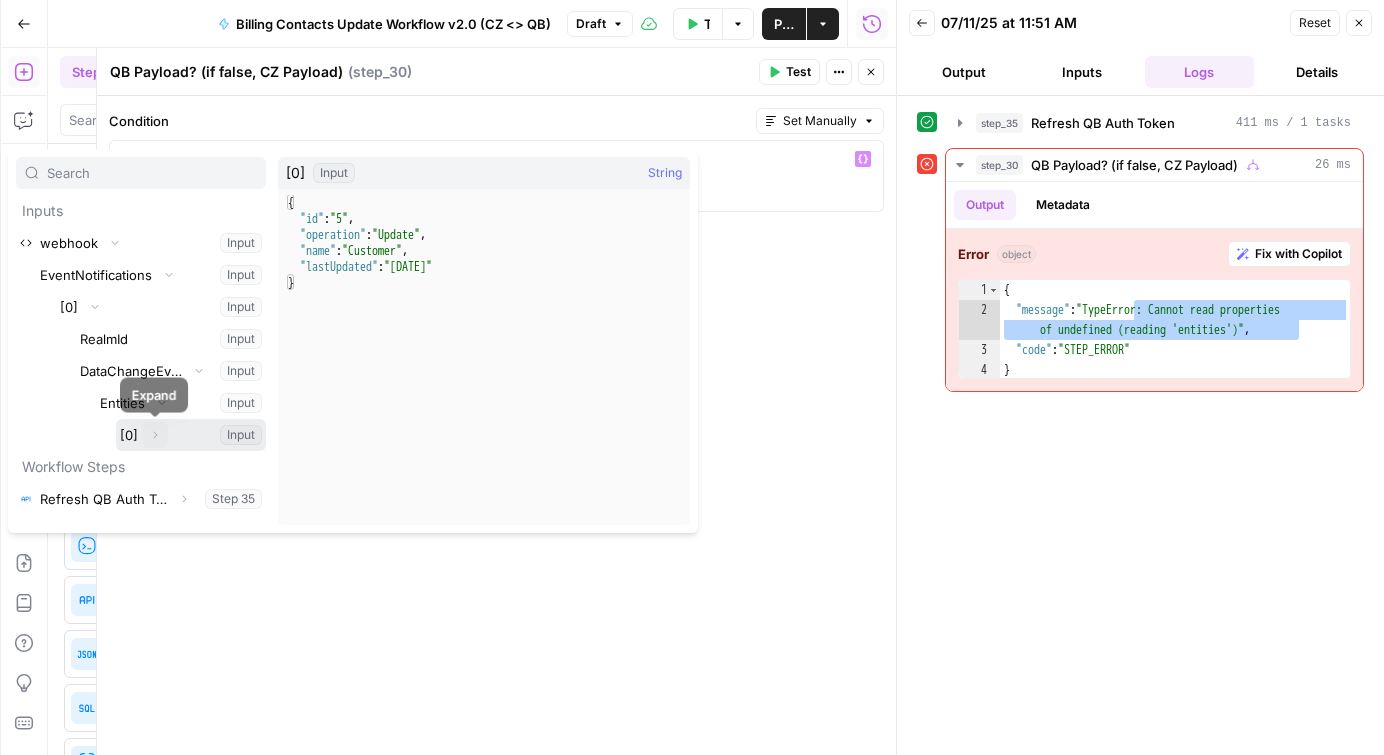 click 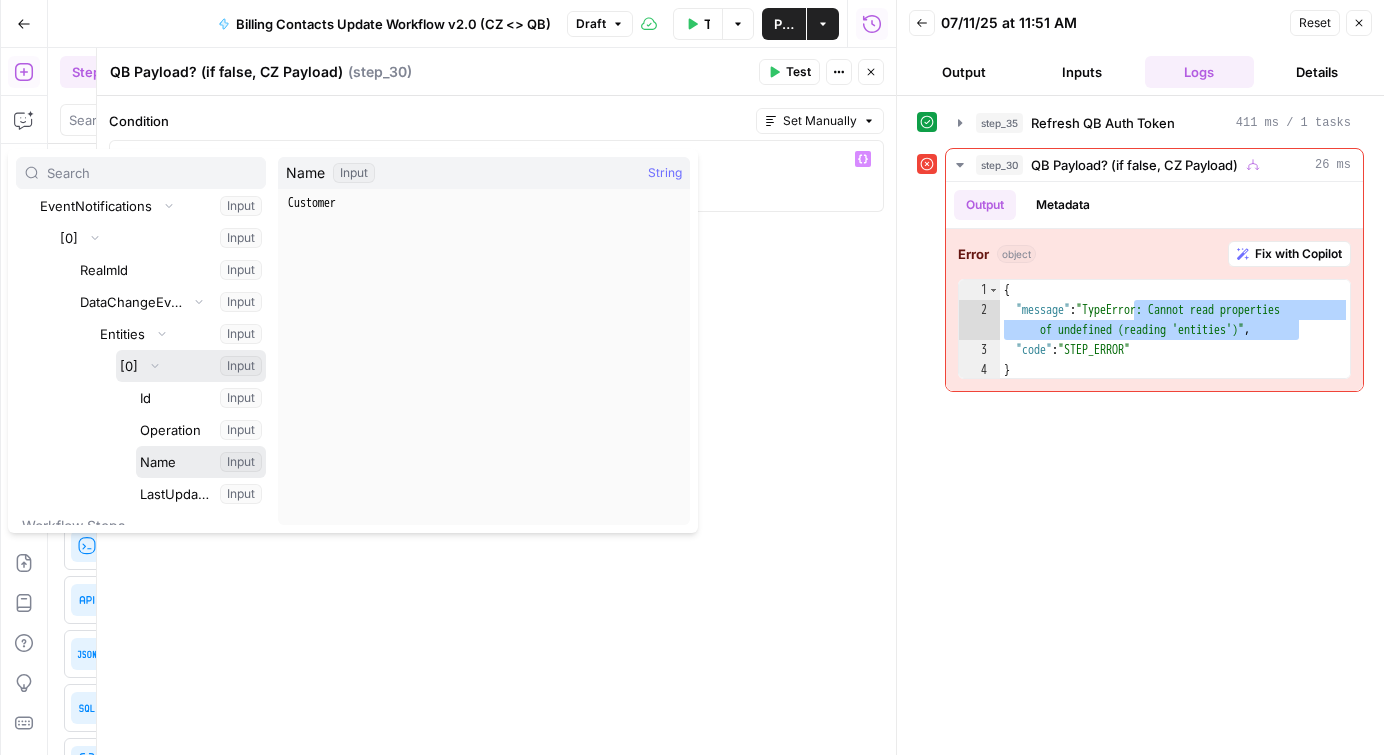 scroll, scrollTop: 91, scrollLeft: 0, axis: vertical 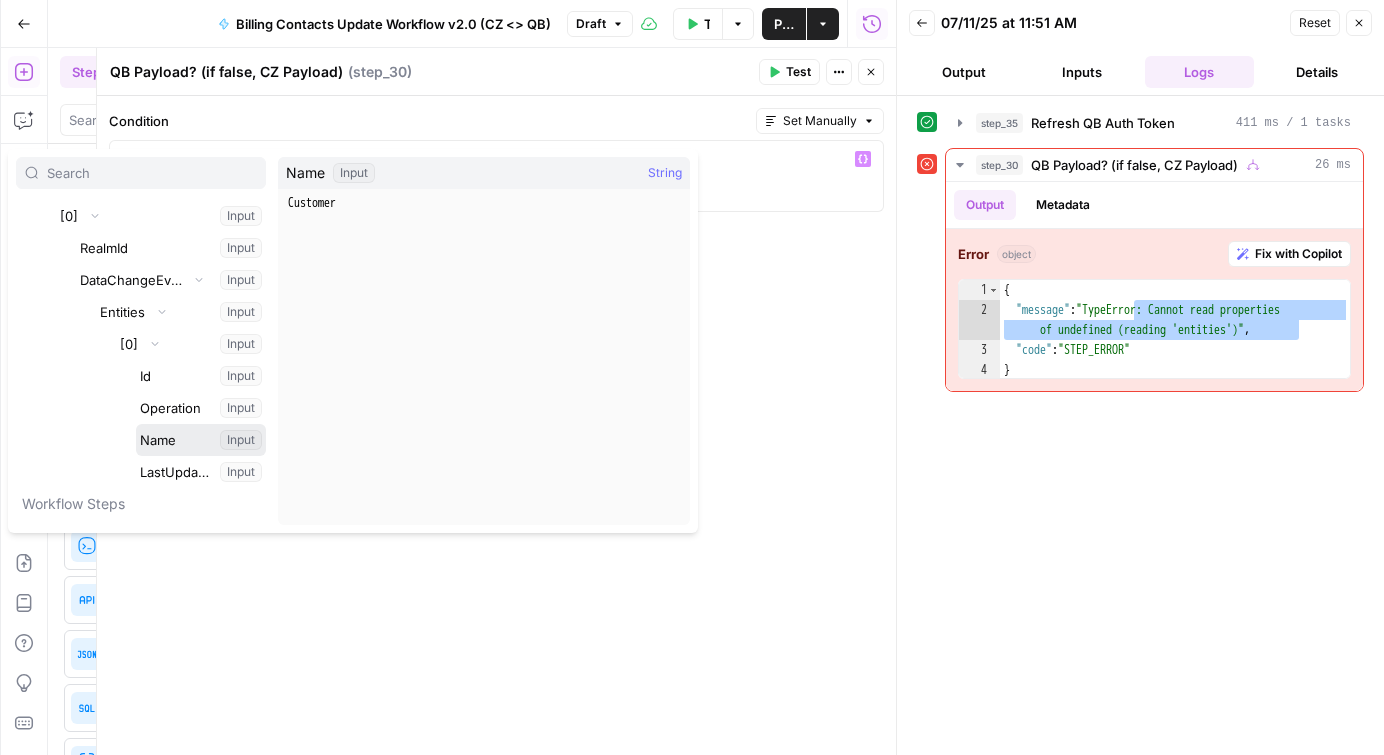 click at bounding box center [201, 440] 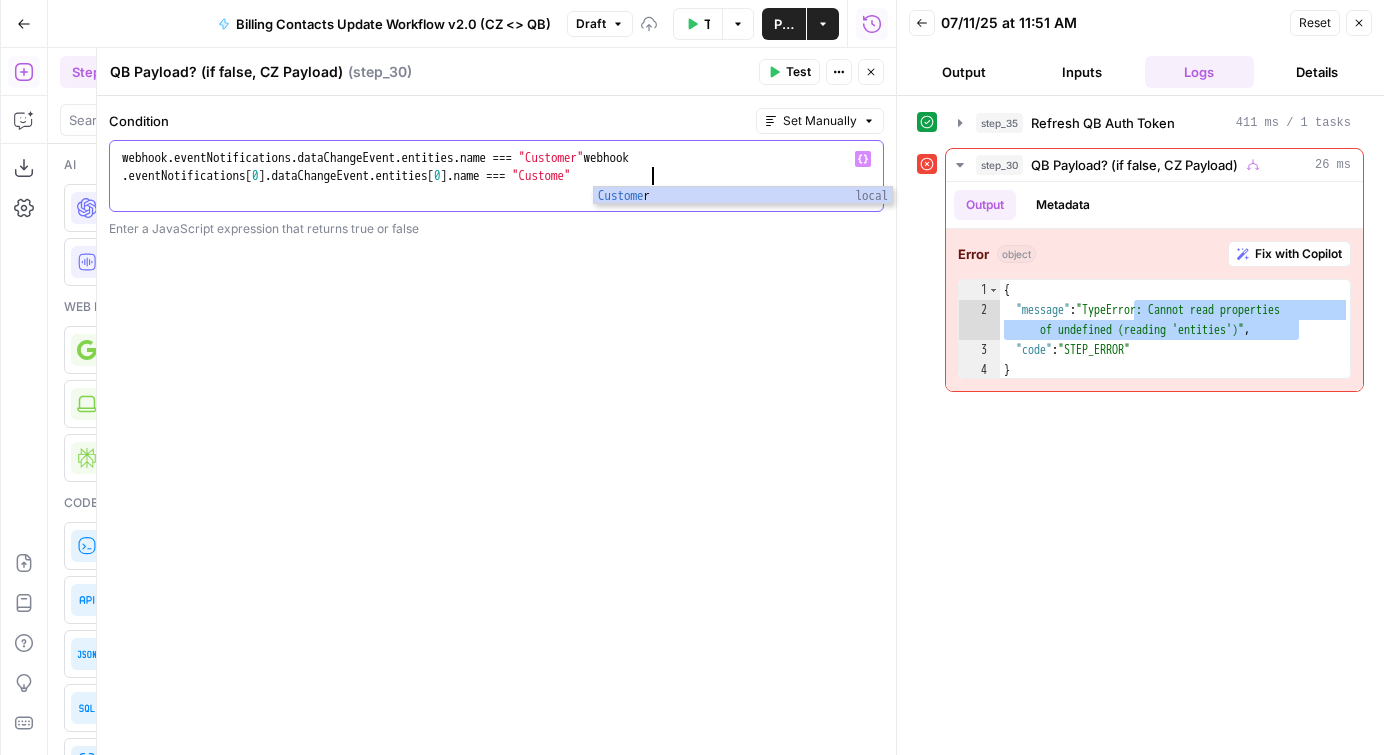 scroll, scrollTop: 8, scrollLeft: 87, axis: both 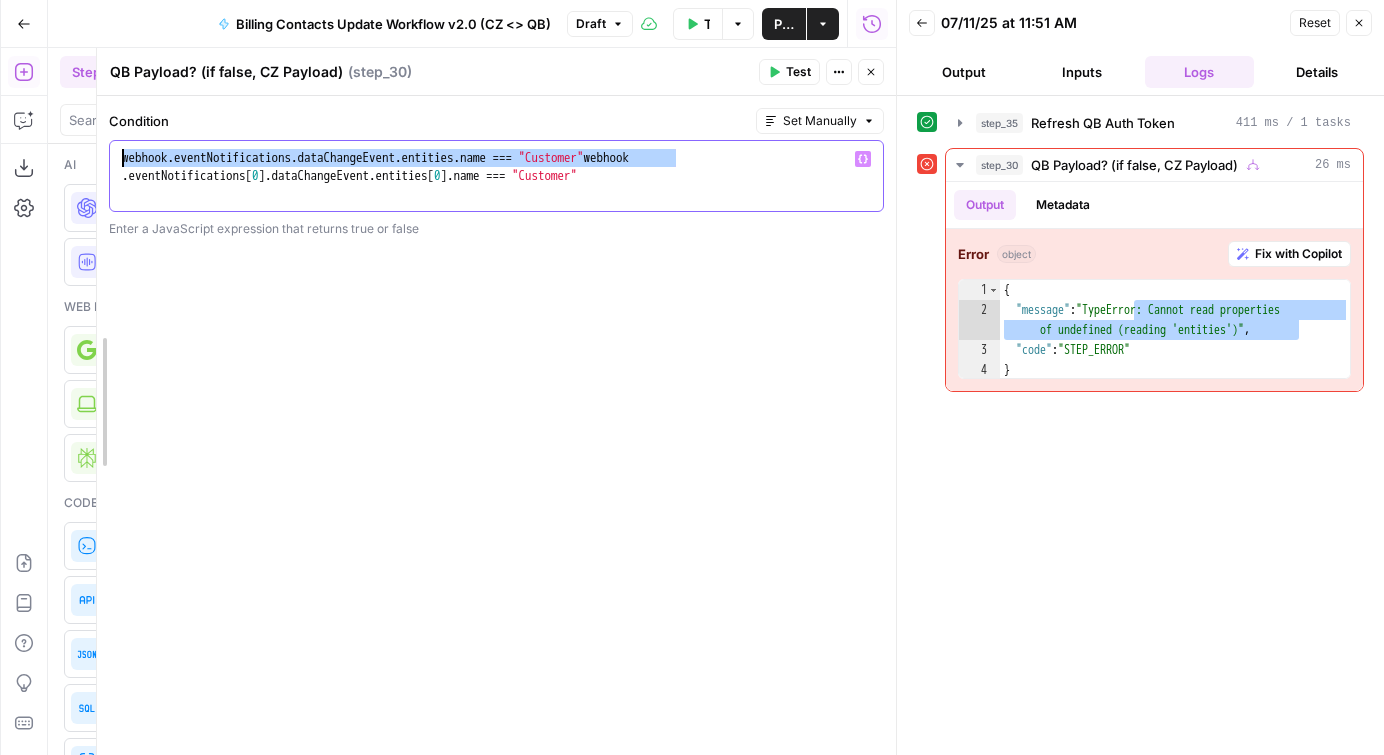 drag, startPoint x: 674, startPoint y: 157, endPoint x: 103, endPoint y: 155, distance: 571.0035 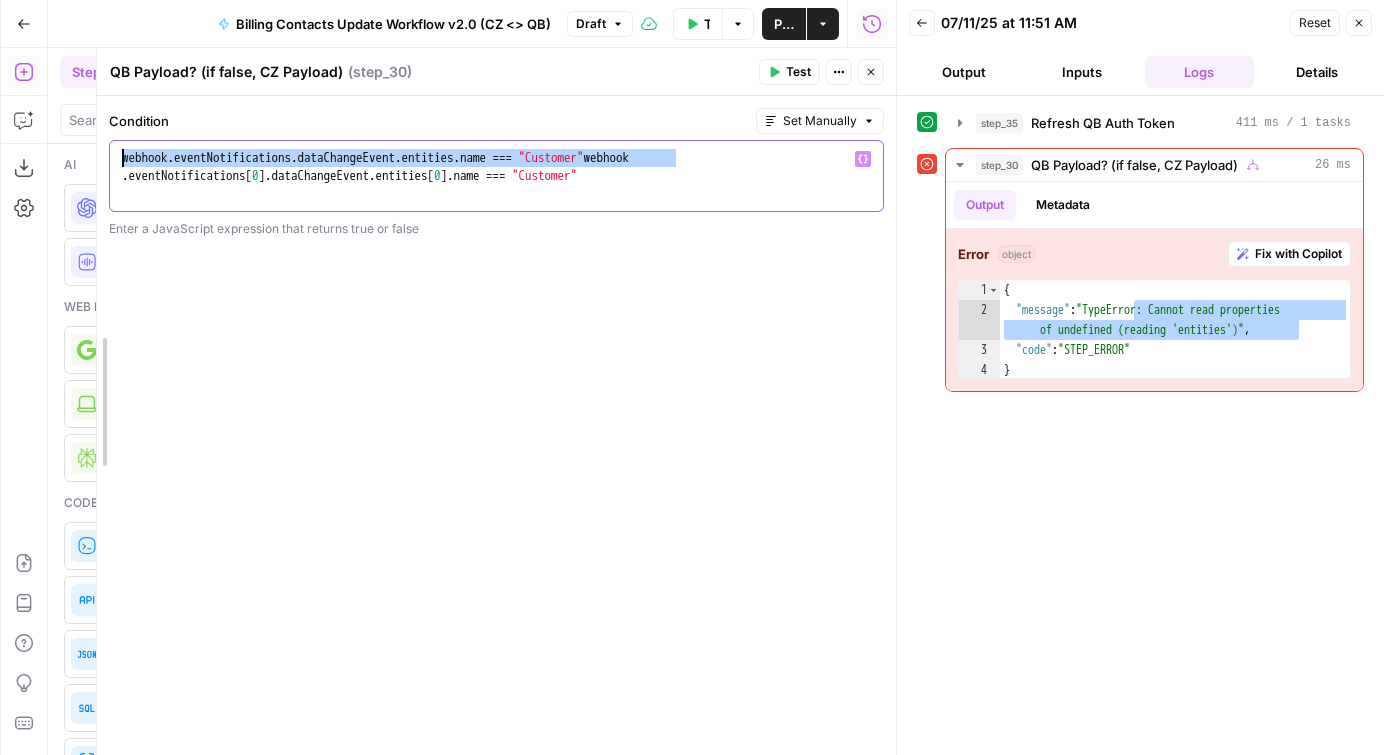 click on "**********" at bounding box center (496, 401) 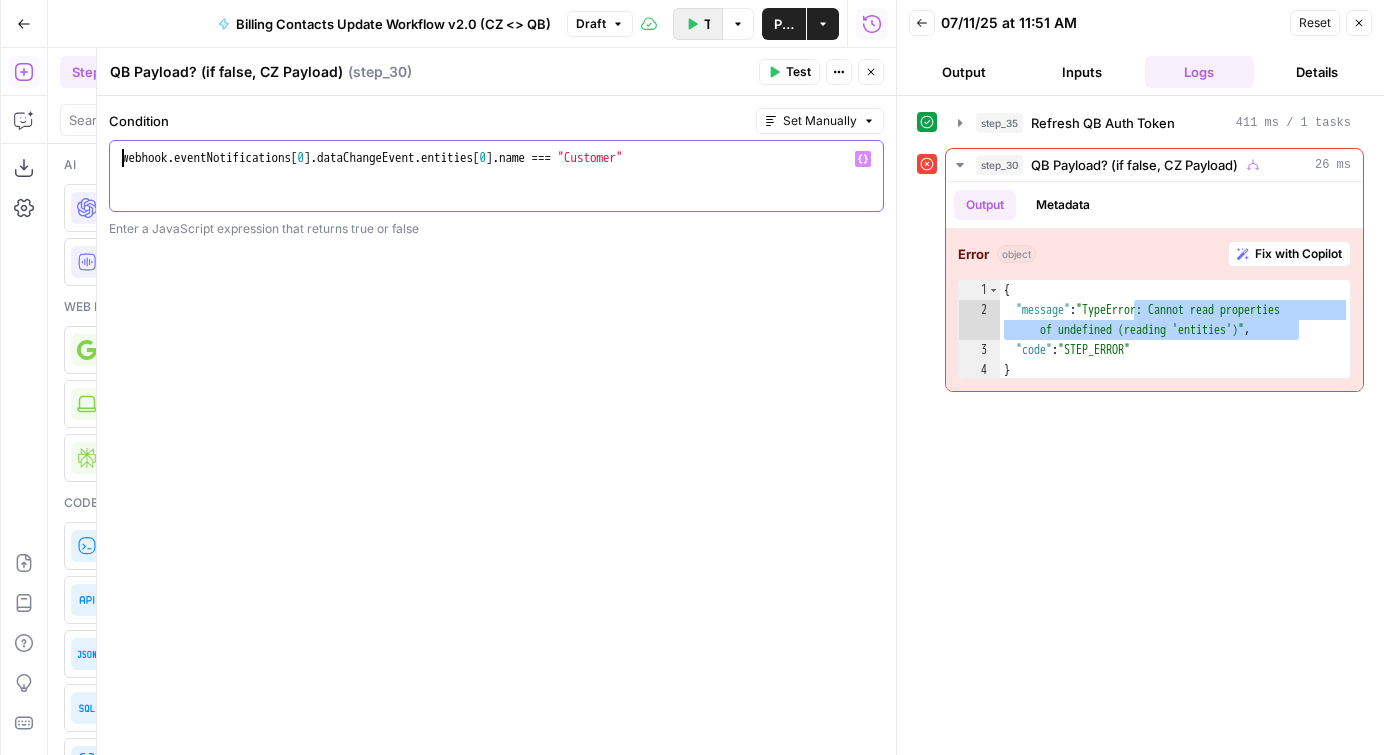 type on "**********" 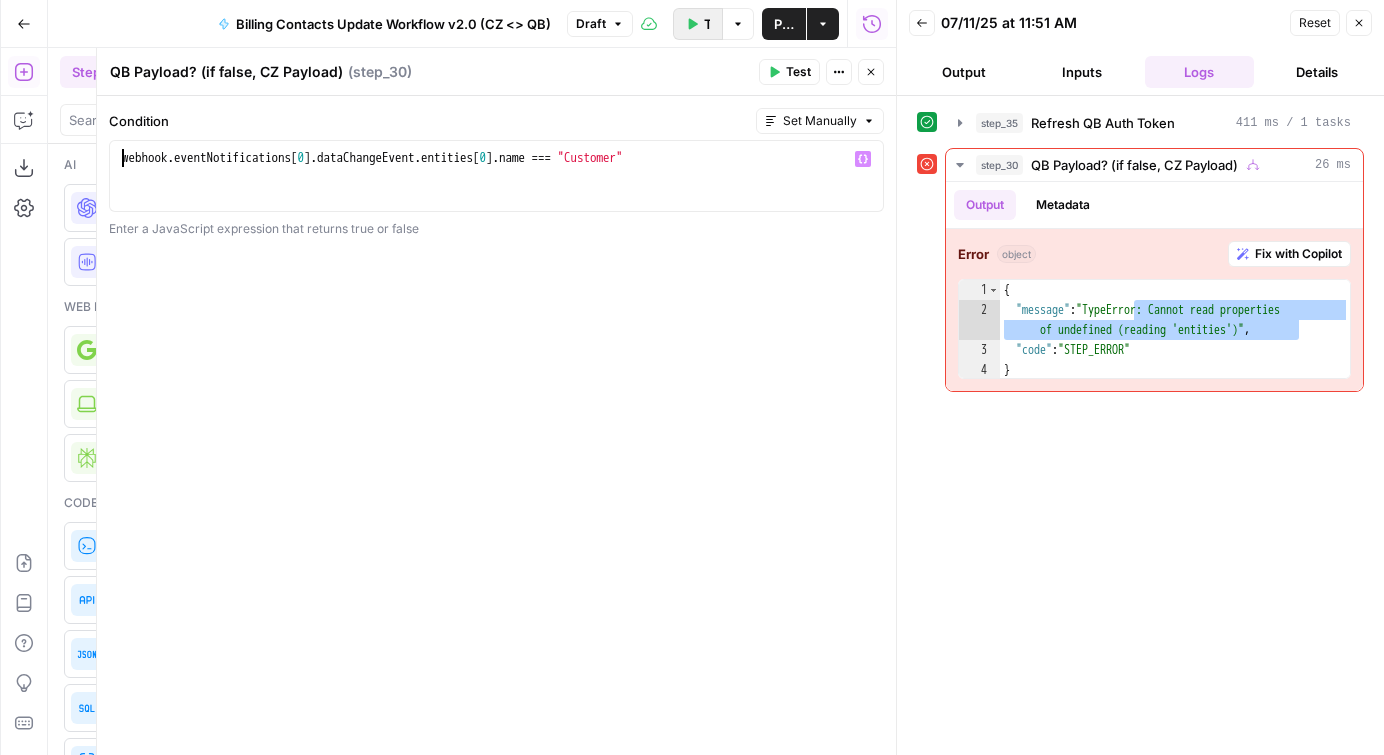 click on "Test Workflow" at bounding box center [698, 24] 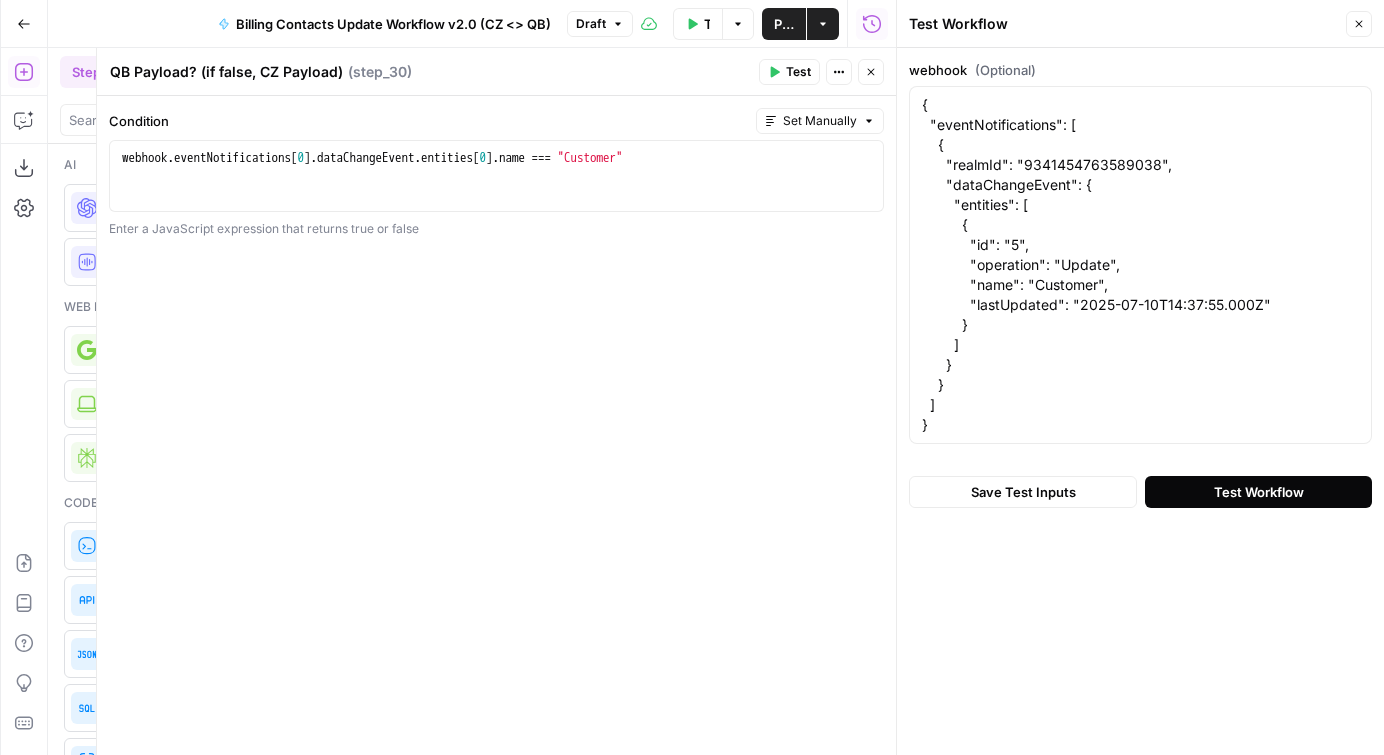 click on "Test Workflow" at bounding box center (1258, 492) 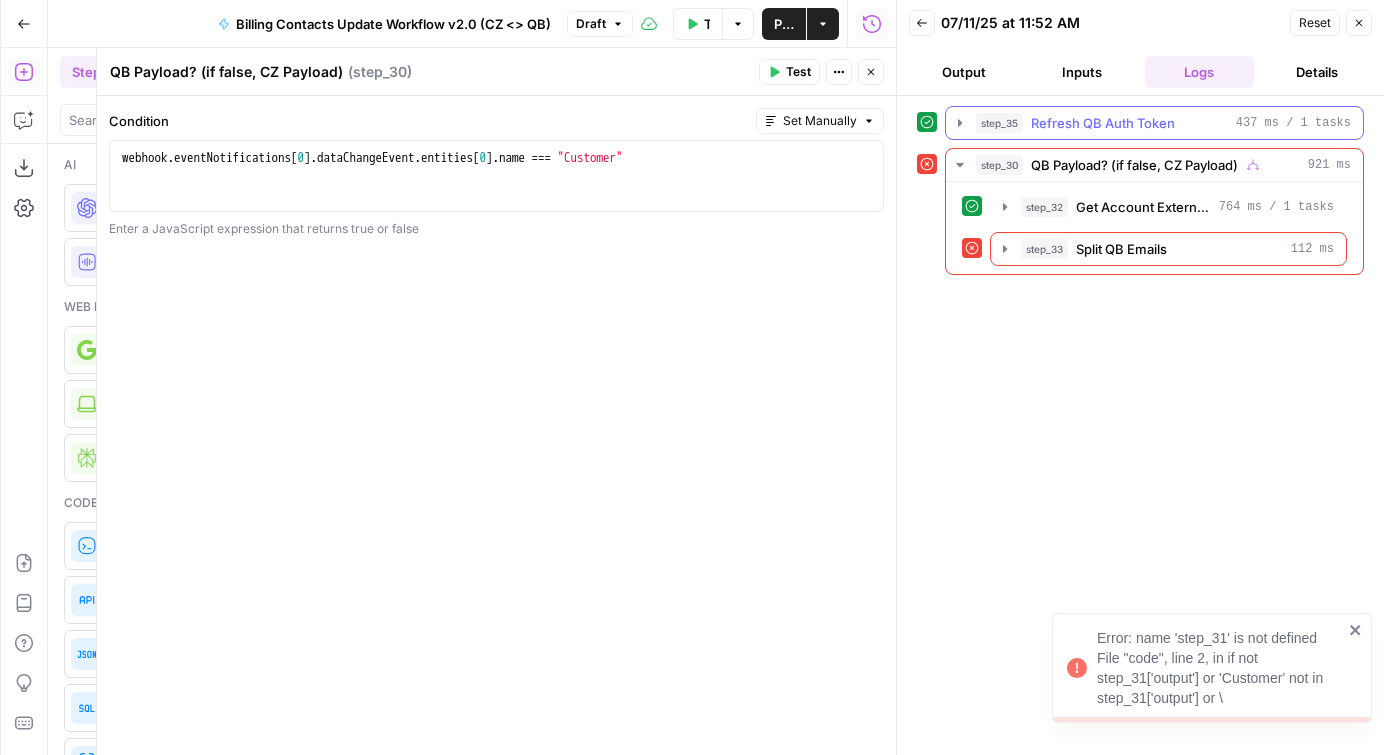 click 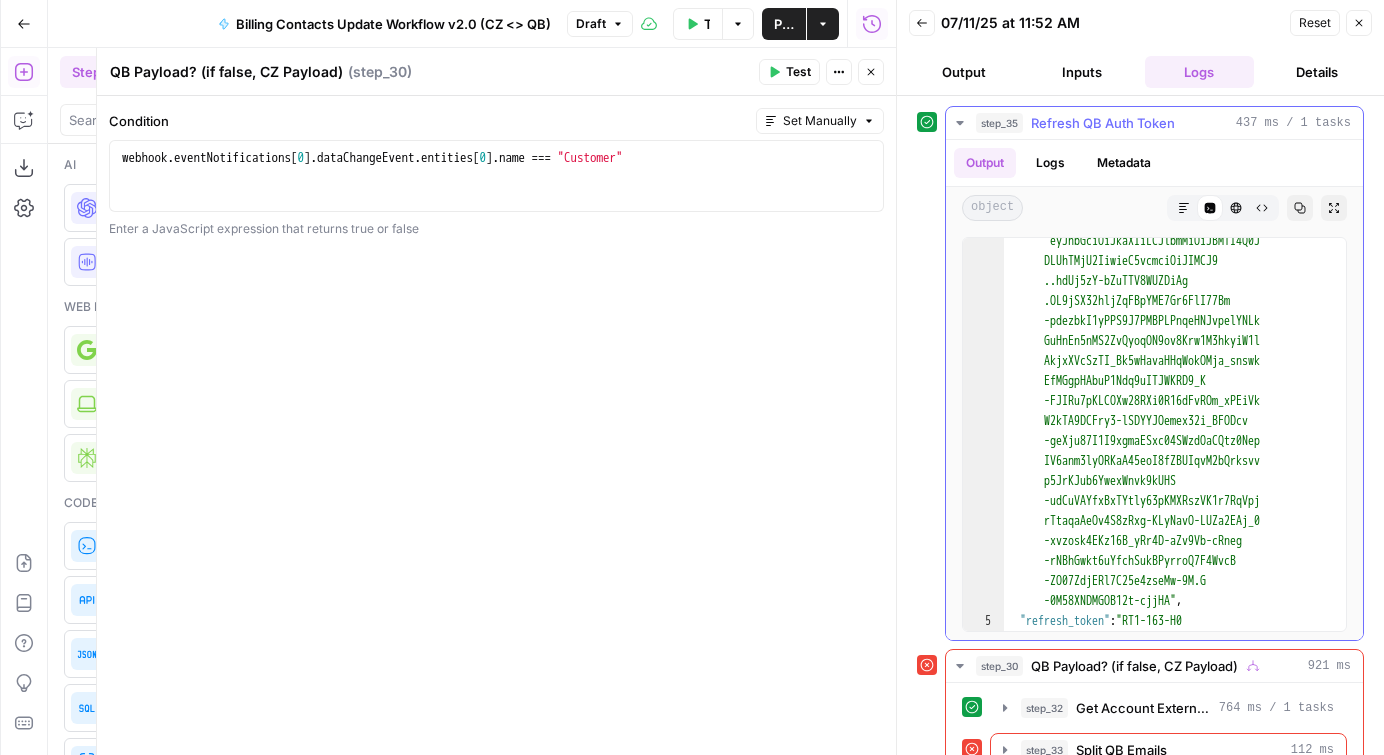 scroll, scrollTop: 147, scrollLeft: 0, axis: vertical 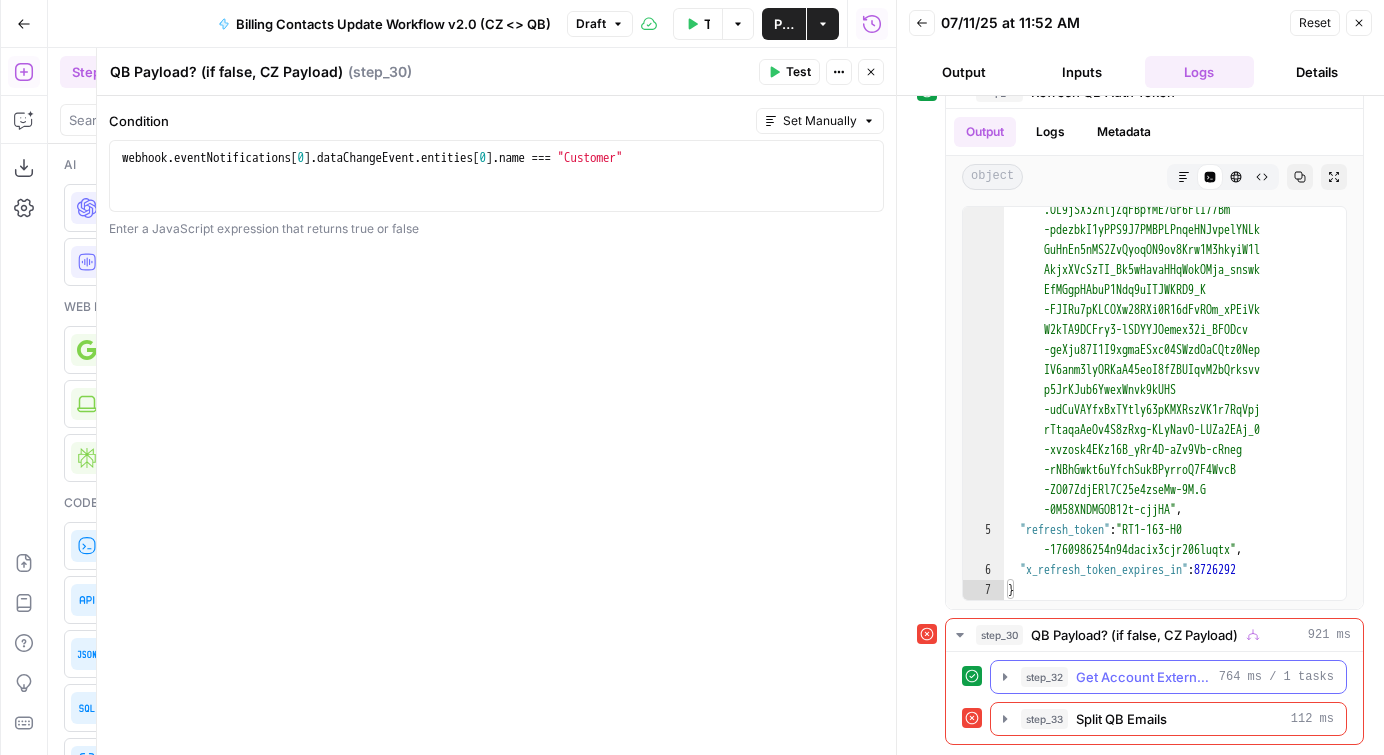 click 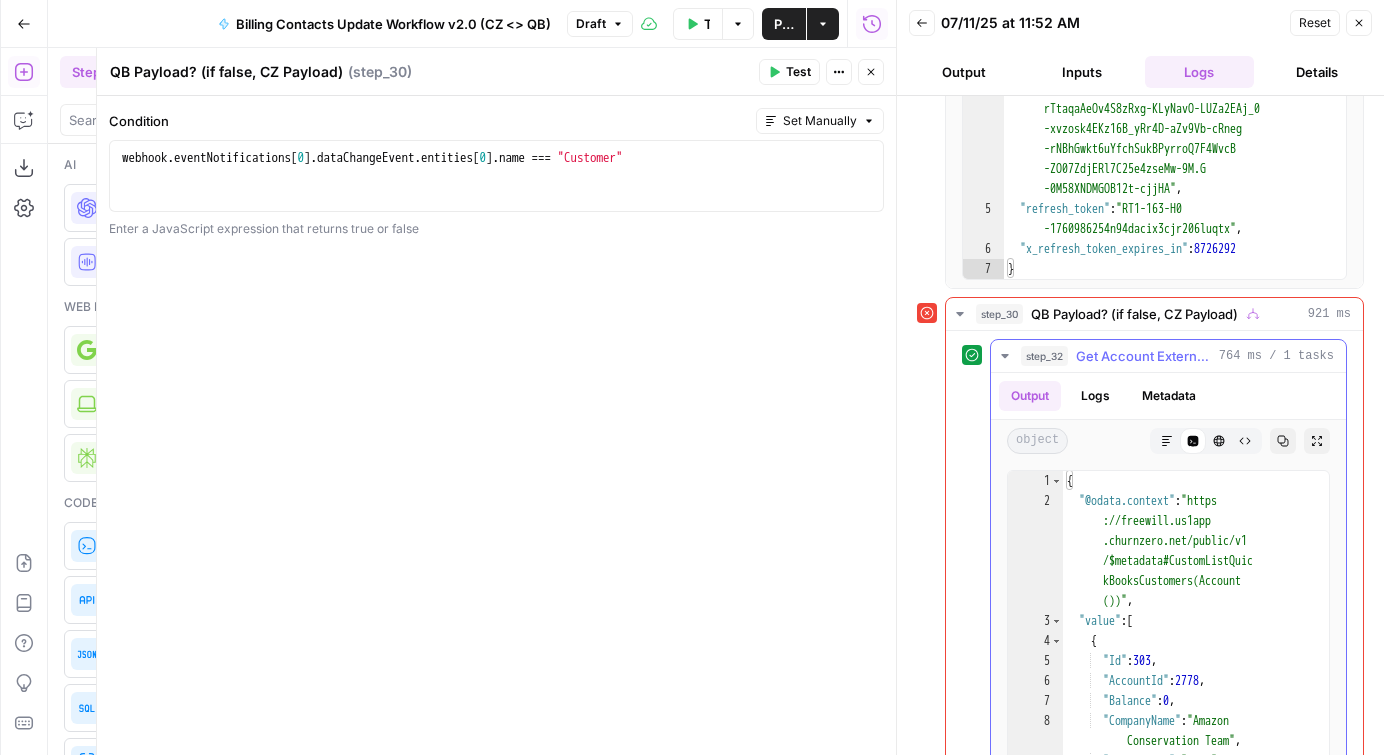 scroll, scrollTop: 511, scrollLeft: 0, axis: vertical 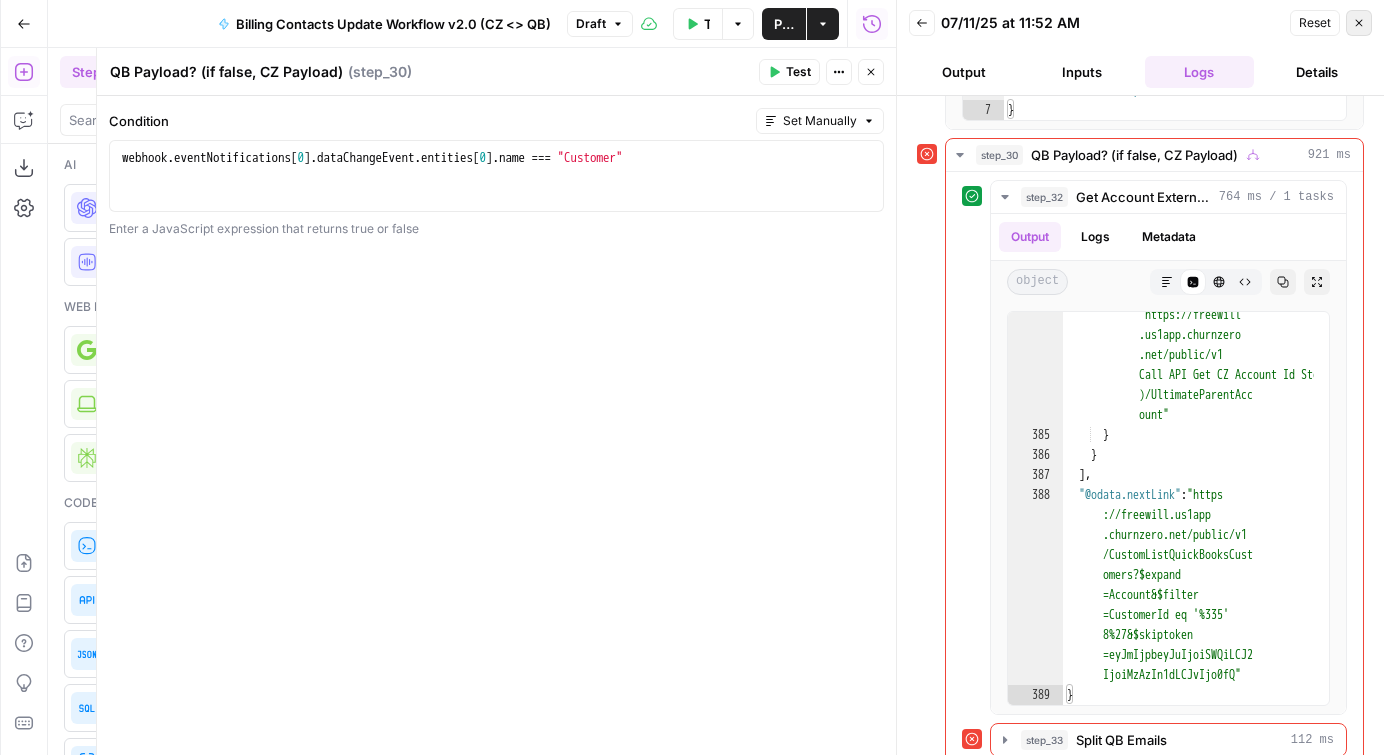 click 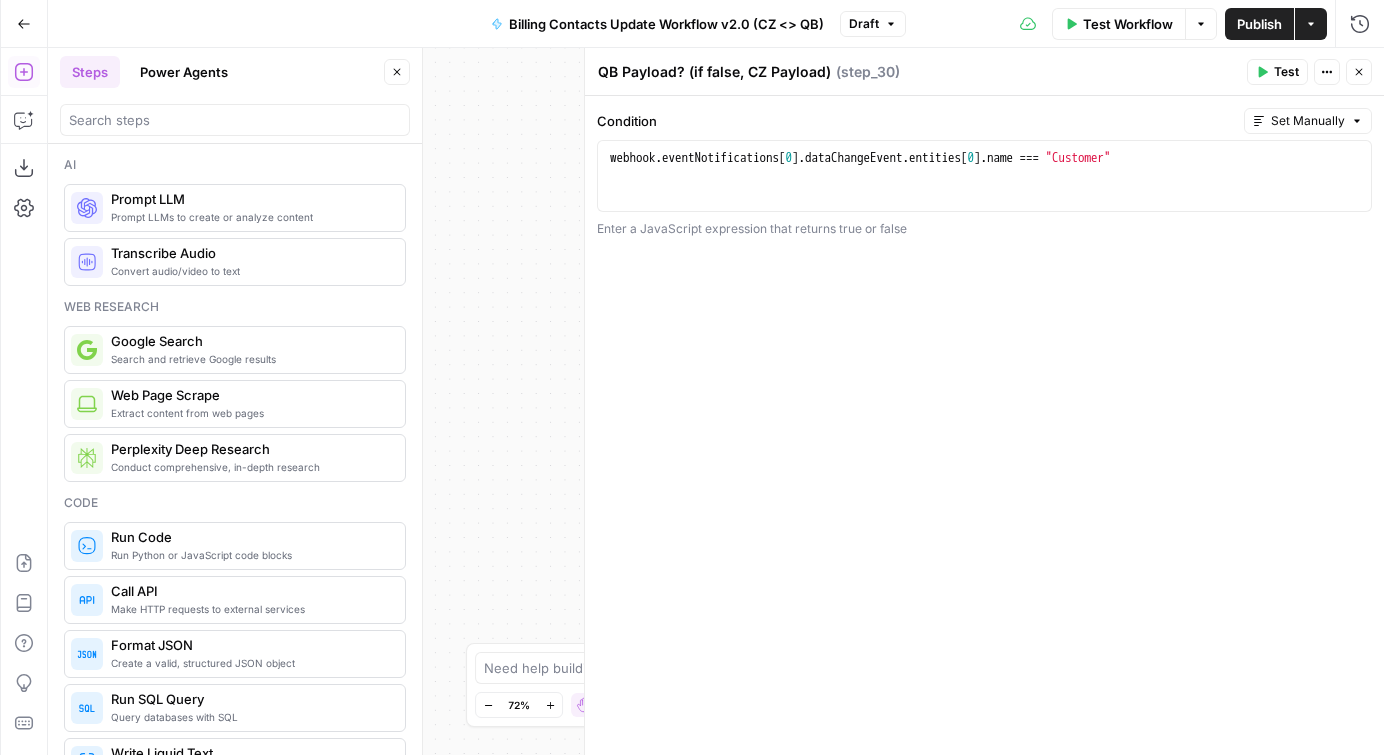 click on "false true Workflow Set Inputs Inputs Call API Refresh QB Auth Token Step 35 Output Expand Output Copy 1 2 3 4 {    "expires_in" :  3600 ,    "token_type" :  "bearer" ,    "access_token" :         "eyJhbGciOiJkaXIiLCJlbmMiOiJBMTI4Q0JDLU        hTMjU2IiwieC5vcmciOiJIMCJ9..hdUj5zY        -bZuTTV8WUZDiAg        .OL9jSX32hljZqFBpYME7Gr6FlI77Bm        -pdezbkI1yPPS9J7PMBPLPnqeHNJvpelYNLkGuH        nEn5nMS2ZvQyoqON9ov8Krw1M3hkyiW1lAkjxXV        cSzTI_Bk5wHavaHHqWokOMja_snswkEfMGgpHAb        uP1Ndq9uITJWKRD9_K        -FJIRu7pKLCOXw28RXi0R16dFvROm_xPEiVkW2k        TA9DCFry3-lSDYYJOemex32i_BFODcv        -geXju87I1I9xgmaESxc04SWzdOaCQtz0NepIV6        anm3lyORKaA45eoI8fZBUIqvM2bQrksvvp5JrKJ        ub6YwexWnvk9kUHS        -udCuVAYfxBxTYtly63pKMXRszVK1r7RqVpjrTt        aqaAeOv4S8zRxg-KLyNavO-LUZa2EAj_0        -xvzosk4EKz16B_yRr4D-aZv9Vb-cRneg        -rNBhGwkt6uYfchSukBPyrroQ7F4WvcB        -ZO07ZdjERl7C25e4zseMw-9M.G" at bounding box center (716, 401) 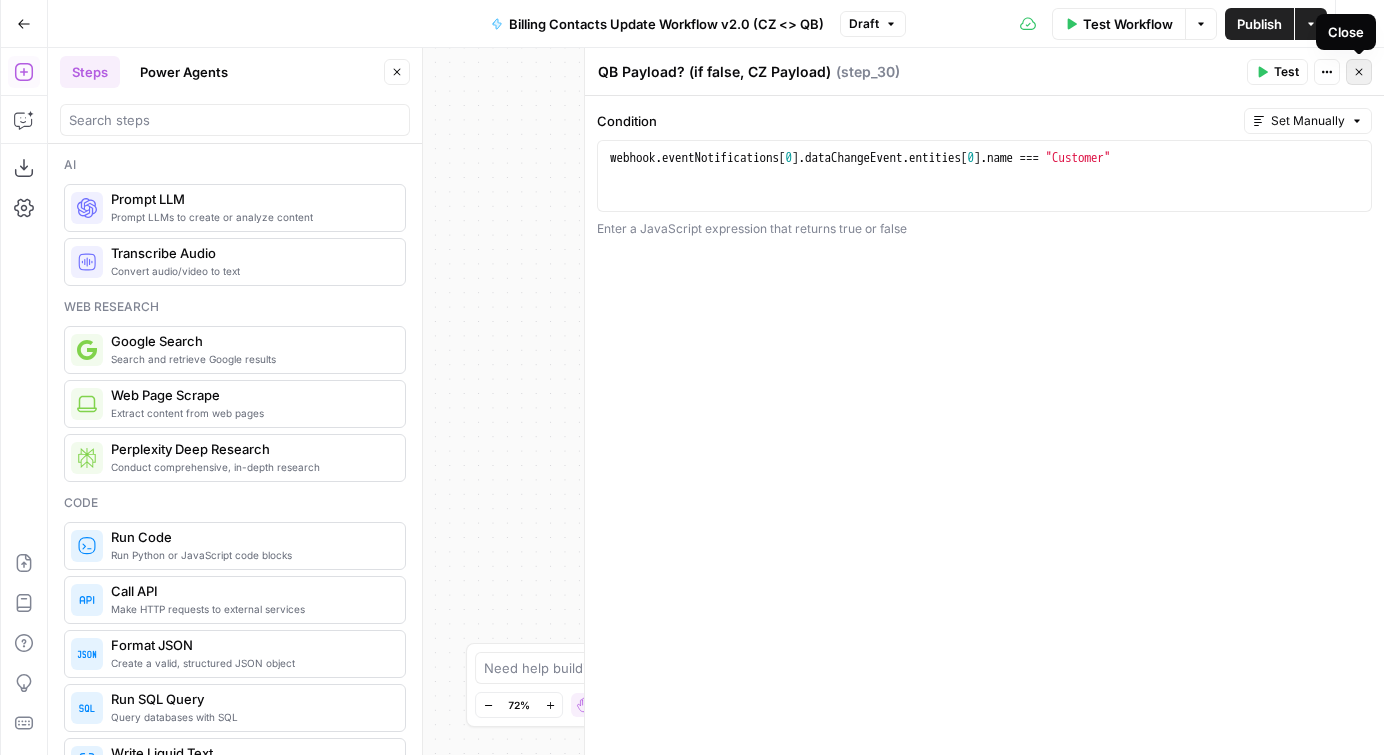 click on "Close" at bounding box center [1364, 72] 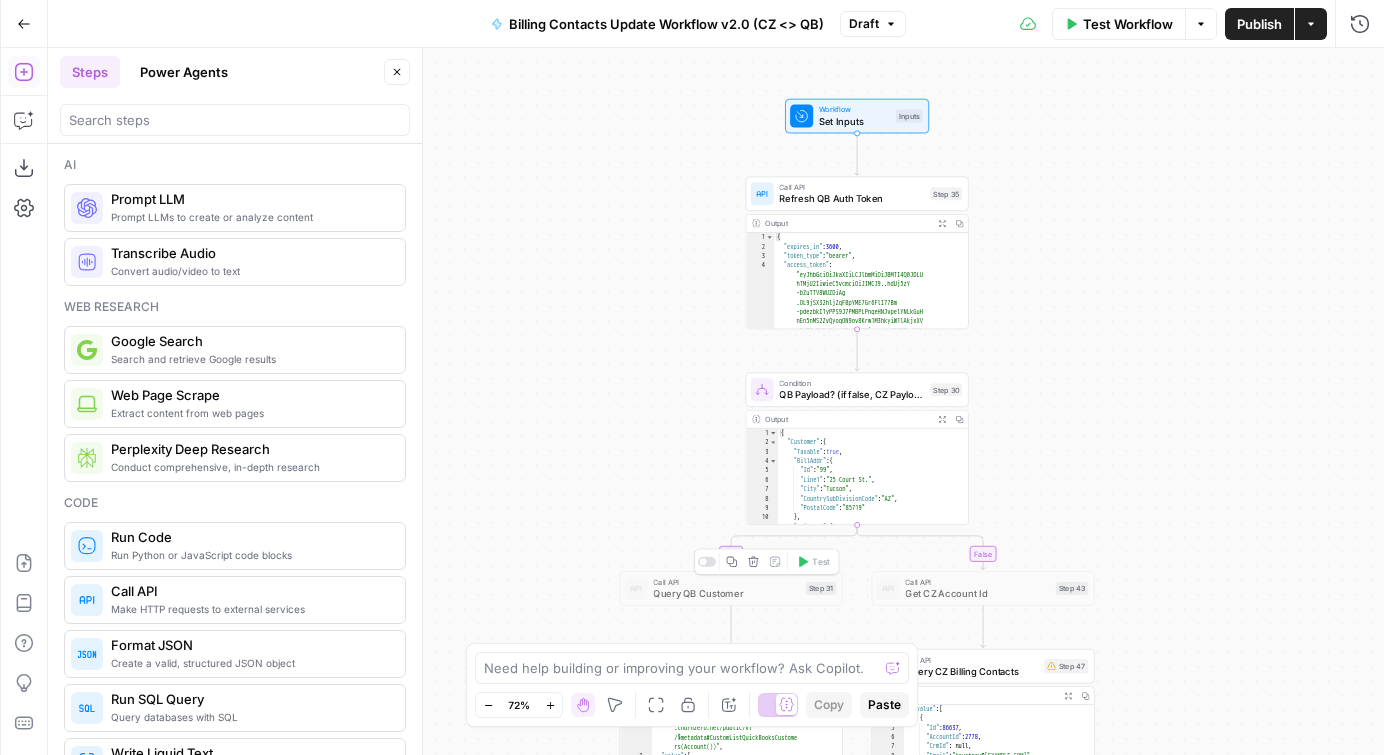 click at bounding box center [707, 562] 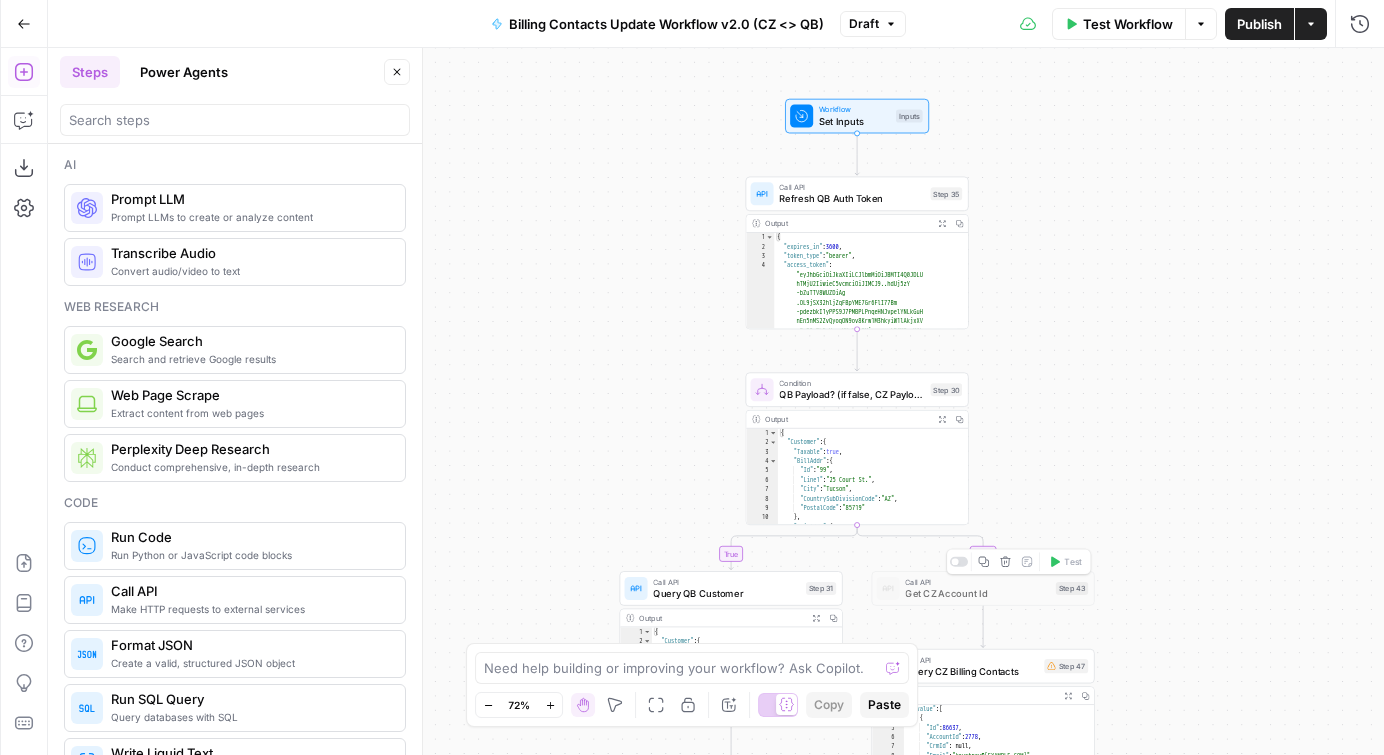 click at bounding box center [959, 562] 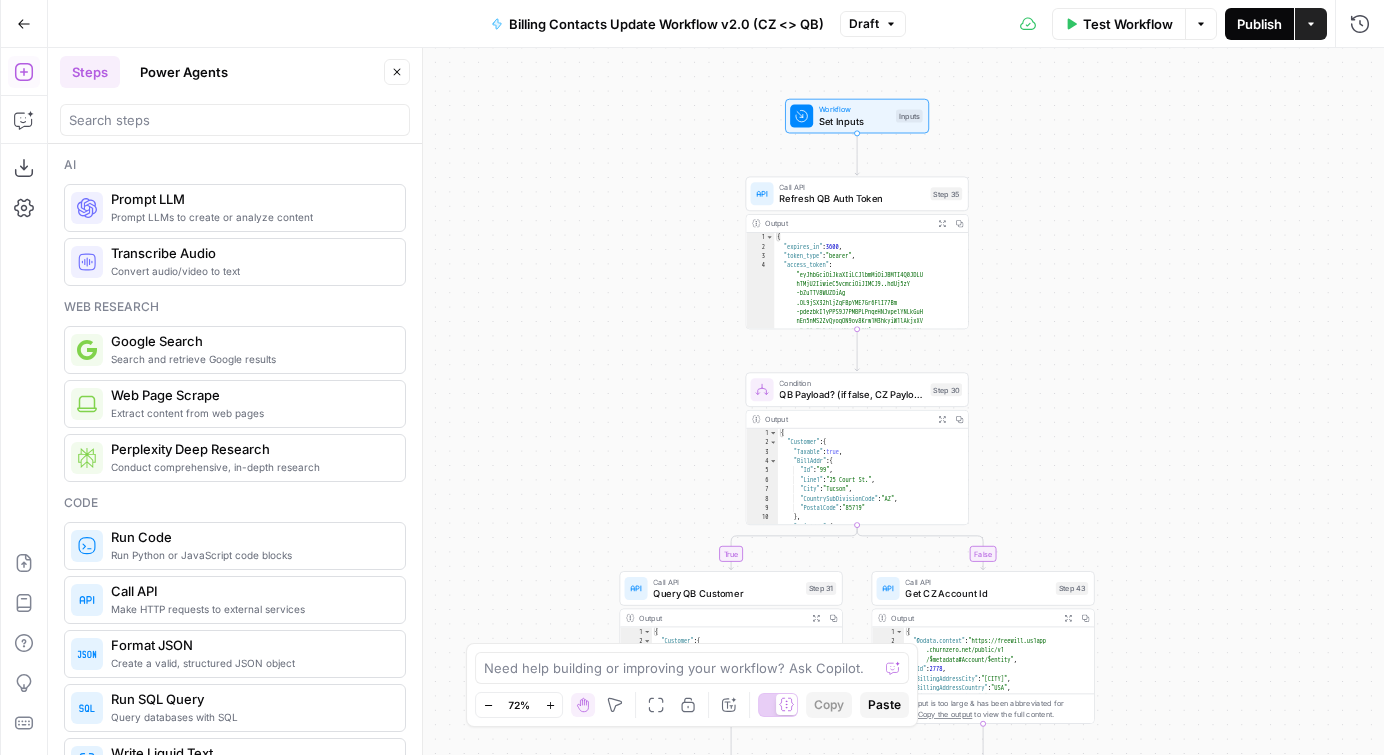 click on "Publish" at bounding box center [1259, 24] 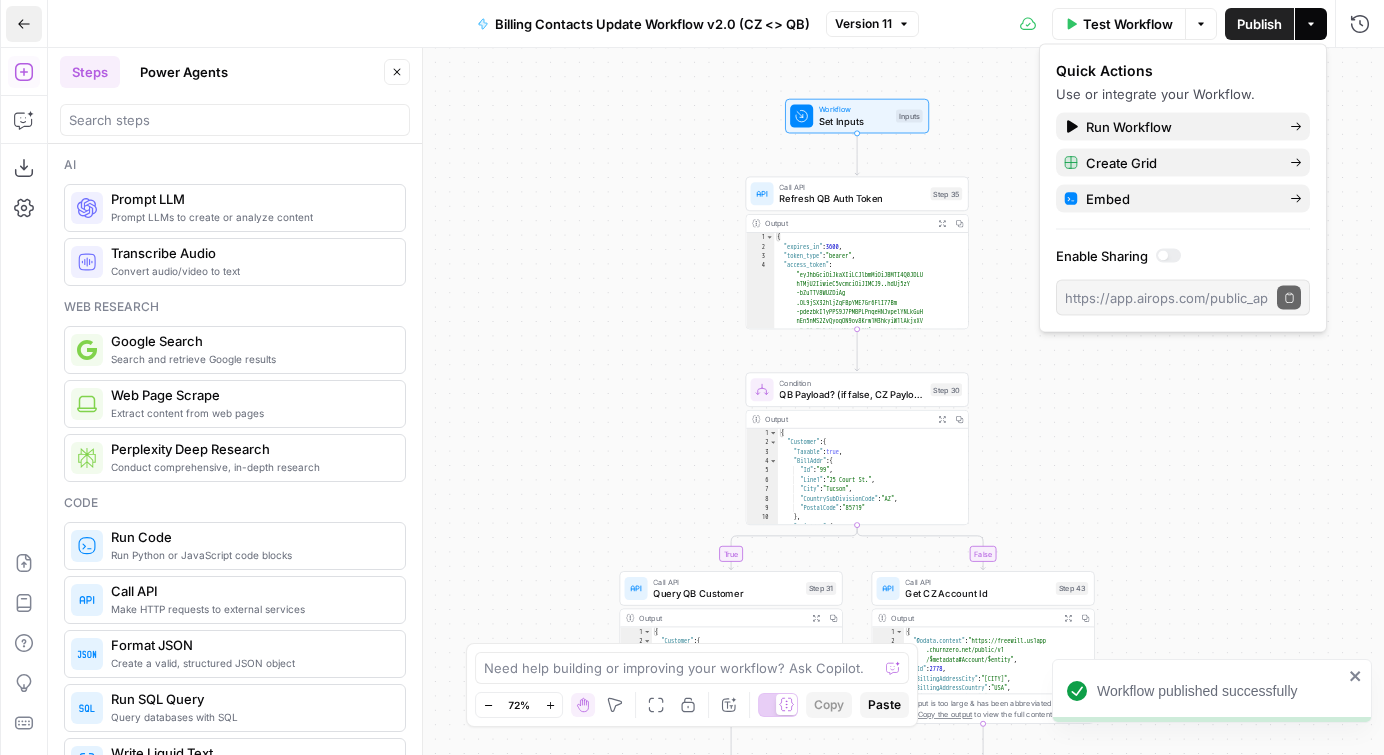 click 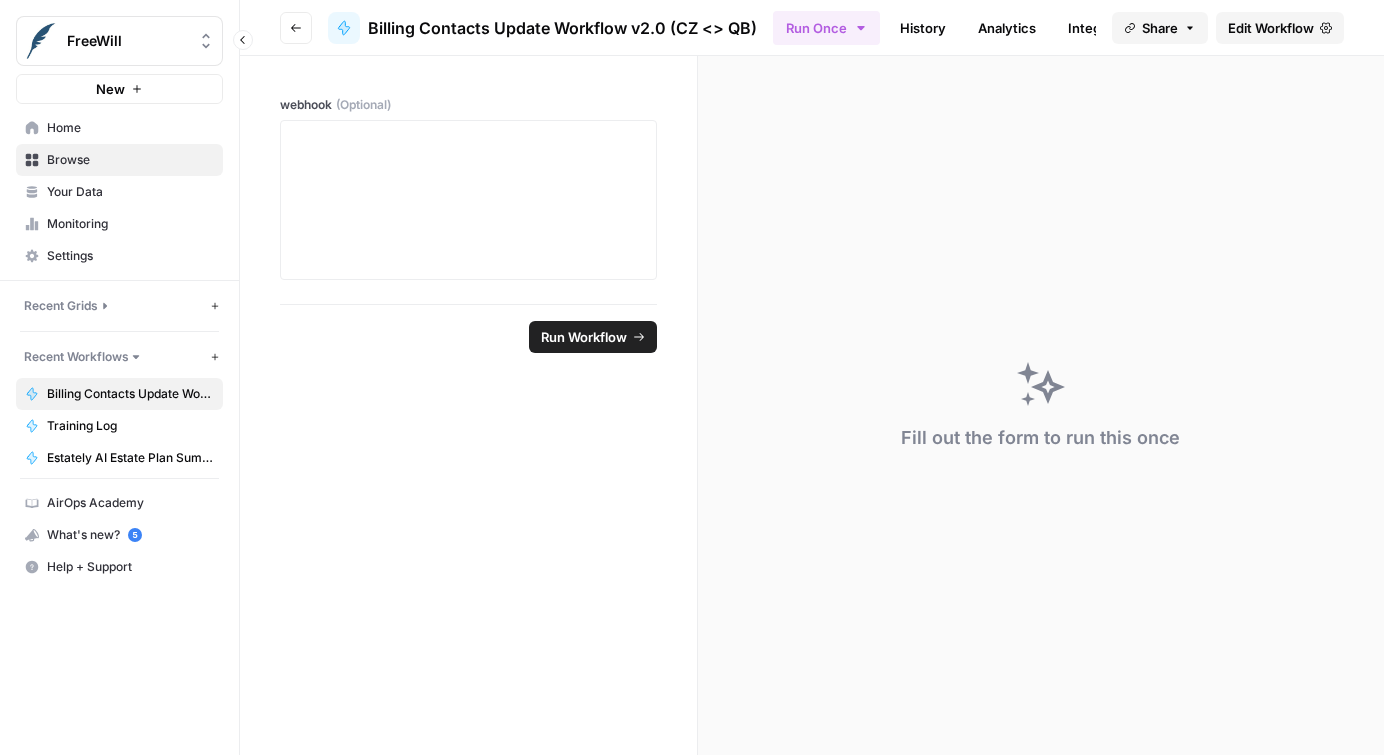click on "Billing Contacts Update Workflow v2.0 (CZ <> QB)" at bounding box center [130, 394] 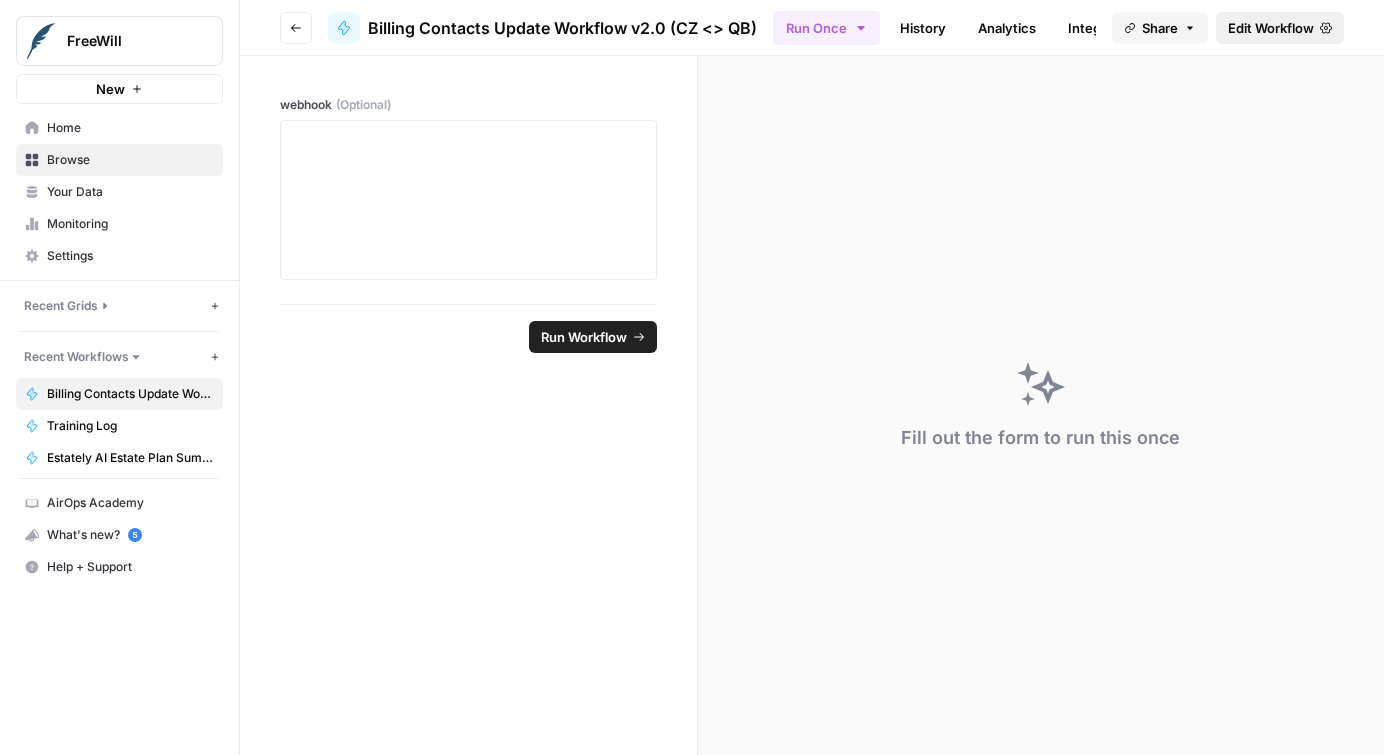click on "Edit Workflow" at bounding box center (1271, 28) 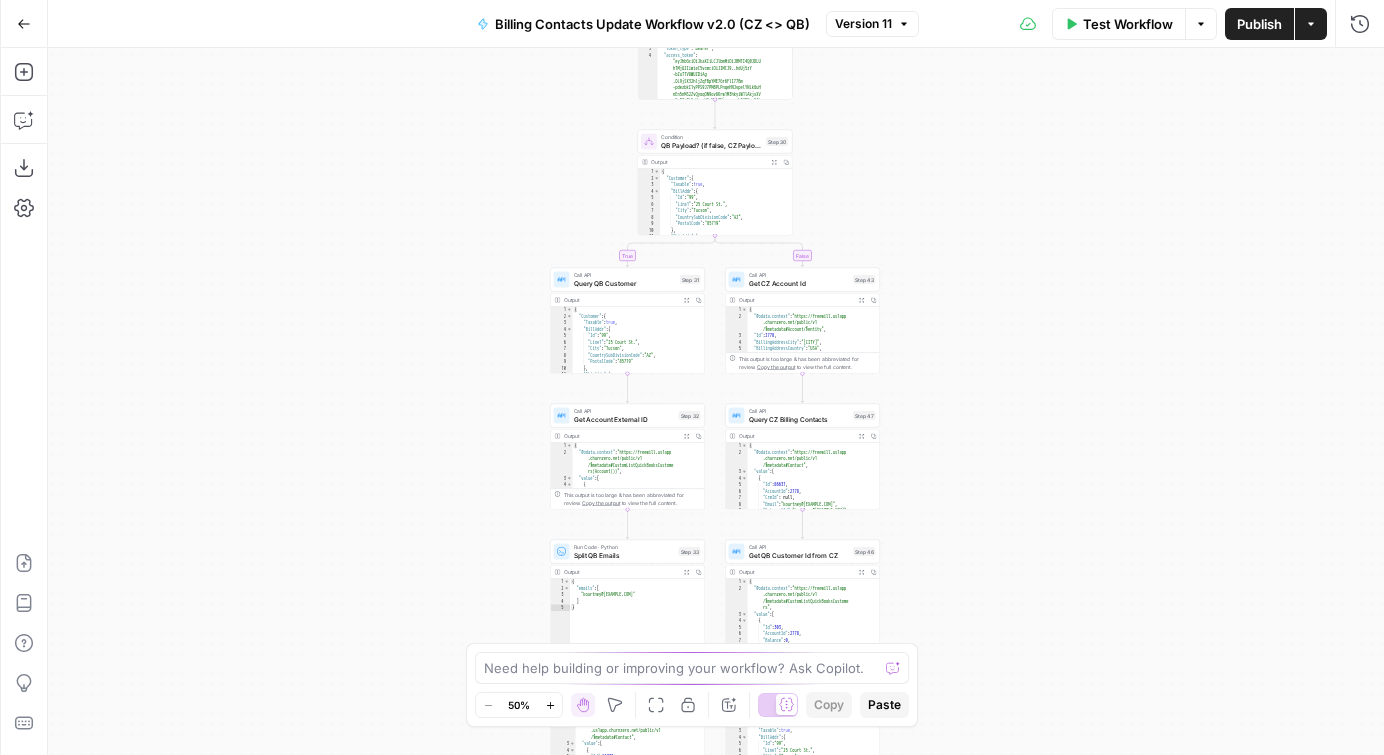 drag, startPoint x: 973, startPoint y: 211, endPoint x: 994, endPoint y: 480, distance: 269.81845 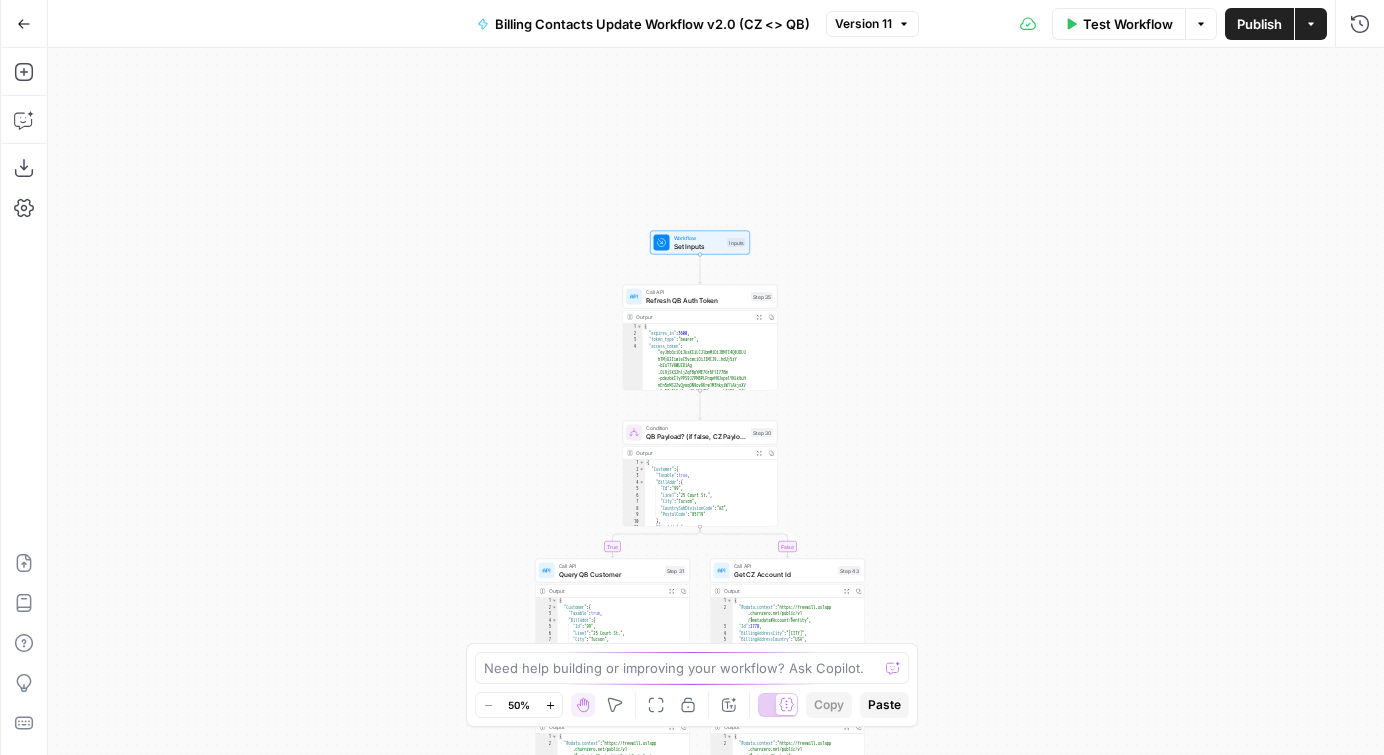 drag, startPoint x: 901, startPoint y: 130, endPoint x: 868, endPoint y: 331, distance: 203.69095 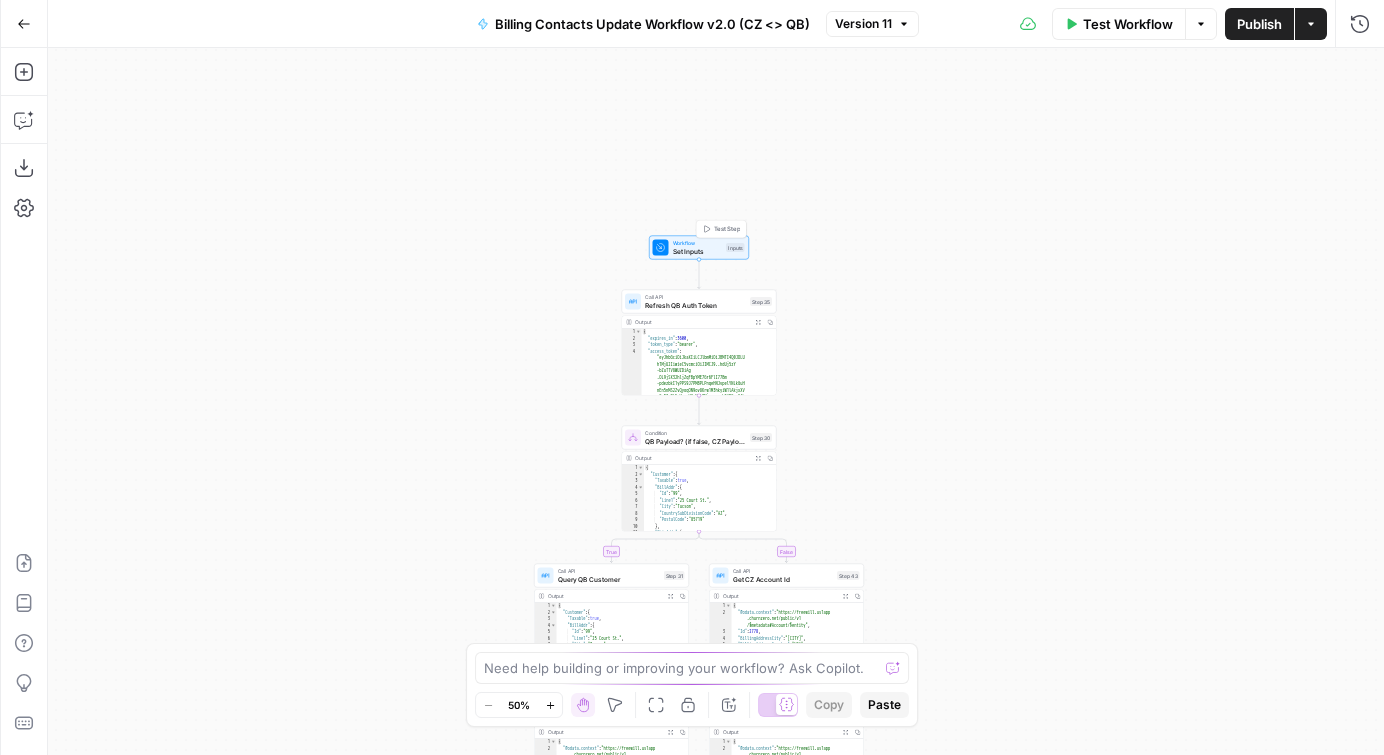 click on "Set Inputs" at bounding box center (698, 251) 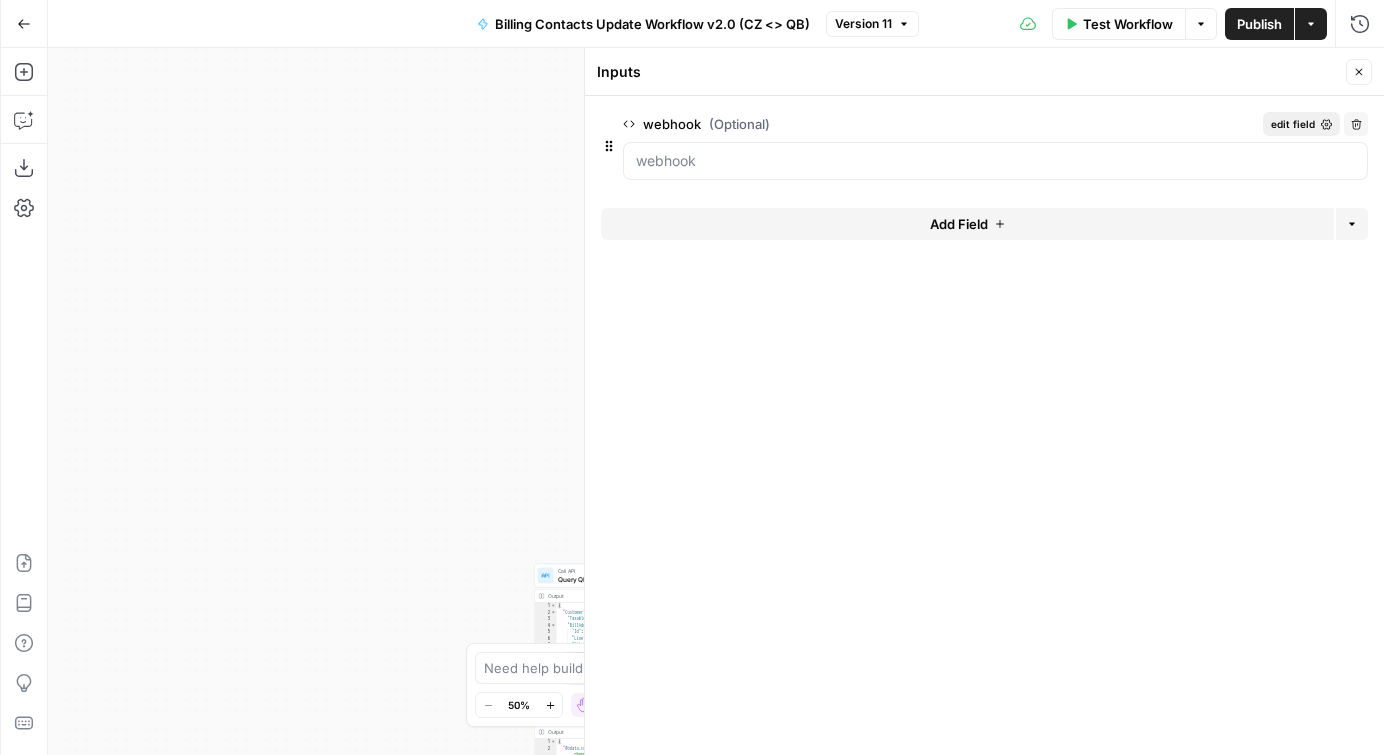 click on "edit field" at bounding box center (1293, 124) 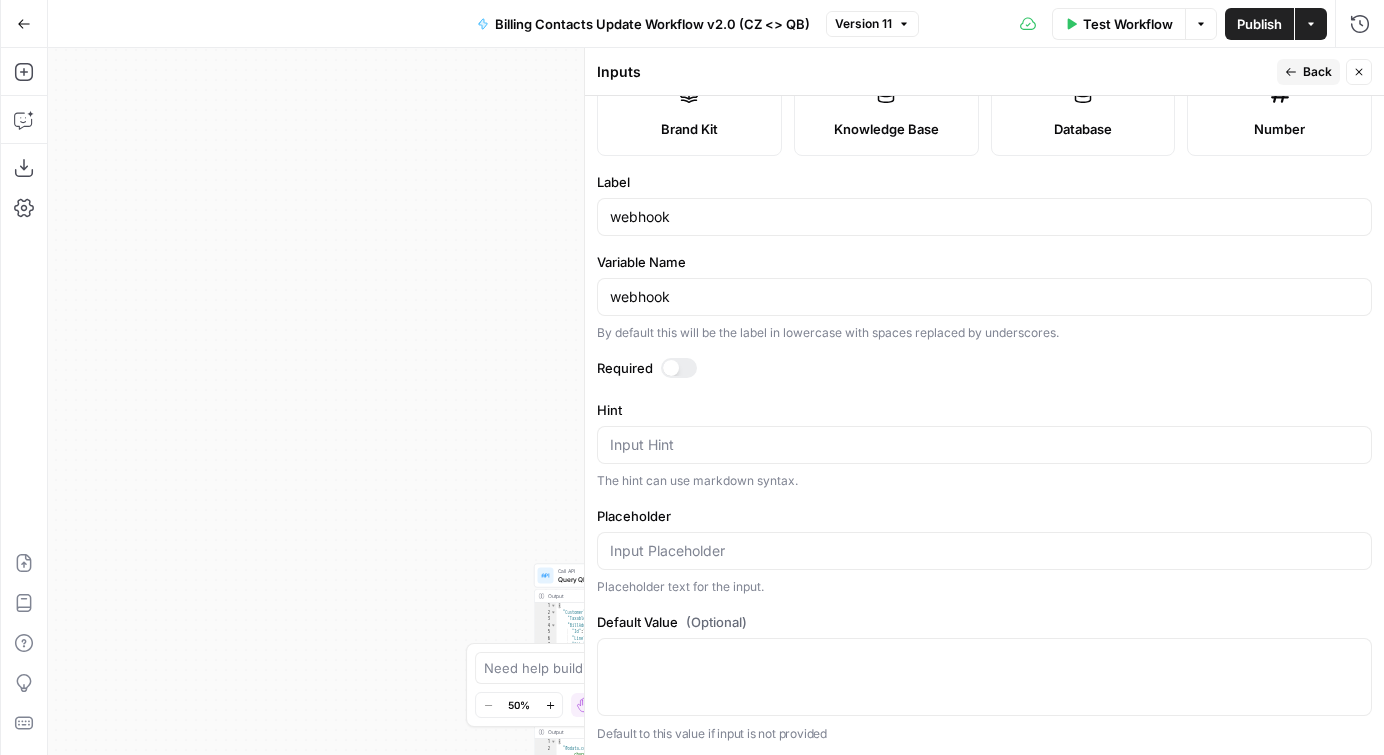 scroll, scrollTop: 0, scrollLeft: 0, axis: both 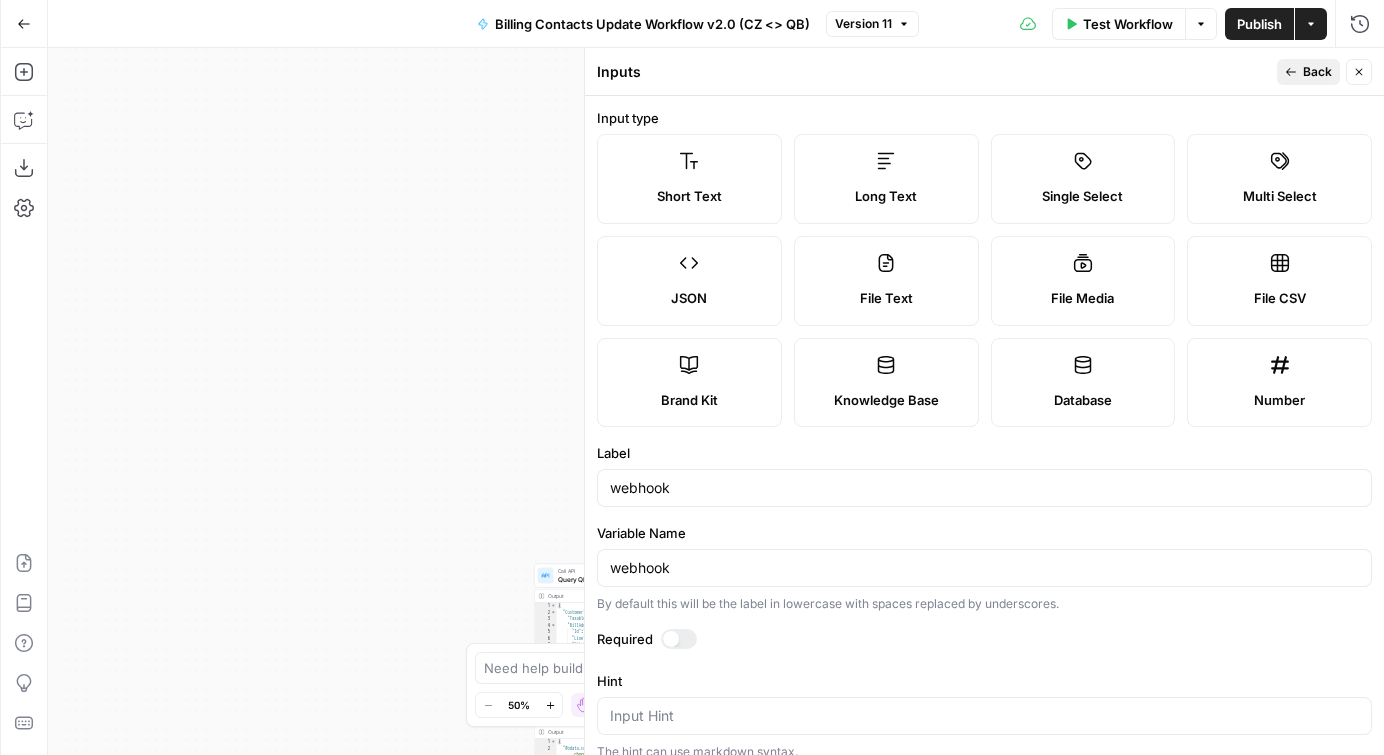 click 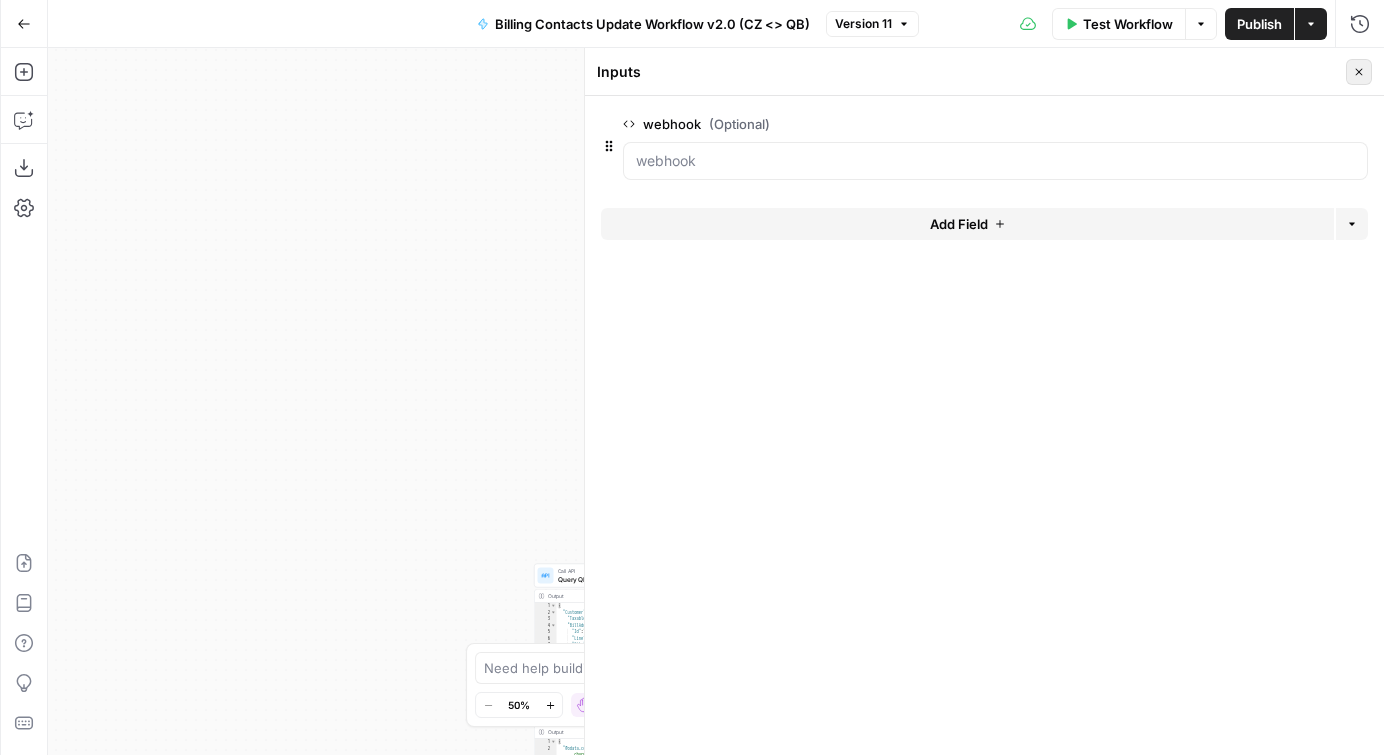 click 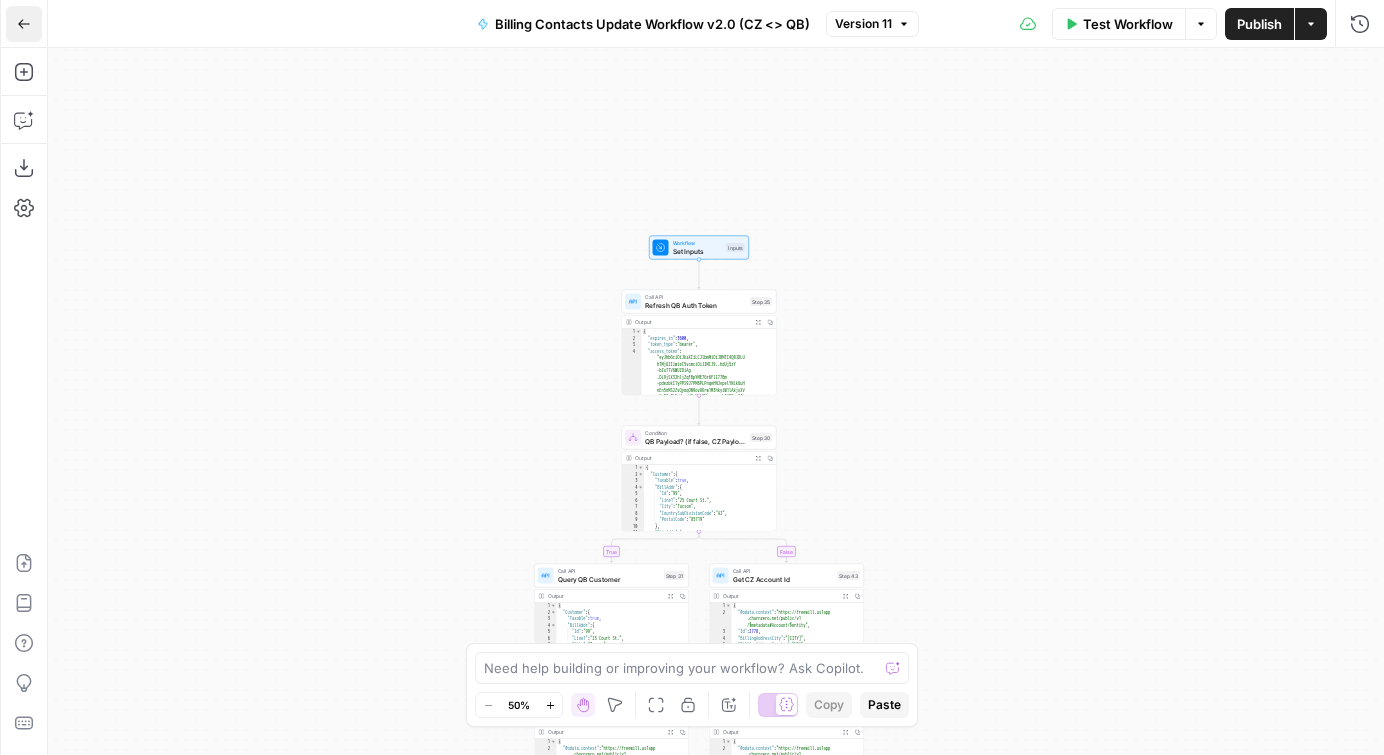 click 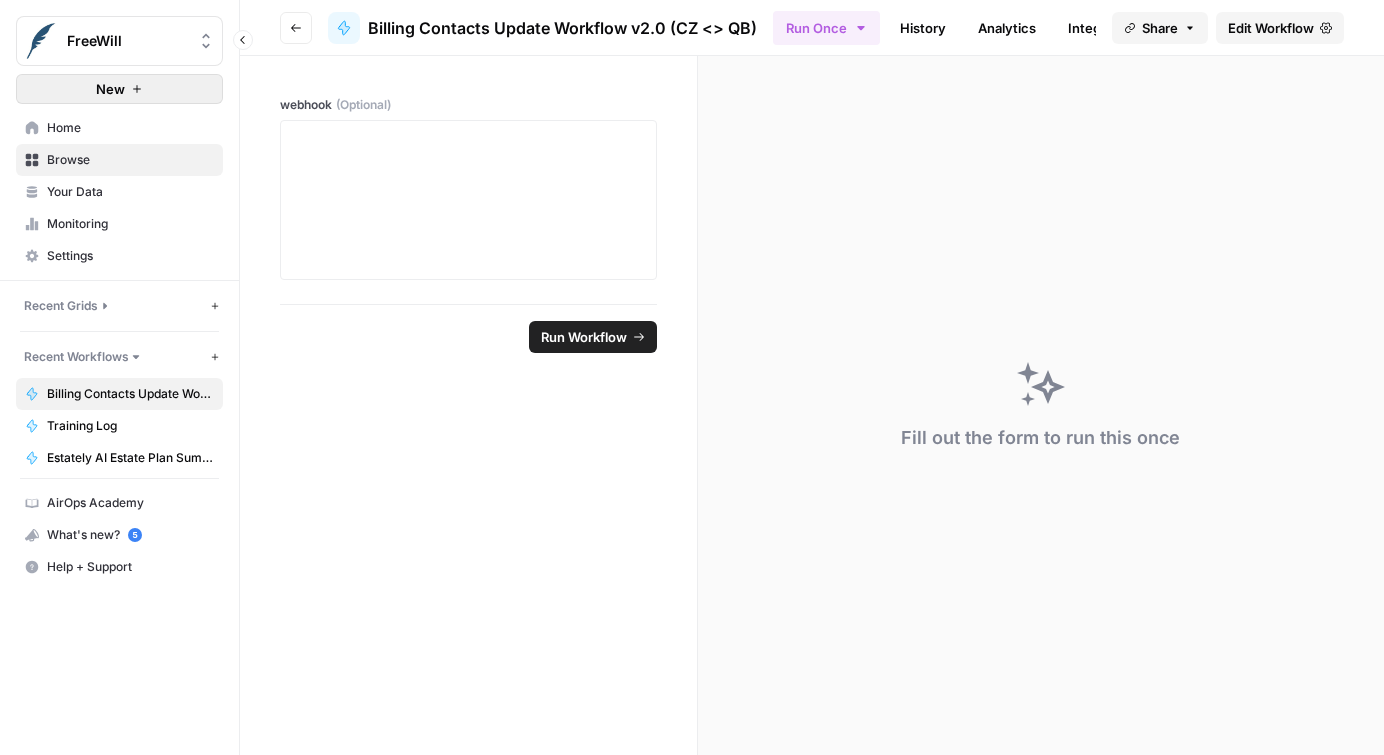 click on "New" at bounding box center [119, 89] 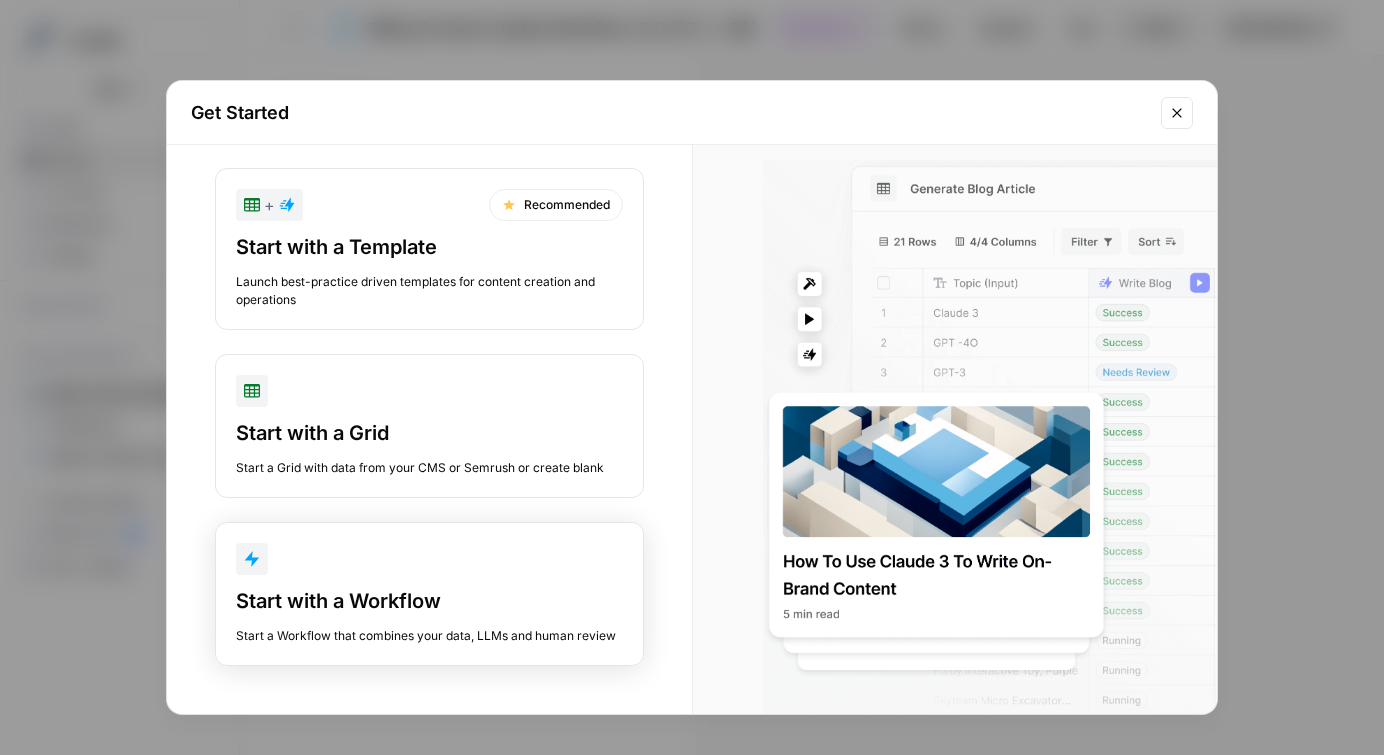 scroll, scrollTop: 43, scrollLeft: 0, axis: vertical 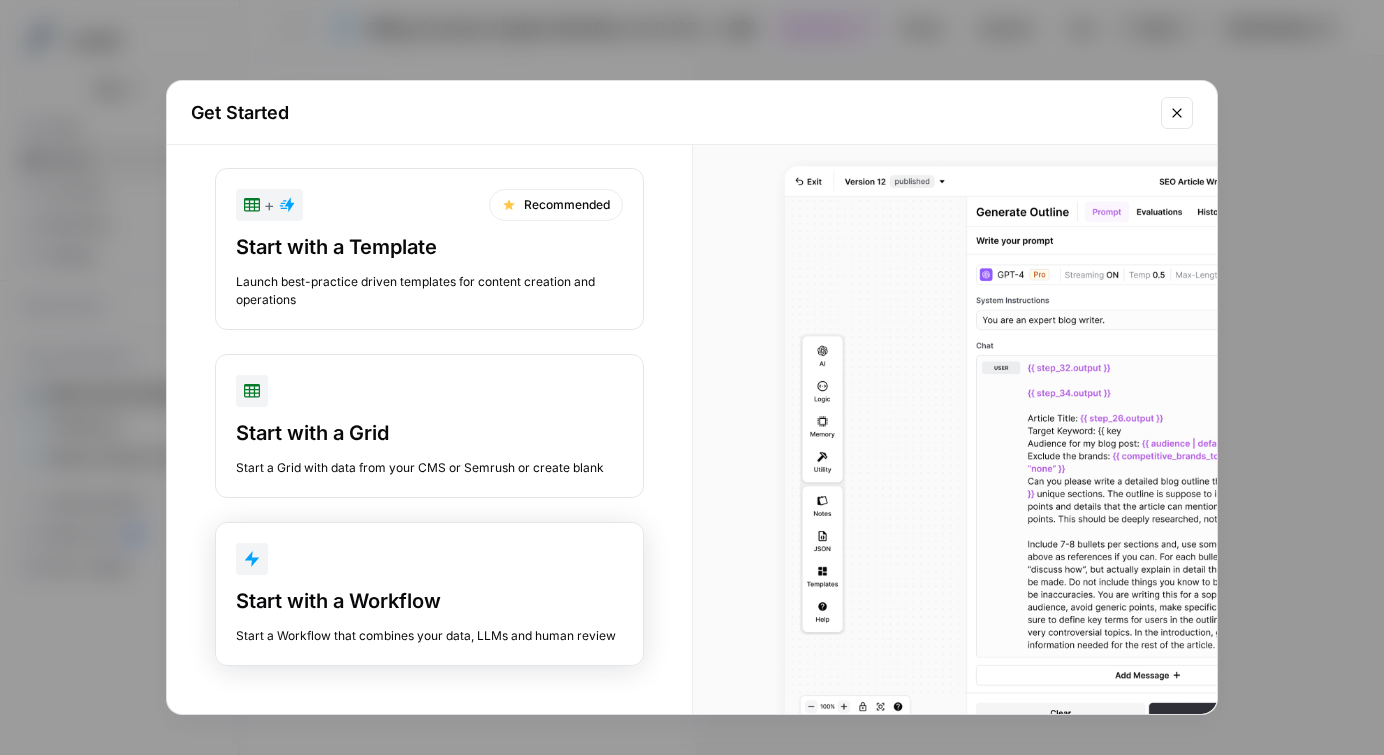 click on "Start with a Workflow" at bounding box center (429, 601) 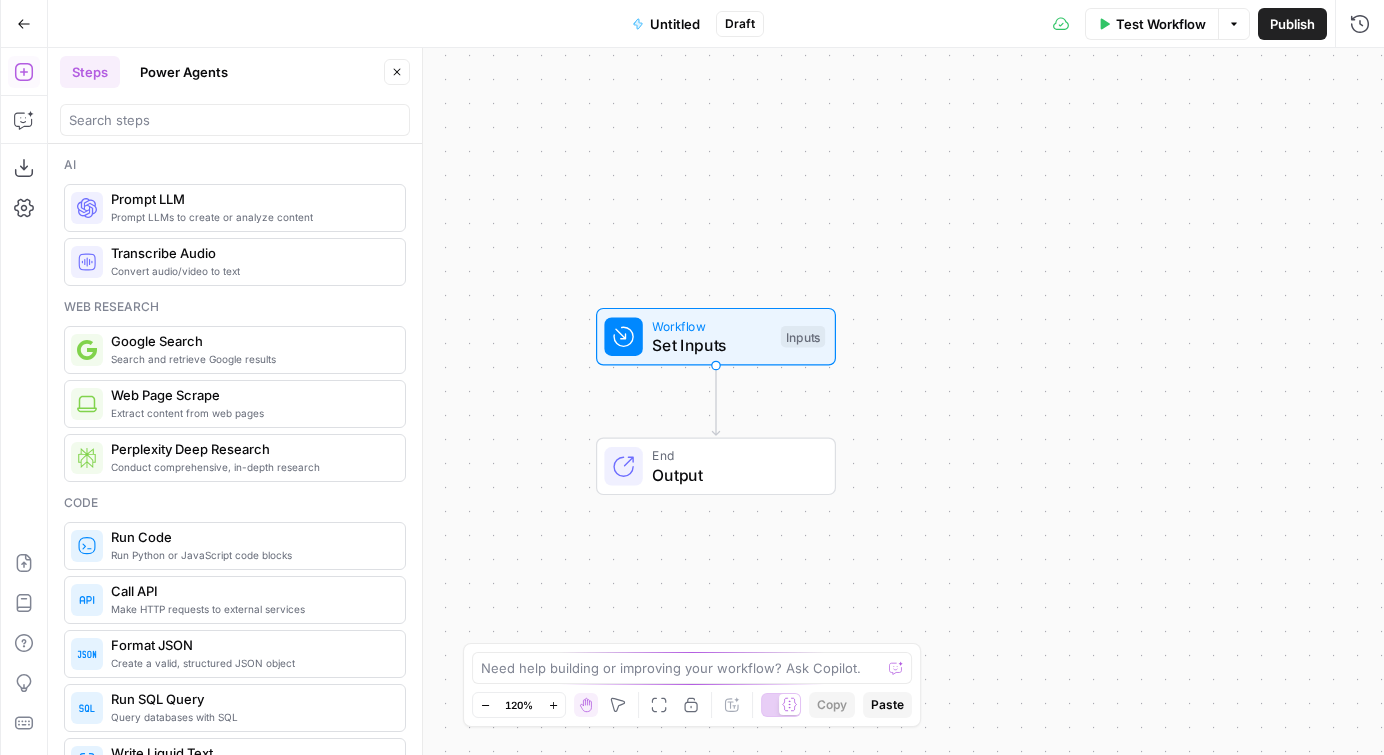 click on "Set Inputs" at bounding box center (711, 345) 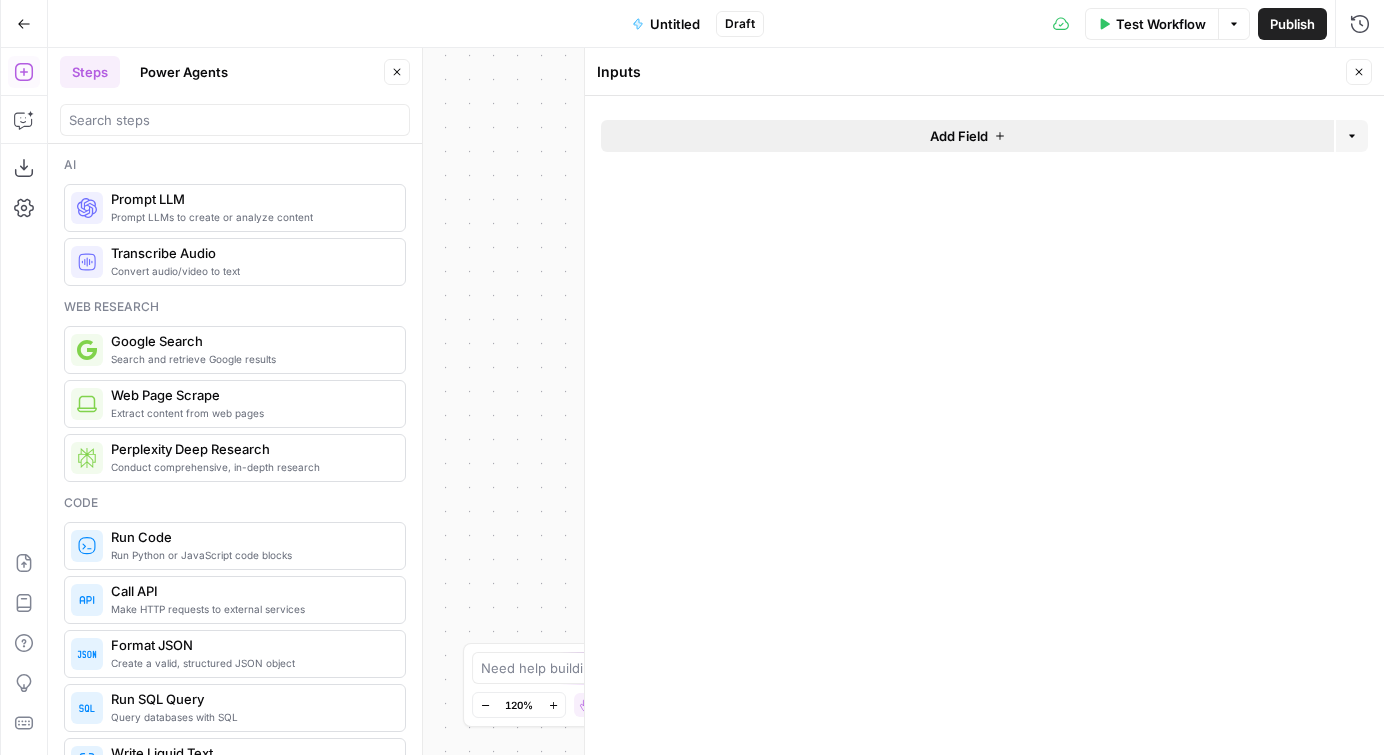 click on "Add Field" at bounding box center (967, 136) 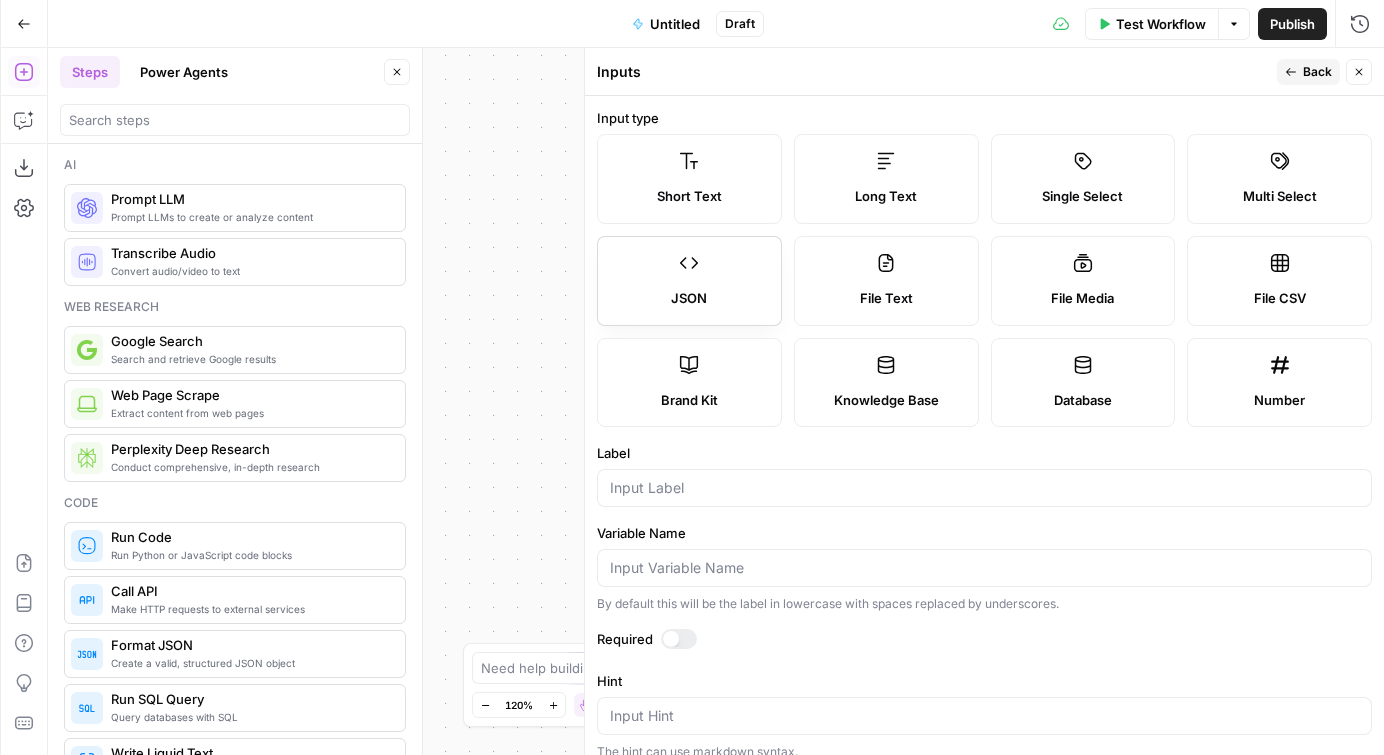 click on "JSON" at bounding box center (689, 299) 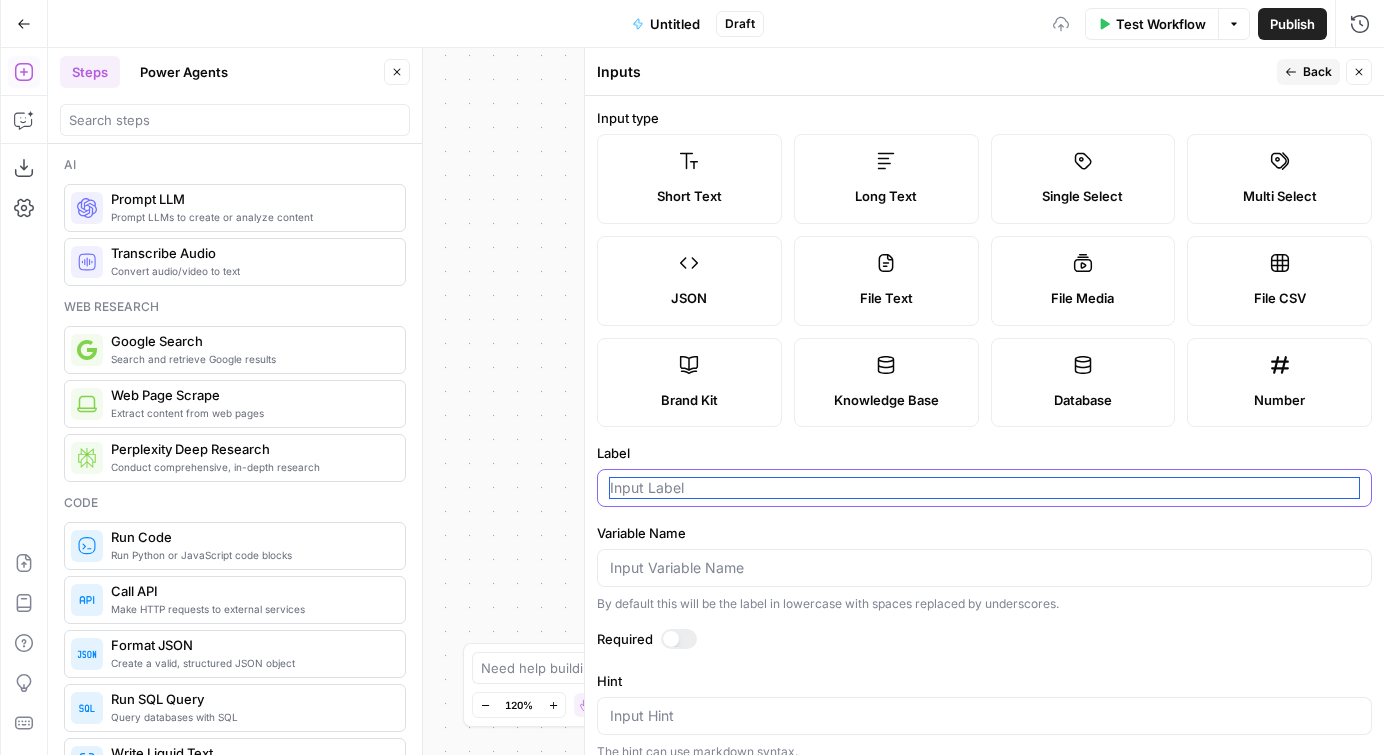 click on "Label" at bounding box center (984, 488) 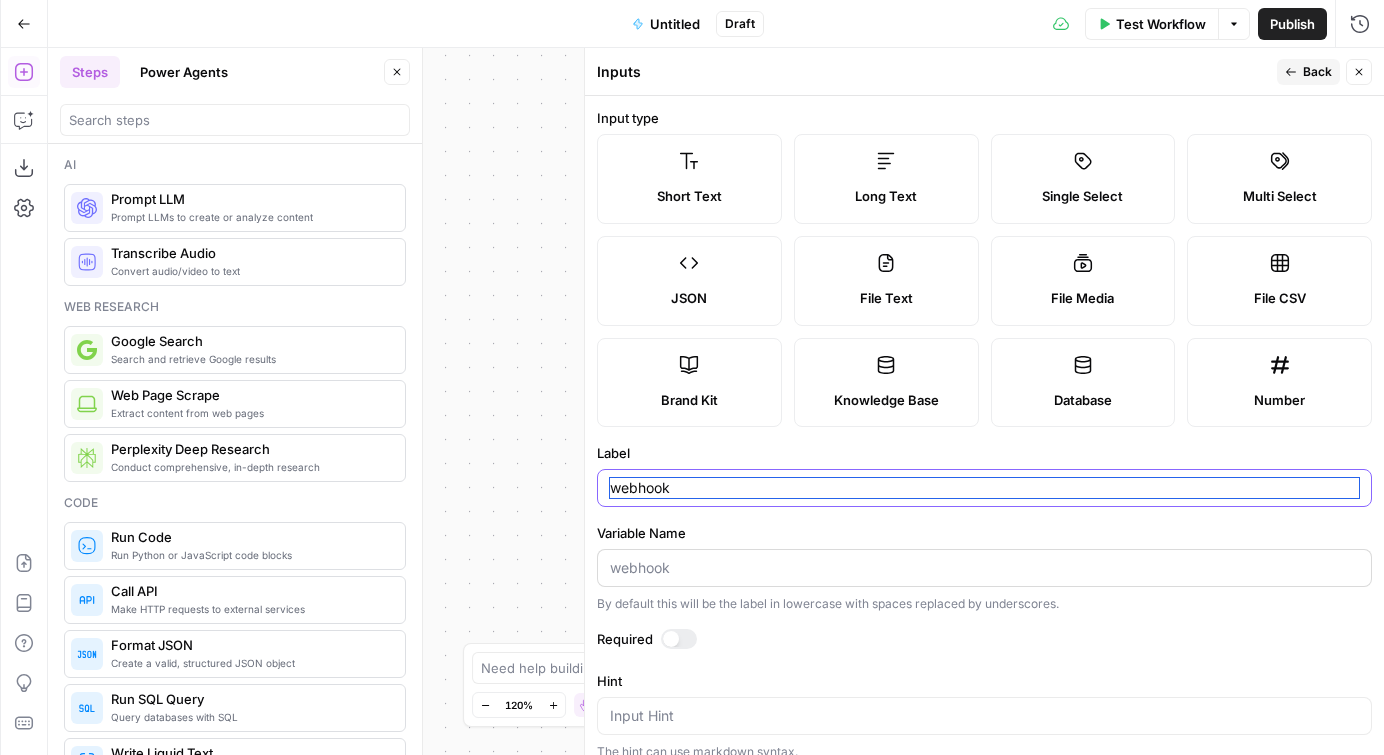 type on "webhook" 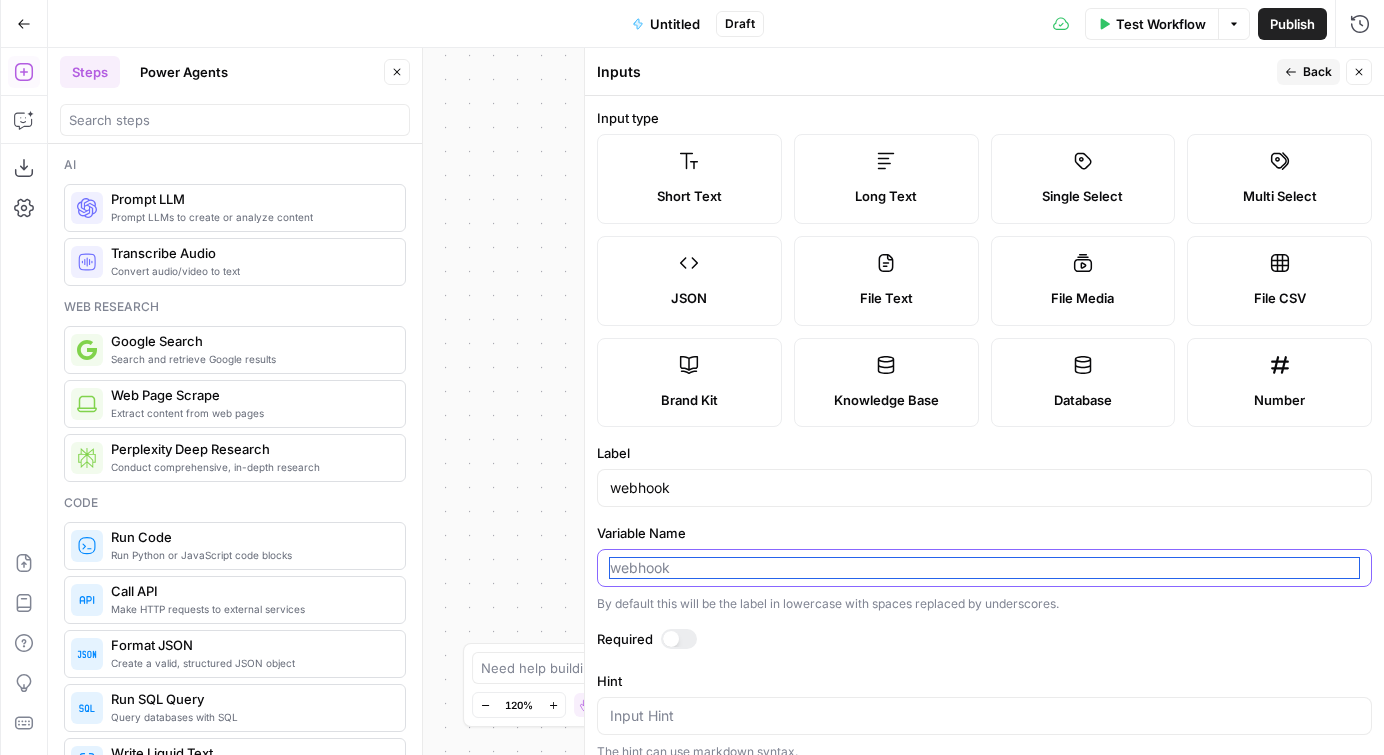 click on "Variable Name" at bounding box center (984, 568) 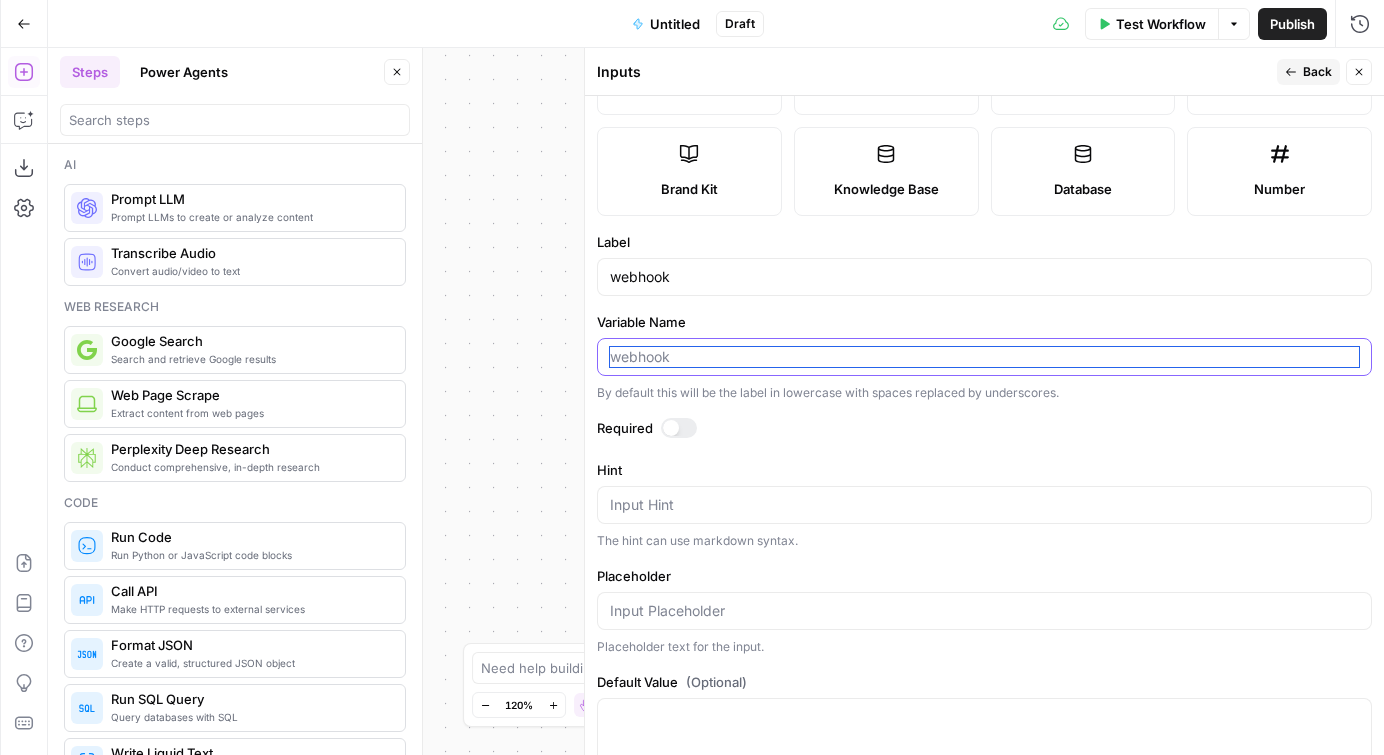 scroll, scrollTop: 245, scrollLeft: 0, axis: vertical 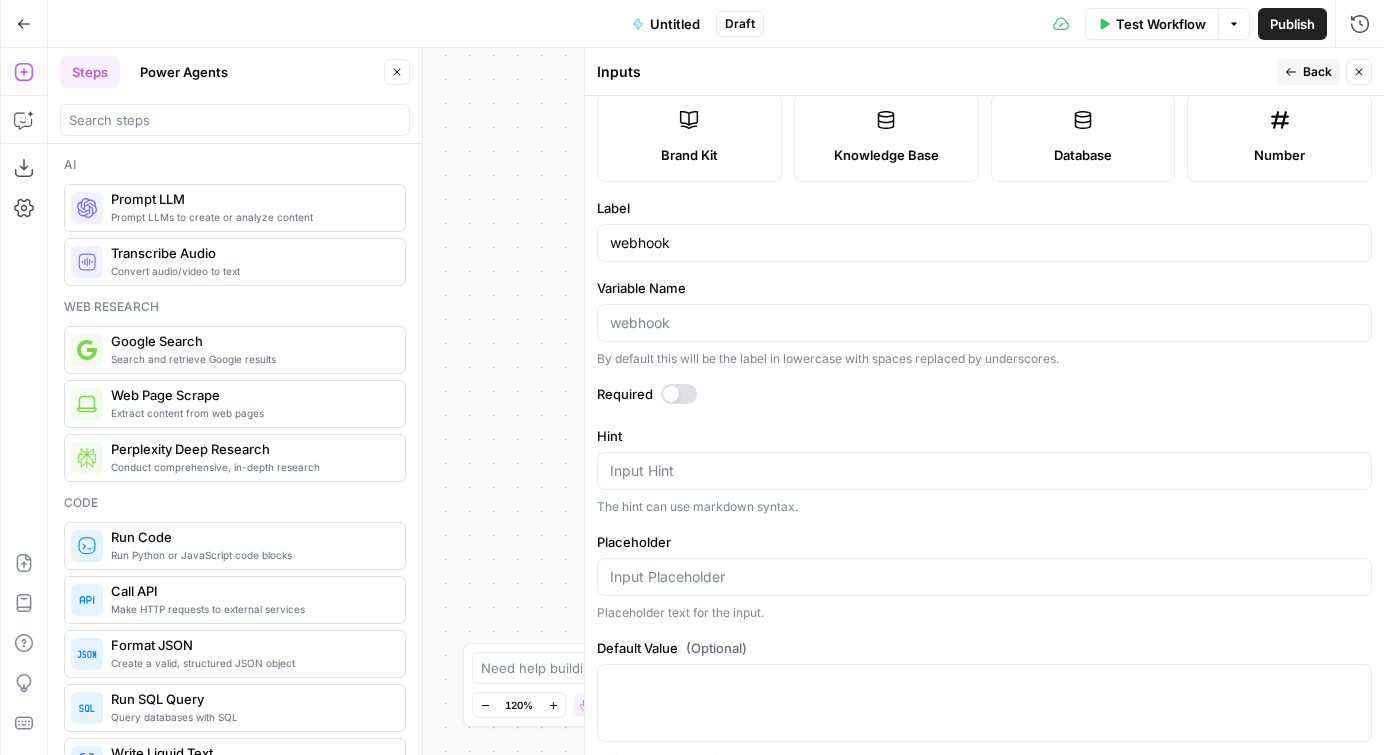 click at bounding box center (679, 394) 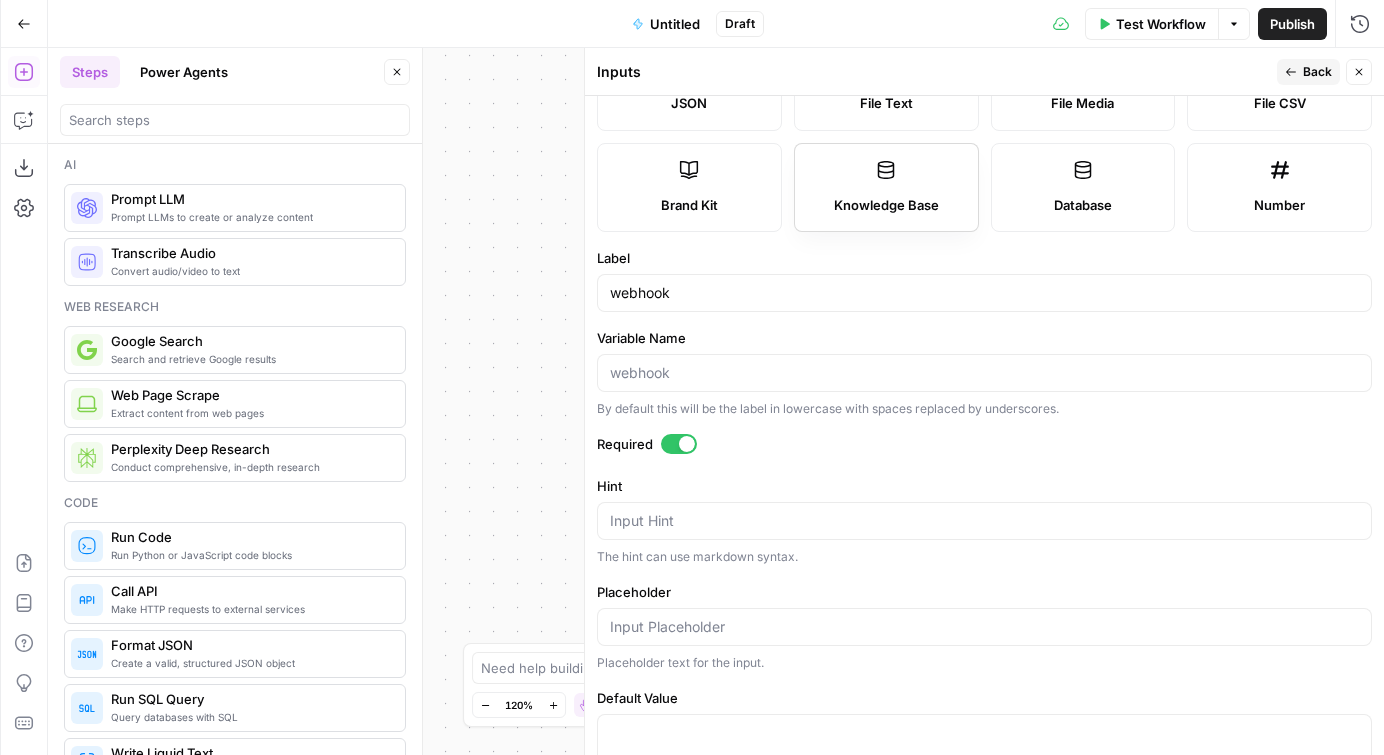 scroll, scrollTop: 0, scrollLeft: 0, axis: both 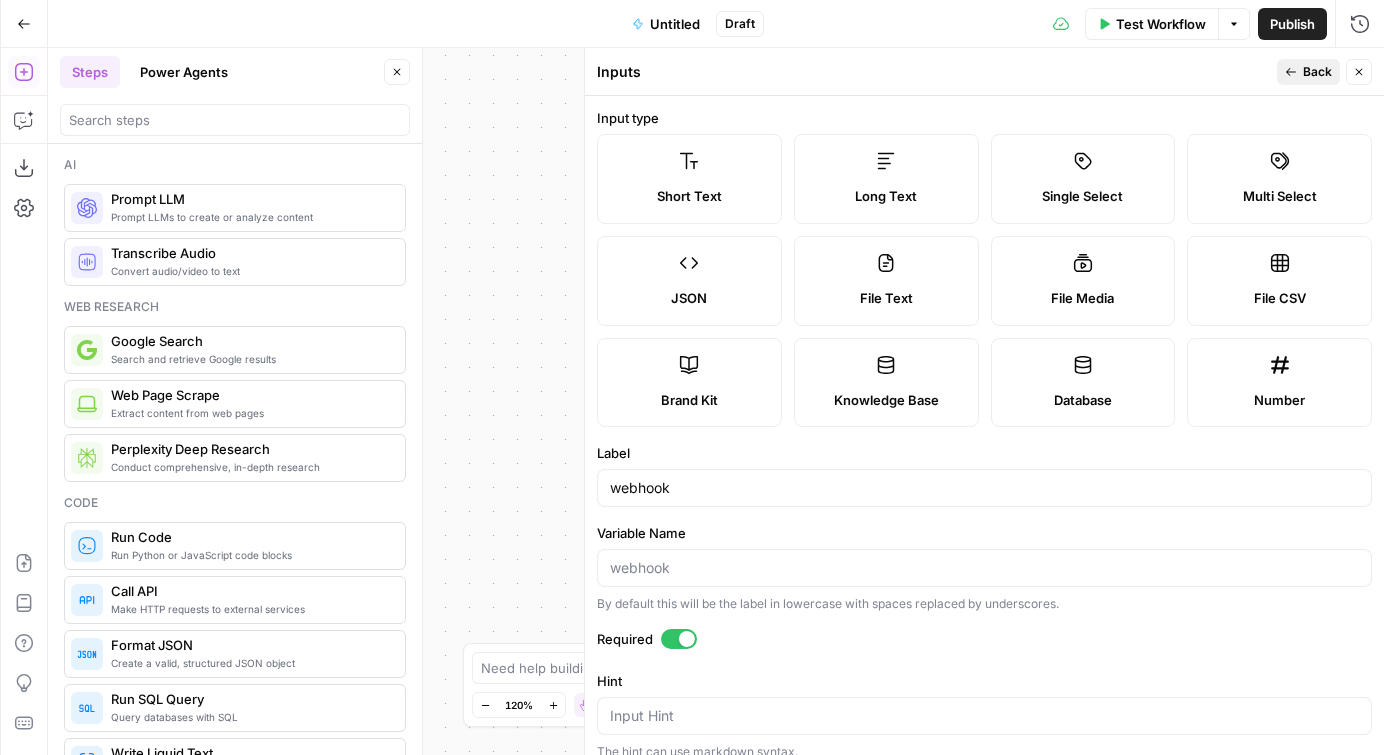 click on "Back" at bounding box center (1308, 72) 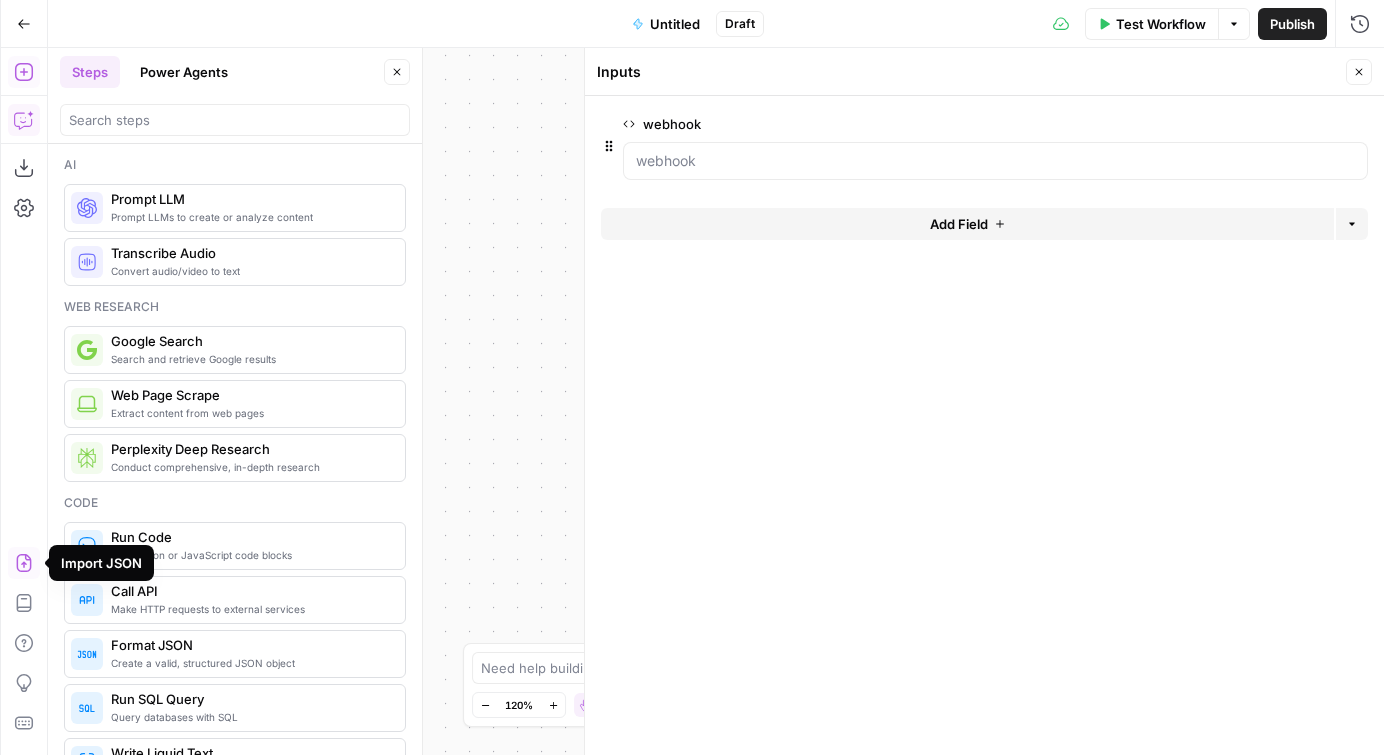 click 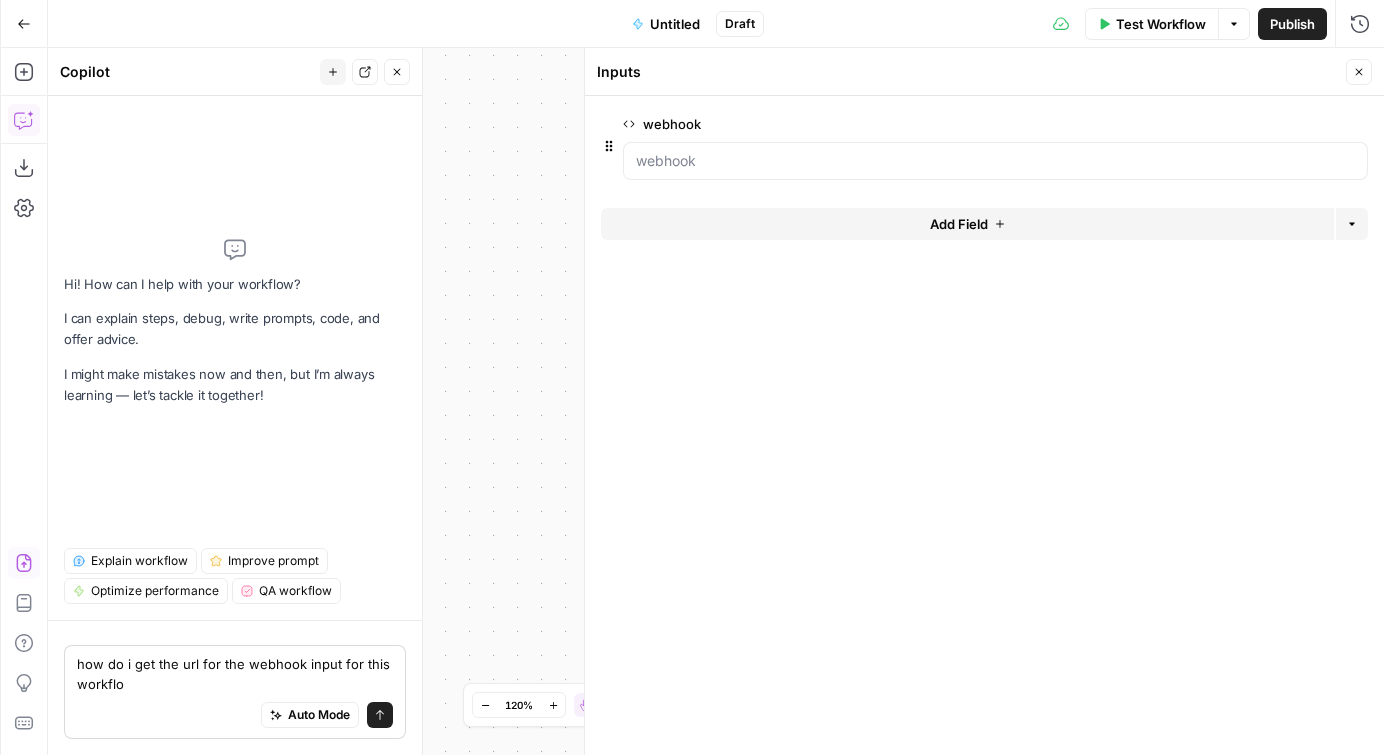 type on "how do i get the url for the webhook input for this workflow" 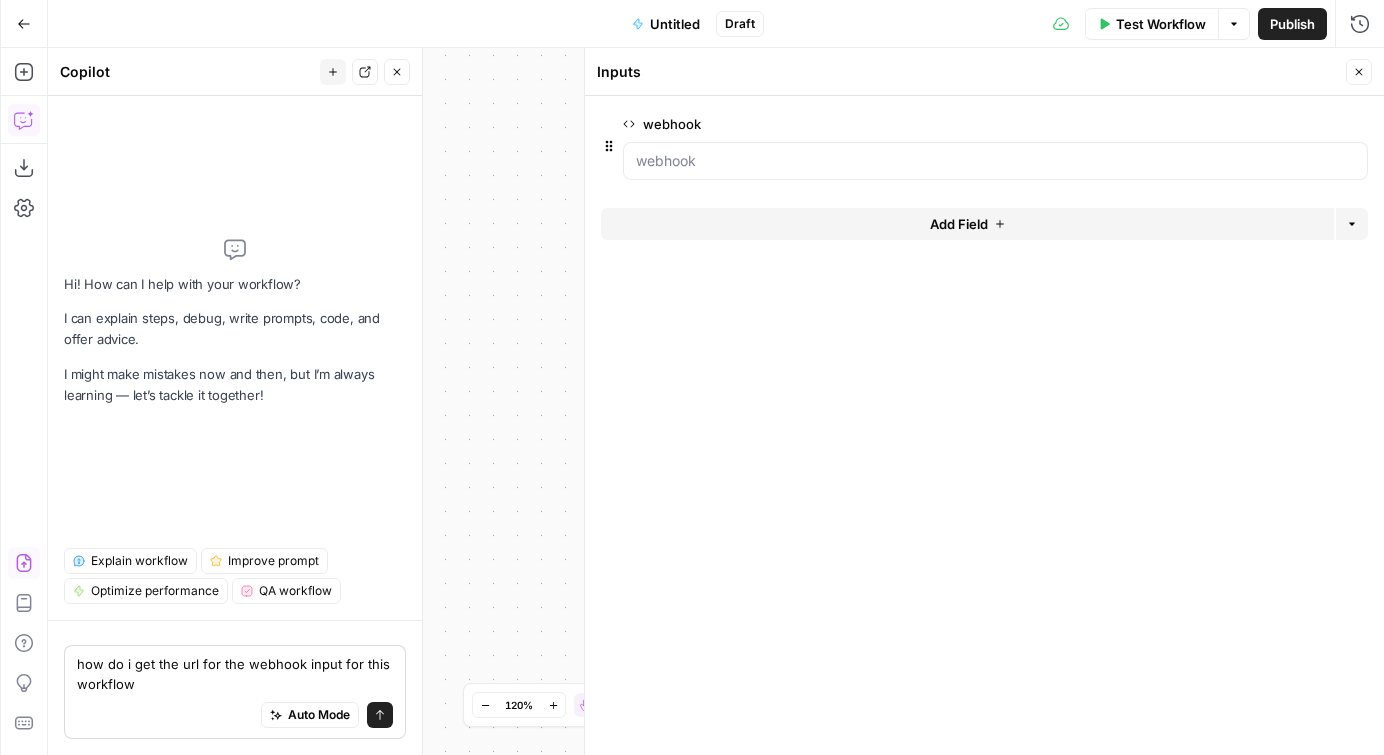 type 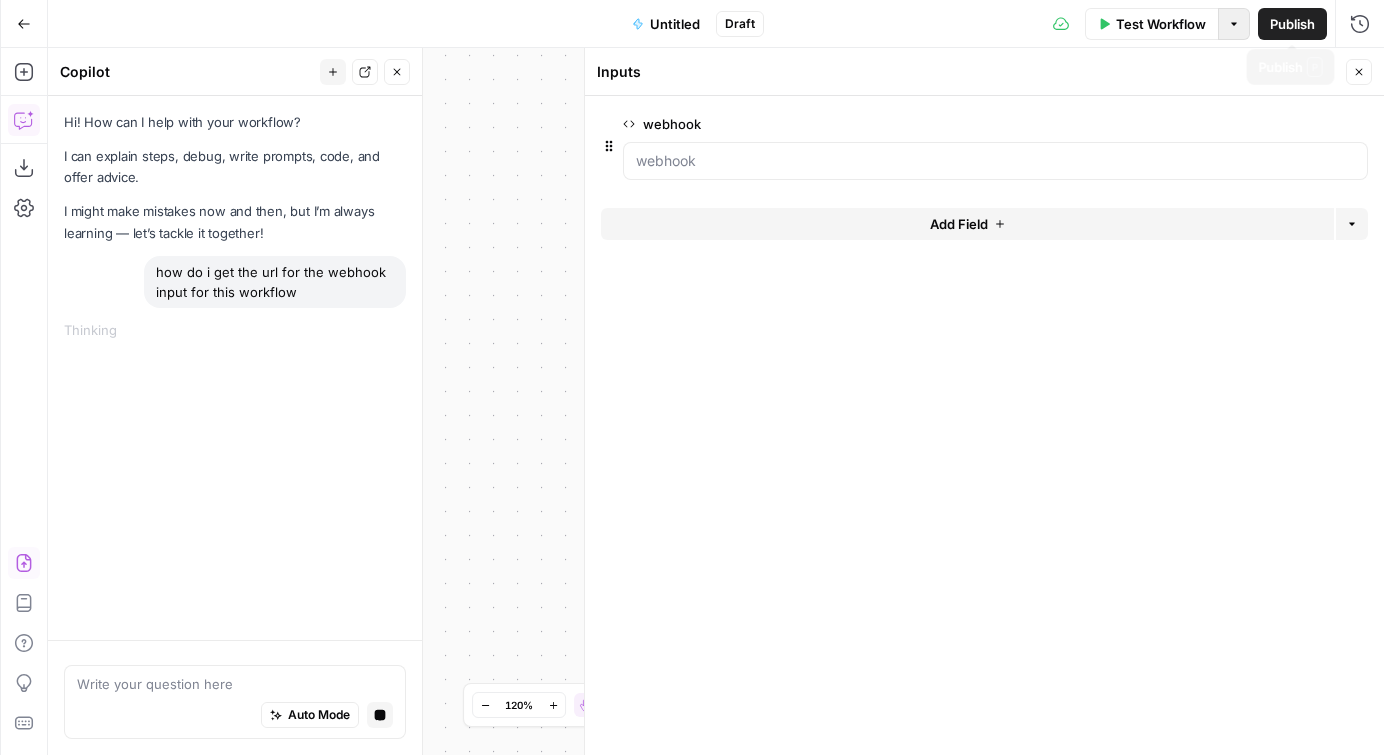 click 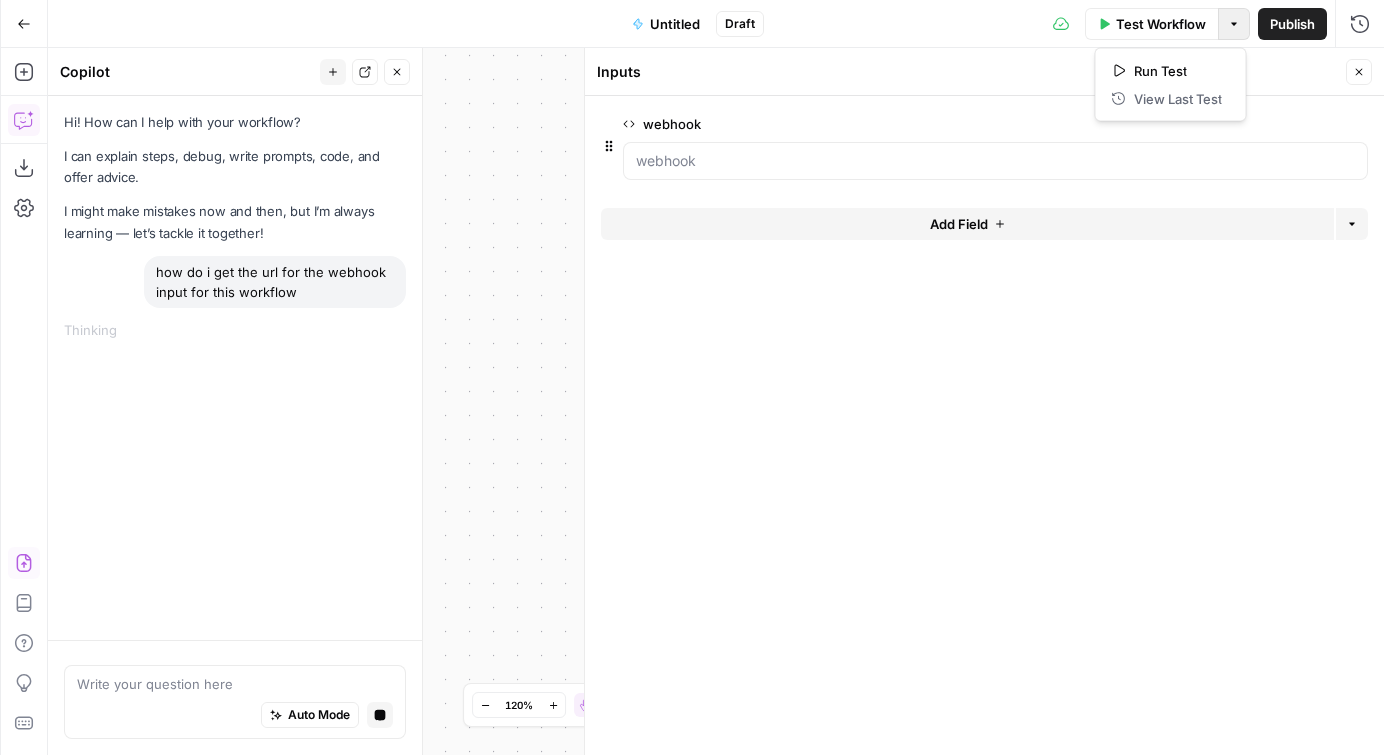 click 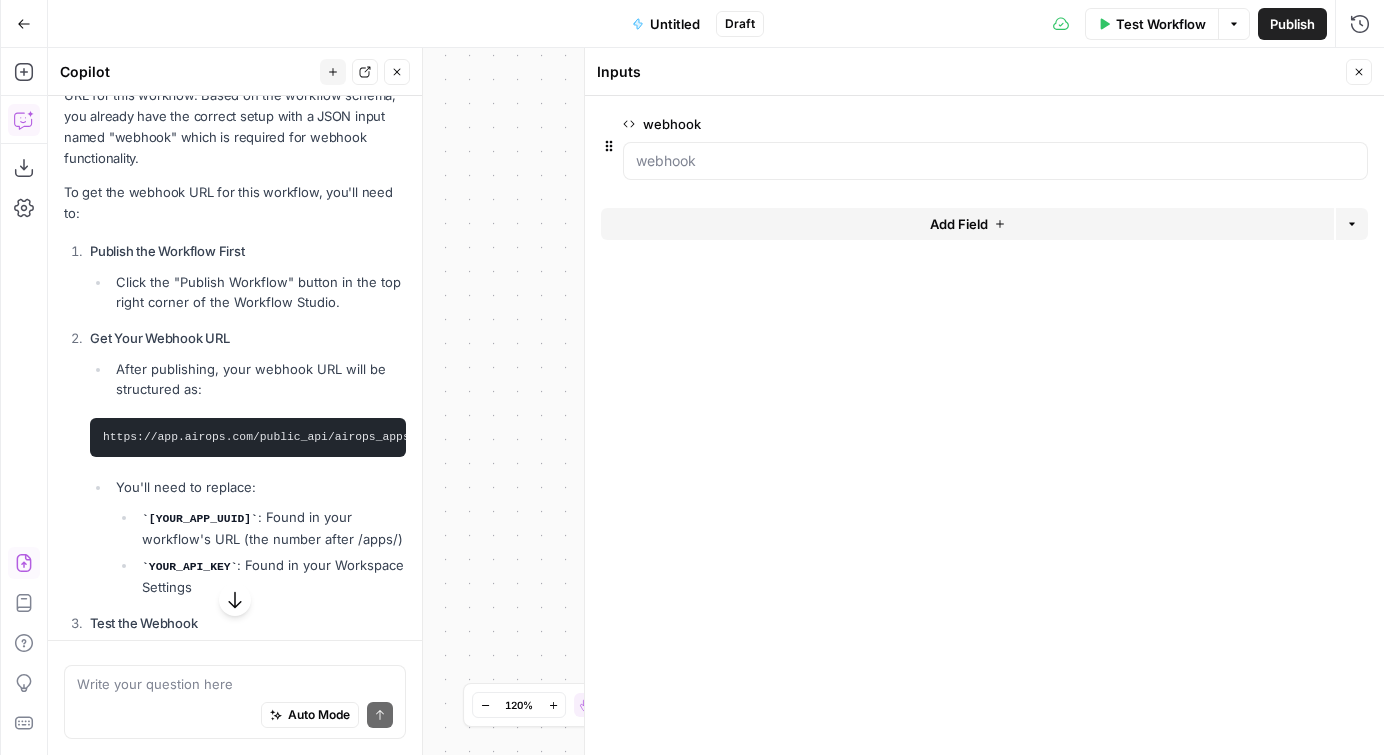 scroll, scrollTop: 253, scrollLeft: 0, axis: vertical 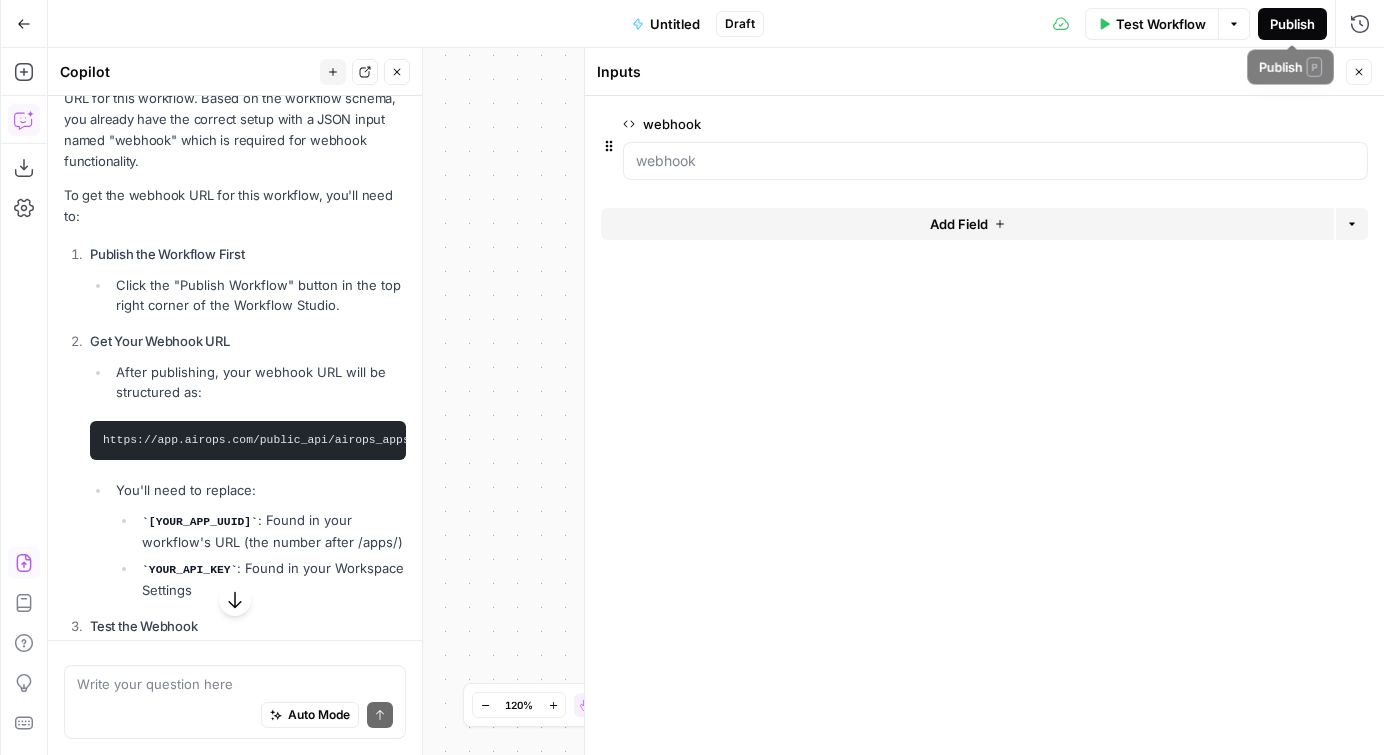 click on "Publish" at bounding box center [1292, 24] 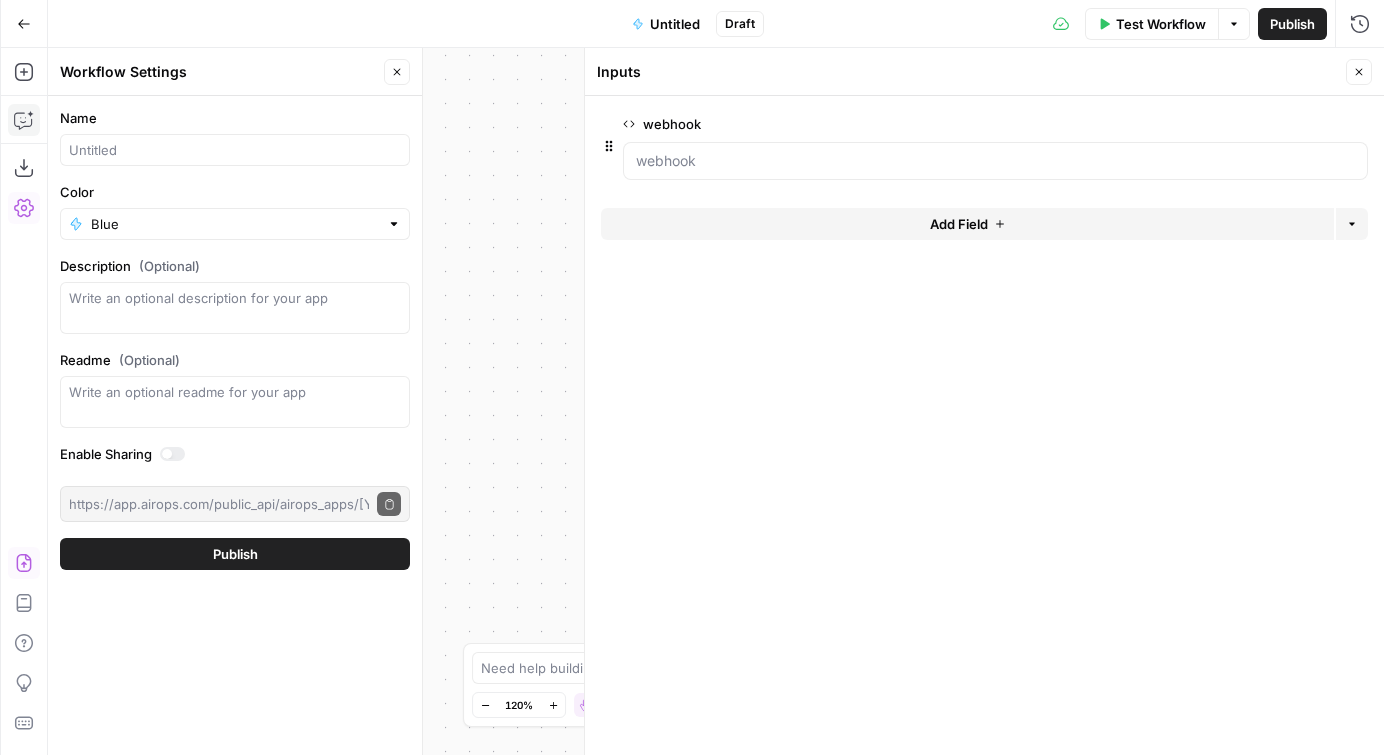 click on "Workflow Set Inputs Inputs End Output" at bounding box center (716, 401) 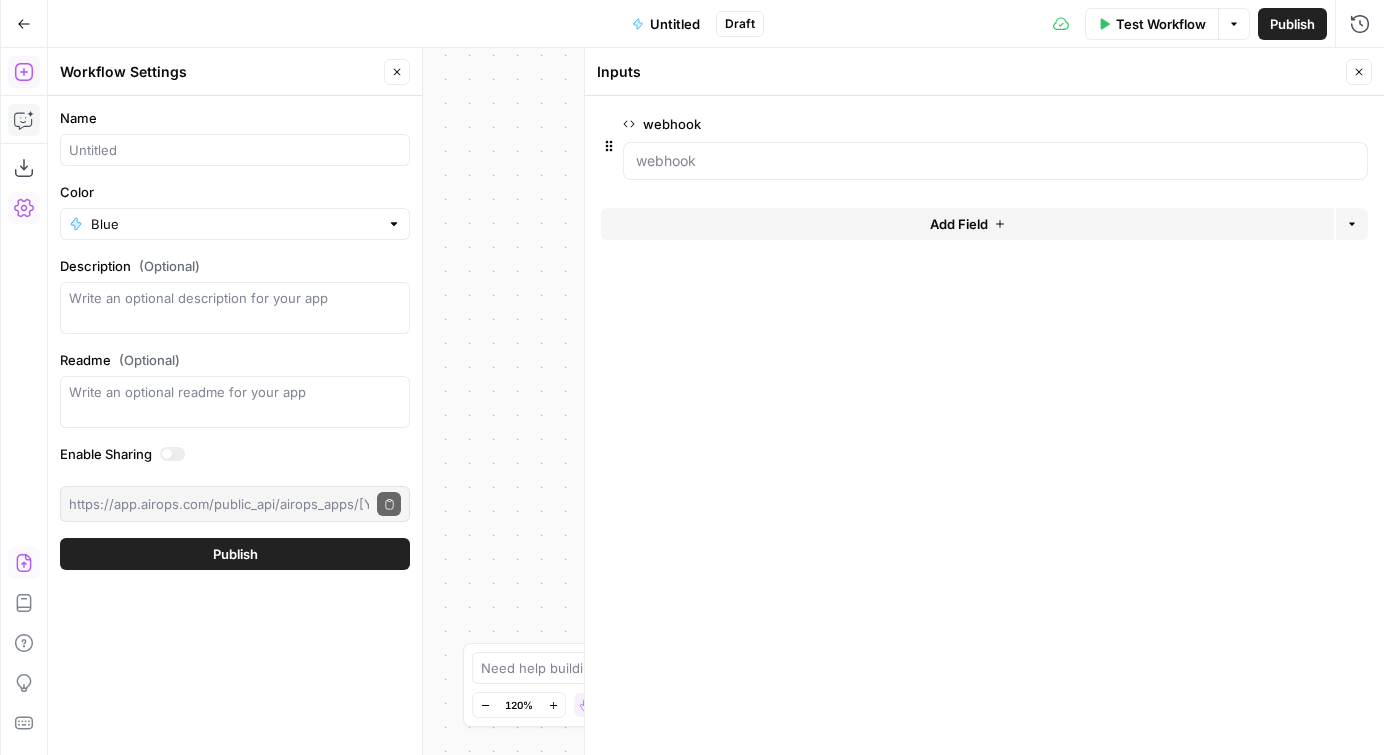 click 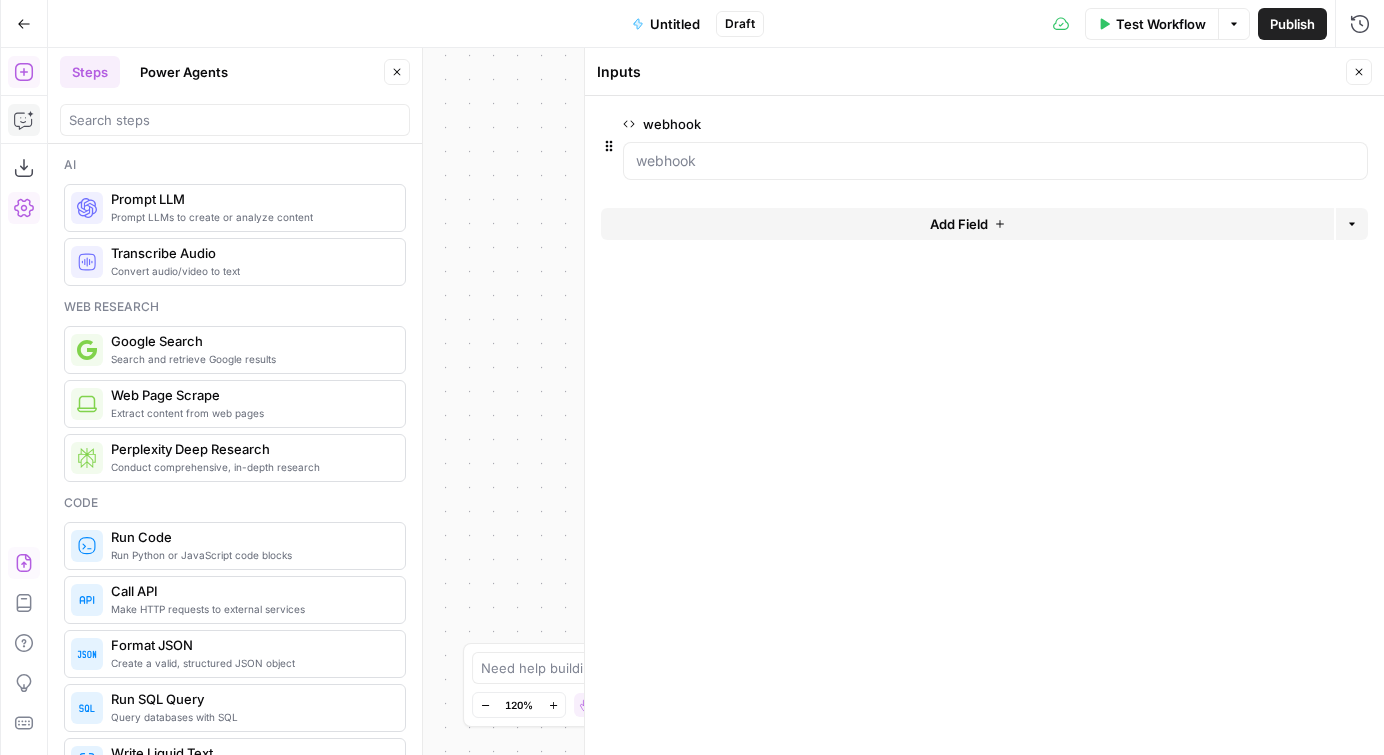 click 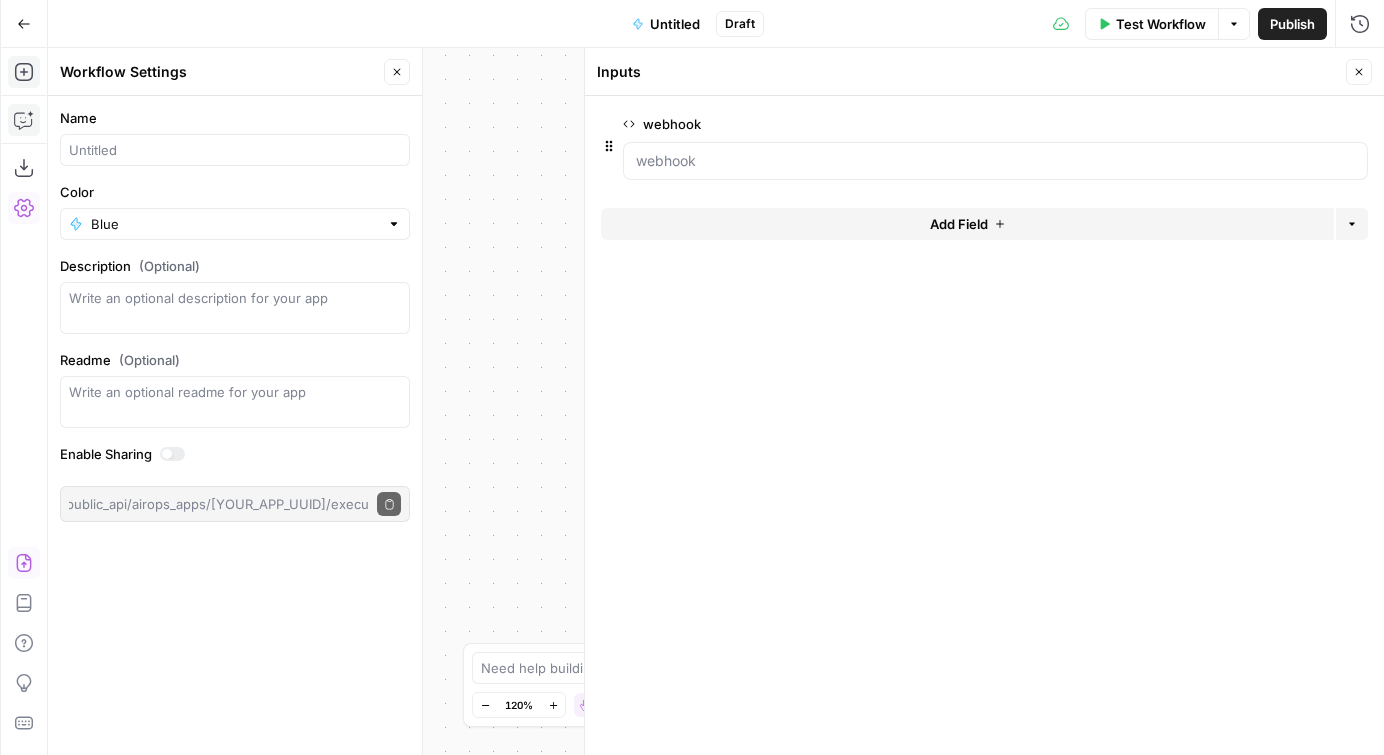 scroll, scrollTop: 0, scrollLeft: 0, axis: both 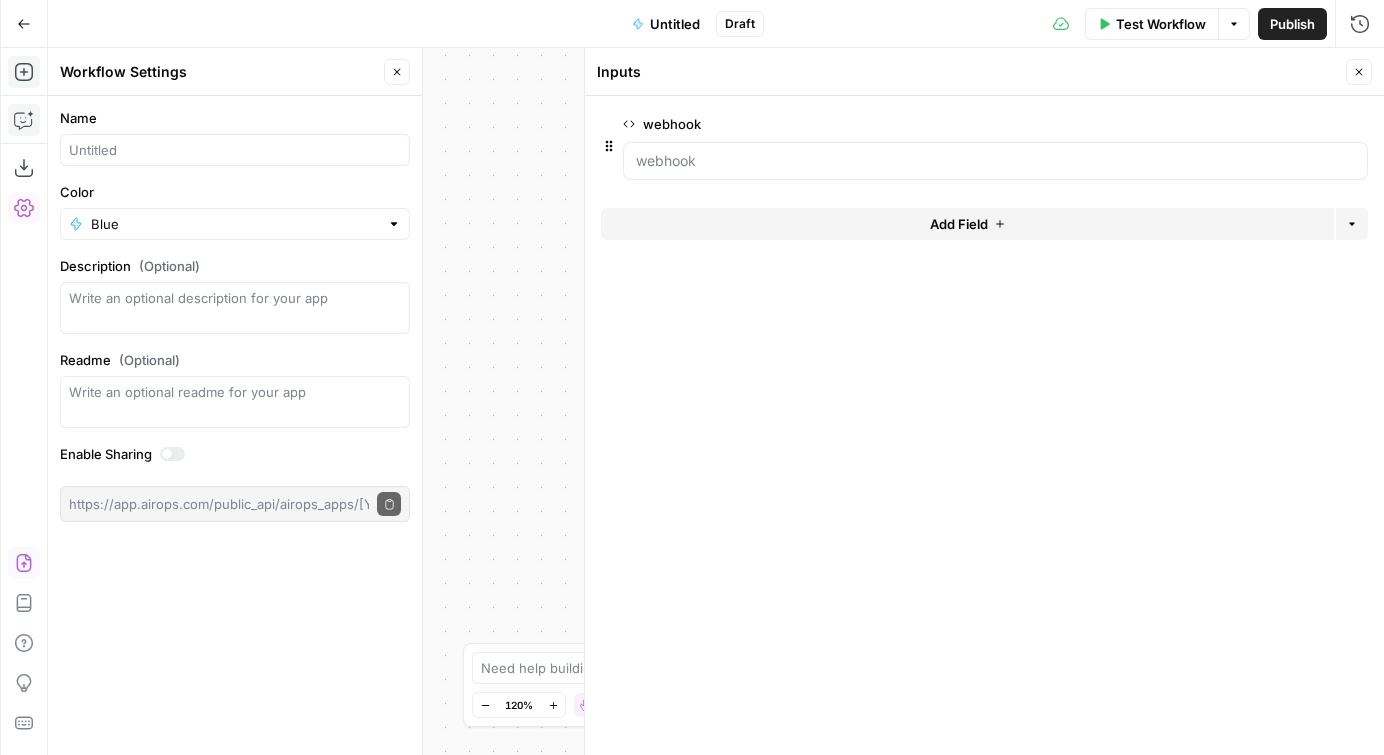 click on "Name Color Blue Description   (Optional) Readme   (Optional) Write an optional readme for your app Enable Sharing https://app.airops.com/public_api/airops_apps/89c09048-b664-4abb-a037-b673a94bcc53/execute Copy public execute URL" at bounding box center (235, 315) 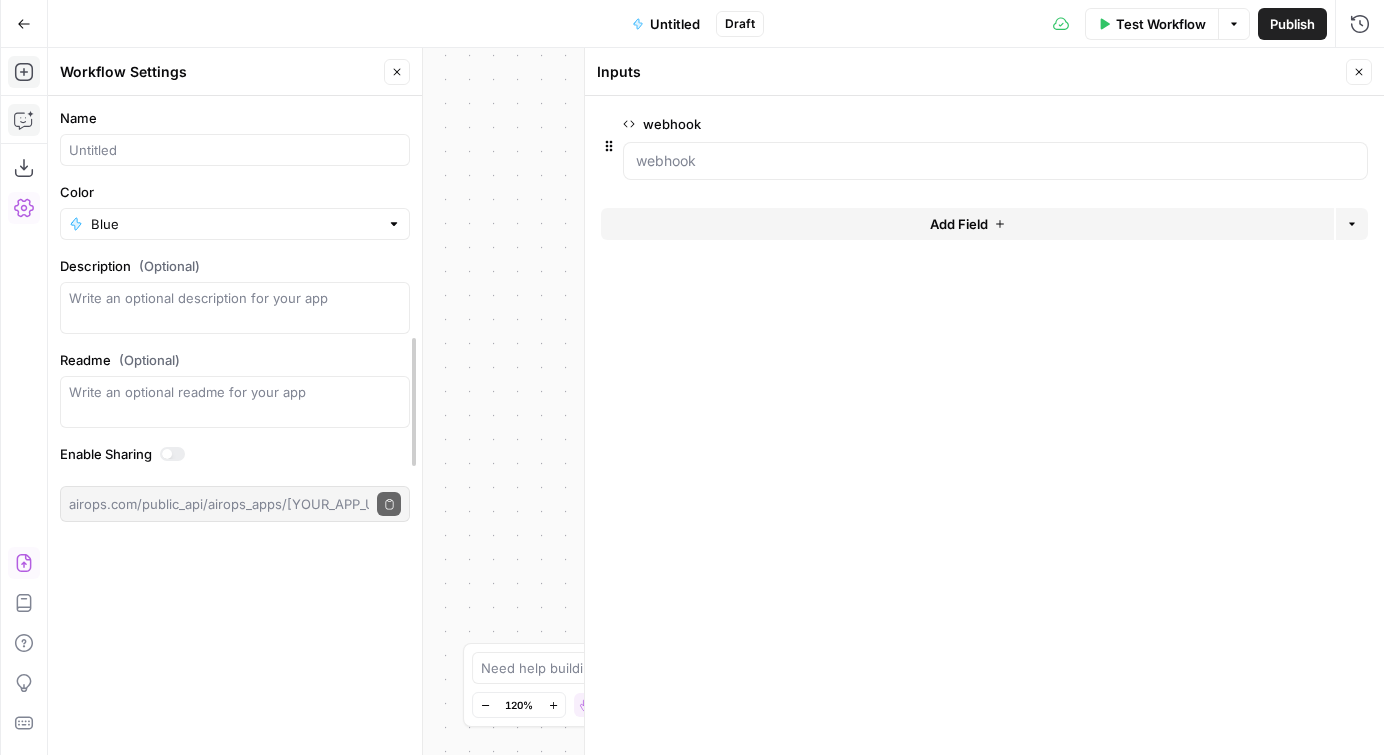 scroll, scrollTop: 0, scrollLeft: 318, axis: horizontal 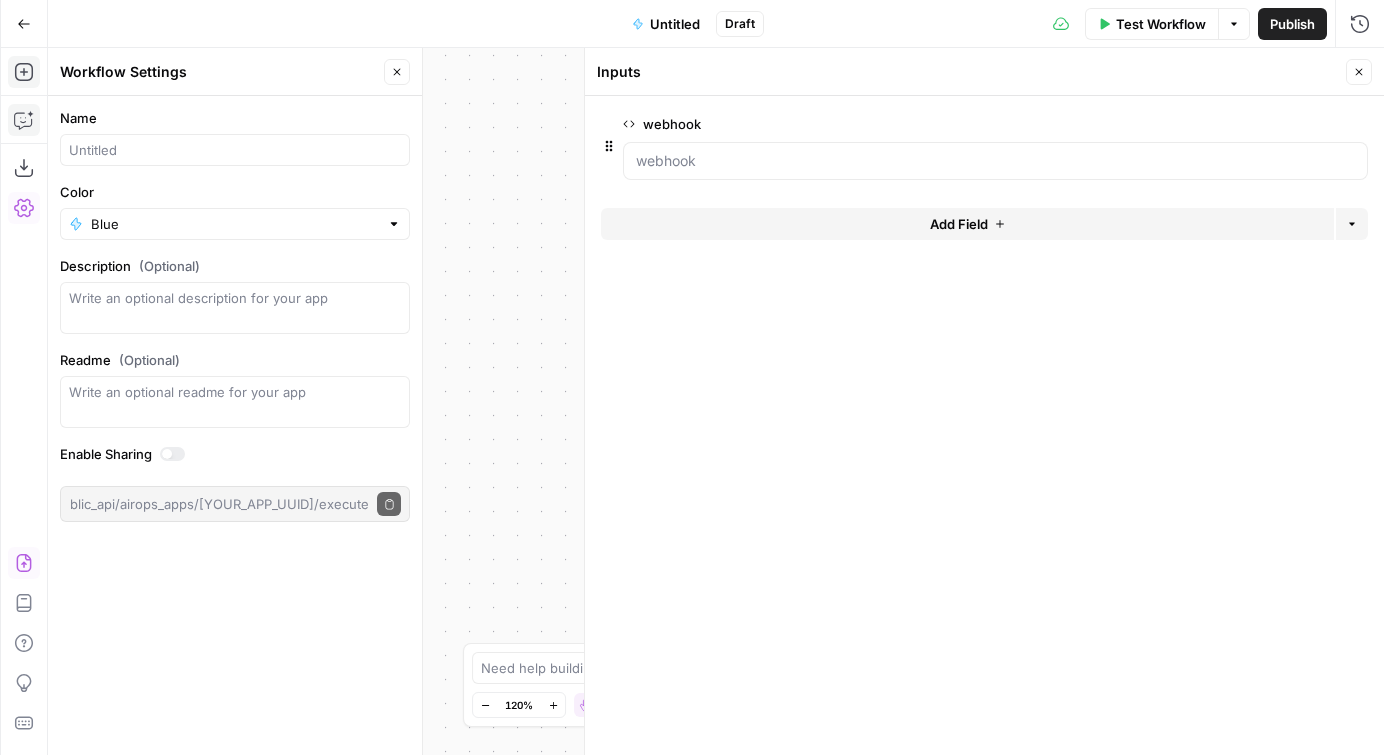 click on "FreeWill New Home Browse Your Data Monitoring Settings Recent Grids New grid NPS Tagging Improve Technical SEO for Page Write Informational Articles Recent Workflows New Workflow Untitled Billing Contacts Update Workflow v2.0 (CZ <> QB) Training Log  AirOps Academy What's new?
5
Help + Support Go Back Untitled Draft Test Workflow Options Publish Run History Add Steps Copilot Download as JSON Settings Import JSON AirOps Academy Help Give Feedback Shortcuts Workflow Set Inputs Inputs End Output Press enter or space to select a node. You can then use the arrow keys to move the node around.  Press delete to remove it and escape to cancel.   Press enter or space to select an edge. You can then press delete to remove it or escape to cancel. Oops! Your window is too small AirOps is currently only supported on desktop devices. Please switch to access. Go Back
Zoom Out 120% Zoom In Hand Move Fit to View Copy Name" at bounding box center [692, 377] 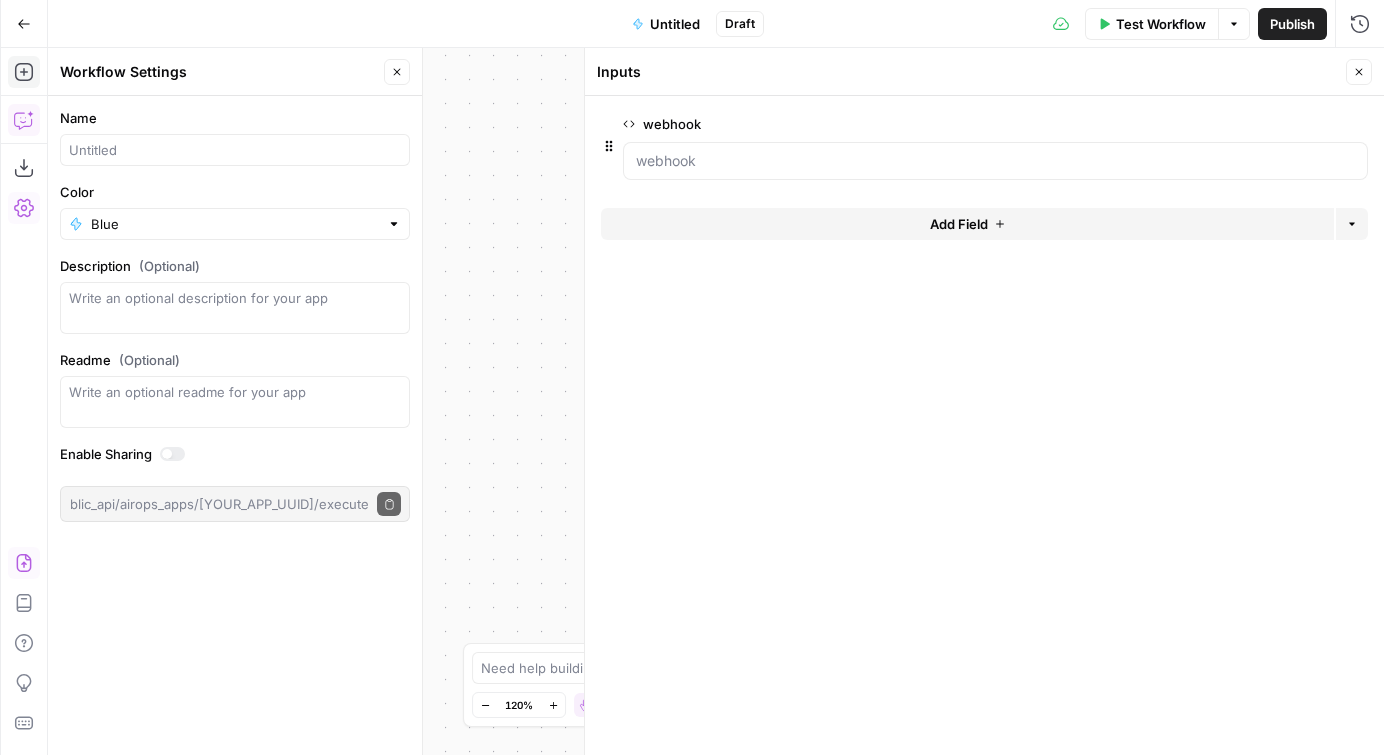 click on "Copilot" at bounding box center (24, 120) 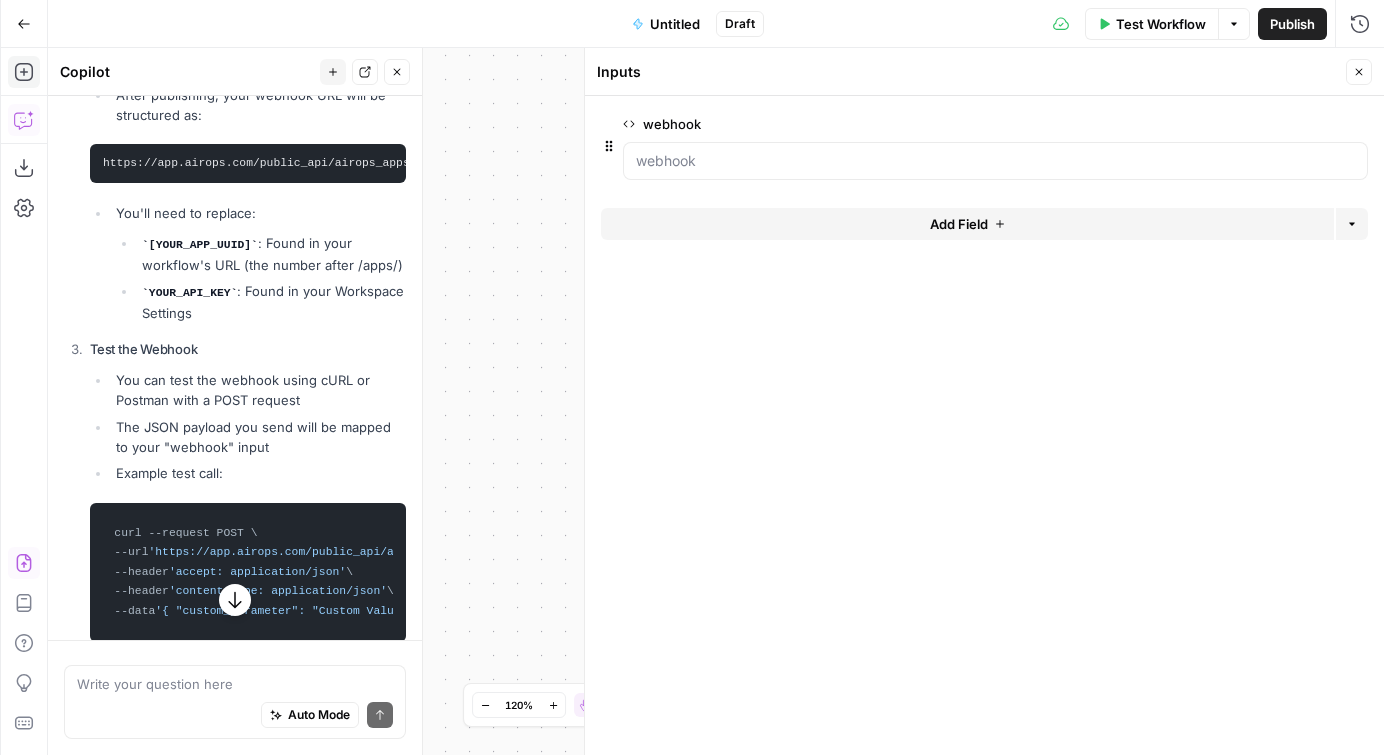 scroll, scrollTop: 503, scrollLeft: 0, axis: vertical 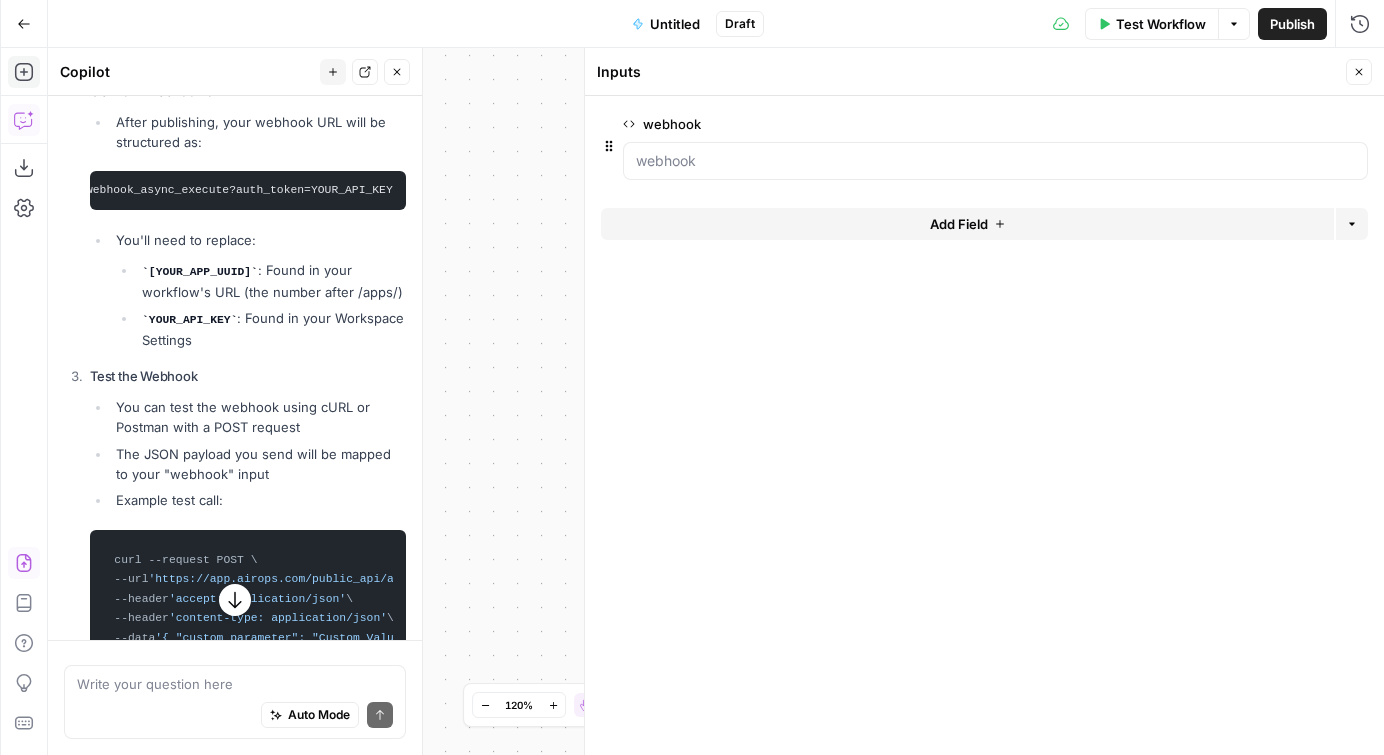 click on "https://app.airops.com/public_api/airops_apps/YOUR_APP_UUID/webhook_async_execute?auth_token=YOUR_API_KEY" at bounding box center (35, 190) 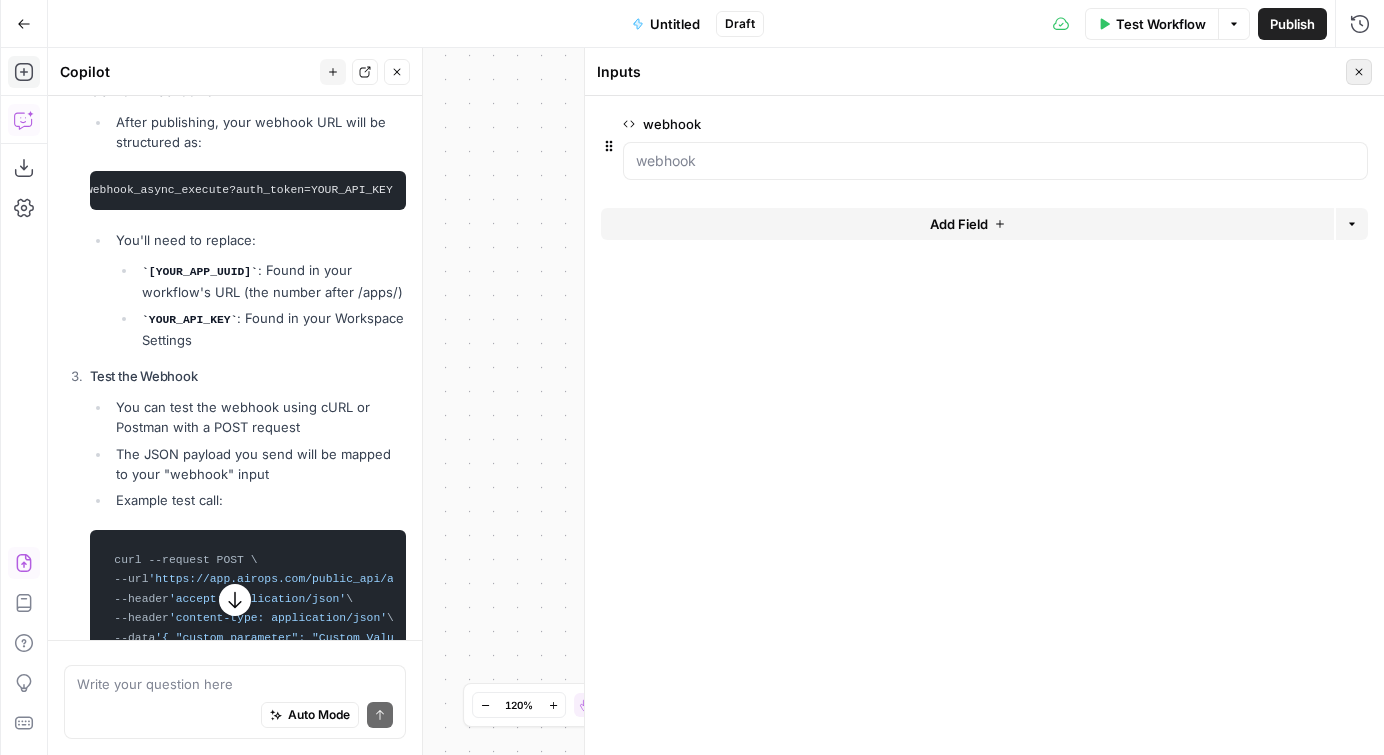 click on "Close" at bounding box center (1364, 72) 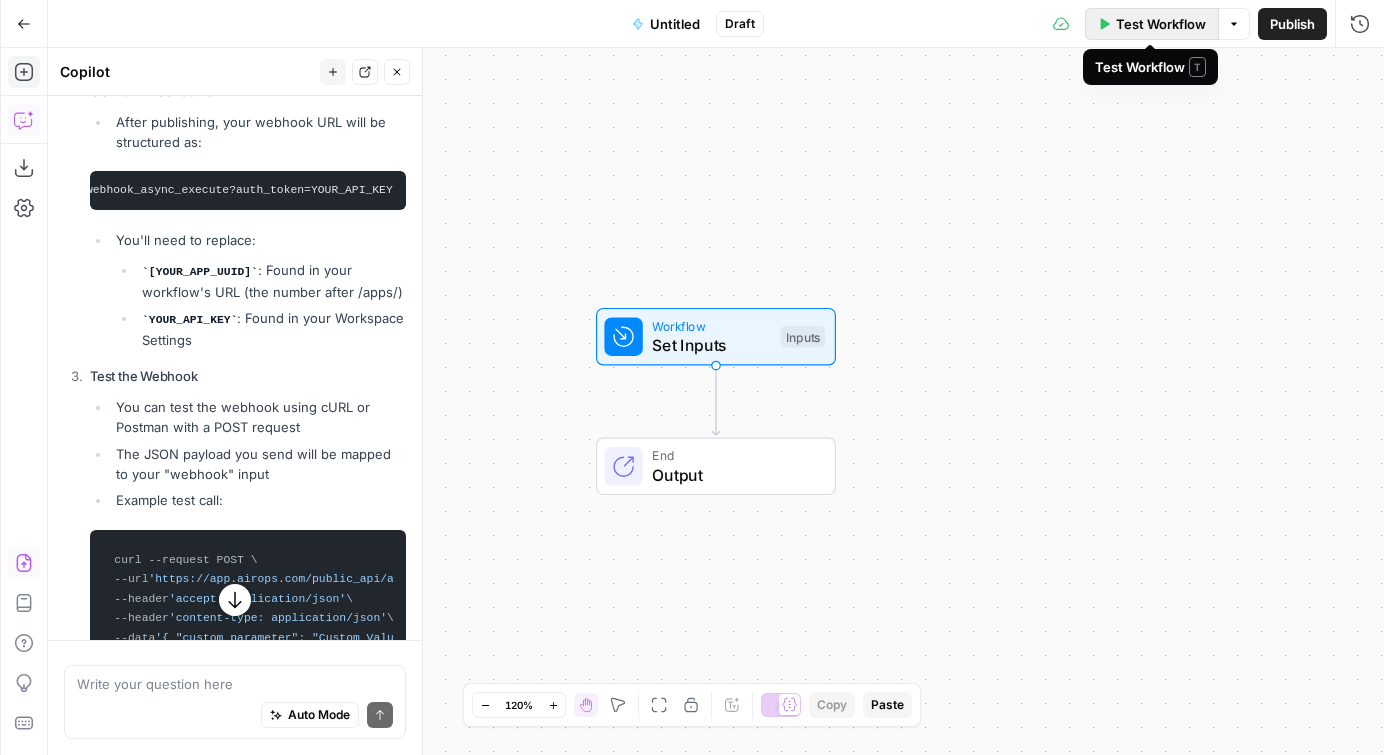 click on "Test Workflow" at bounding box center (1161, 24) 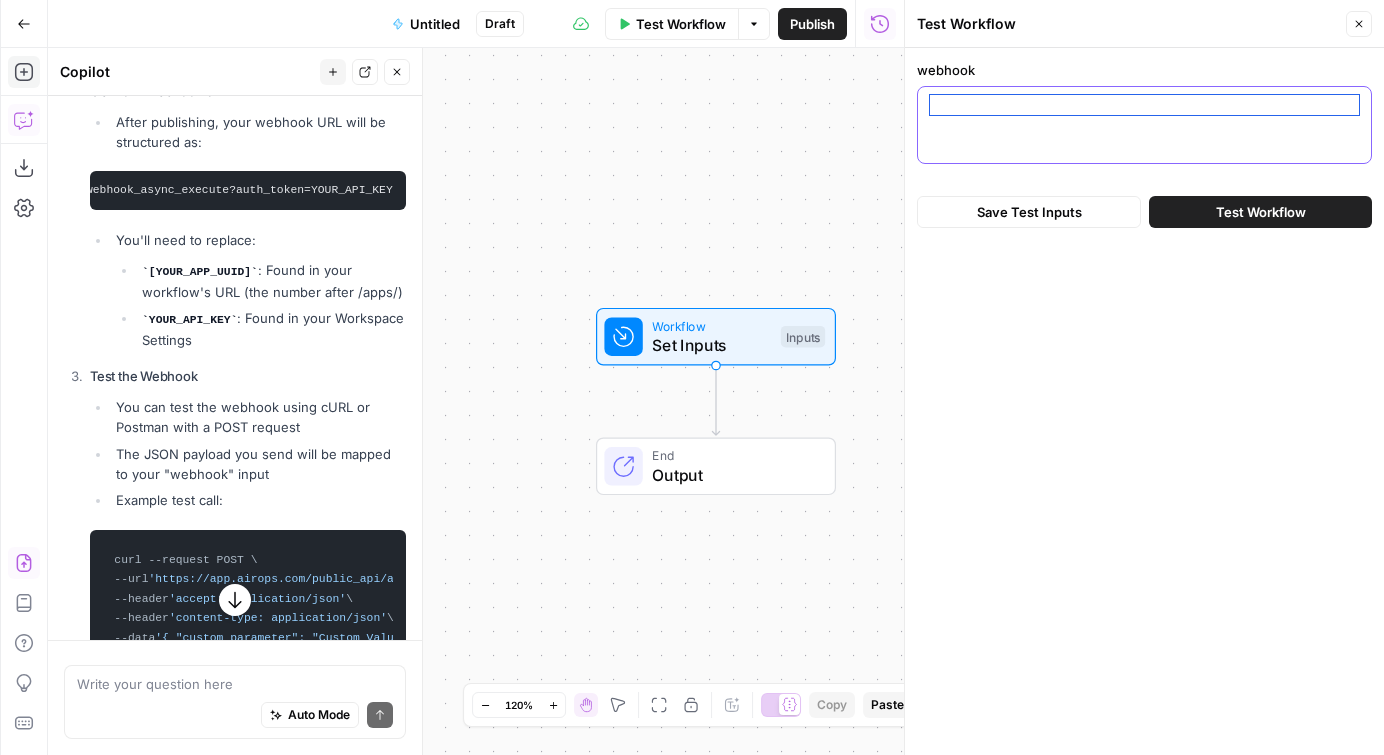 click on "webhook" at bounding box center [1144, 105] 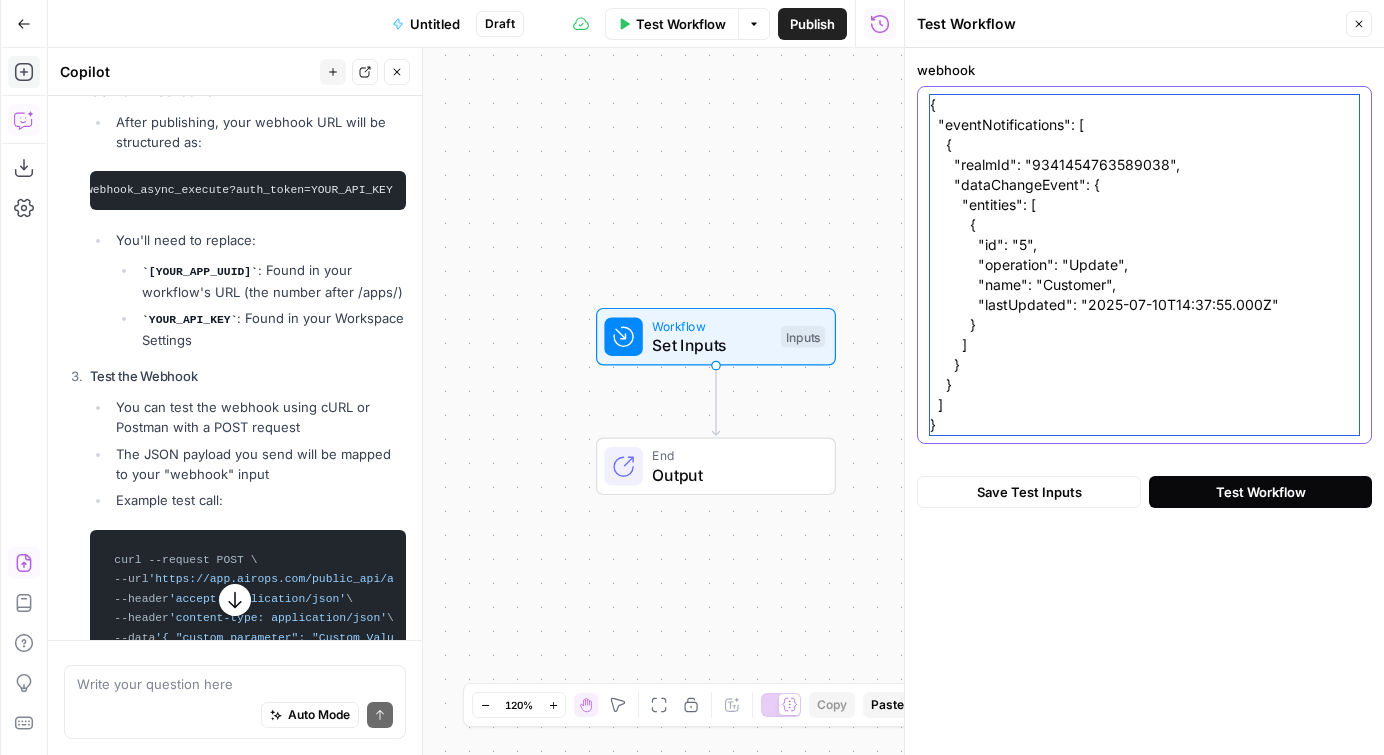 type on "{
"eventNotifications": [
{
"realmId": "9341454763589038",
"dataChangeEvent": {
"entities": [
{
"id": "5",
"operation": "Update",
"name": "Customer",
"lastUpdated": "2025-07-10T14:37:55.000Z"
}
]
}
}
]
}" 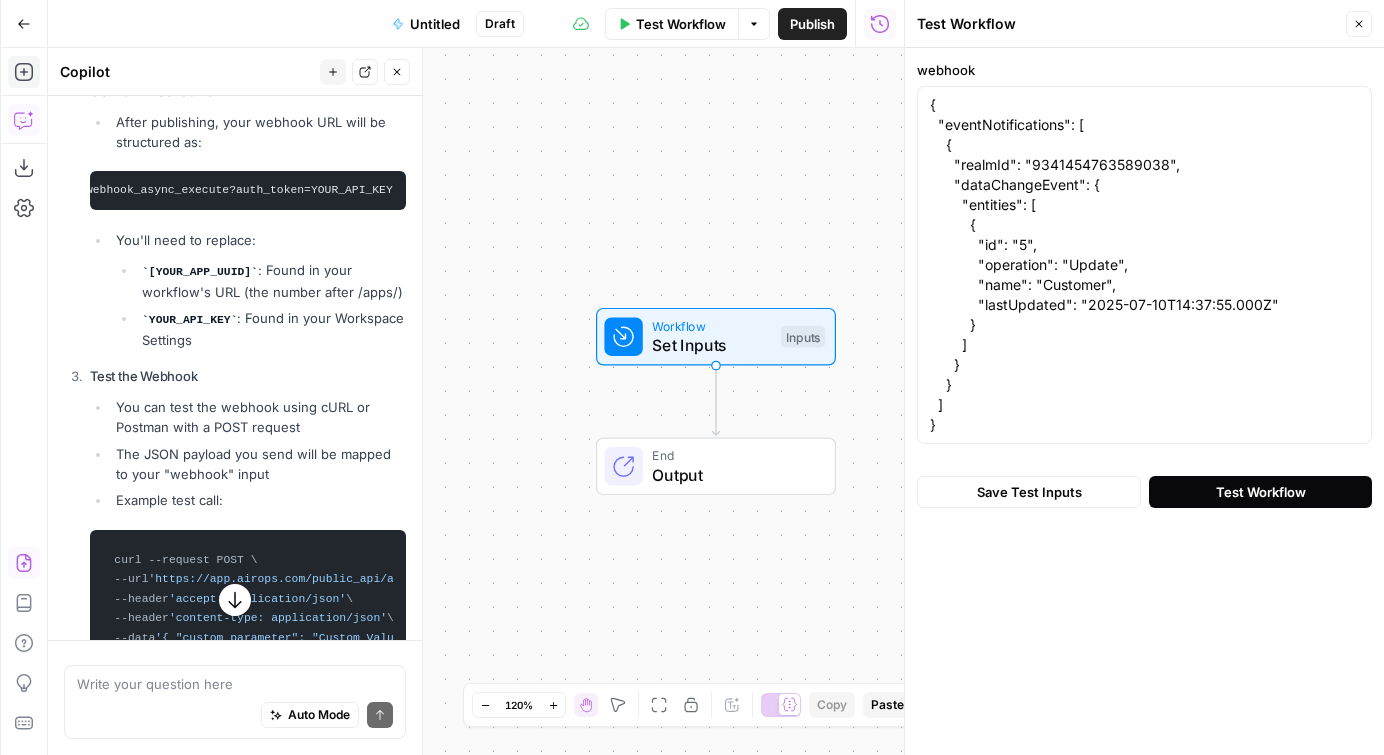 click on "Test Workflow" at bounding box center [1261, 492] 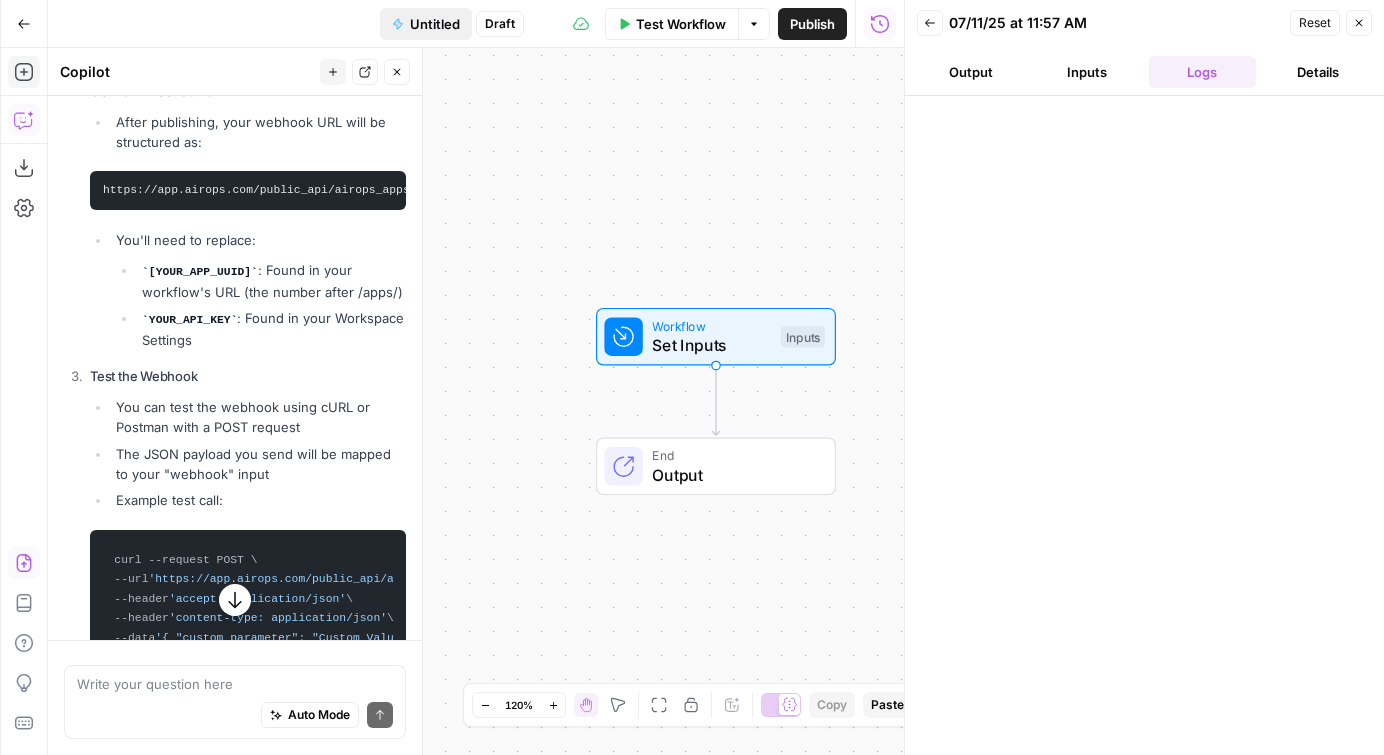 click on "Untitled" at bounding box center (435, 24) 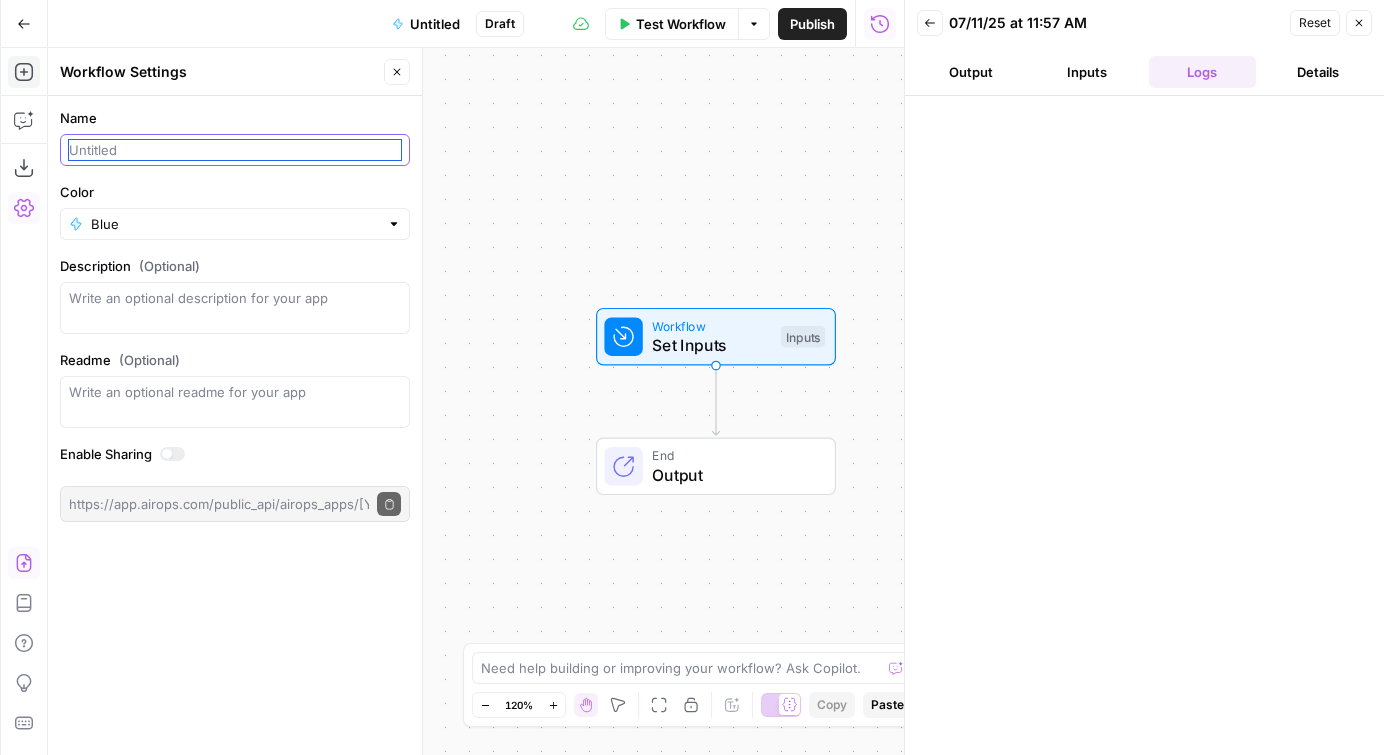 click on "Name" at bounding box center (235, 150) 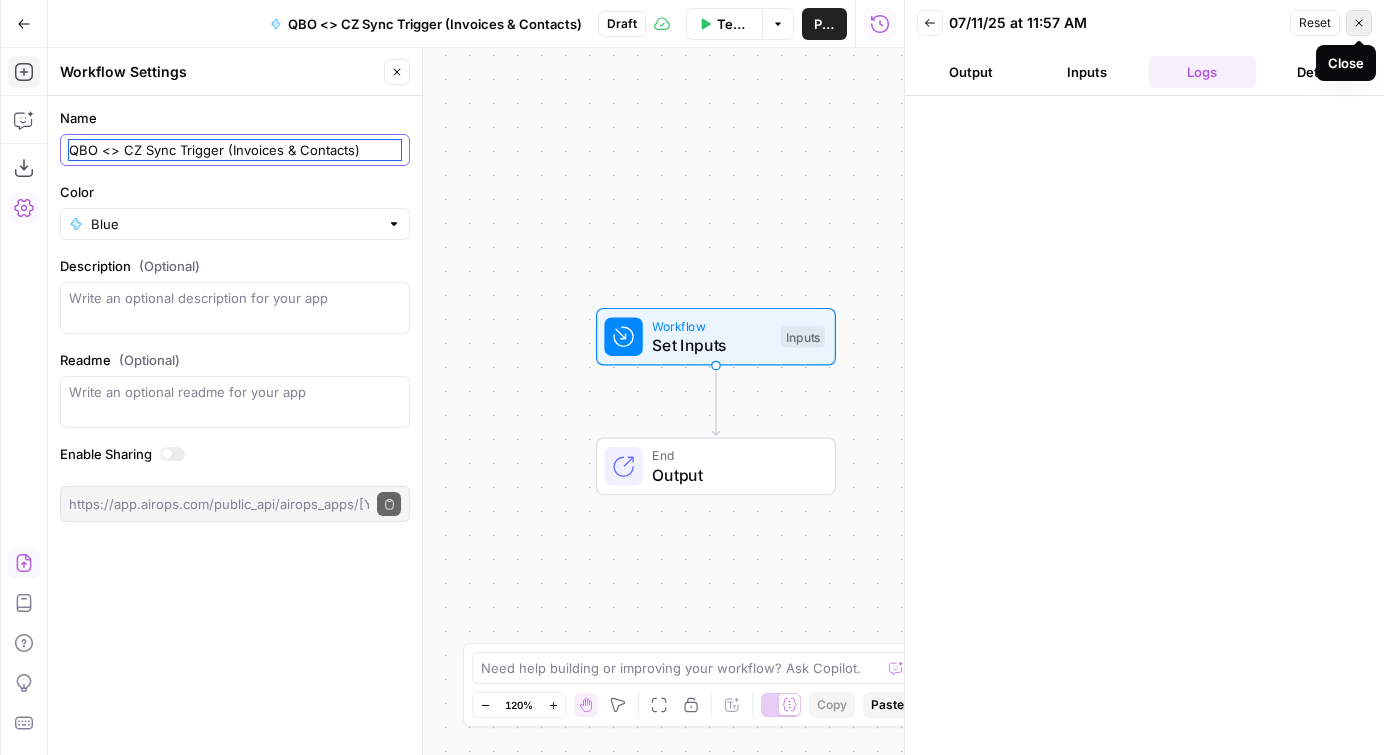 type on "QBO <> CZ Sync Trigger (Invoices & Contacts)" 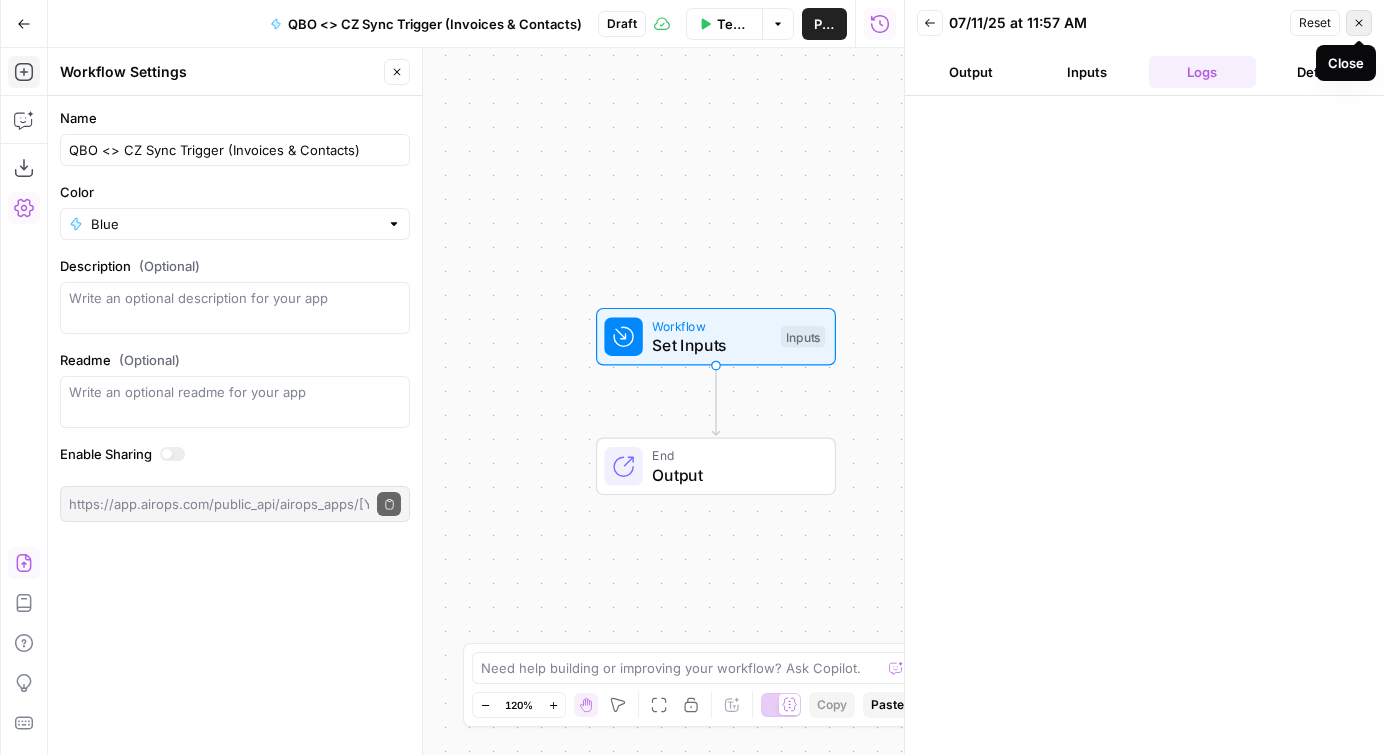 click 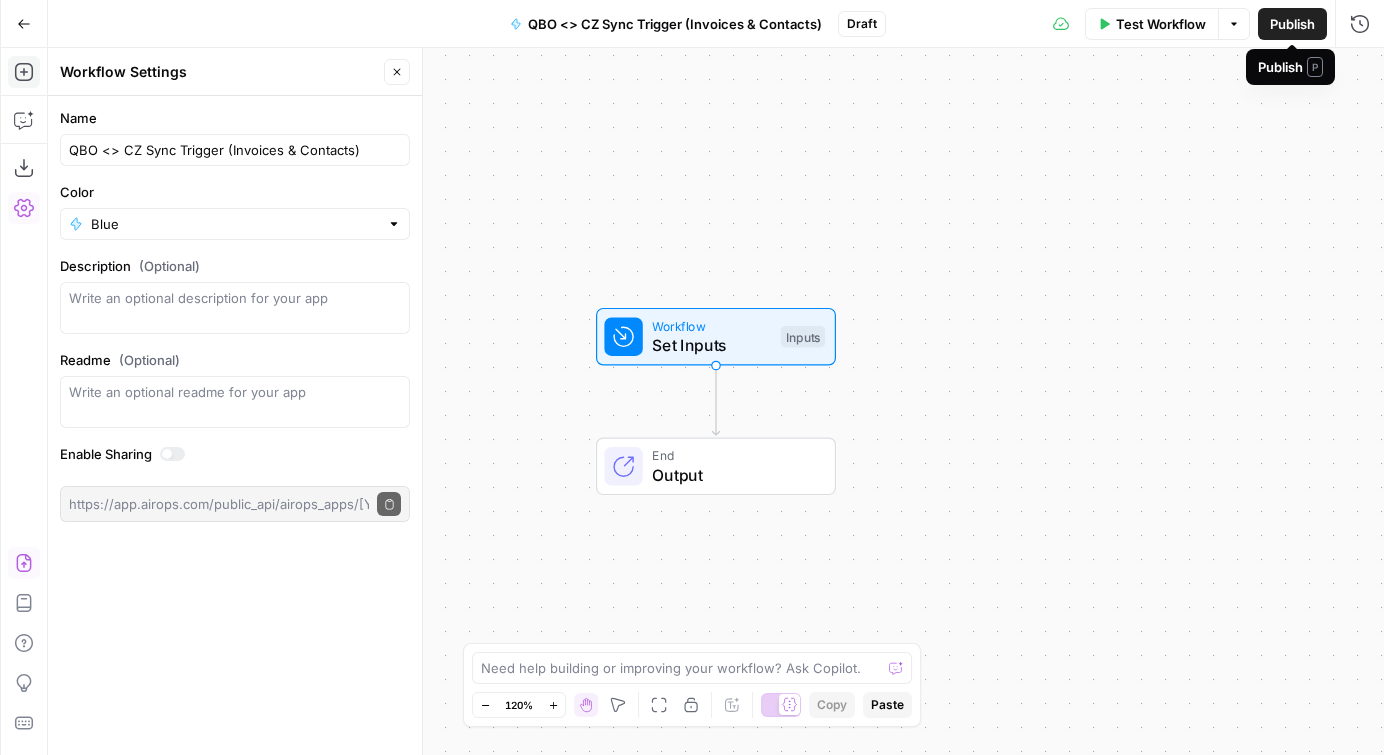 click on "Workflow Set Inputs Inputs End Output" at bounding box center [716, 401] 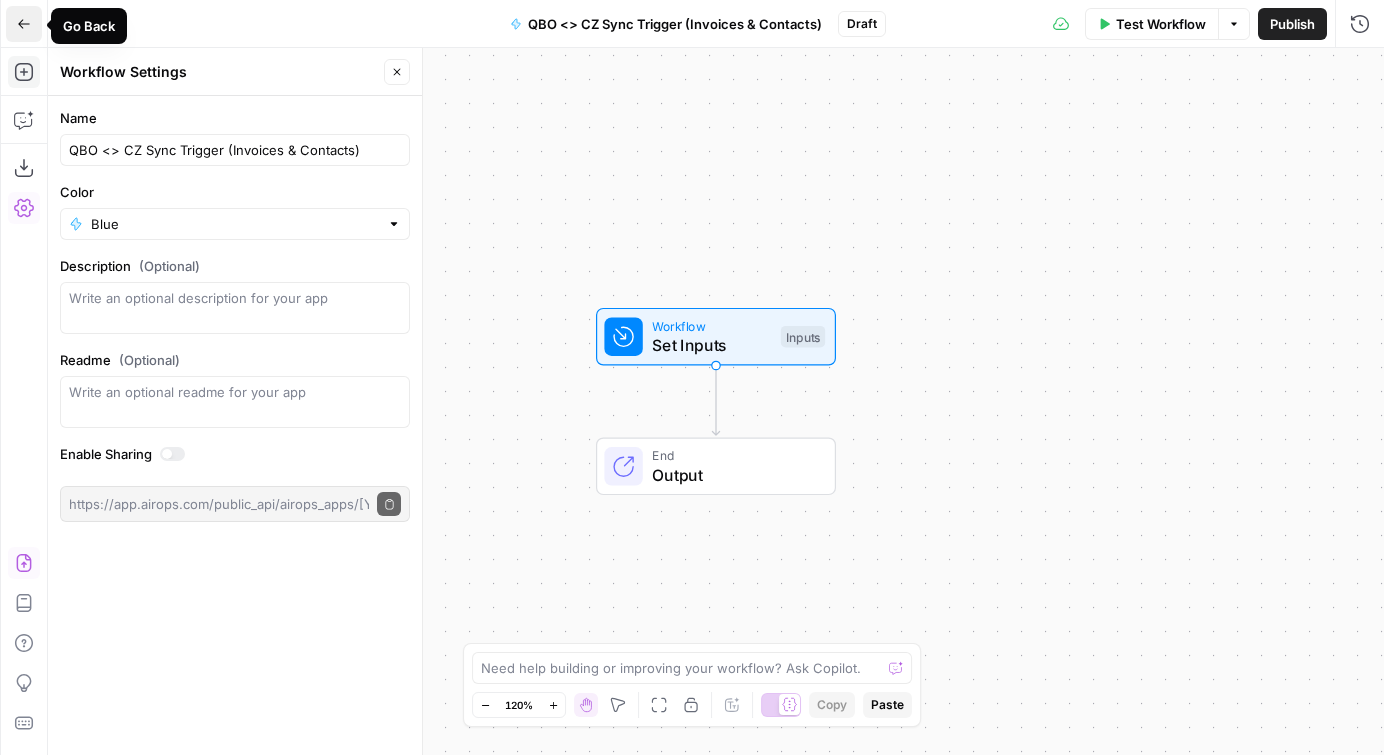 click 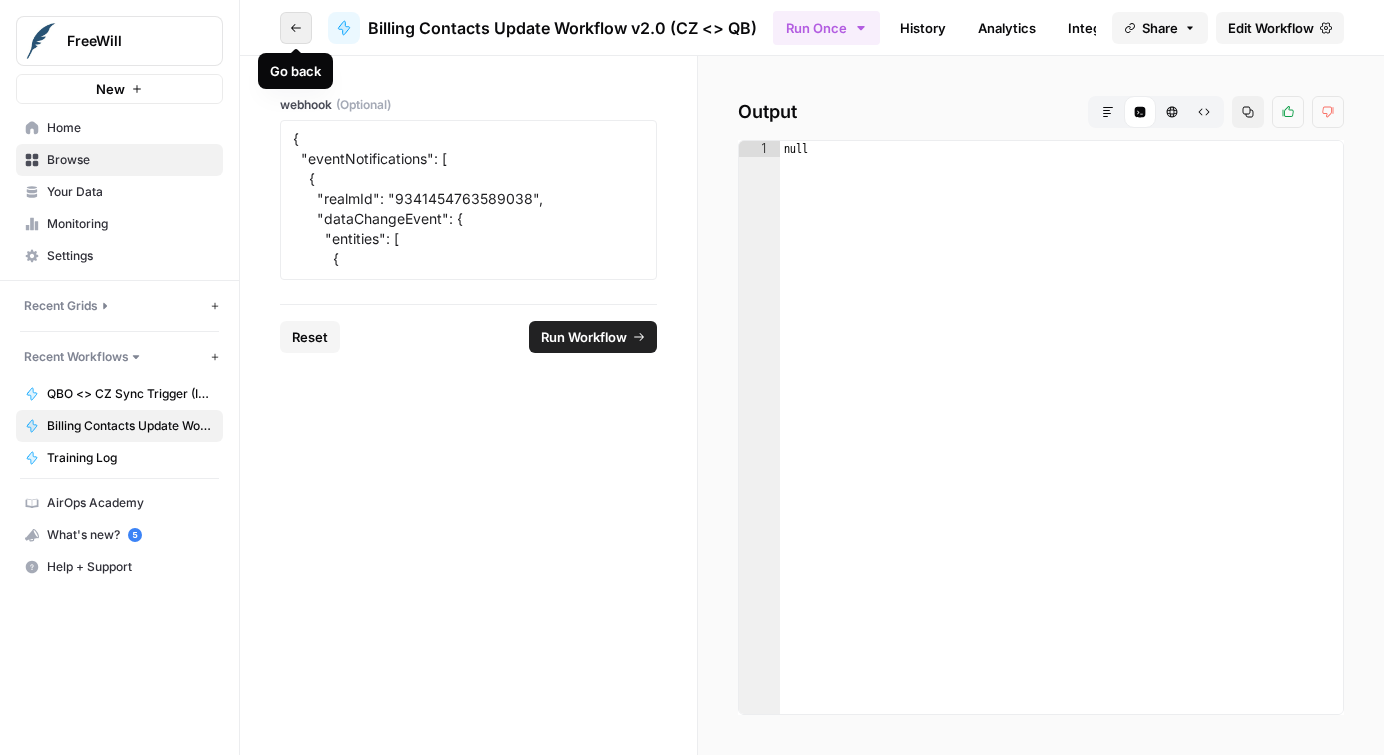 click 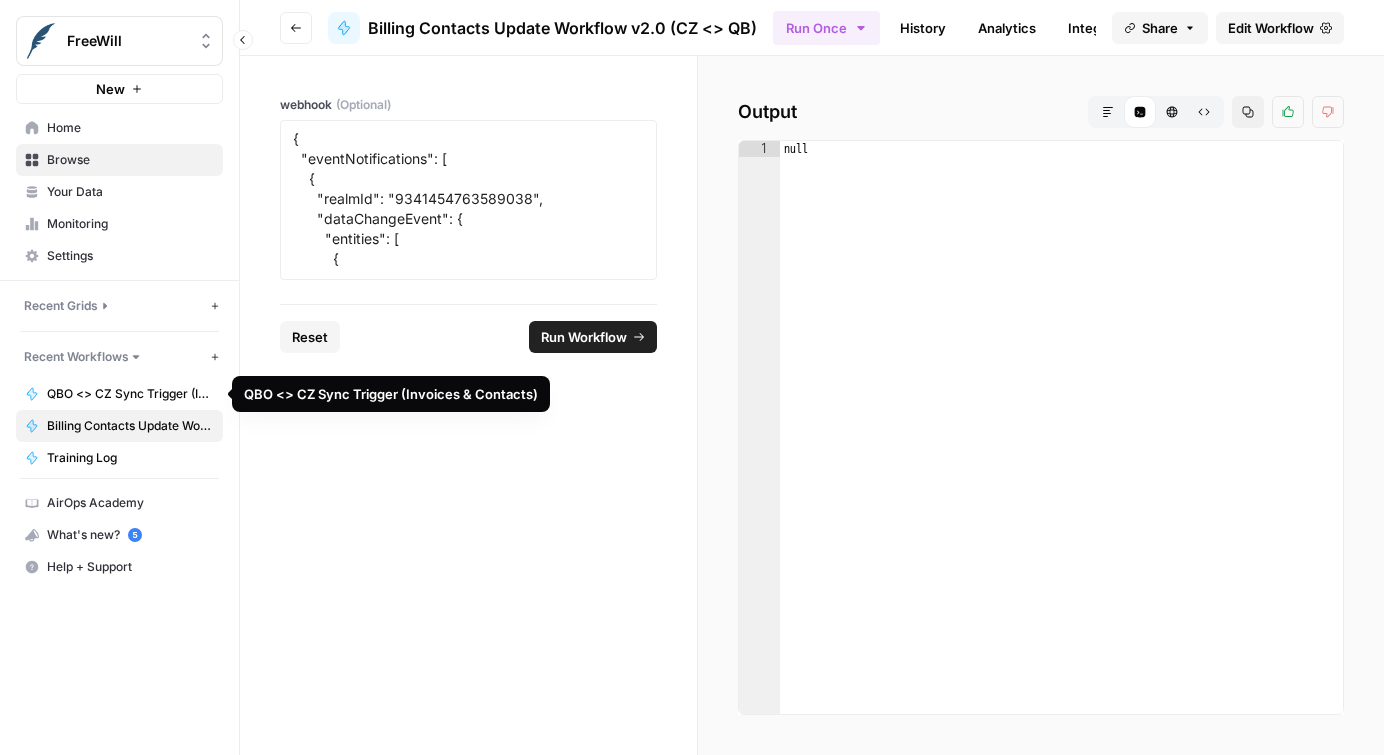 click on "Billing Contacts Update Workflow v2.0 (CZ <> QB)" at bounding box center (130, 426) 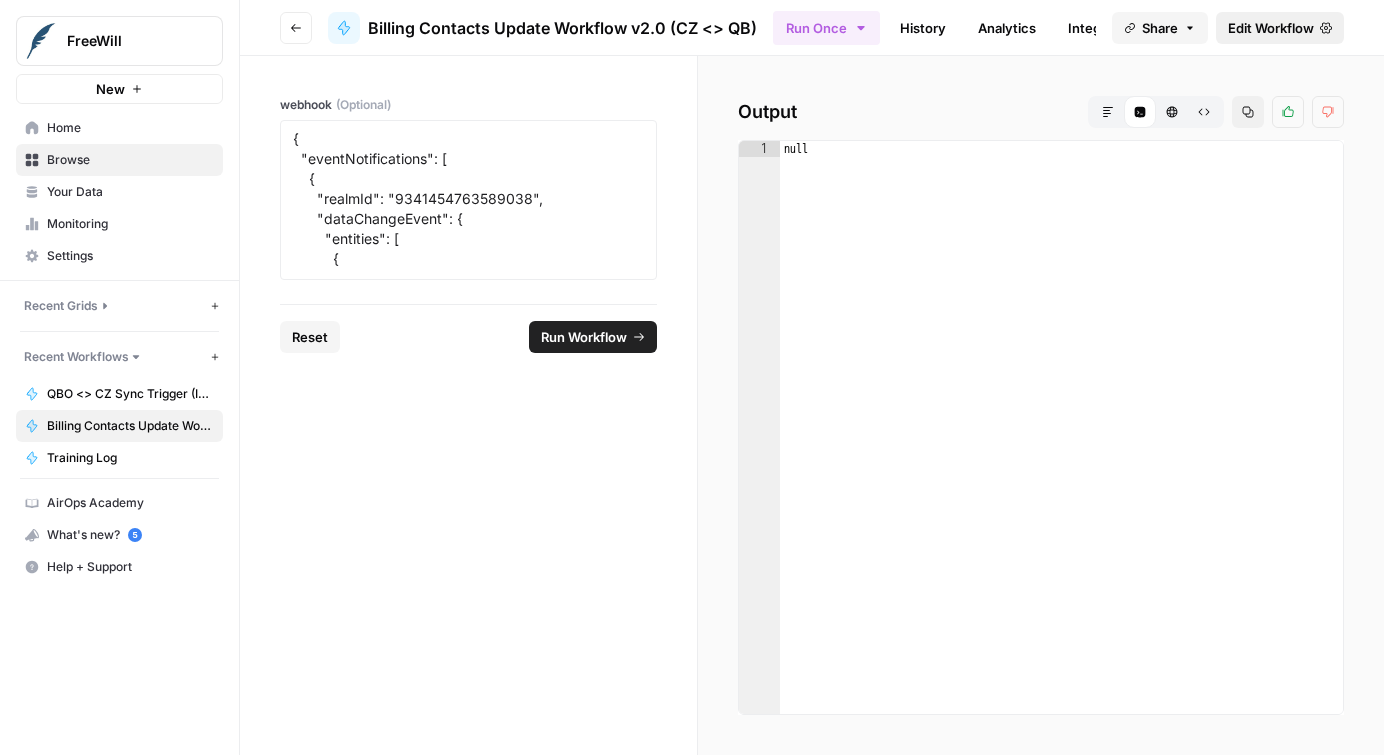 click on "Edit Workflow" at bounding box center (1271, 28) 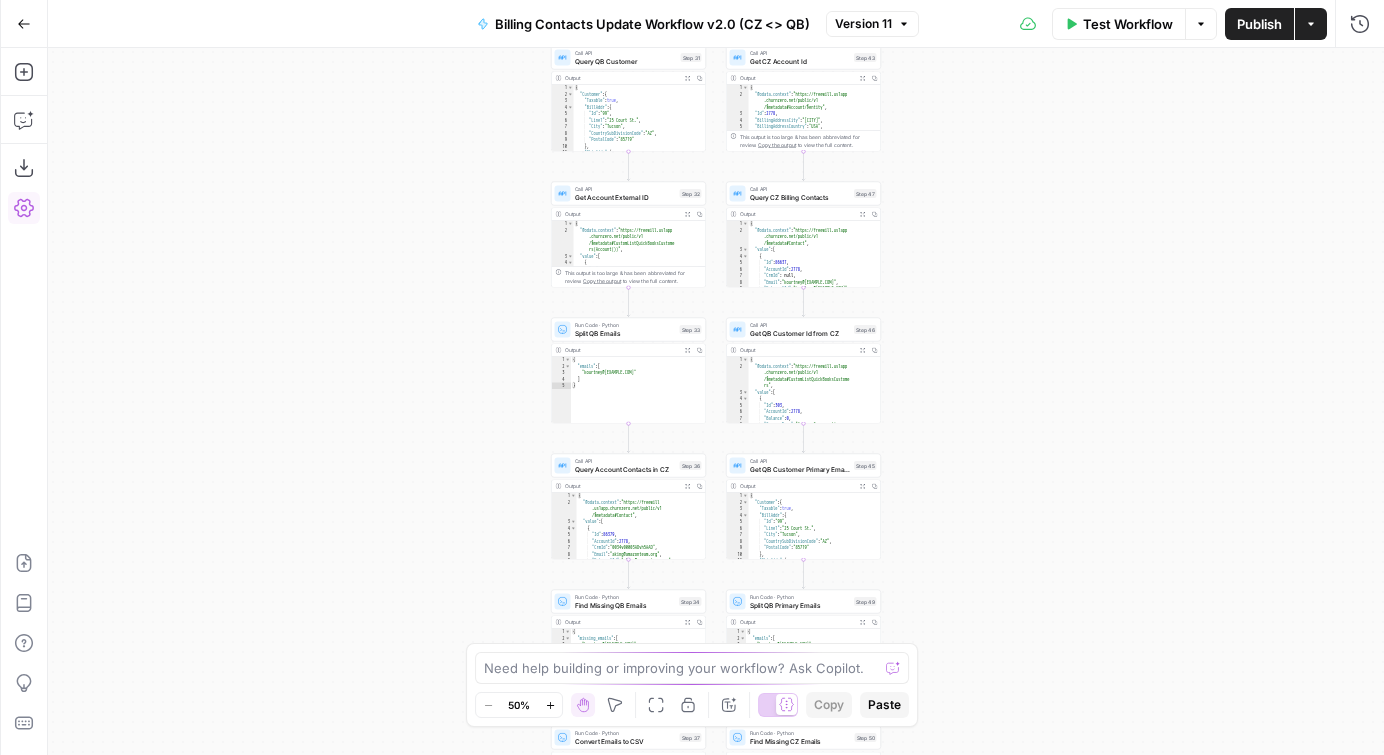 click 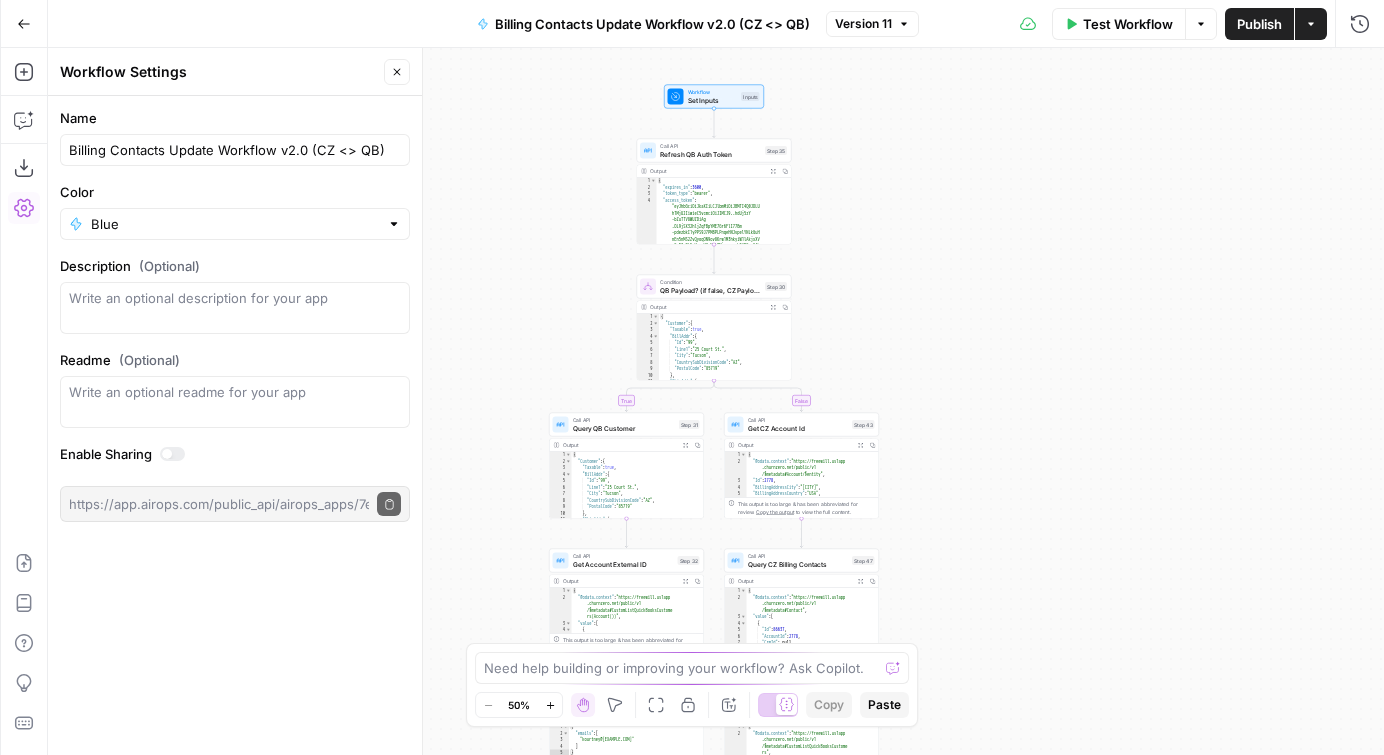 drag, startPoint x: 997, startPoint y: 195, endPoint x: 993, endPoint y: 589, distance: 394.0203 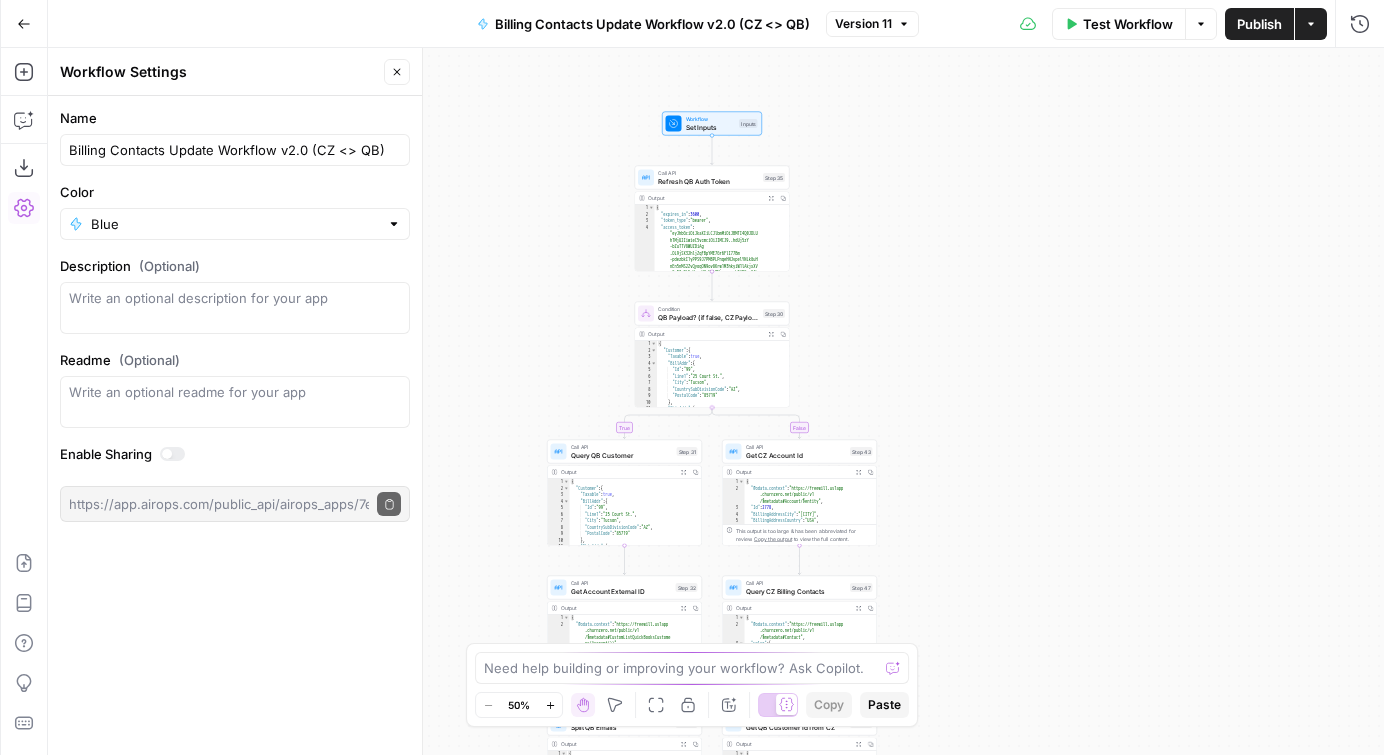 click on "QB Payload? (if false, CZ Payload)" at bounding box center [708, 317] 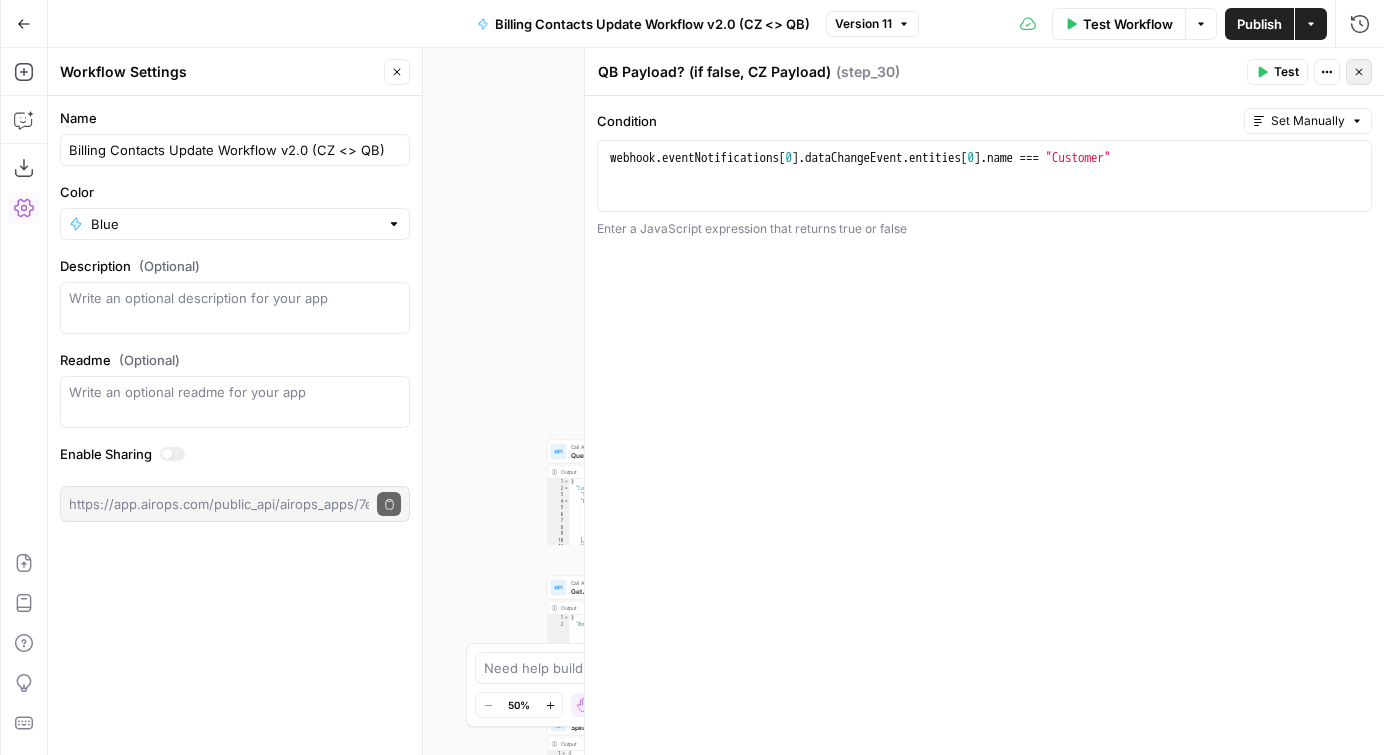 click 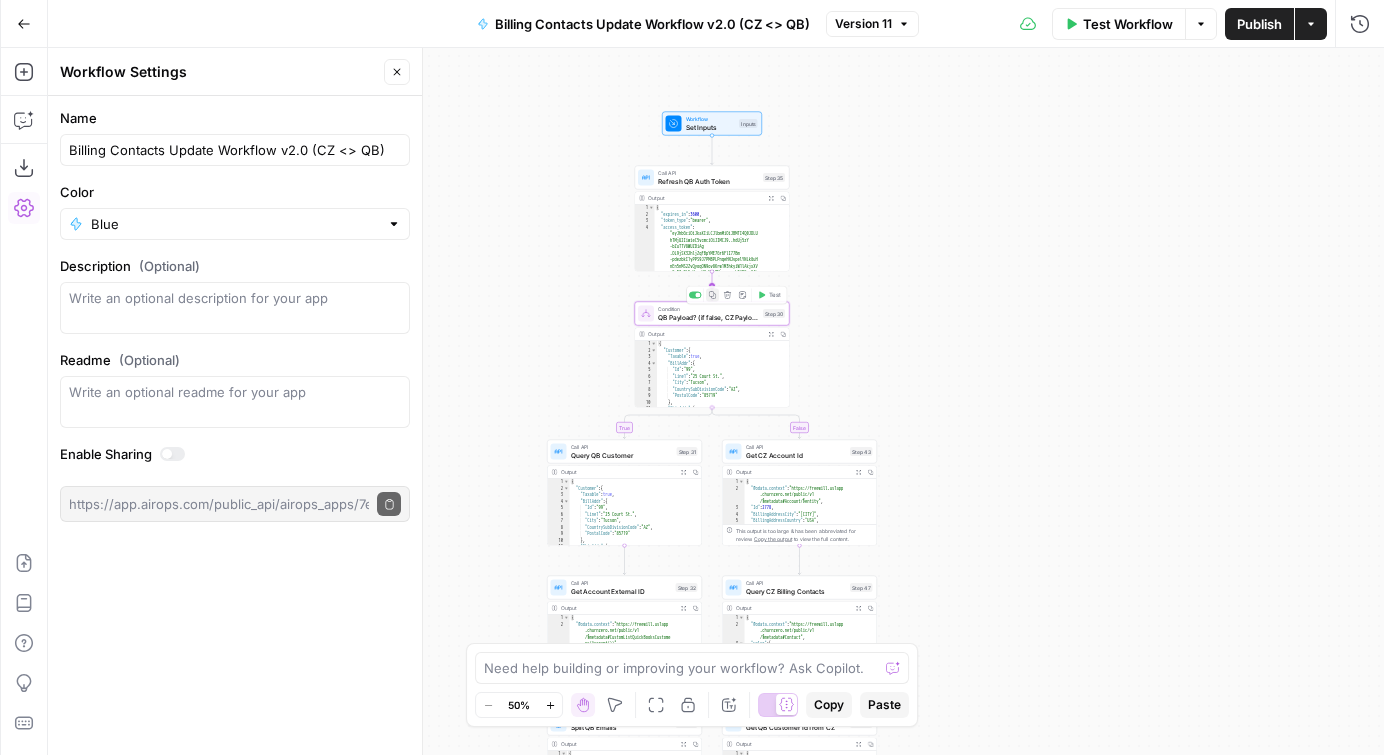 click 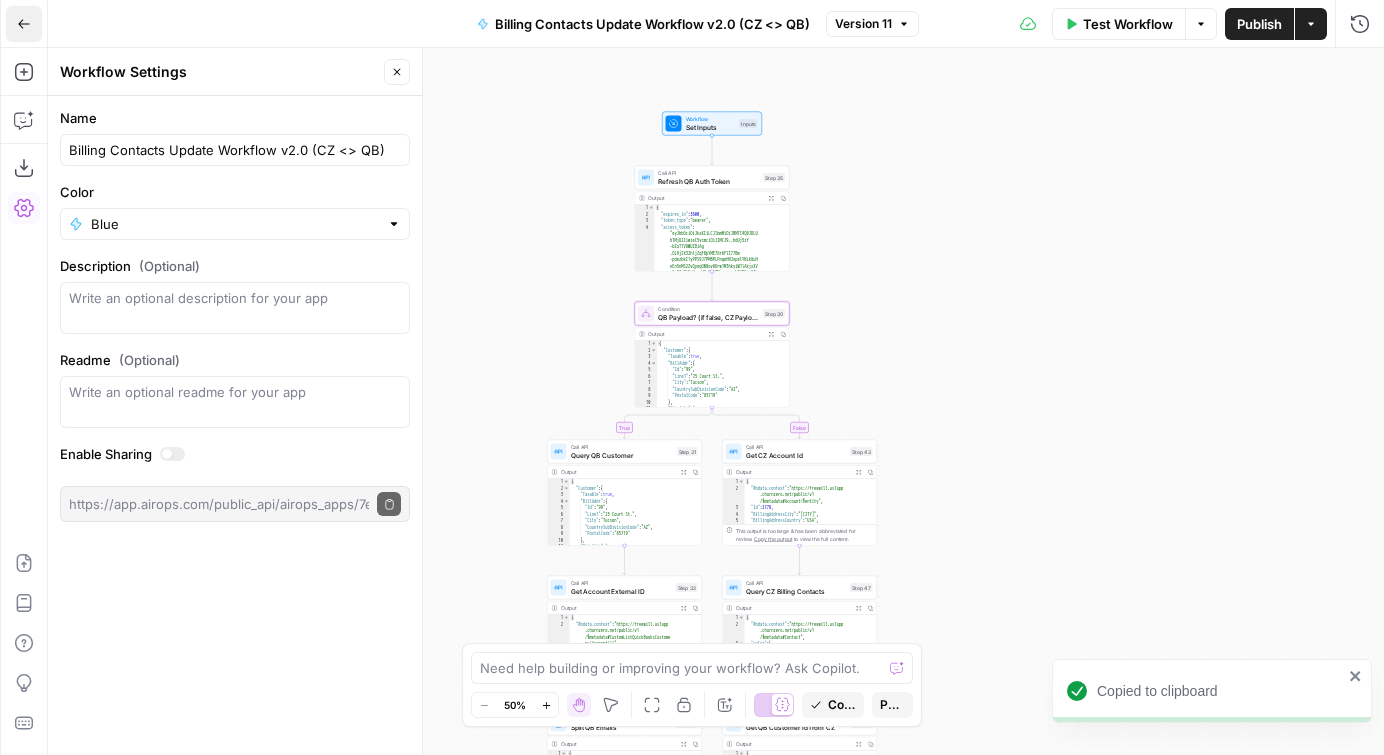 click 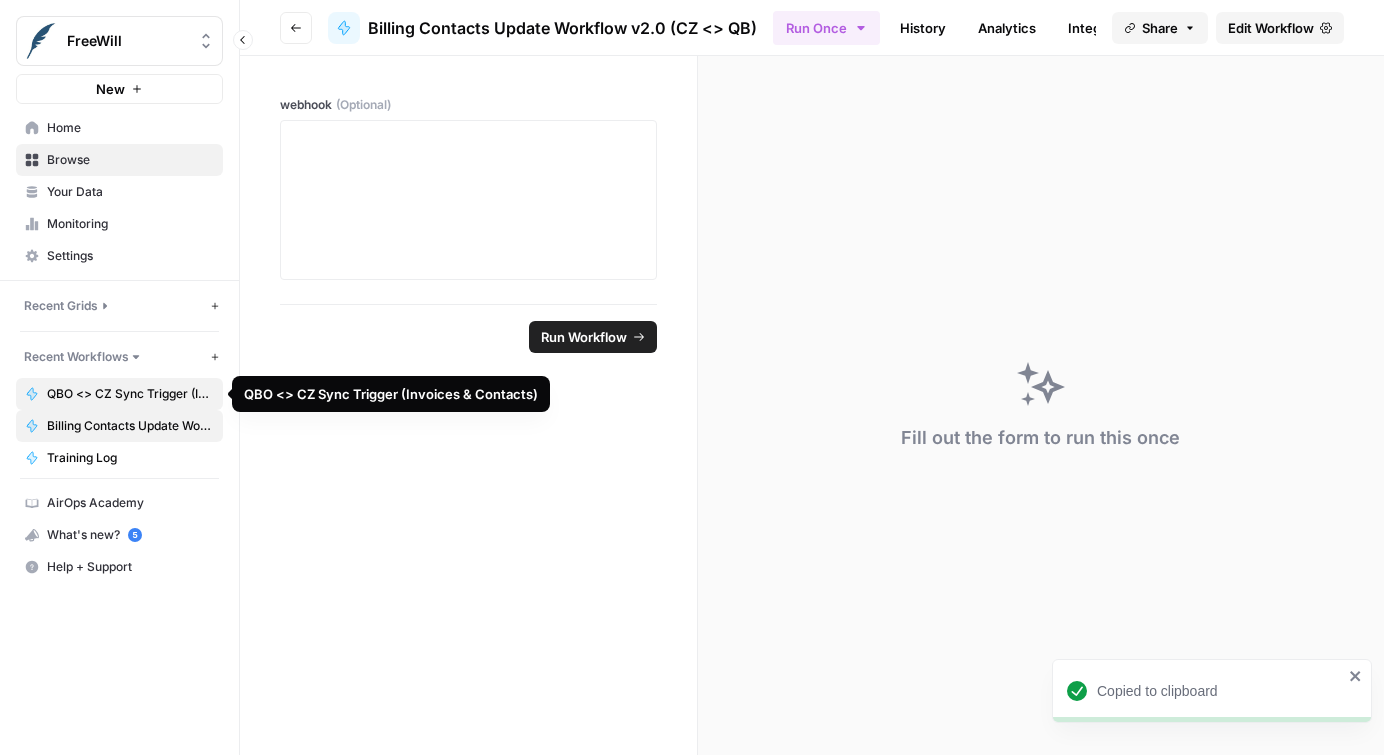 click on "QBO <> CZ Sync Trigger (Invoices & Contacts)" at bounding box center (130, 394) 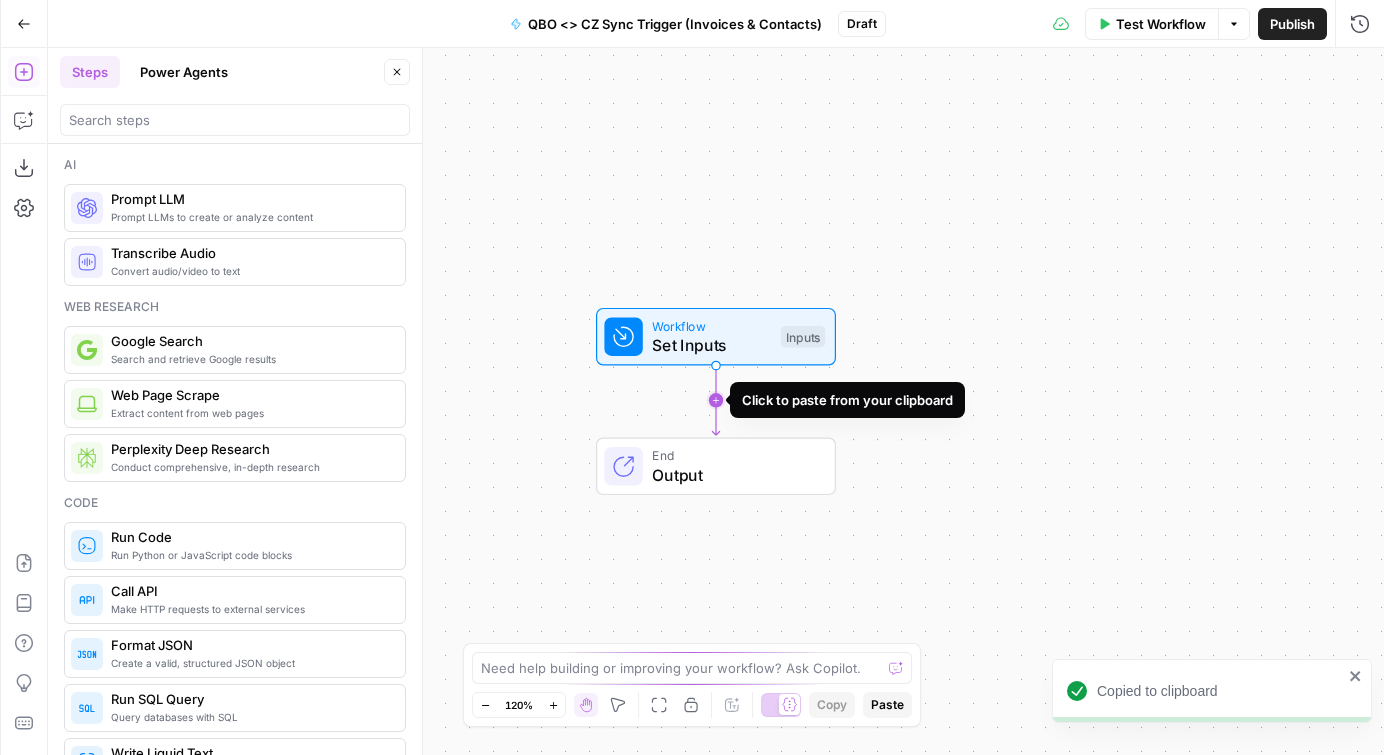 click 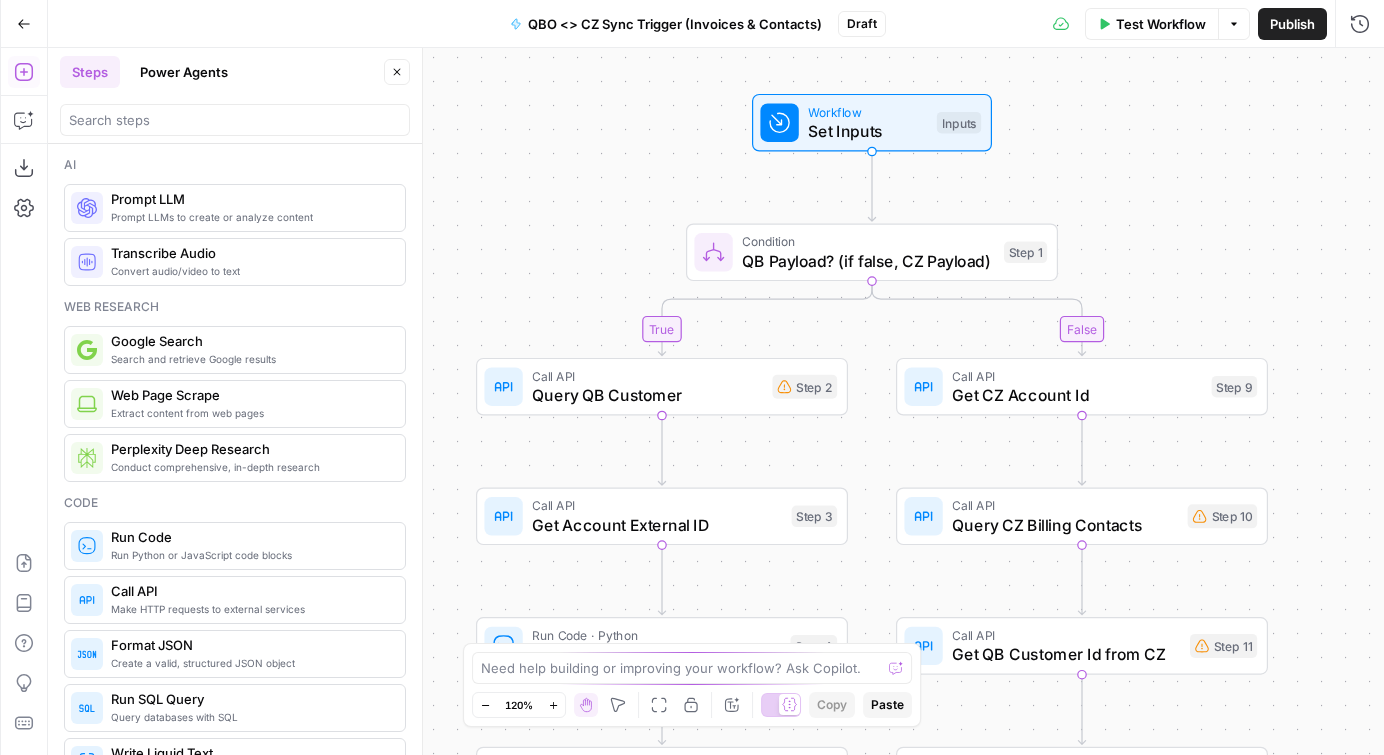 drag, startPoint x: 1060, startPoint y: 454, endPoint x: 1212, endPoint y: 235, distance: 266.5802 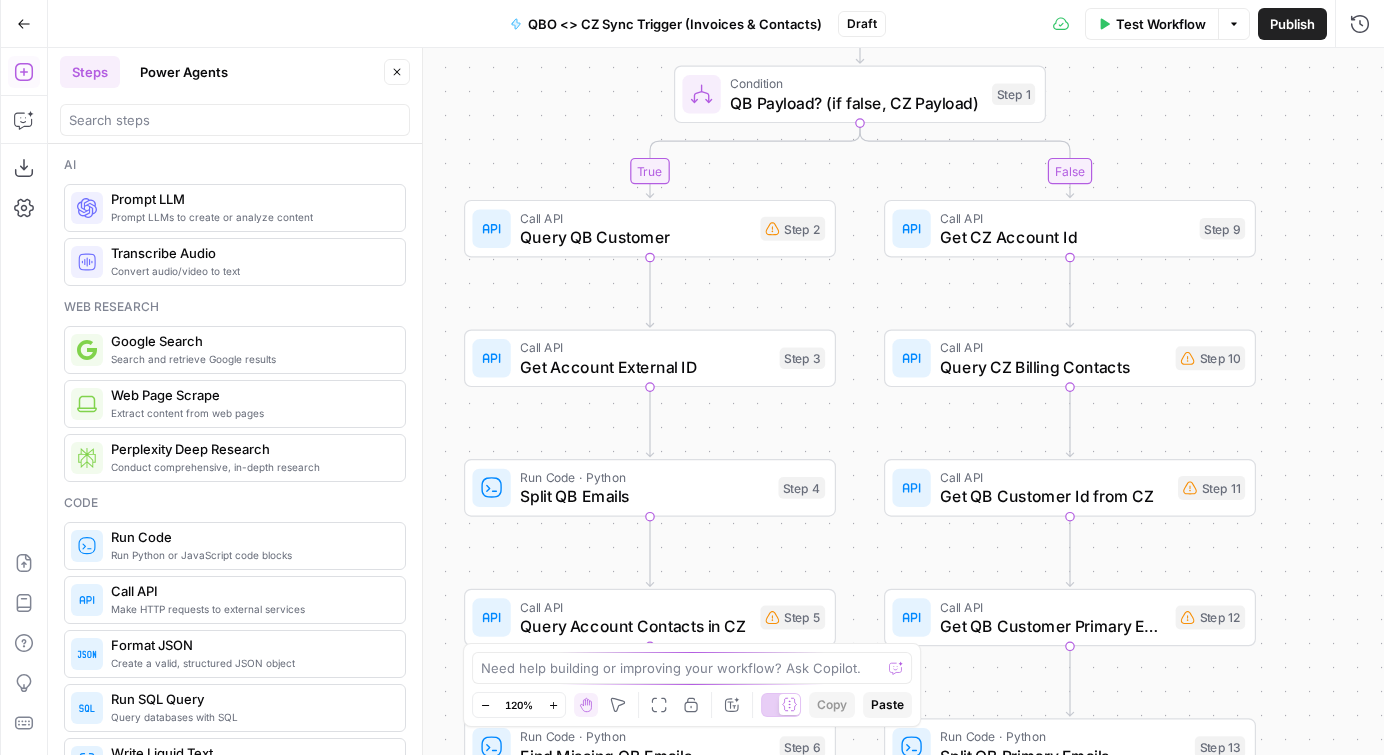 drag, startPoint x: 1182, startPoint y: 254, endPoint x: 1169, endPoint y: 96, distance: 158.5339 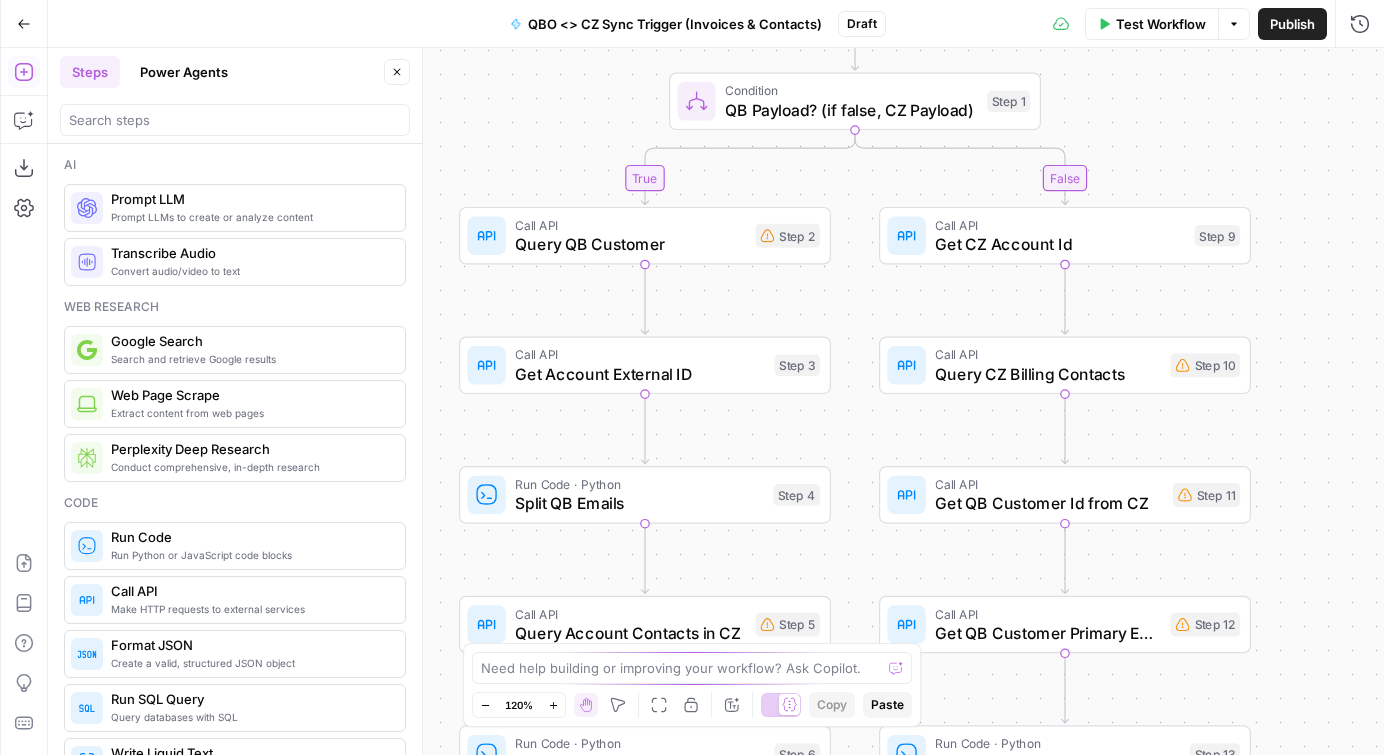 drag, startPoint x: 879, startPoint y: 174, endPoint x: 871, endPoint y: 260, distance: 86.37129 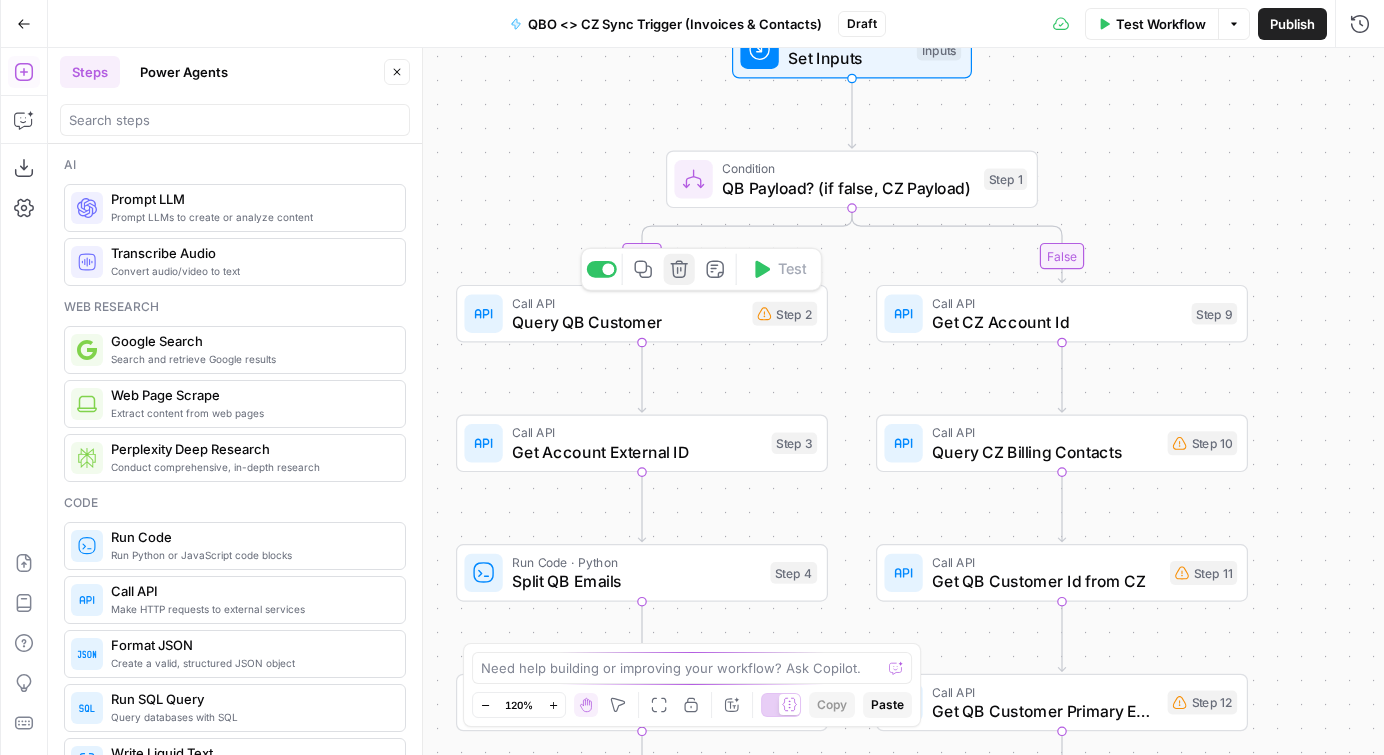 click 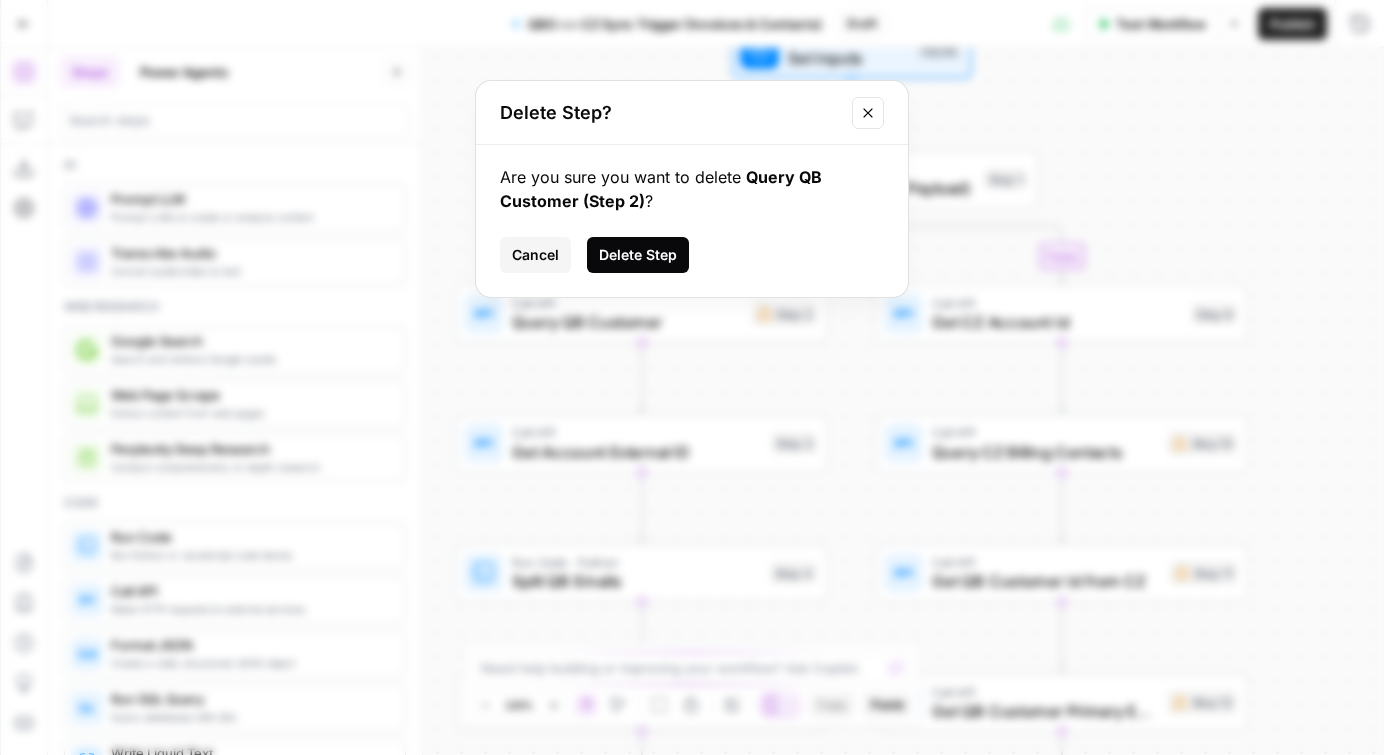 click on "Delete Step" at bounding box center [638, 255] 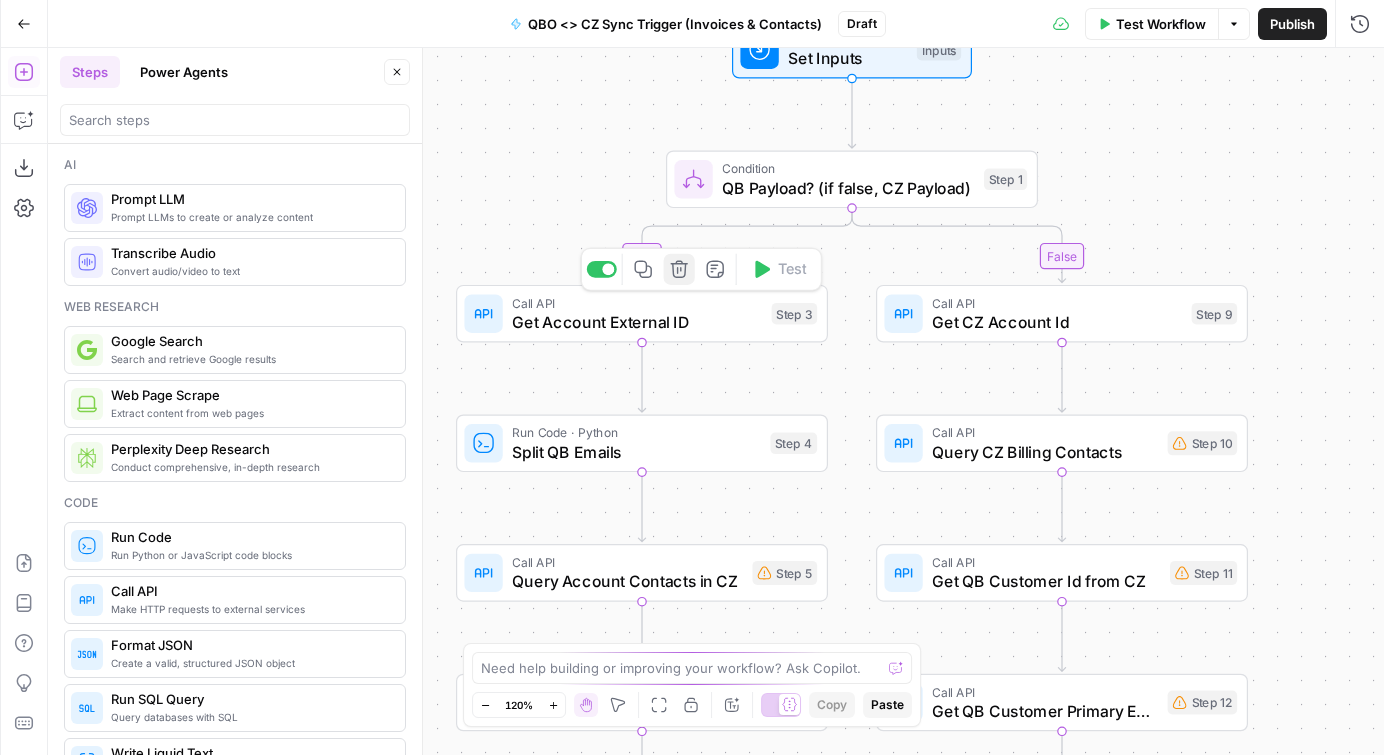 click 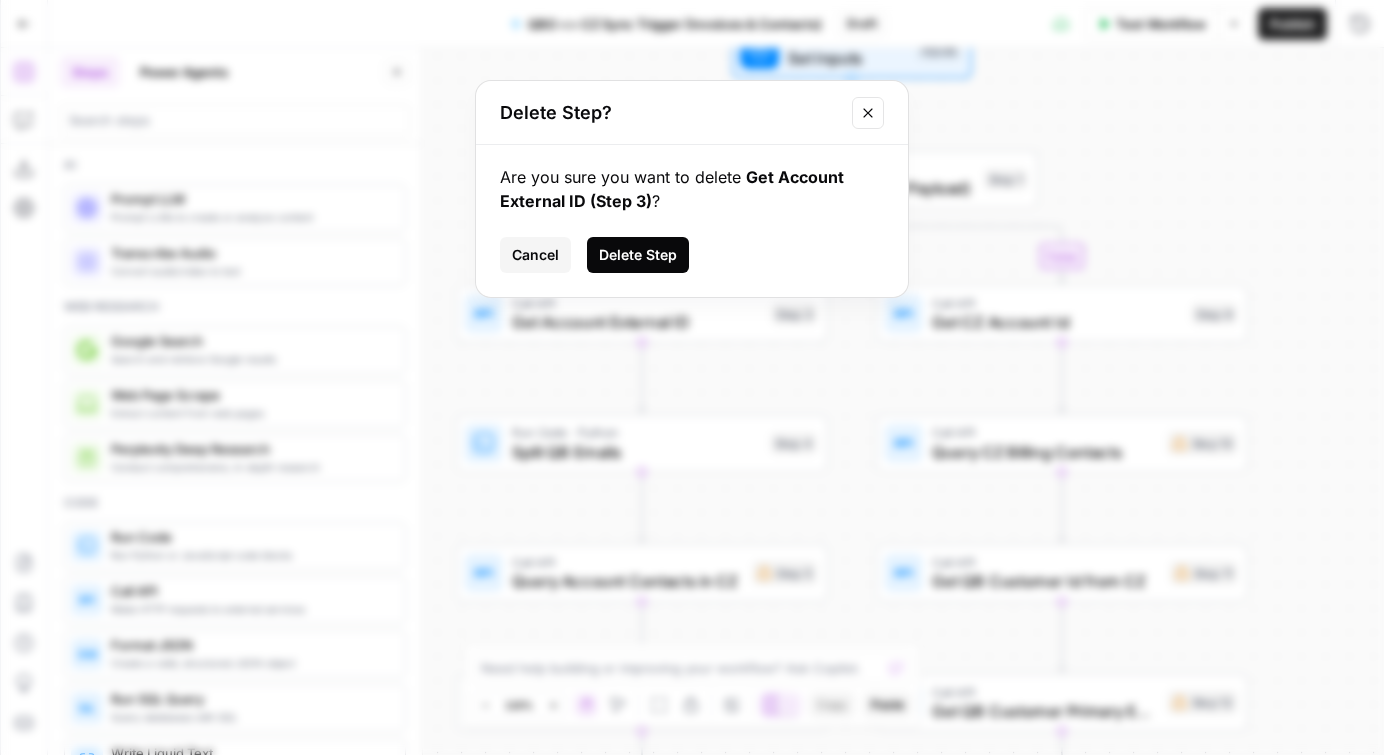 click on "Delete Step" at bounding box center (638, 255) 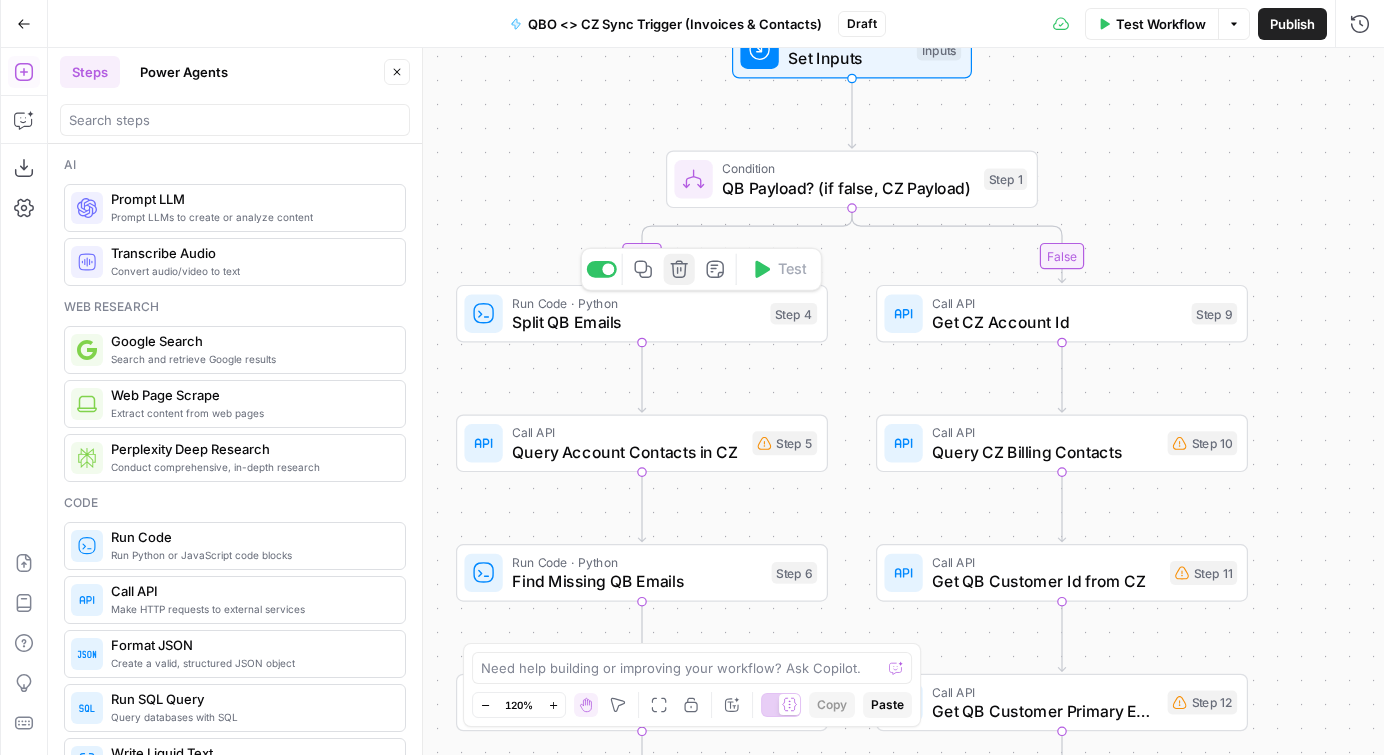 click 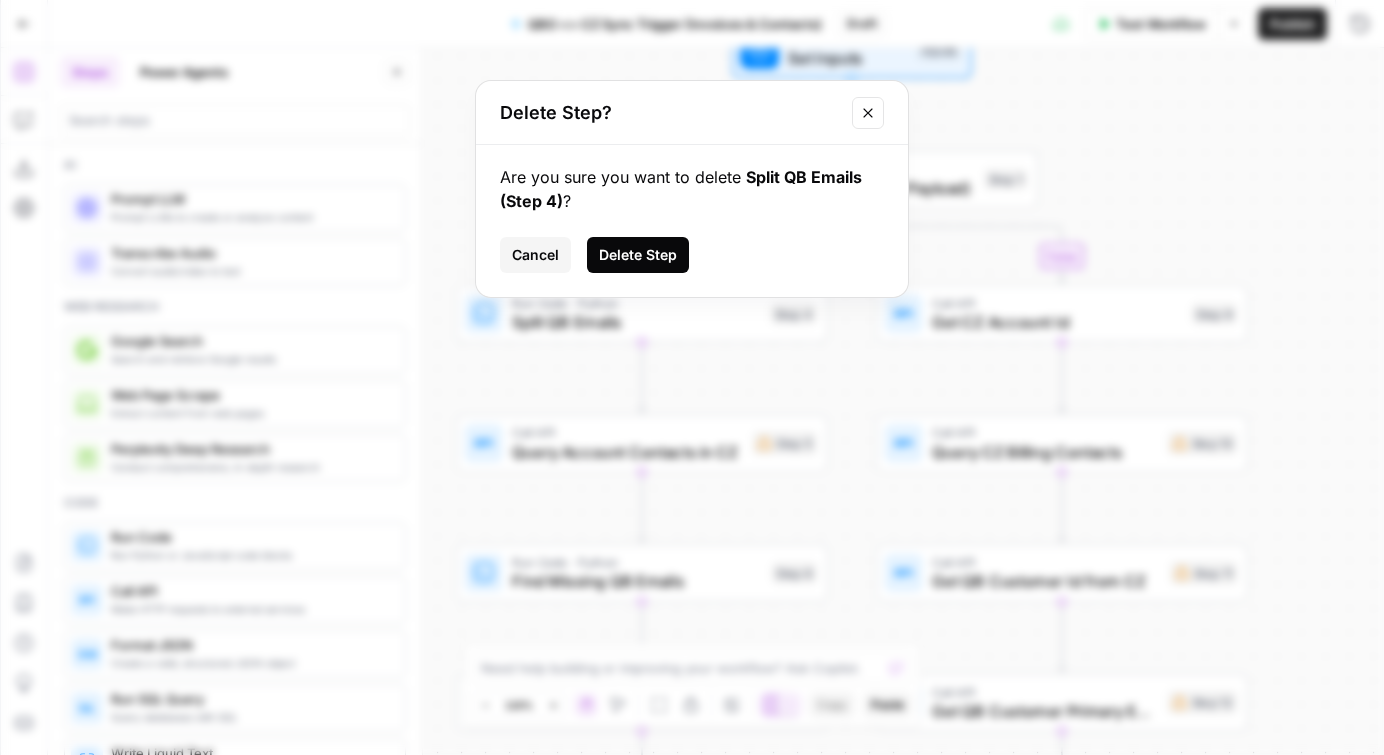 click on "Delete Step" at bounding box center (638, 255) 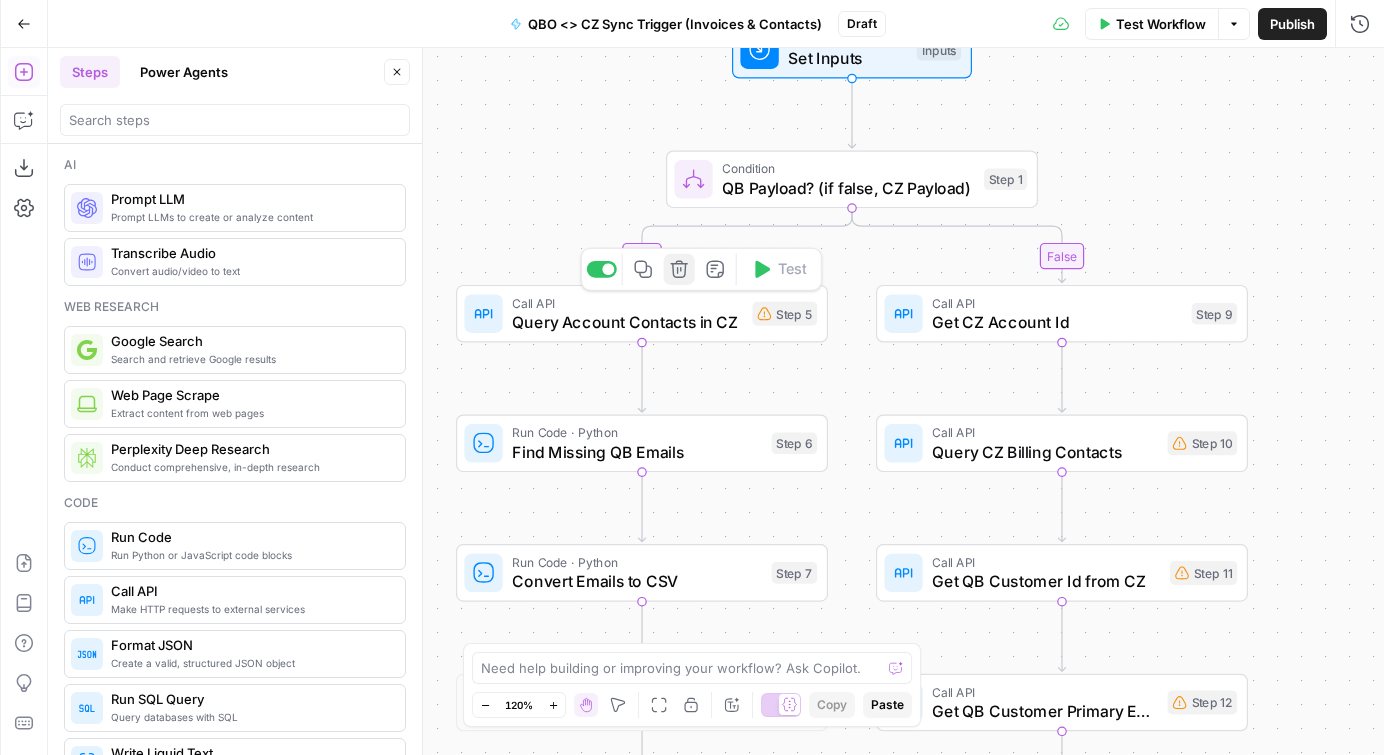 click 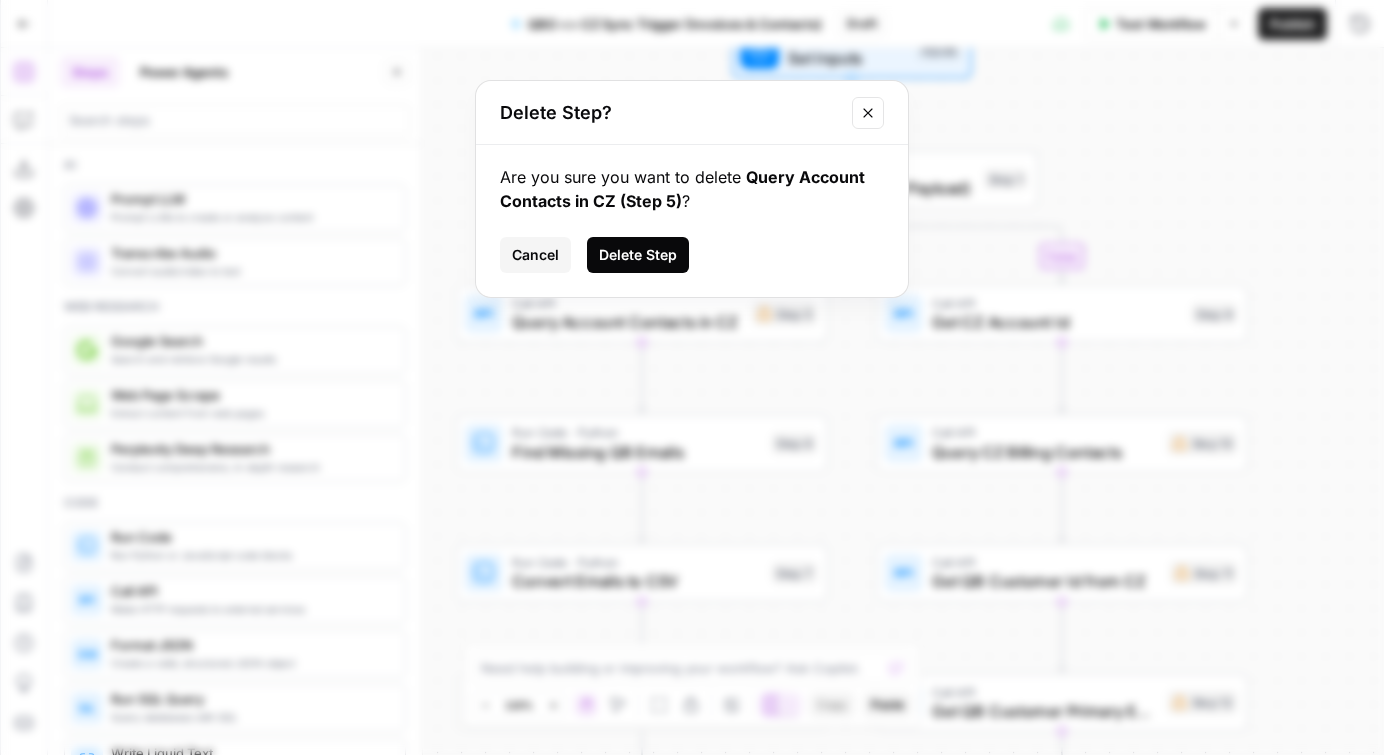 click on "Delete Step" at bounding box center (638, 255) 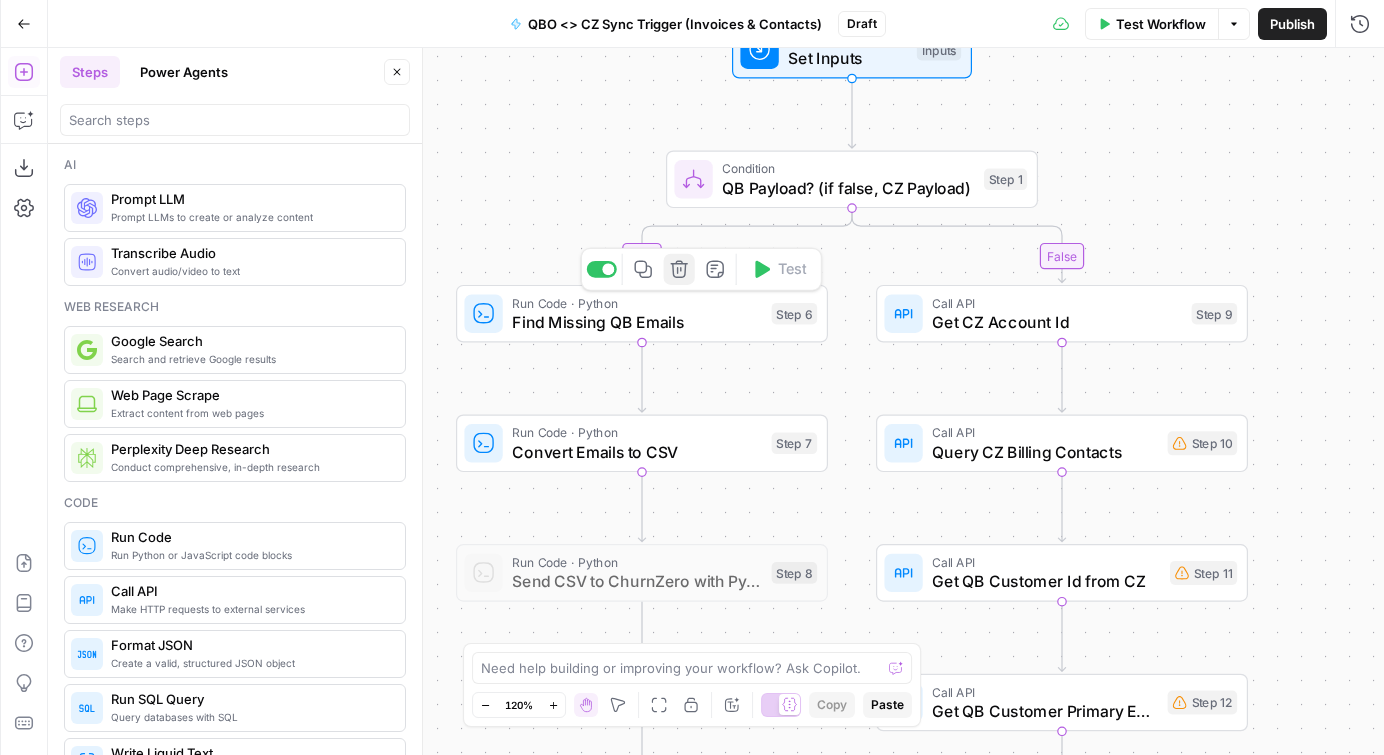 click 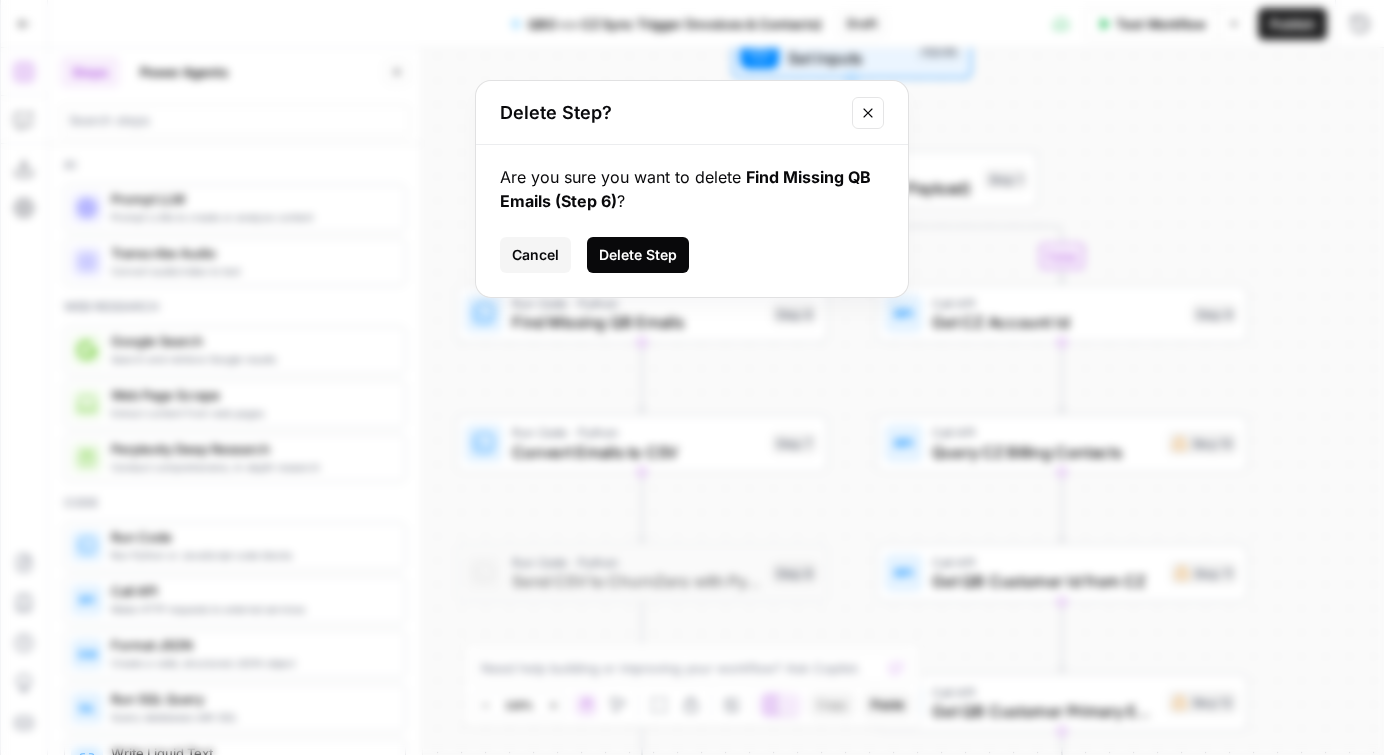 click on "Delete Step" at bounding box center (638, 255) 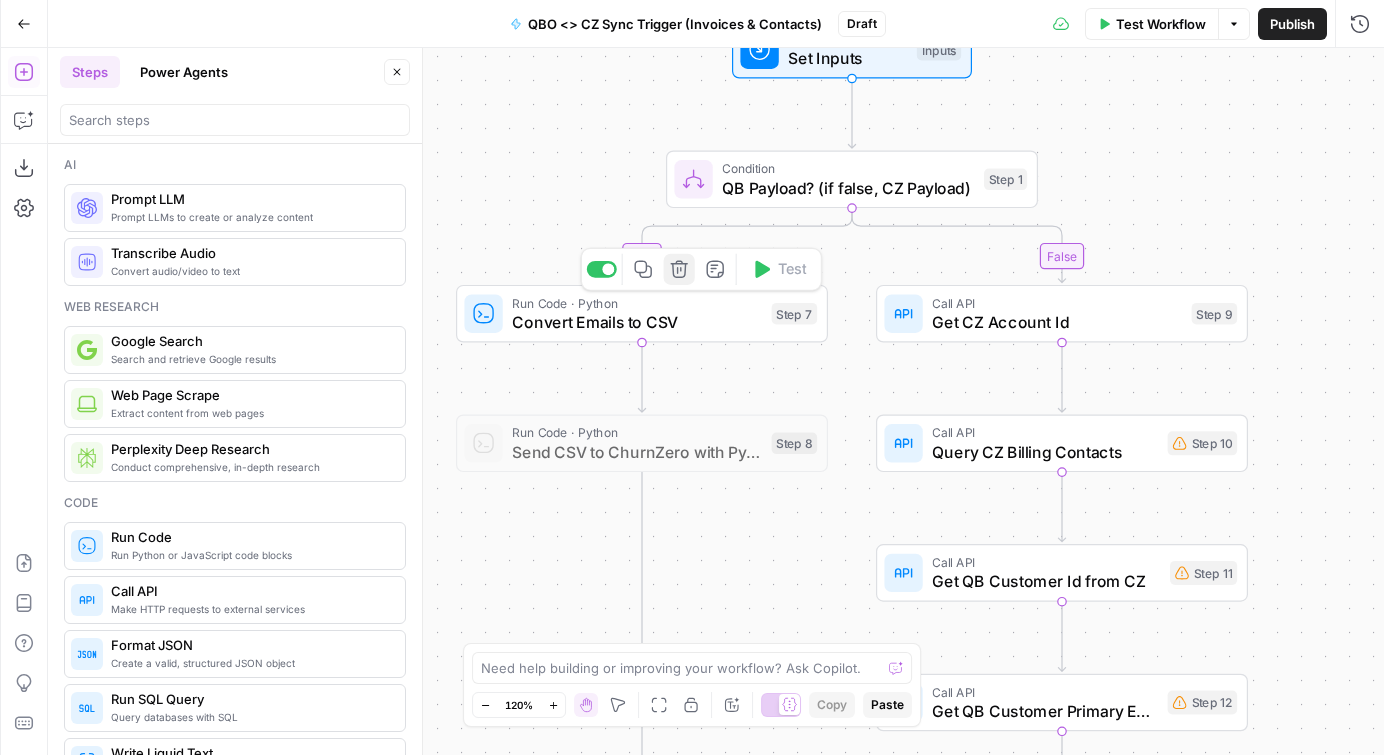 click 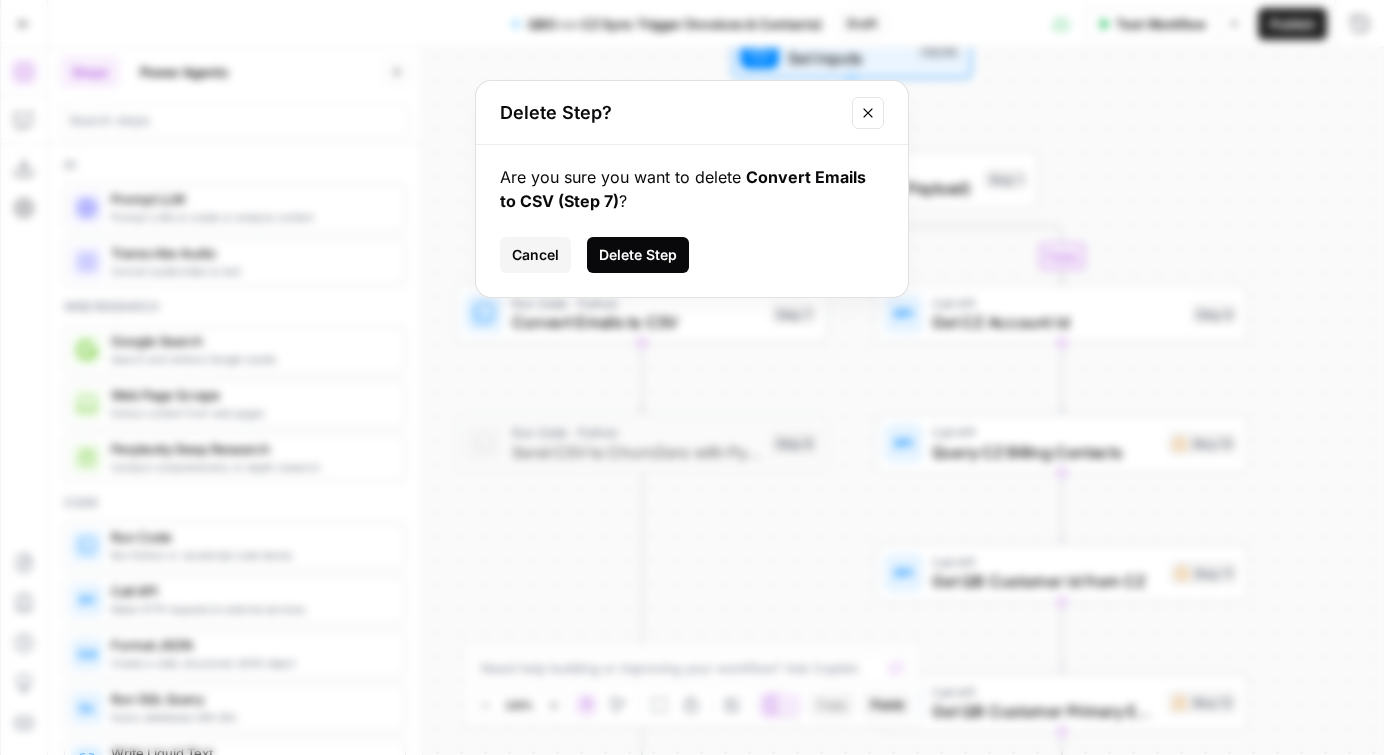 click on "Delete Step" at bounding box center (638, 255) 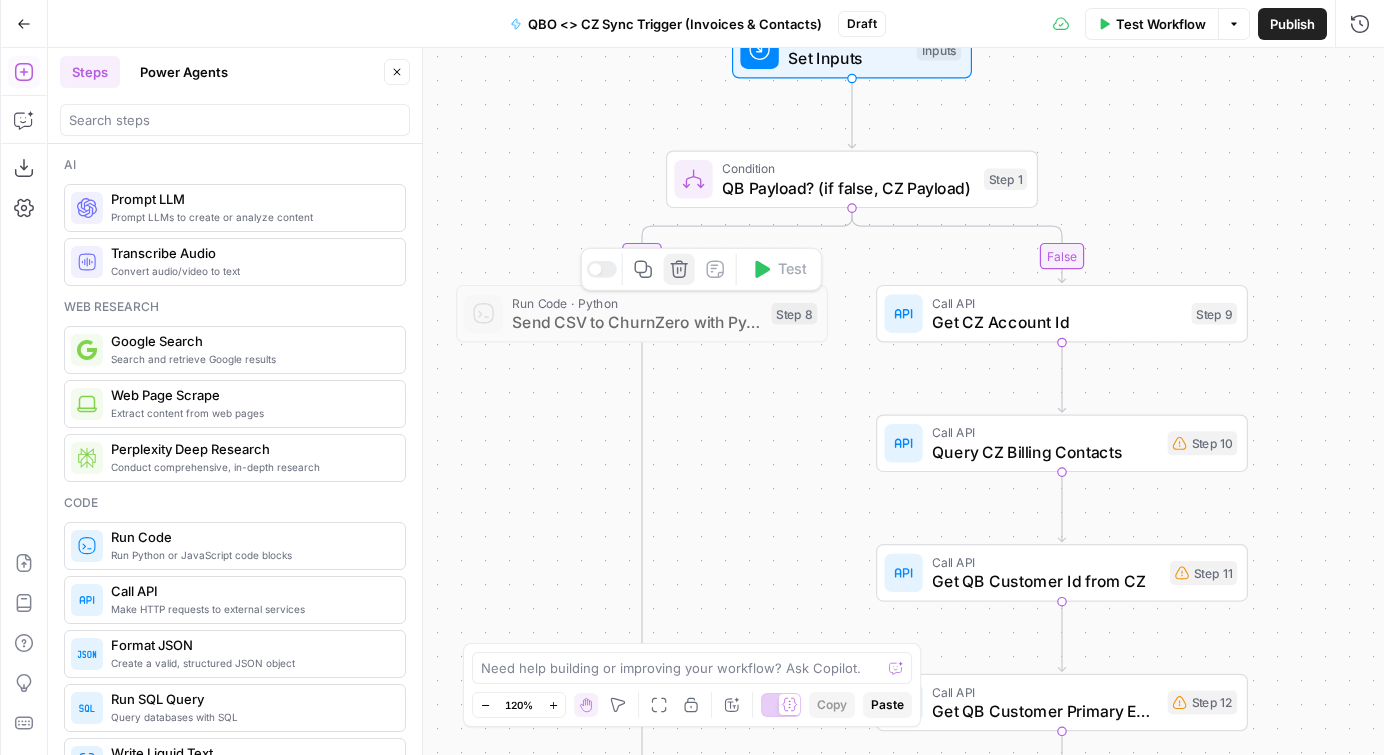click 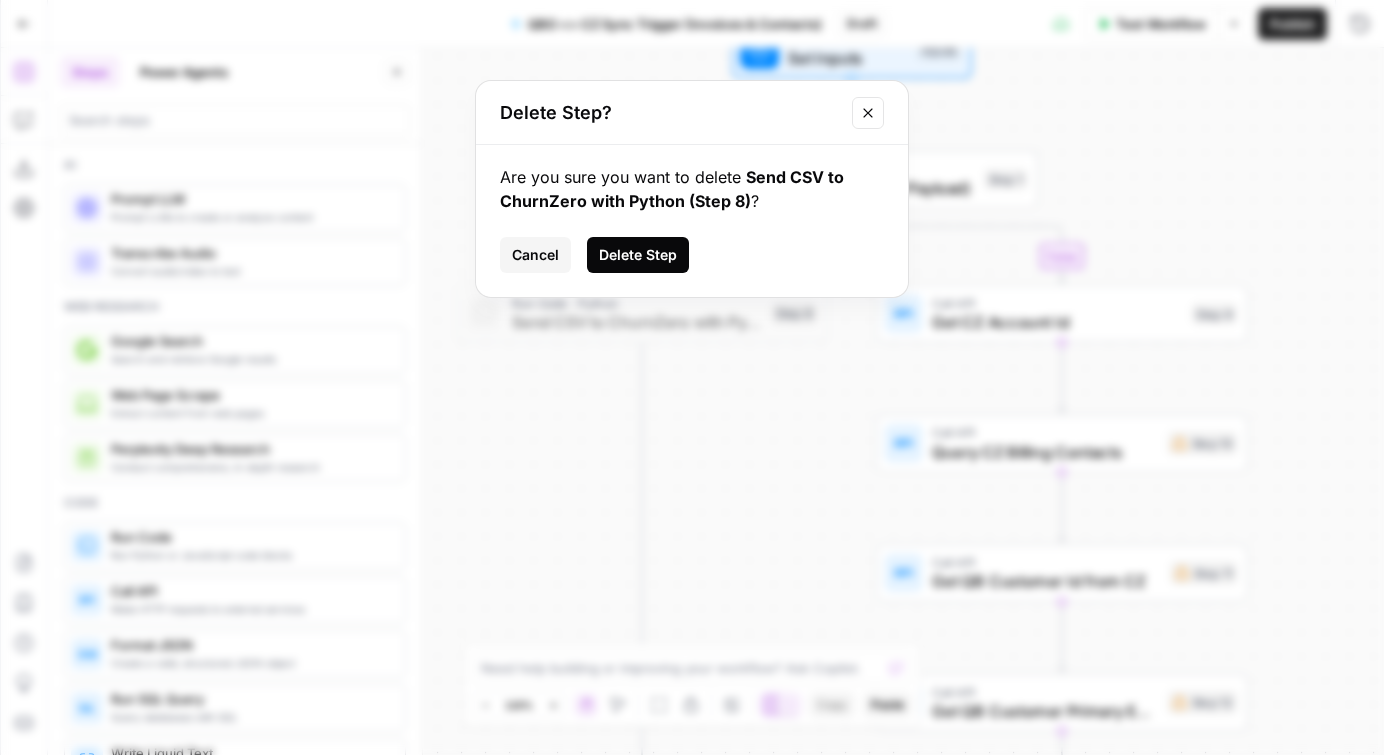 click on "Delete Step" at bounding box center (638, 255) 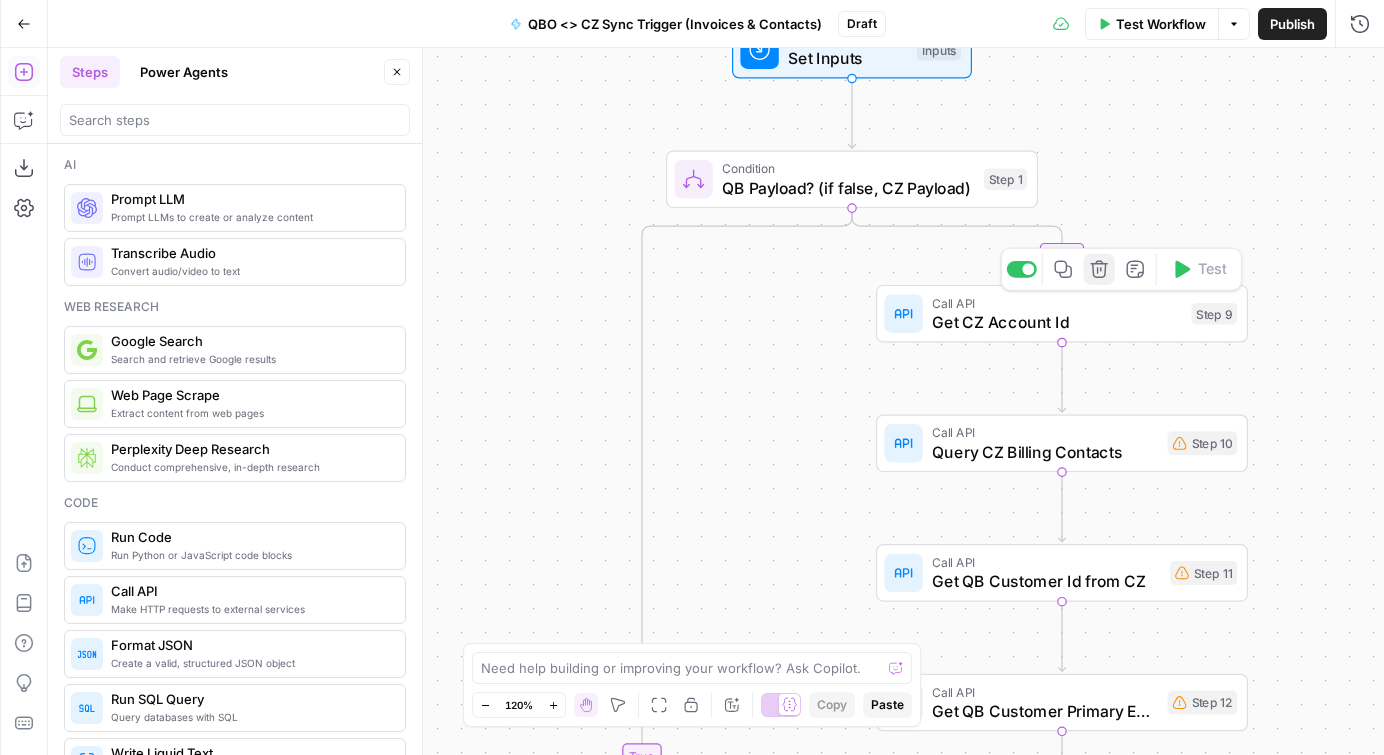 click 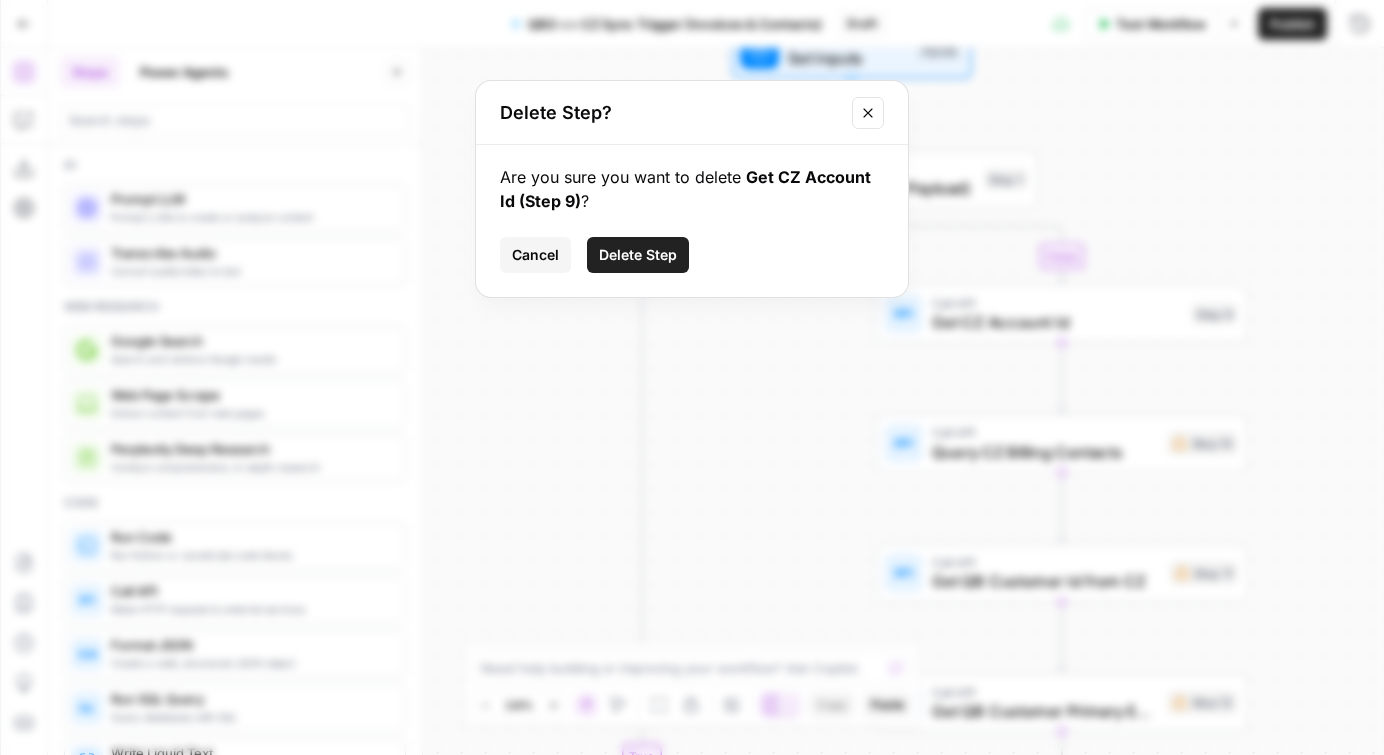 click on "Delete Step" at bounding box center (638, 255) 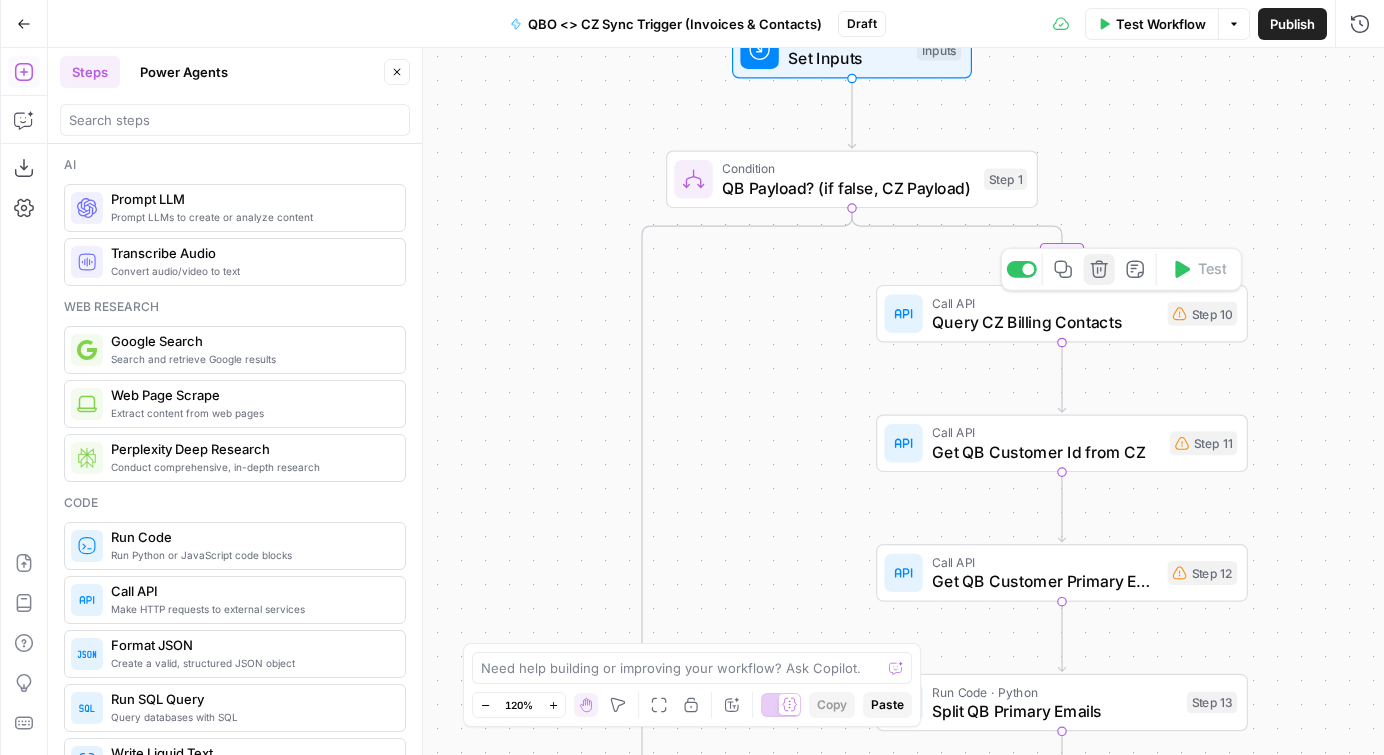 click 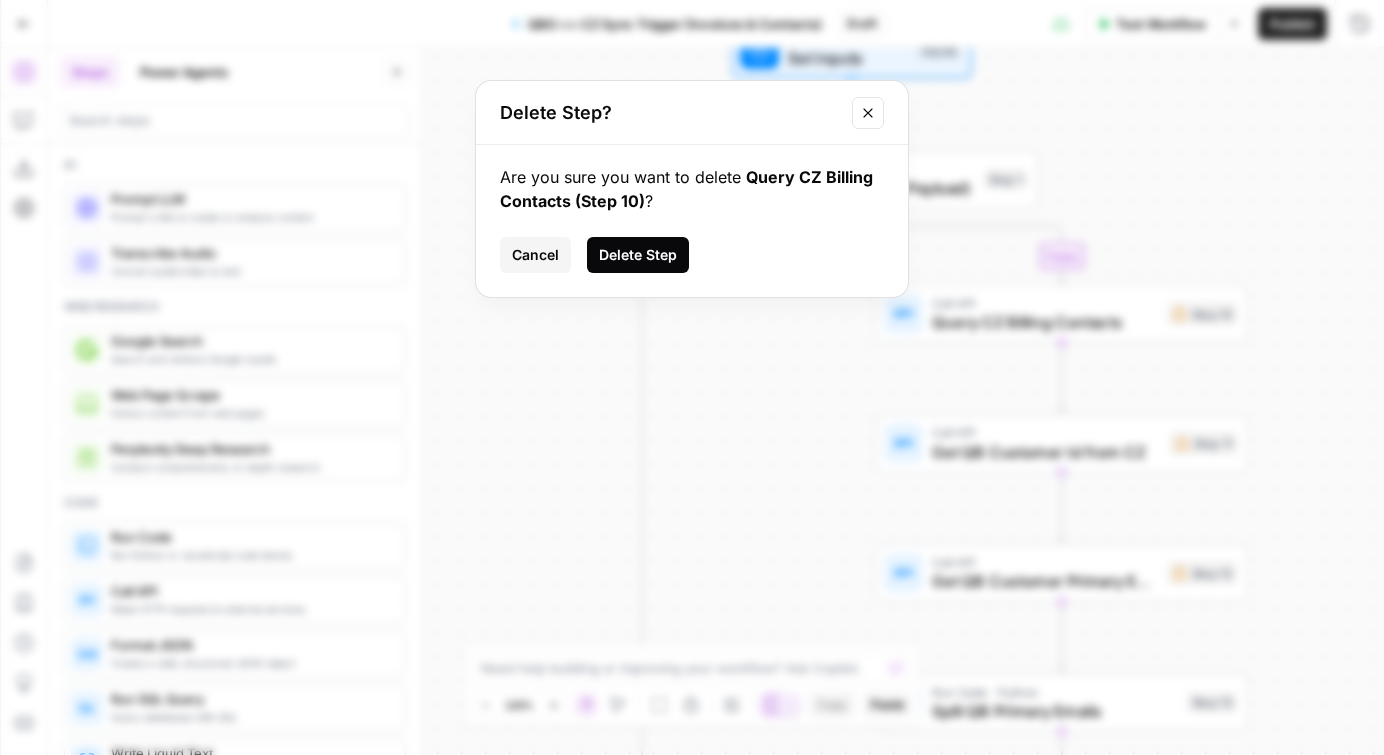 click on "Delete Step" at bounding box center (638, 255) 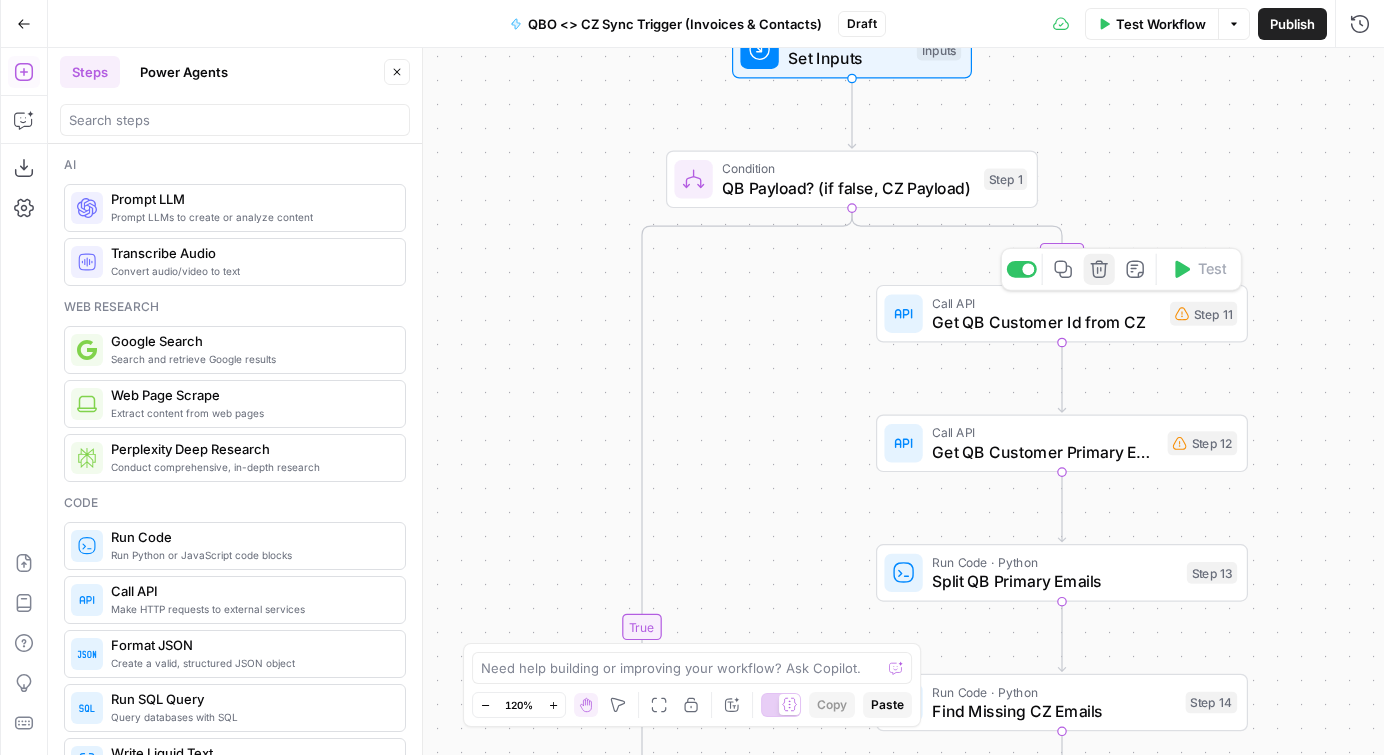 click 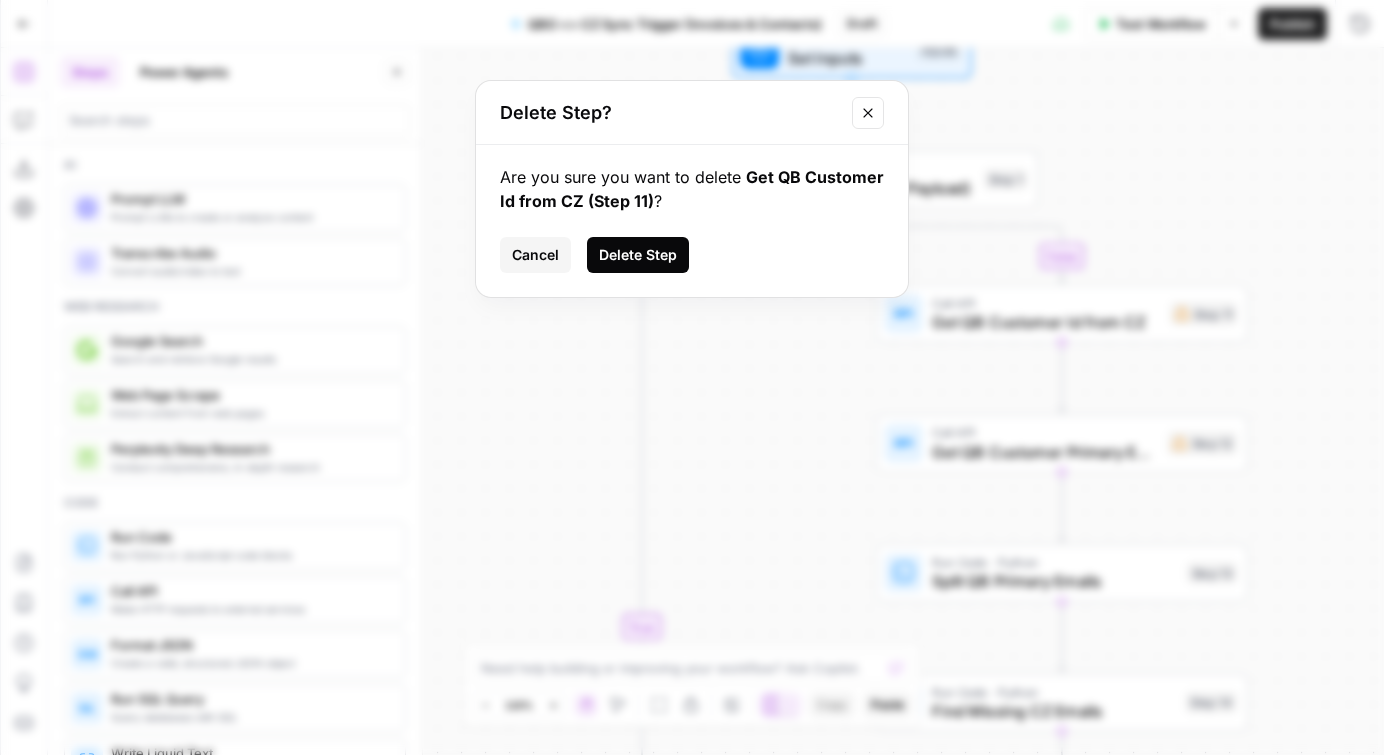 click on "Delete Step" at bounding box center (638, 255) 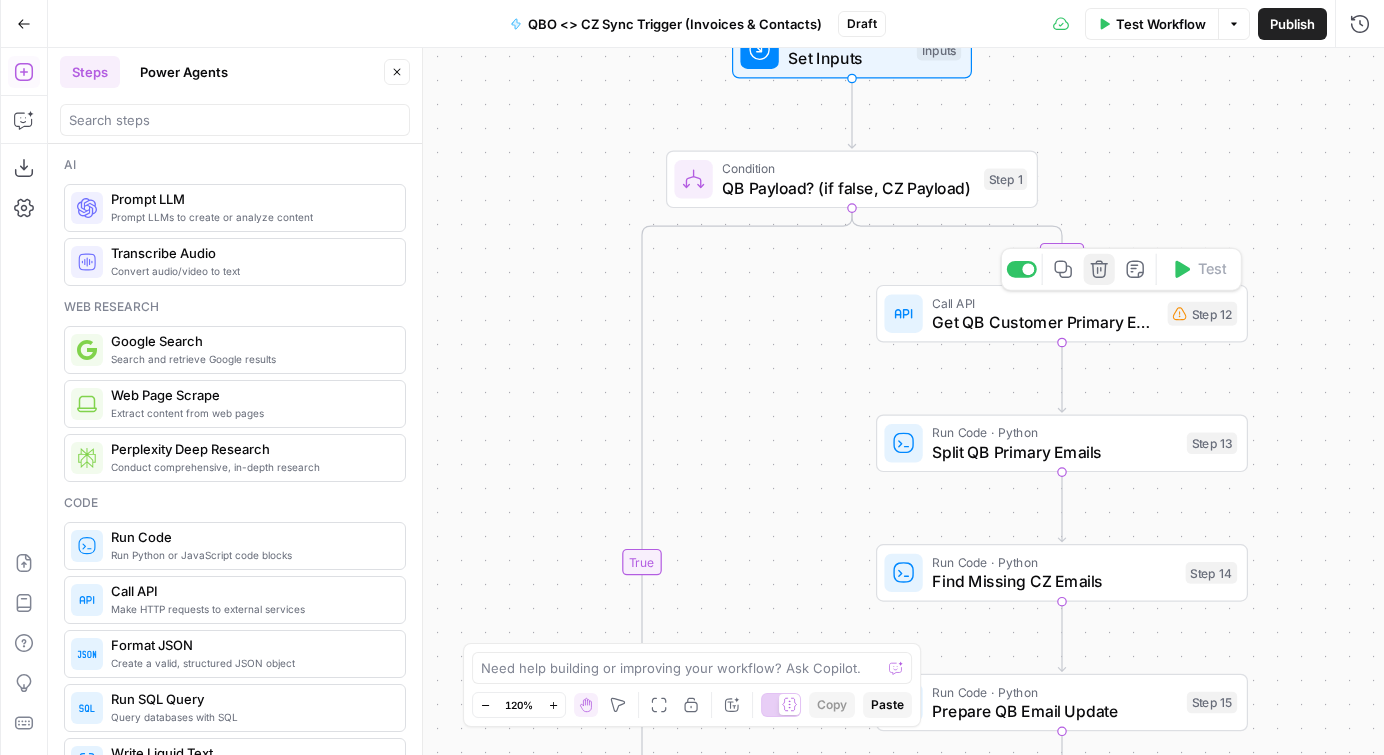 click 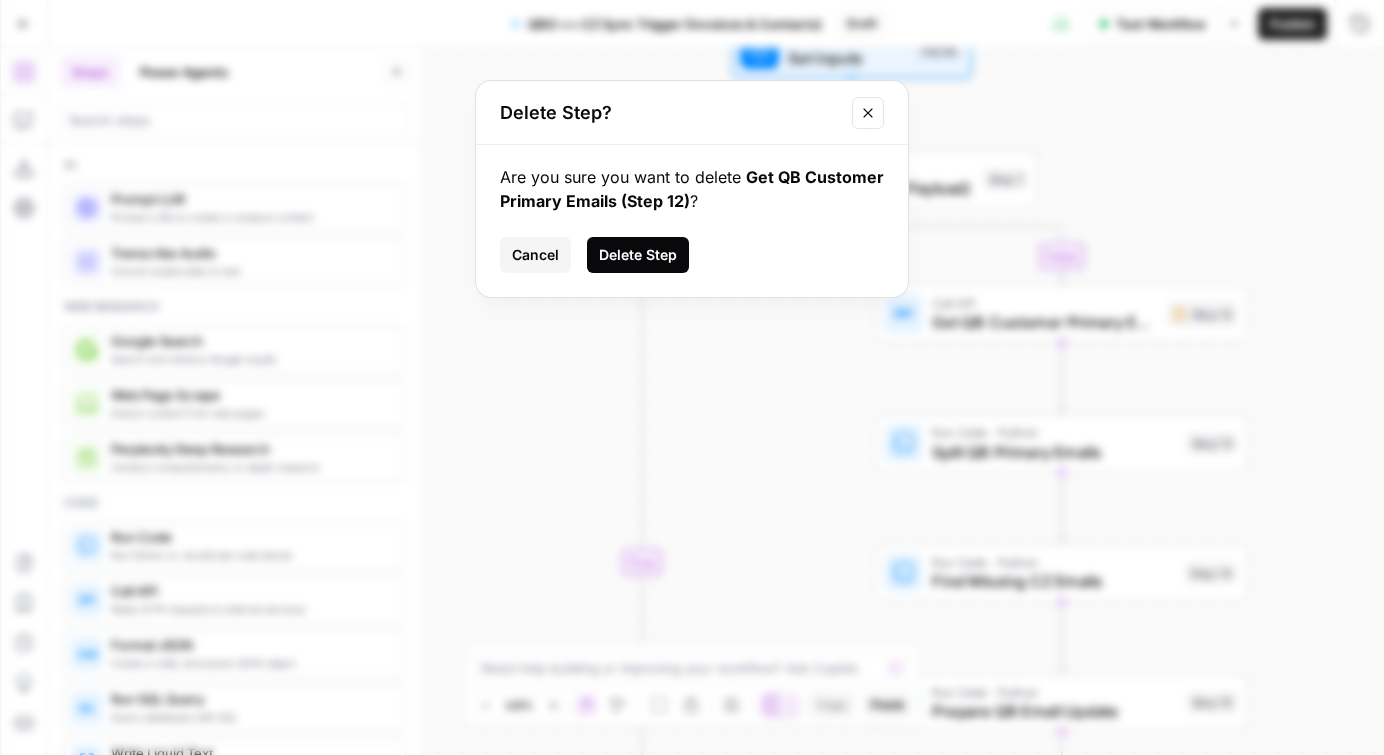 click on "Delete Step" at bounding box center [638, 255] 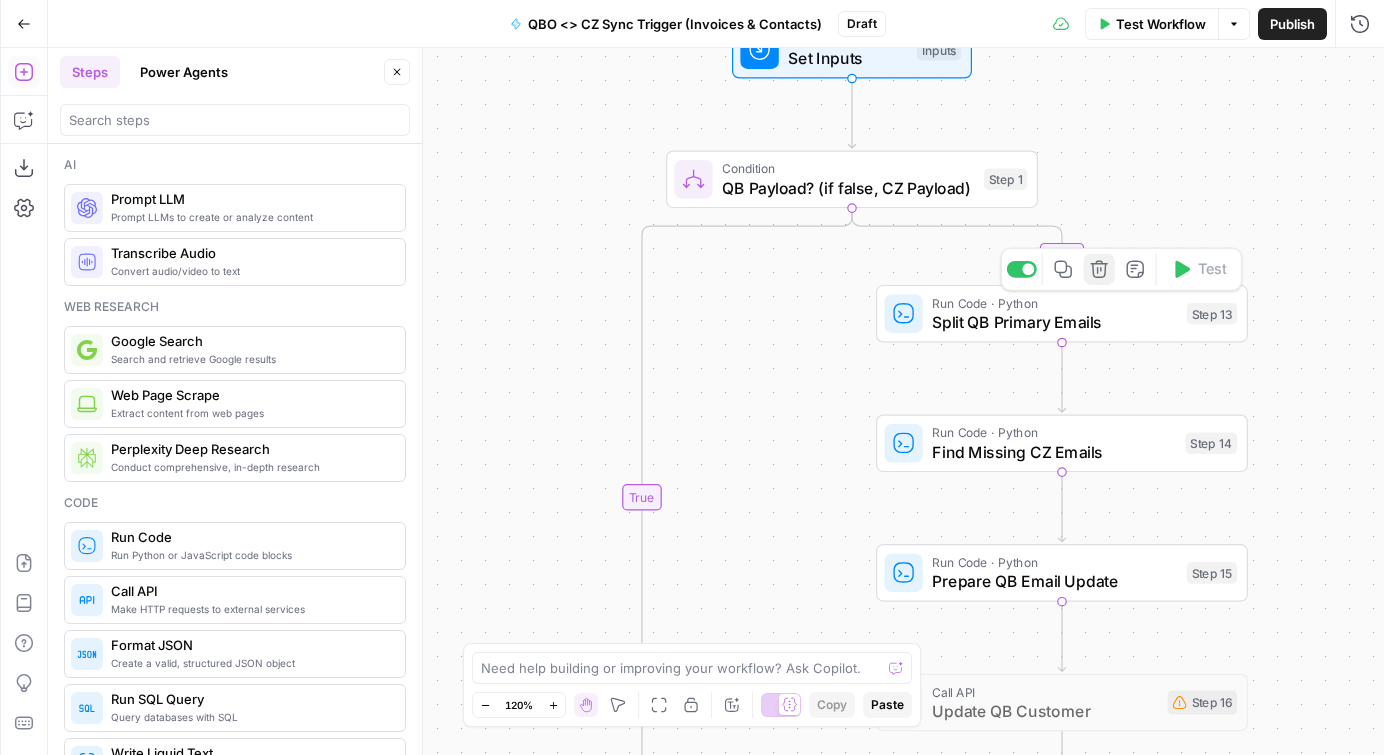 click 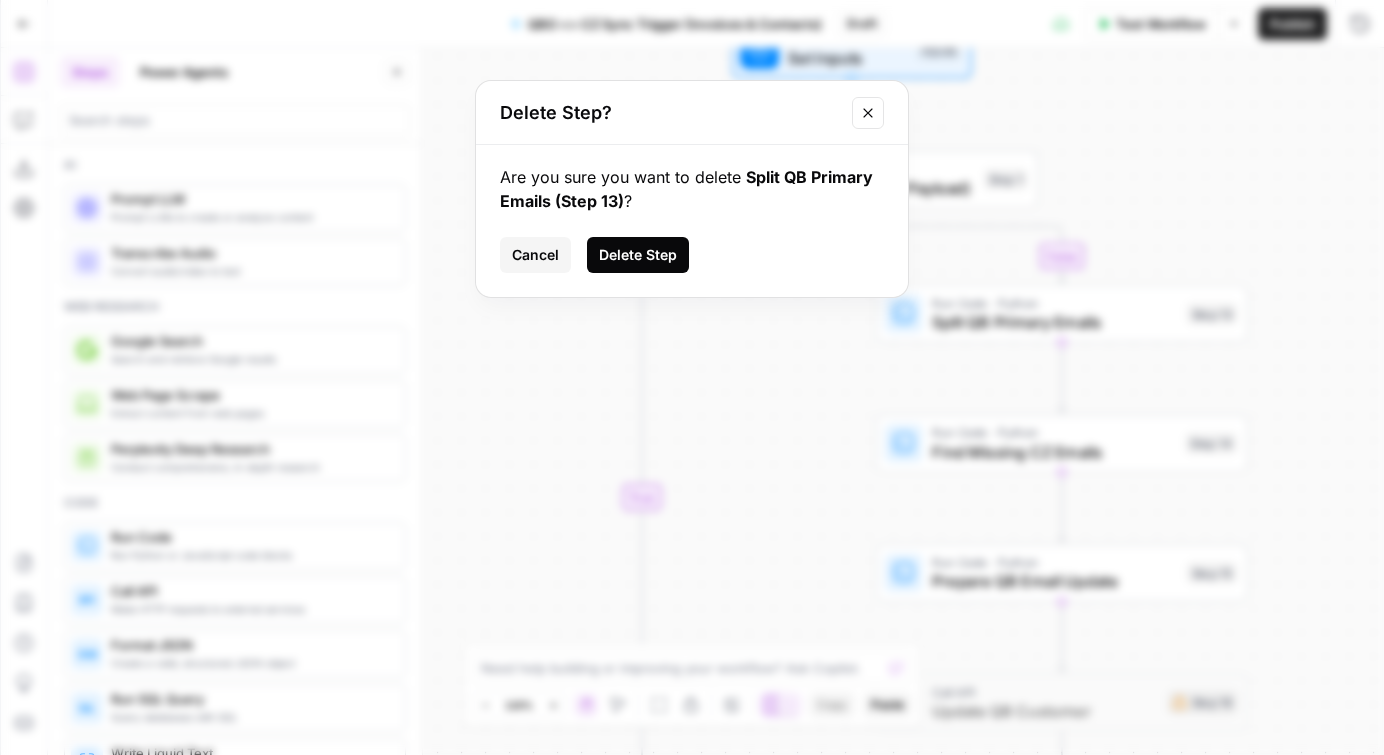 click on "Delete Step" at bounding box center [638, 255] 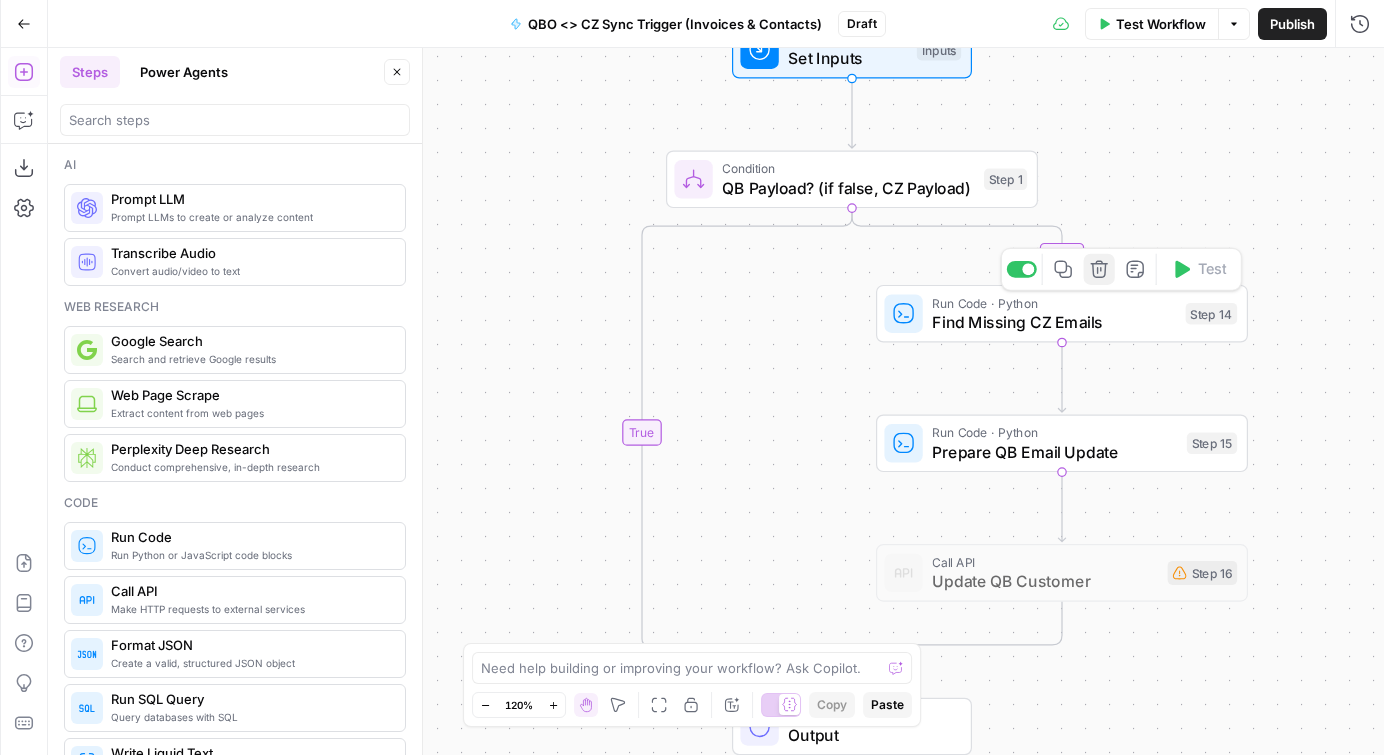 click 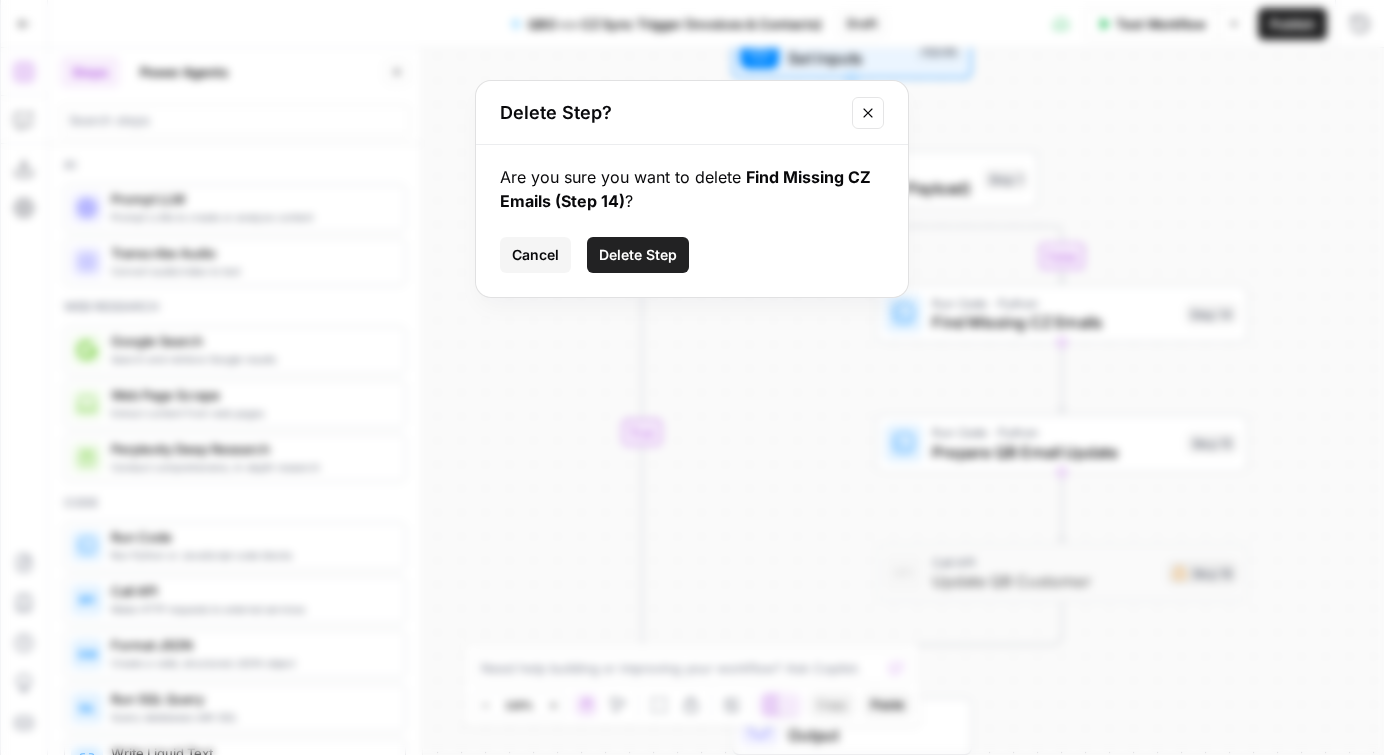 click on "Delete Step" at bounding box center [638, 255] 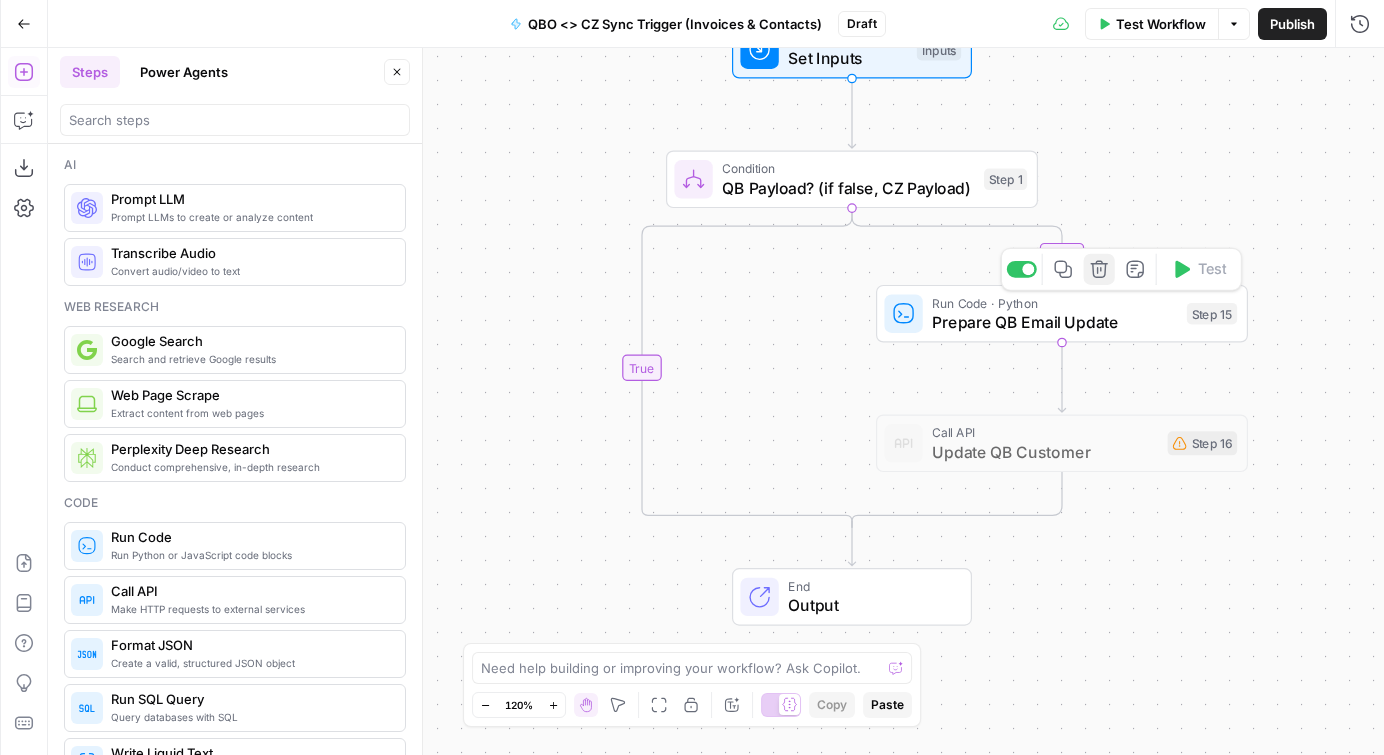 click 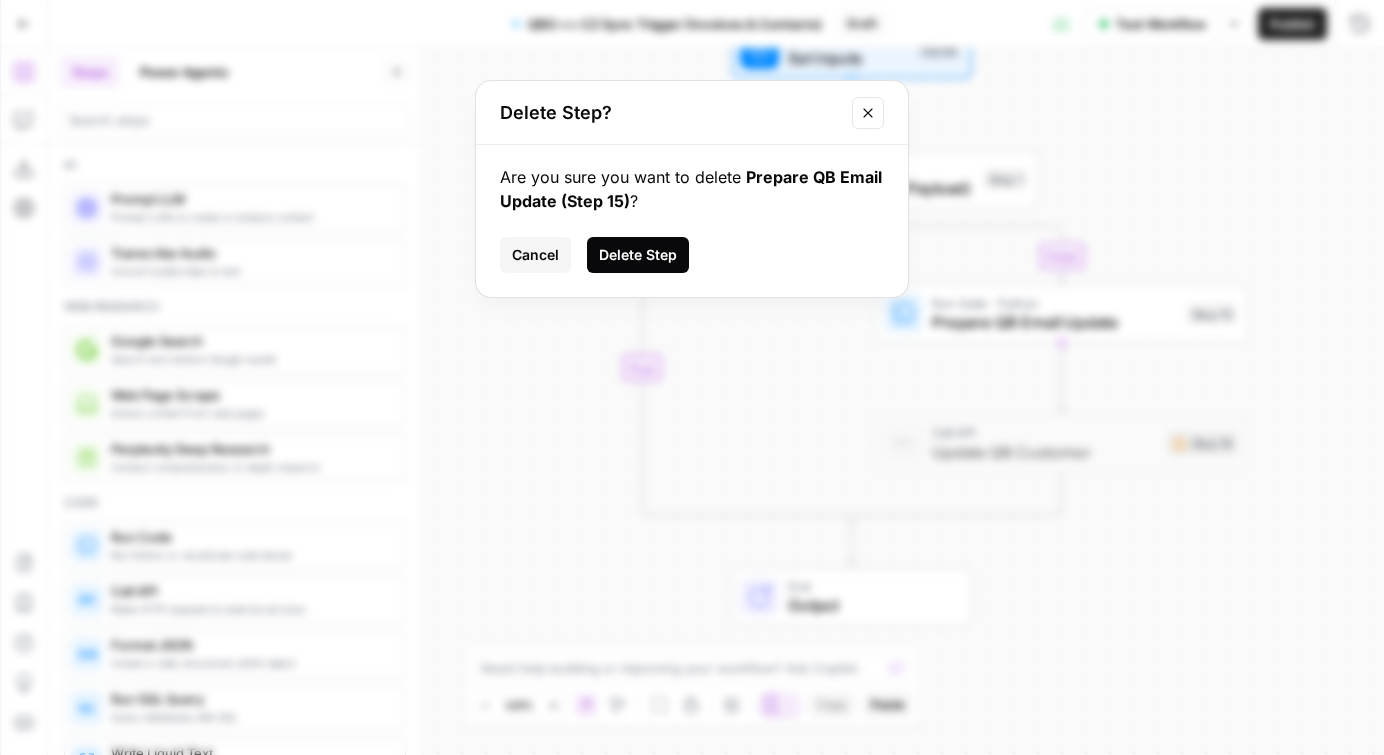 click on "Delete Step" at bounding box center [638, 255] 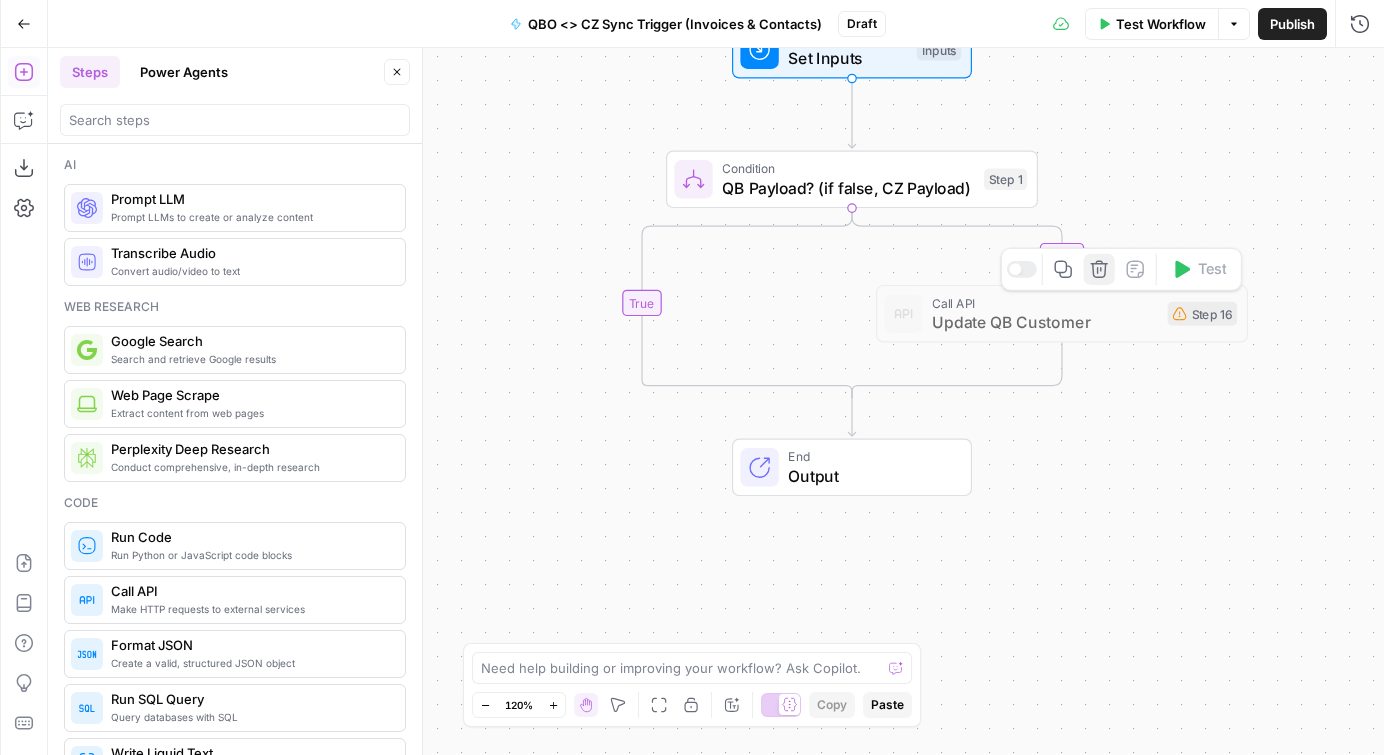 click 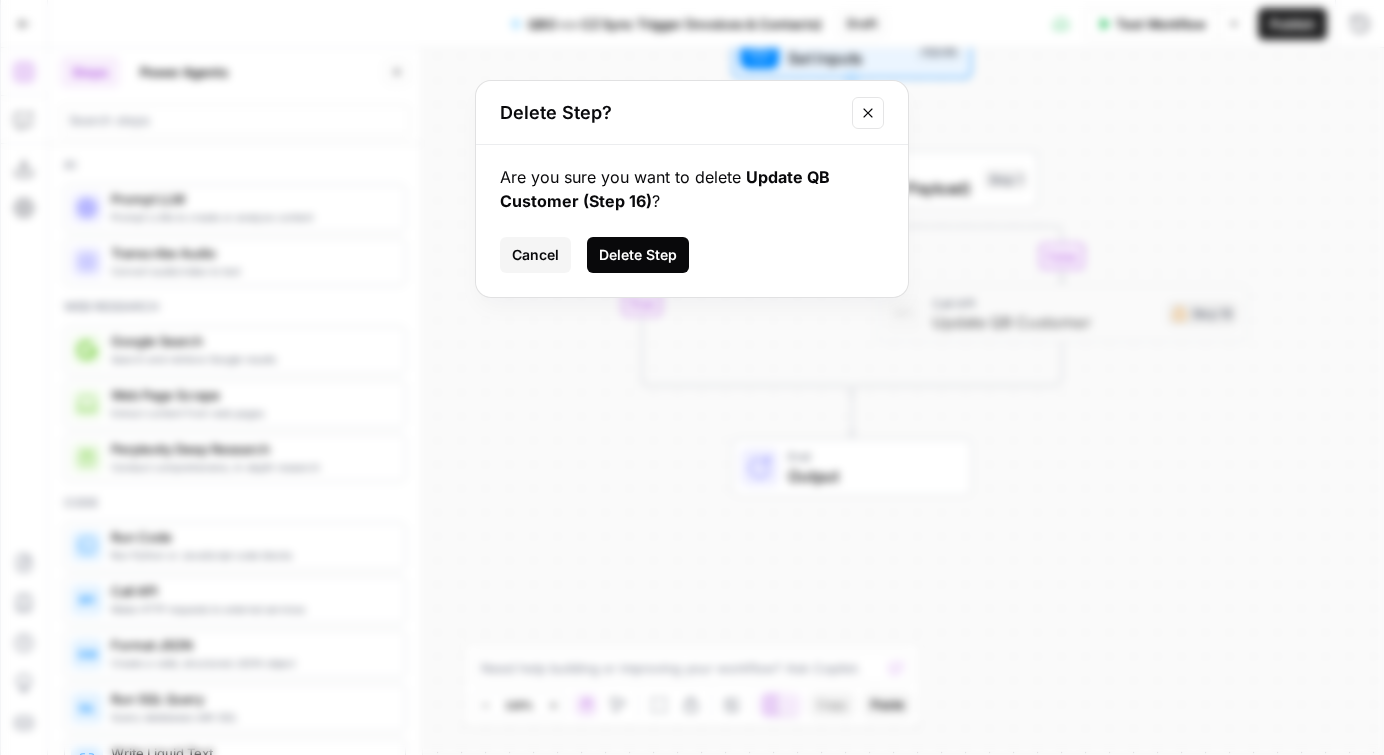 click on "Delete Step" at bounding box center [638, 255] 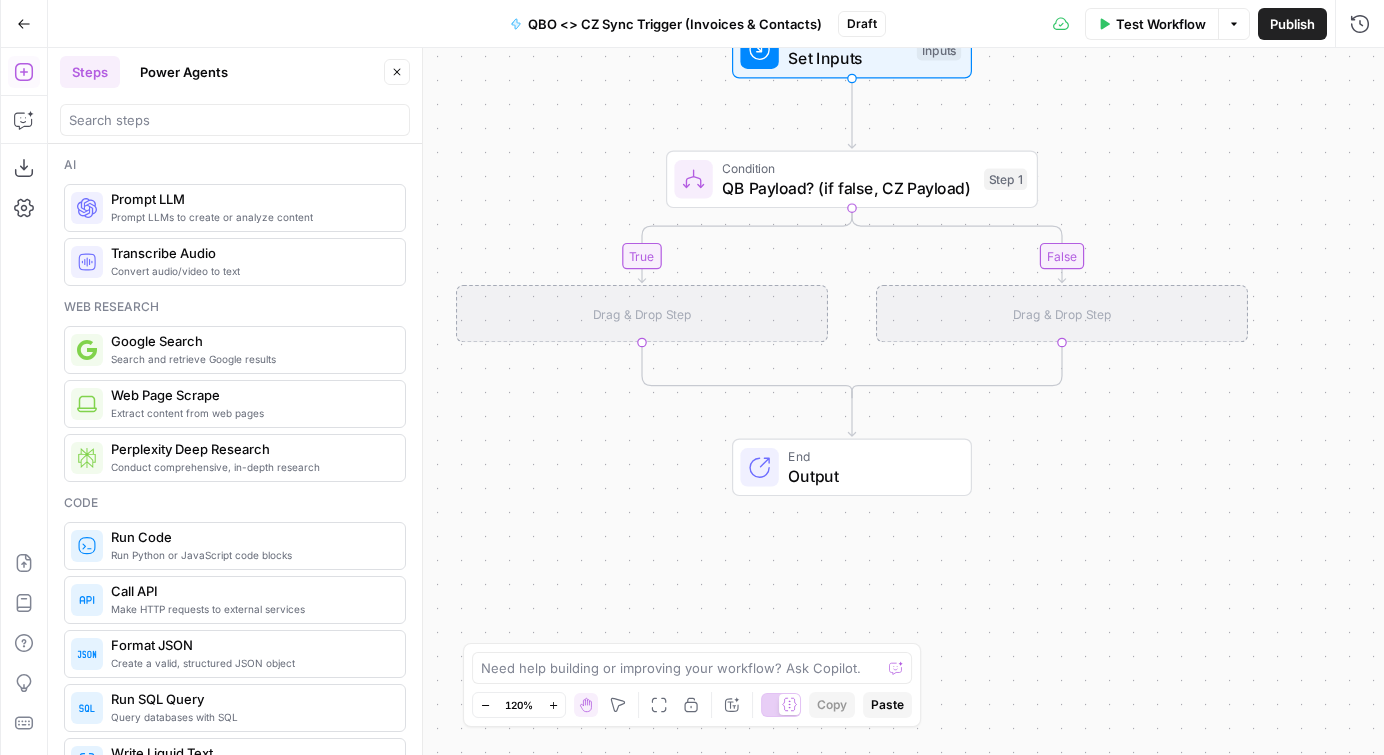 click on "QB Payload? (if false, CZ Payload)" at bounding box center [848, 188] 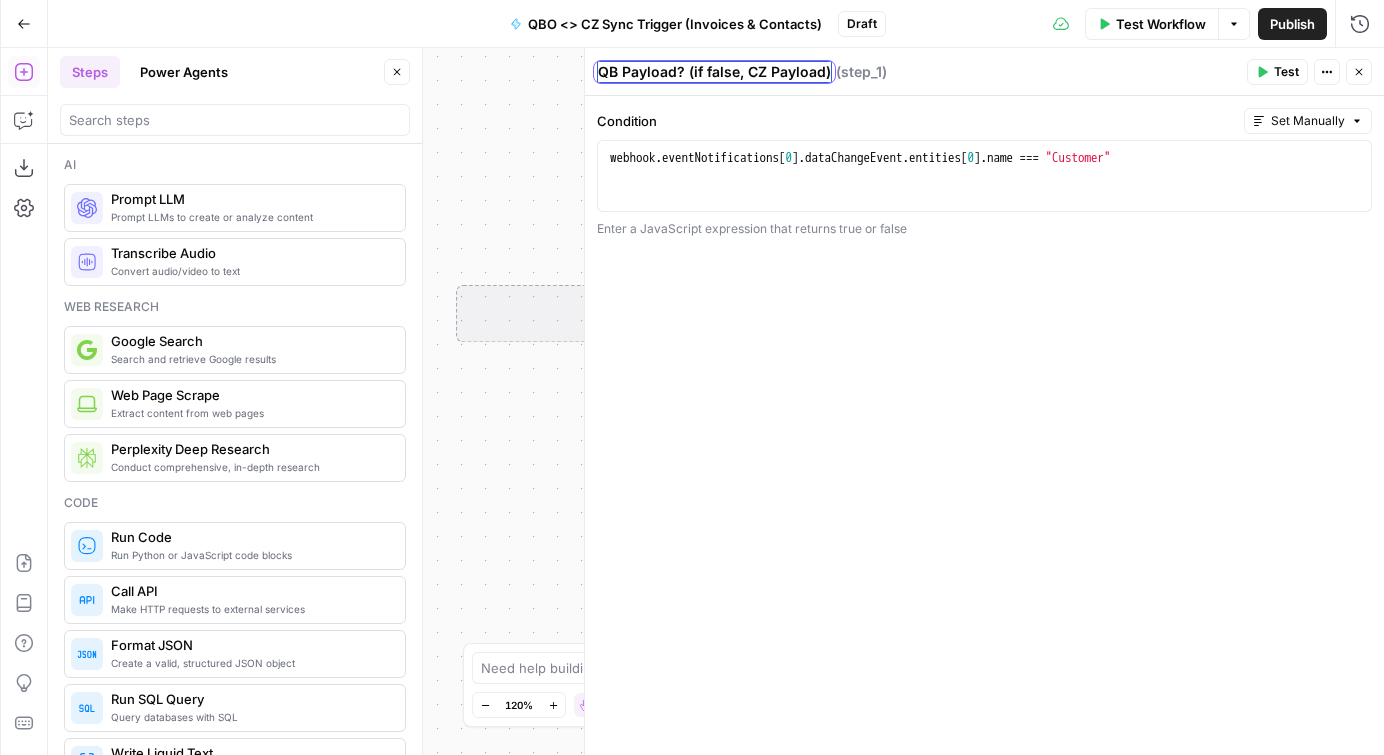 click on "QB Payload? (if false, CZ Payload)" at bounding box center (714, 72) 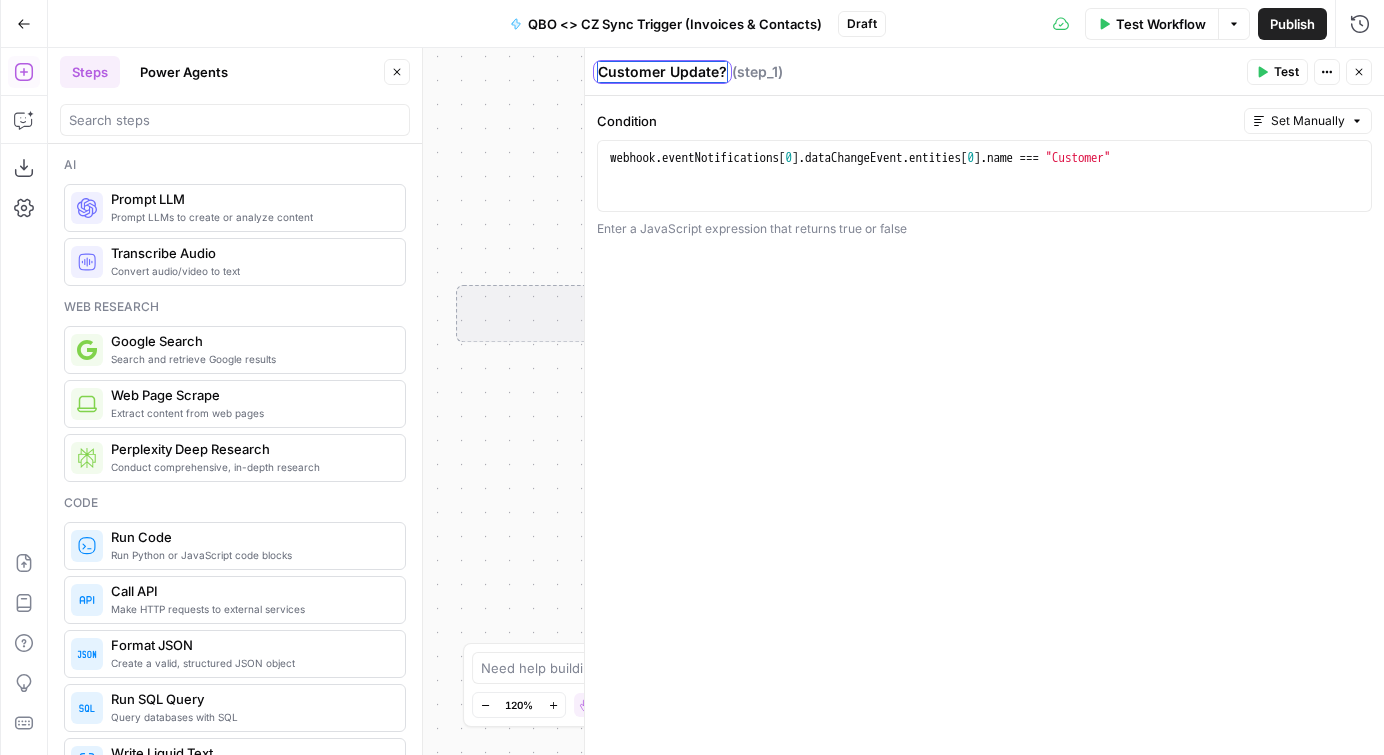 type on "Customer Update?" 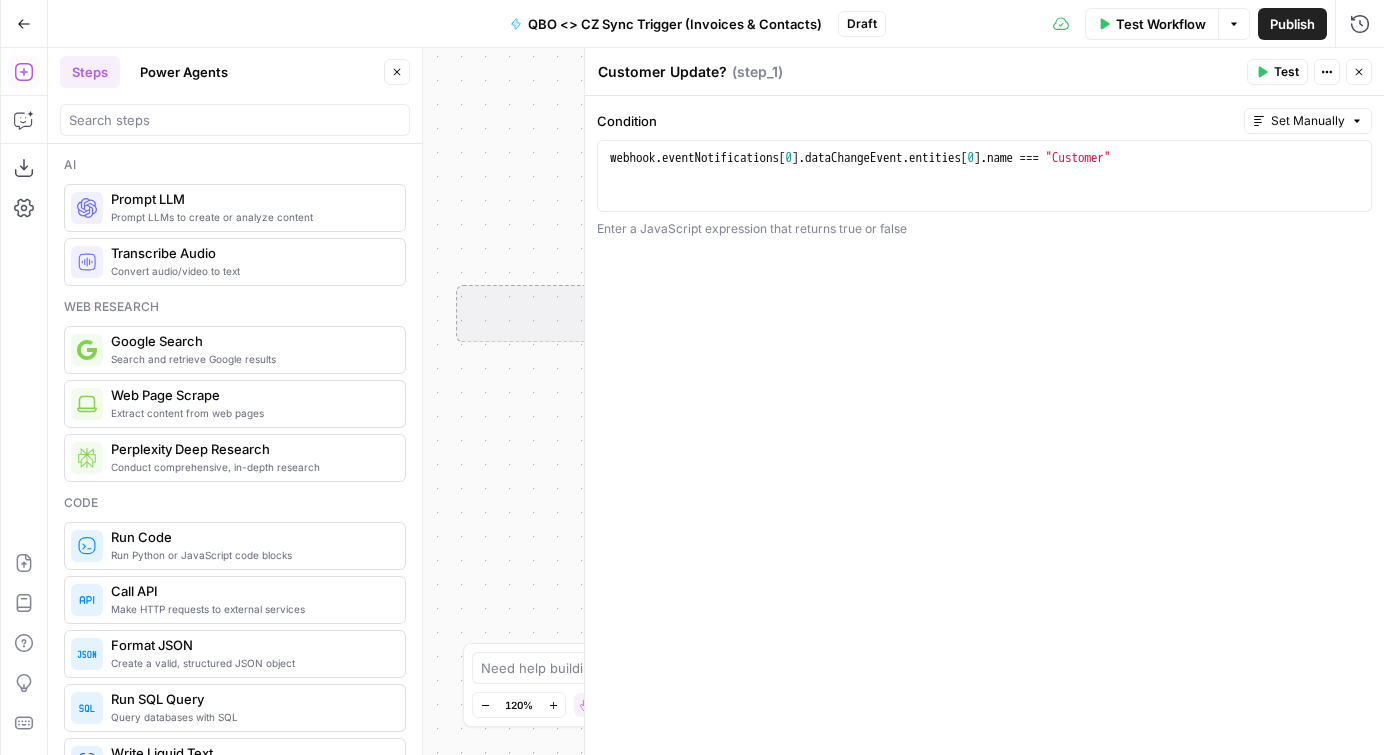 click on "true false Workflow Set Inputs Inputs Condition Customer Update? Step 1 Drag & Drop Step Drag & Drop Step End Output" at bounding box center [716, 401] 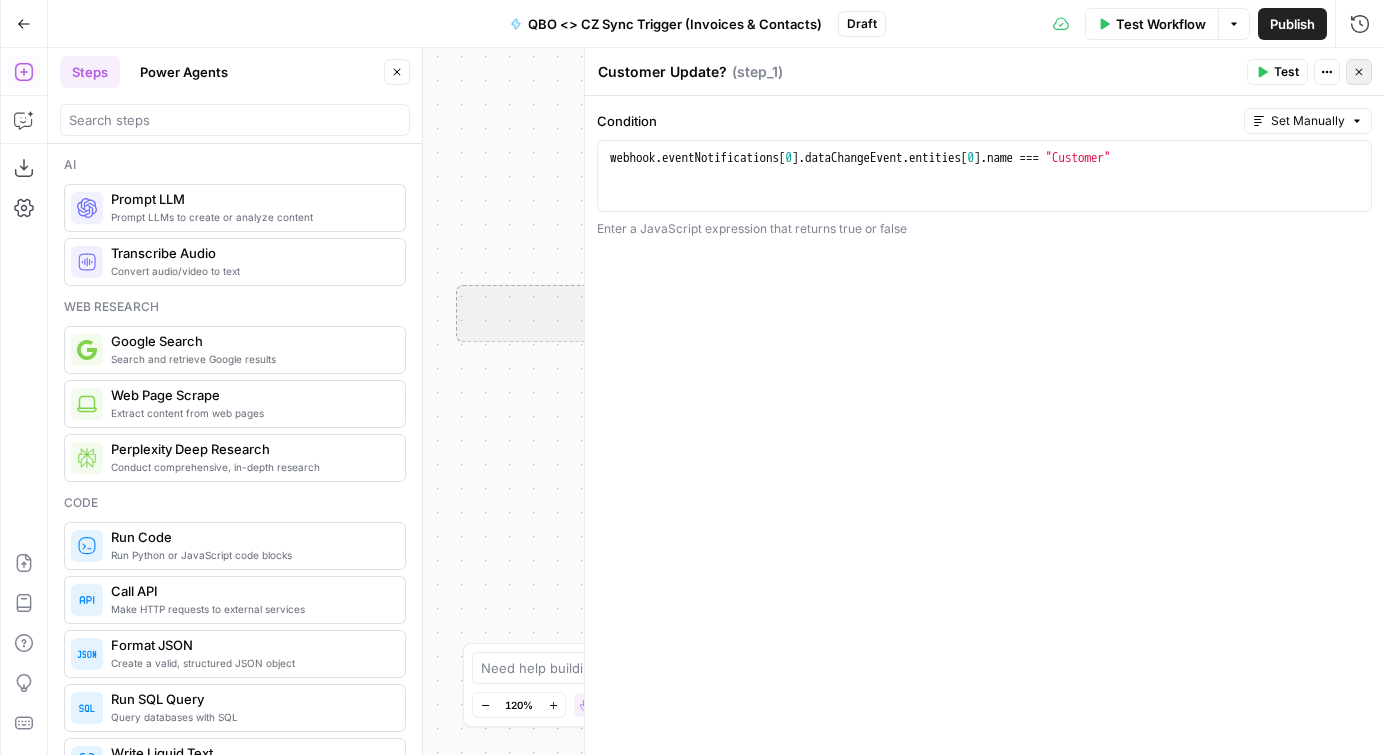 click 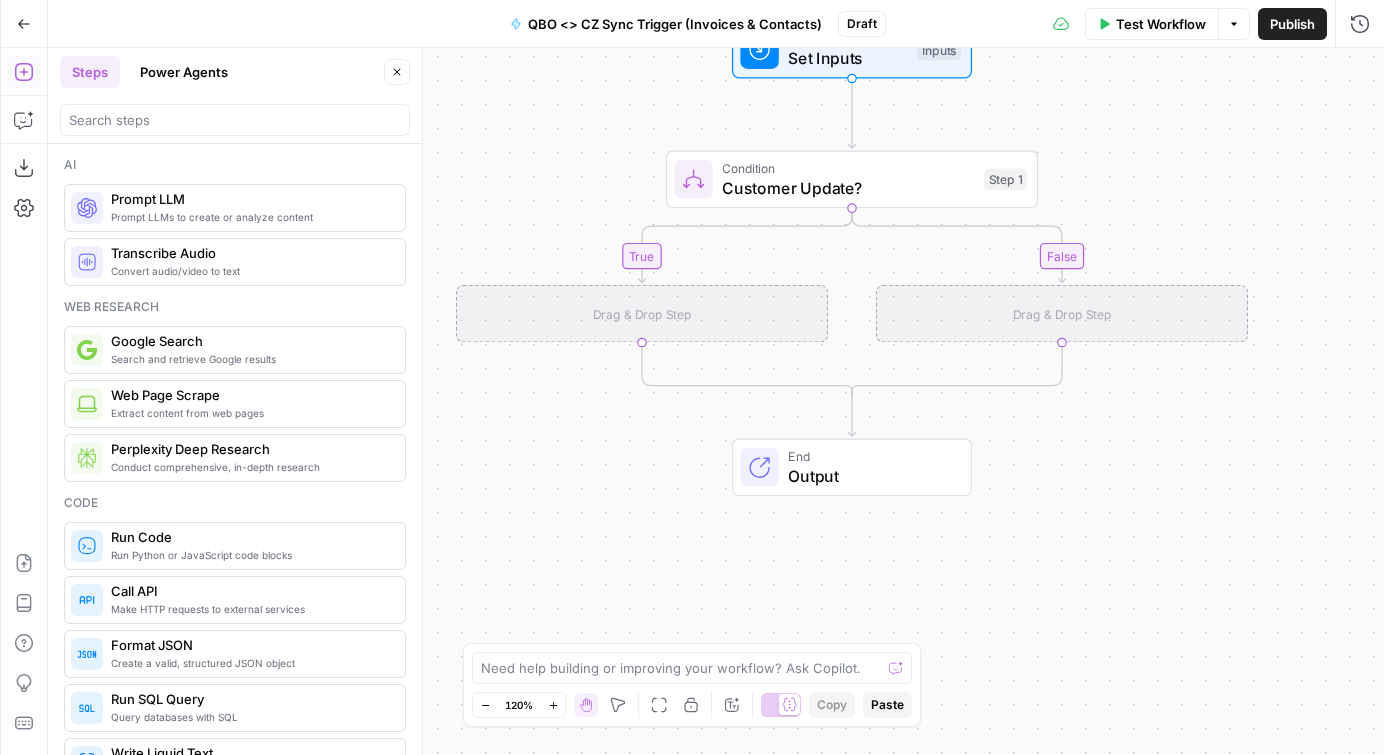 click on "Drag & Drop Step" at bounding box center (642, 314) 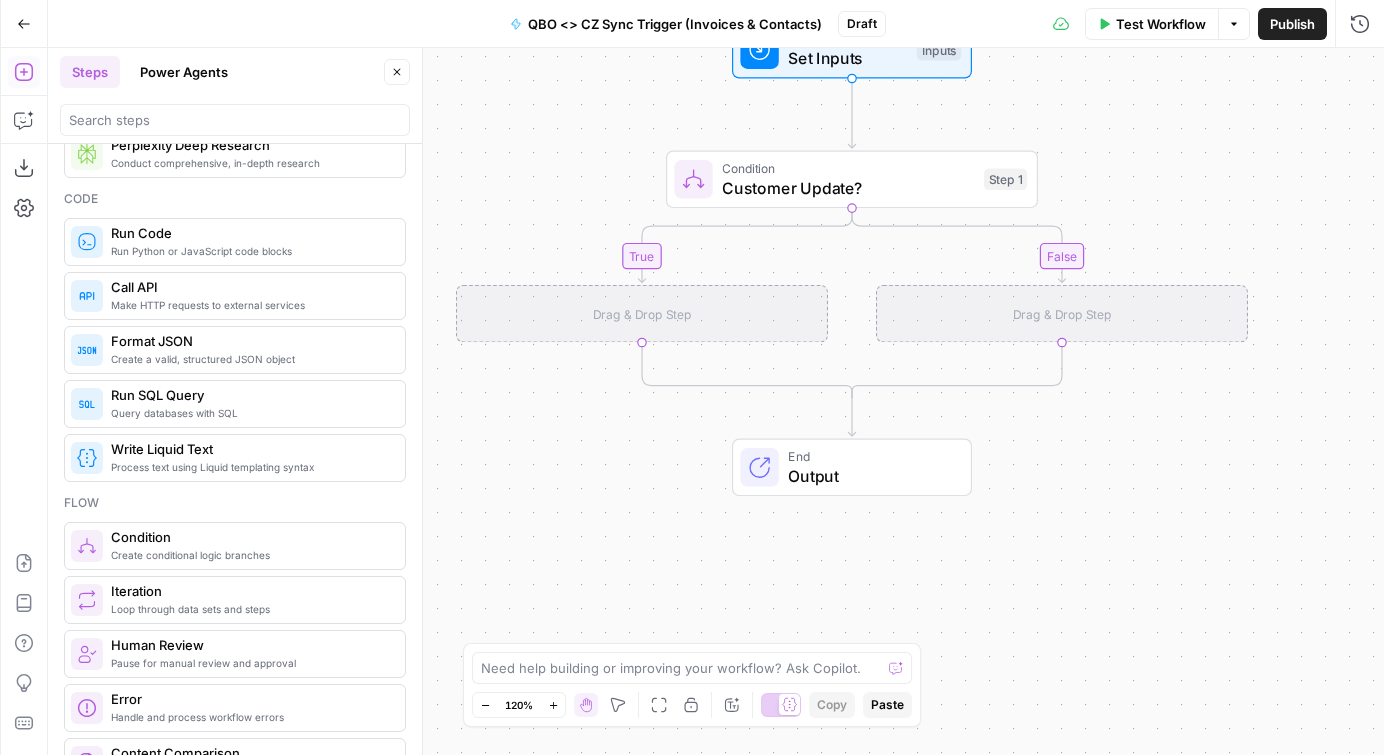 scroll, scrollTop: 306, scrollLeft: 0, axis: vertical 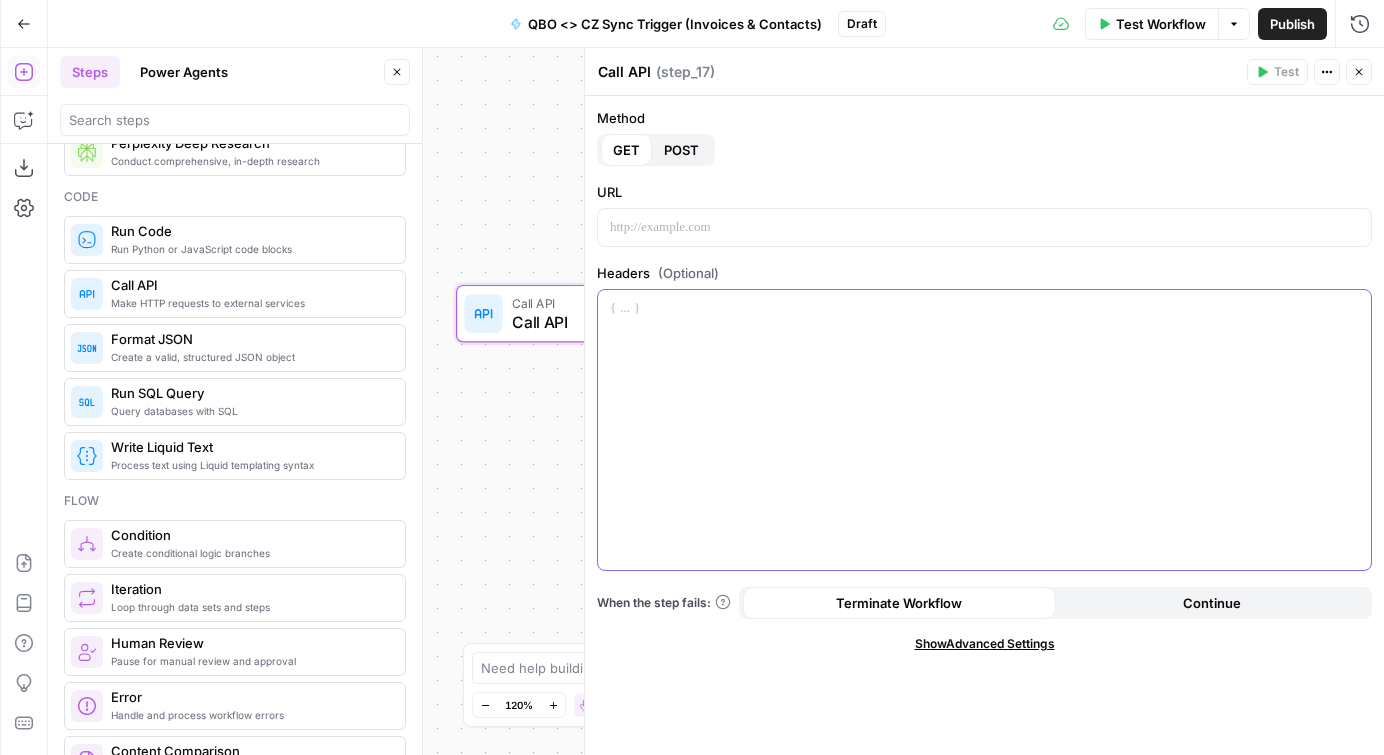 click at bounding box center [984, 308] 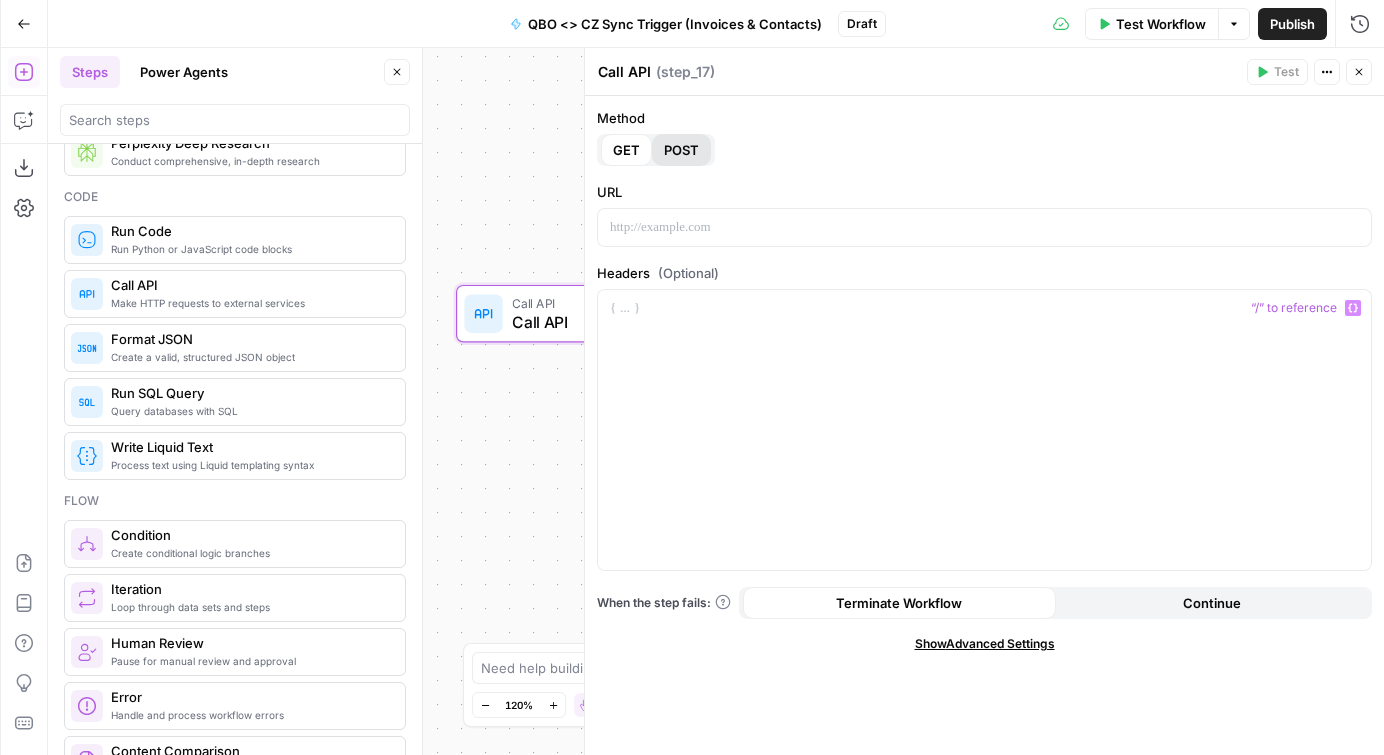 click on "POST" at bounding box center (681, 150) 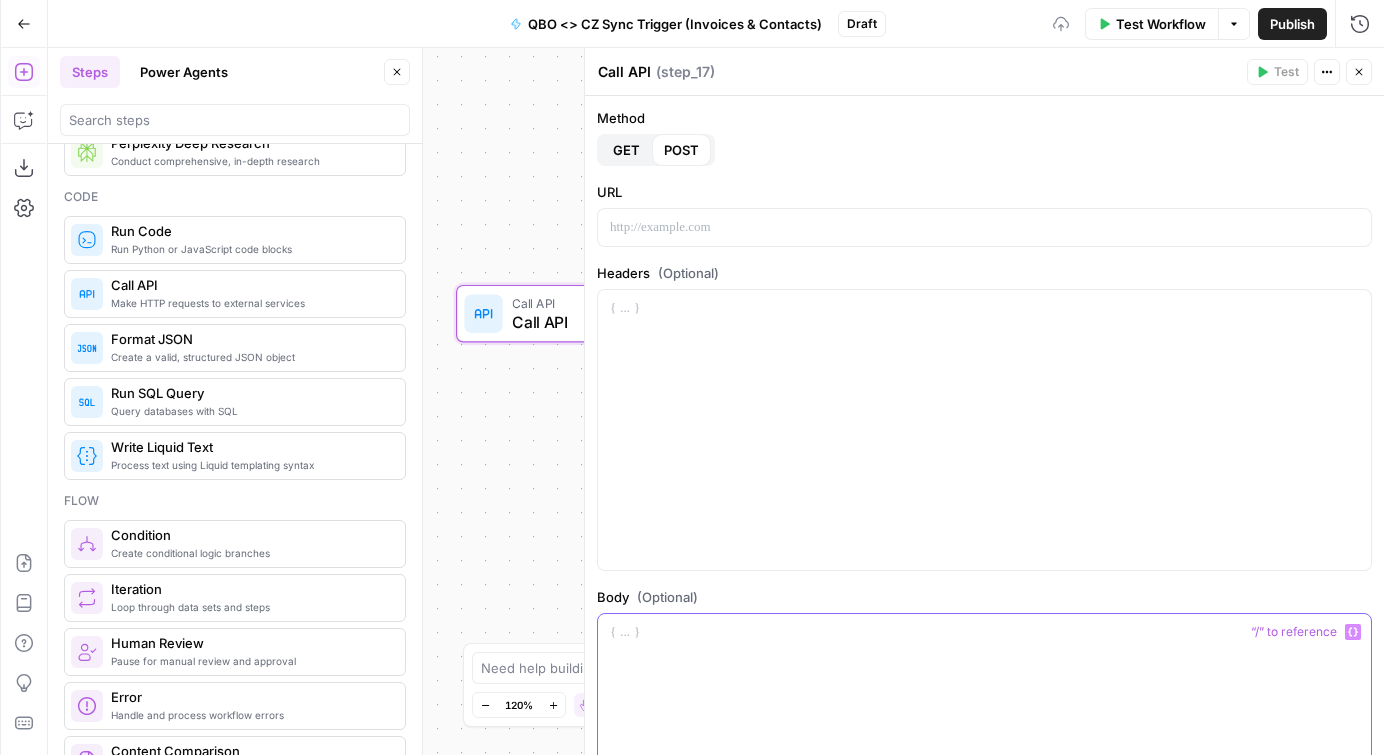 click at bounding box center (984, 754) 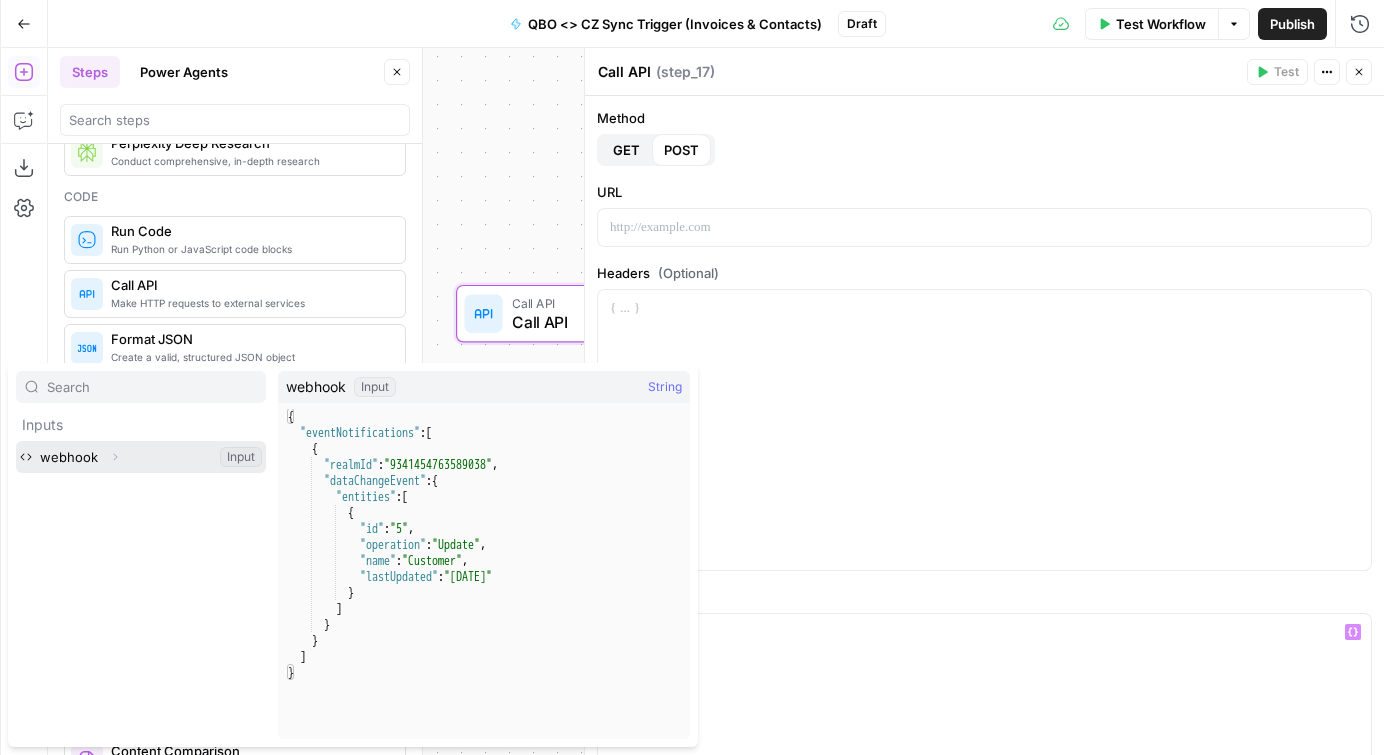 click at bounding box center [141, 457] 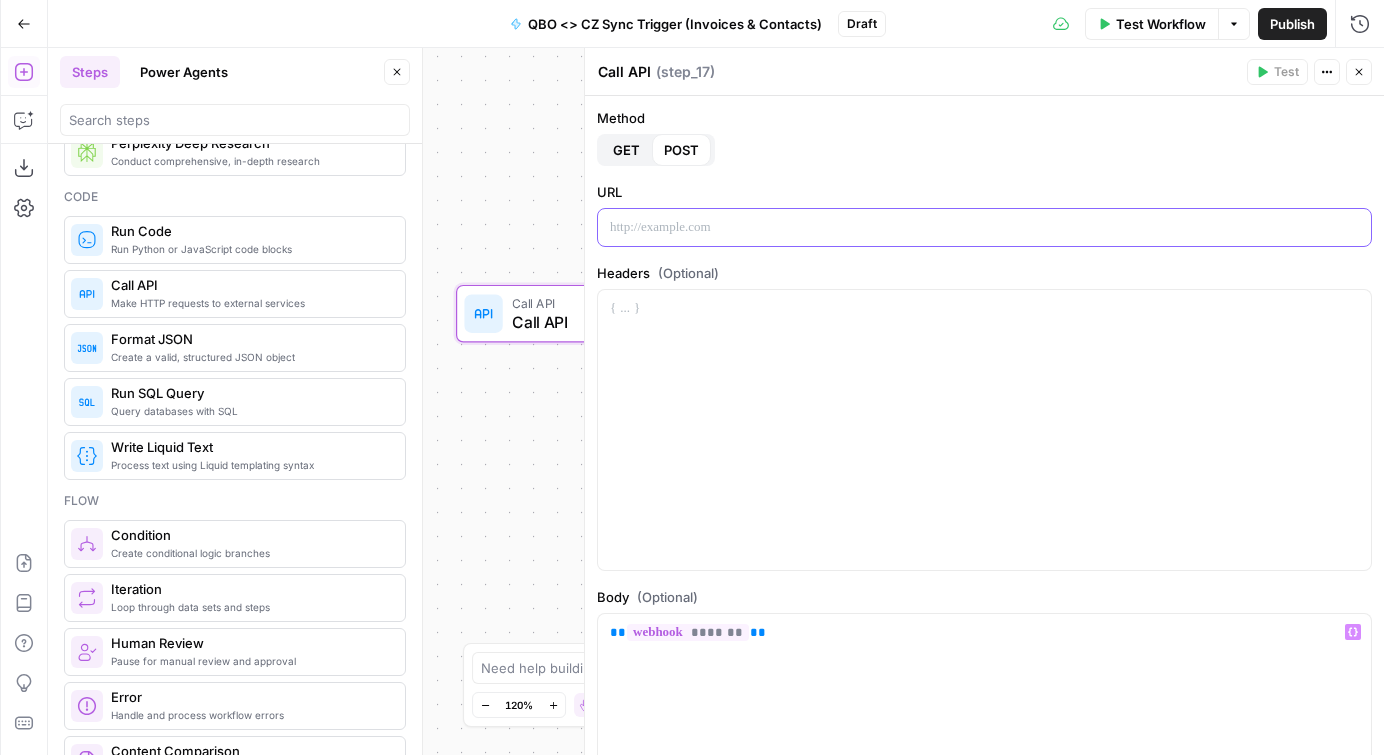 click at bounding box center [984, 227] 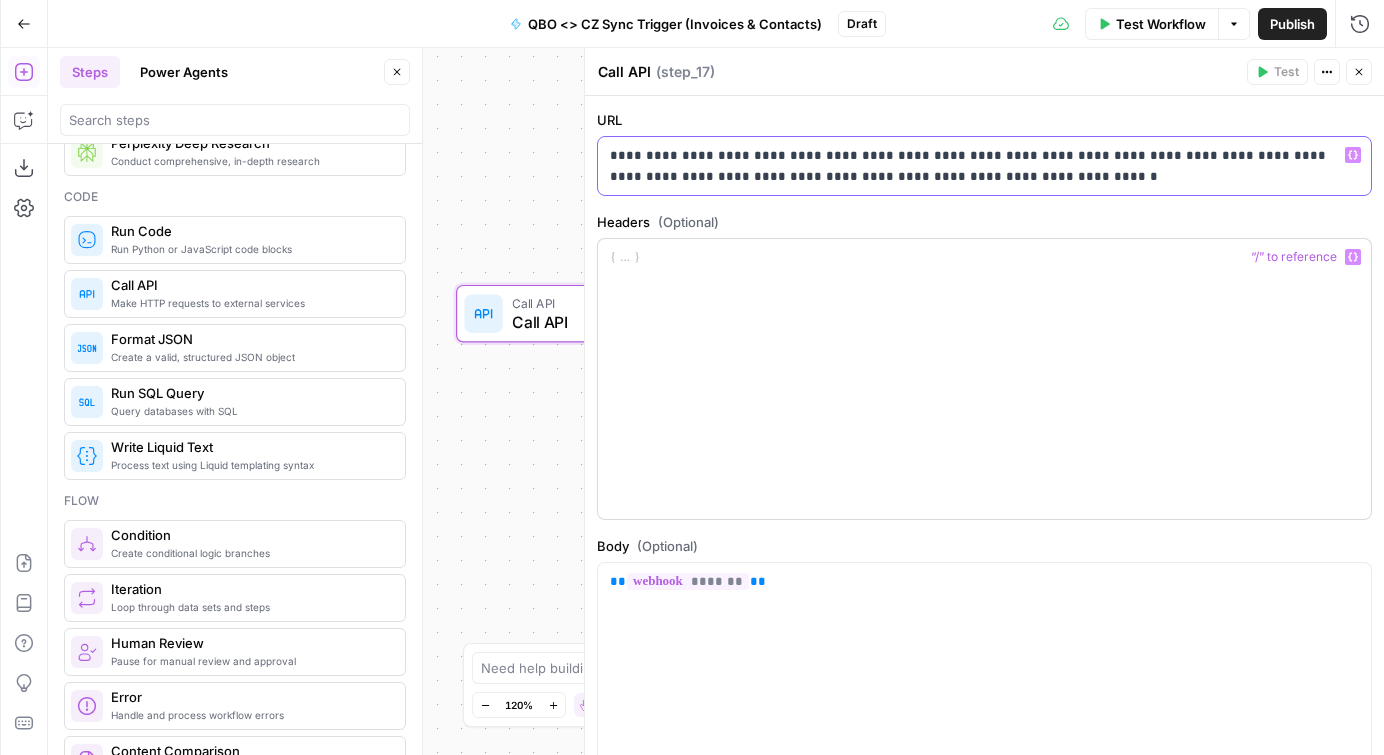 scroll, scrollTop: 0, scrollLeft: 0, axis: both 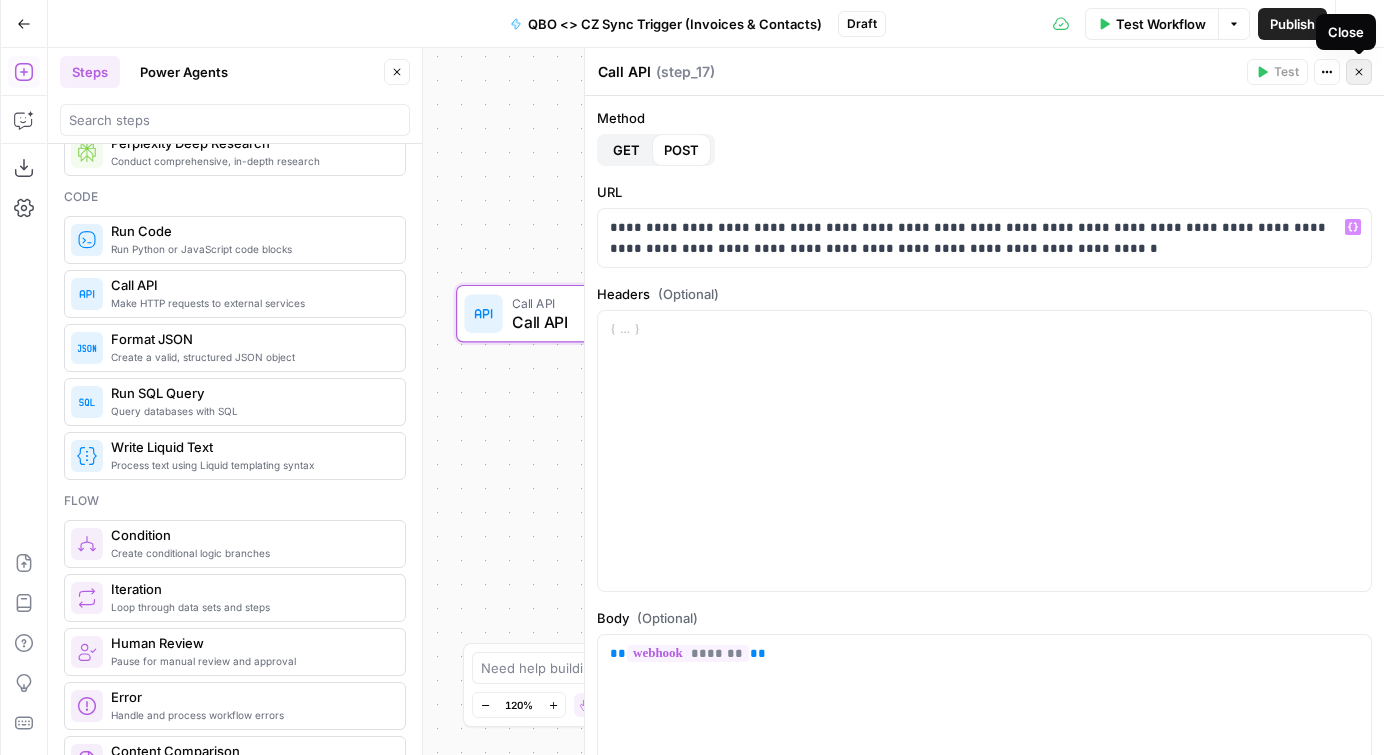 click 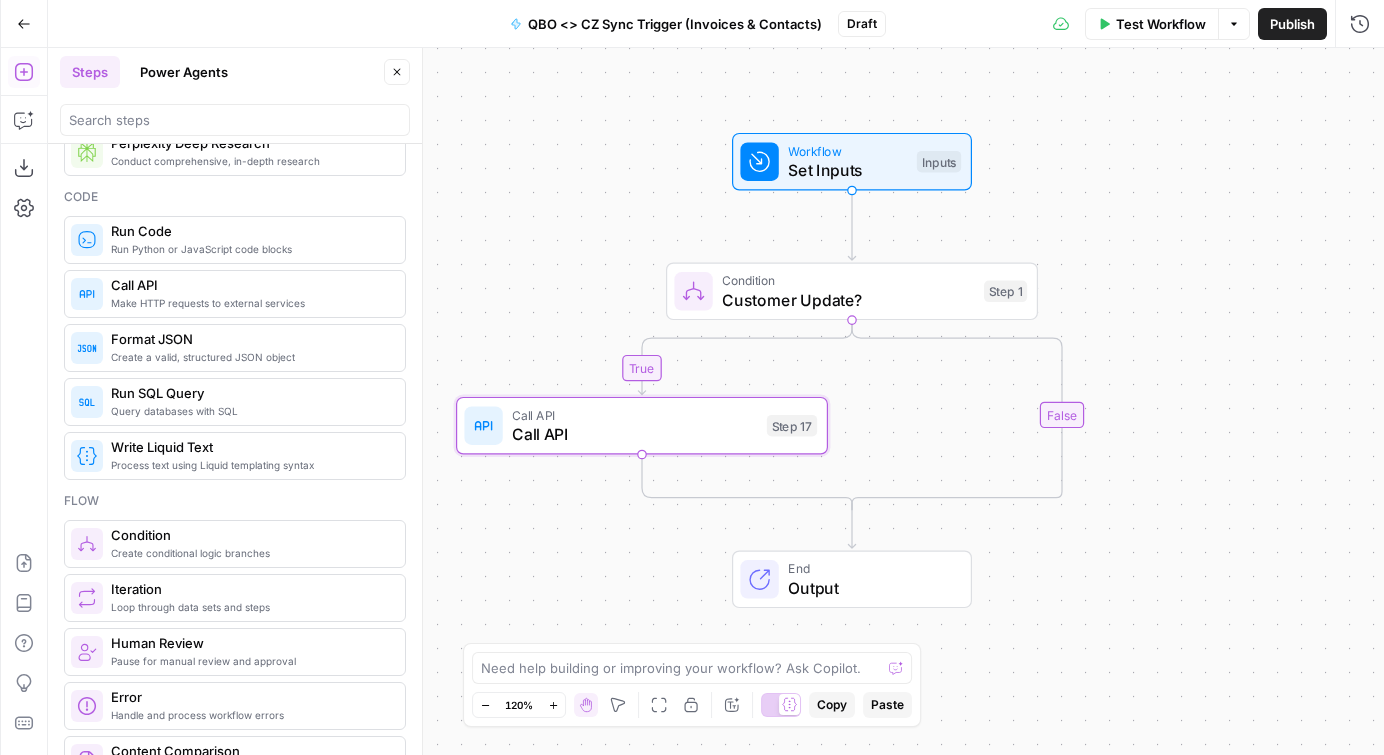 drag, startPoint x: 1216, startPoint y: 151, endPoint x: 1216, endPoint y: 263, distance: 112 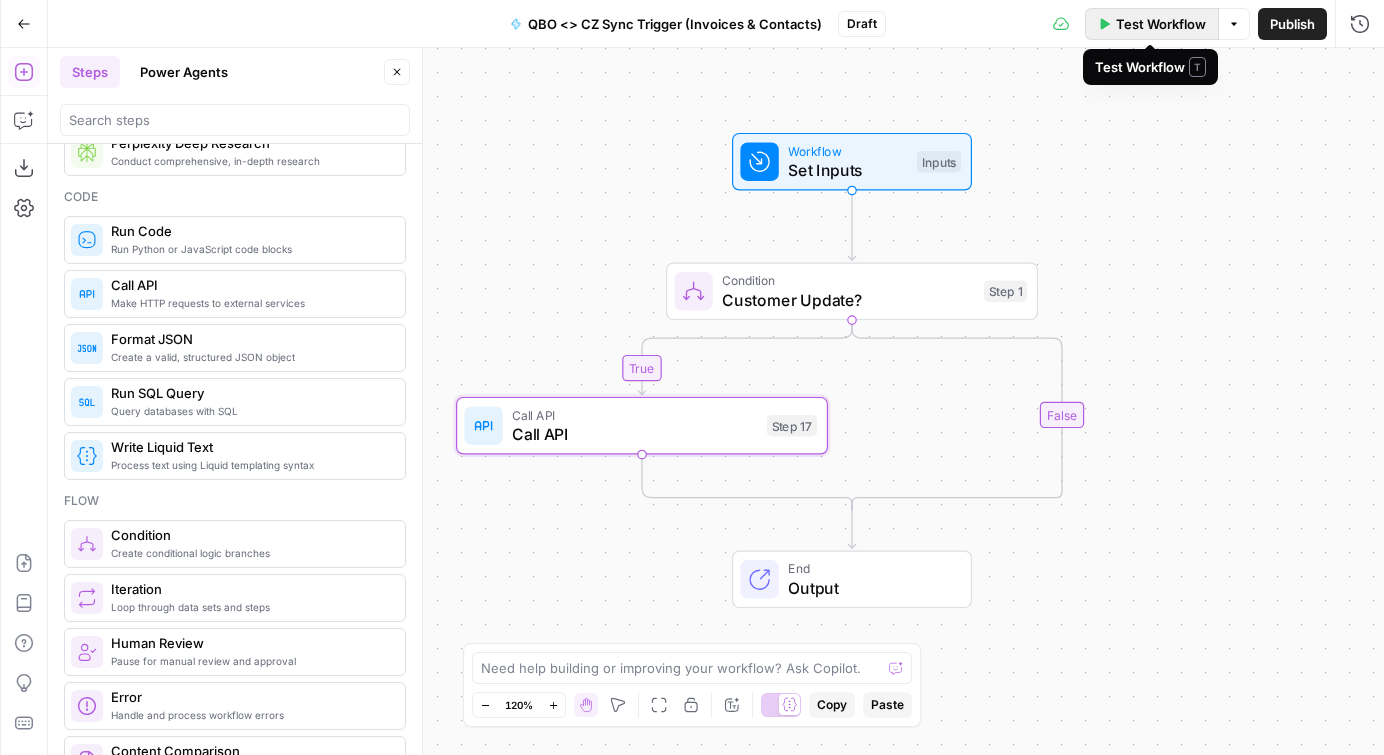 click on "Test Workflow" at bounding box center (1161, 24) 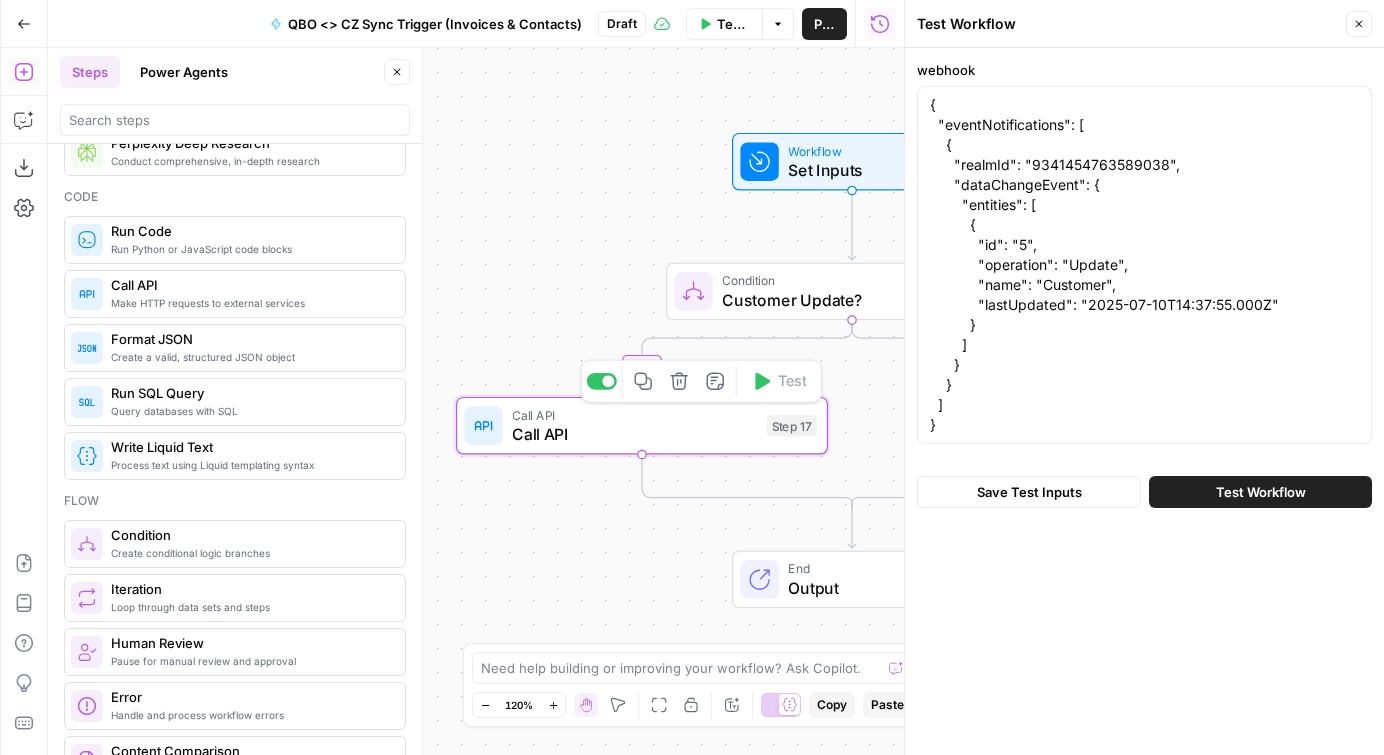 click on "Call API" at bounding box center [634, 414] 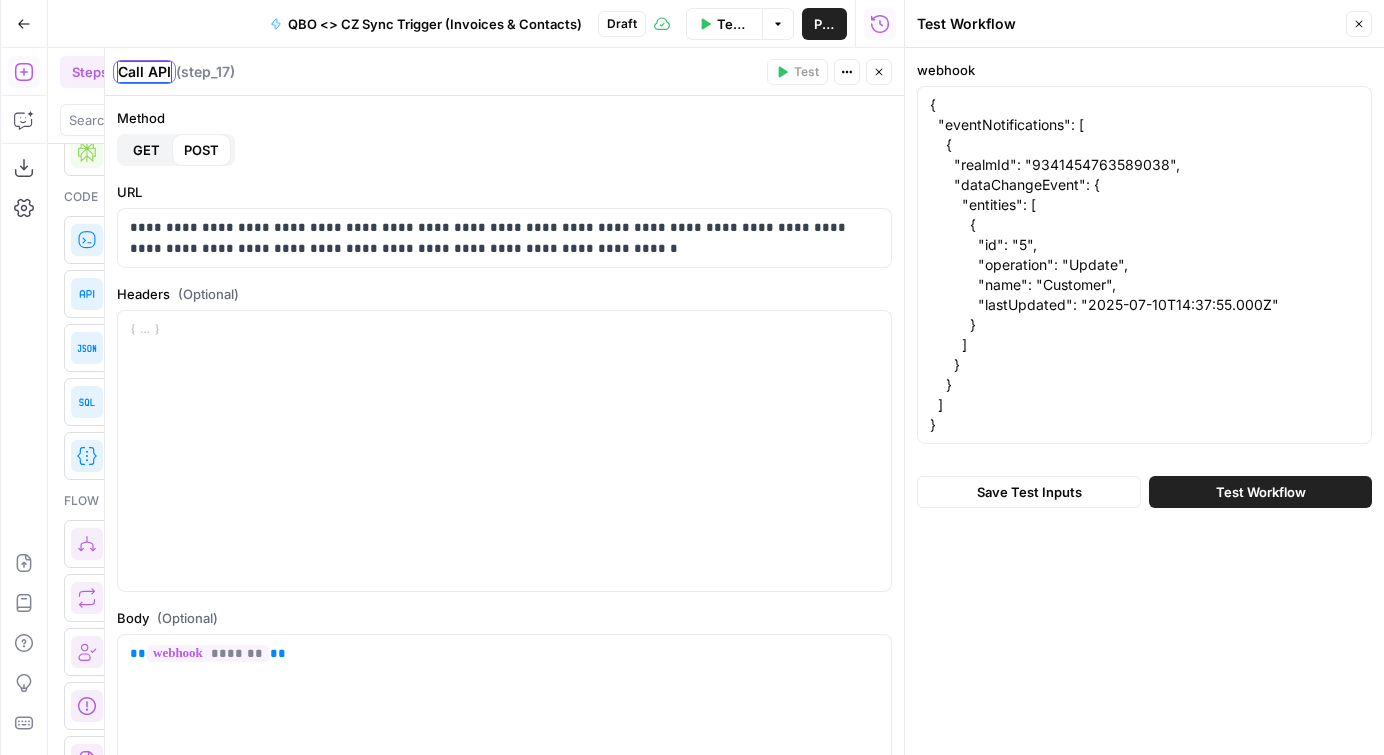 click on "Call API" at bounding box center [144, 72] 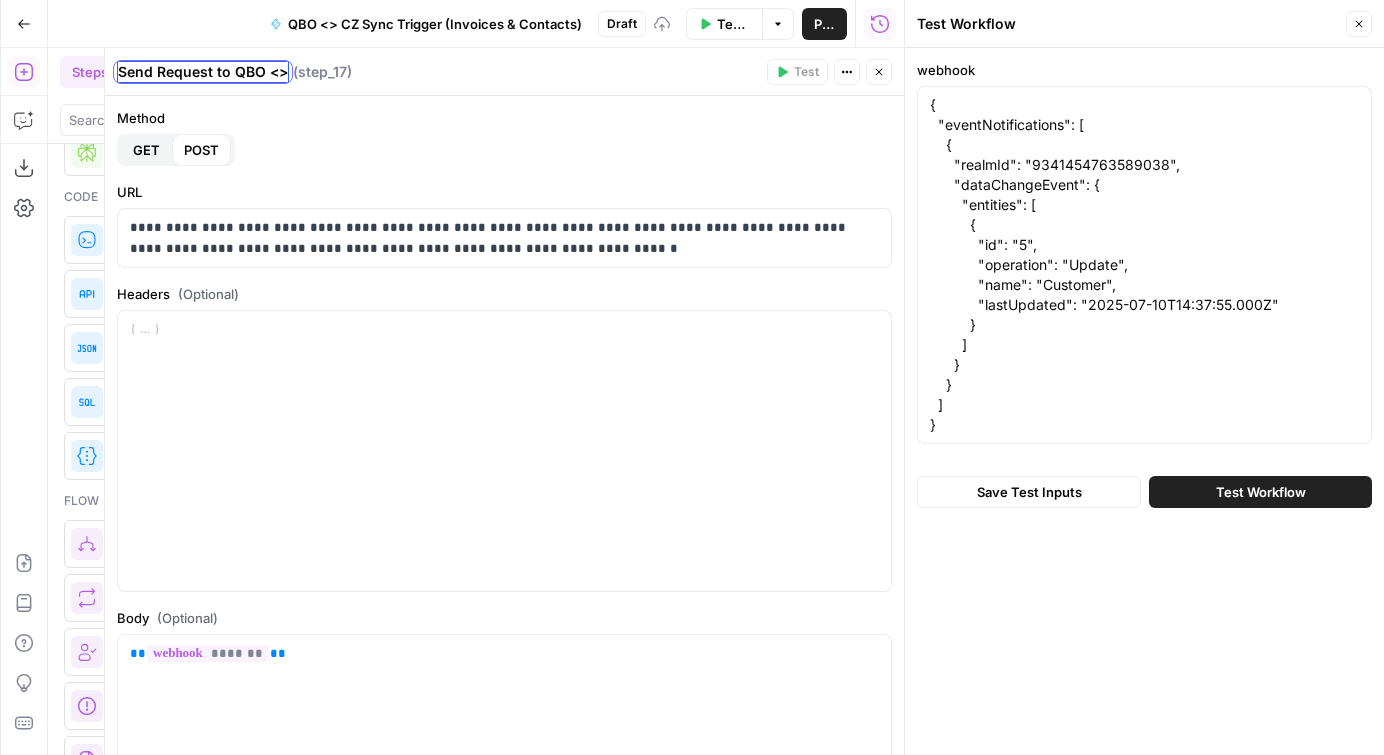 type on "Send Request to QBO <> C" 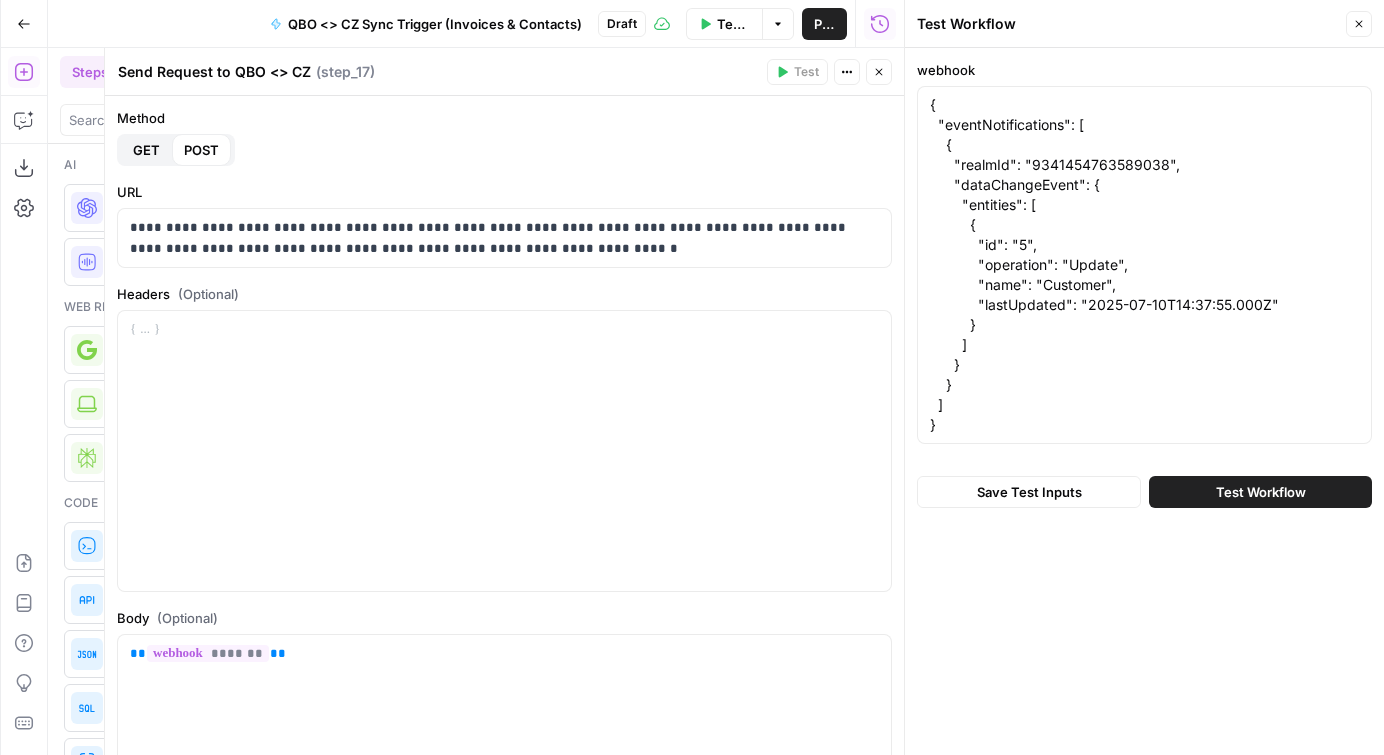 scroll, scrollTop: 0, scrollLeft: 0, axis: both 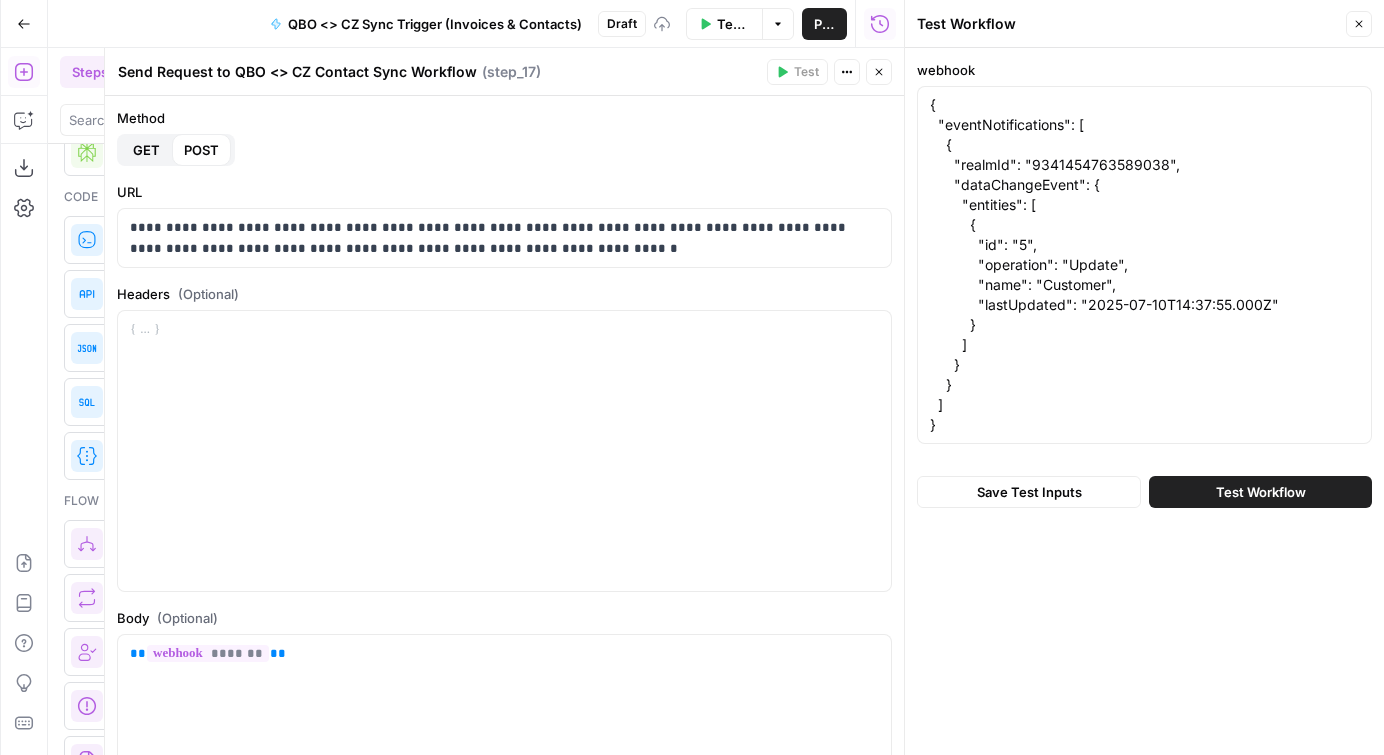 type on "Send Request to QBO <> CZ Contact Sync Workflow" 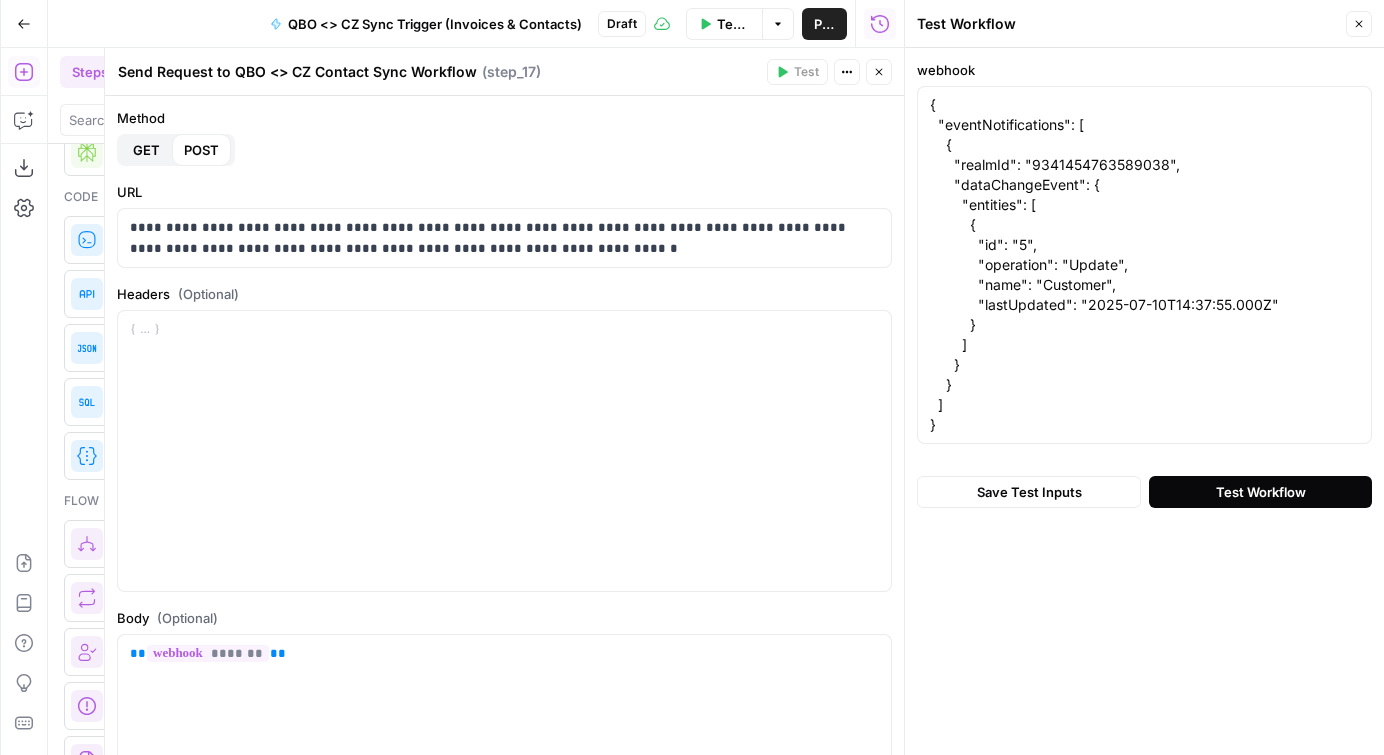click on "Test Workflow" at bounding box center (1261, 492) 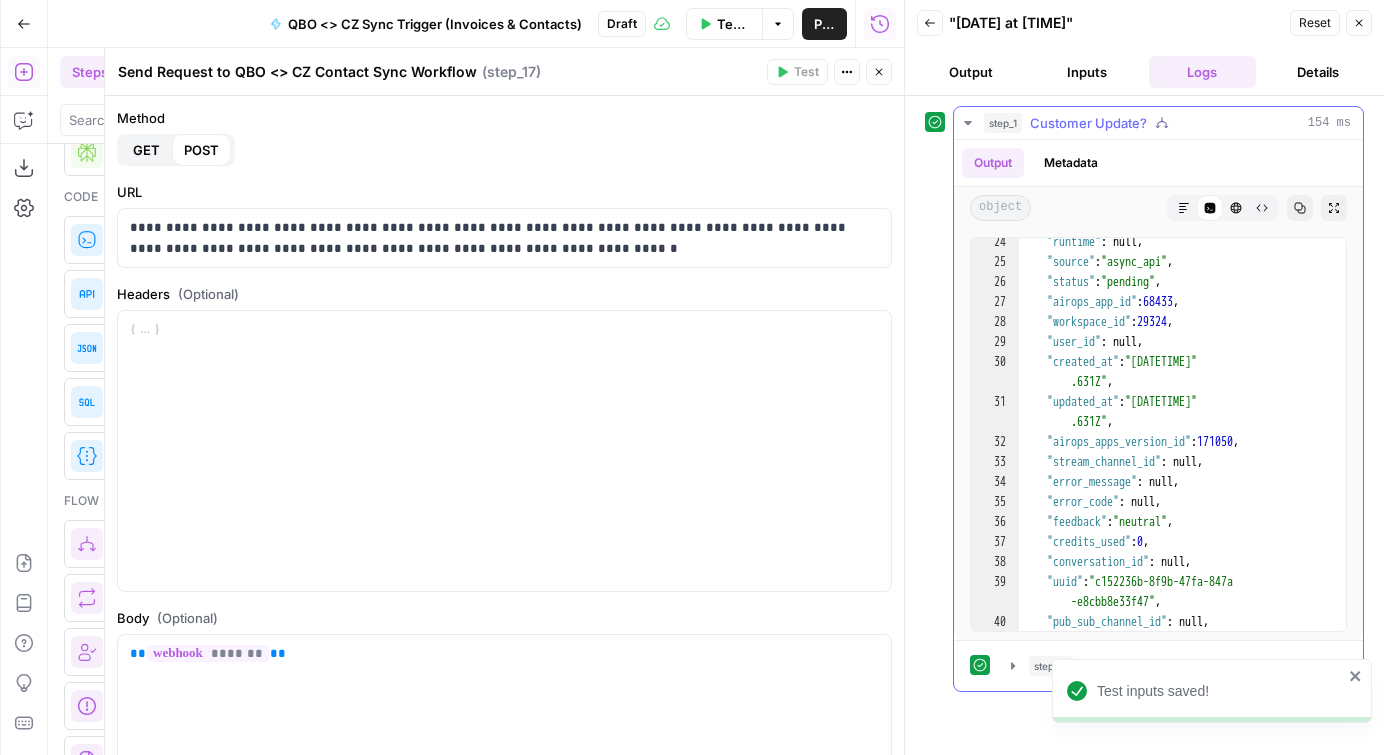 scroll, scrollTop: 486, scrollLeft: 0, axis: vertical 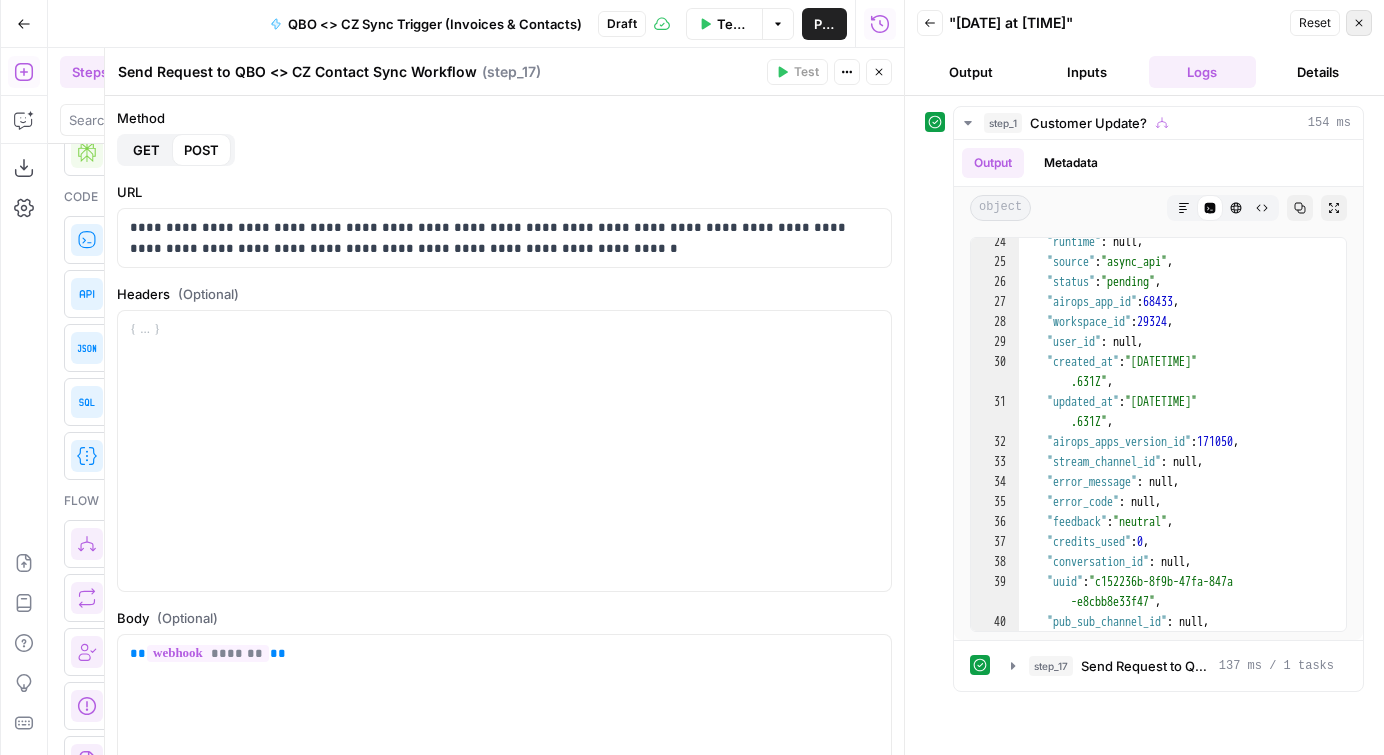 click 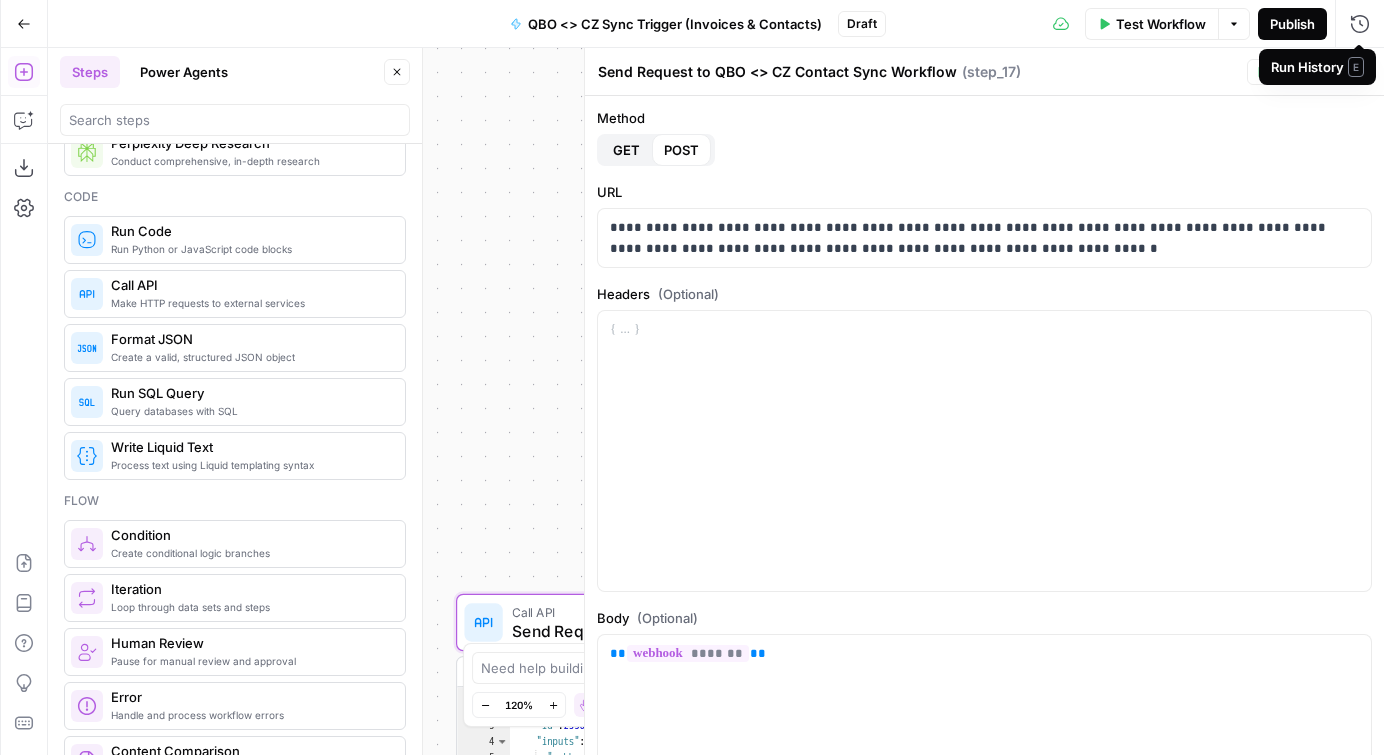 click on "Publish" at bounding box center (1292, 24) 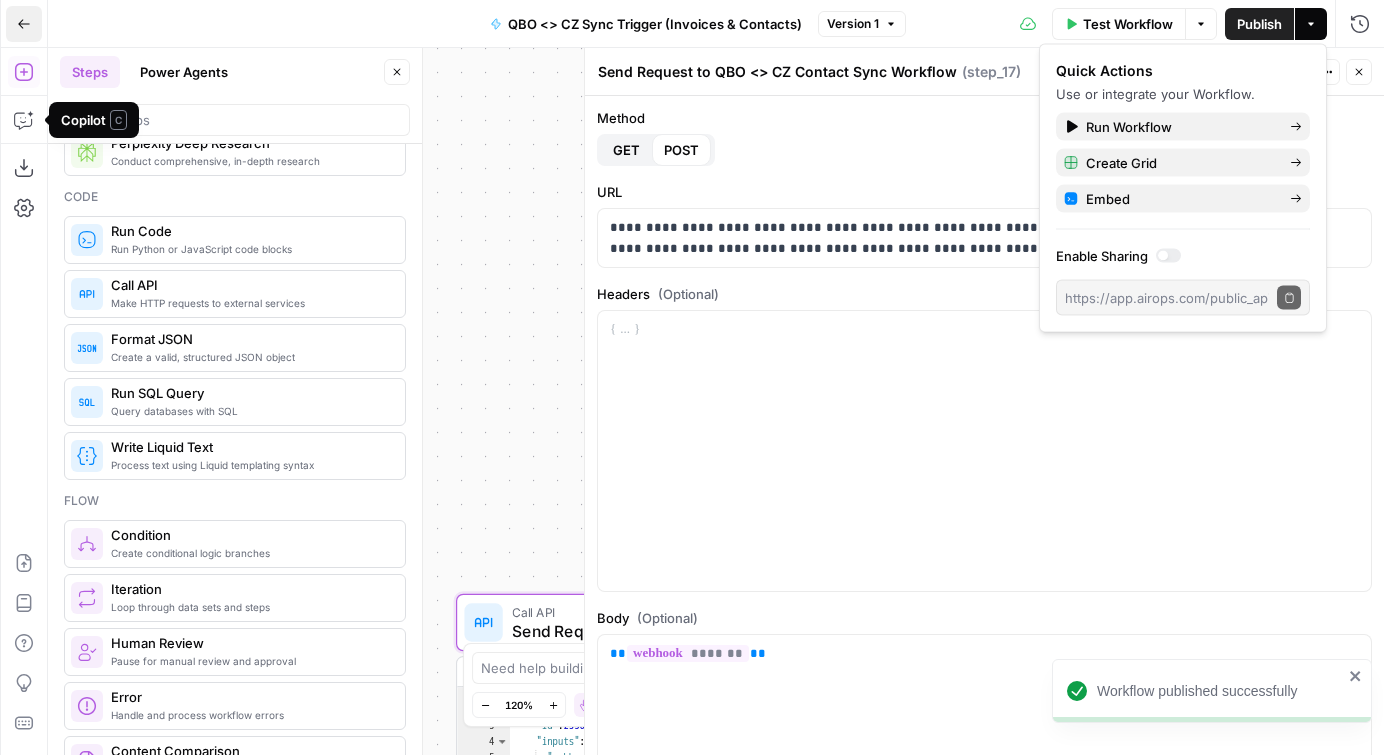 click on "Go Back" at bounding box center [24, 24] 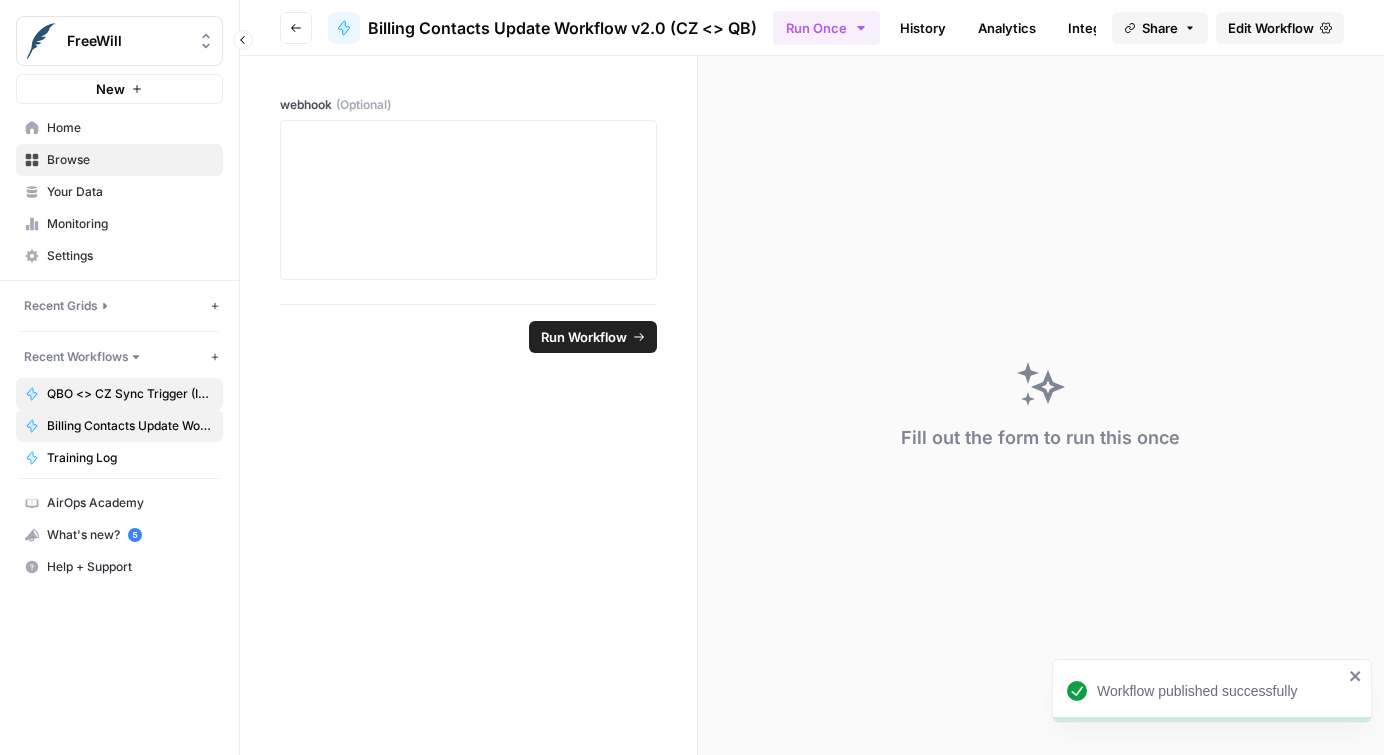 click on "QBO <> CZ Sync Trigger (Invoices & Contacts)" at bounding box center (130, 394) 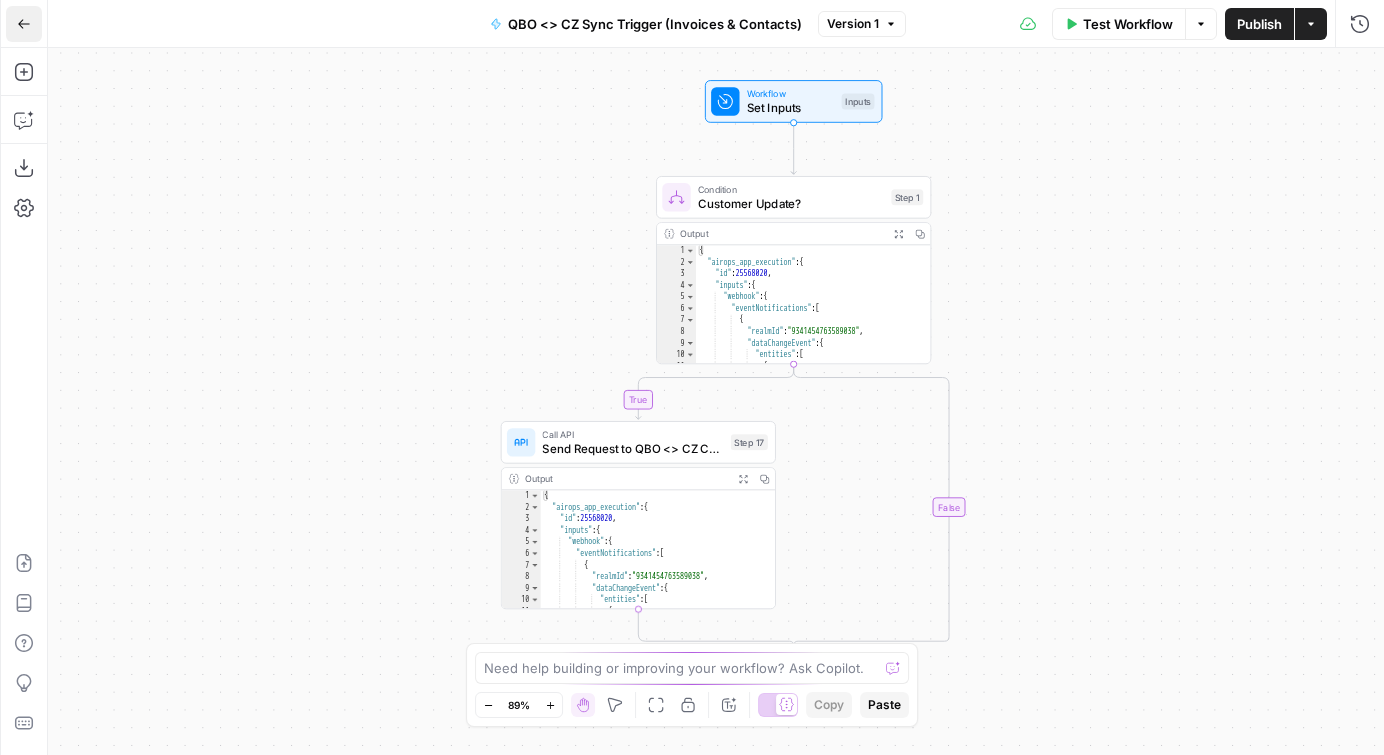 click 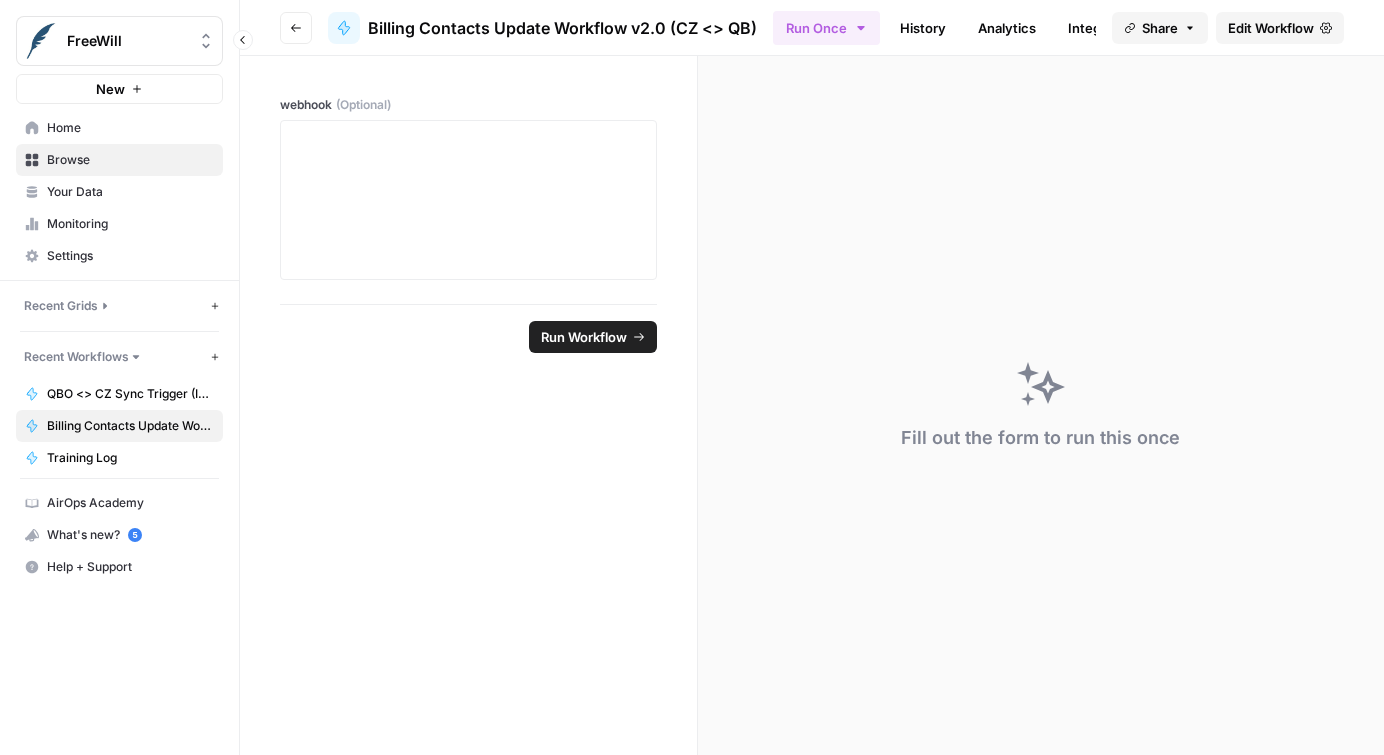 click on "Billing Contacts Update Workflow v2.0 (CZ <> QB)" at bounding box center (130, 426) 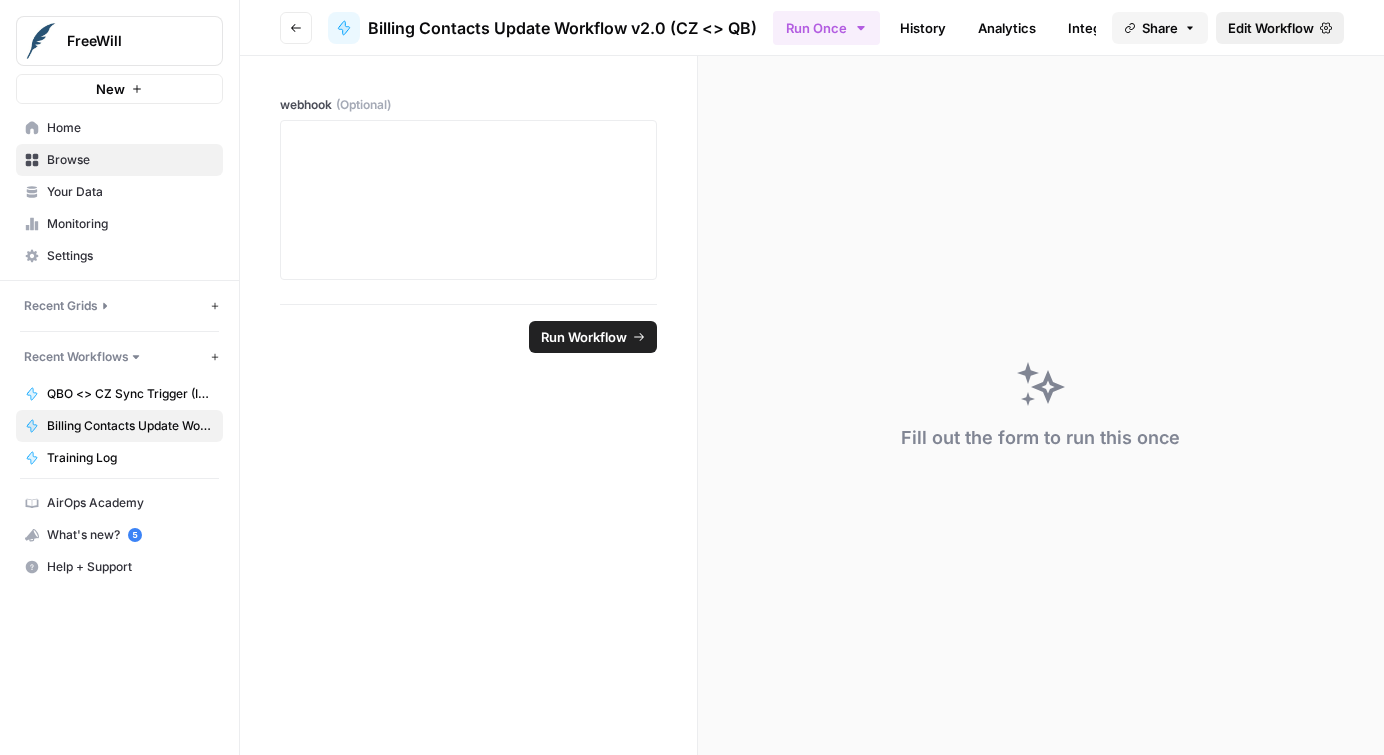 click on "Edit Workflow" at bounding box center [1271, 28] 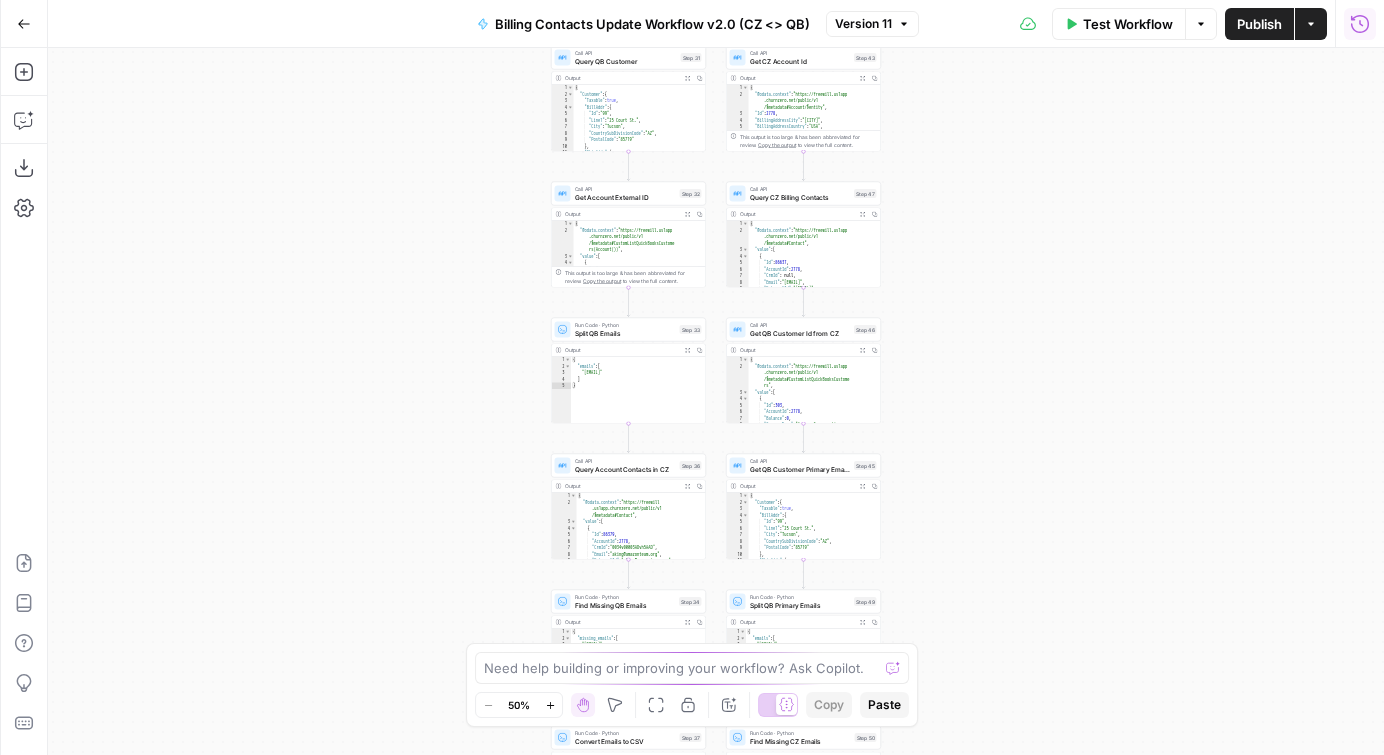 click 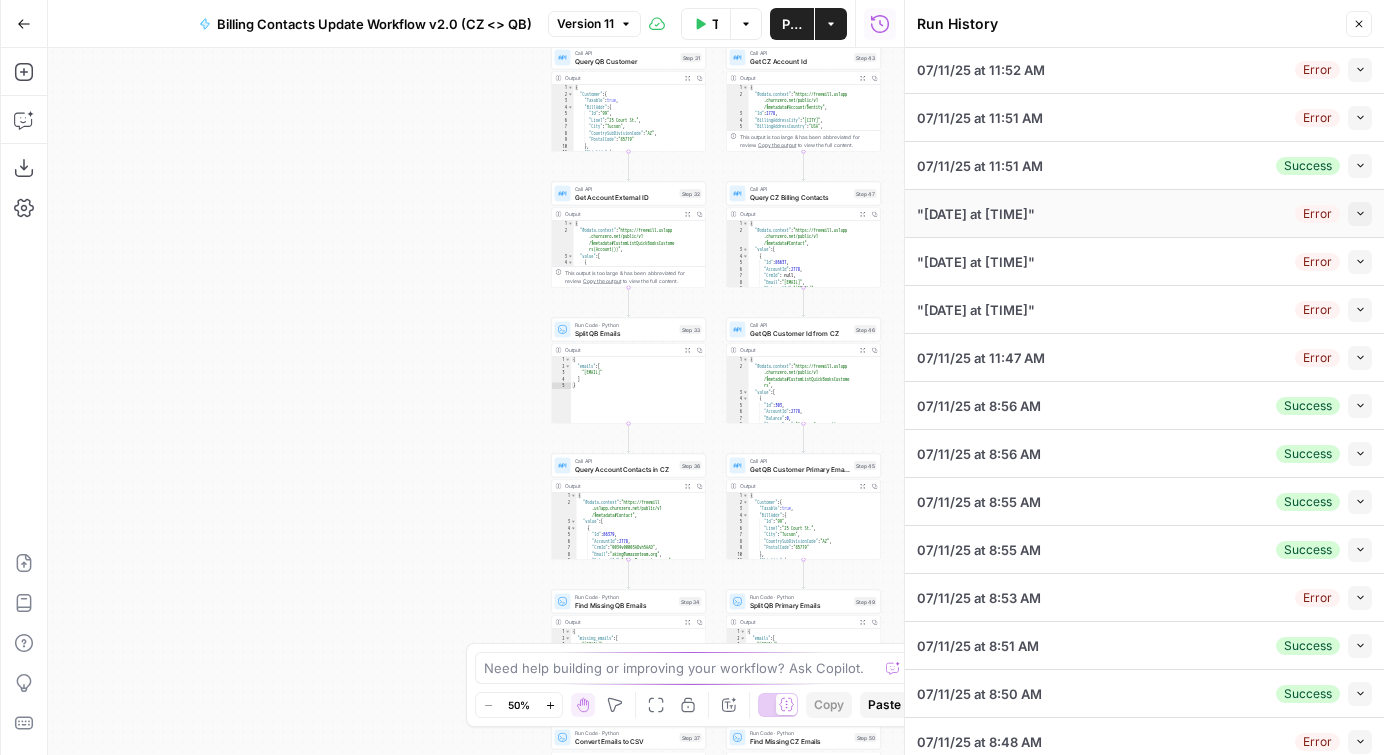scroll, scrollTop: 0, scrollLeft: 0, axis: both 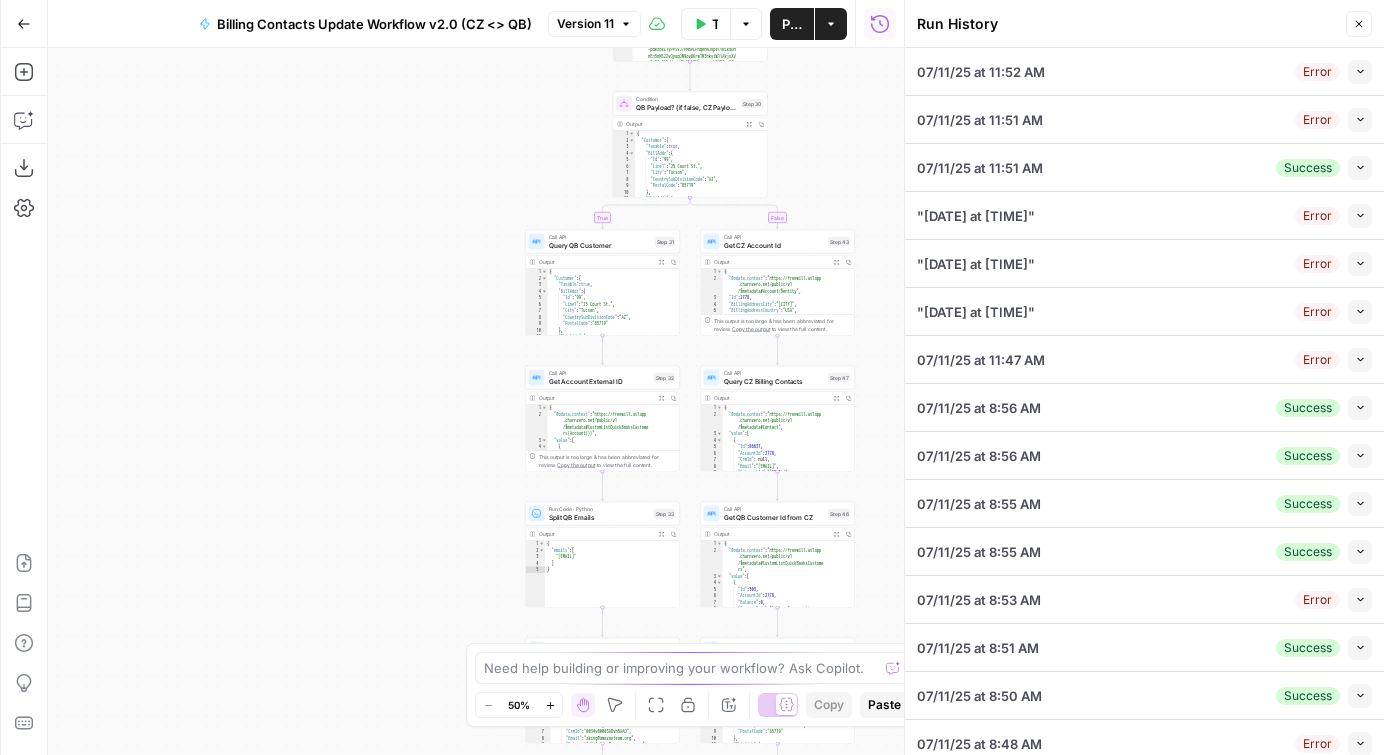 drag, startPoint x: 355, startPoint y: 235, endPoint x: 320, endPoint y: 458, distance: 225.72993 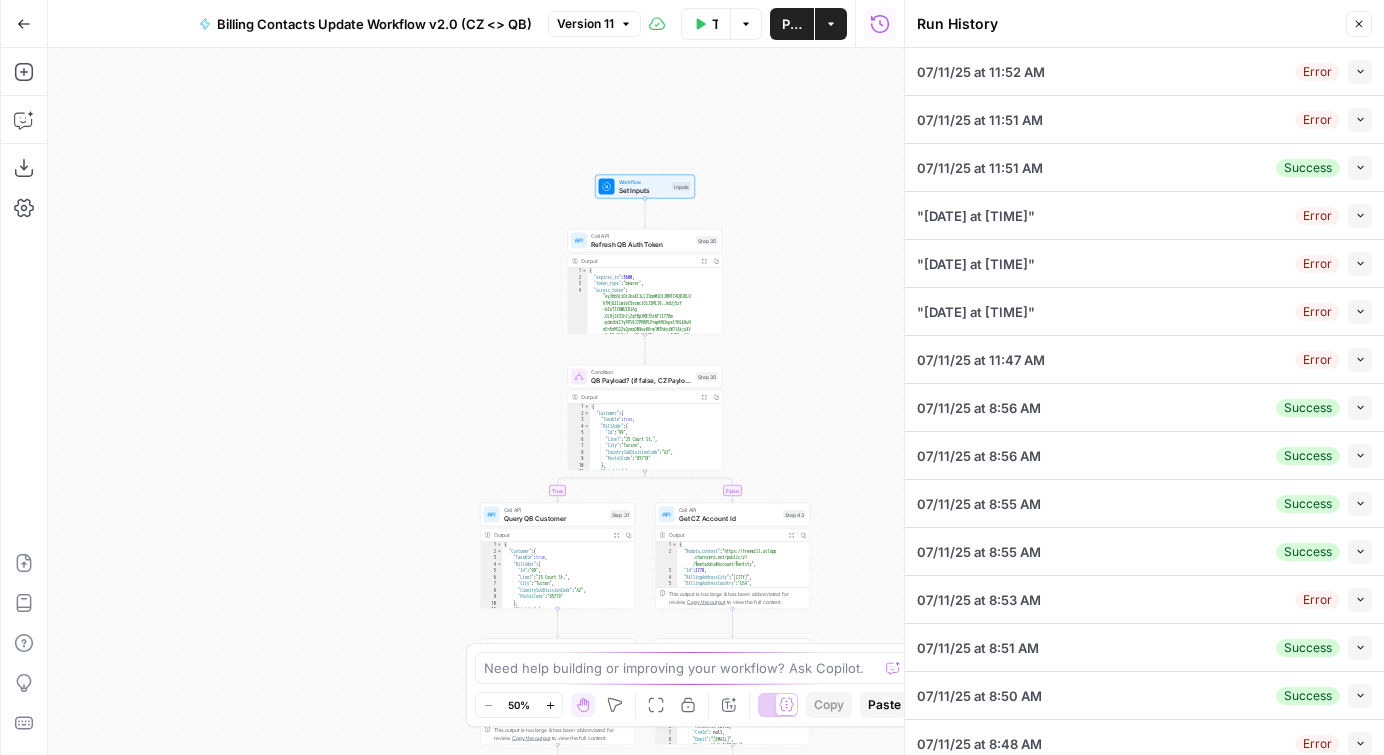 drag, startPoint x: 465, startPoint y: 159, endPoint x: 429, endPoint y: 416, distance: 259.50916 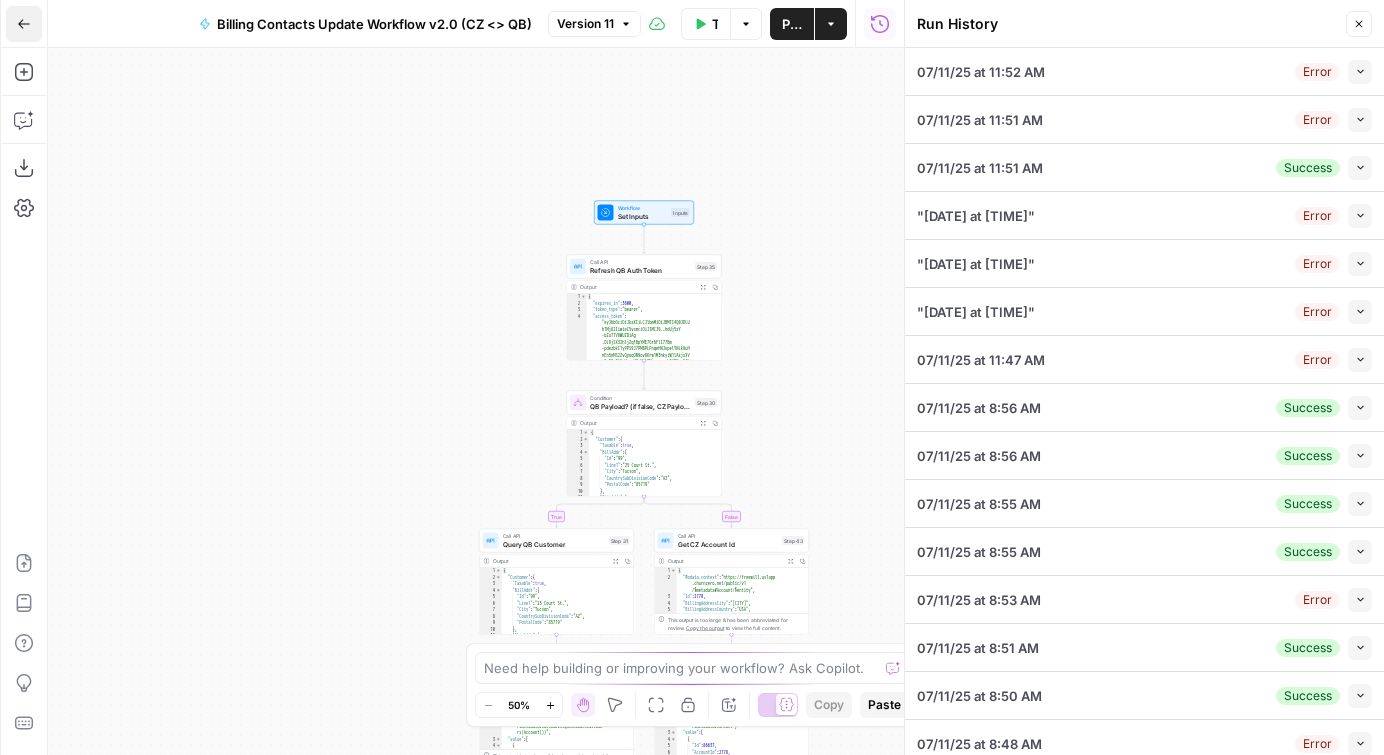 click 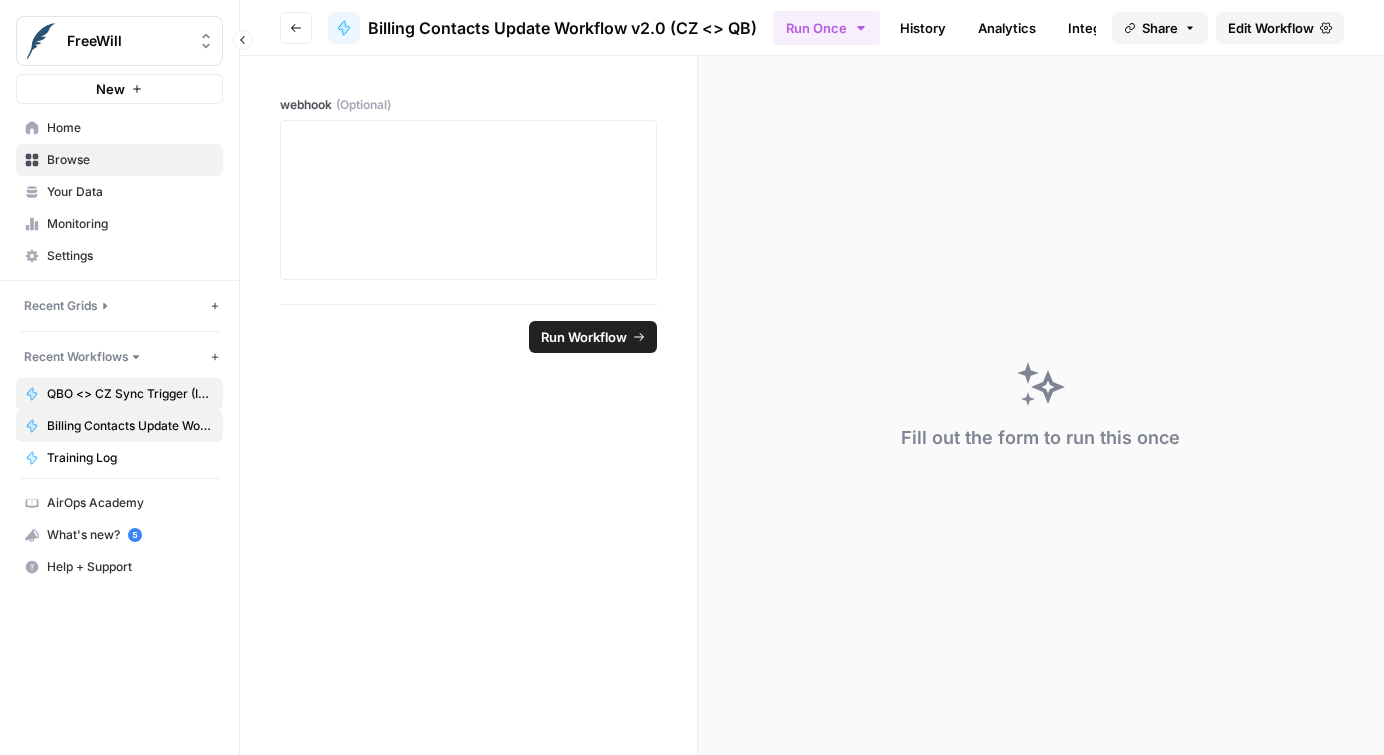 click on "QBO <> CZ Sync Trigger (Invoices & Contacts)" at bounding box center [130, 394] 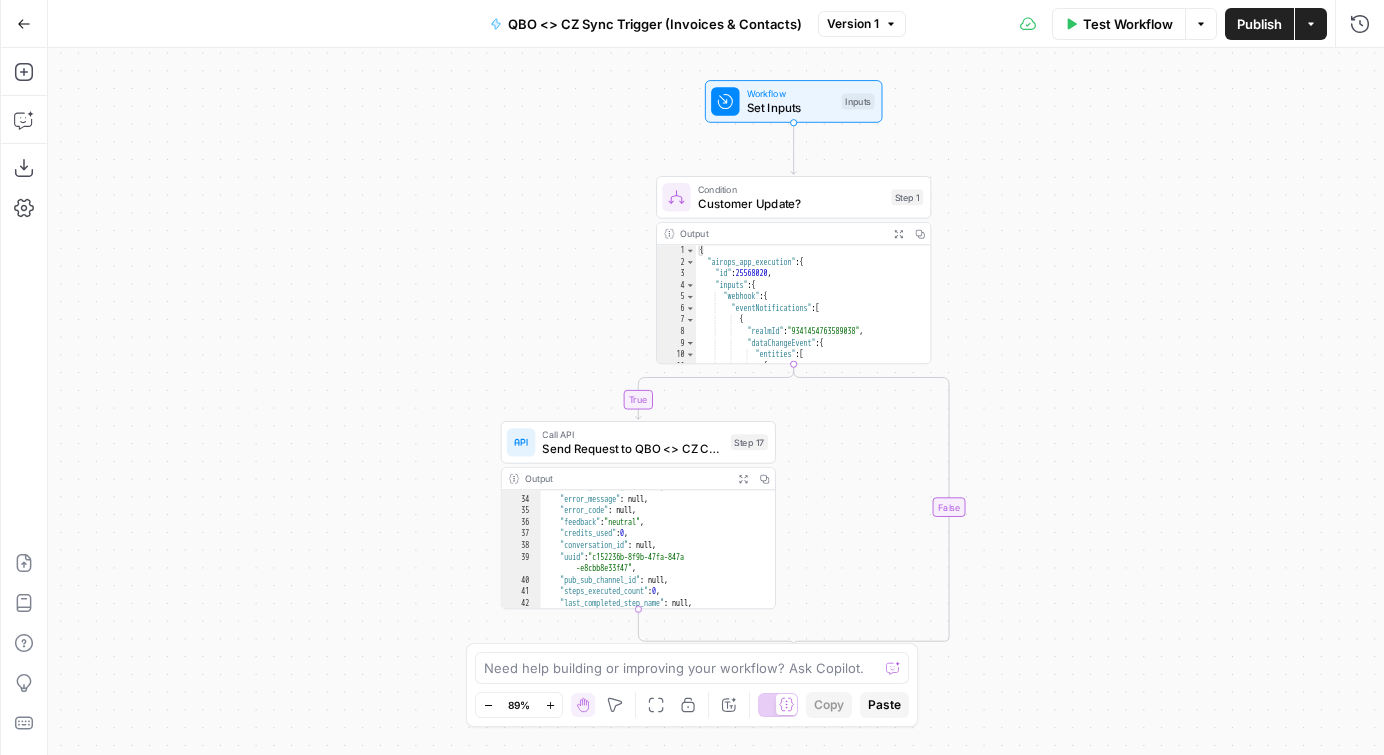 scroll, scrollTop: 502, scrollLeft: 0, axis: vertical 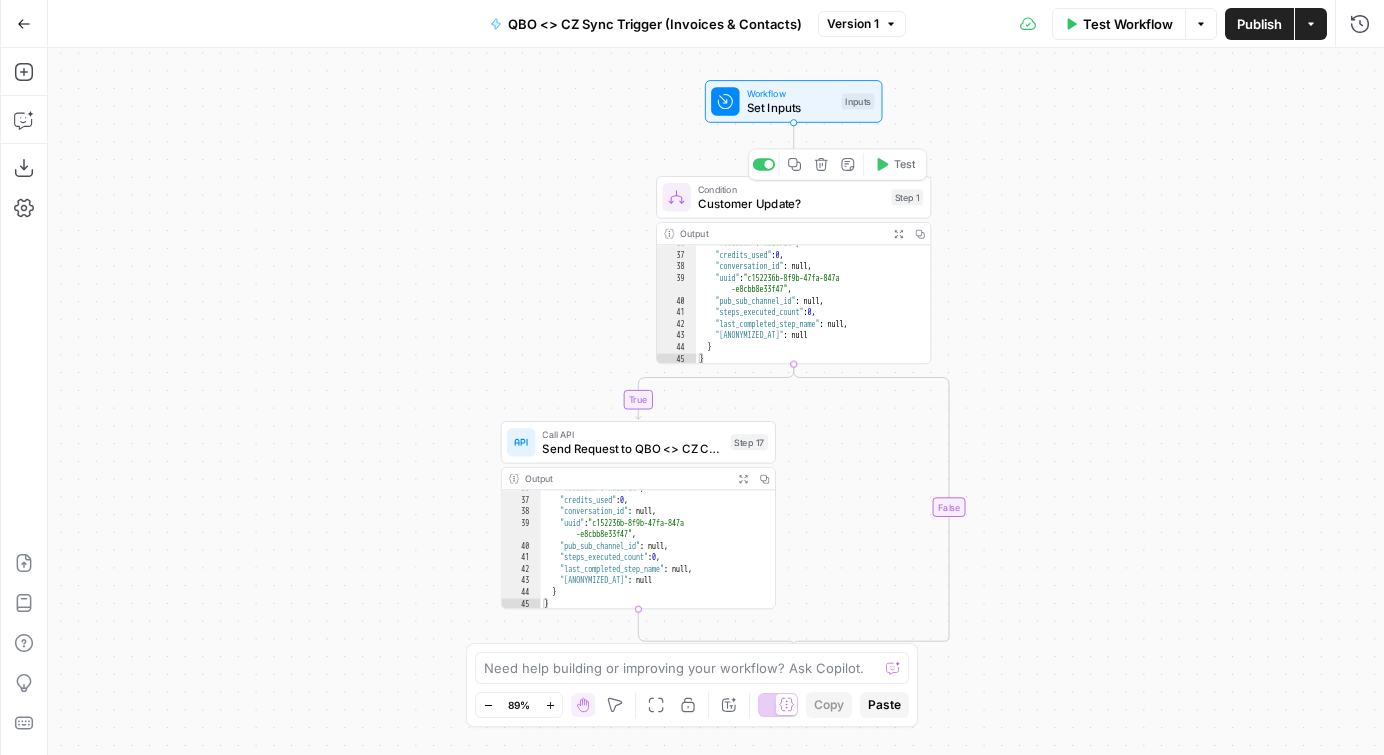 click on "Workflow" at bounding box center [791, 93] 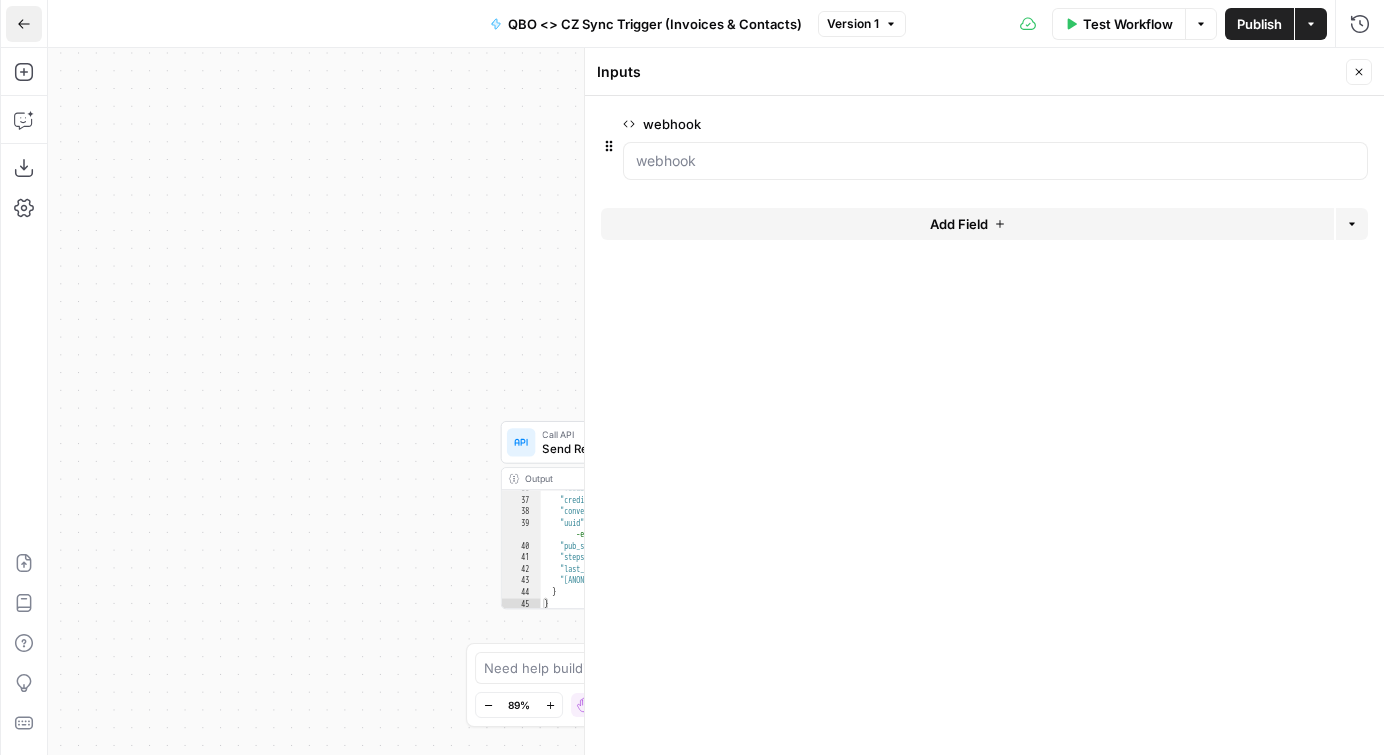 click on "Go Back" at bounding box center (24, 24) 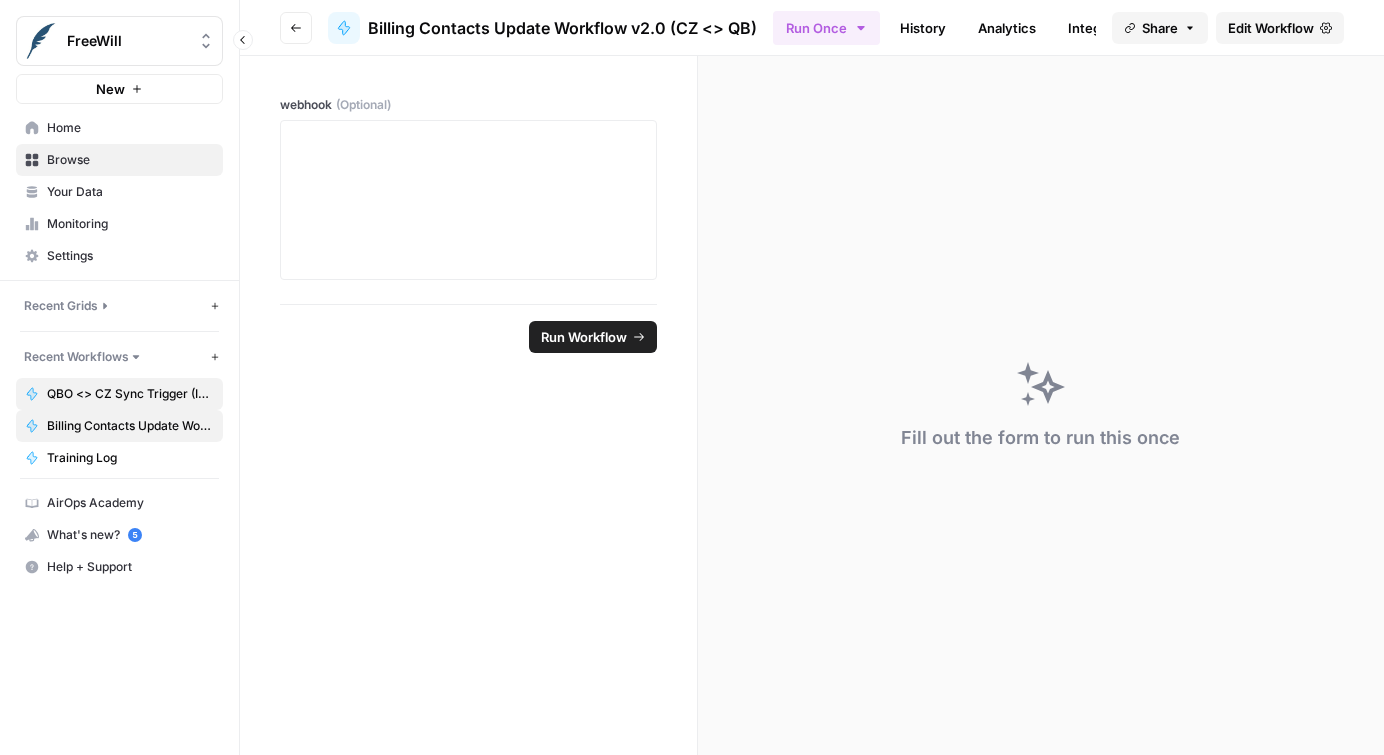 click on "QBO <> CZ Sync Trigger (Invoices & Contacts)" at bounding box center (130, 394) 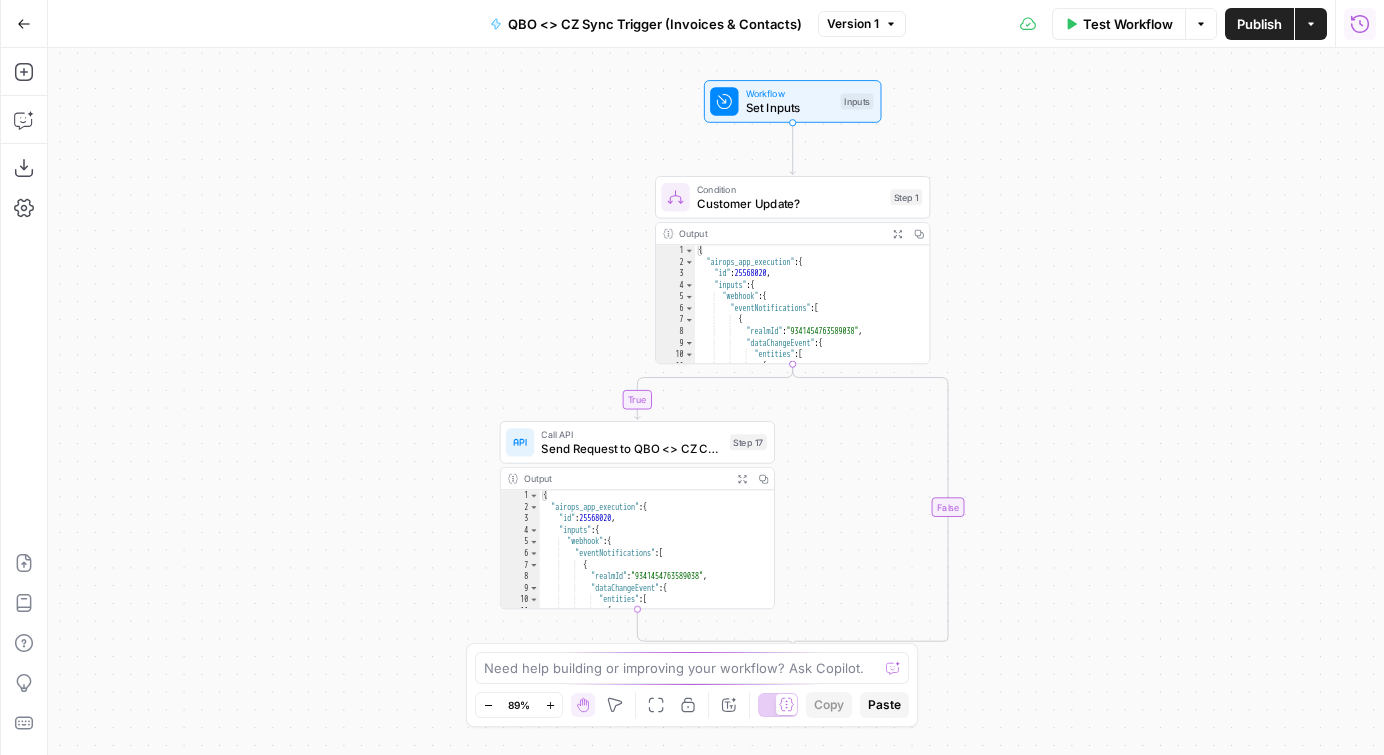 click 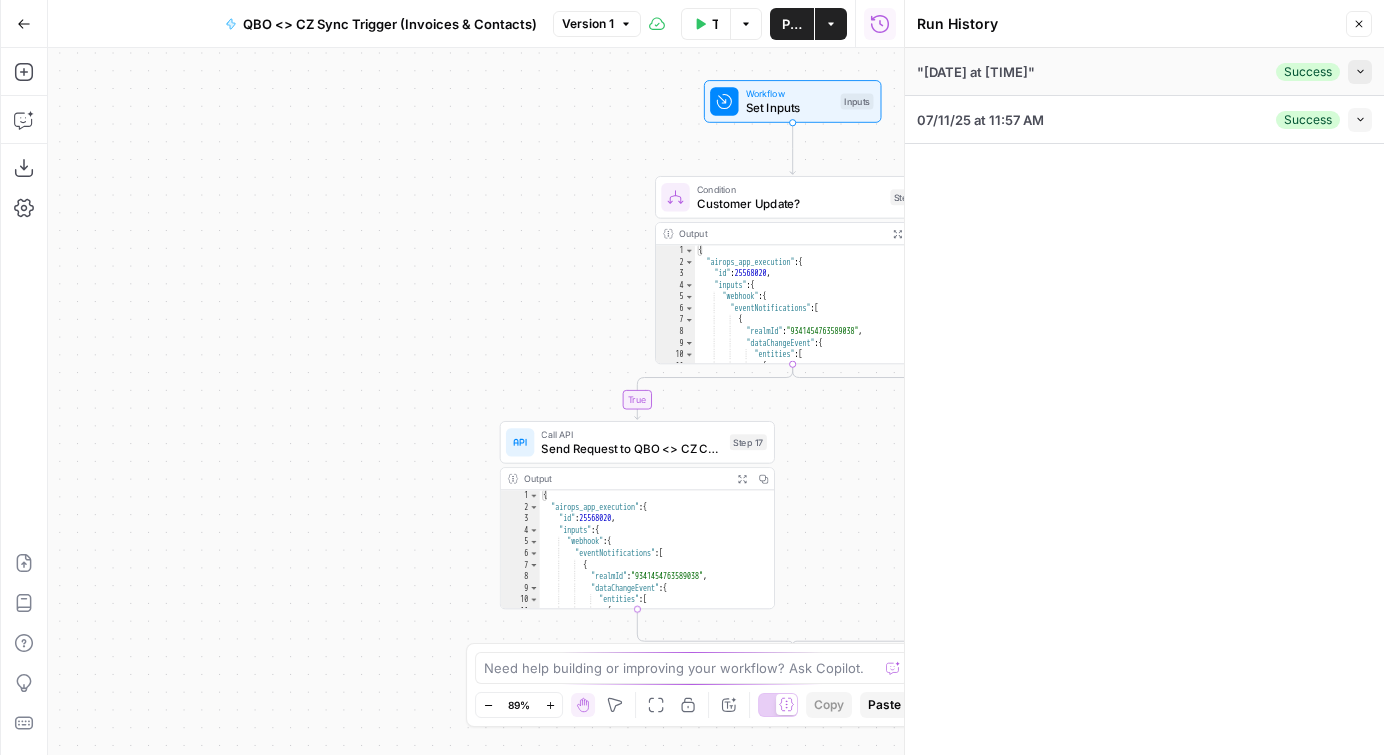 click on "Collapse" at bounding box center (1360, 72) 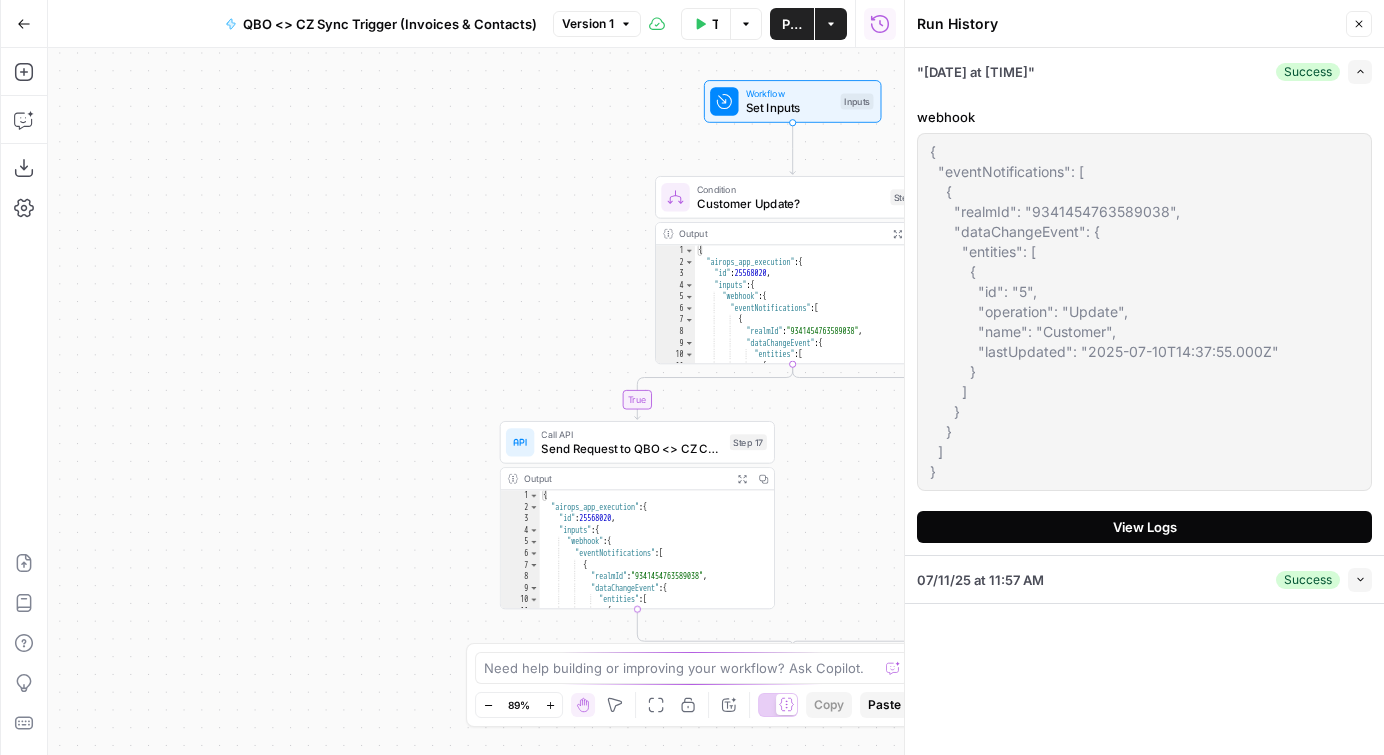 click on "View Logs" at bounding box center (1145, 527) 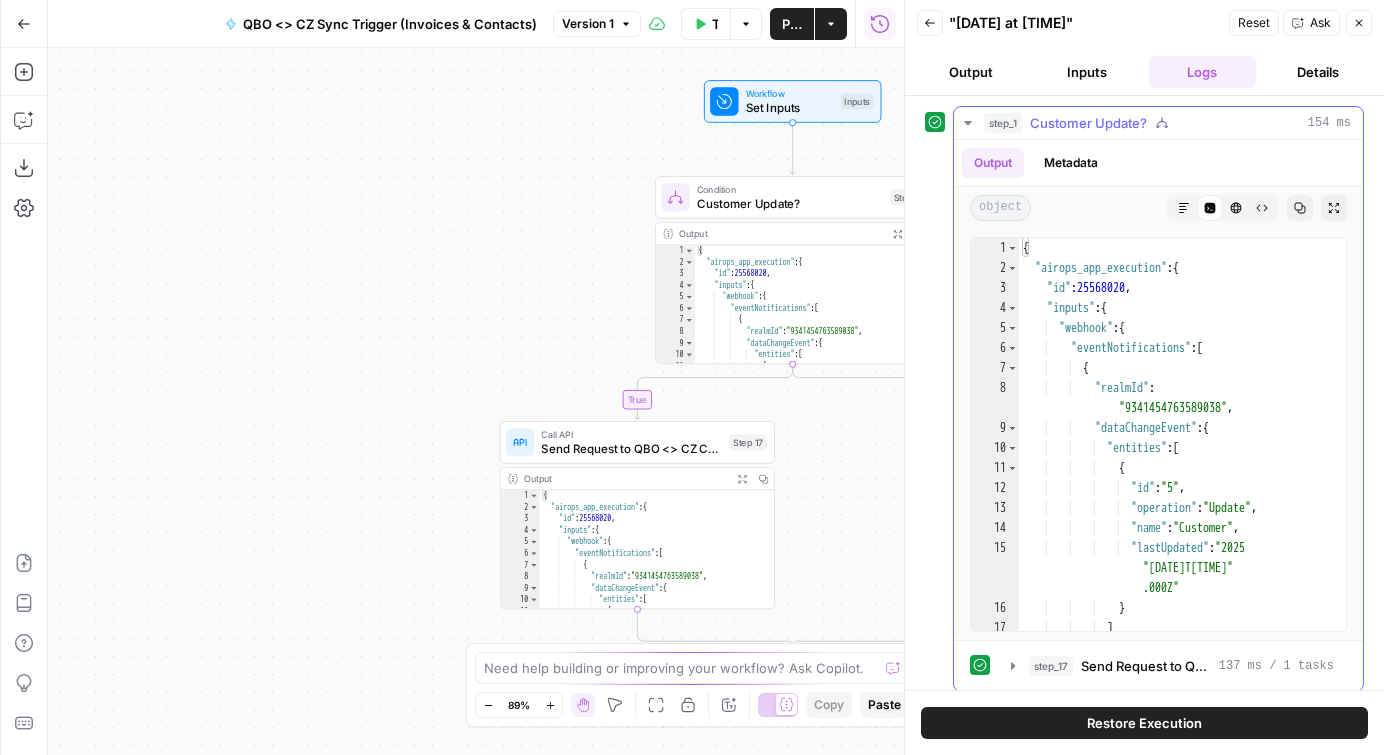 scroll, scrollTop: 627, scrollLeft: 0, axis: vertical 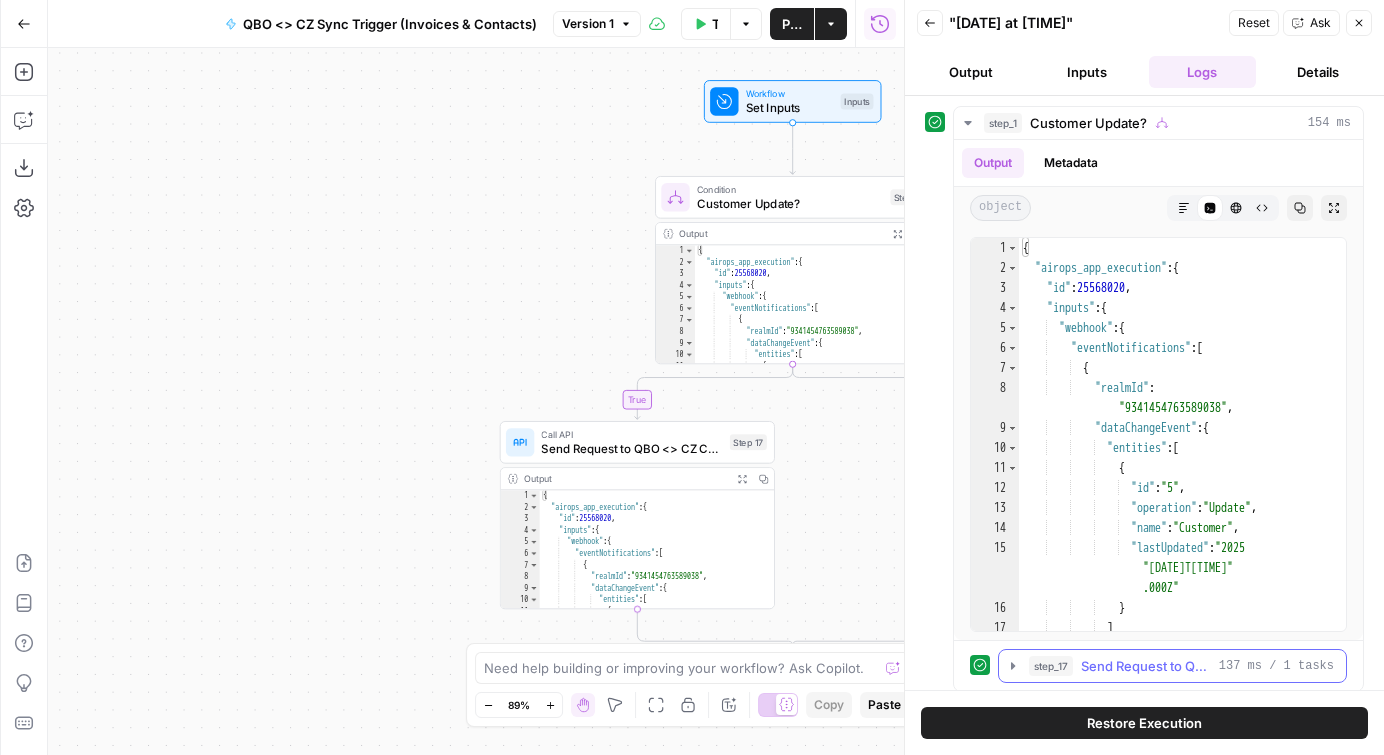 click 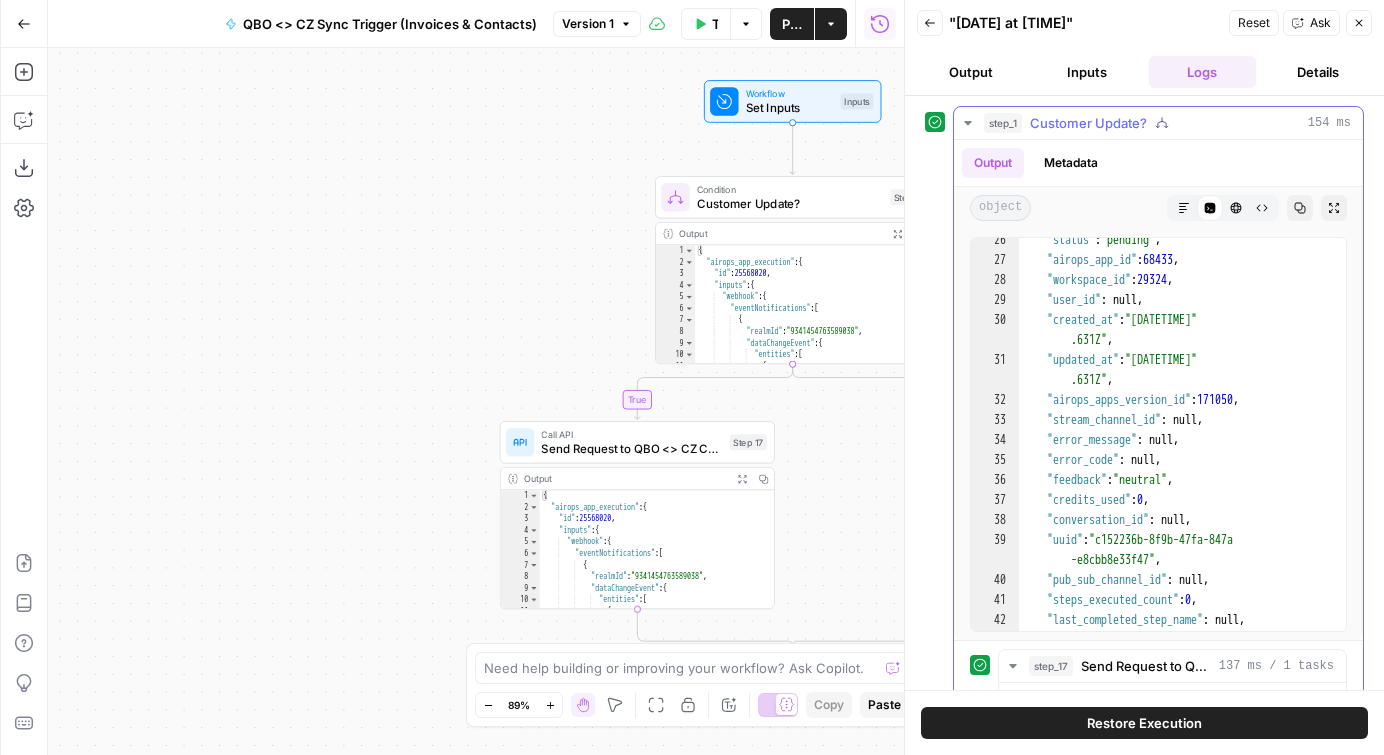 scroll, scrollTop: 627, scrollLeft: 0, axis: vertical 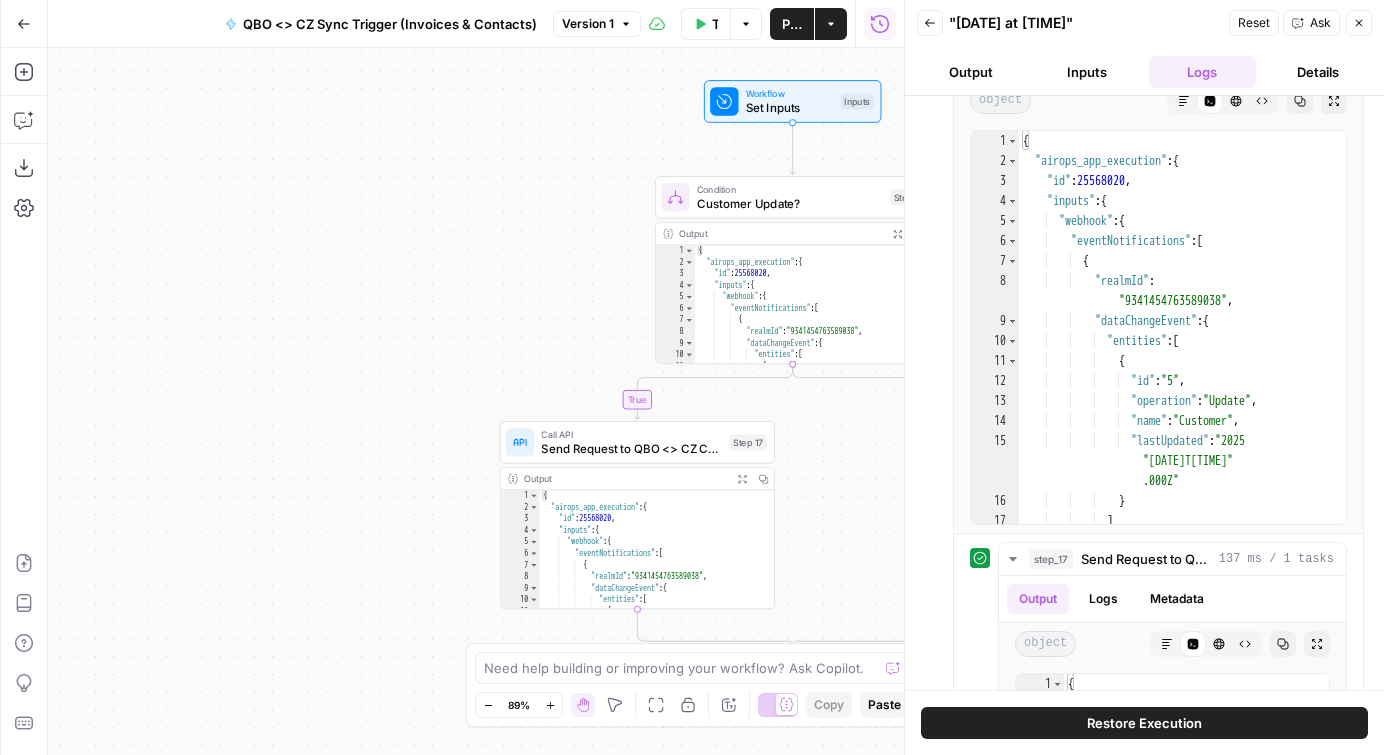 click on "true false Workflow Set Inputs Inputs Condition Customer Update? Step 1 Output Expand Output Copy 1 2 3 4 5 6 7 8 9 10 11 12 {    "airops_app_execution" :  {      "id" :  25568020 ,      "inputs" :  {         "webhook" :  {           "eventNotifications" :  [              {                "realmId" :  "9341454763589038" ,                "dataChangeEvent" :  {                   "entities" :  [                     {                        "id" :  "5" ,     XXXXXXXXXXXXXXXXXXXXXXXXXXXXXXXXXXXXXXXXXXXXXXXXXXXXXXXXXXXXXXXXXXXXXXXXXXXXXXXXXXXXXXXXXXXXXXXXXXXXXXXXXXXXXXXXXXXXXXXXXXXXXXXXXXXXXXXXXXXXXXXXXXXXXXXXXXXXXXXXXXXXXXXXXXXXXXXXXXXXXXXXXXXXXXXXXXXXXXXXXXXXXXXXXXXXXXXXXXXXXXXXXXXXXXXXXXXXXXXXXXXXXXXXXXXXXXXXXXXXXXXXXXXXXXXXXXXXXXXXXXXXXXXXXXXXXXXXXXXXXXXXXXXXXXXXXXXXXXXXXXXXXXXXXXXXXXXXXXXXXXXXXXXXXXXXXXXXXXXXXXXXXXXXXXXXXXXXXXXXXXXXXXXXXXXXXXXXXXXXXXXXXXXXXXXXXXXXXXXXXXXXXXXXXXXXXXXXXXXXXXXXXXXXXXXXXXXXXXXXXXXXXXXXXXXXXXXXXXXXXXXXXXXXXXXXXXXXXXXXXXXXXXXXXXXX Call API Step 17 Output Expand Output Copy 1 2 3 4" at bounding box center (476, 401) 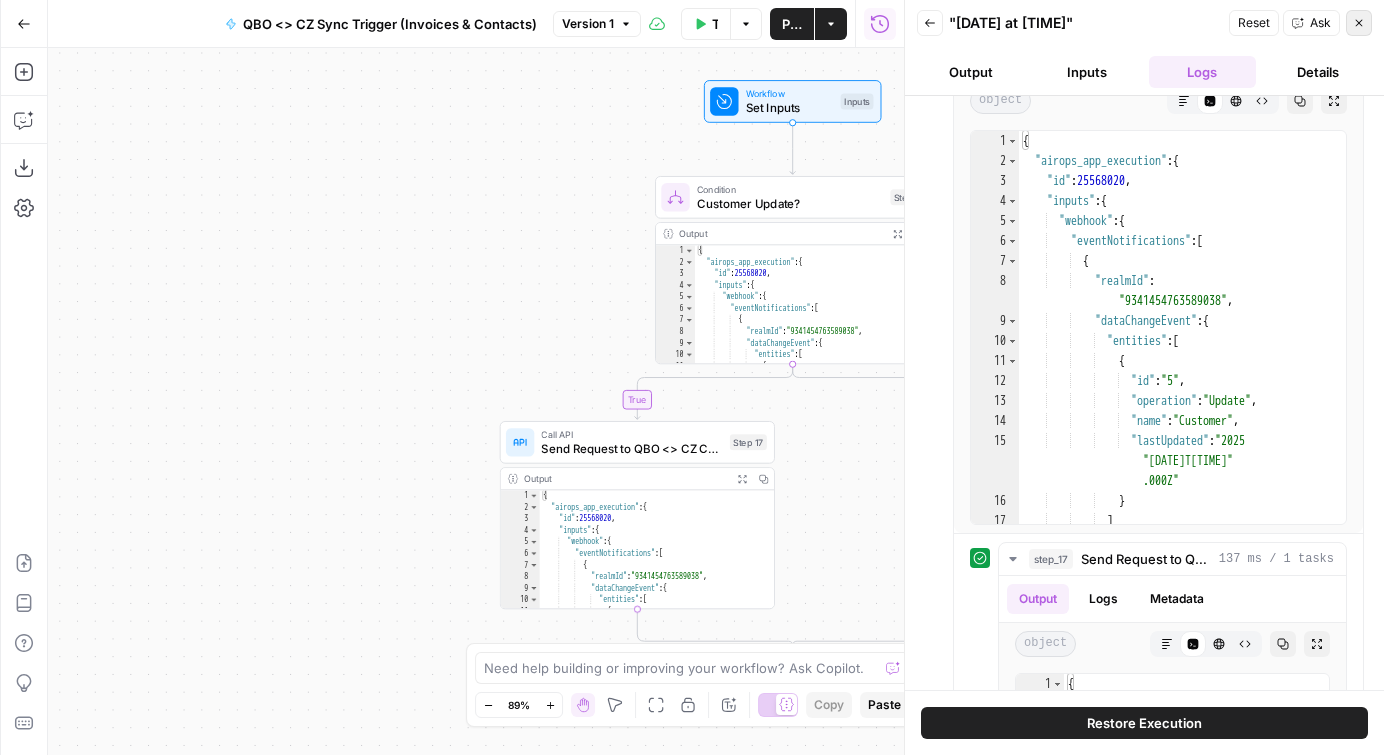 click 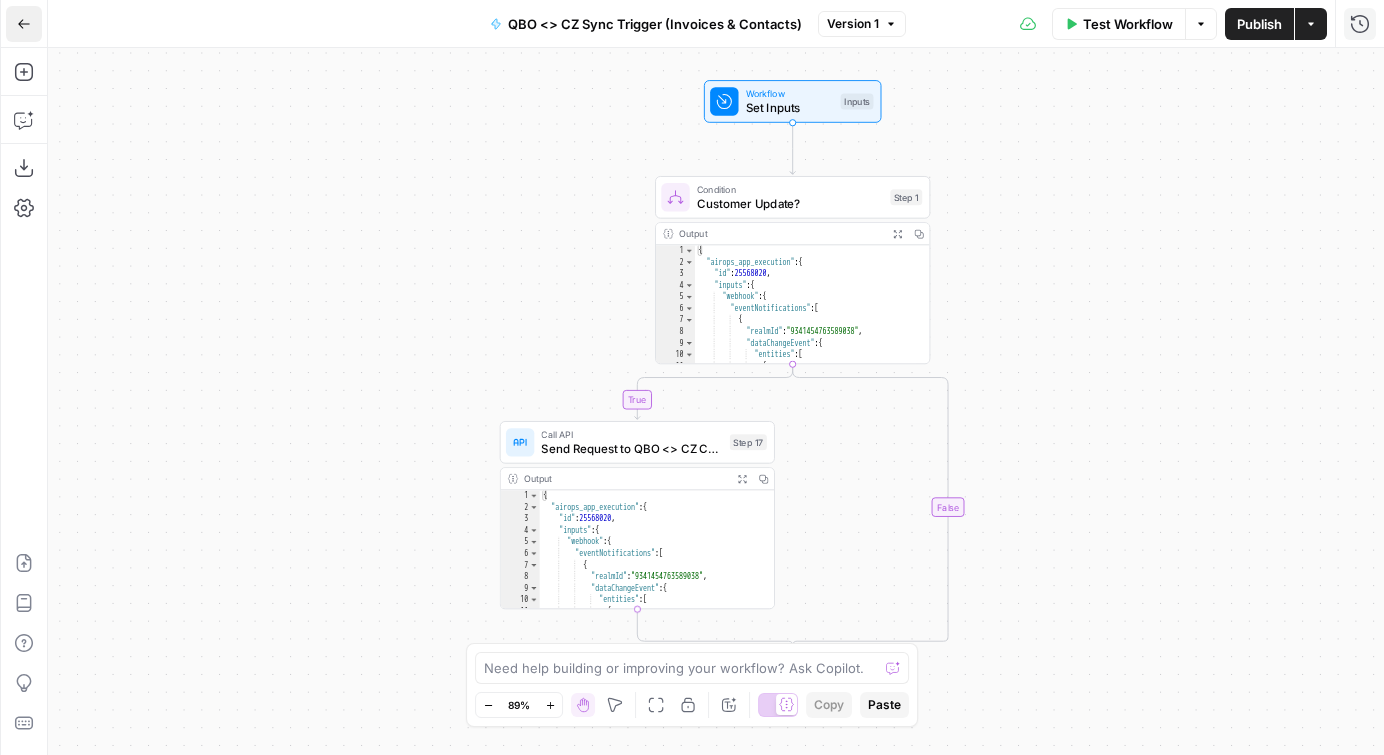 click on "Go Back" at bounding box center (24, 24) 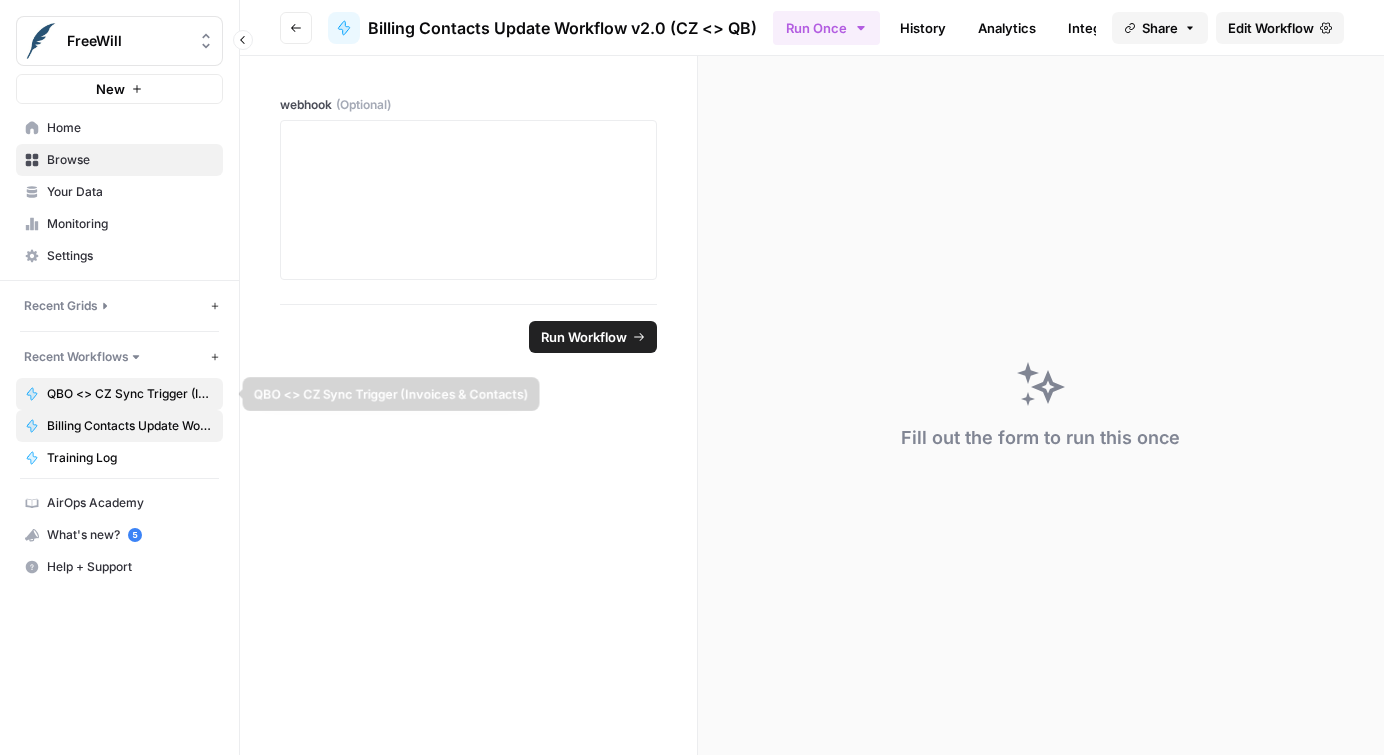 click on "QBO <> CZ Sync Trigger (Invoices & Contacts)" at bounding box center (130, 394) 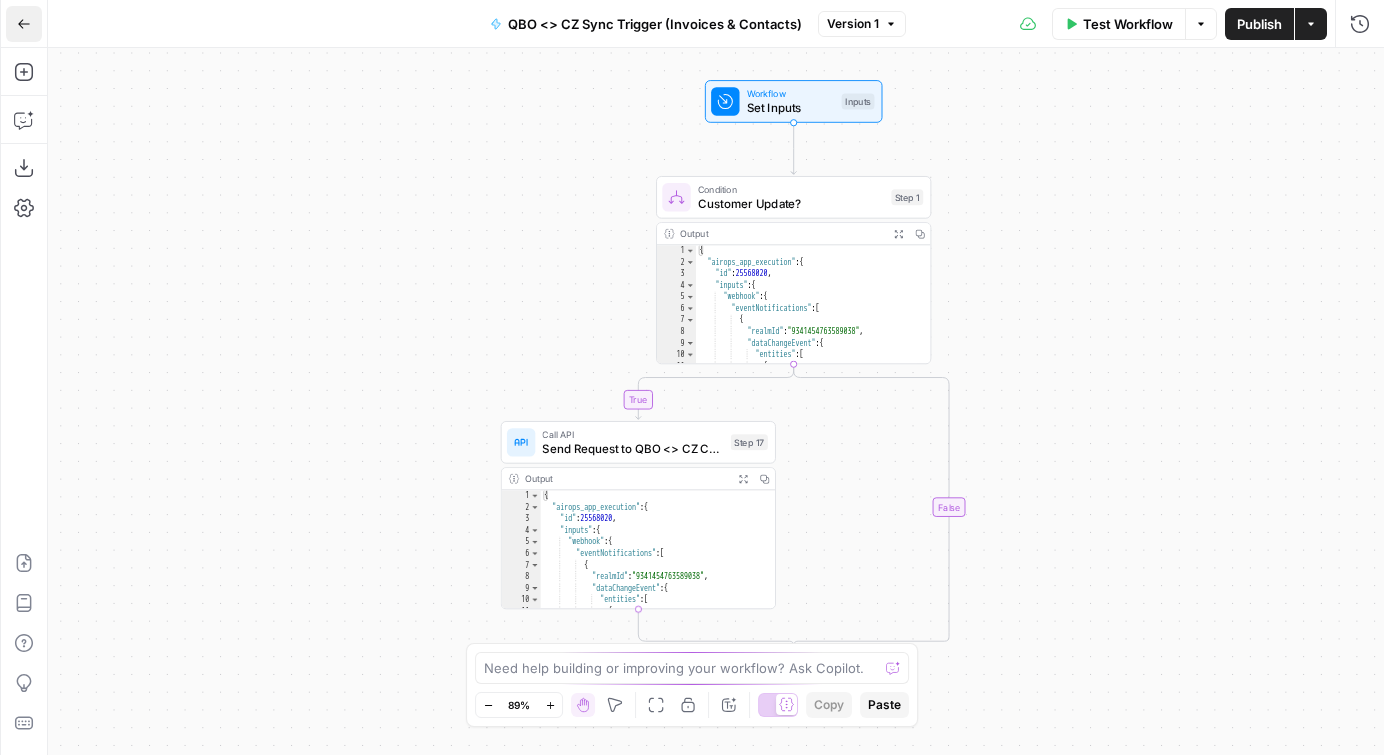 click on "Go Back" at bounding box center [24, 24] 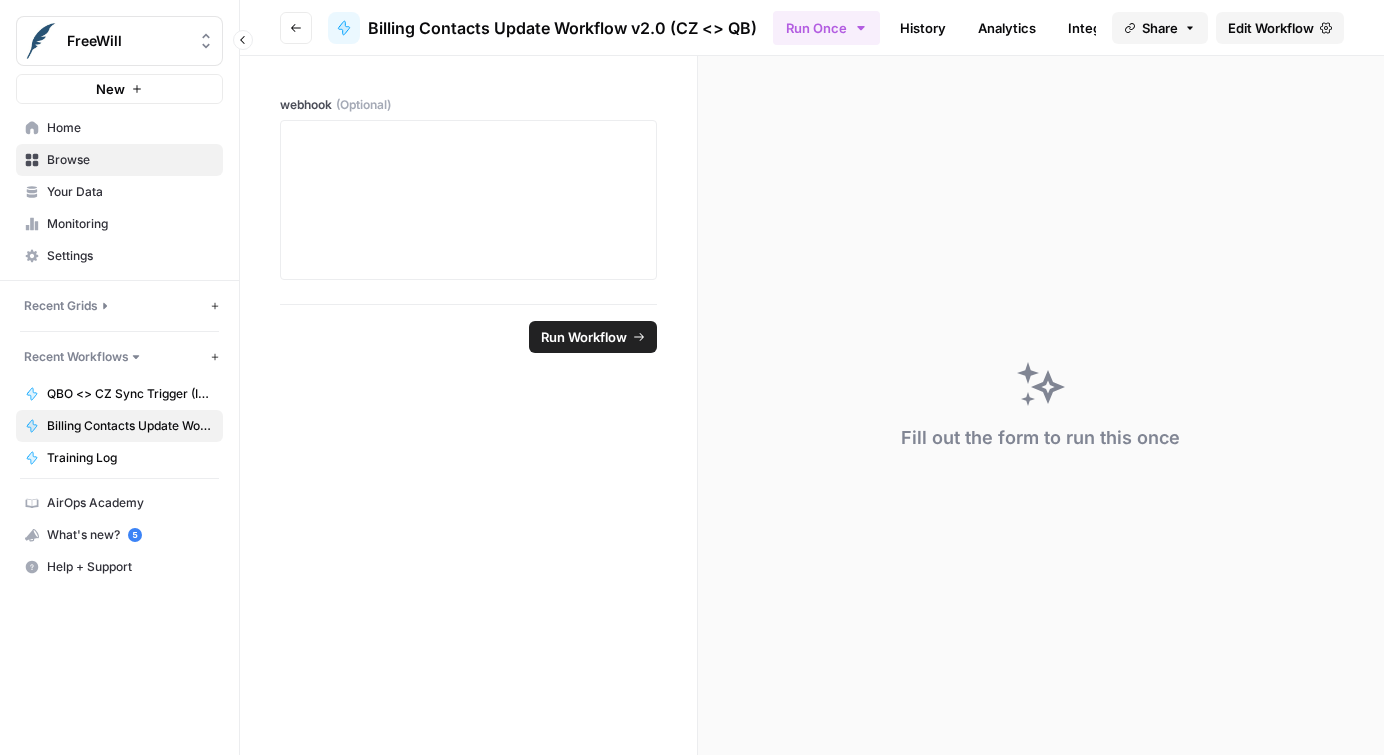 click on "Billing Contacts Update Workflow v2.0 (CZ <> QB)" at bounding box center [130, 426] 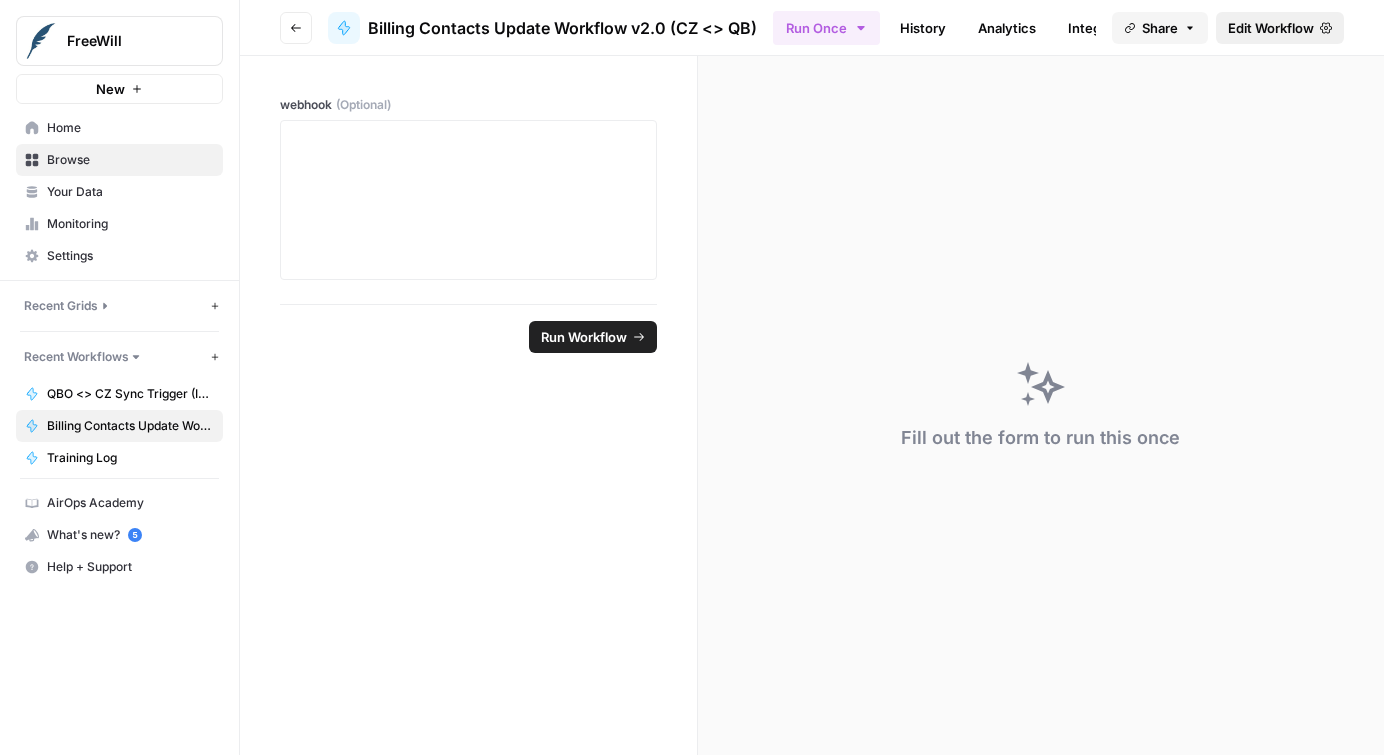 click on "Edit Workflow" at bounding box center [1280, 28] 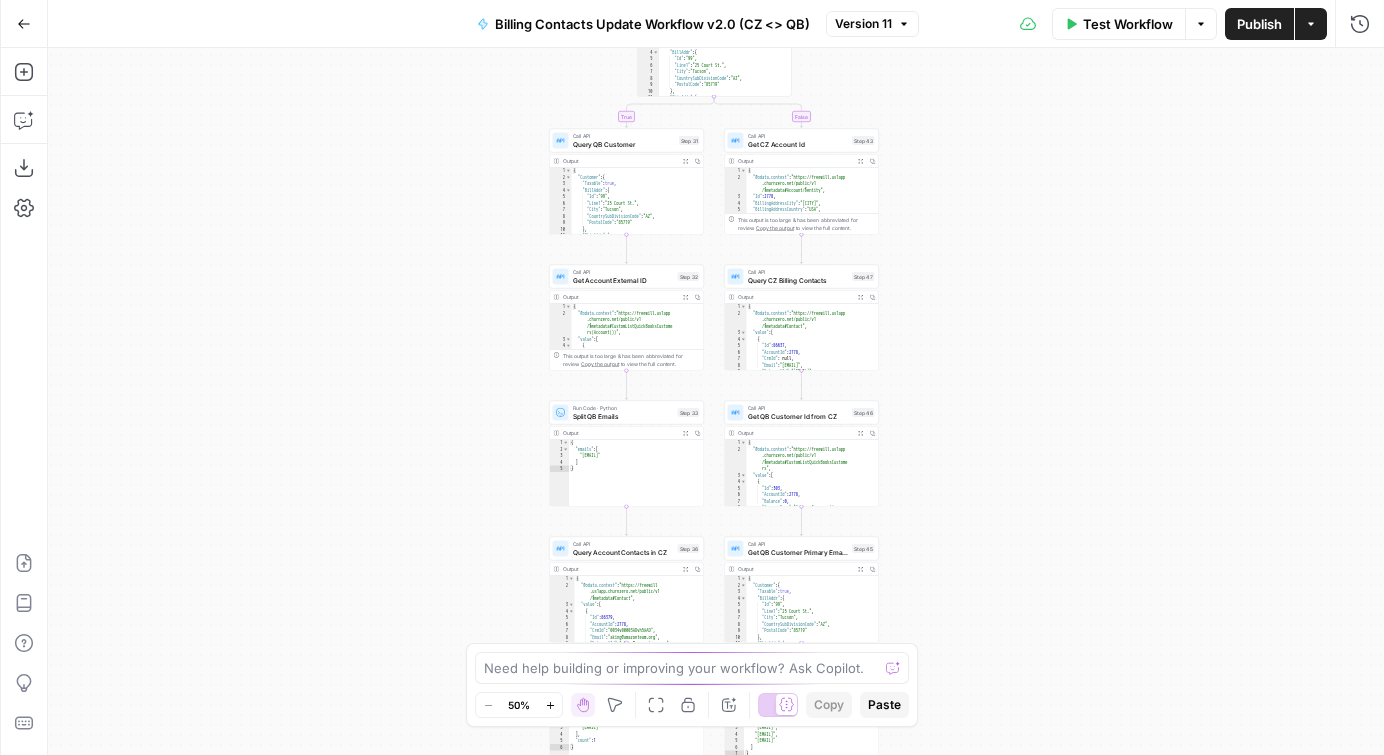 drag, startPoint x: 992, startPoint y: 211, endPoint x: 987, endPoint y: 445, distance: 234.0534 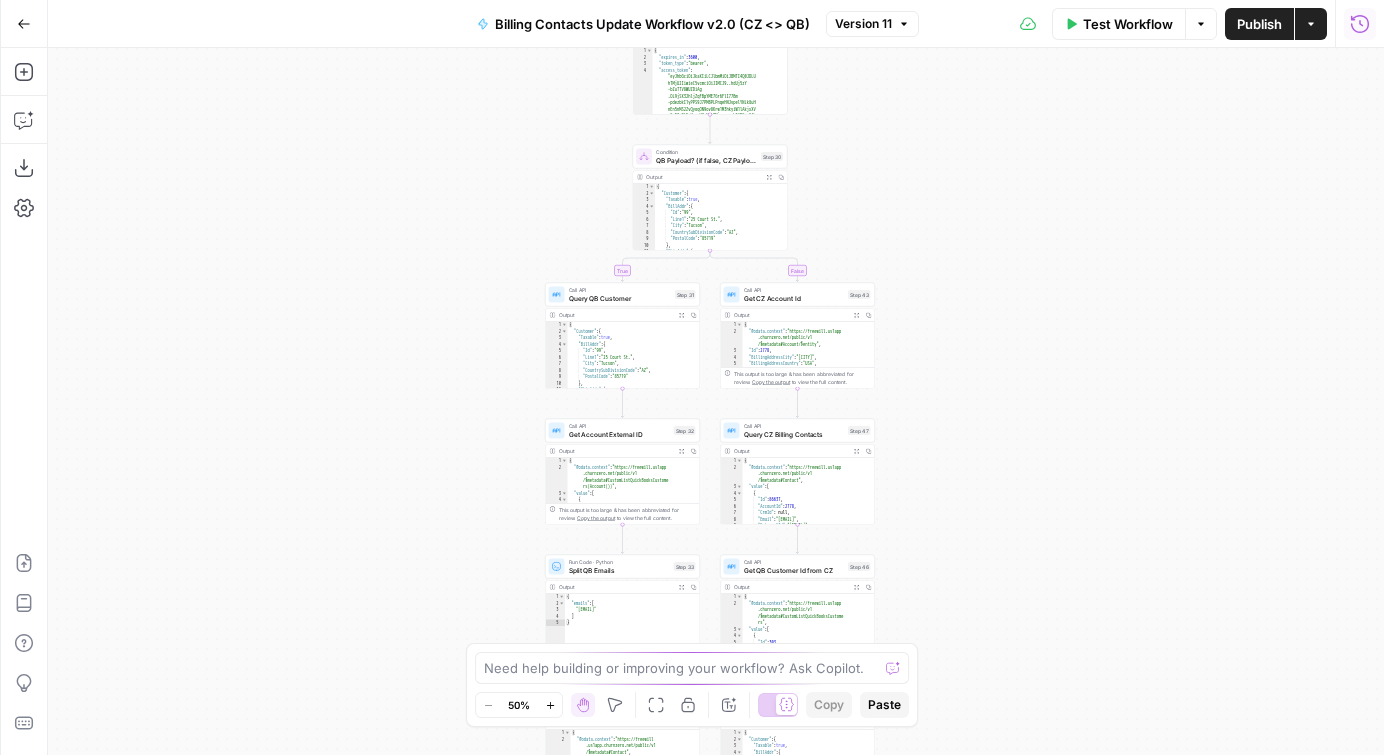 click 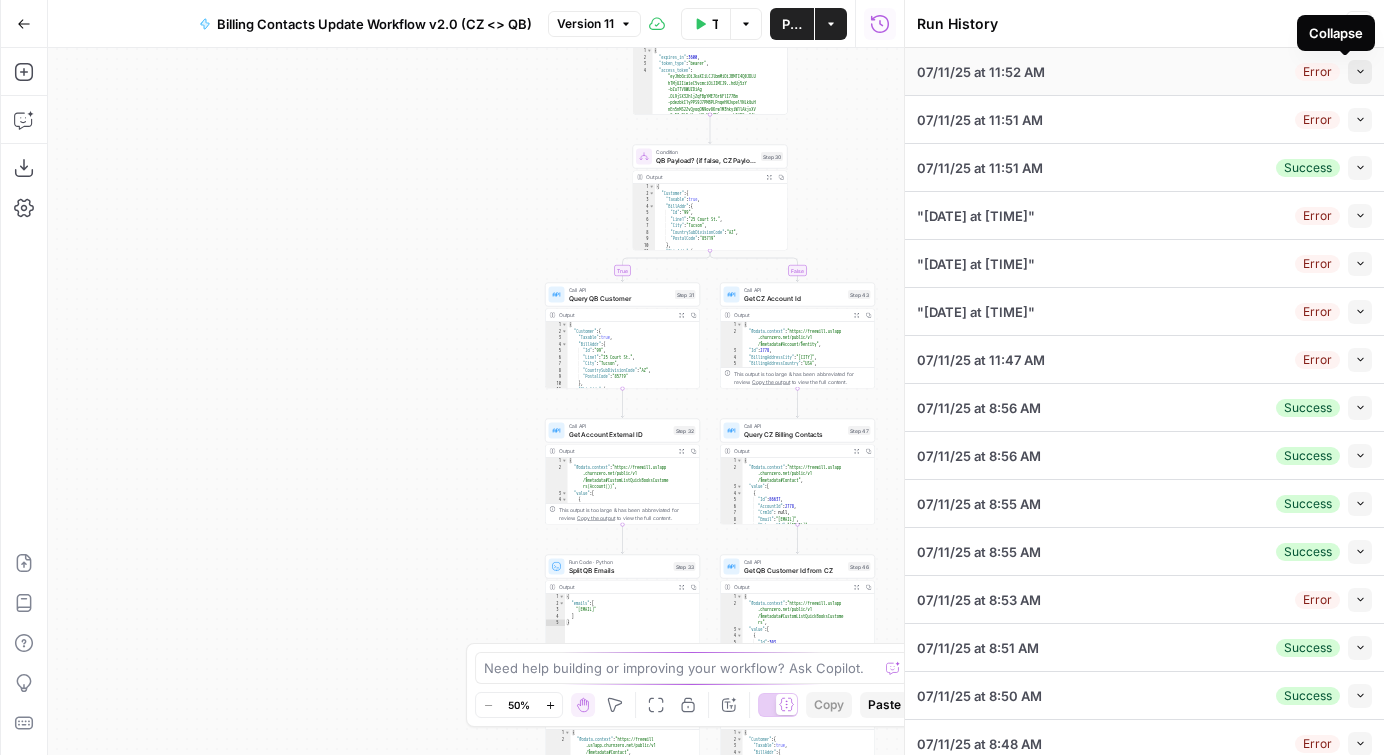 click 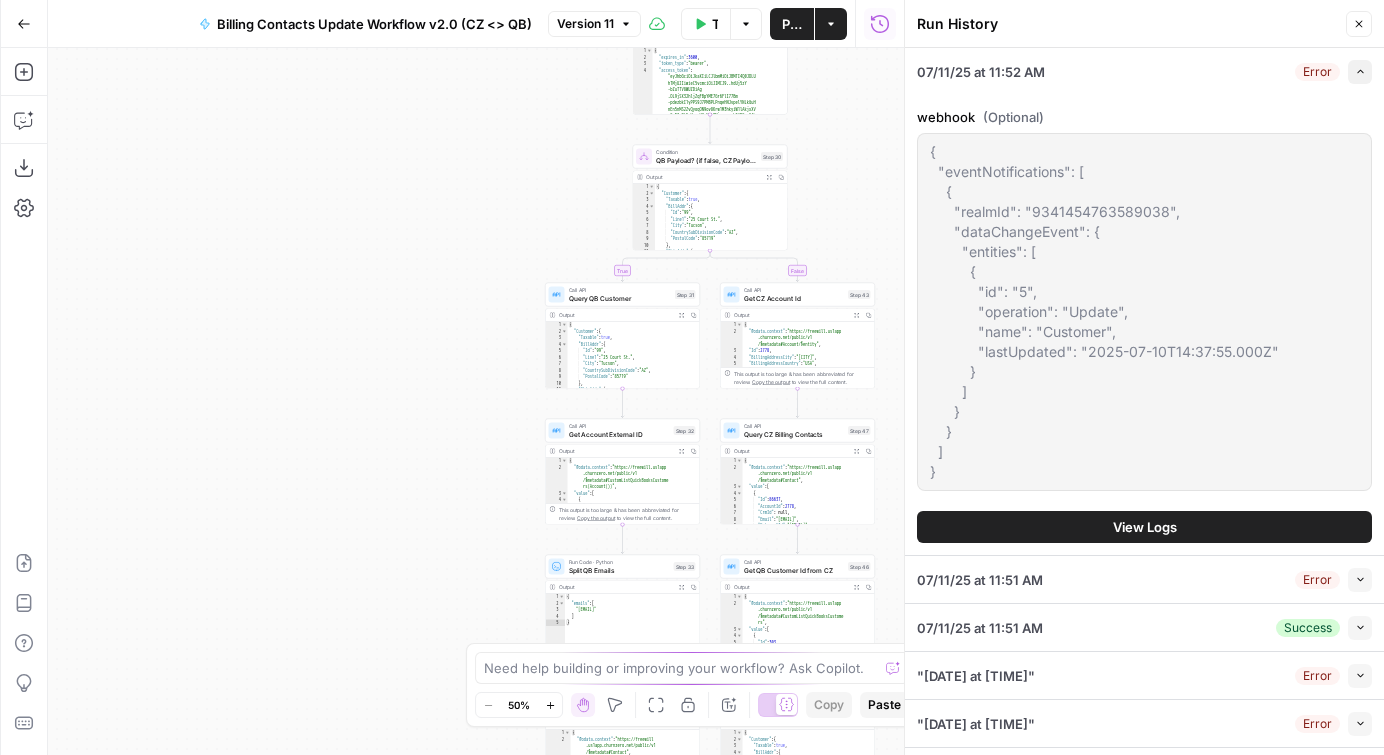 click 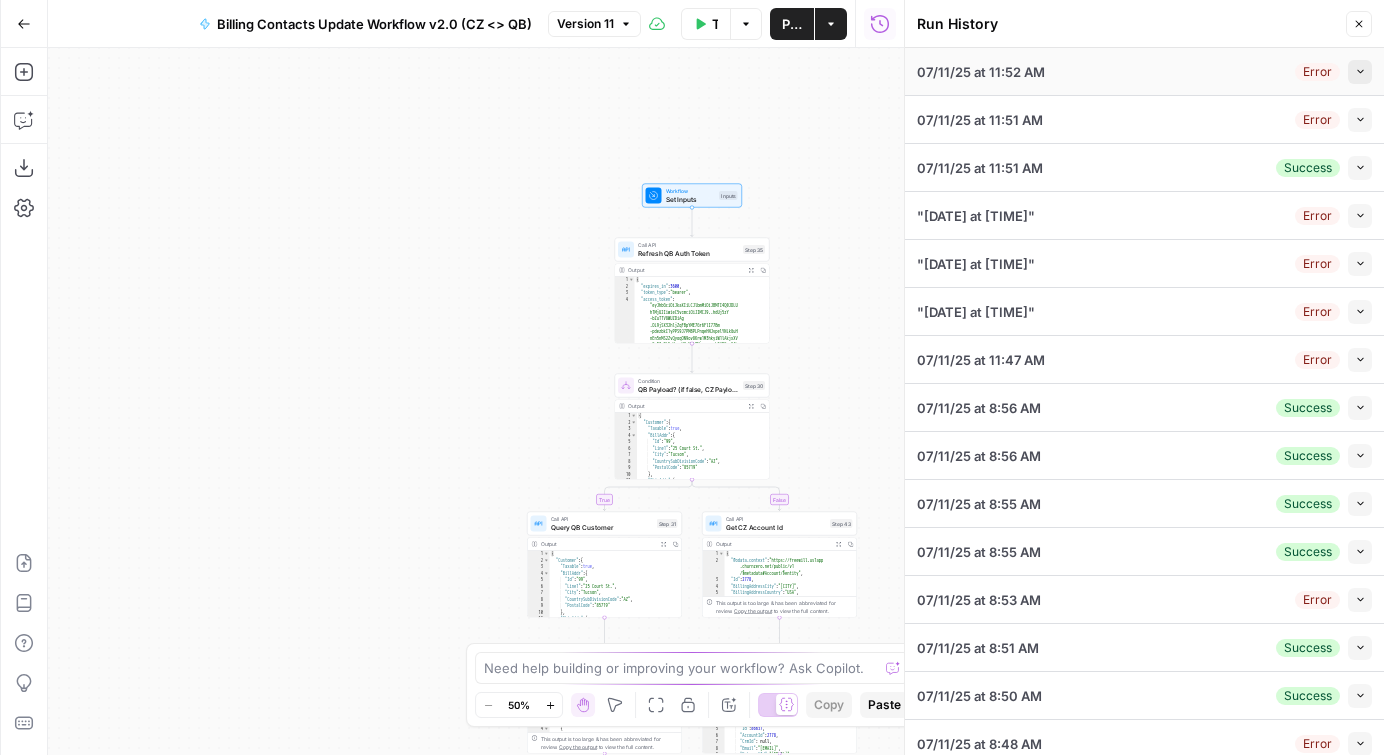 drag, startPoint x: 856, startPoint y: 125, endPoint x: 838, endPoint y: 354, distance: 229.70633 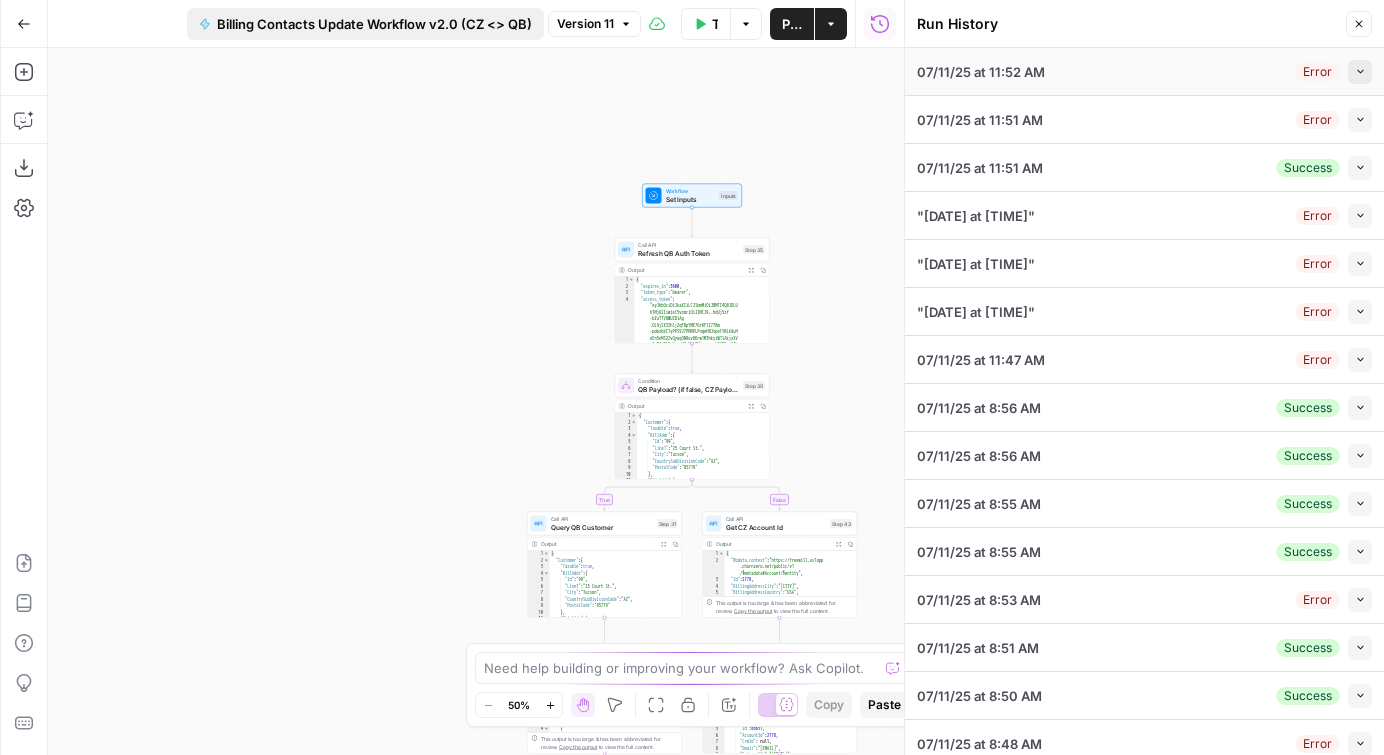 click on "Billing Contacts Update Workflow v2.0 (CZ <> QB)" at bounding box center [374, 24] 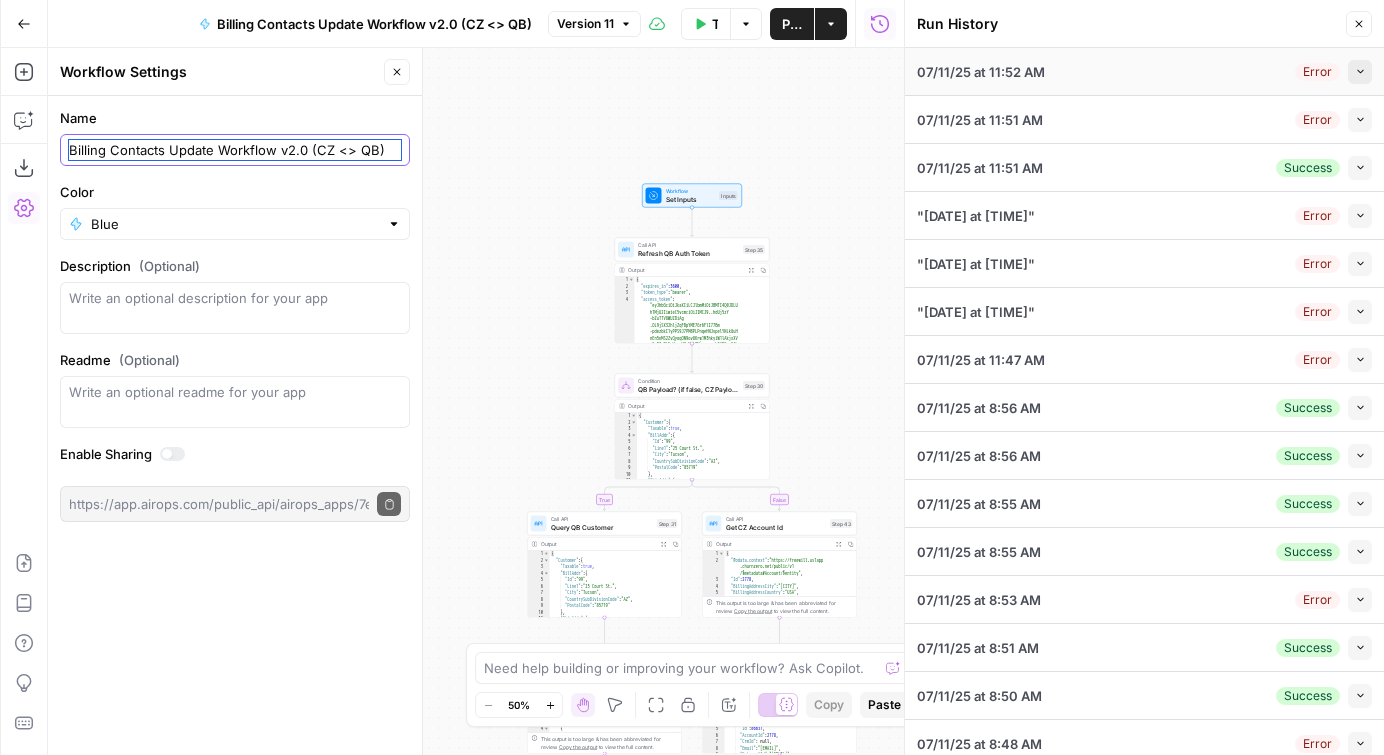 click on "Billing Contacts Update Workflow v2.0 (CZ <> QB)" at bounding box center [235, 150] 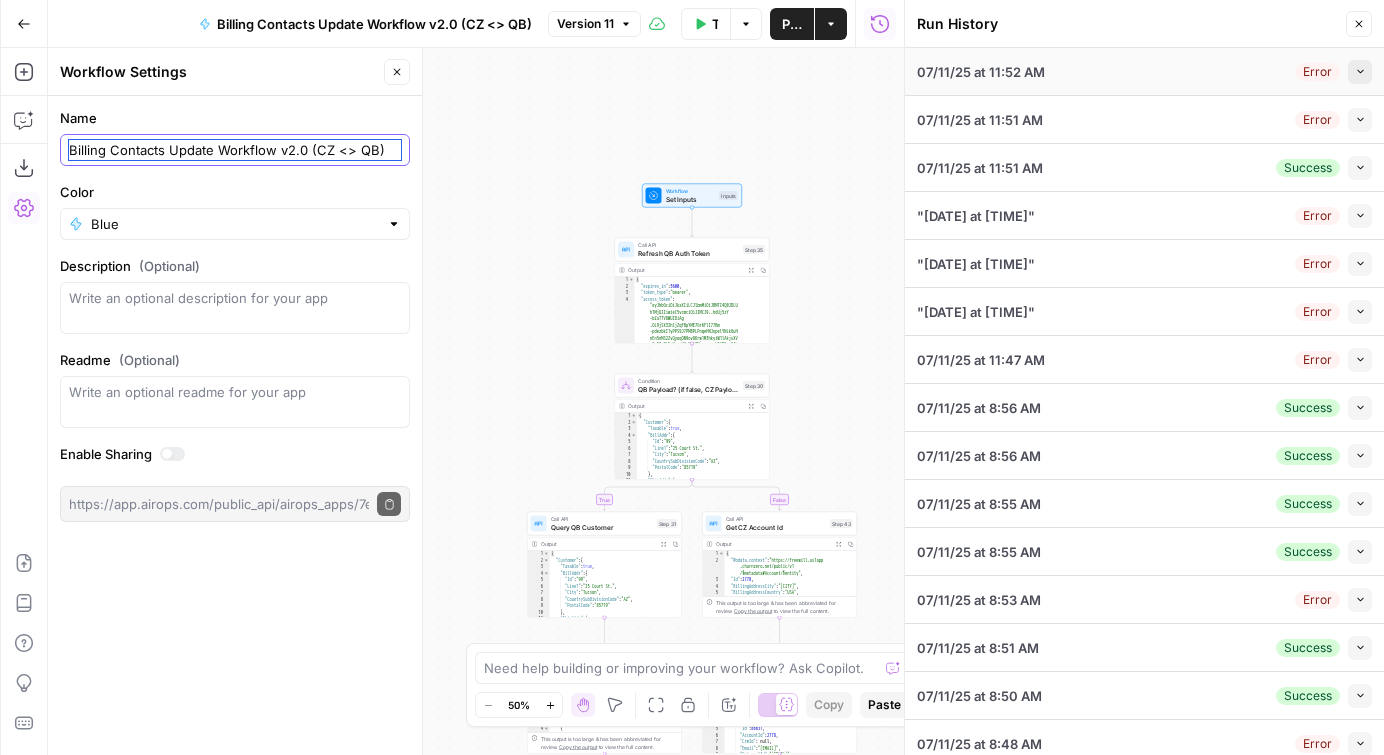 click on "Billing Contacts Update Workflow v2.0 (CZ <> QB)" at bounding box center (235, 150) 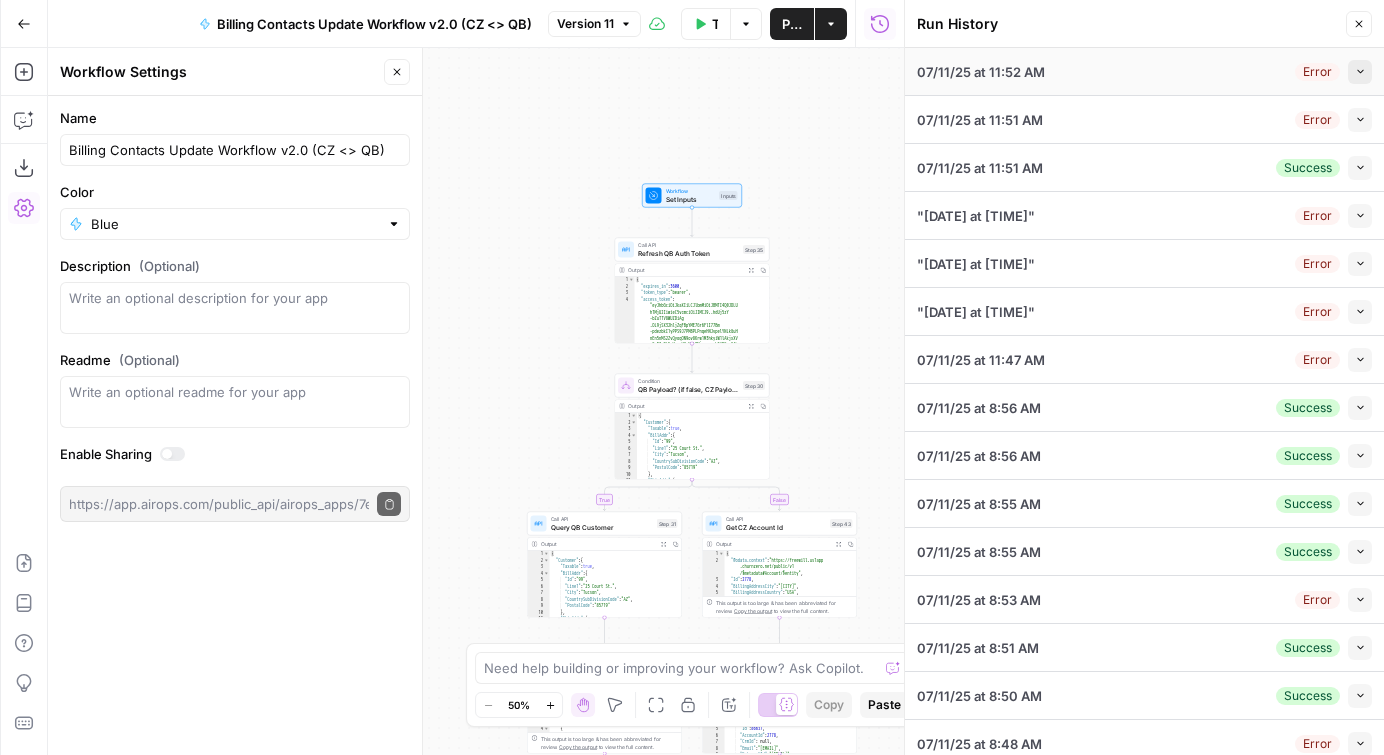 click on "true false Workflow Set Inputs Inputs Call API Refresh QB Auth Token Step 35 Output Expand Output Copy 1 2 3 4 {    "expires_in" :  3600 ,    "token_type" :  "bearer" ,    "access_token" :         "eyJhbGciOiJkaXIiLCJlbmMiOiJBMTI4Q0JDLU        hTMjU2IiwieC5vcmciOiJIMCJ9..hdUj5zY        -bZuTTV8WUZDiAg        .OL9jSX32hljZqFBpYME7Gr6FlI77Bm        -pdezbkI1yPPS9J7PMBPLPnqeHNJvpelYNLkGuH        nEn5nMS2ZvQyoqON9ov8Krw1M3hkyiW1lAkjxXV        cSzTI_Bk5wHavaHHqWokOMja_snswkEfMGgpHAb        uP1Ndq9uITJWKRD9_K        -FJIRu7pKLCOXw28RXi0R16dFvROm_xPEiVkW2k        TA9DCFry3-lSDYYJOemex32i_BFODcv        -geXju87I1I9xgmaESxc04SWzdOaCQtz0NepIV6        anm3lyORKaA45eoI8fZBUIqvM2bQrksvvp5JrKJ        ub6YwexWnvk9kUHS        -udCuVAYfxBxTYtly63pKMXRszVK1r7RqVpjrTt        aqaAeOv4S8zRxg-KLyNavO-LUZa2EAj_0        -xvzosk4EKz16B_yRr4D-aZv9Vb-cRneg        -rNBhGwkt6uYfchSukBPyrroQ7F4WvcB        -ZO07ZdjERl7C25e4zseMw-9M.G" at bounding box center (476, 401) 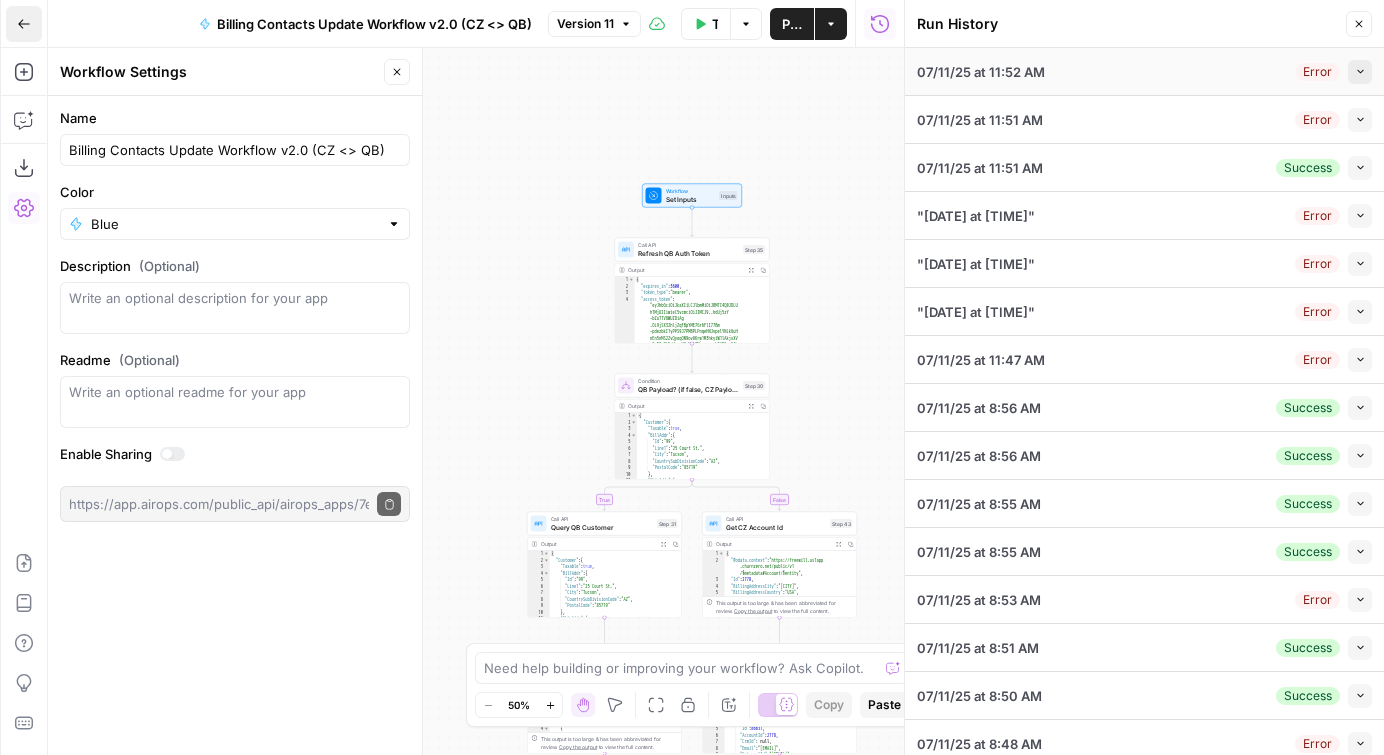 click on "Go Back" at bounding box center (24, 24) 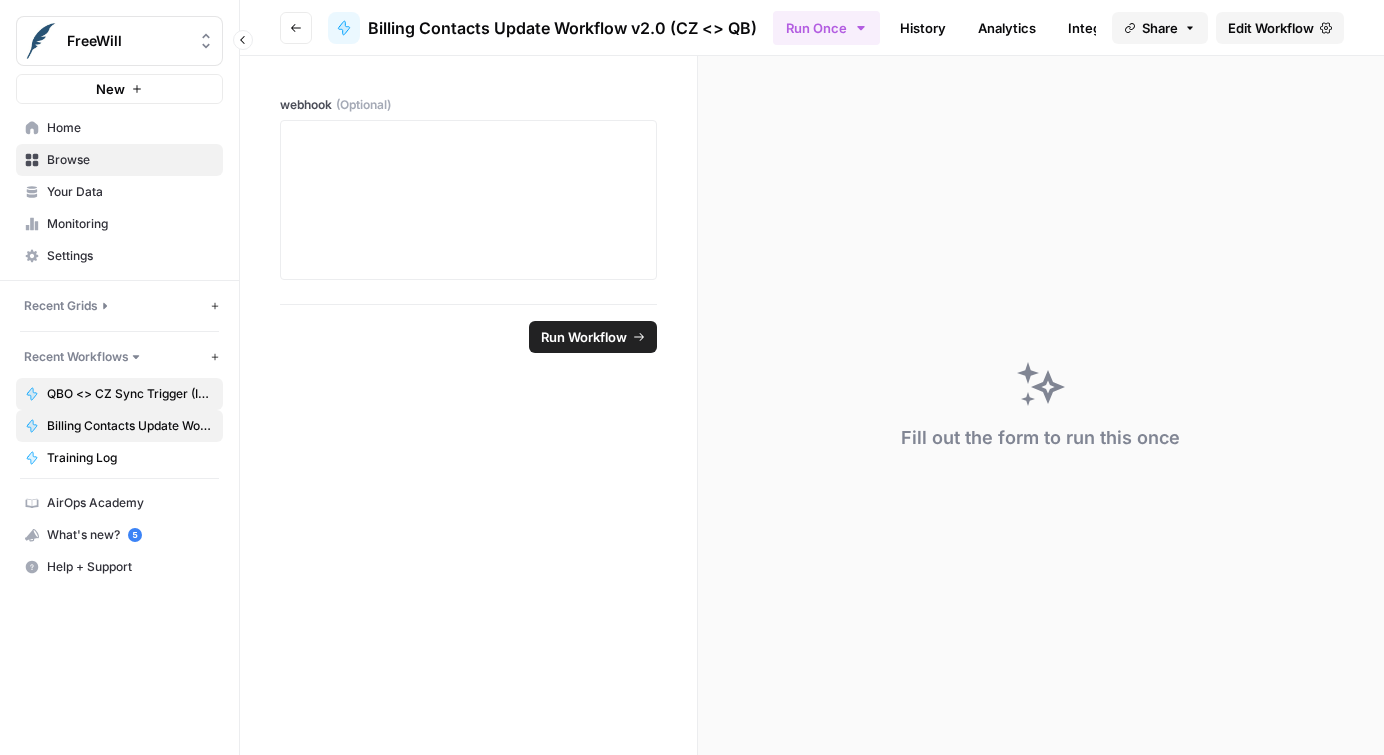click on "QBO <> CZ Sync Trigger (Invoices & Contacts)" at bounding box center (130, 394) 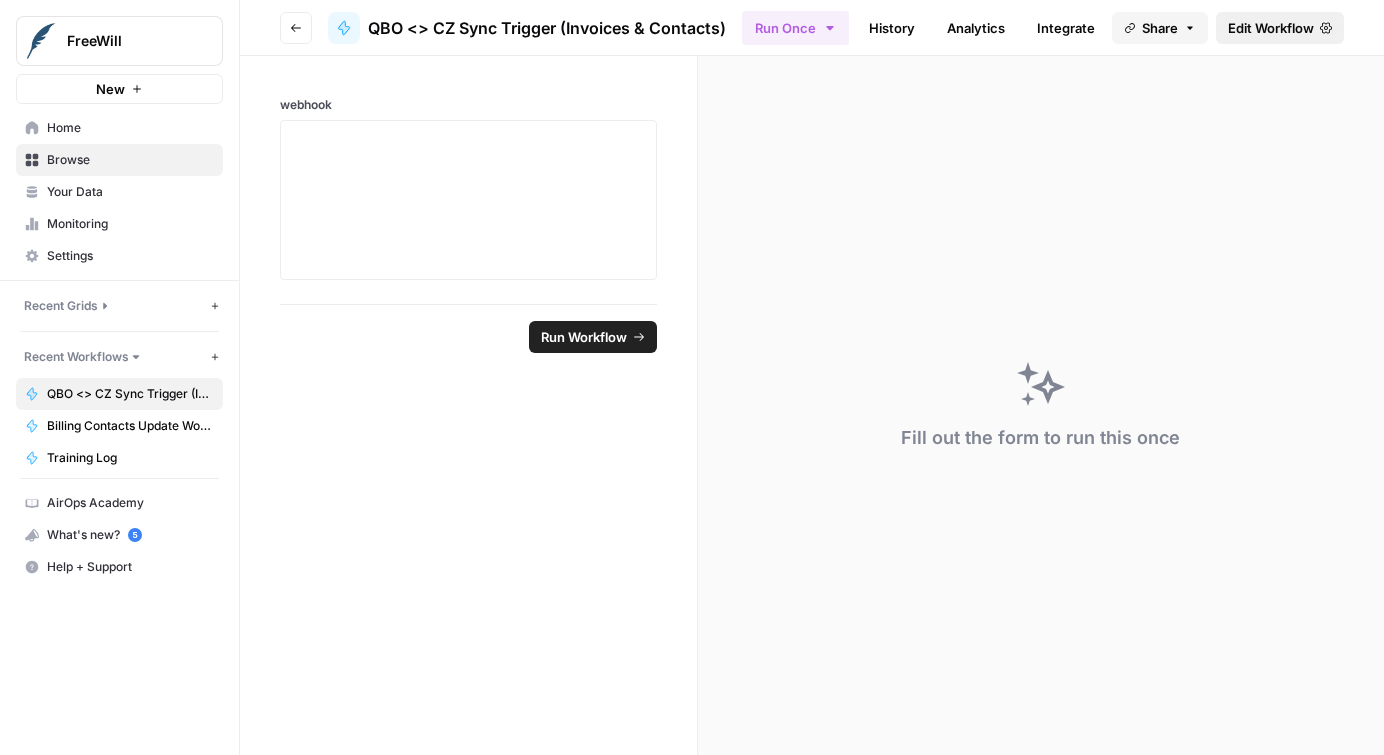 click on "Edit Workflow" at bounding box center [1271, 28] 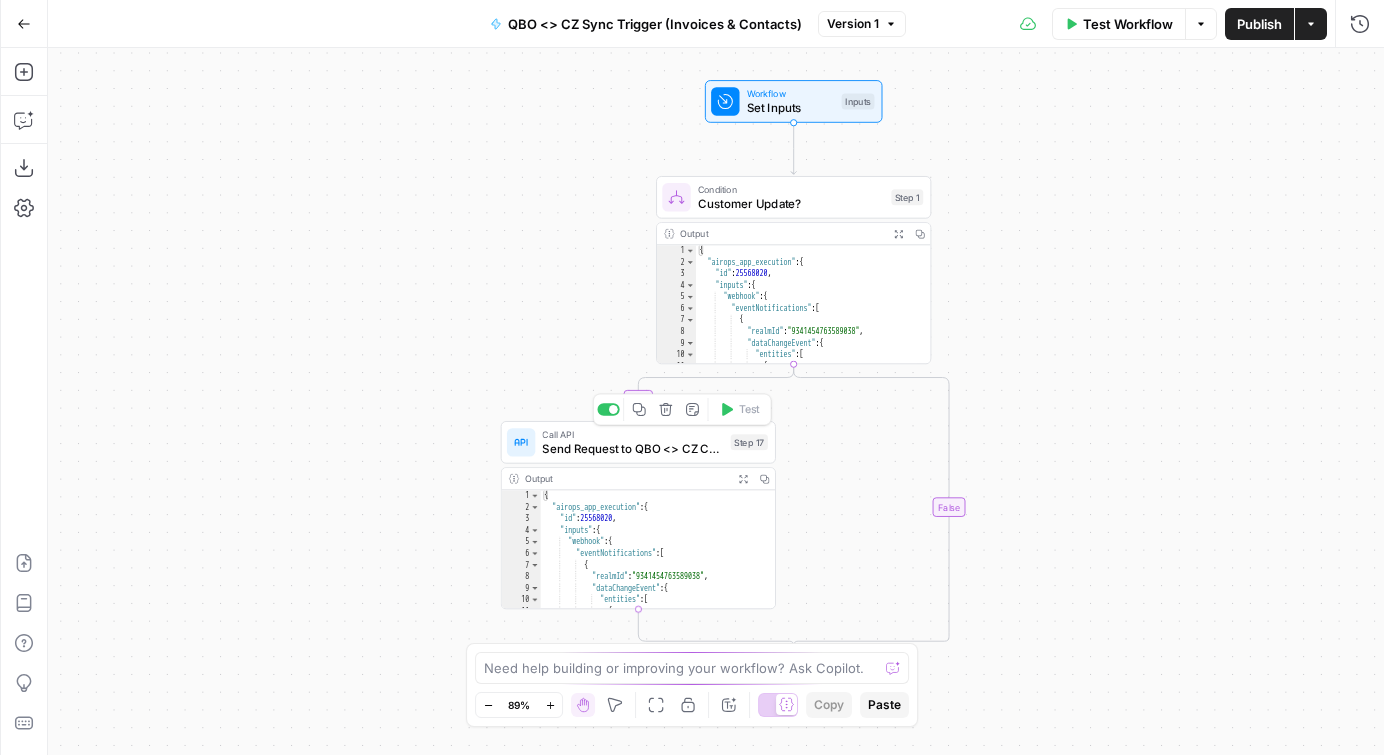 click on "Send Request to QBO <> CZ Contact Sync Workflow" at bounding box center [632, 449] 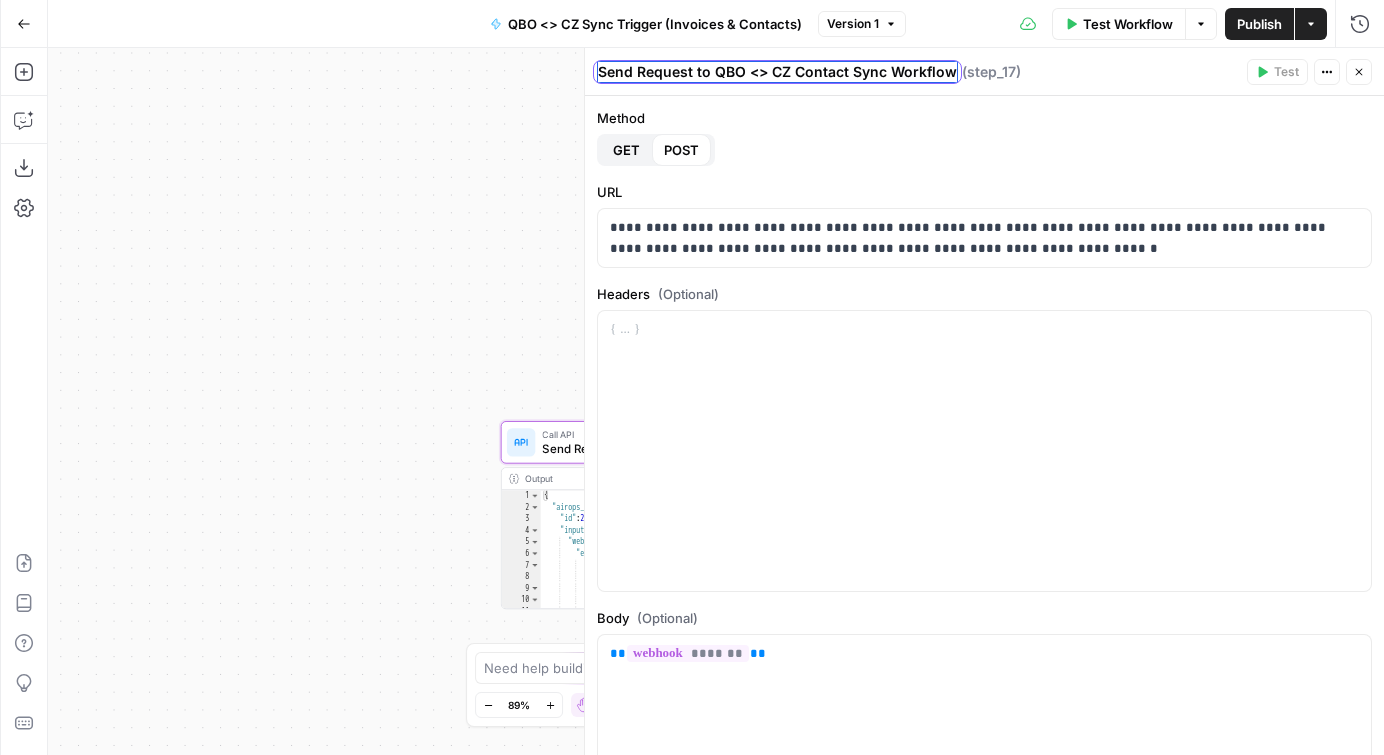 click on "Send Request to QBO <> CZ Contact Sync Workflow" at bounding box center (777, 72) 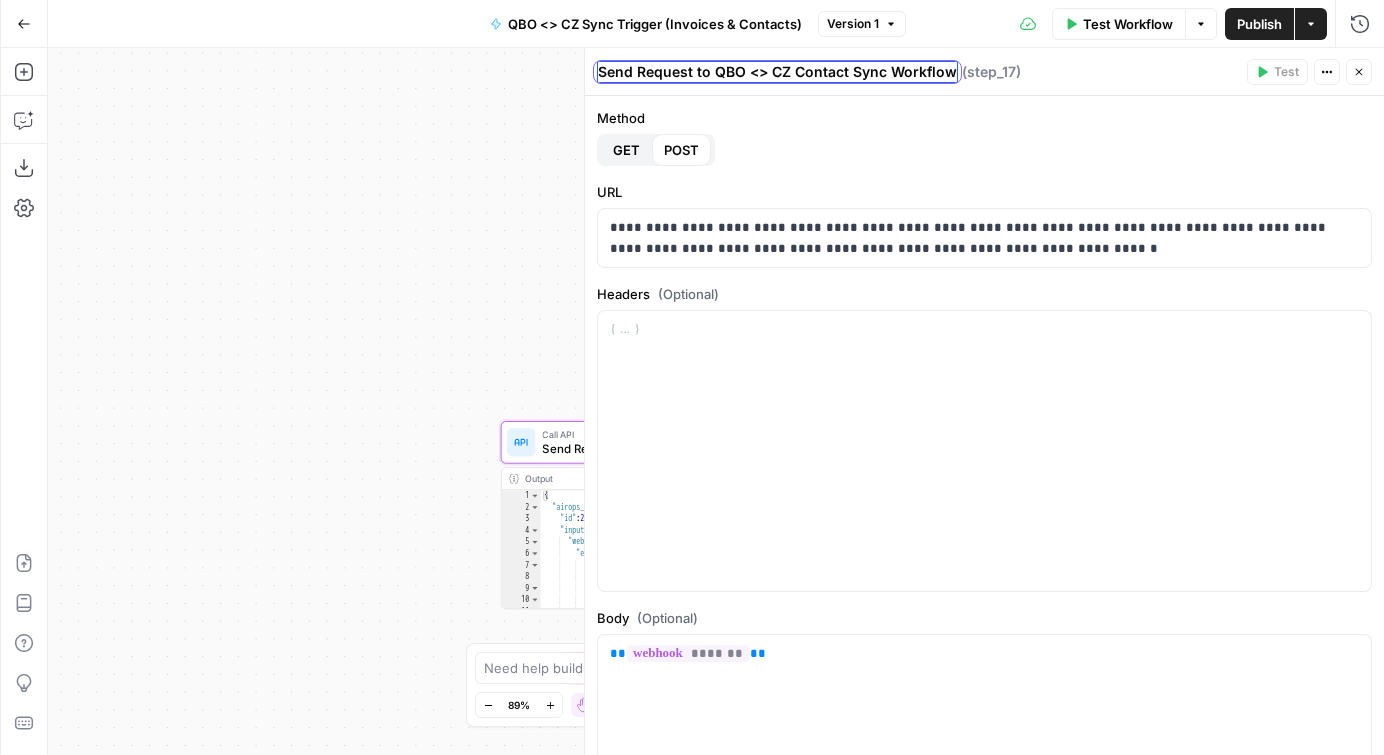 click on "Send Request to QBO <> CZ Contact Sync Workflow Send Request to QBO <> CZ Contact Sync Workflow  ( step_17 )" at bounding box center (919, 72) 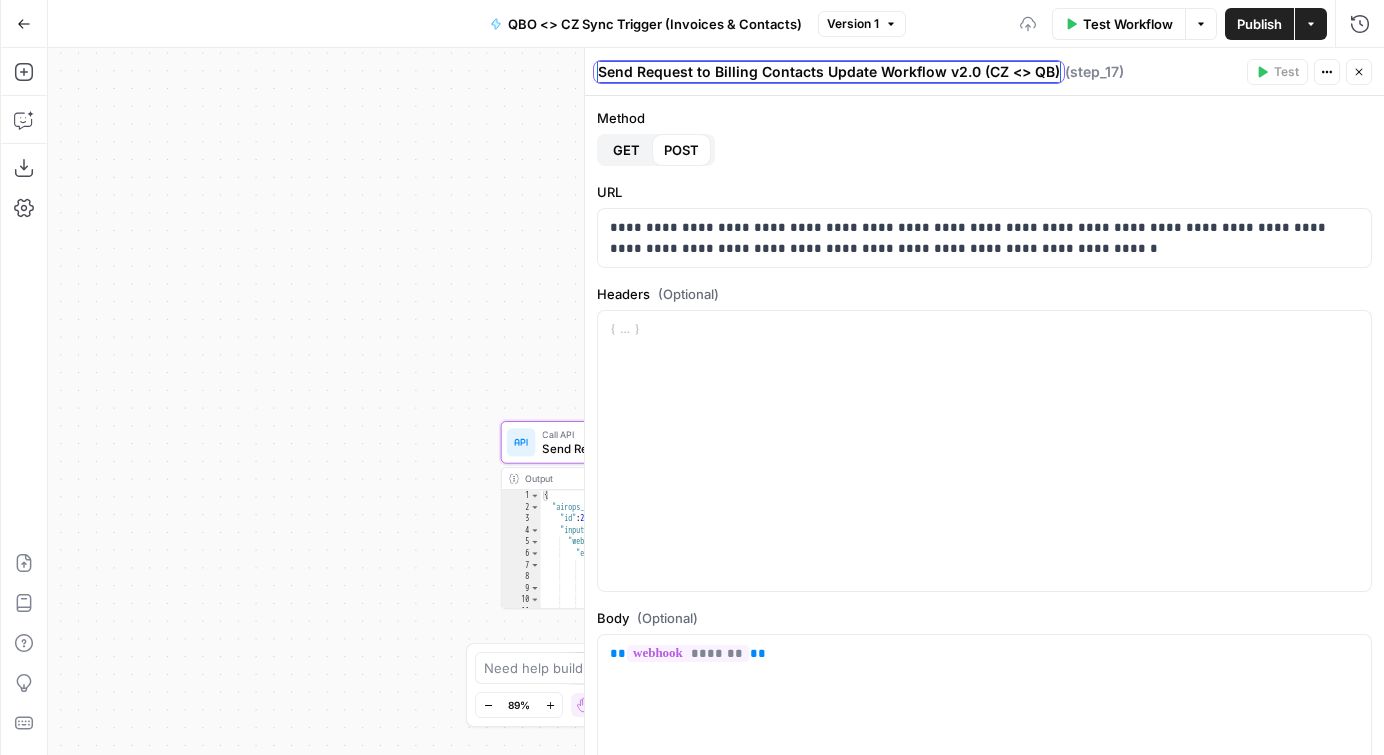 type on "Send Request to Billing Contacts Update Workflow v2.0 (CZ <> QB)" 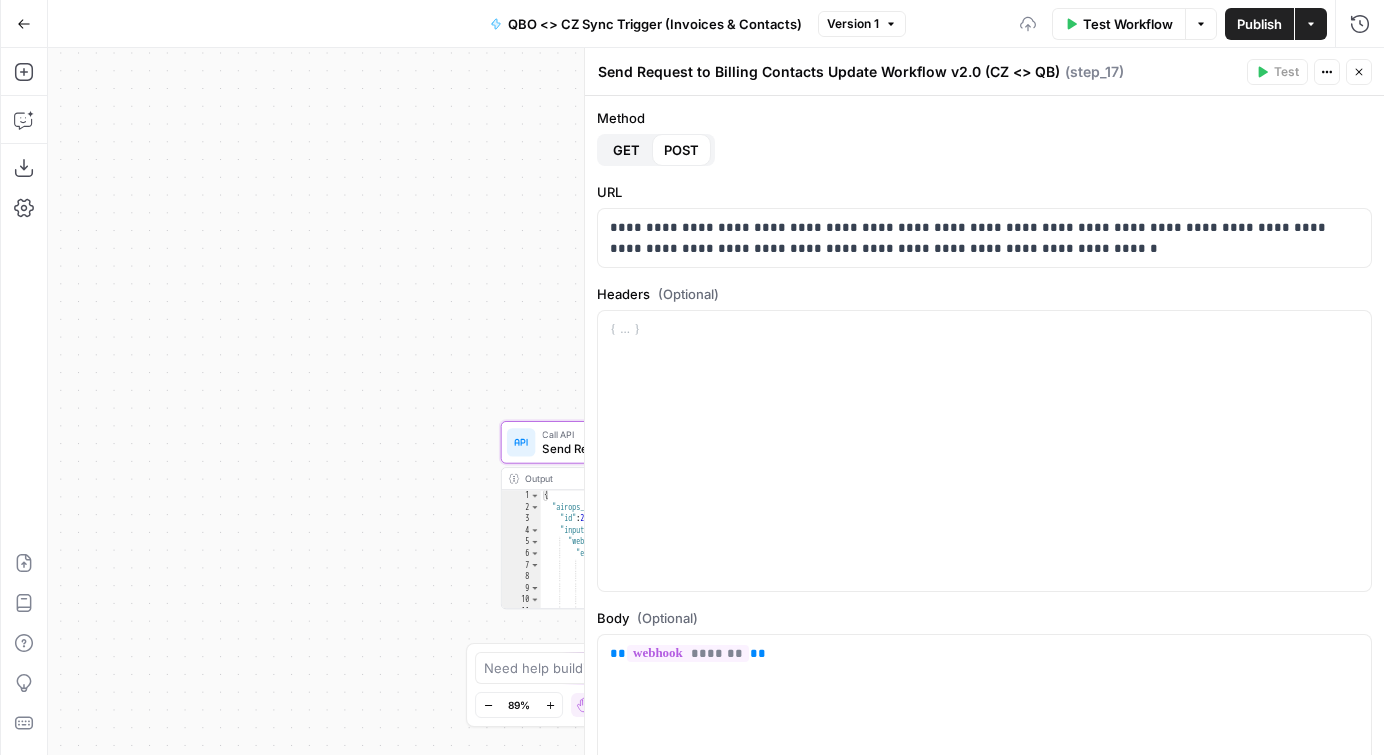 click on "Method" at bounding box center (984, 118) 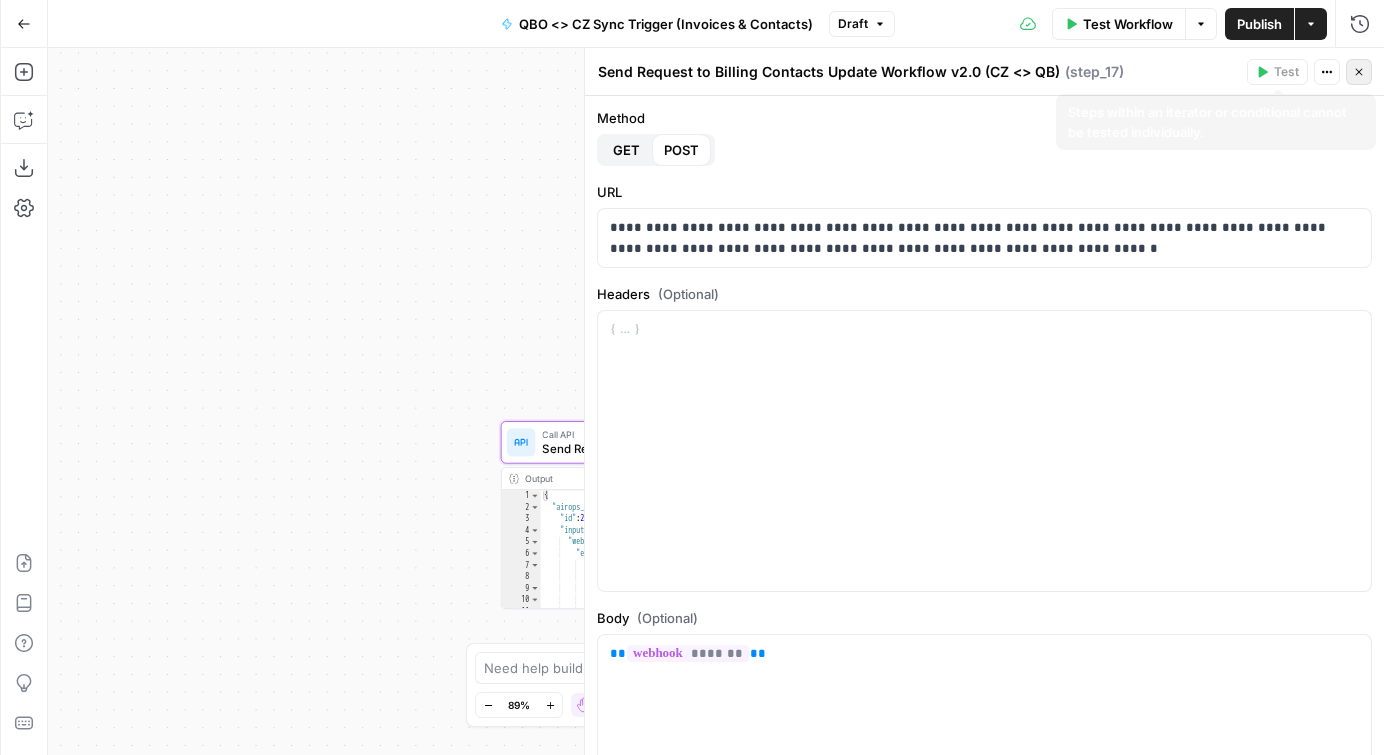 click 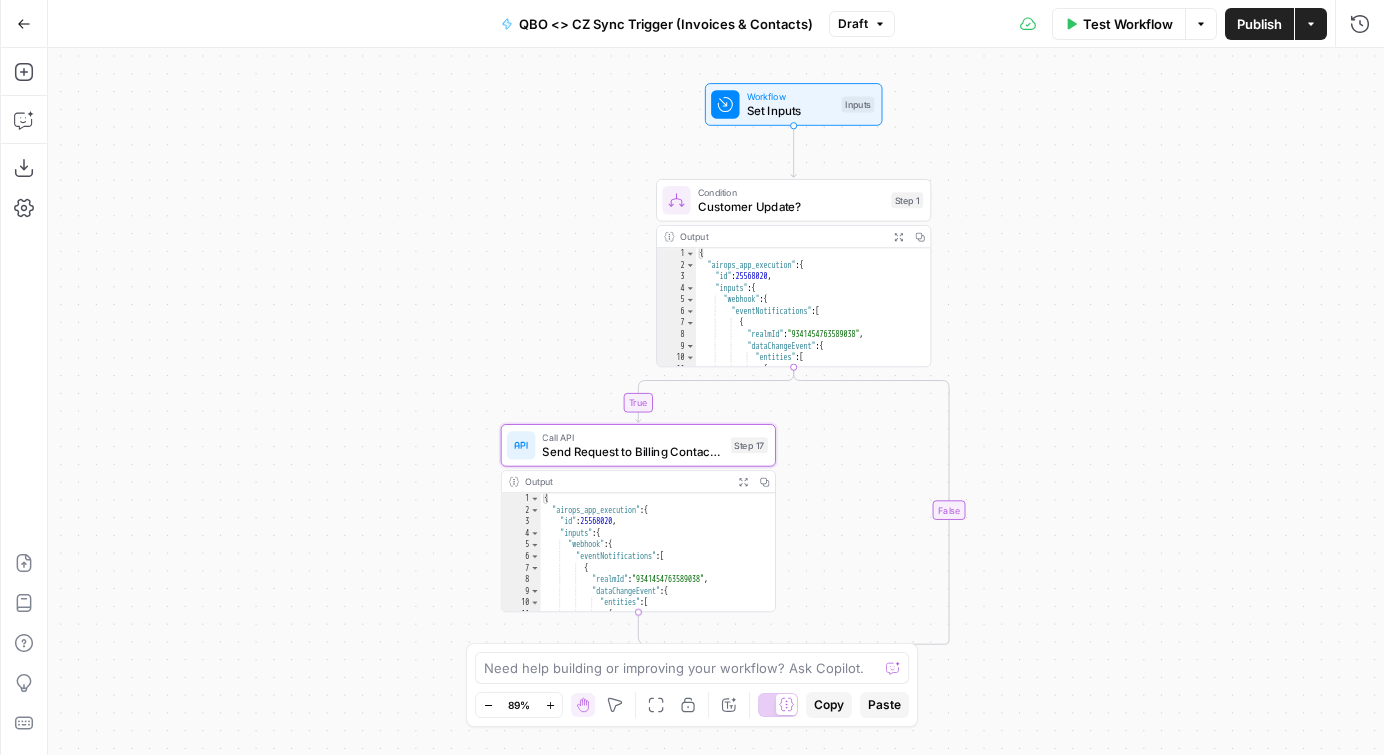 drag, startPoint x: 993, startPoint y: 232, endPoint x: 996, endPoint y: 244, distance: 12.369317 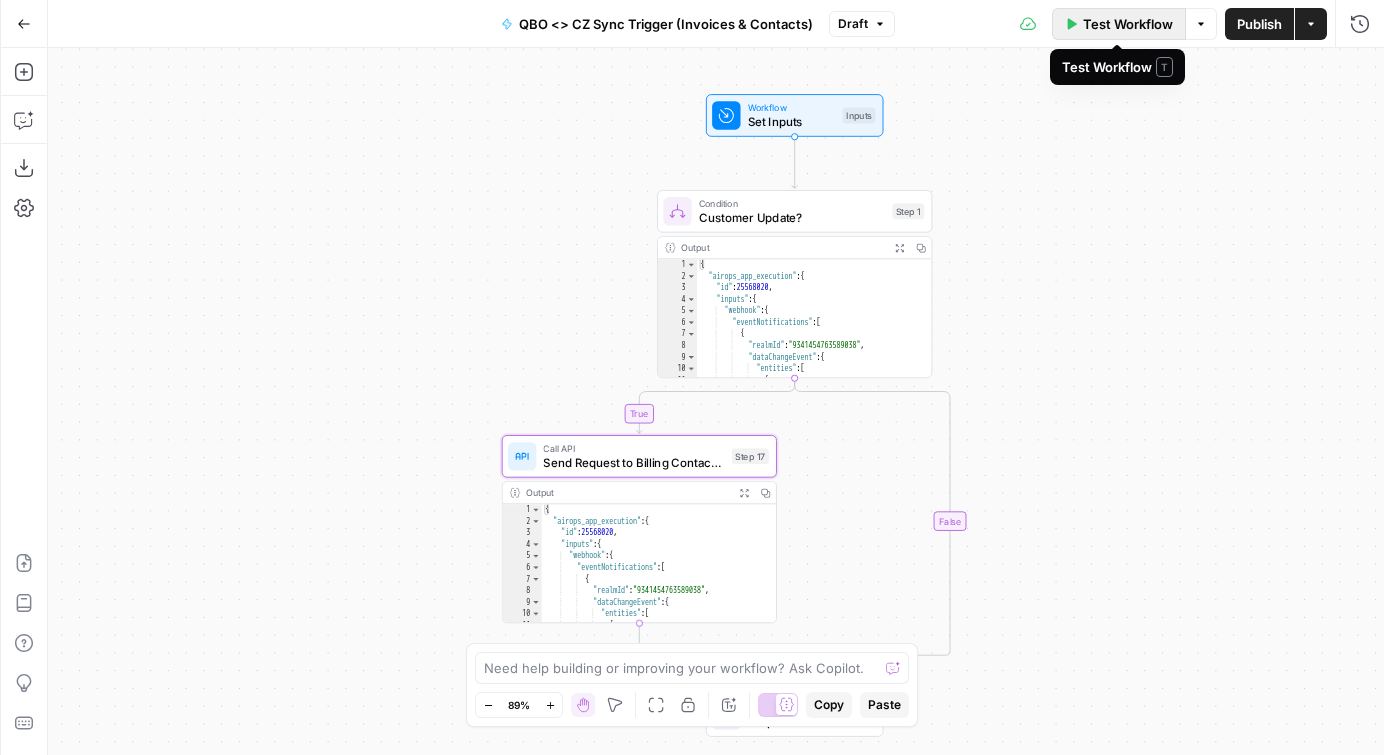 click on "Test Workflow" at bounding box center (1128, 24) 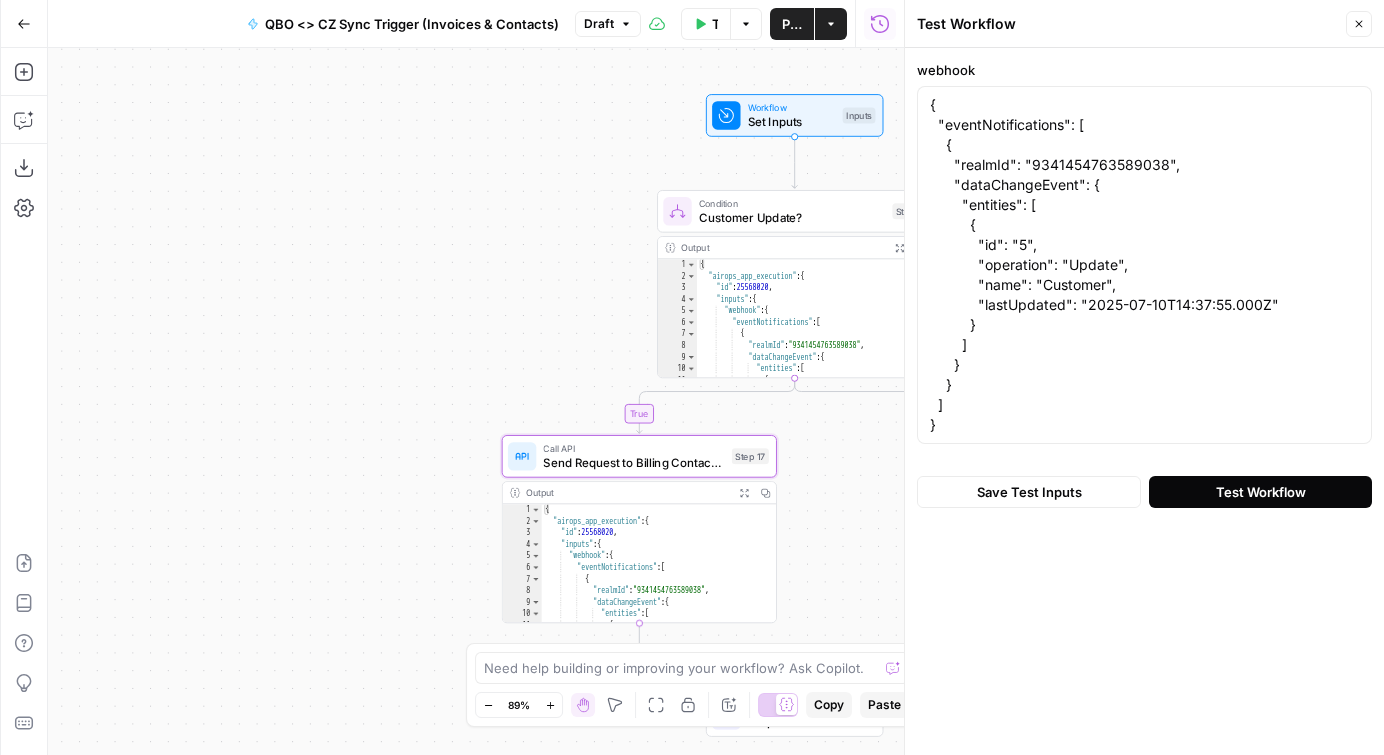 click on "Test Workflow" at bounding box center [1260, 492] 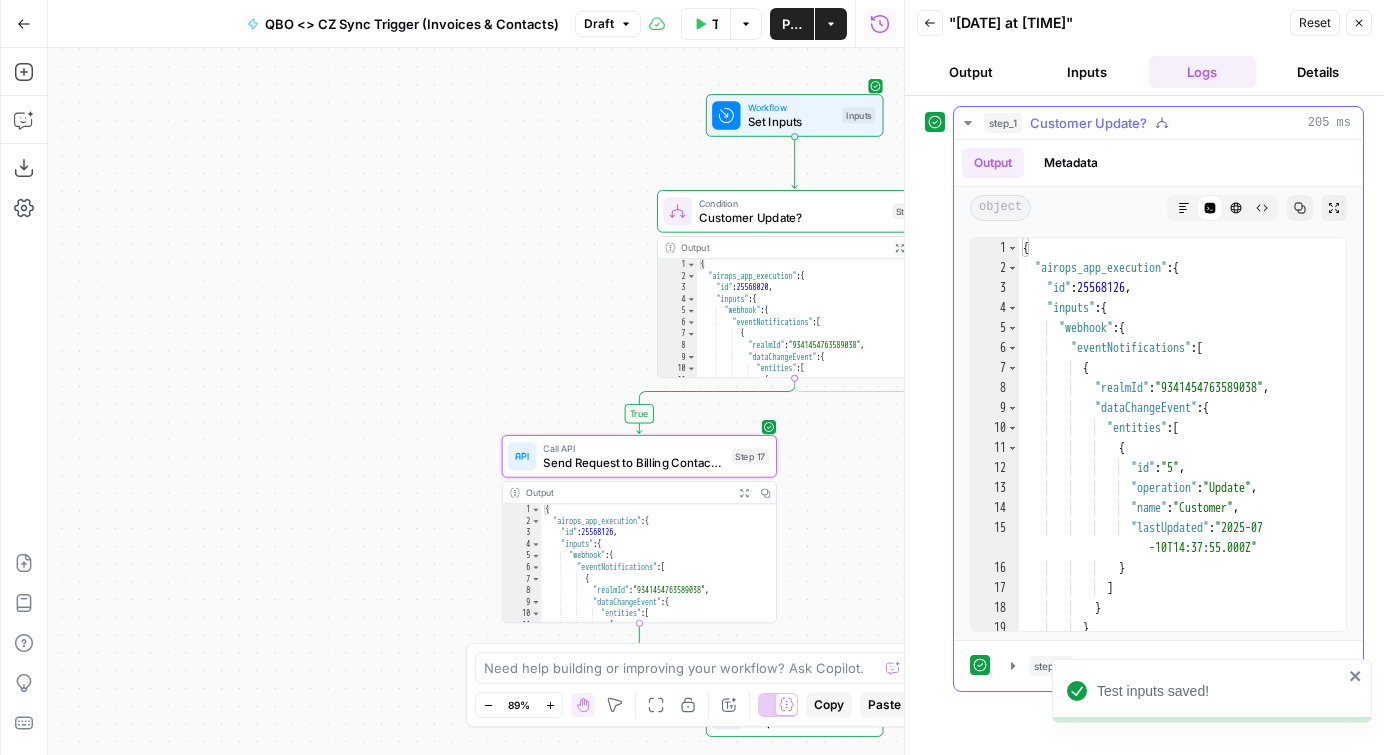 click 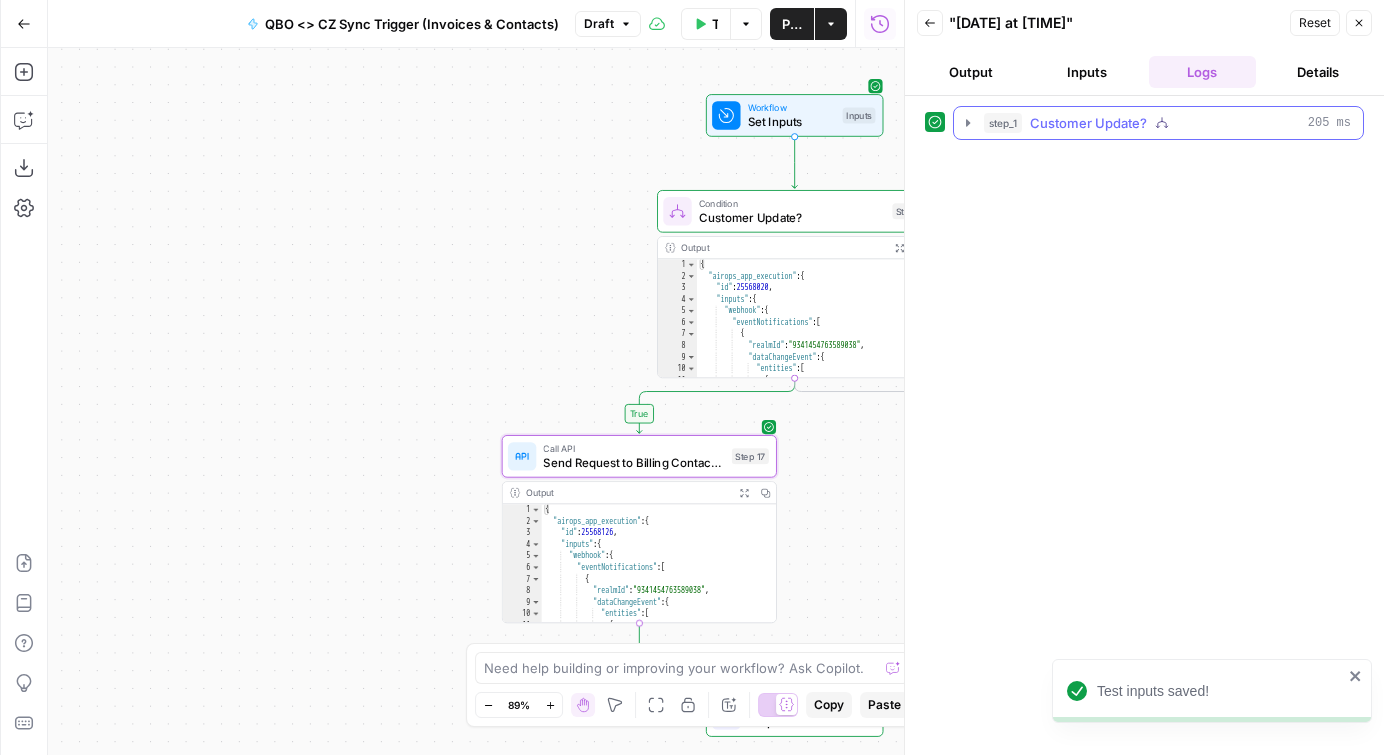 click 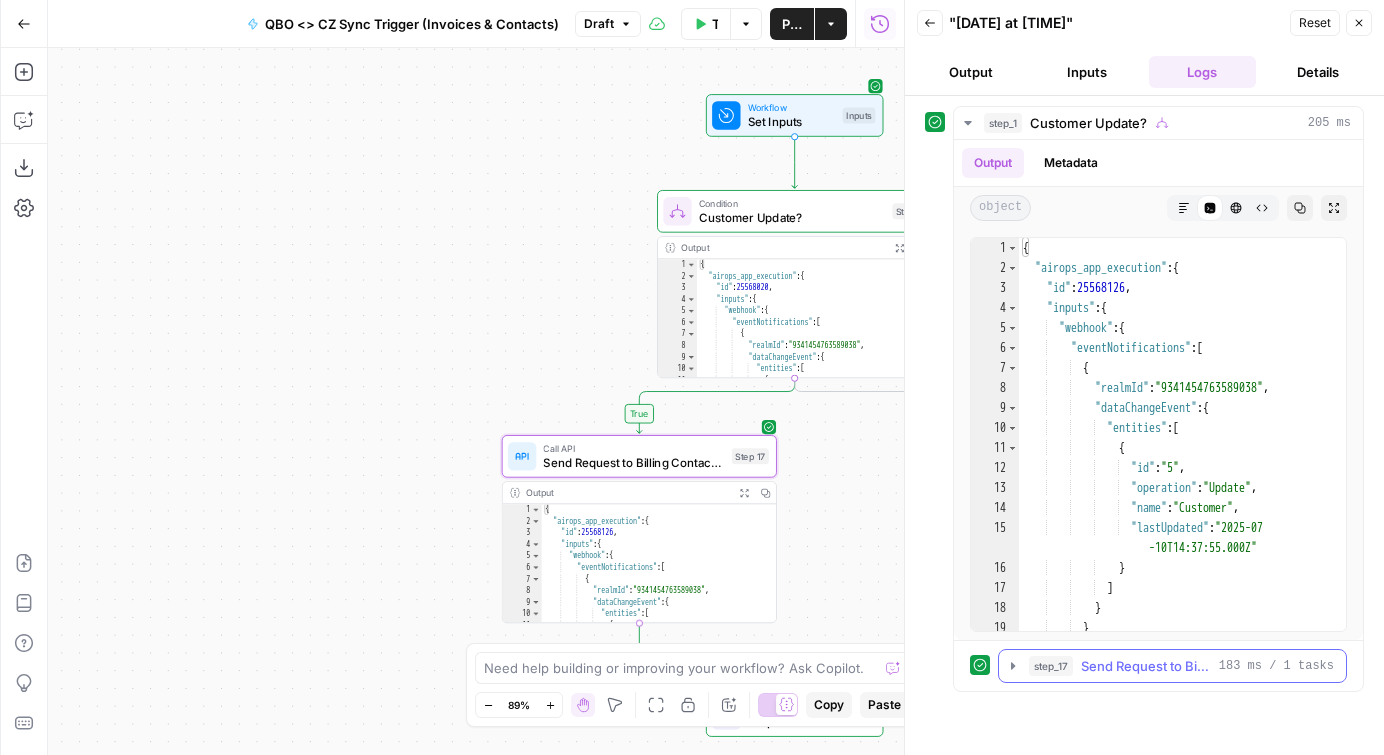 click 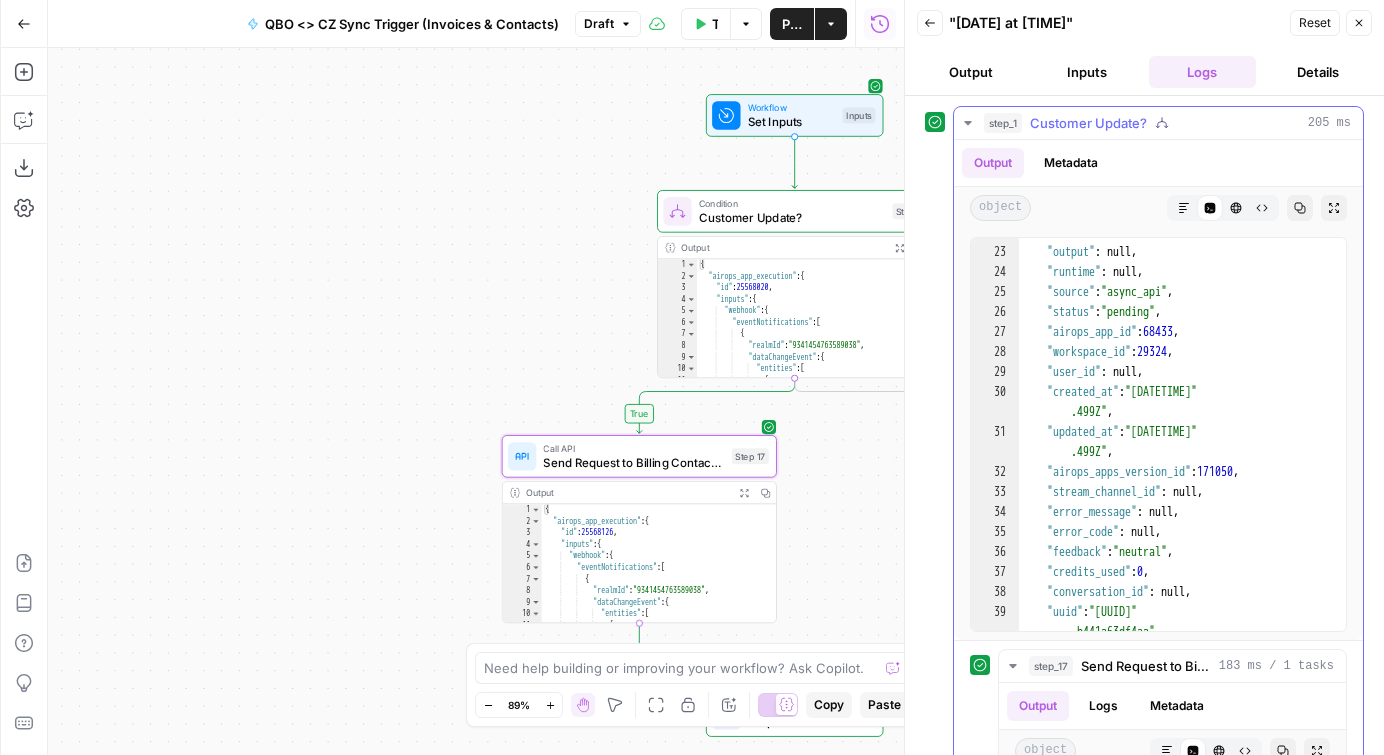 scroll, scrollTop: 627, scrollLeft: 0, axis: vertical 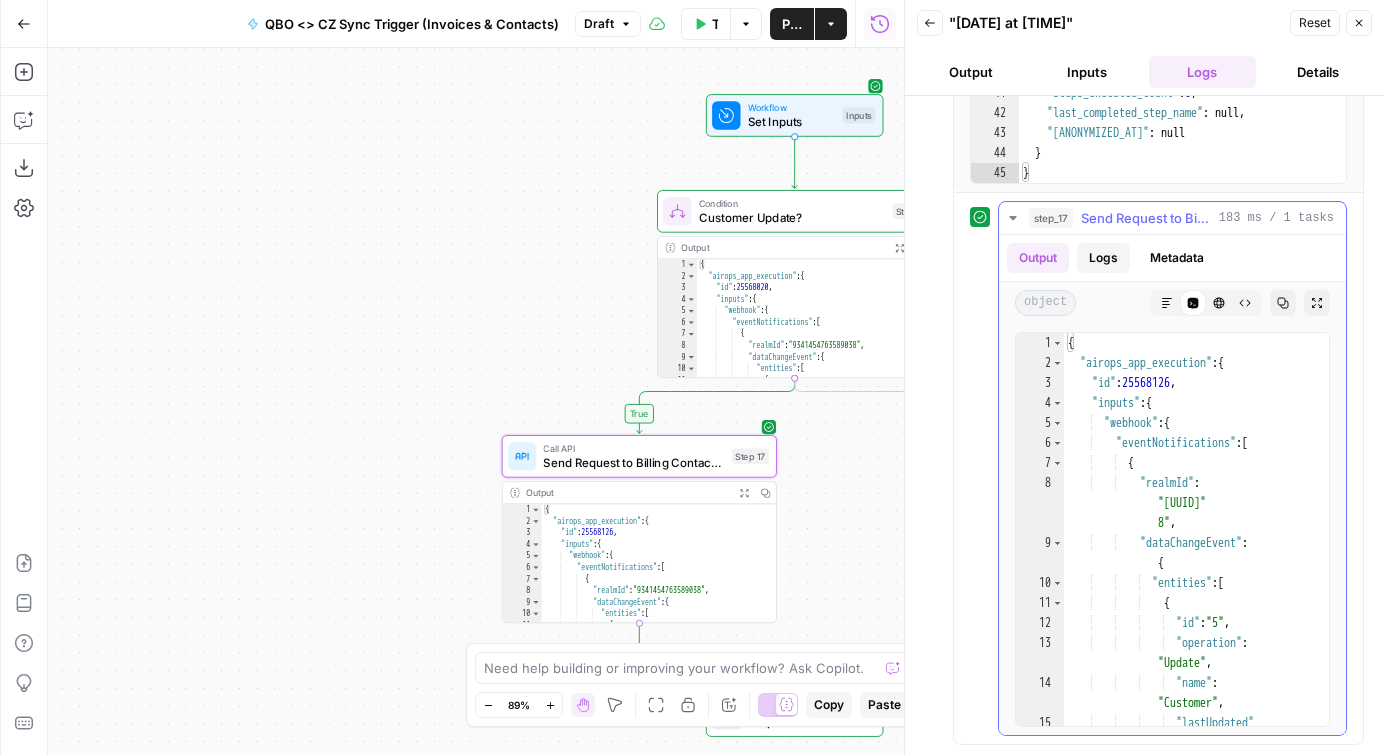 click on "Logs" at bounding box center [1103, 258] 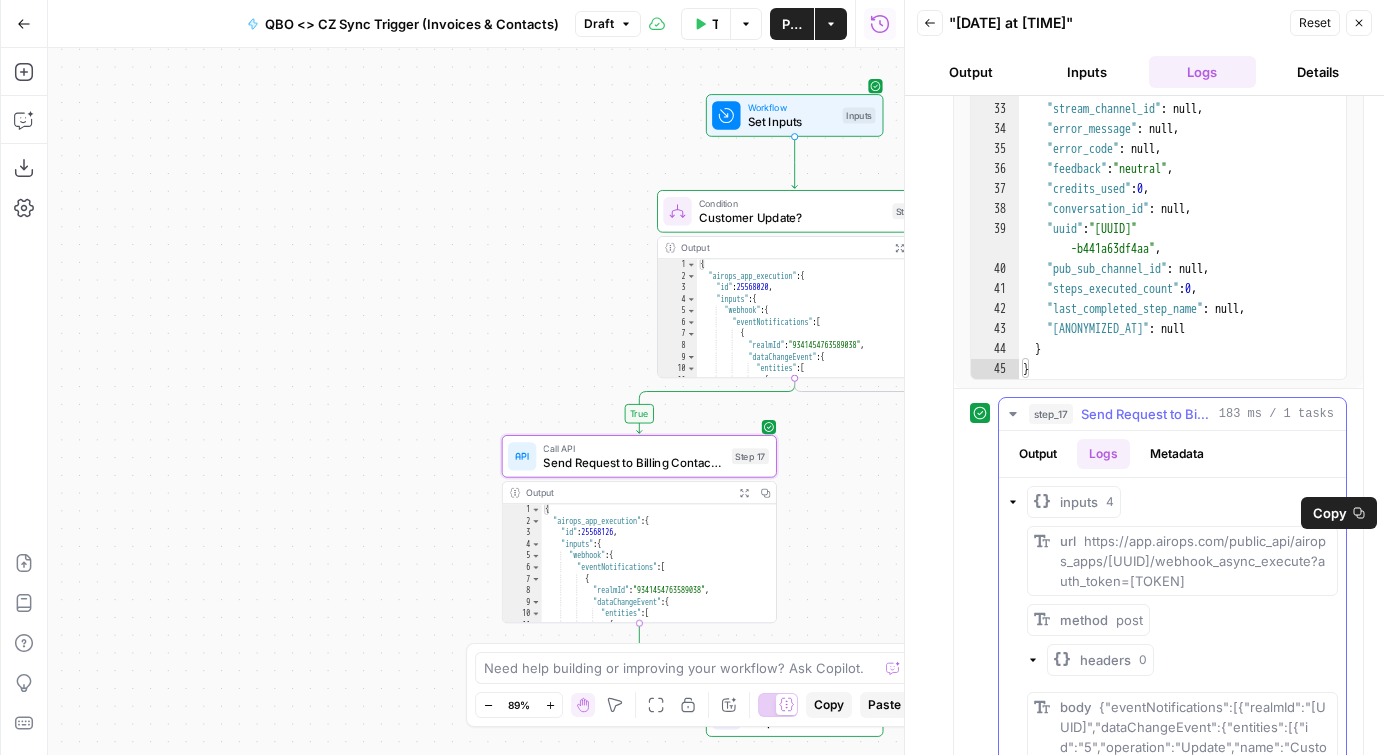 scroll, scrollTop: 367, scrollLeft: 0, axis: vertical 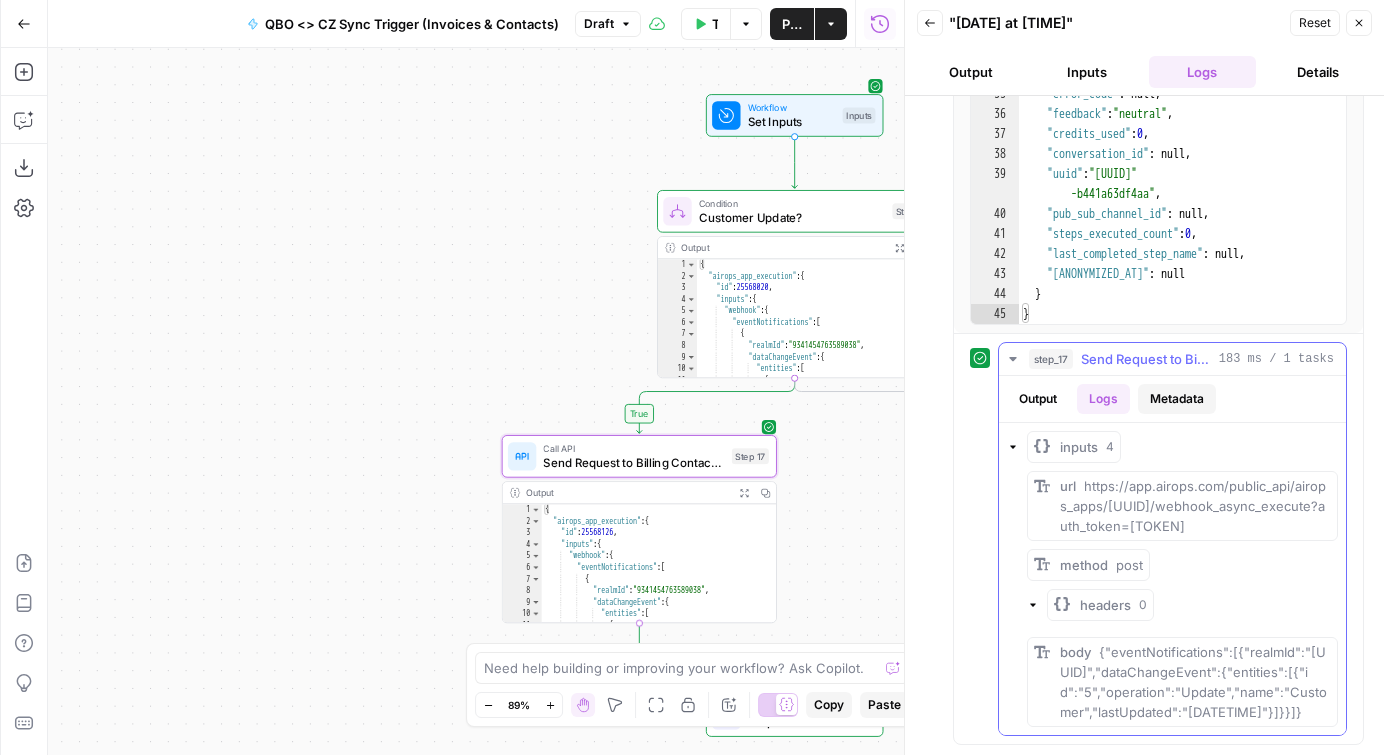 click on "Metadata" at bounding box center [1177, 399] 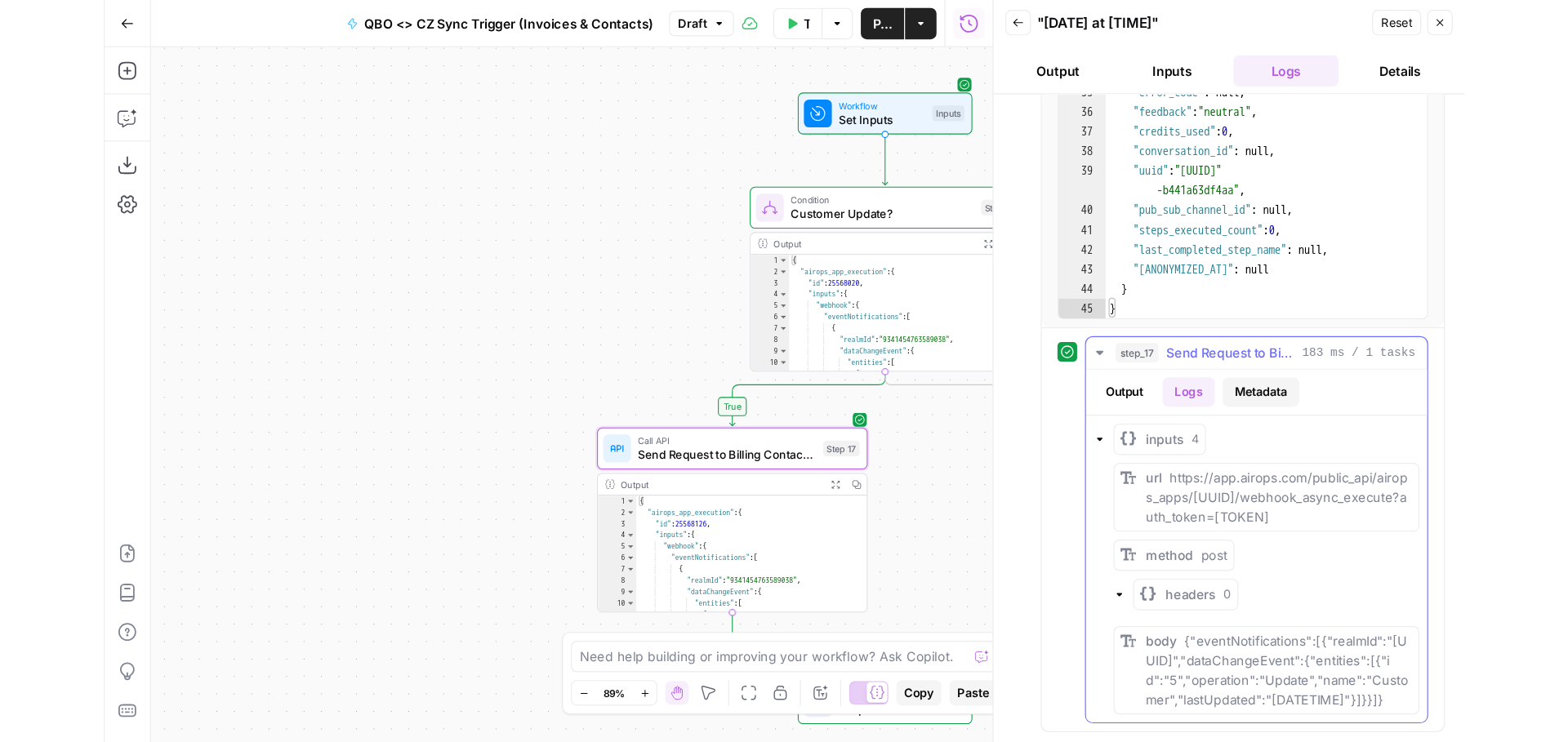scroll, scrollTop: 120, scrollLeft: 0, axis: vertical 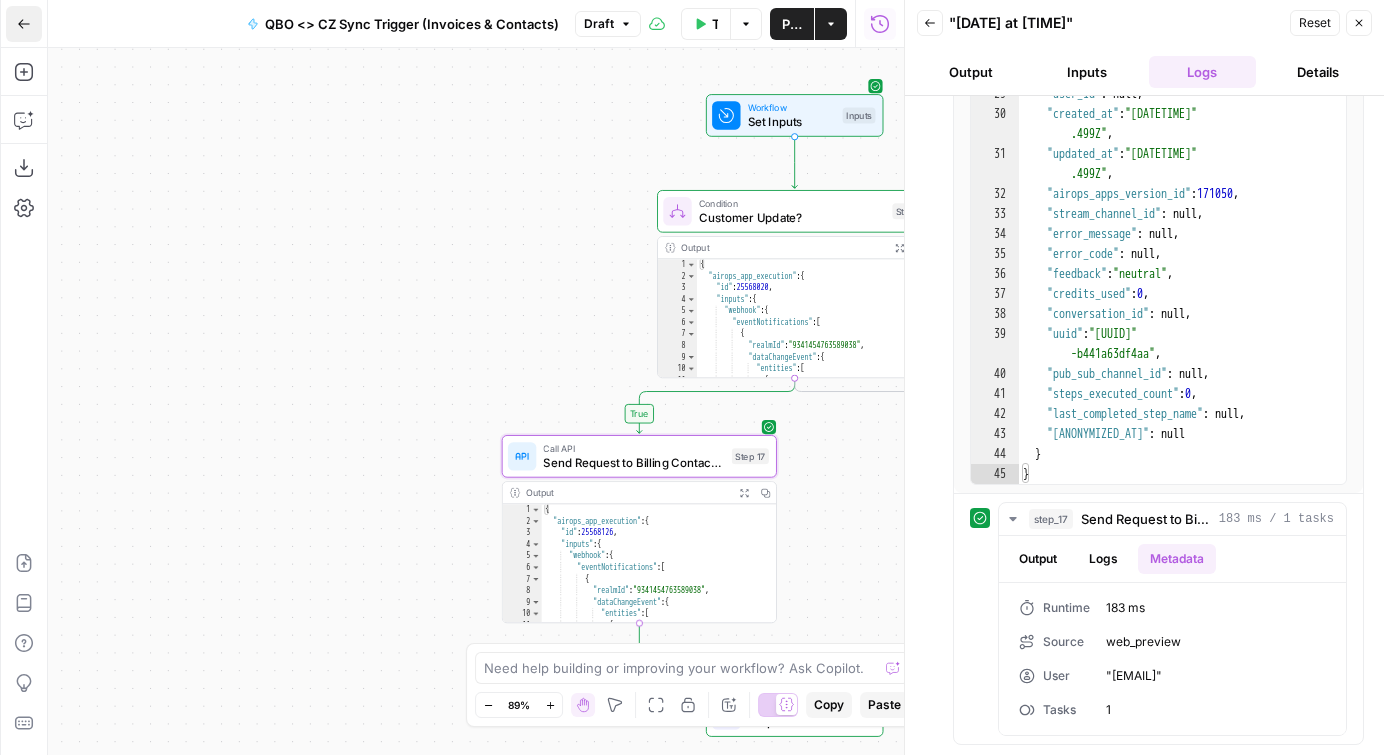 click on "Go Back" at bounding box center (24, 24) 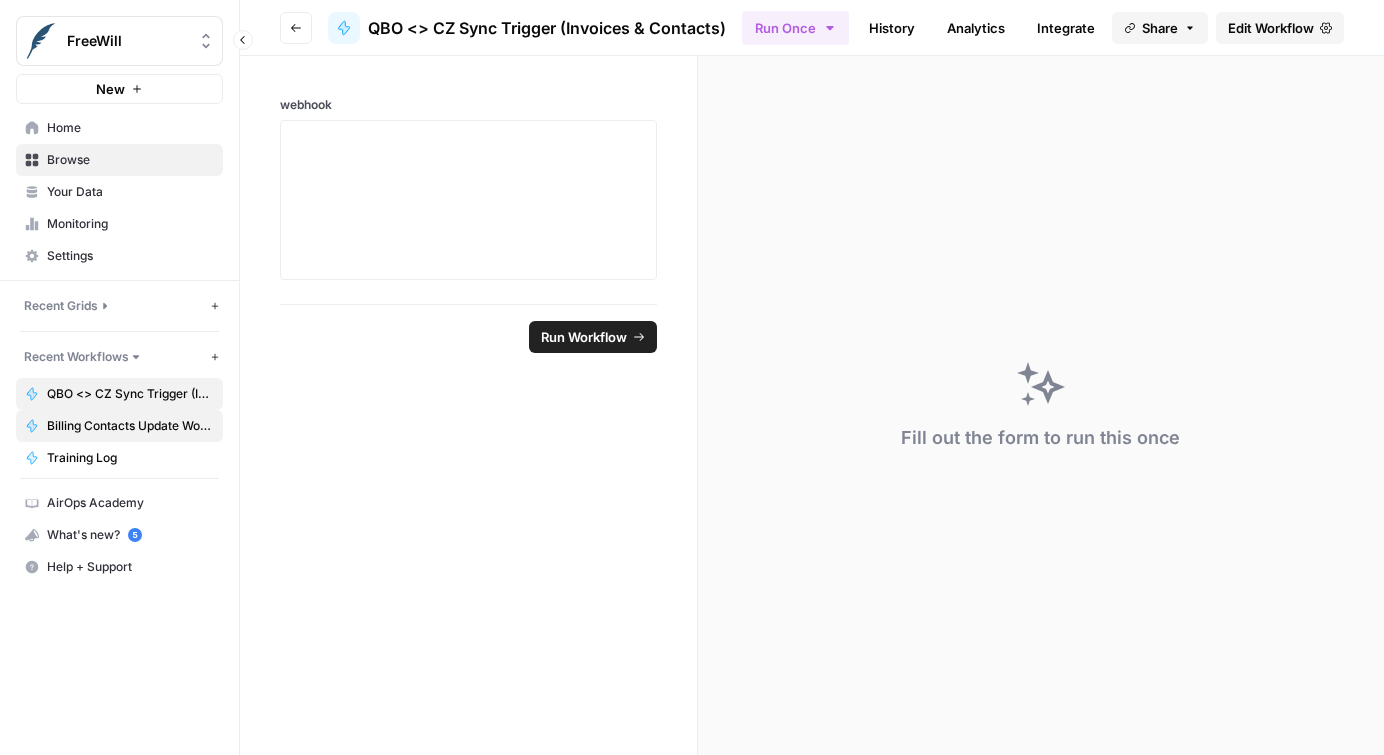 click on "Billing Contacts Update Workflow v2.0 (CZ <> QB)" at bounding box center [130, 426] 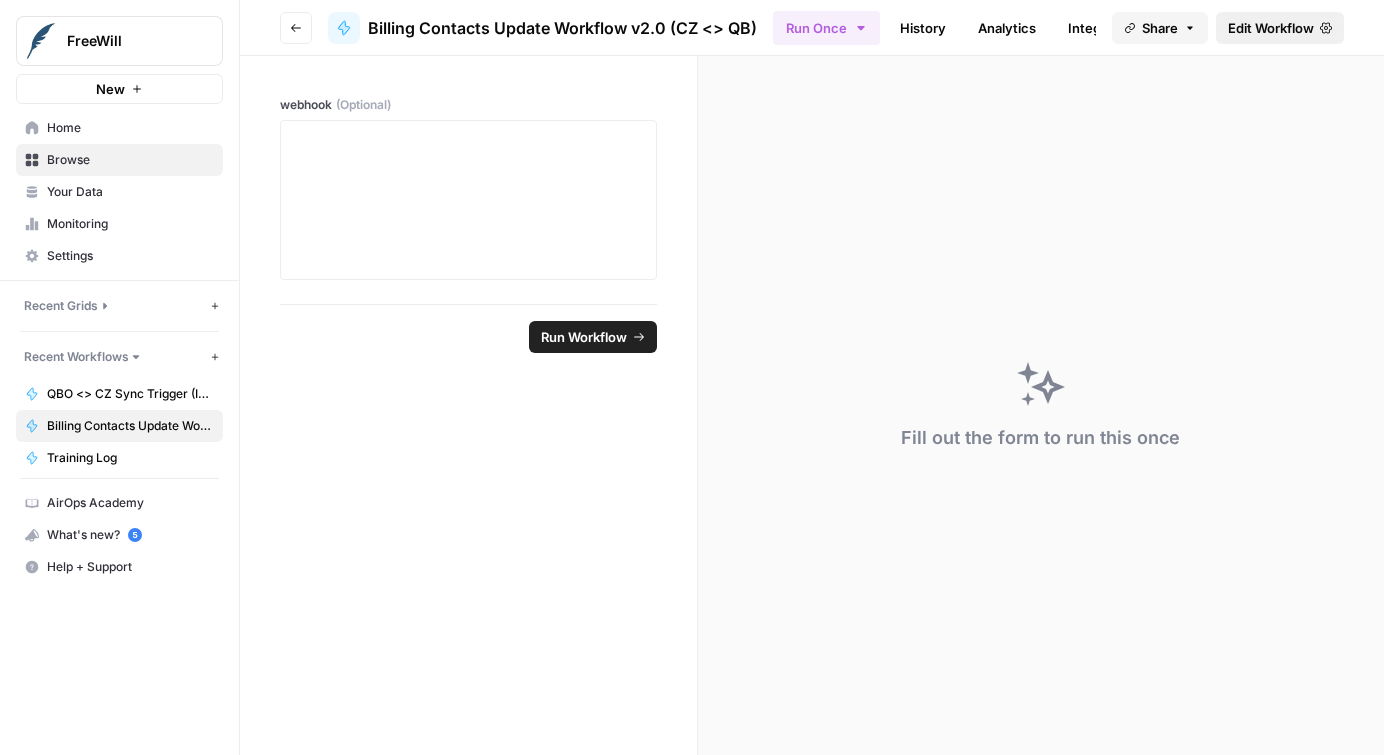 click on "Edit Workflow" at bounding box center [1271, 28] 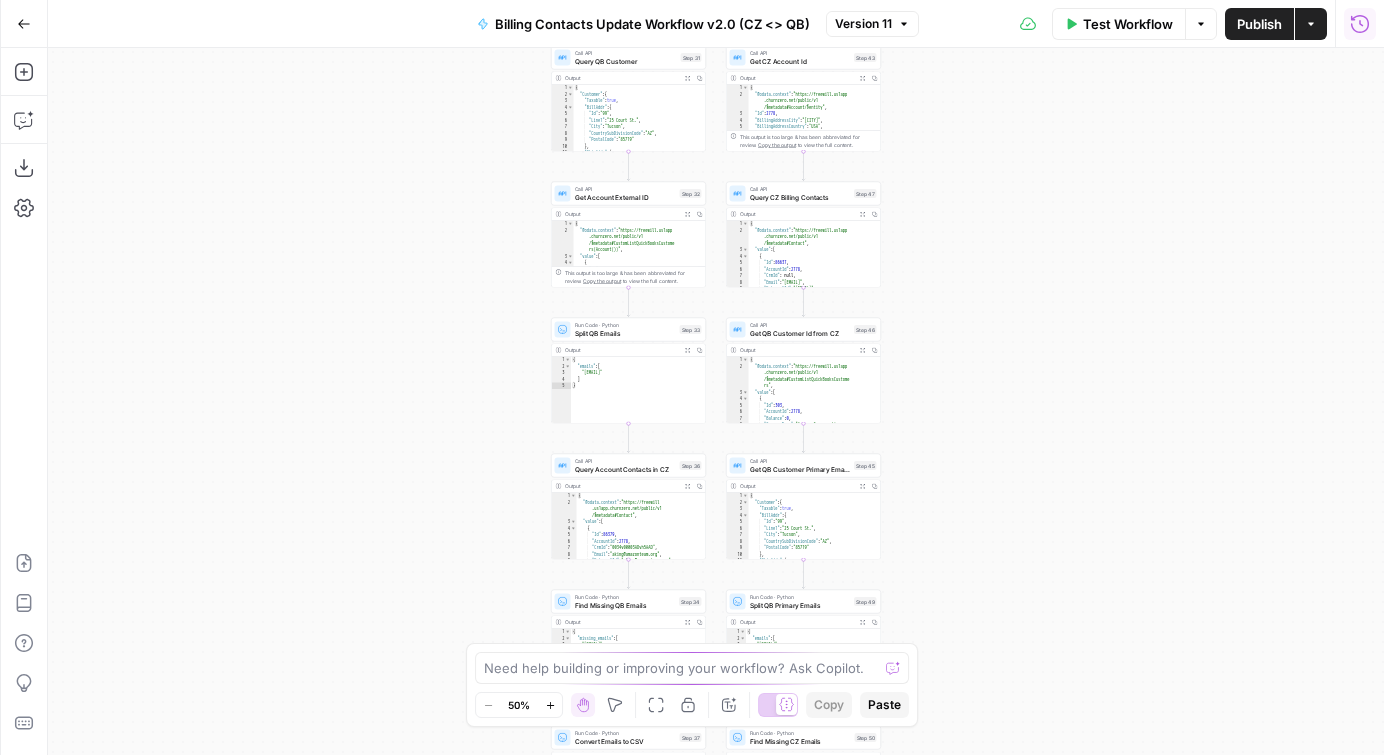 click 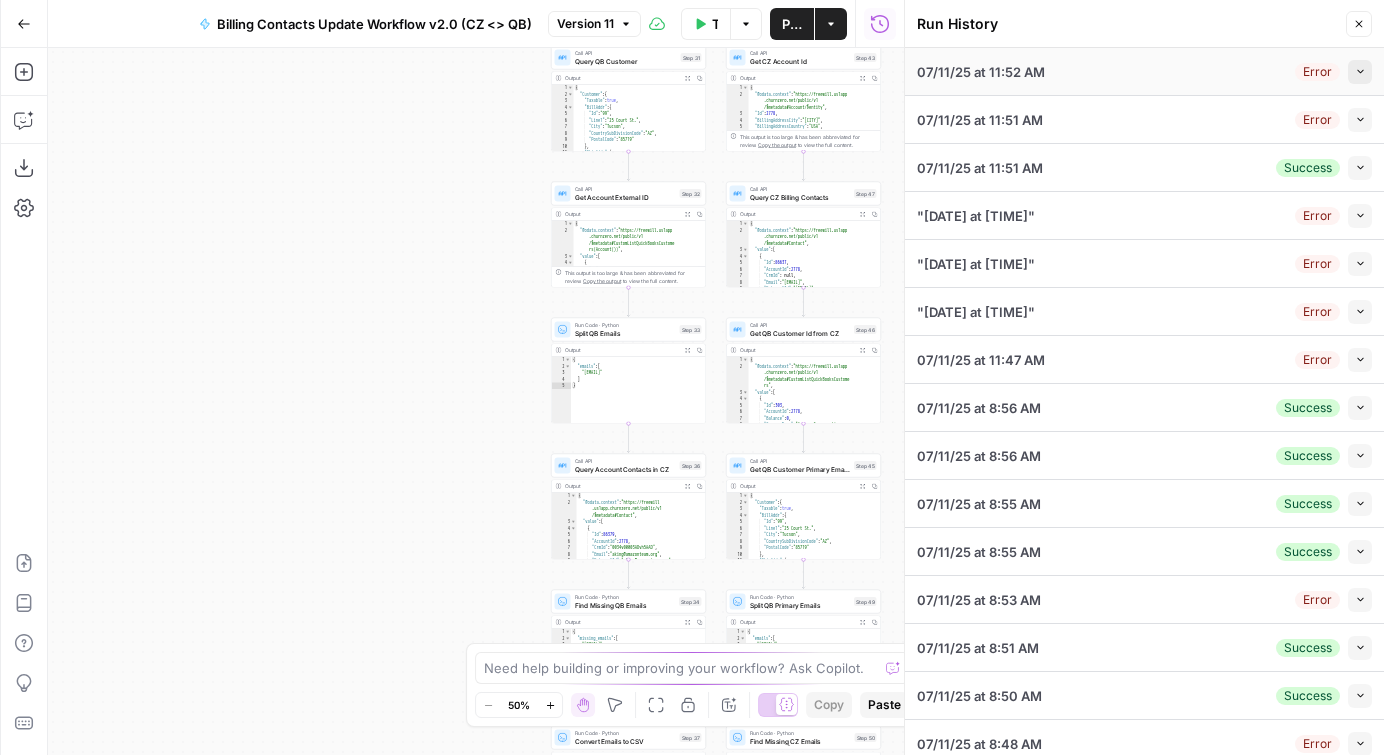 click on "Collapse" at bounding box center (1360, 72) 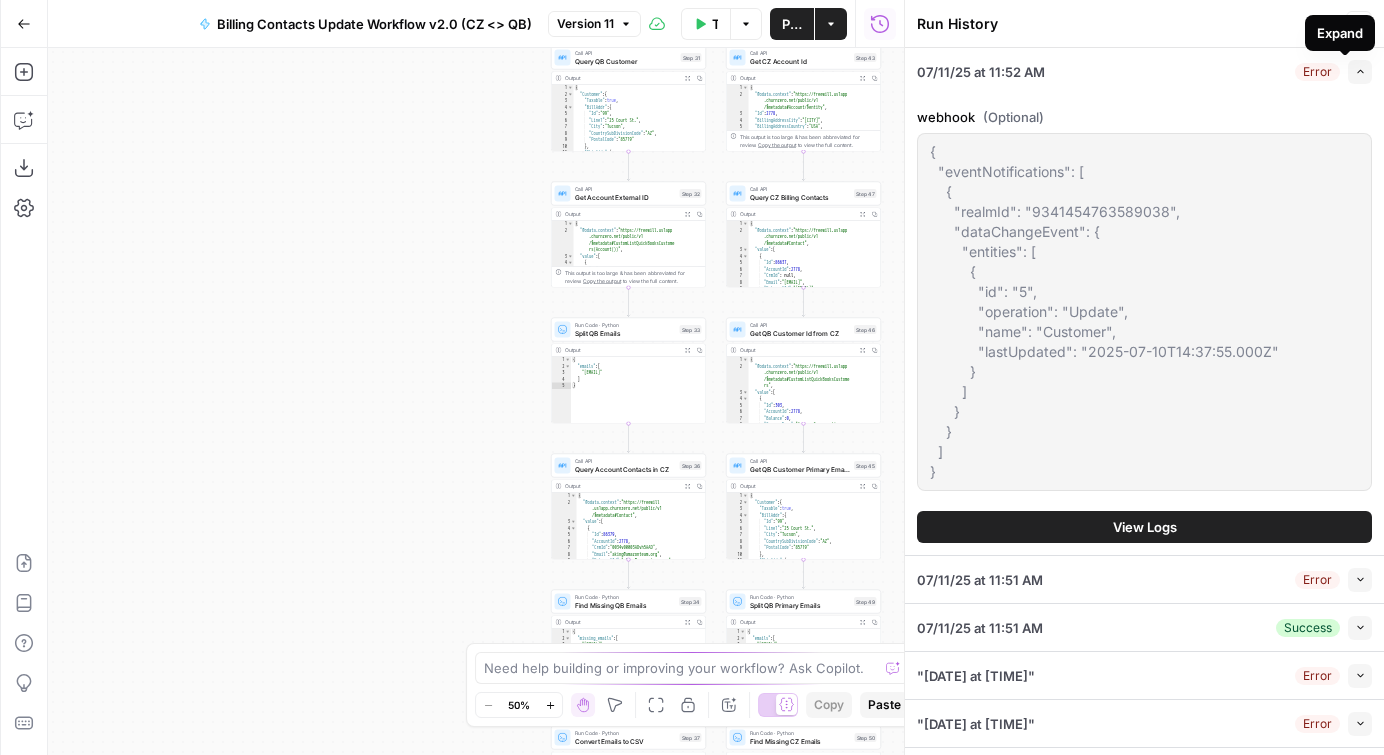 click on "Expand" at bounding box center [1340, 33] 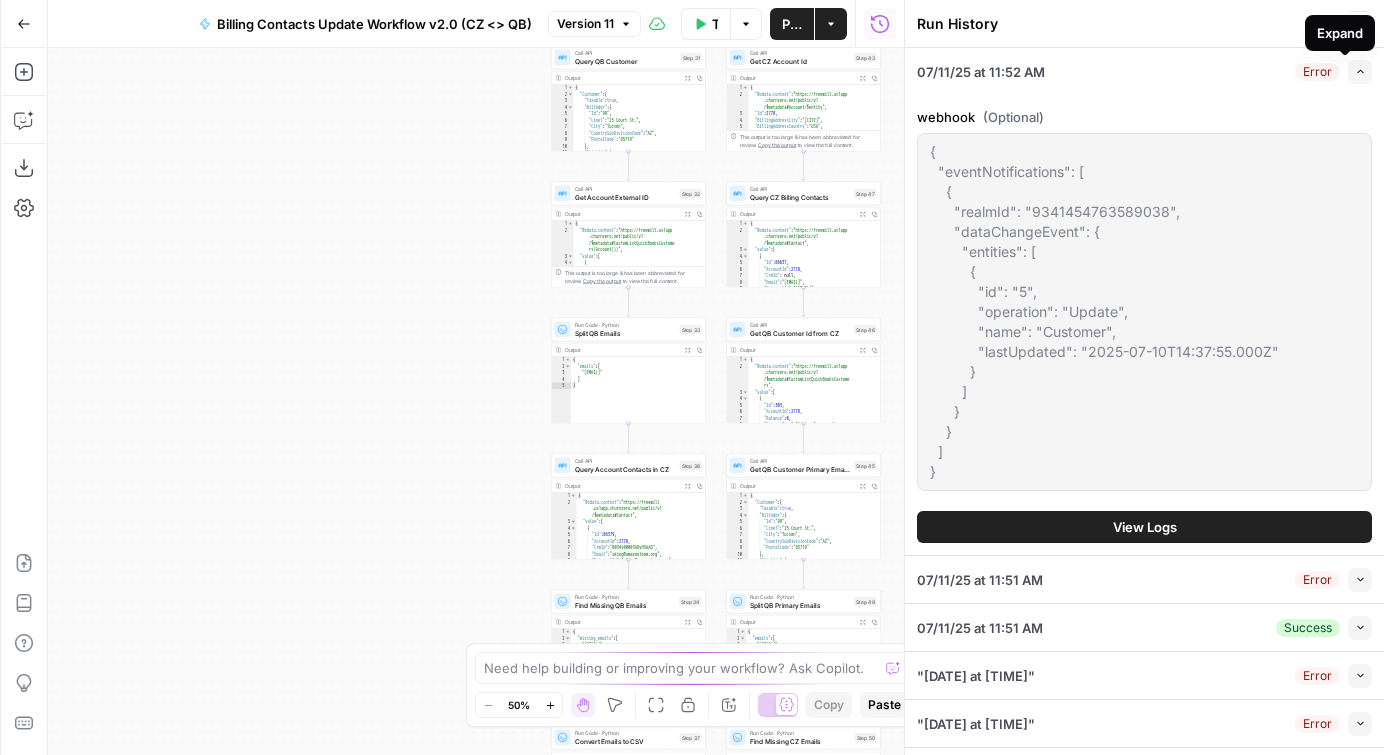 click on "Run History" at bounding box center [1128, 24] 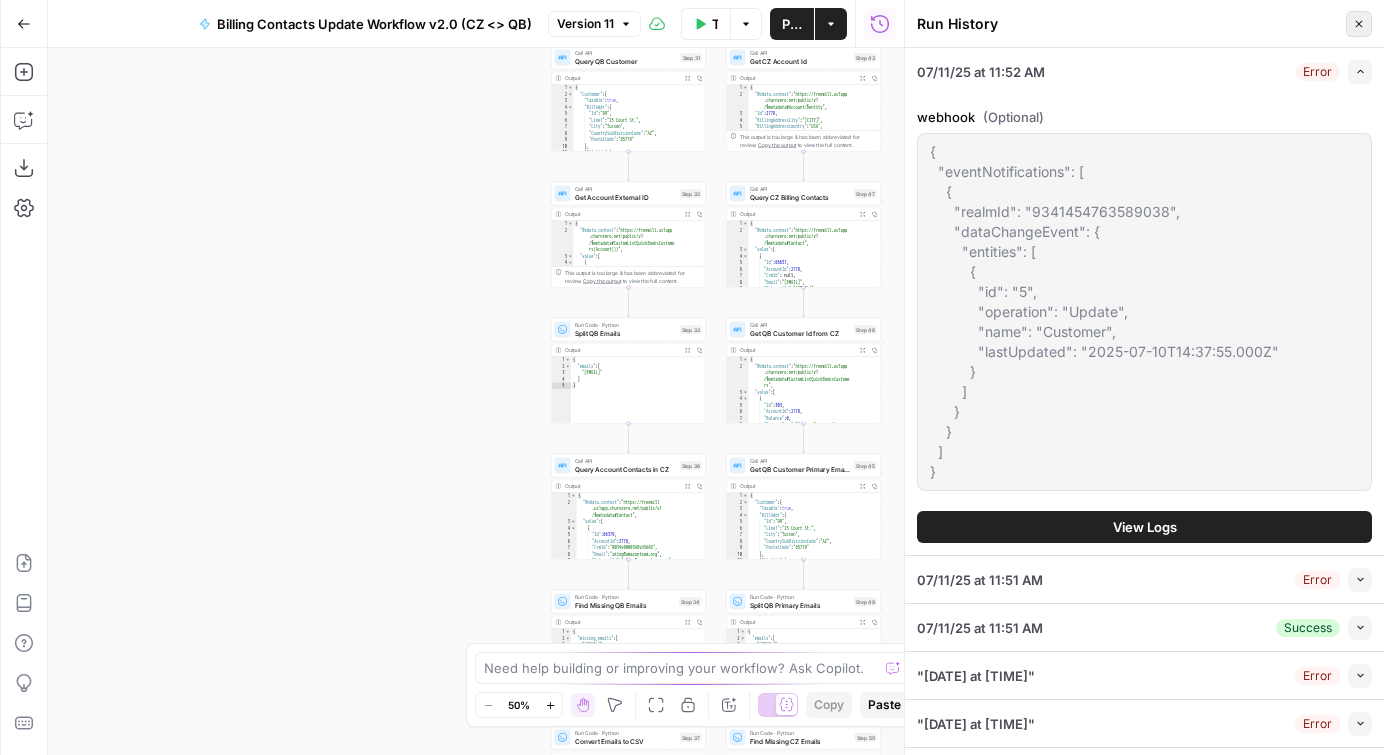 click on "Close" at bounding box center [1359, 24] 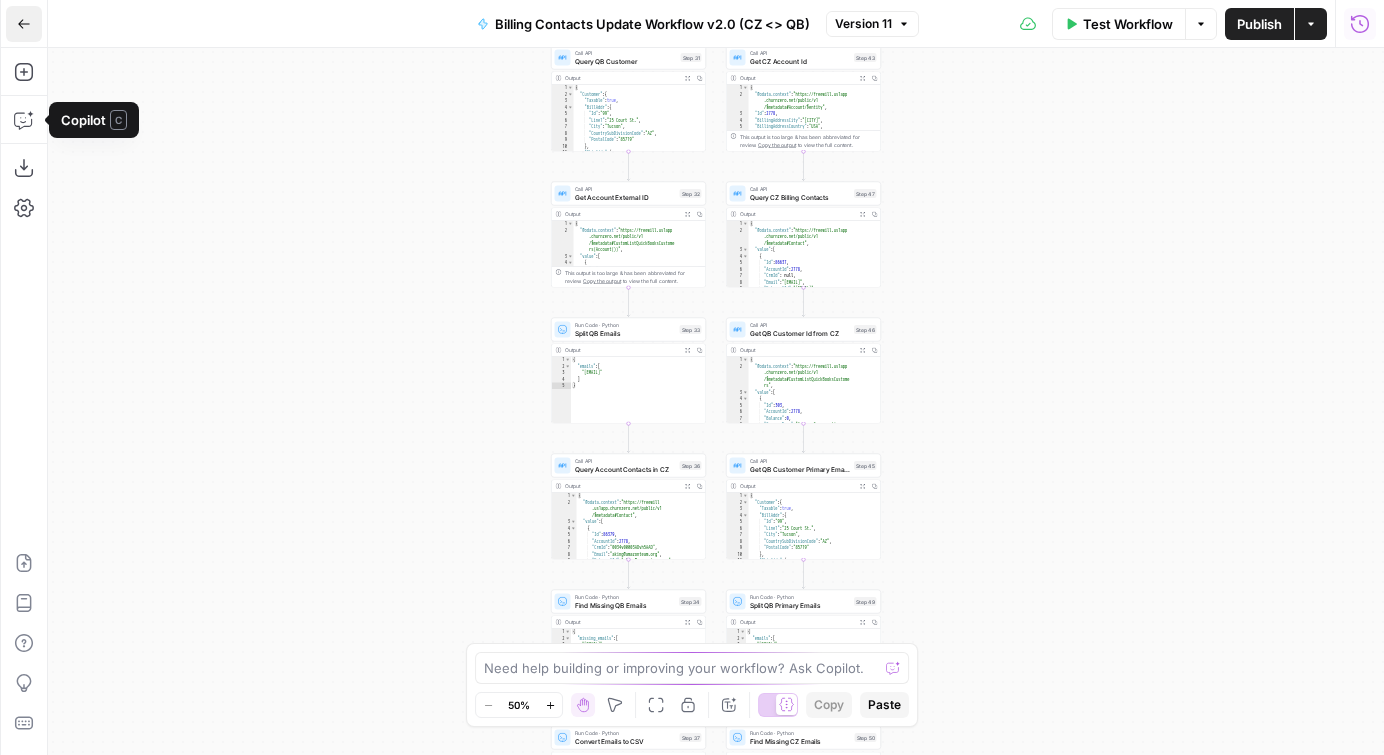 click 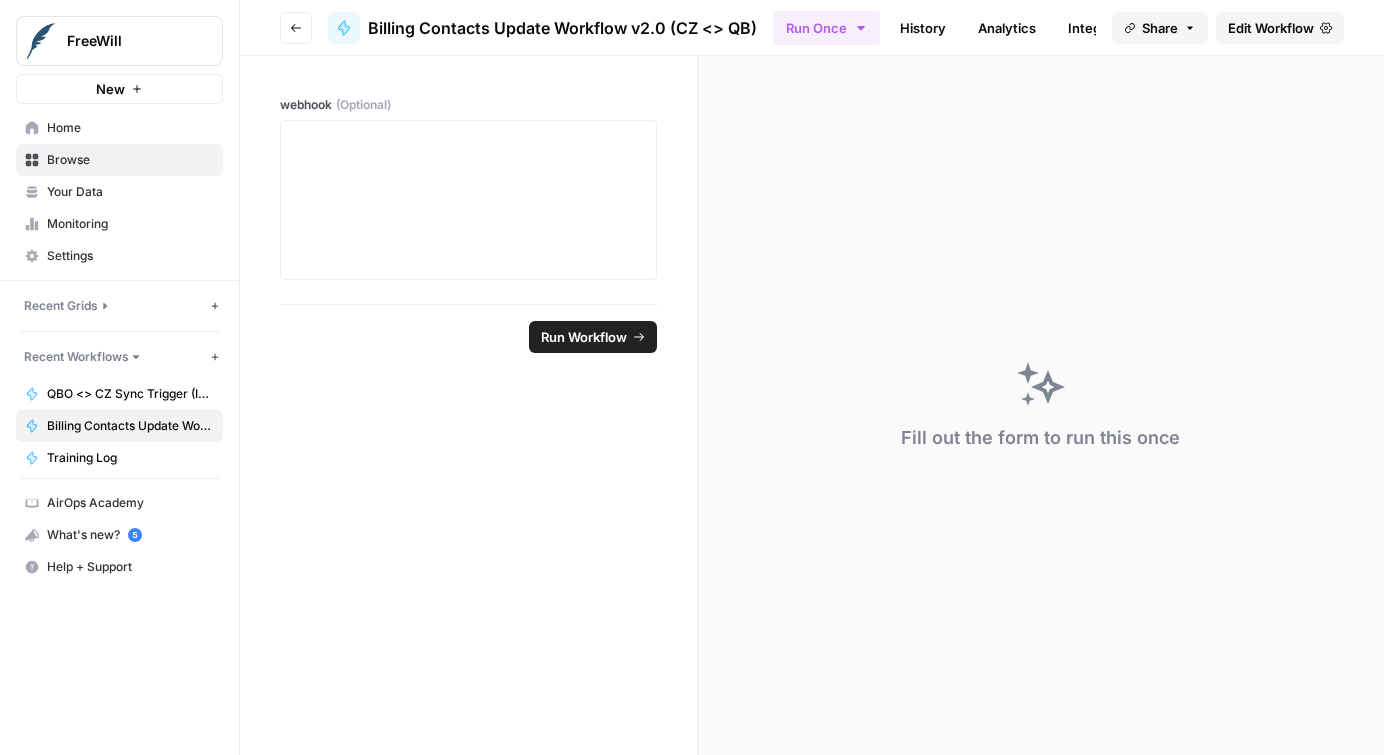 click on "Run Workflow" at bounding box center (468, 336) 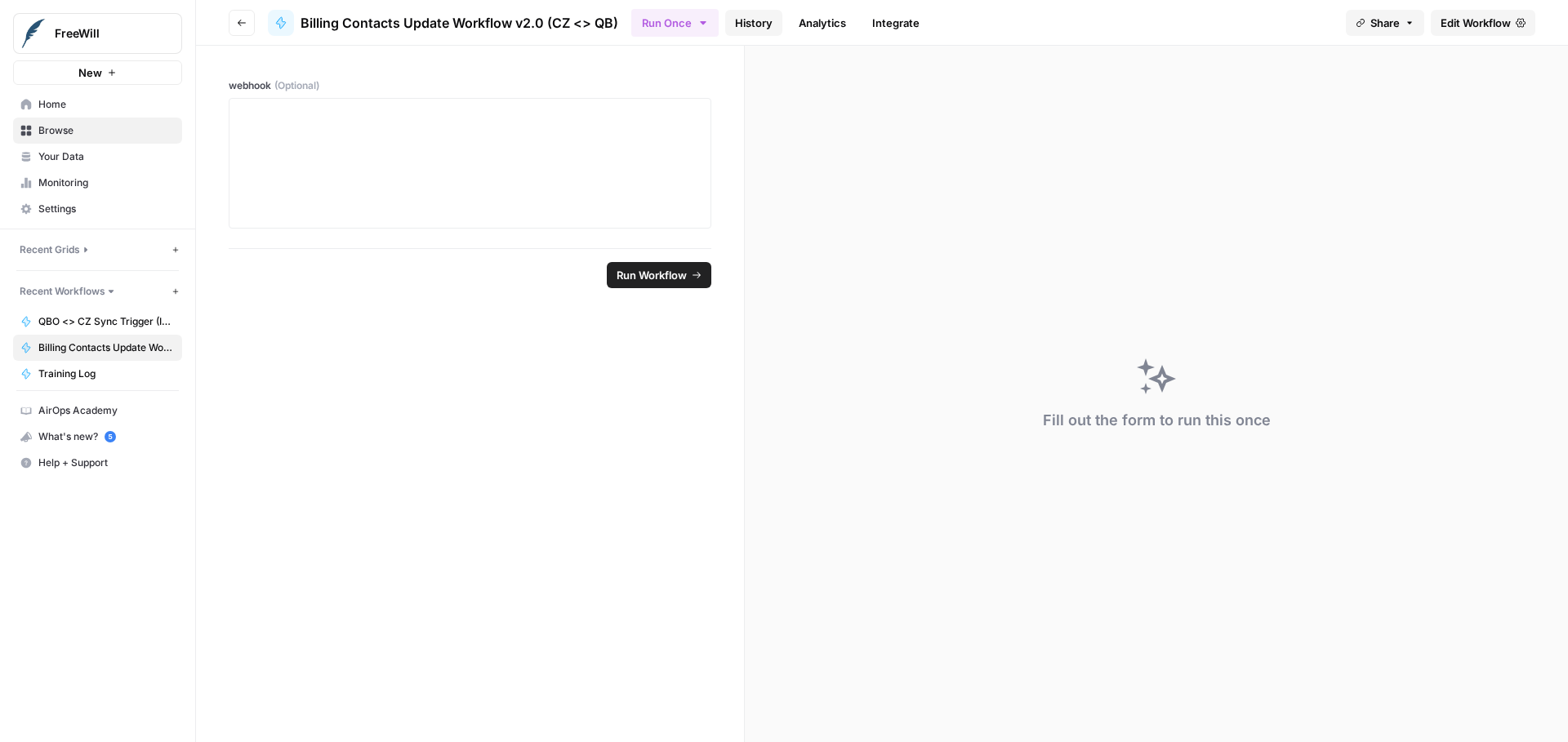 click on "History" at bounding box center [754, 23] 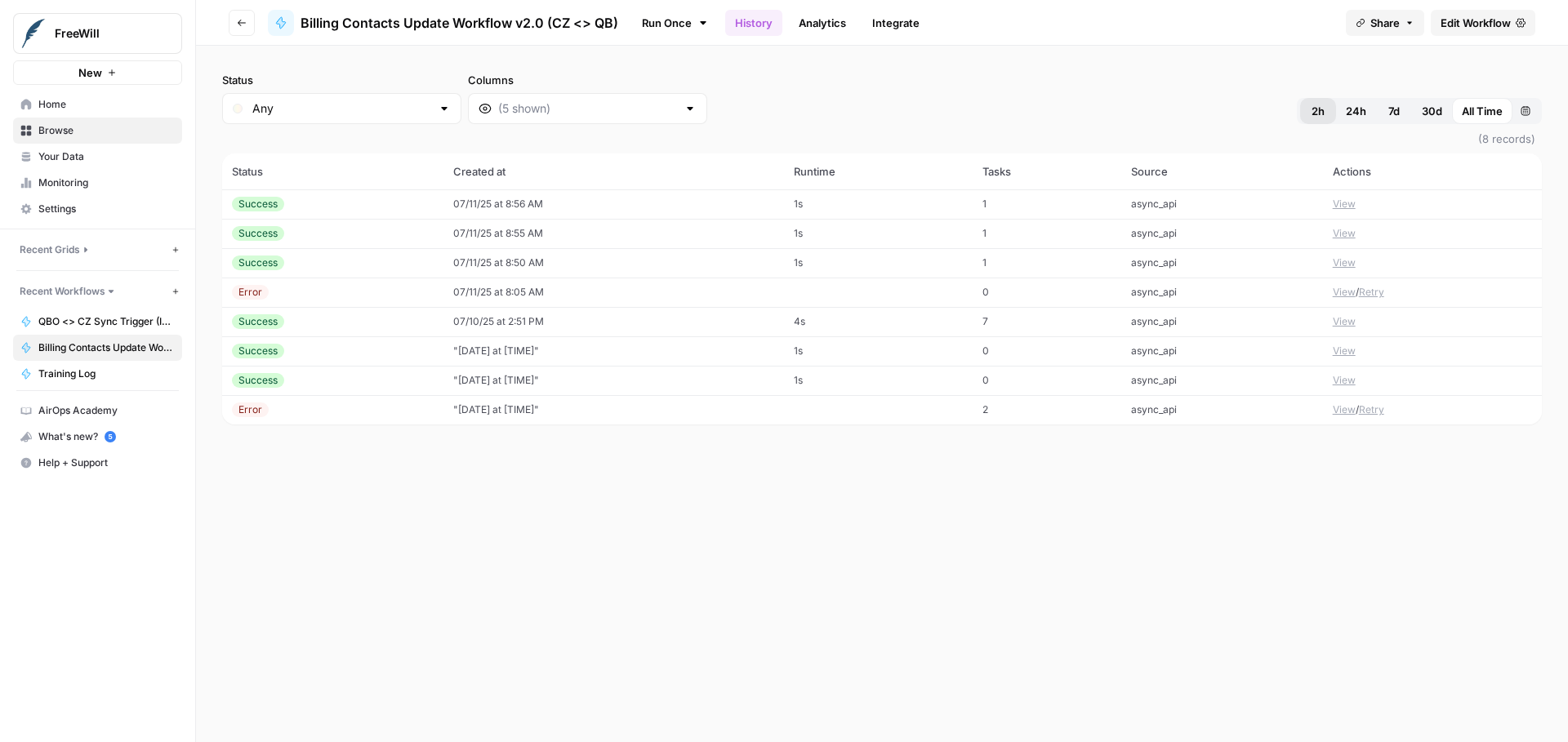 click on "2h" at bounding box center (1318, 111) 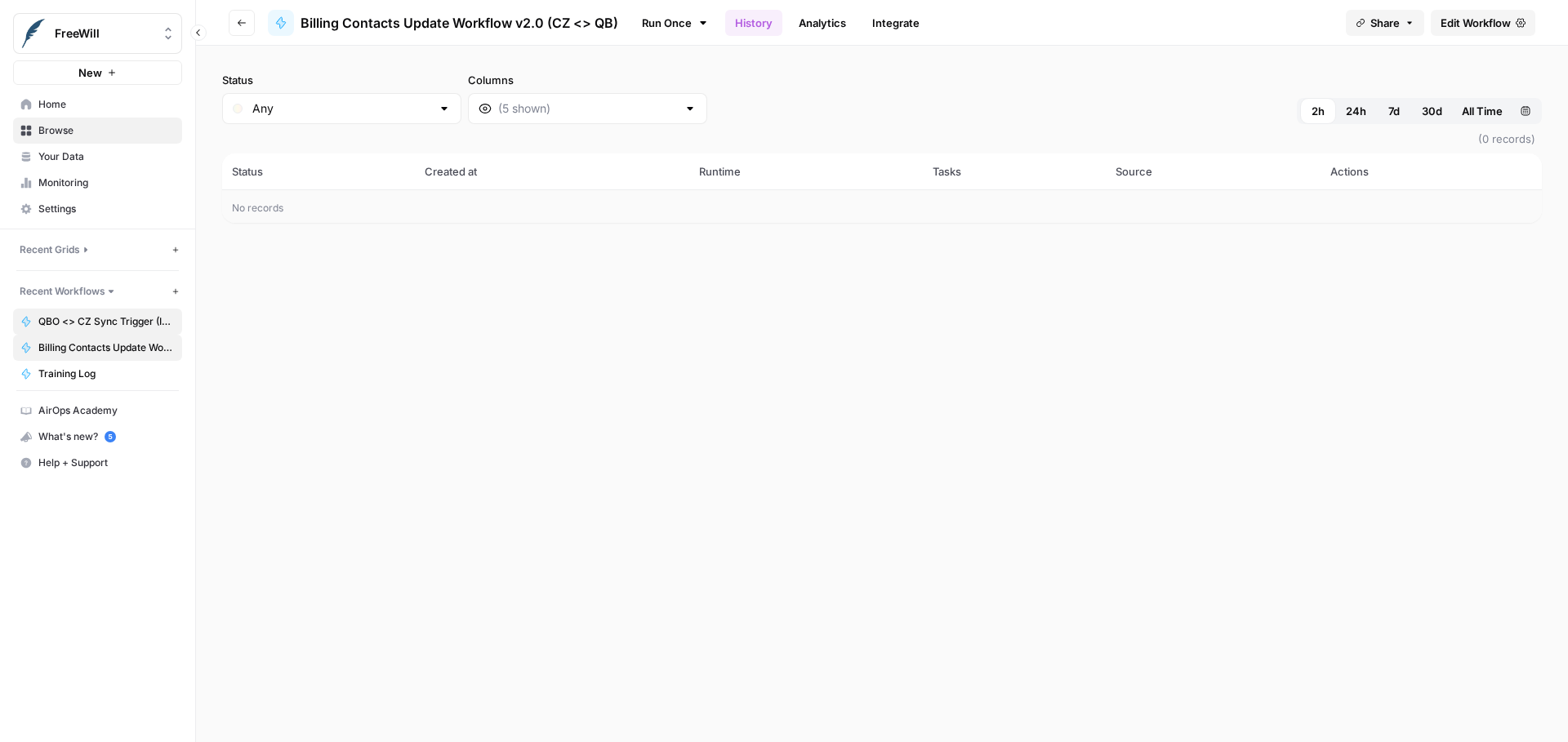 click on "QBO <> CZ Sync Trigger (Invoices & Contacts)" at bounding box center [106, 322] 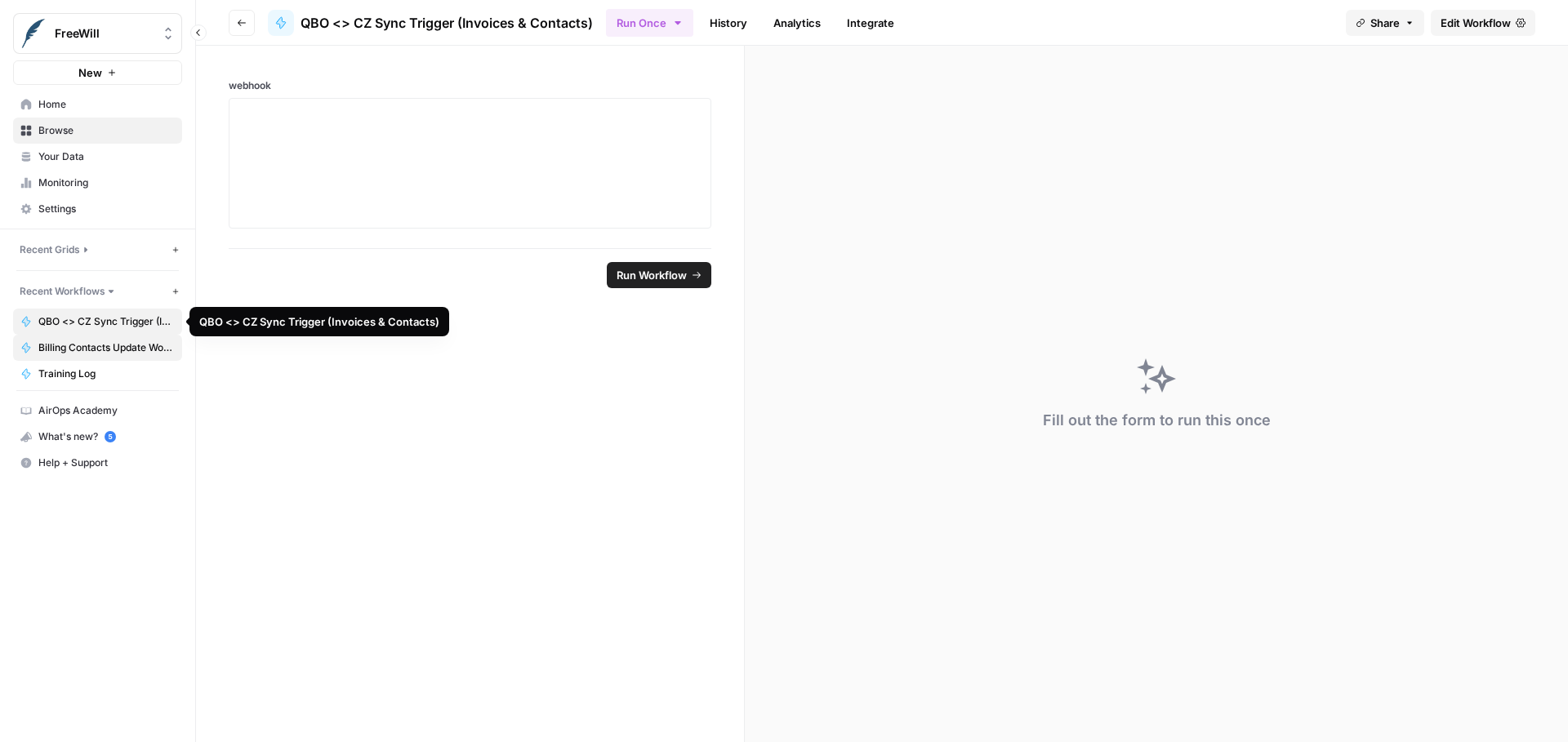 click on "Billing Contacts Update Workflow v2.0 (CZ <> QB)" at bounding box center [106, 348] 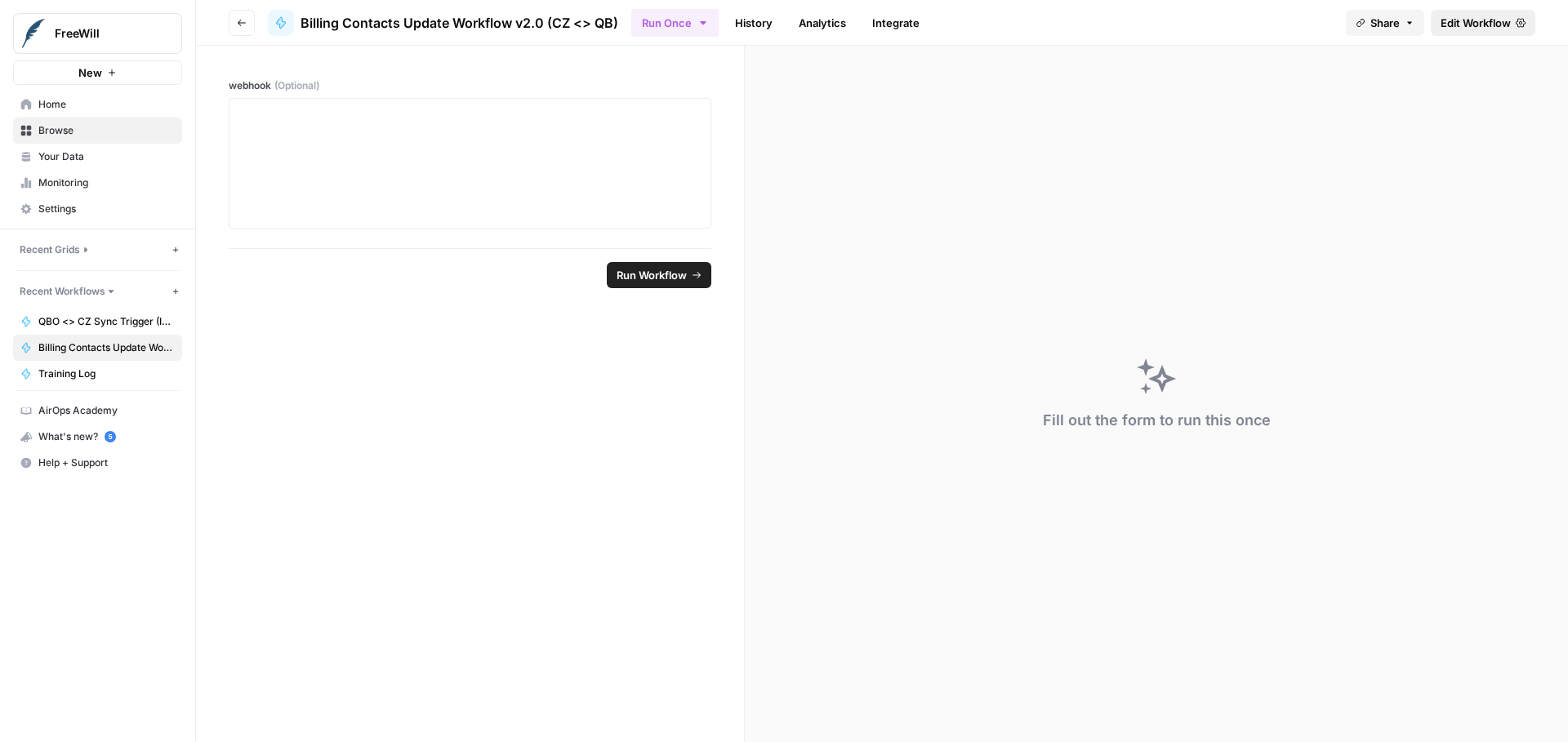 click on "Edit Workflow" at bounding box center [1476, 23] 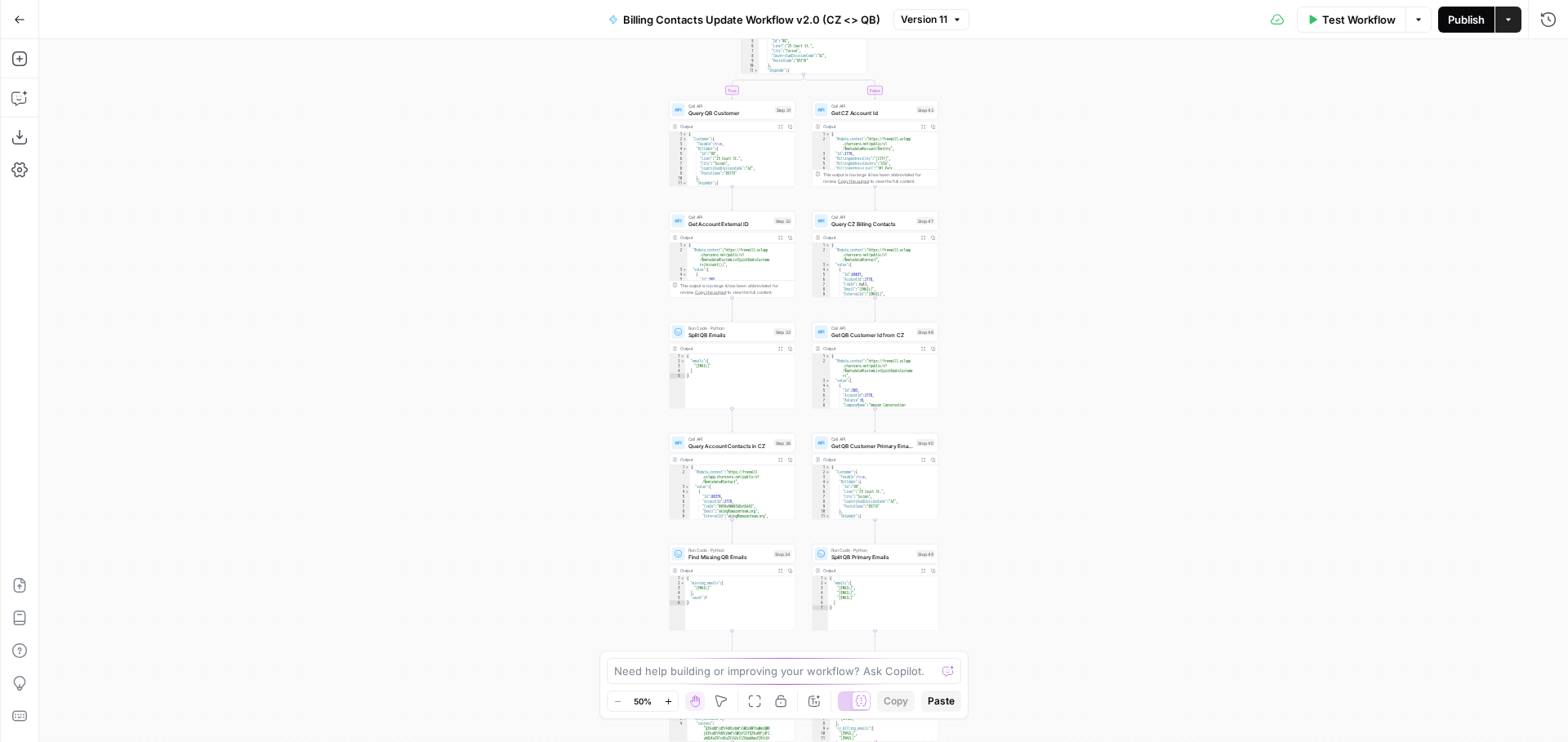 click on "Publish" at bounding box center [1466, 20] 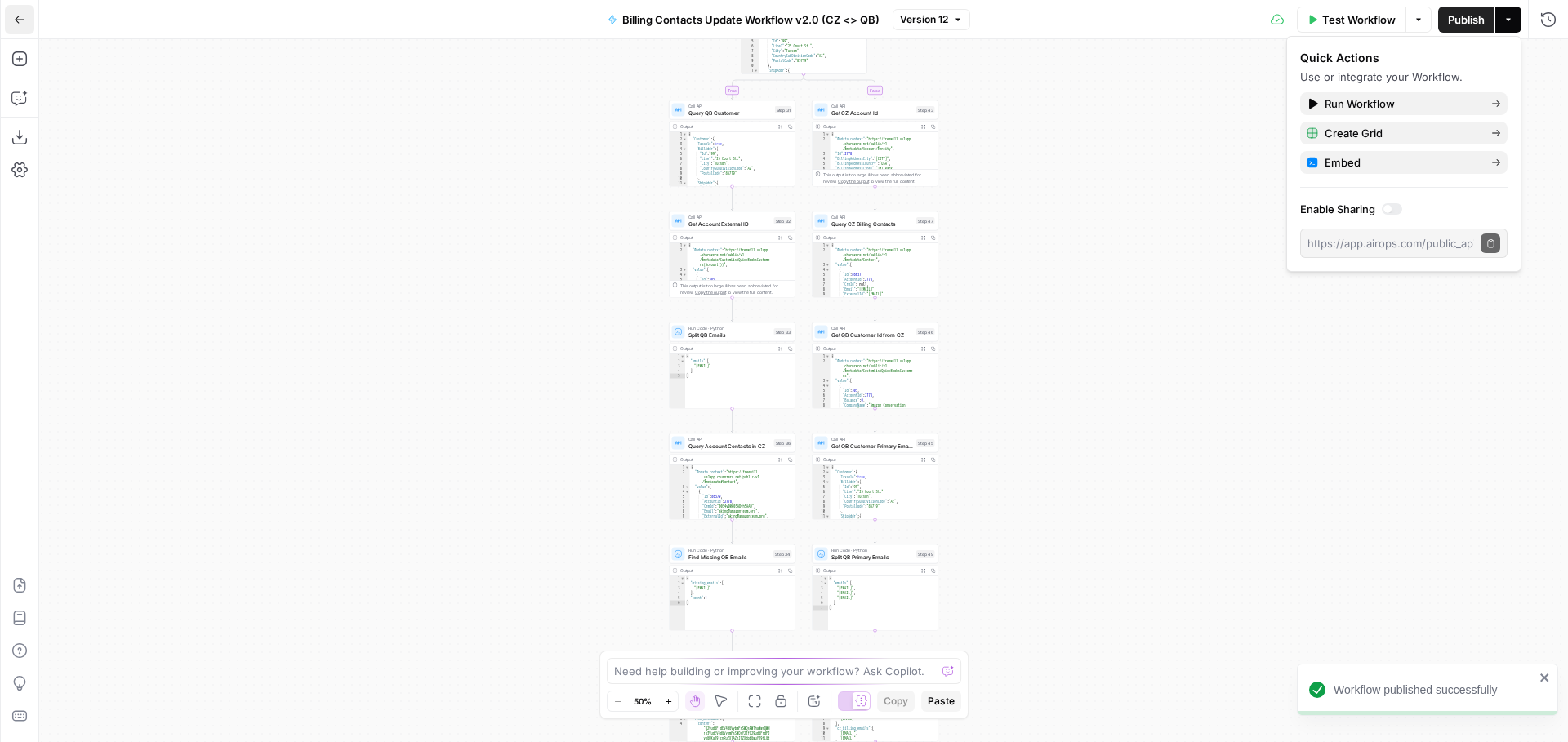 click on "Go Back" at bounding box center (20, 20) 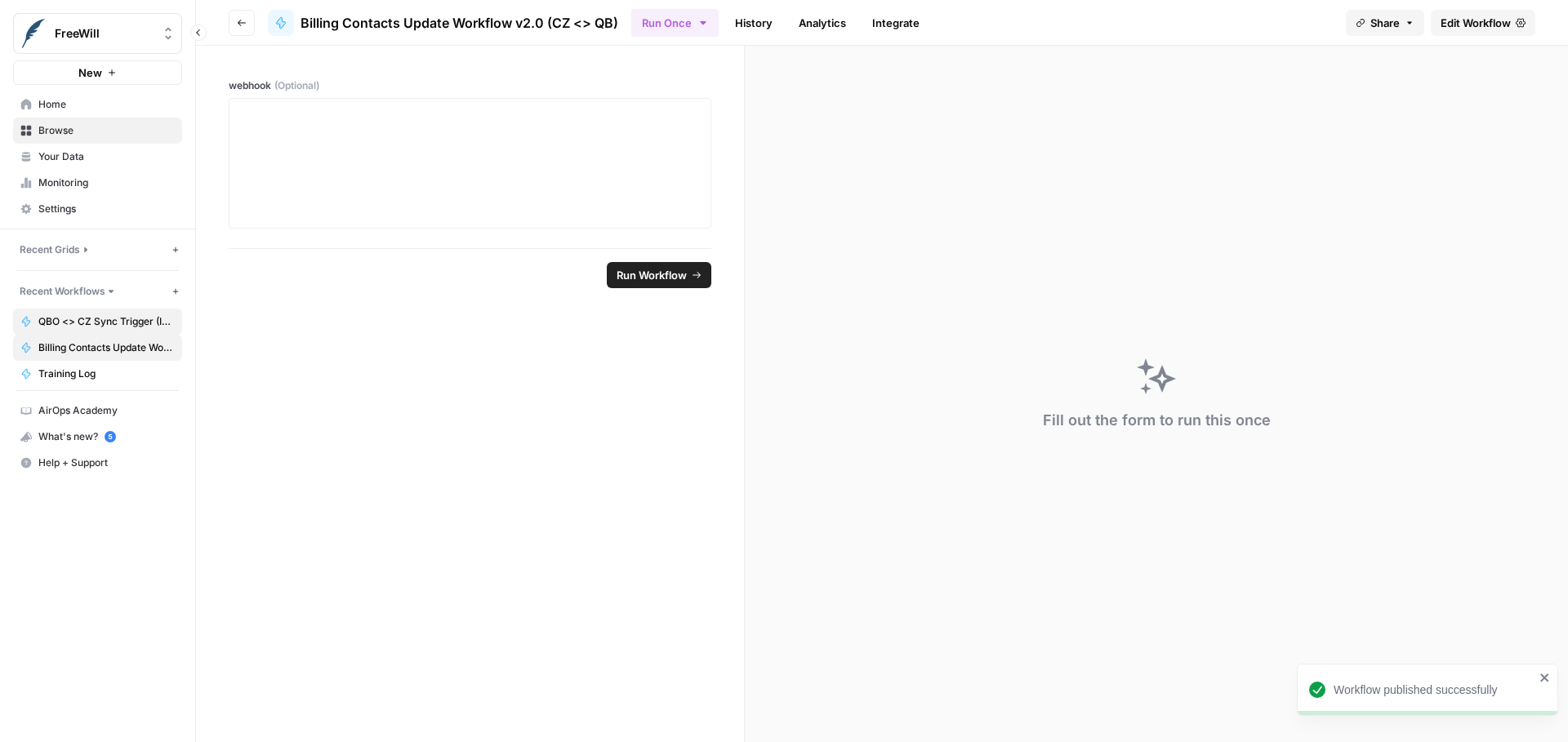 click on "QBO <> CZ Sync Trigger (Invoices & Contacts)" at bounding box center [106, 322] 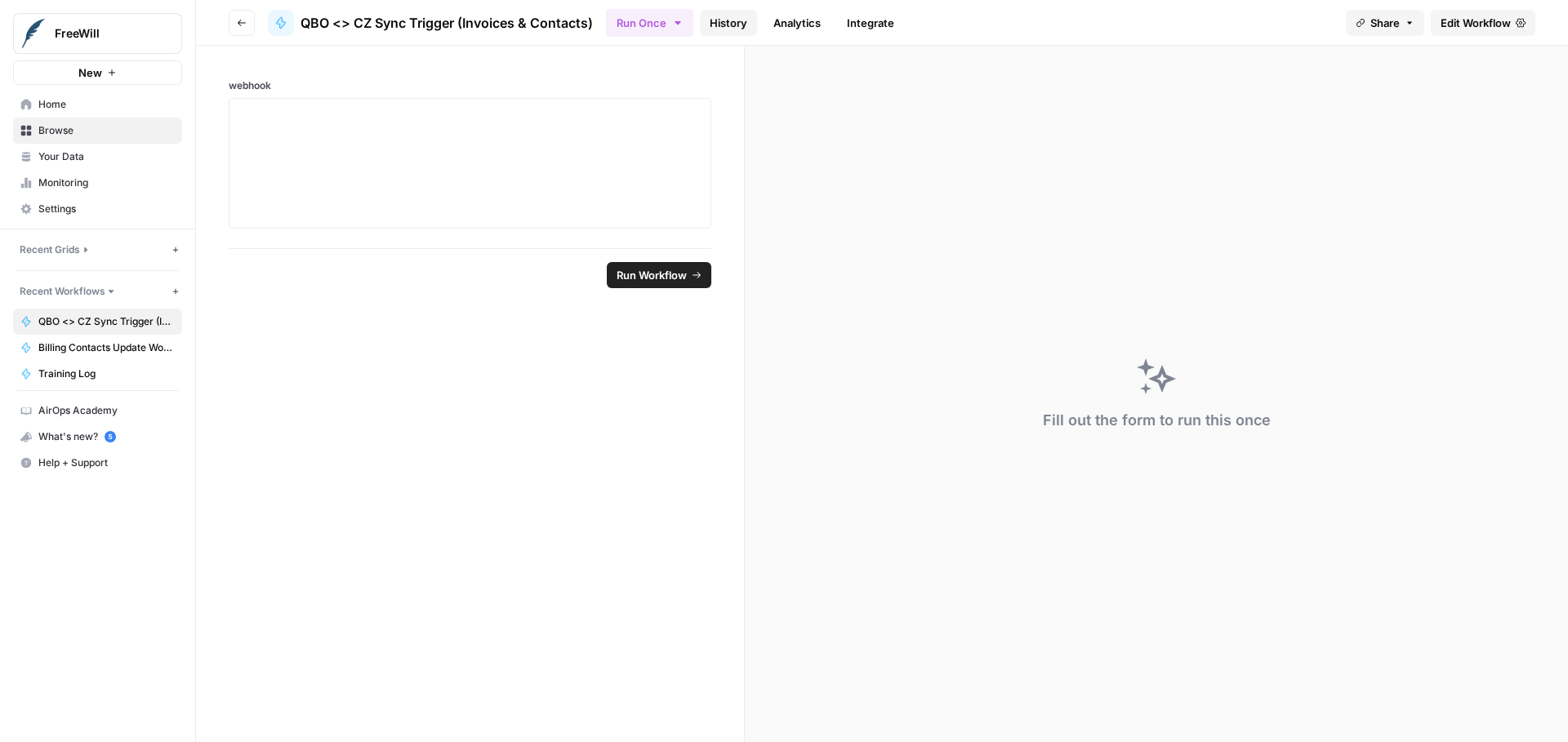 click on "History" at bounding box center [728, 23] 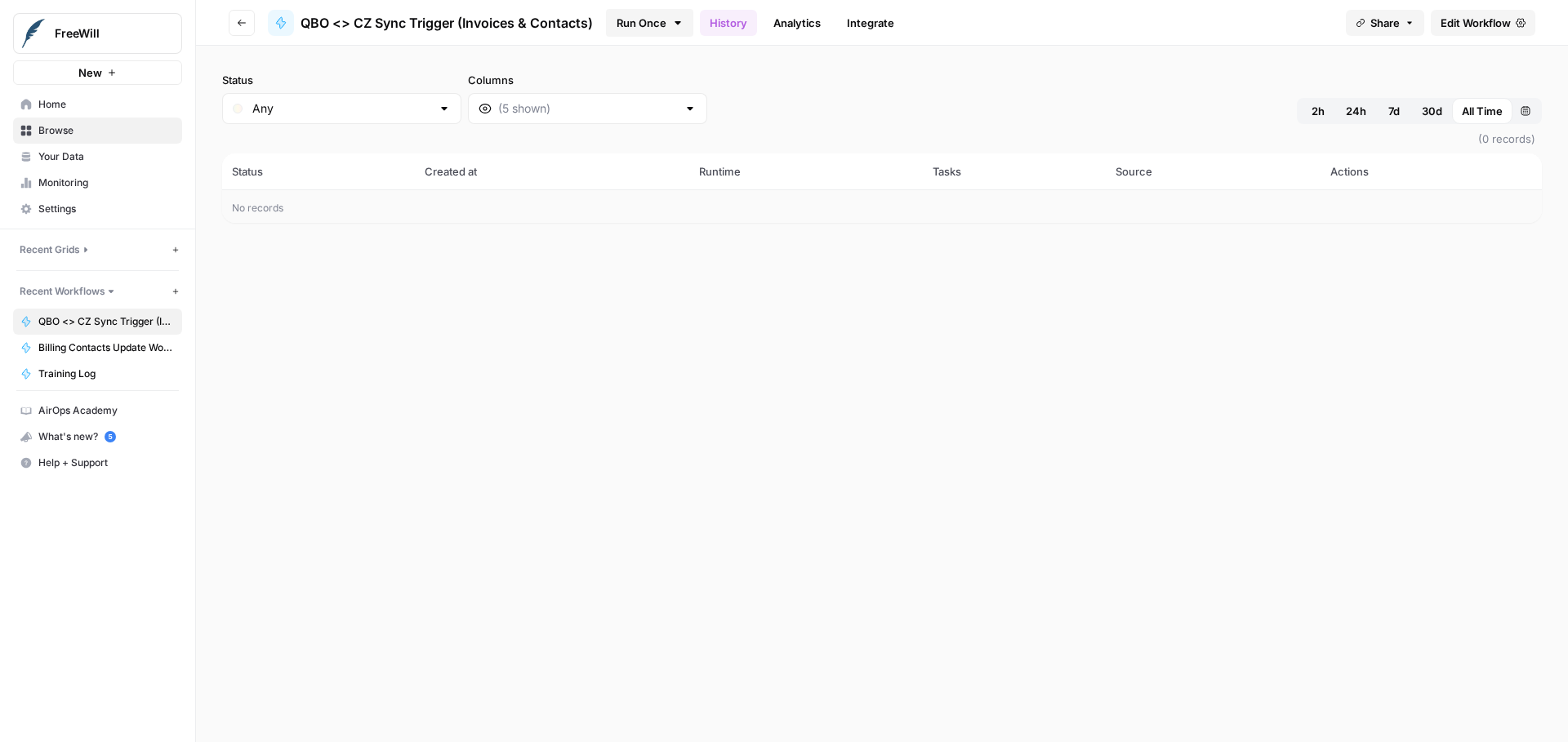 click on "Run Once" at bounding box center (649, 23) 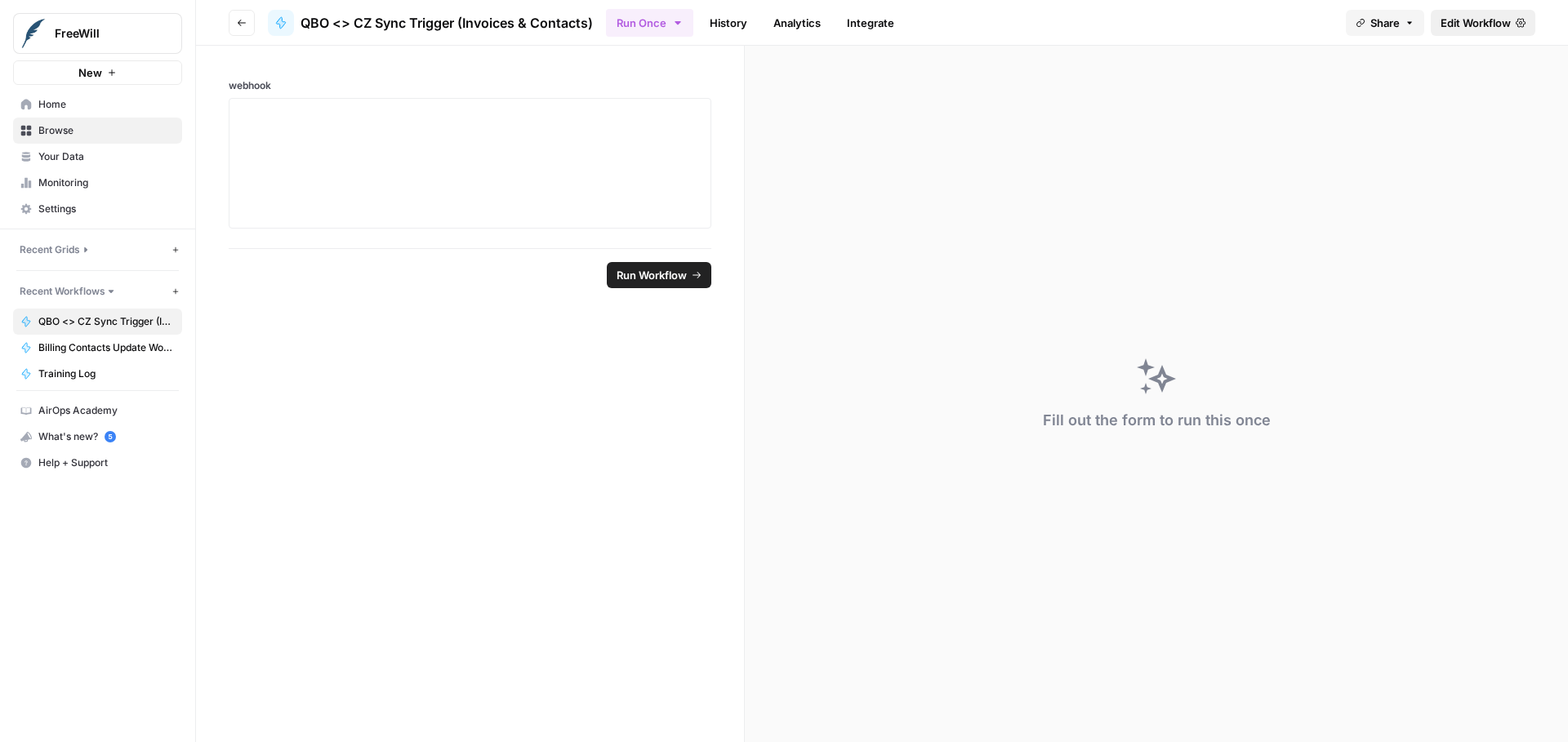 click on "Edit Workflow" at bounding box center (1476, 23) 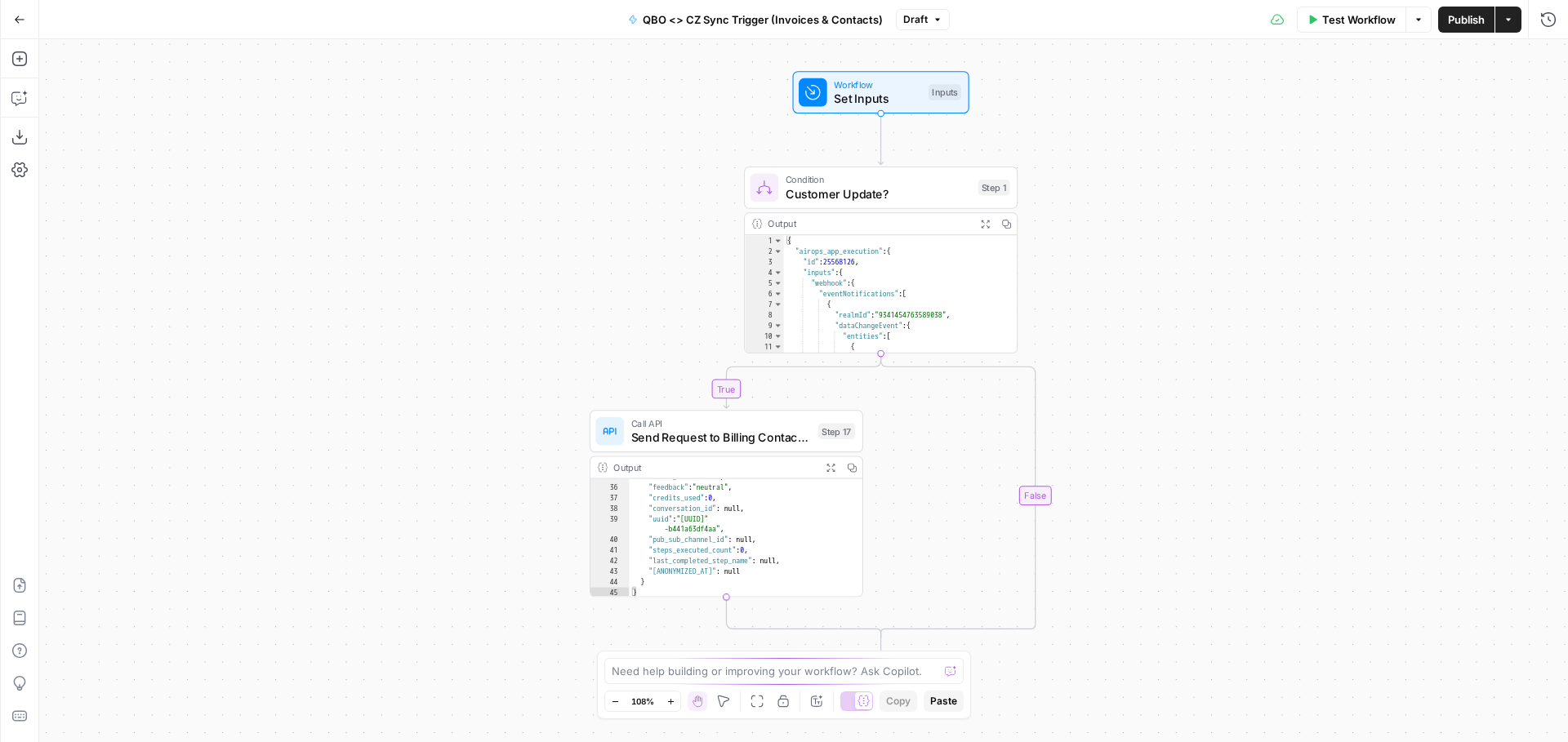 scroll, scrollTop: 295, scrollLeft: 0, axis: vertical 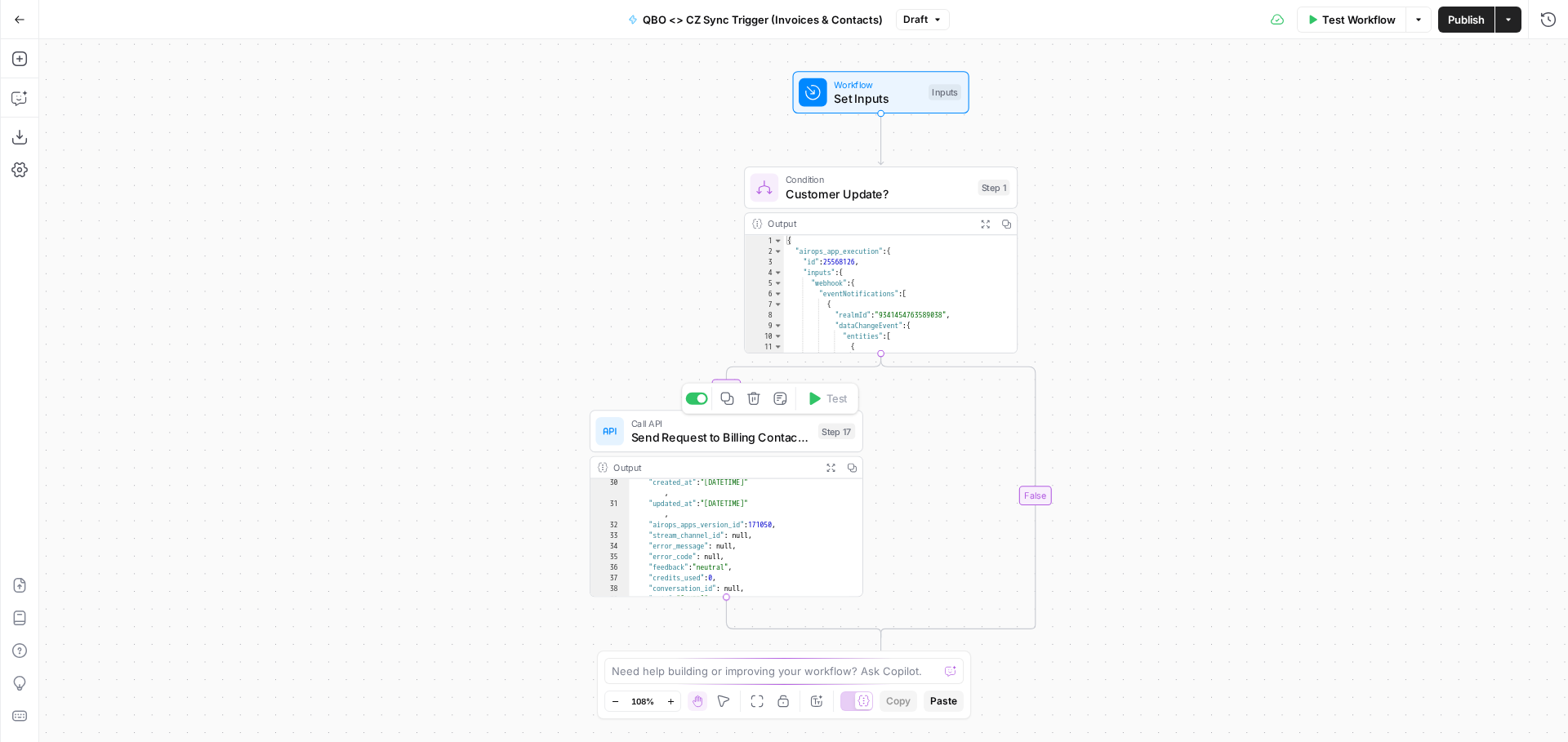 click on "Send Request to Billing Contacts Update Workflow v2.0 (CZ <> QB)" at bounding box center (721, 438) 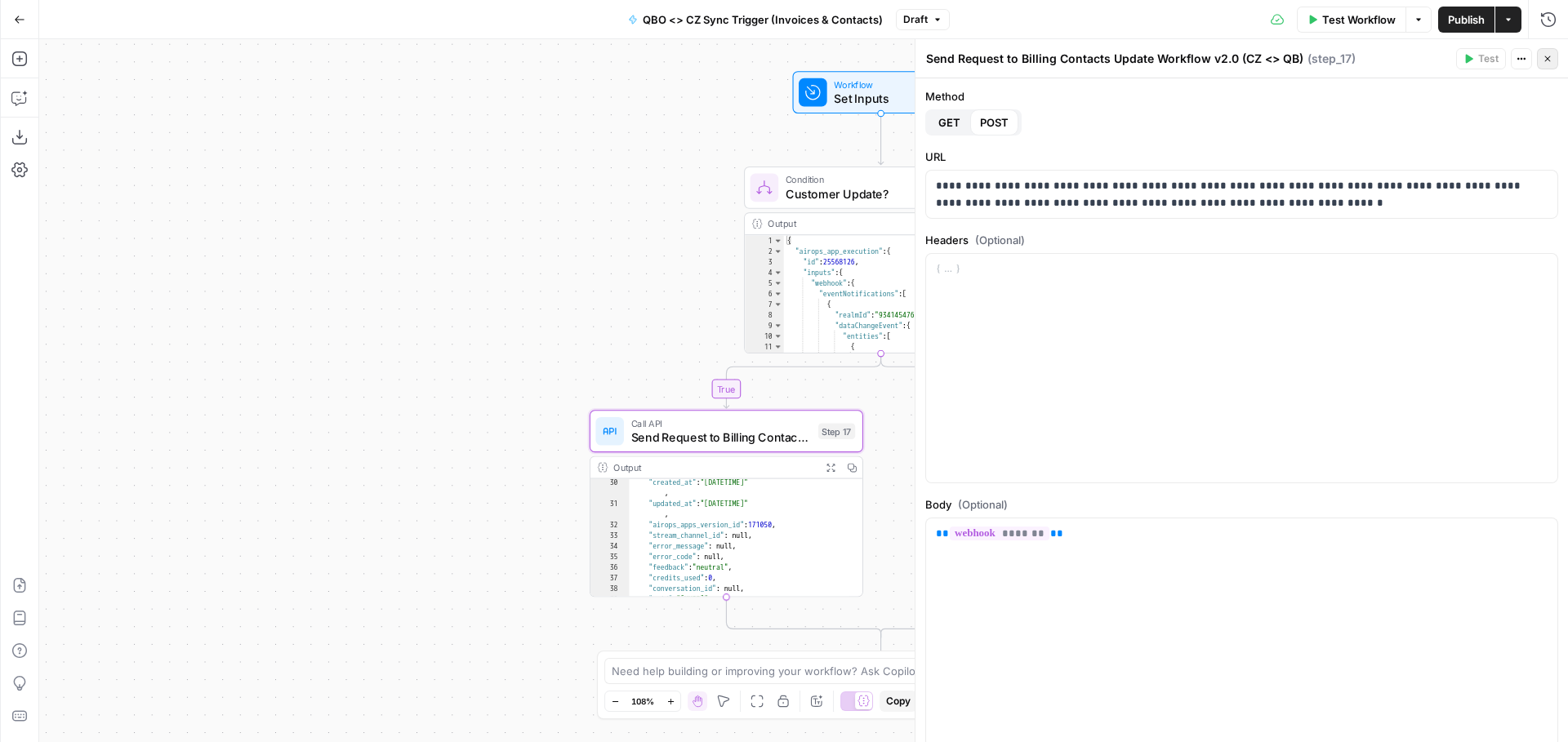 click 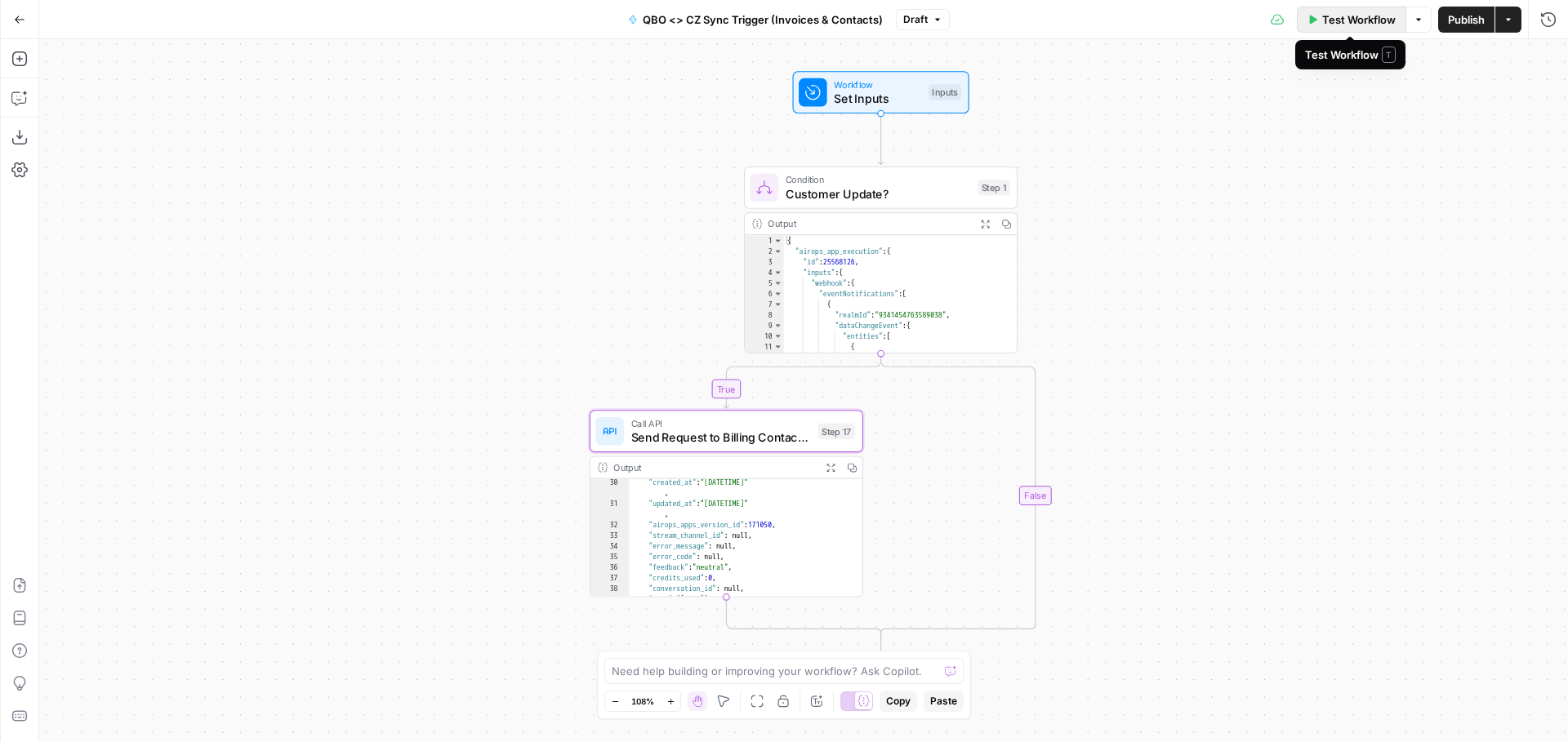 click on "Test Workflow" at bounding box center (1359, 20) 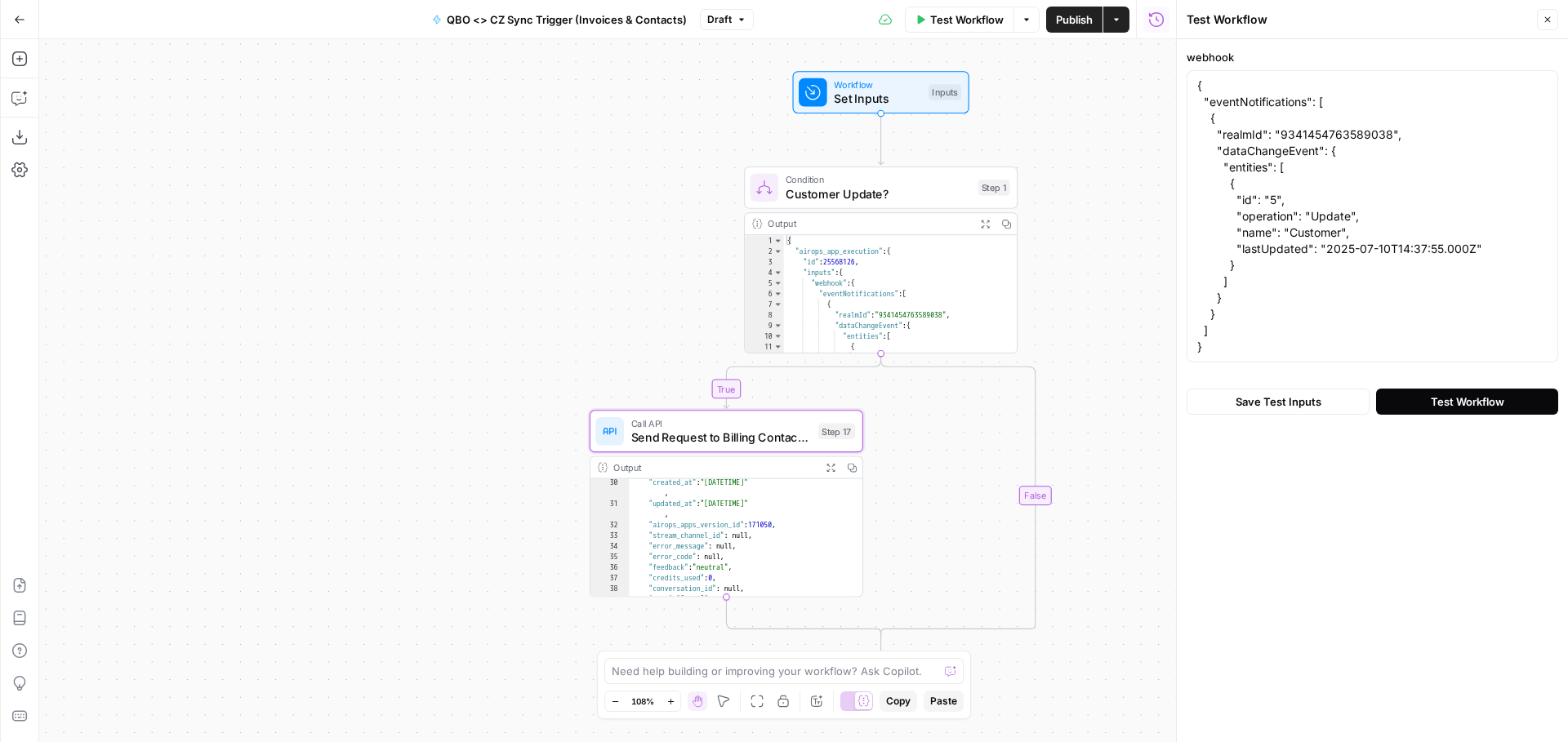 click on "Test Workflow" at bounding box center [1468, 402] 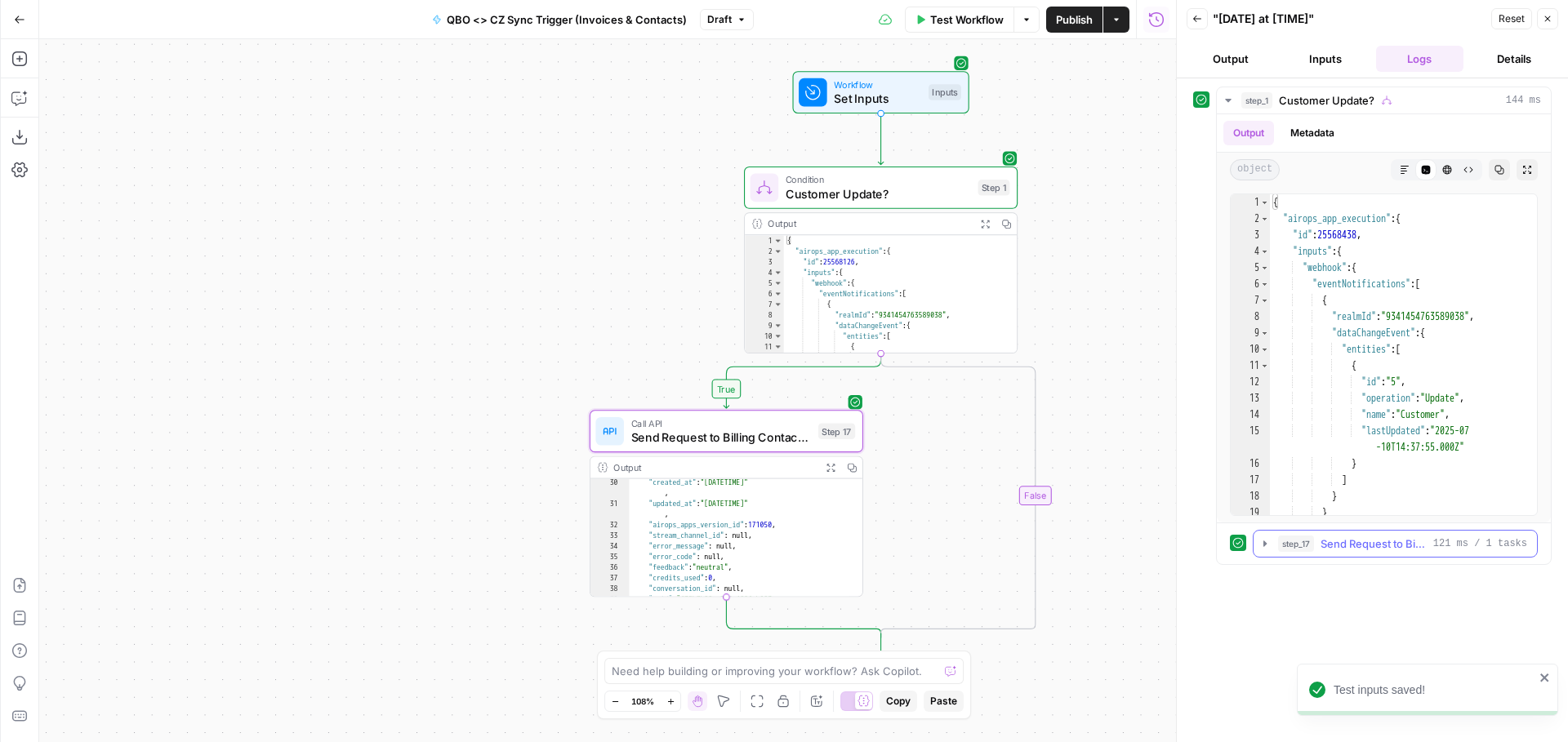 click 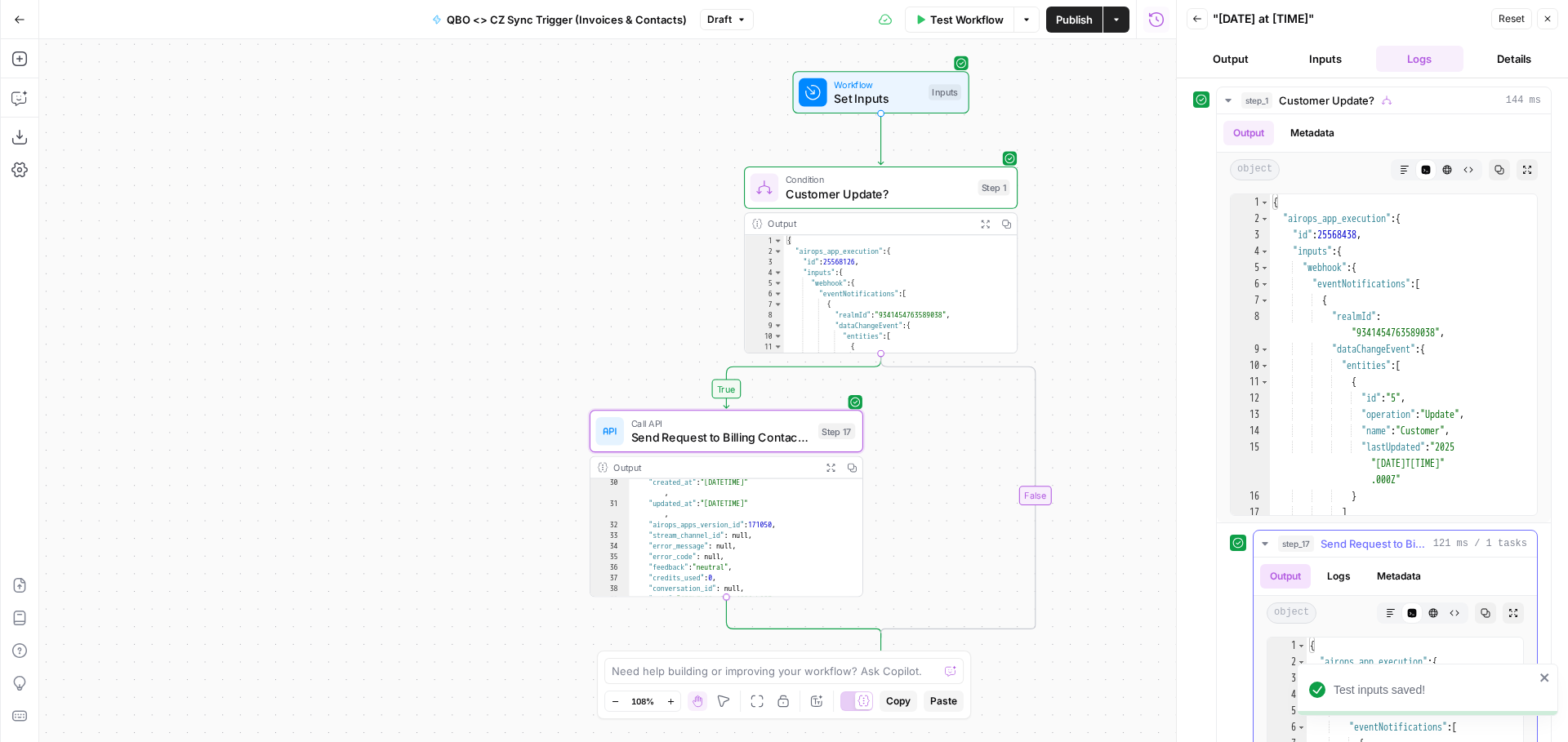 scroll, scrollTop: 240, scrollLeft: 0, axis: vertical 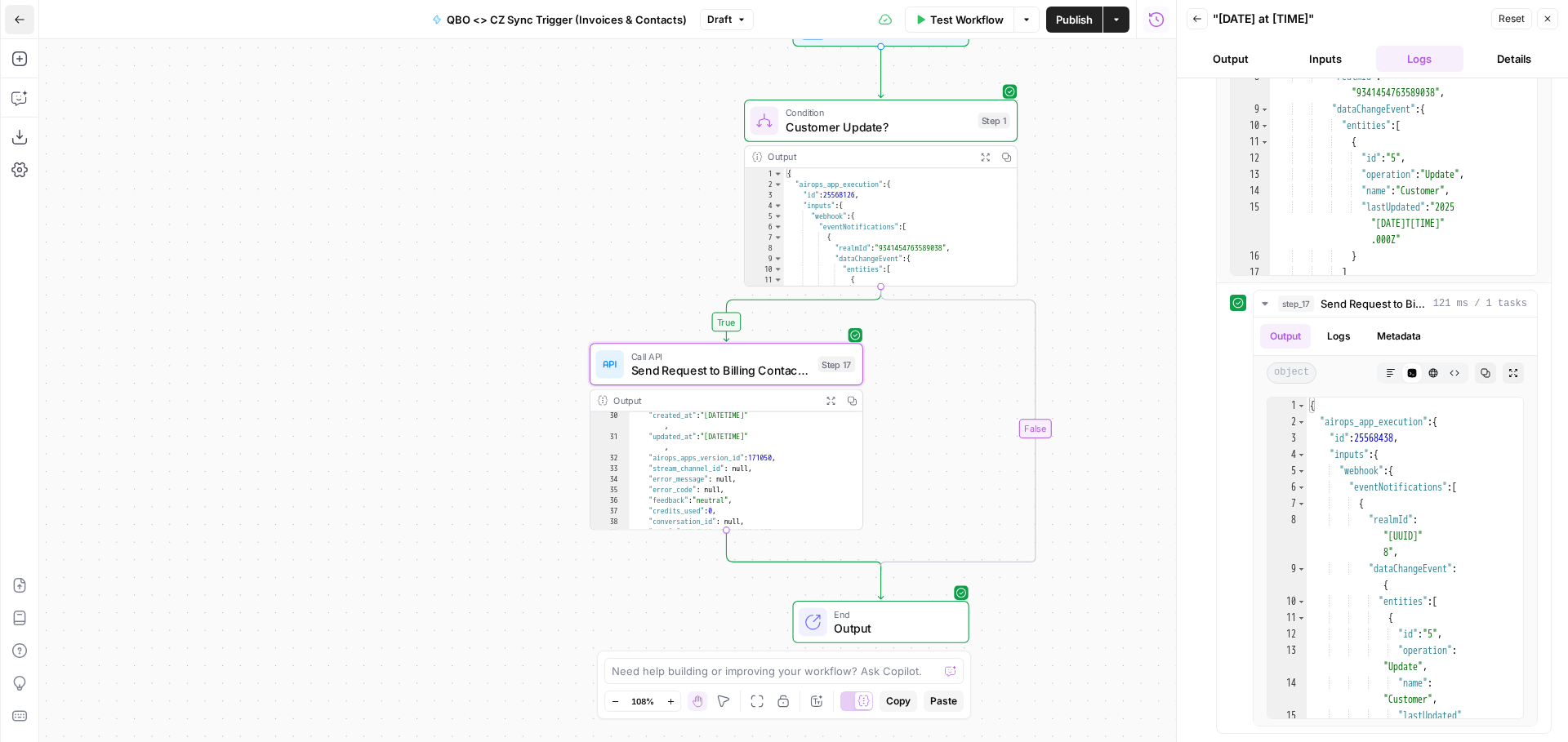 click 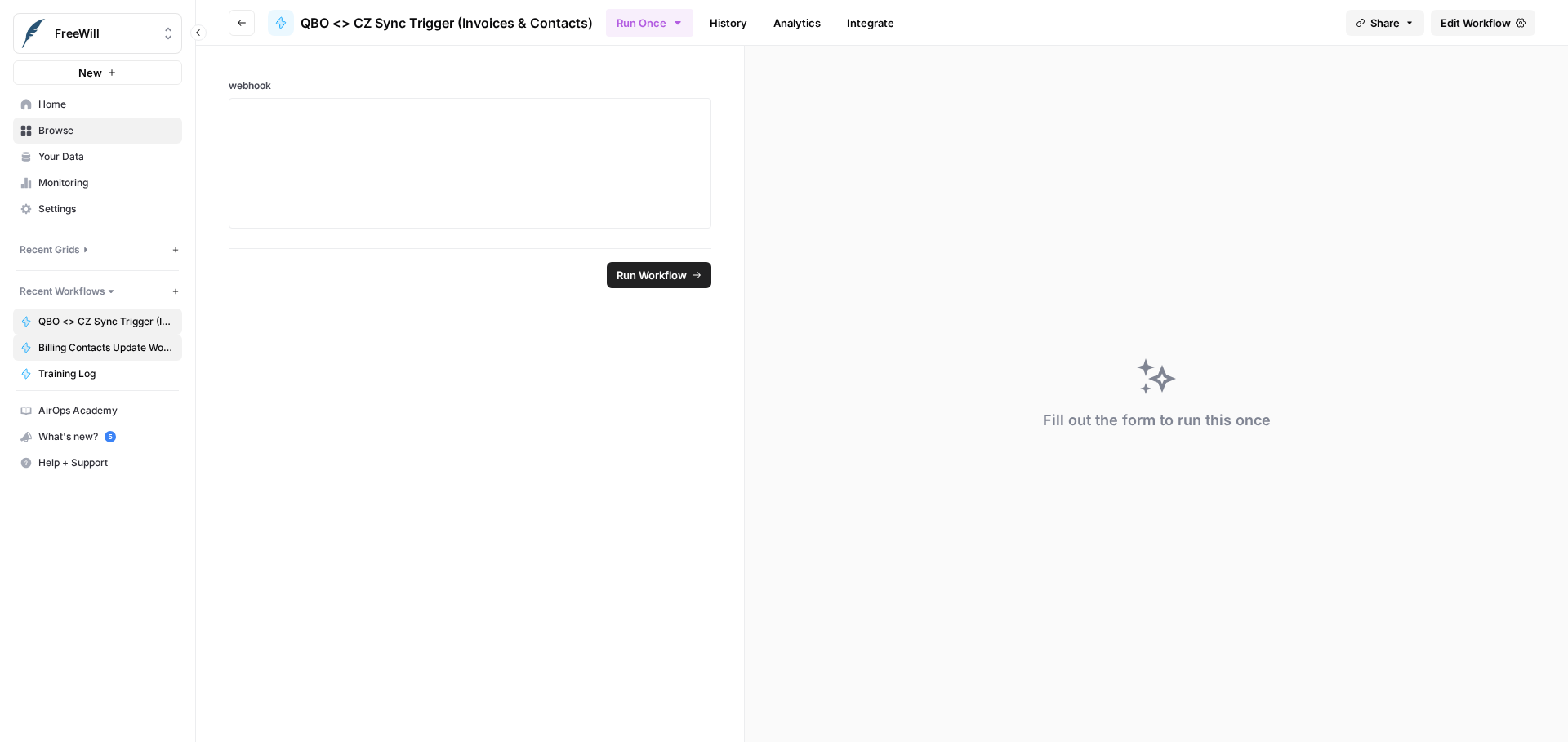 click on "Billing Contacts Update Workflow v2.0 (CZ <> QB)" at bounding box center (106, 348) 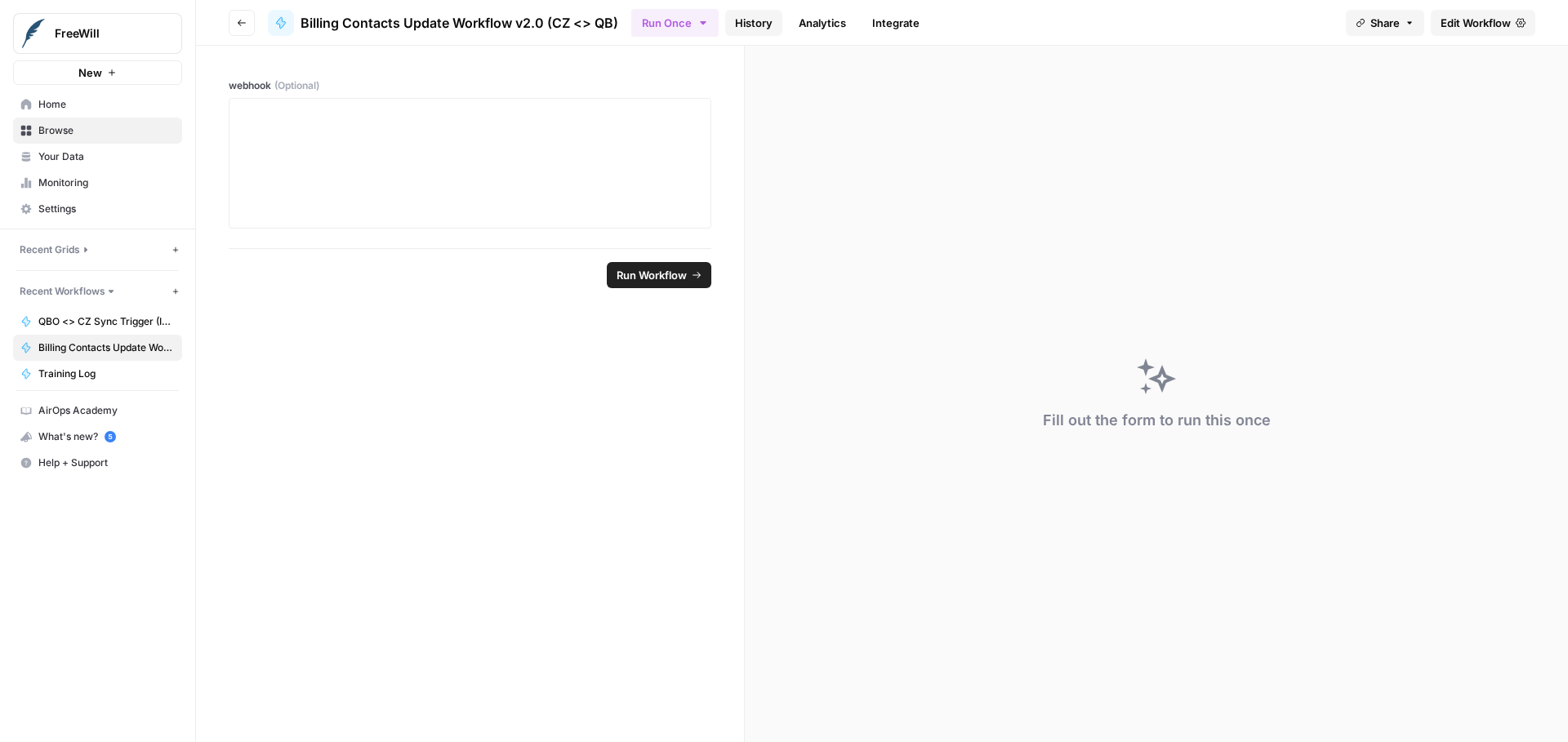 click on "History" at bounding box center [754, 23] 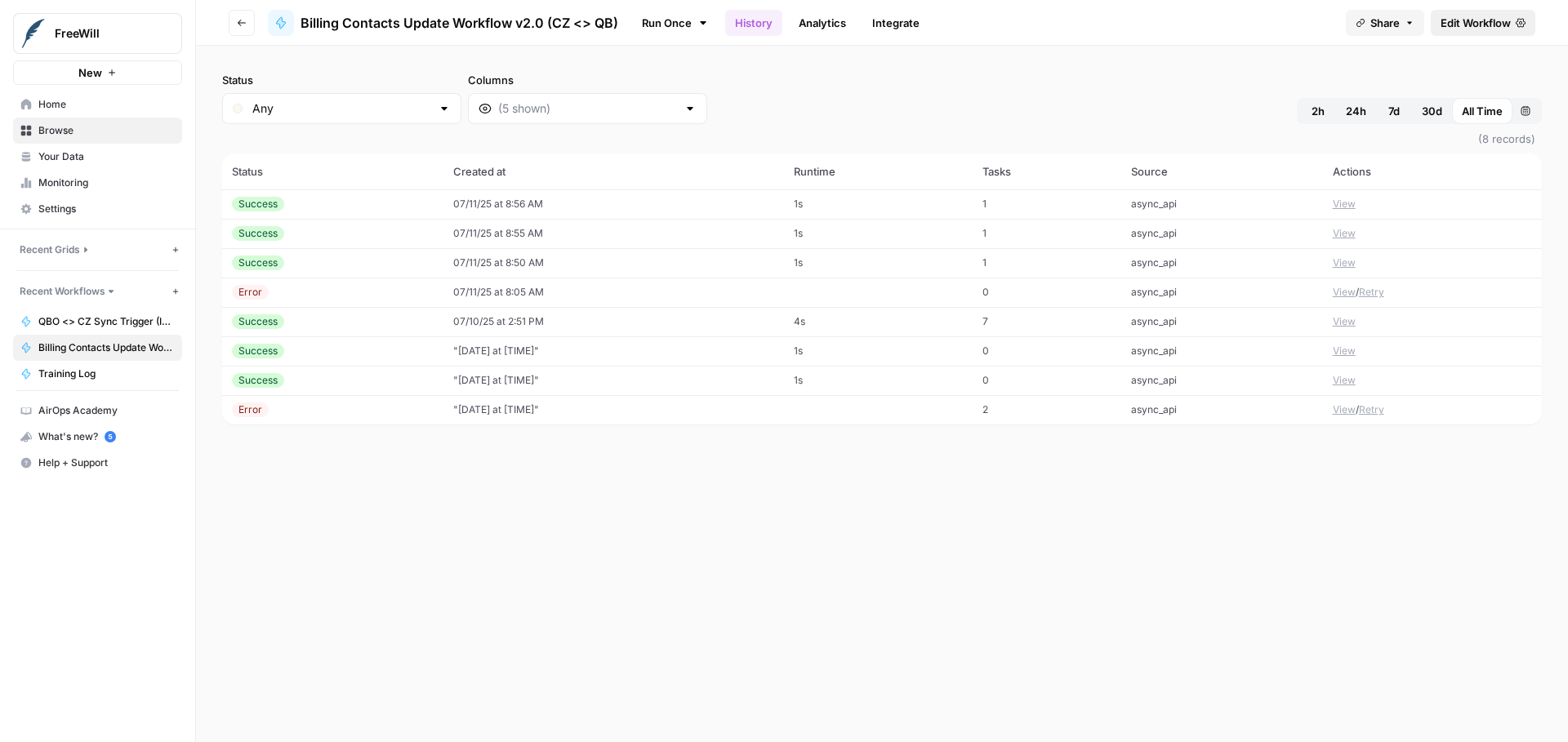click on "Edit Workflow" at bounding box center [1476, 23] 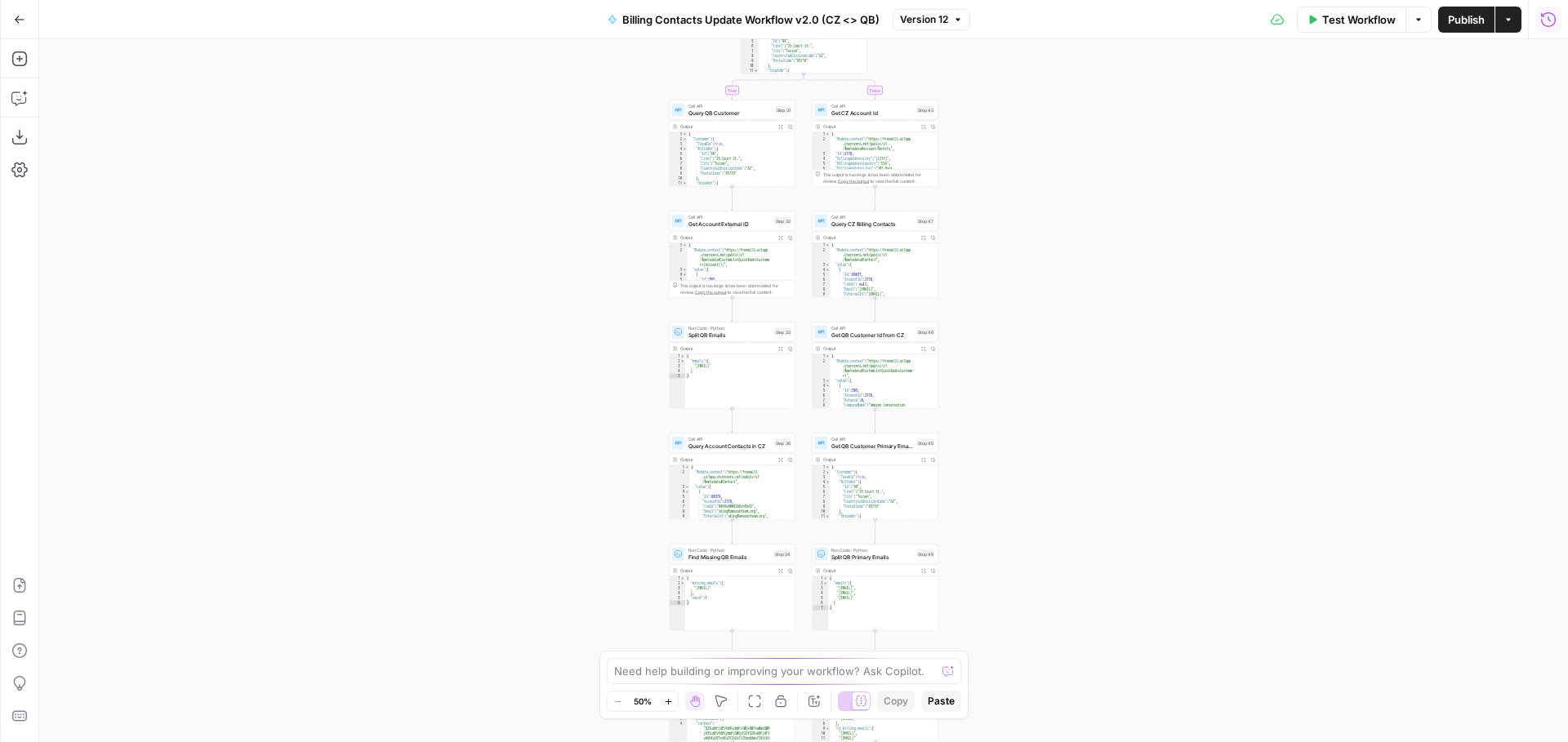 click 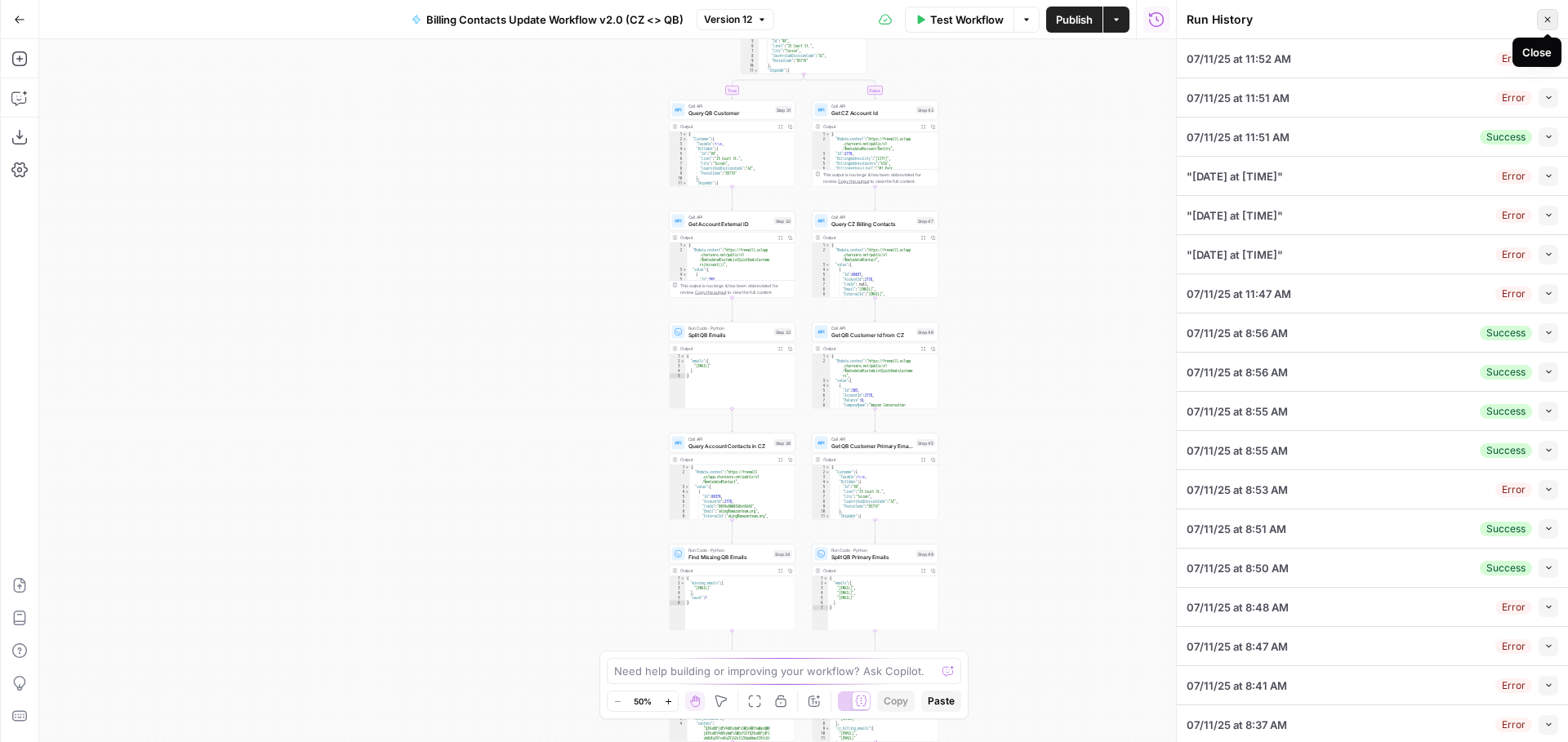 click on "Close" at bounding box center (1548, 20) 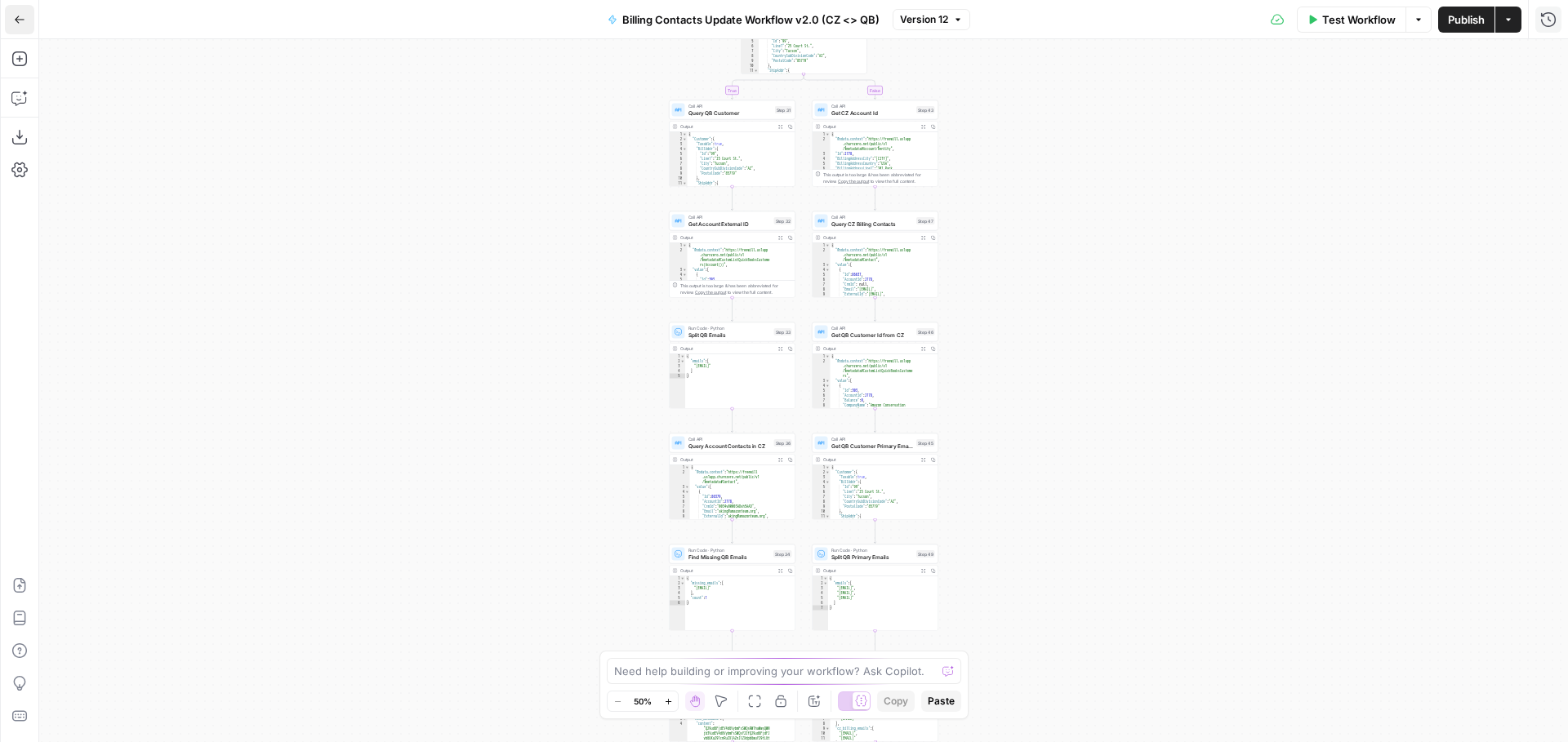 click 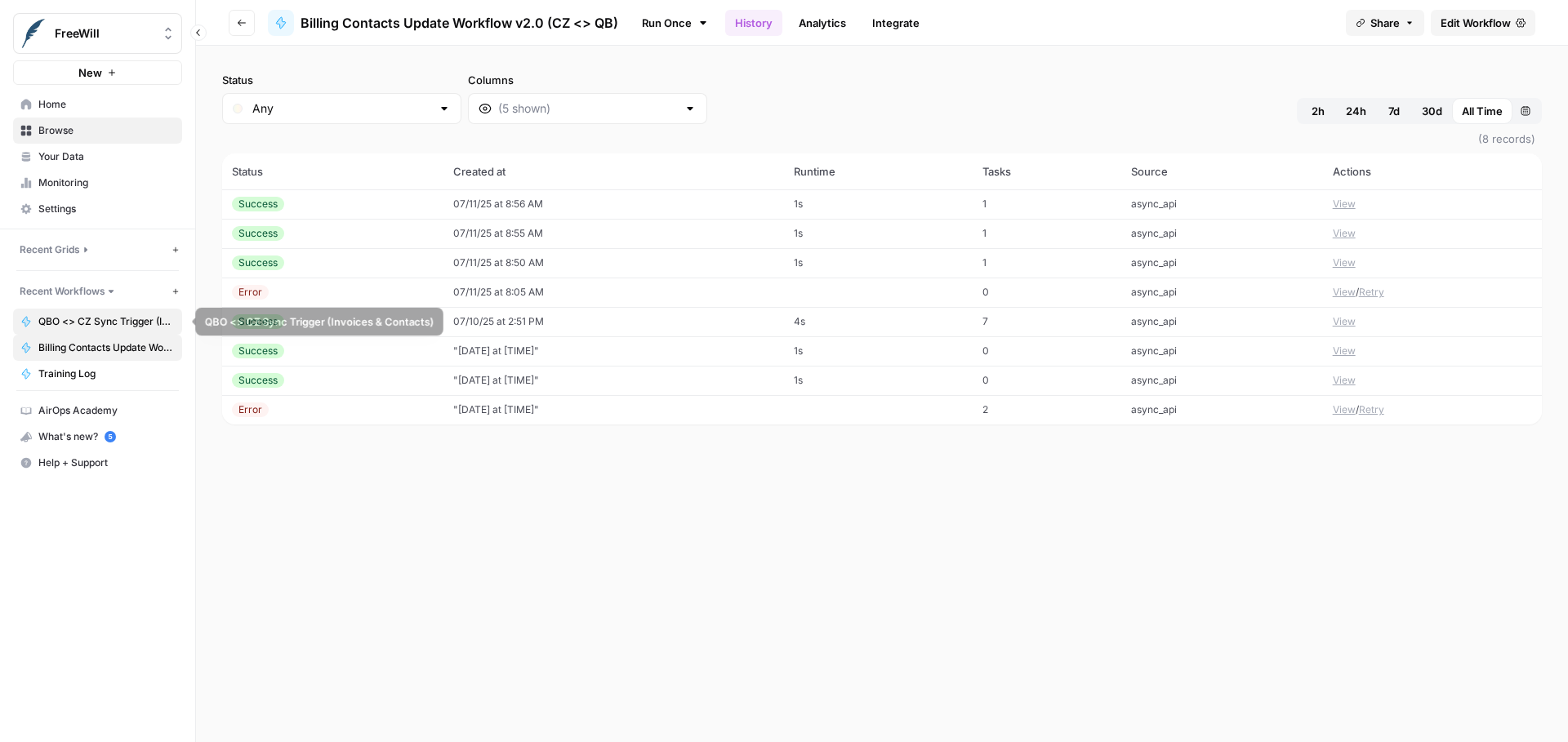 click on "QBO <> CZ Sync Trigger (Invoices & Contacts)" at bounding box center (106, 322) 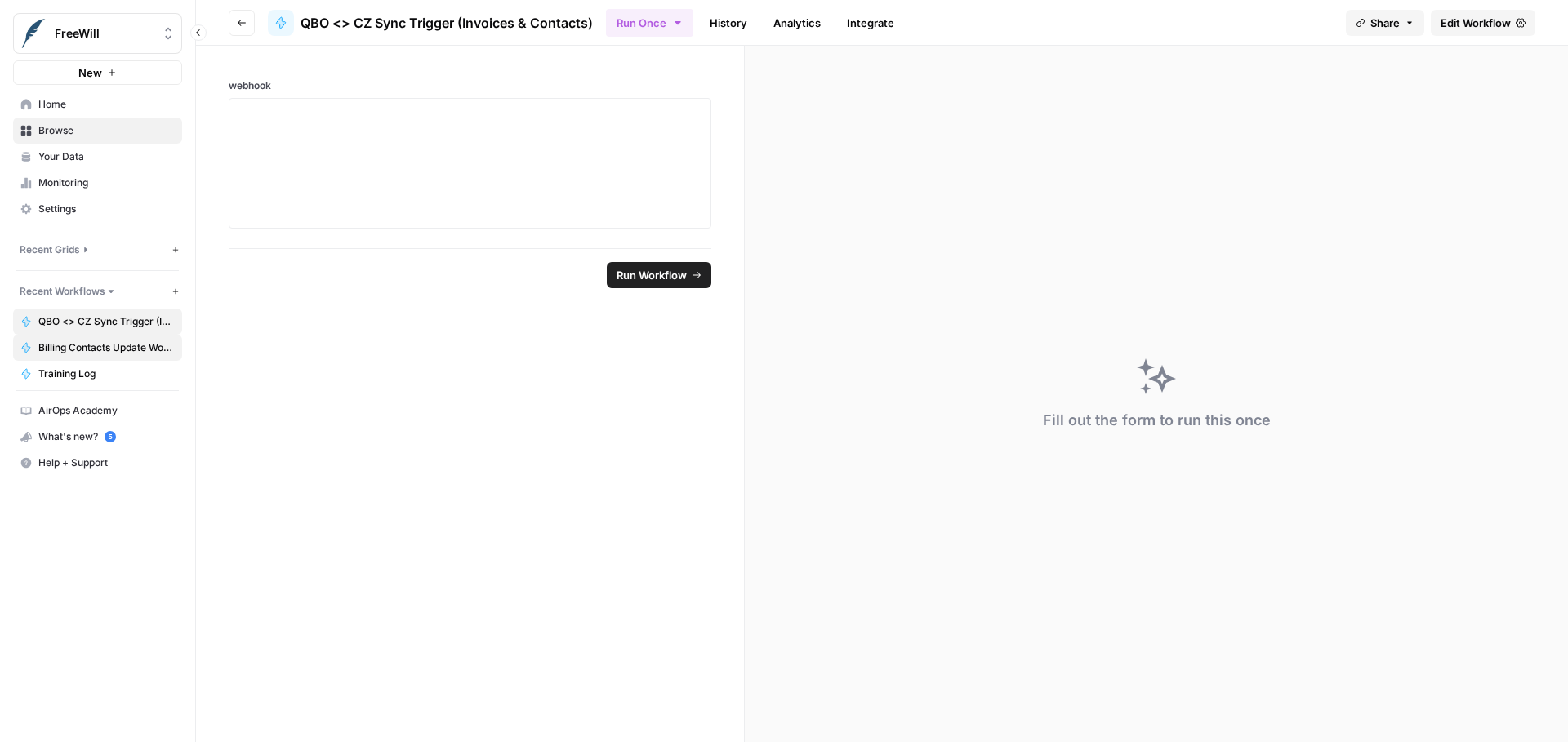 click on "Billing Contacts Update Workflow v2.0 (CZ <> QB)" at bounding box center [97, 348] 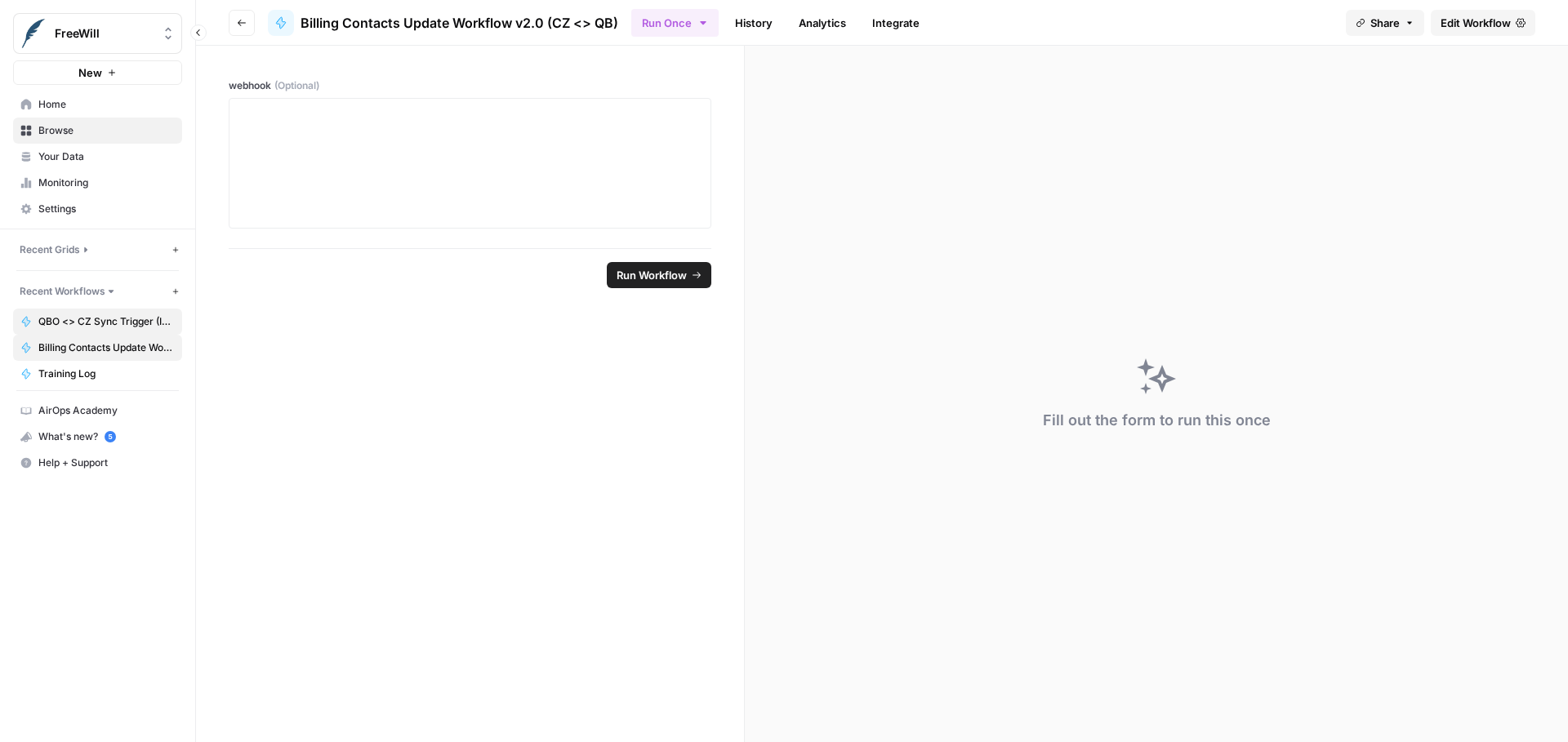 click on "QBO <> CZ Sync Trigger (Invoices & Contacts)" at bounding box center (106, 322) 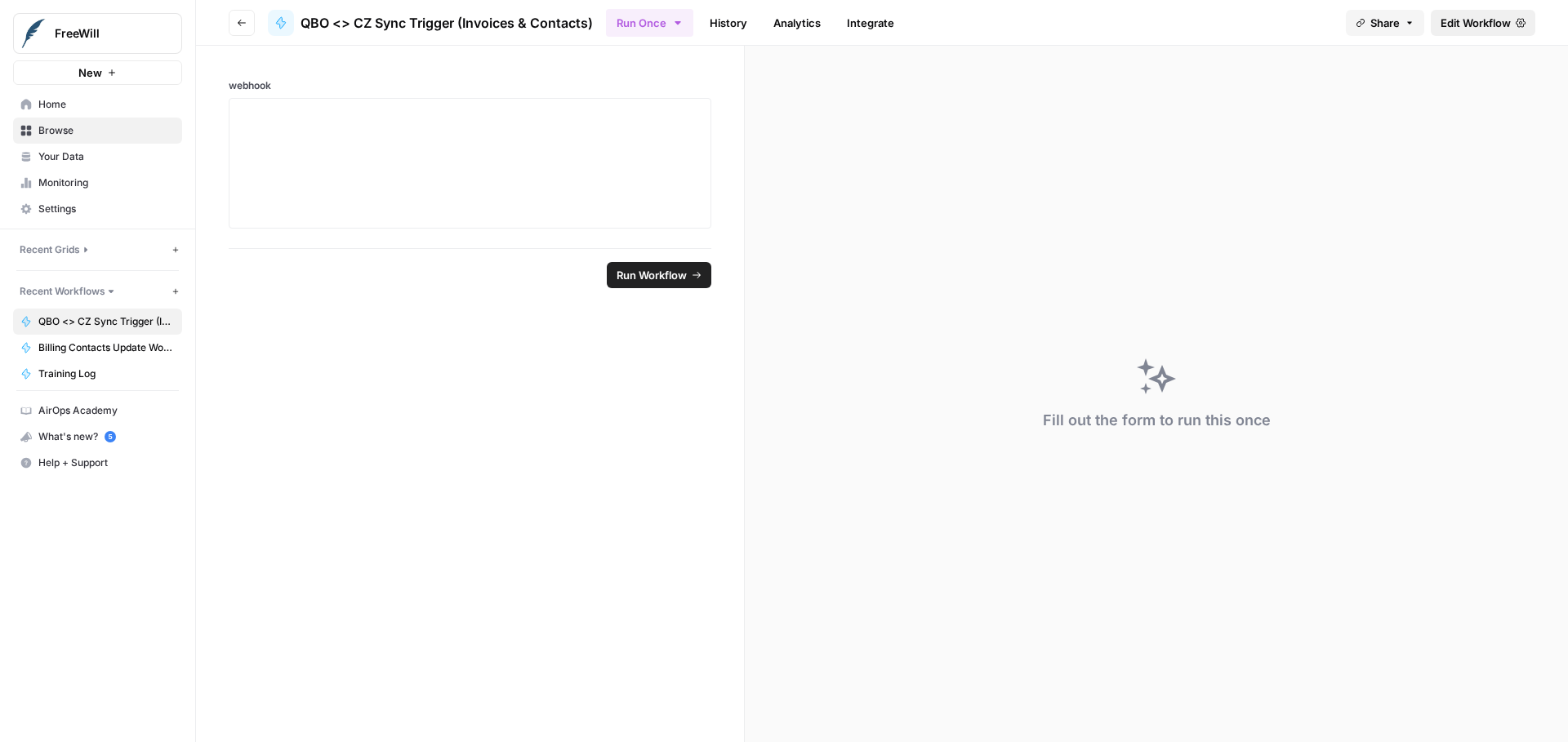 click on "Edit Workflow" at bounding box center (1476, 23) 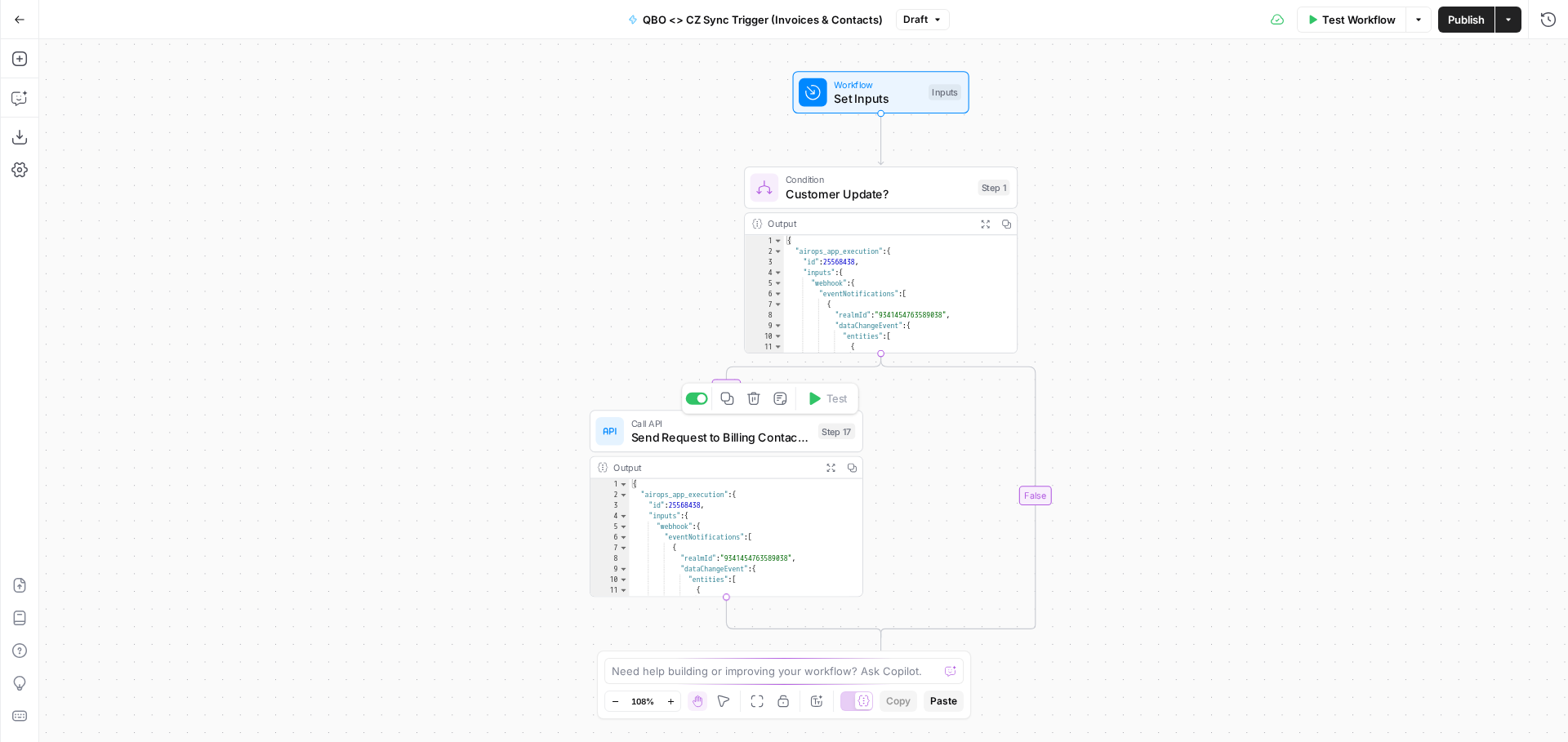 click on "Send Request to Billing Contacts Update Workflow v2.0 (CZ <> QB)" at bounding box center [721, 438] 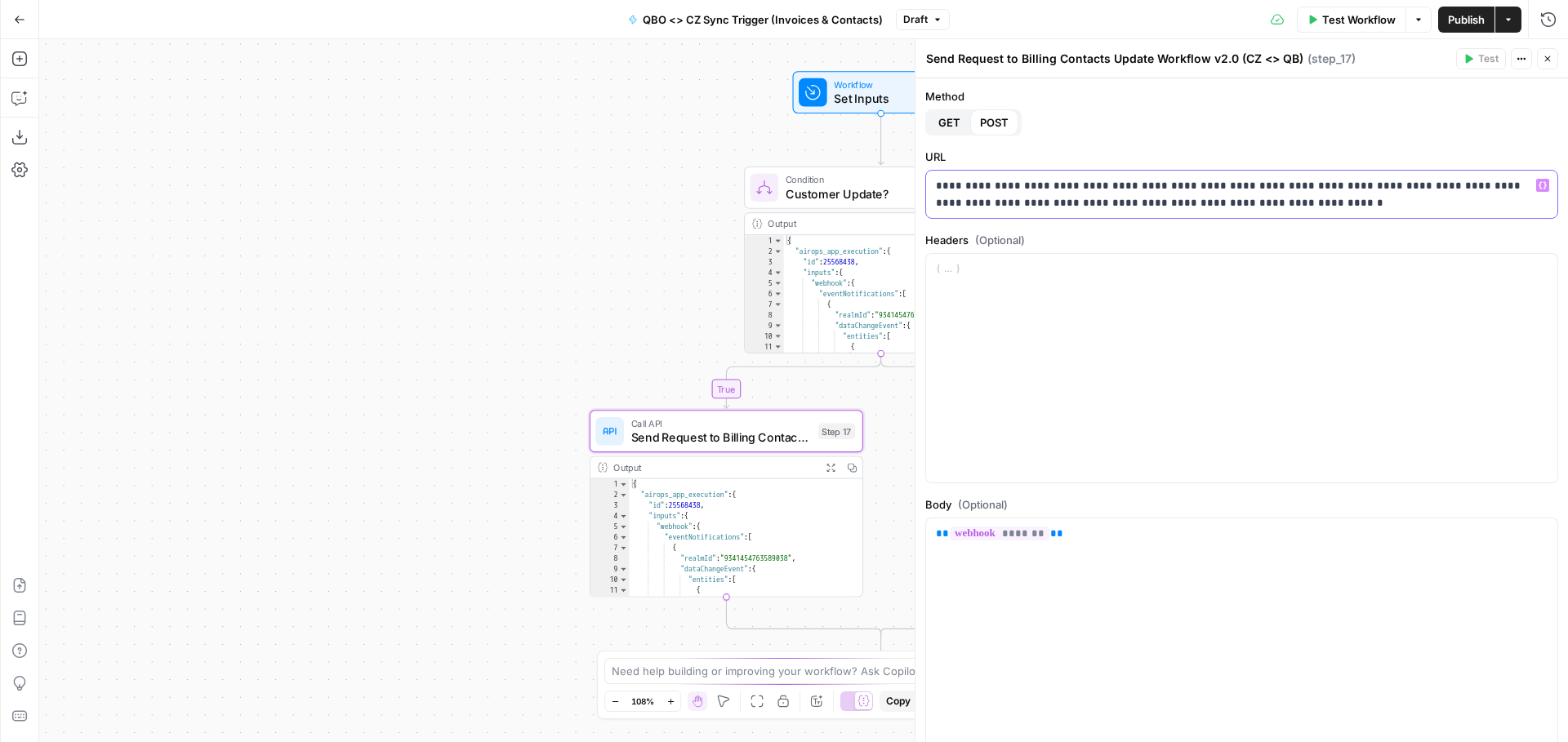 drag, startPoint x: 1352, startPoint y: 204, endPoint x: 942, endPoint y: 167, distance: 411.66613 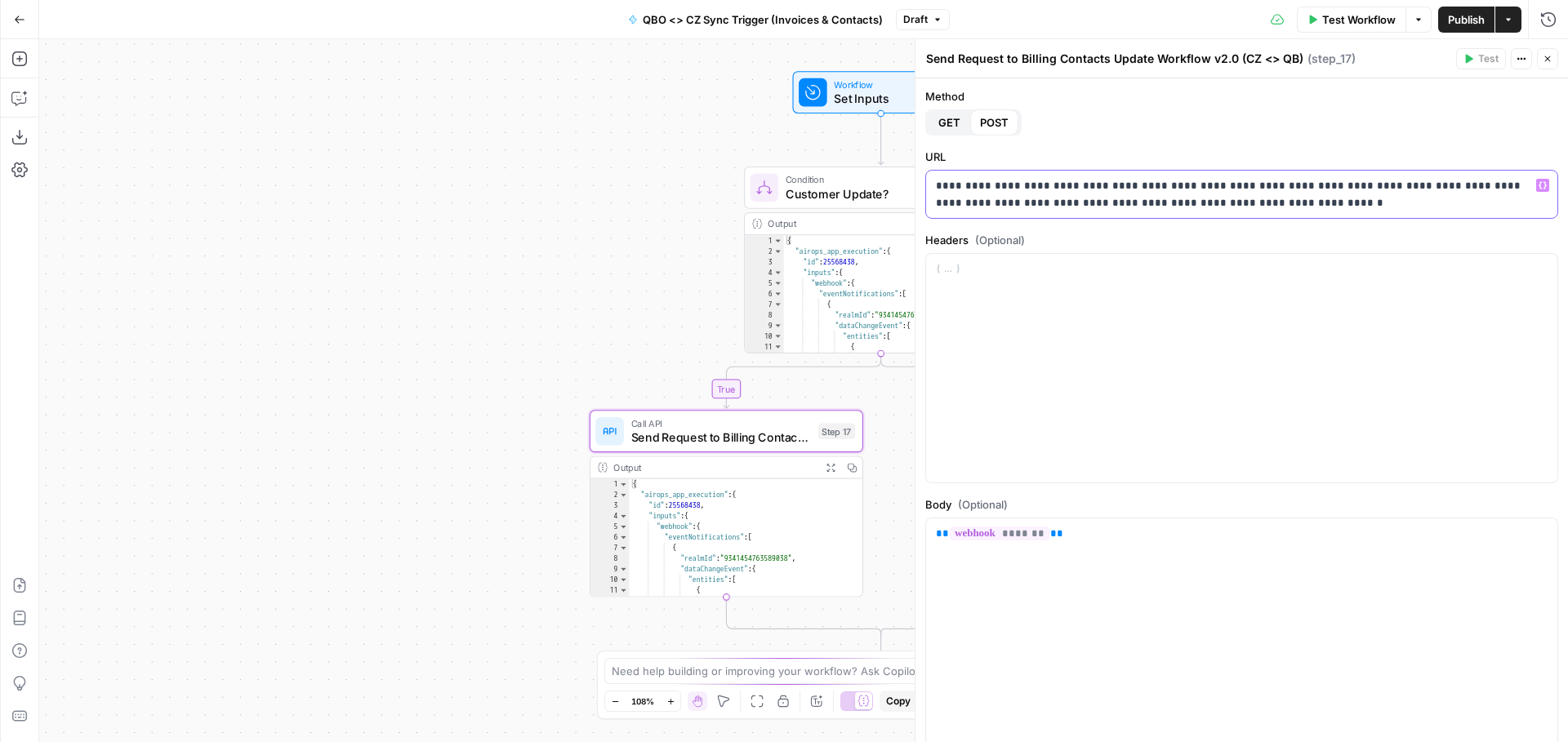 click on "**********" at bounding box center (1241, 184) 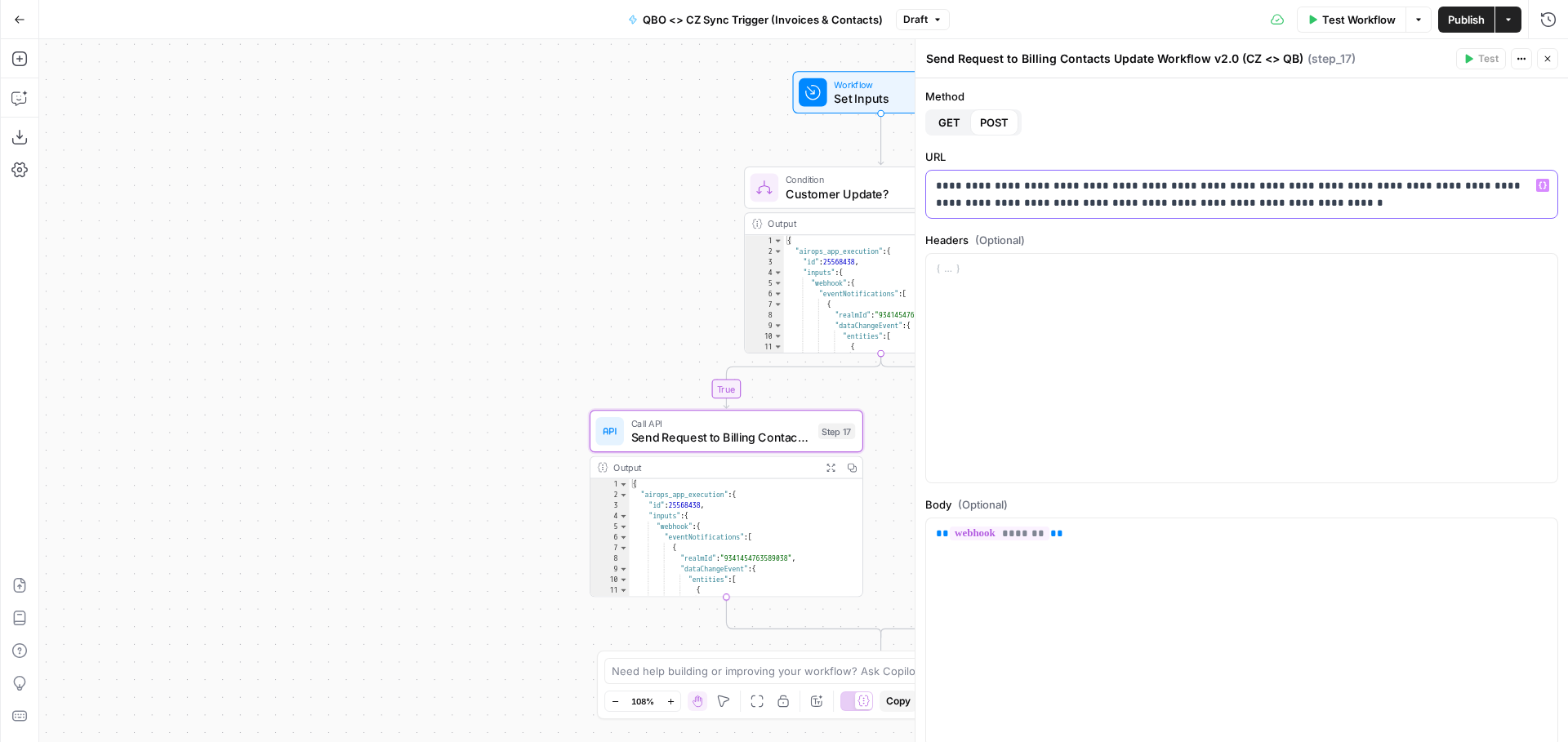 type 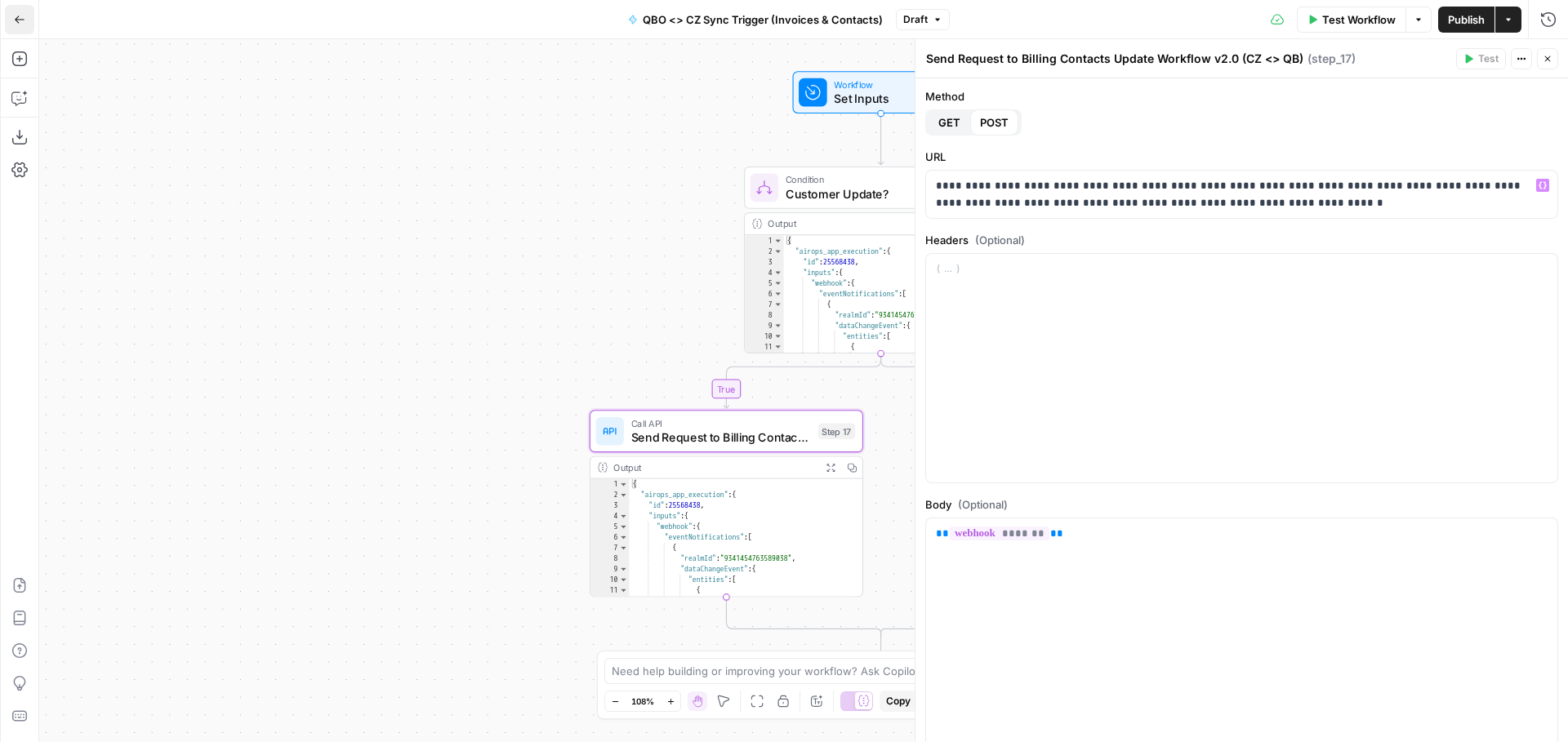 click 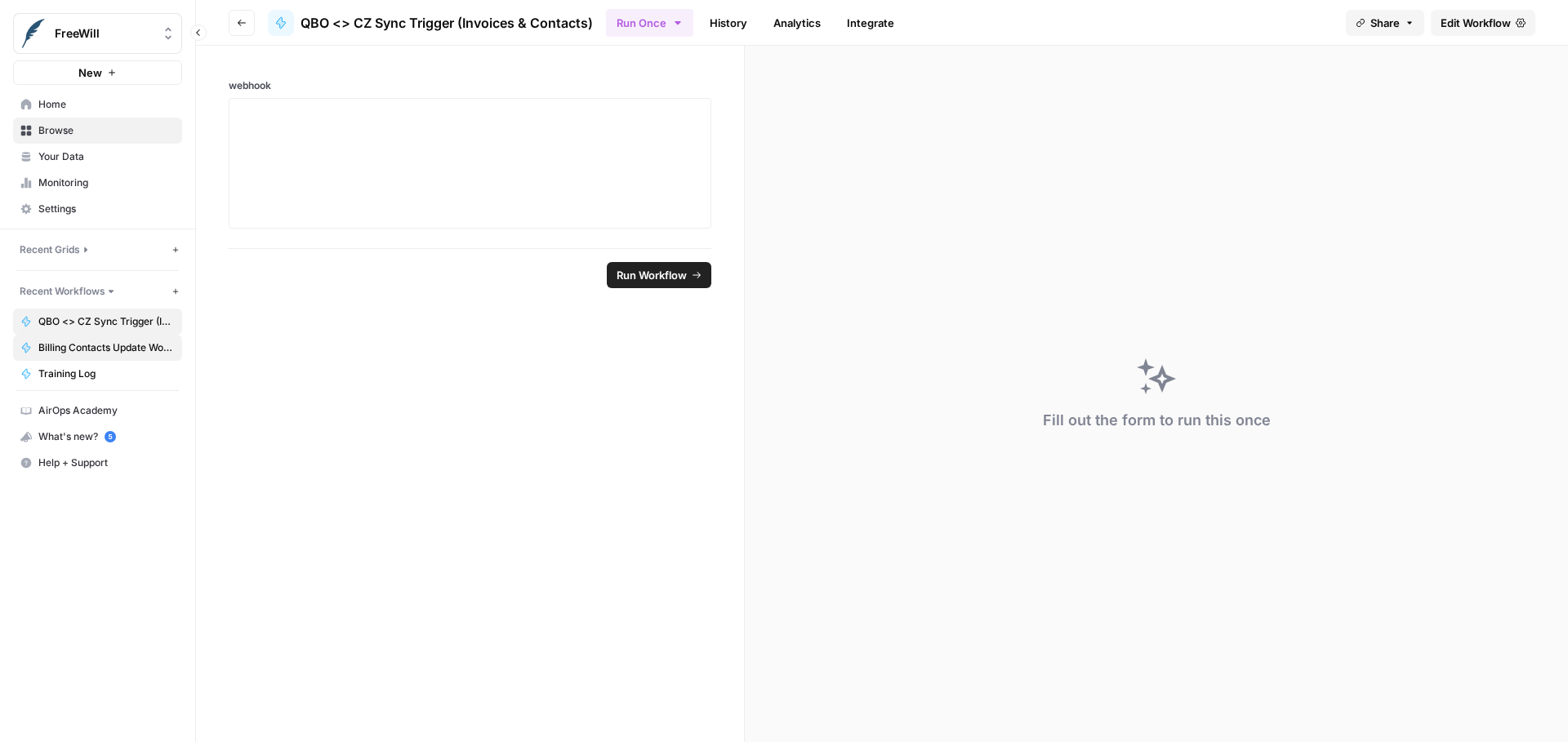 click on "Billing Contacts Update Workflow v2.0 (CZ <> QB)" at bounding box center [106, 348] 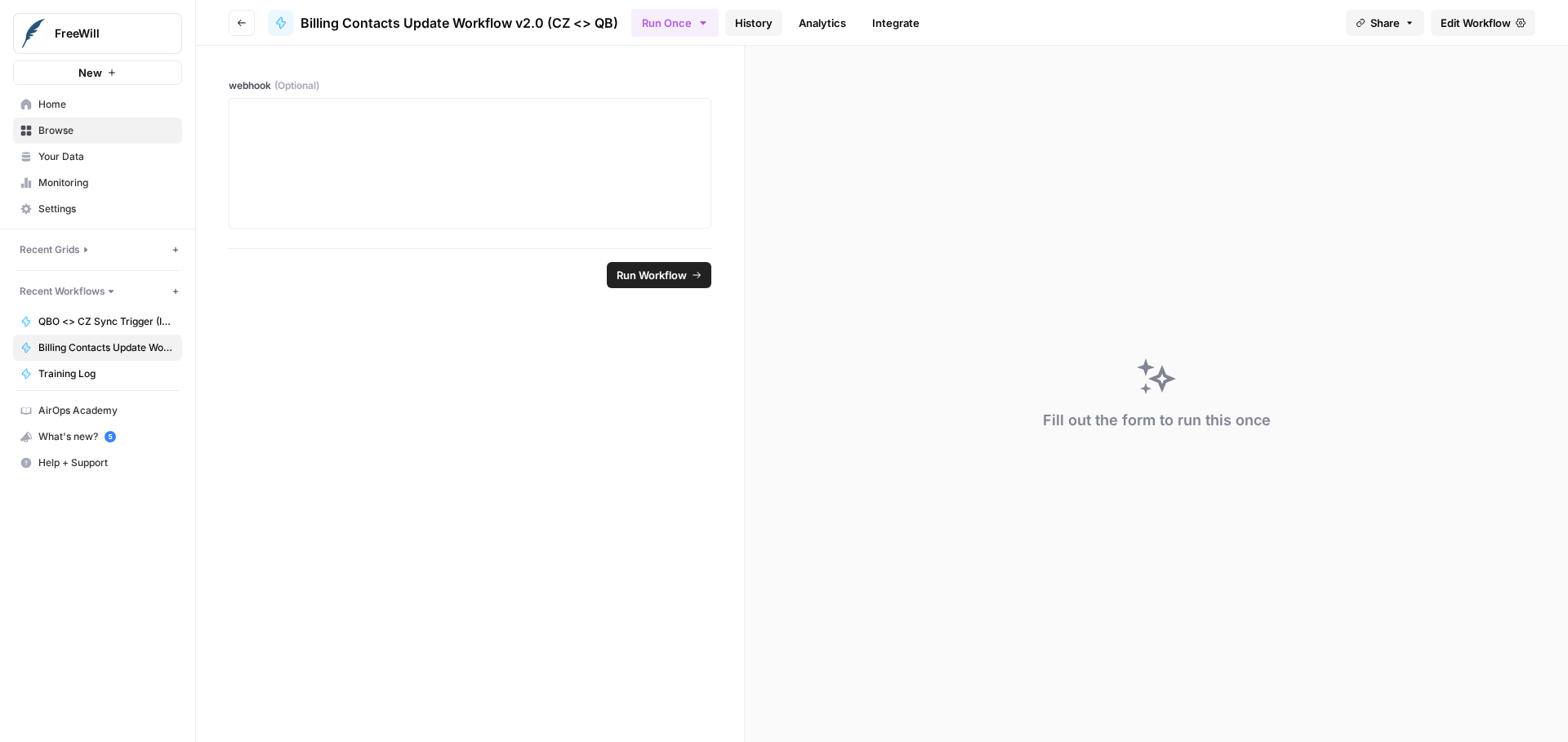 click on "History" at bounding box center (754, 23) 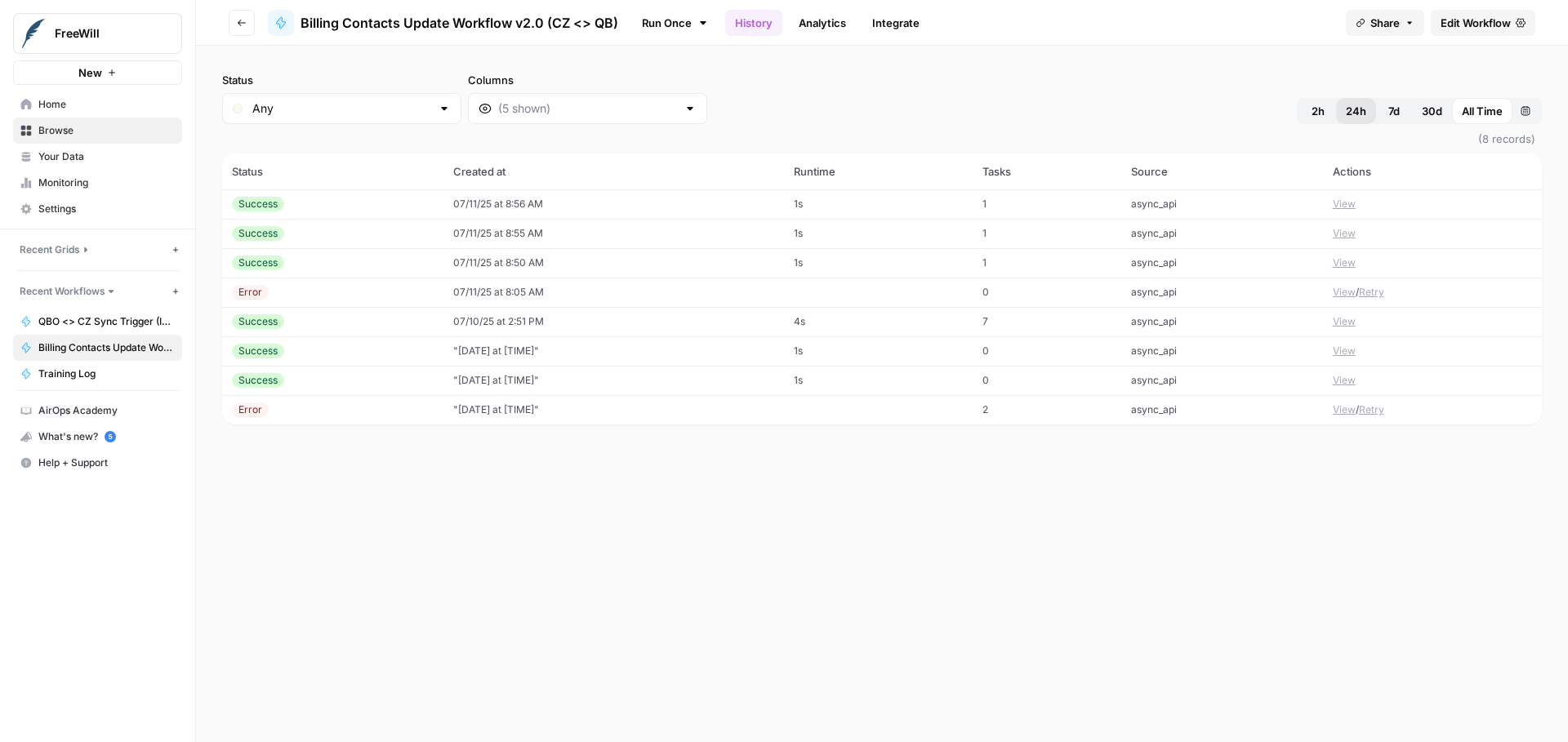 click on "24h" at bounding box center [1356, 111] 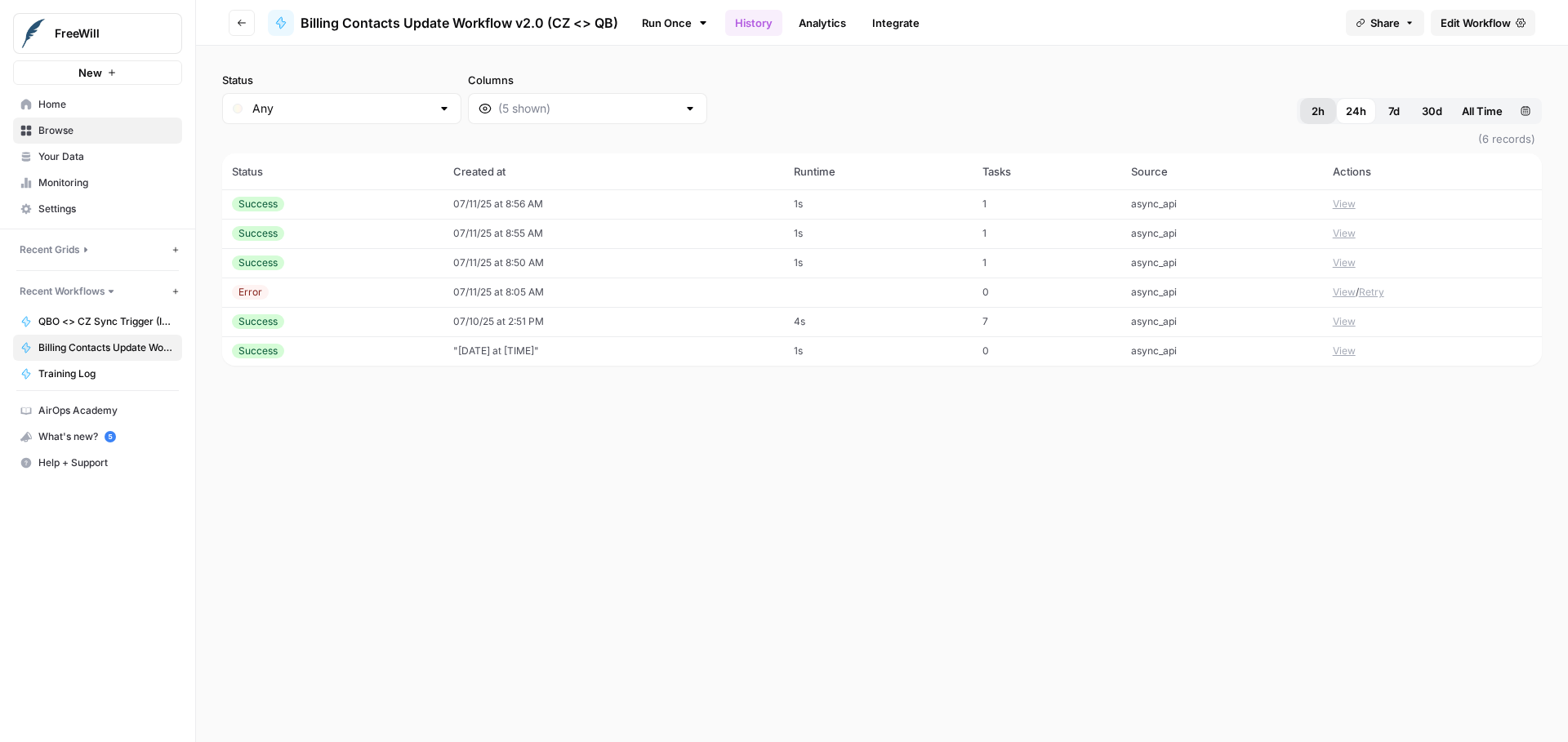 click on "2h" at bounding box center (1318, 111) 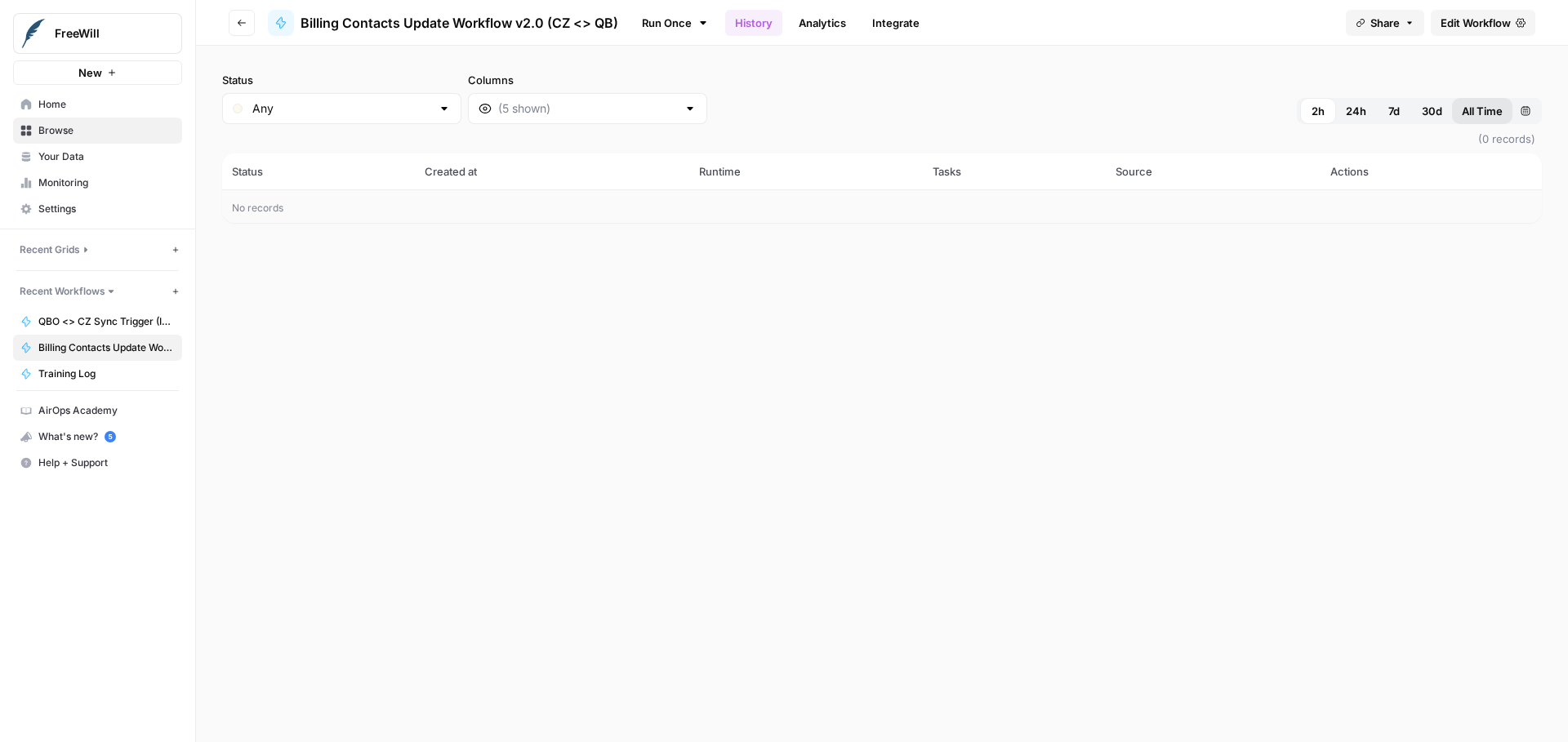 click on "All Time" at bounding box center [1482, 111] 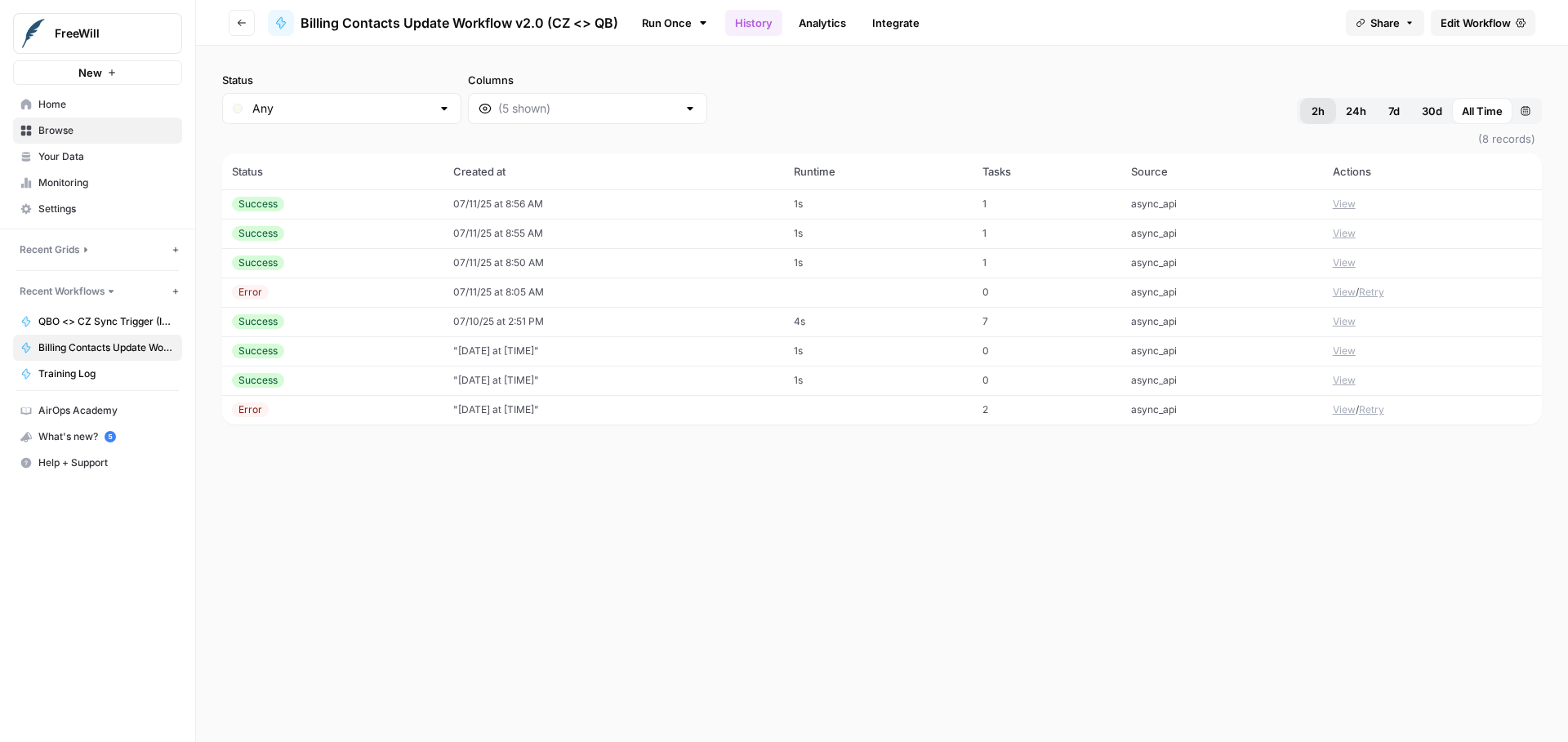 click on "2h" at bounding box center [1318, 111] 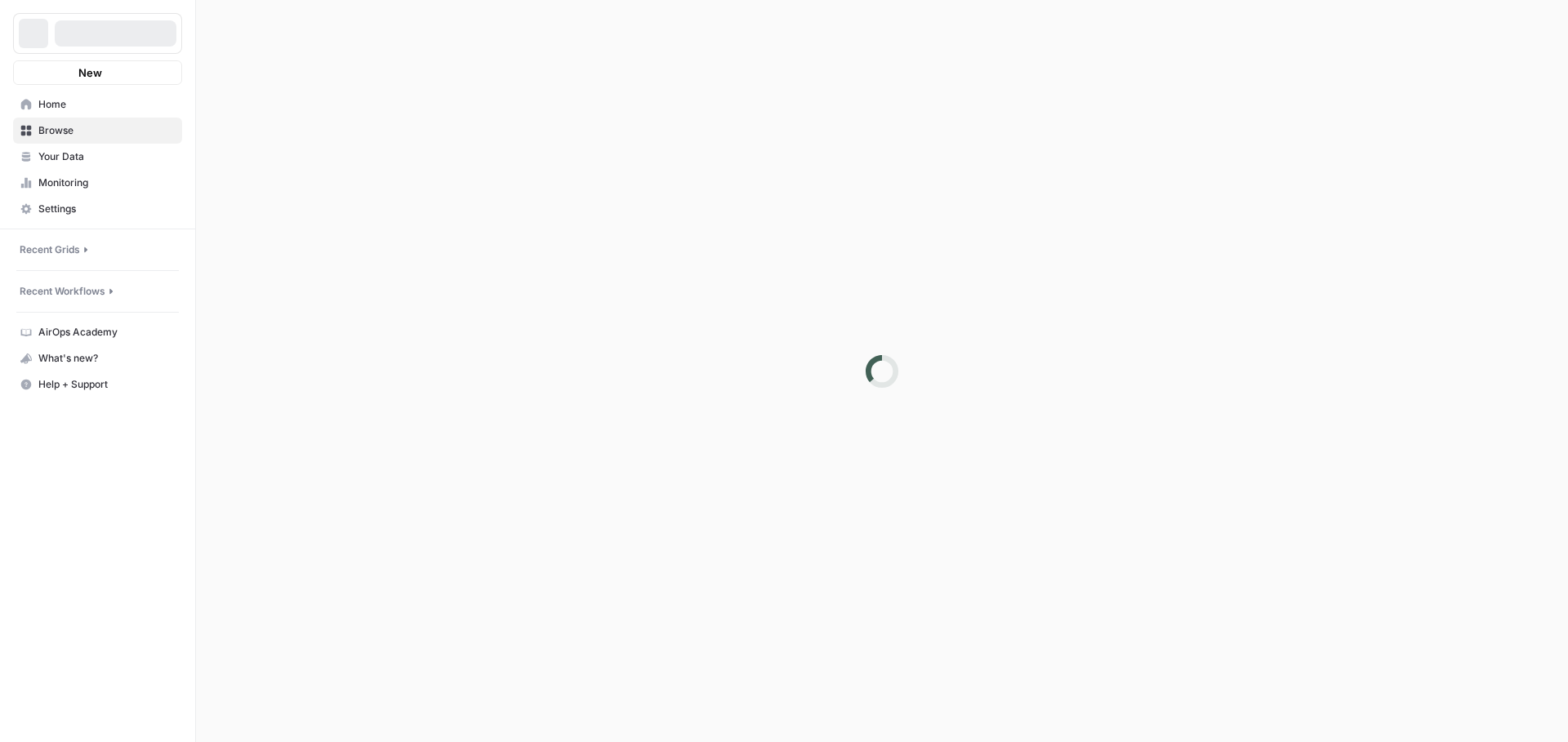 scroll, scrollTop: 0, scrollLeft: 0, axis: both 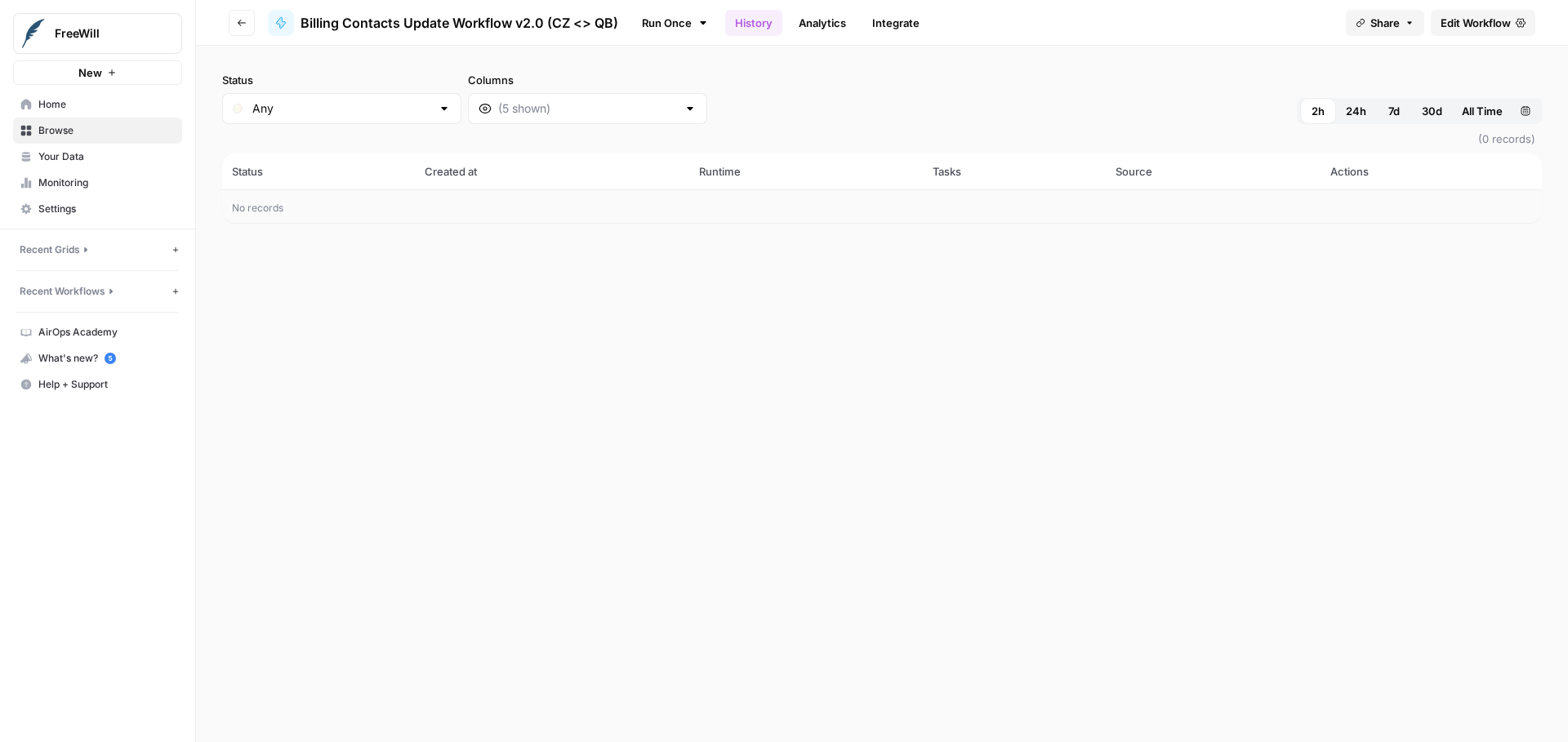 click on "Edit Workflow" at bounding box center [1476, 23] 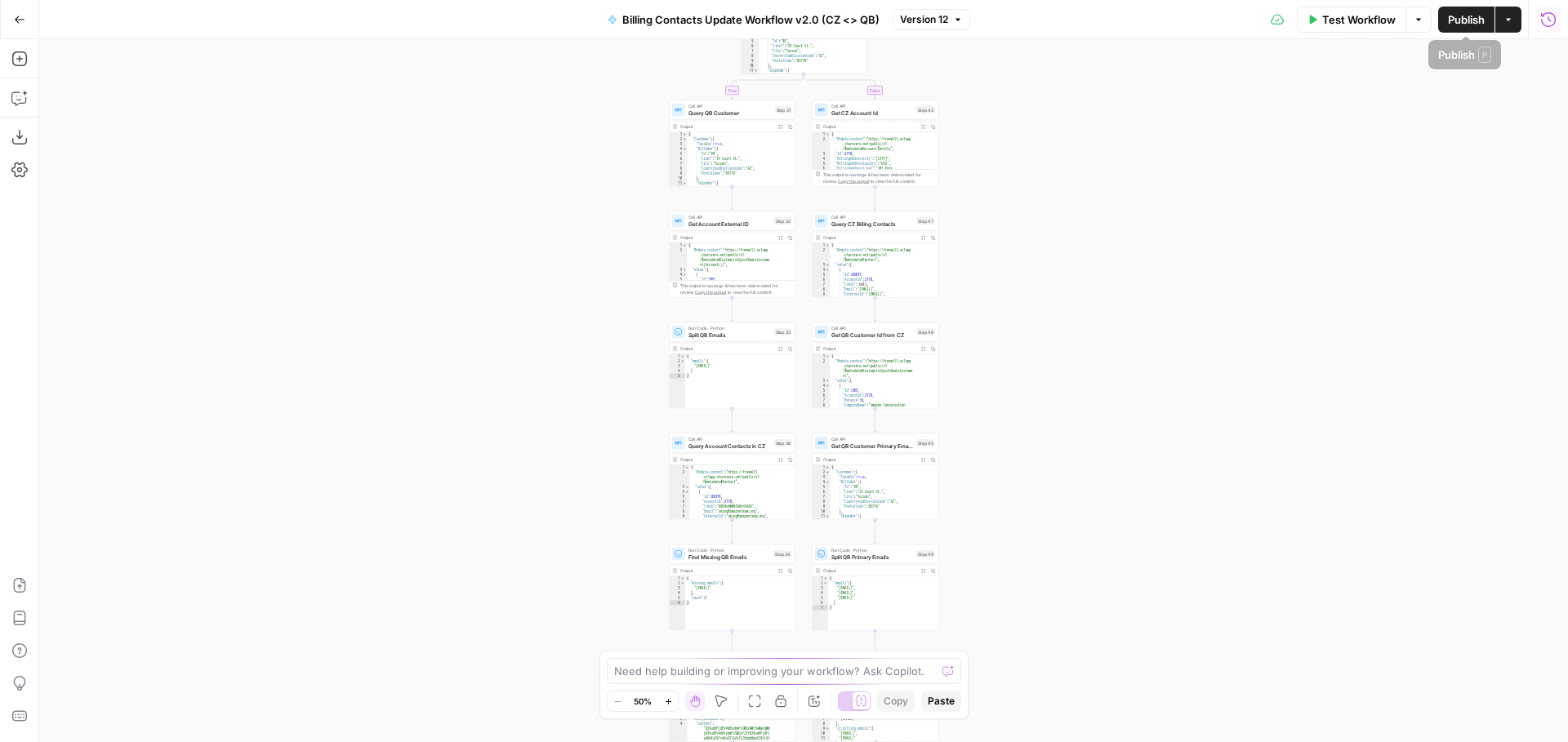 click 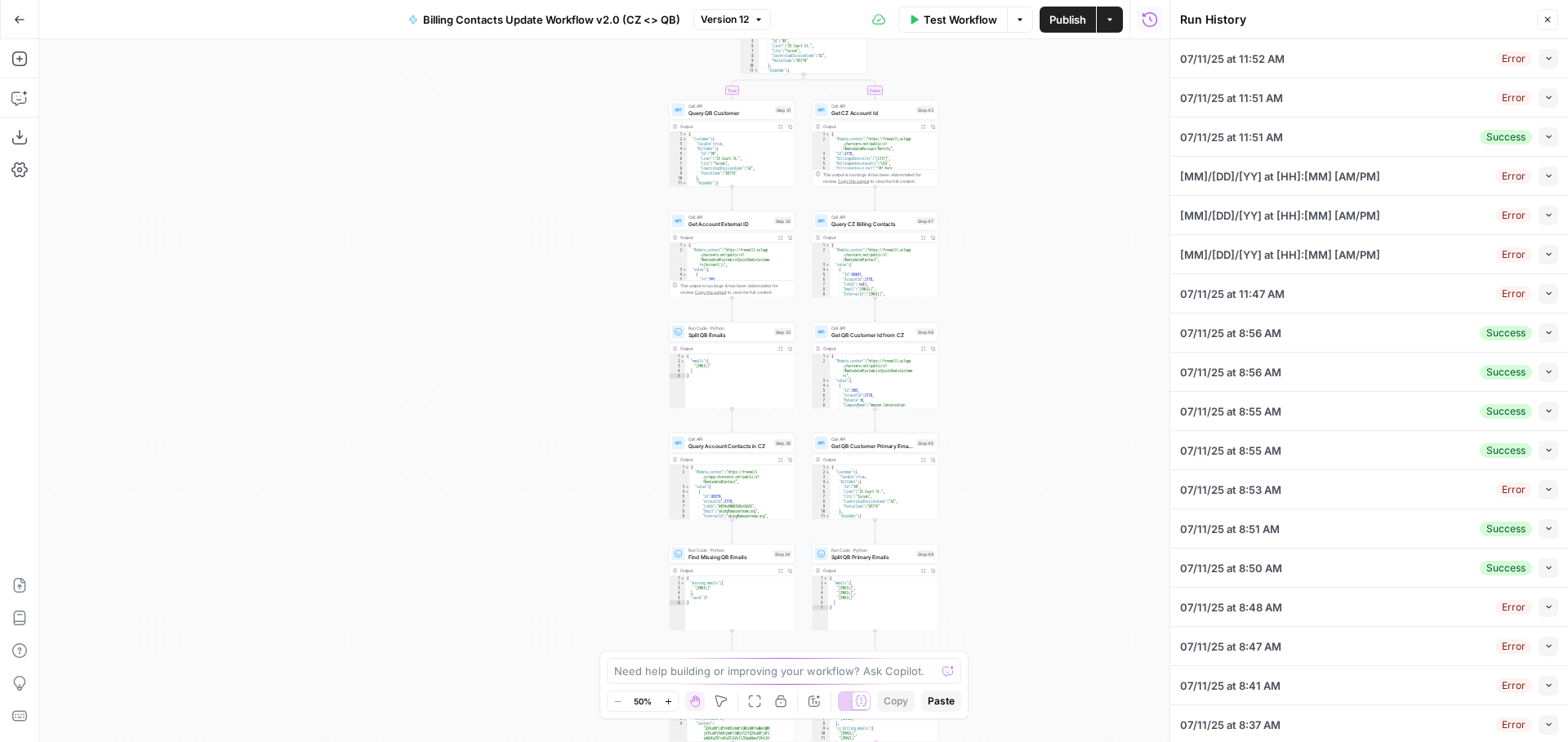 click 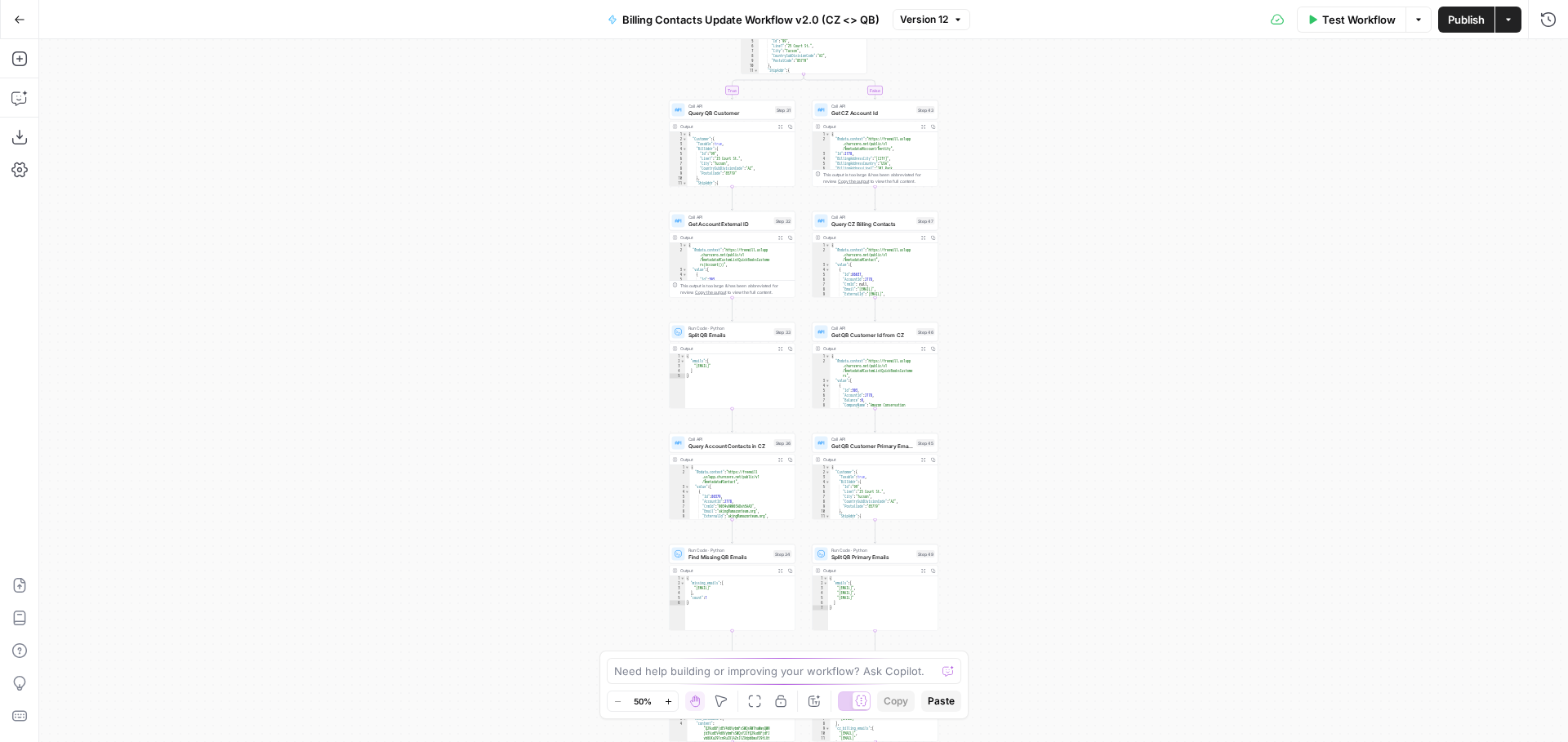 click 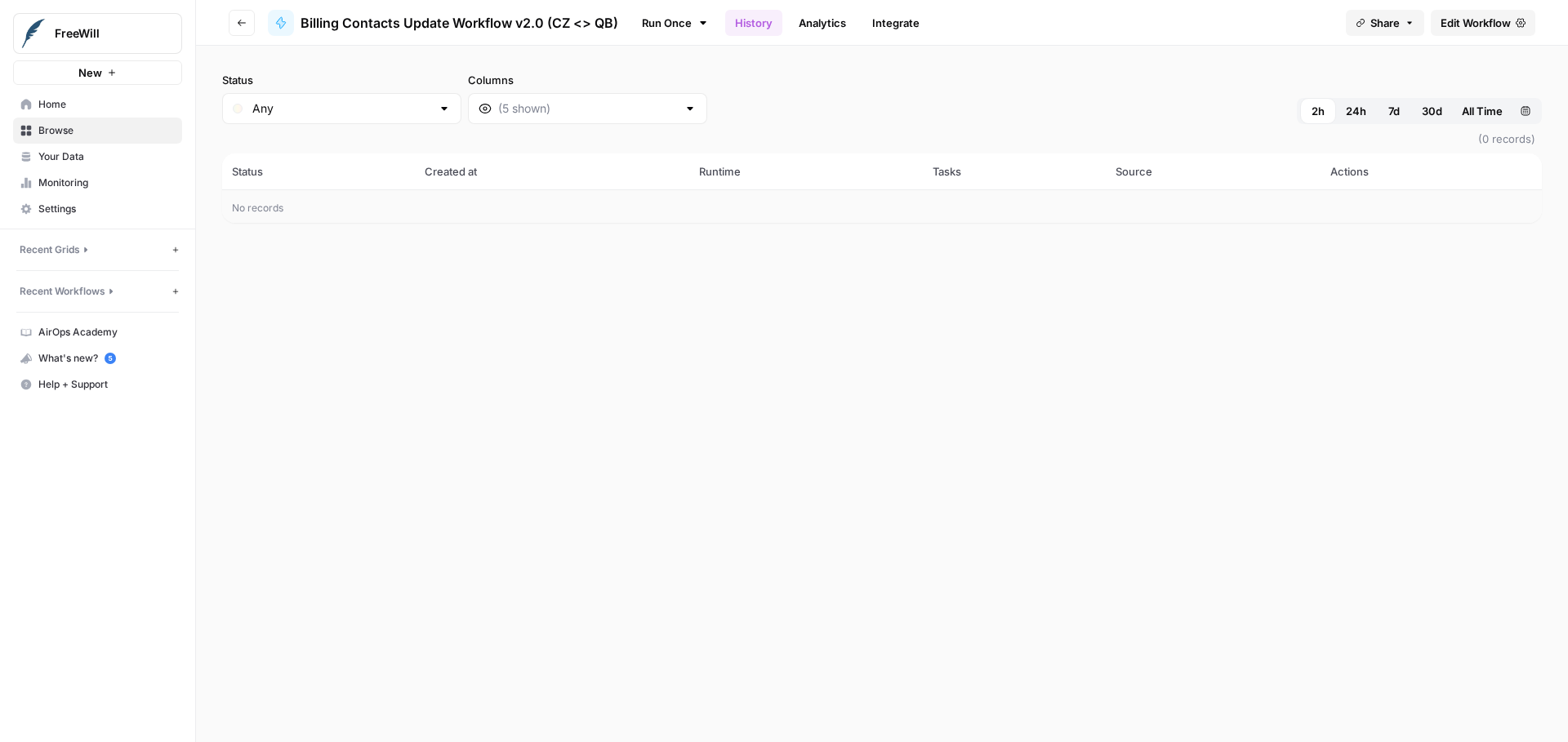 click on "Monitoring" at bounding box center [106, 183] 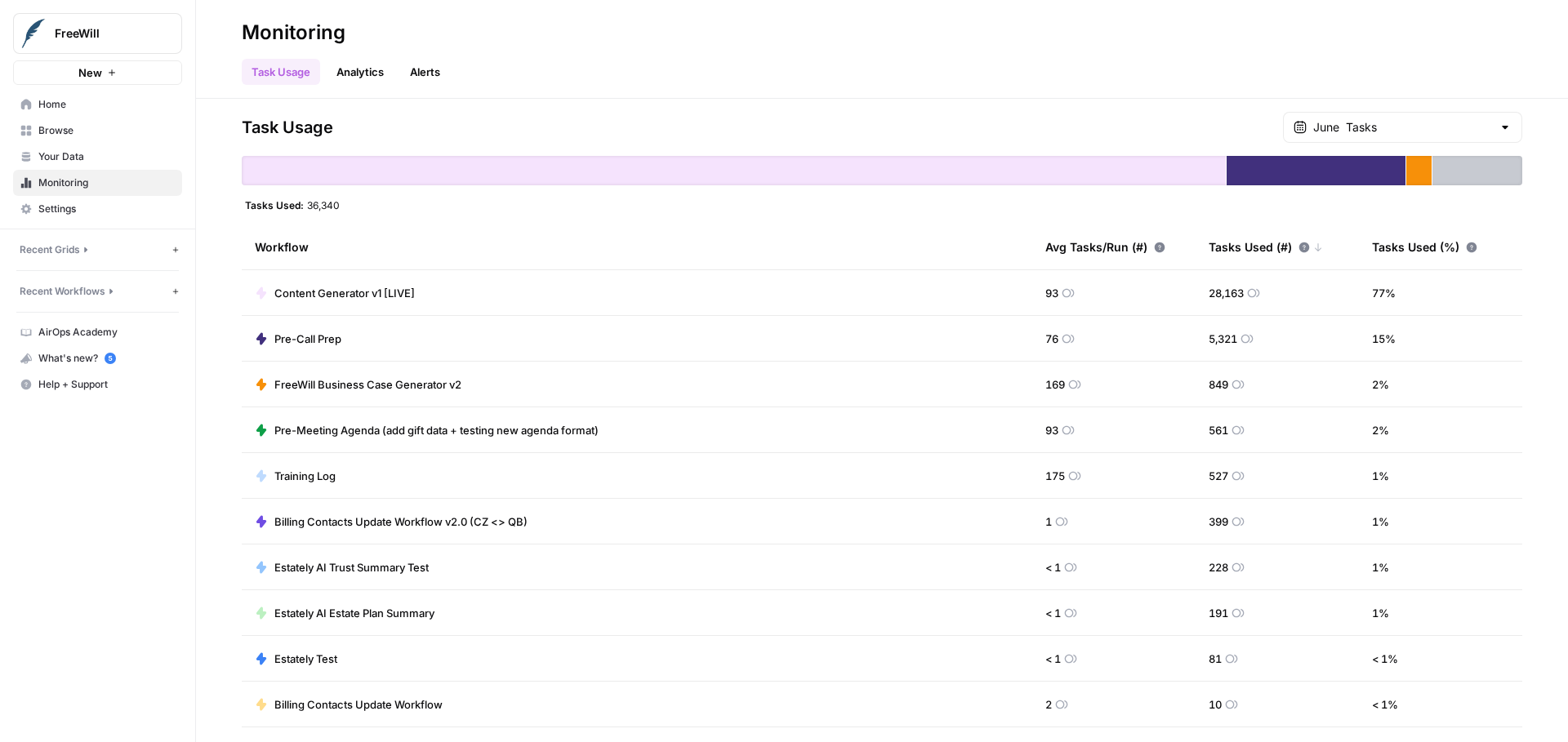 click on "Analytics" at bounding box center (360, 72) 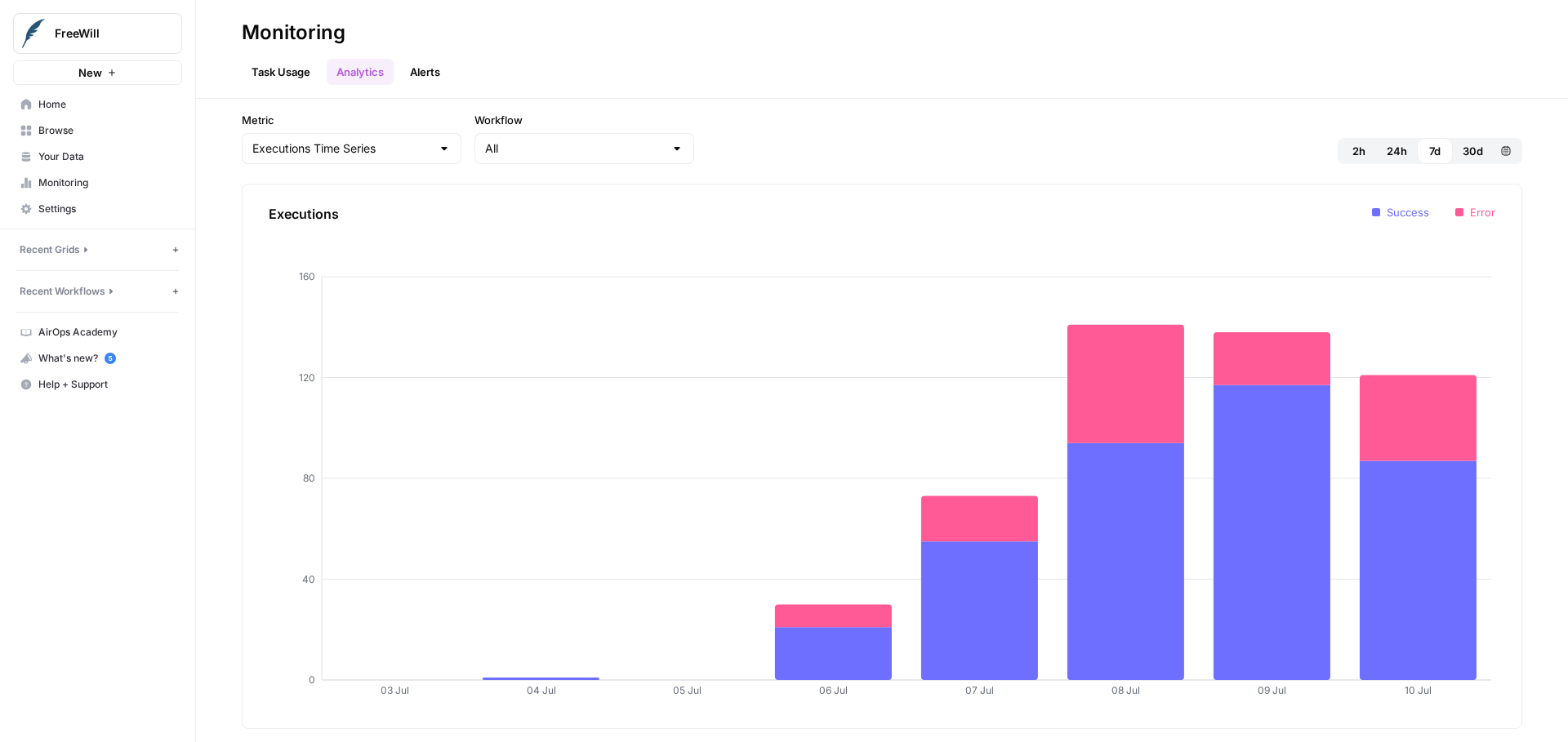 click on "Task Usage" at bounding box center [281, 72] 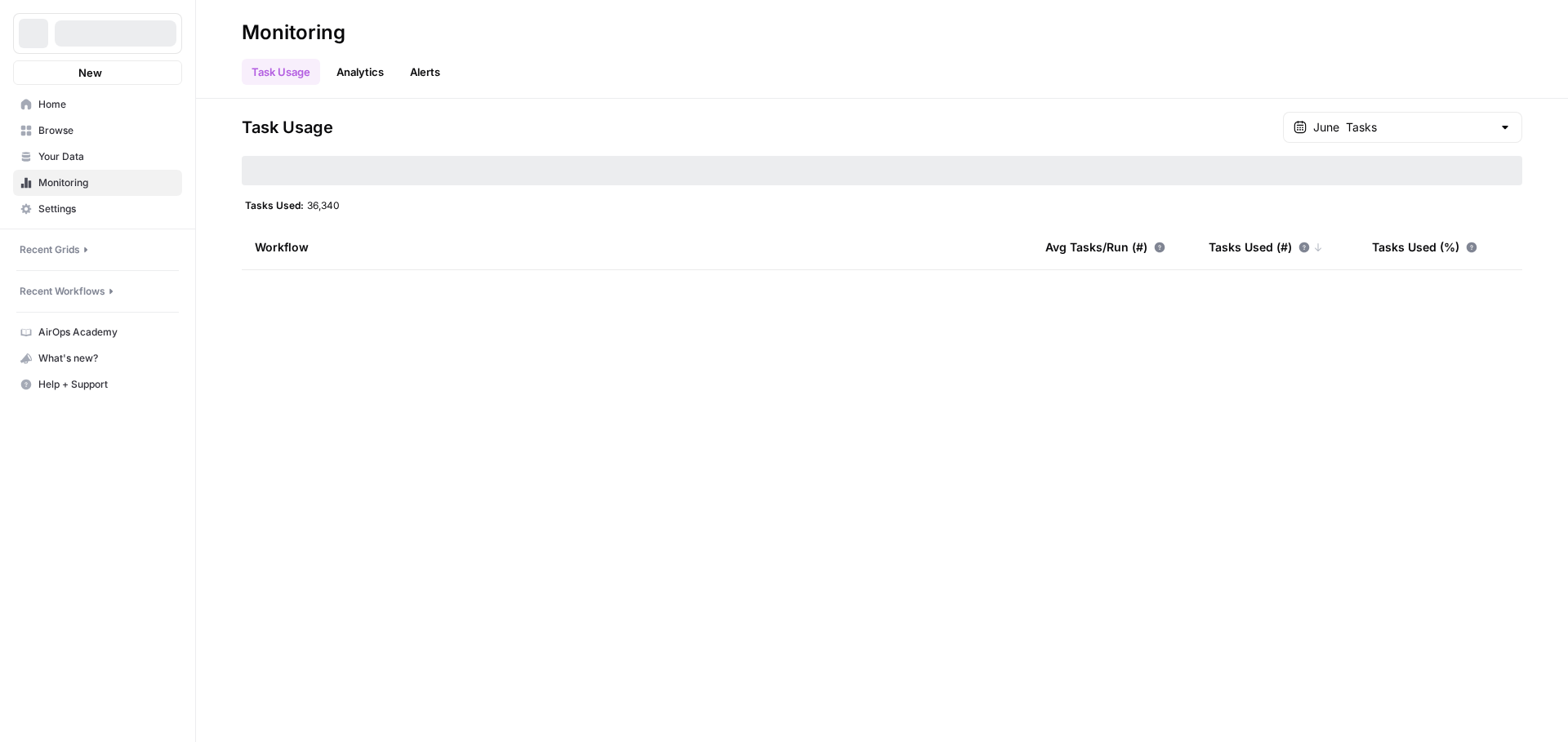 scroll, scrollTop: 0, scrollLeft: 0, axis: both 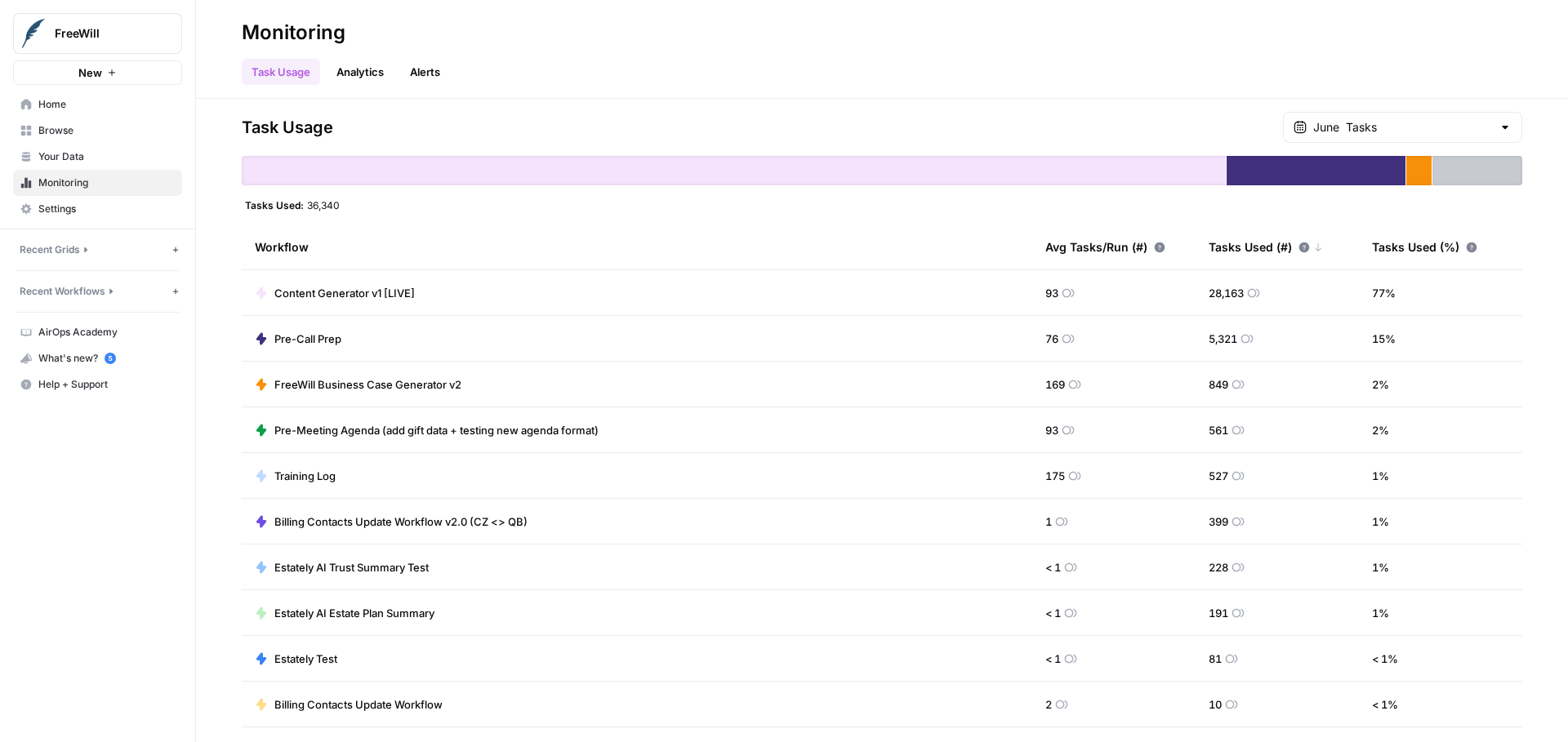 click on "Analytics" at bounding box center (360, 72) 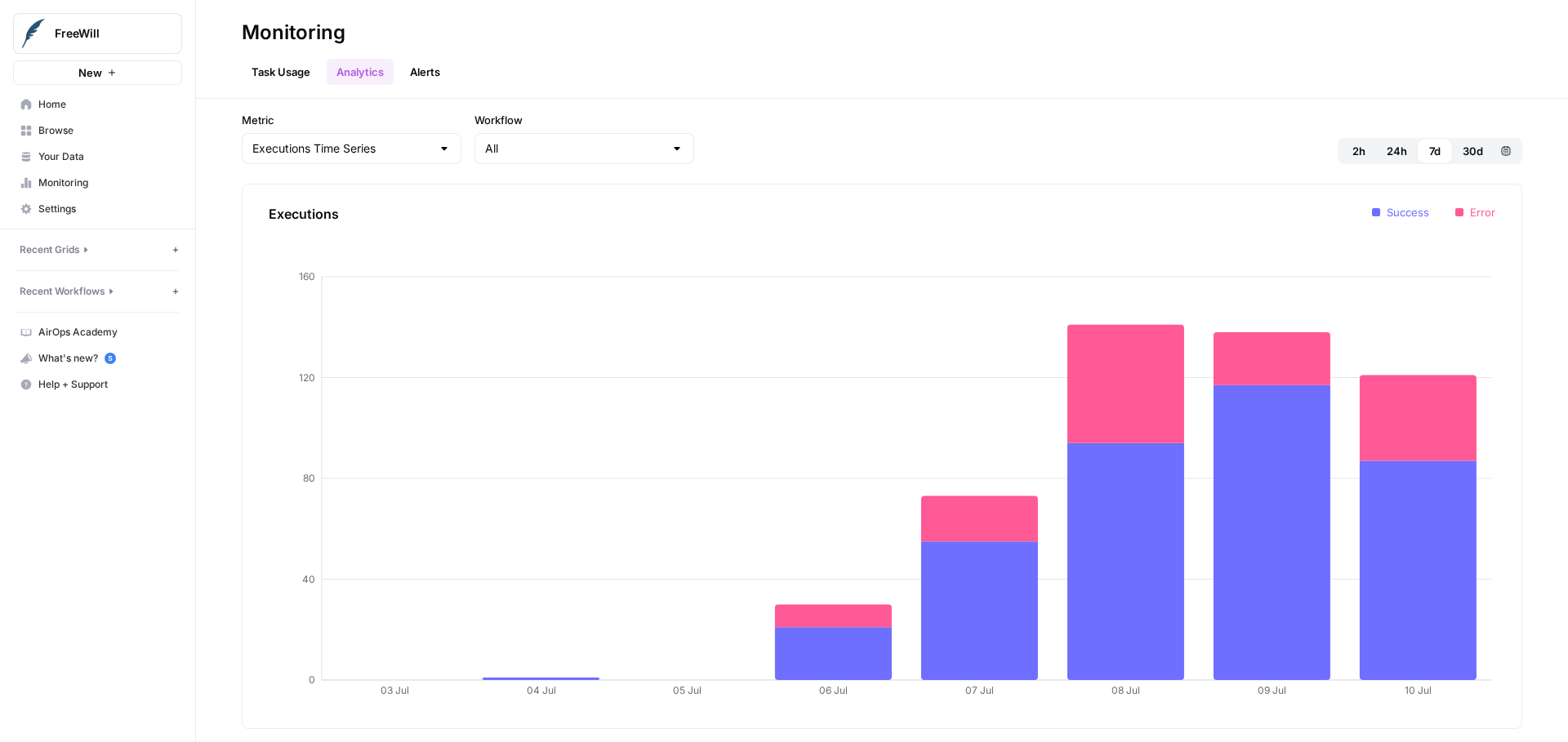 click on "Home" at bounding box center (97, 104) 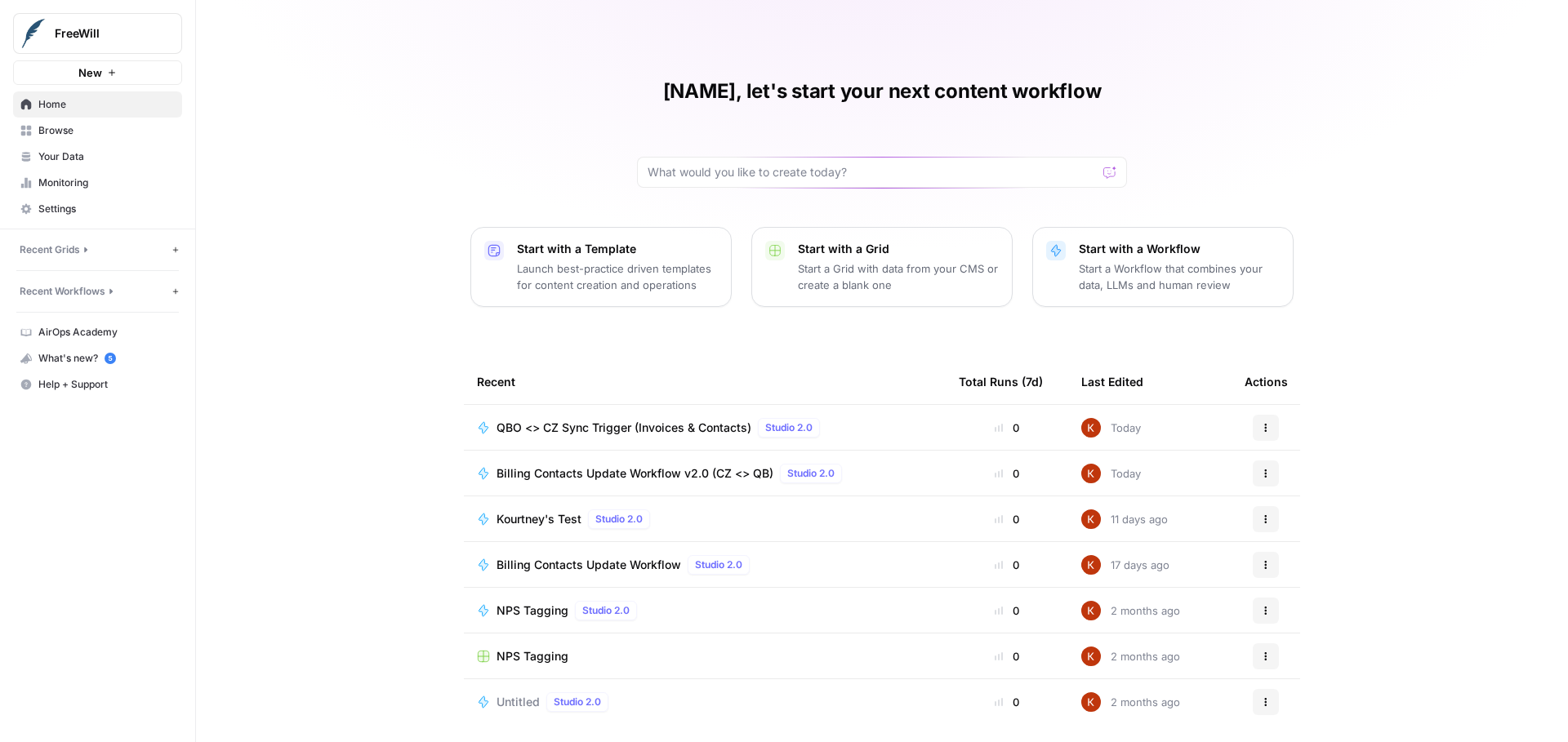 click on "Billing Contacts Update Workflow v2.0 (CZ <> QB)" at bounding box center (635, 473) 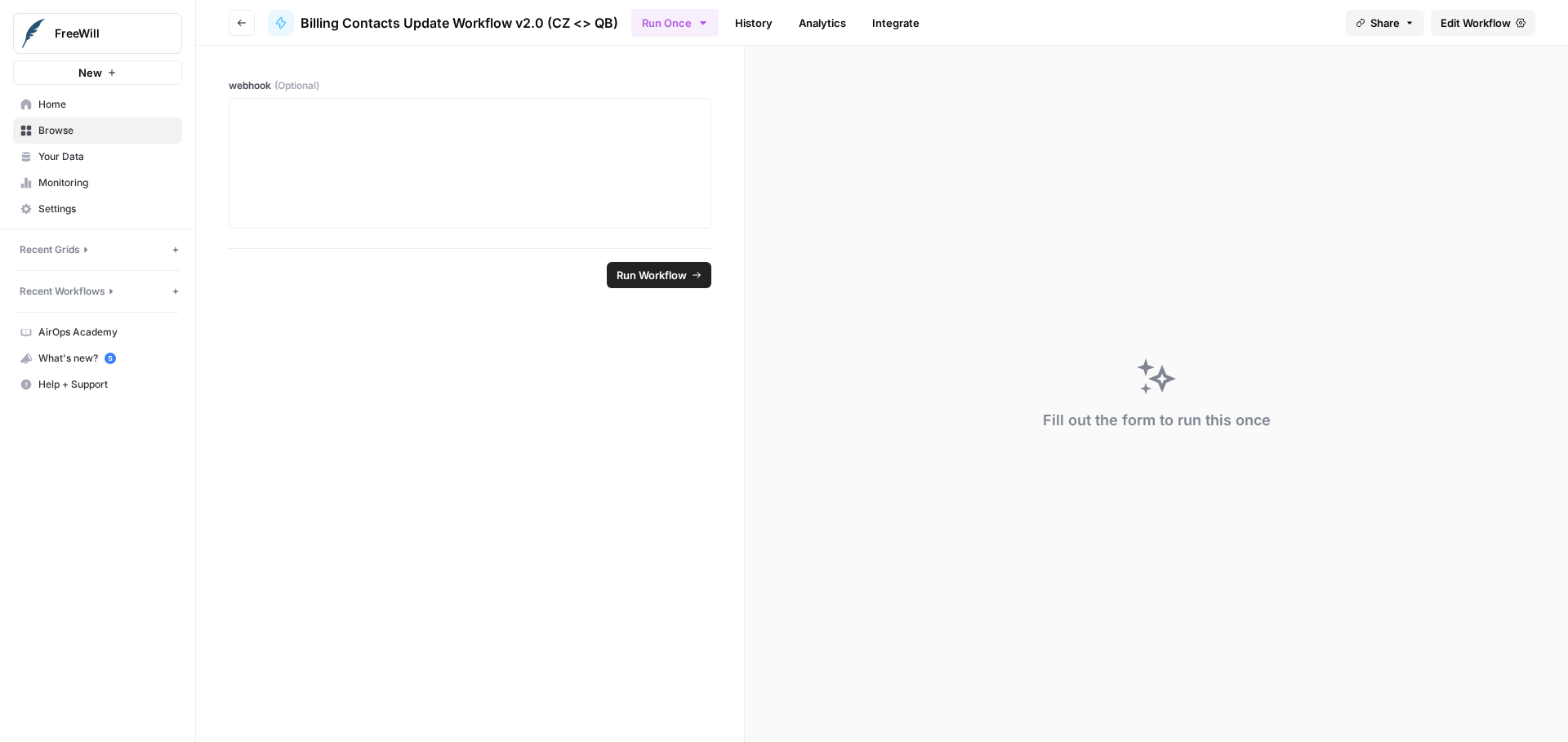 click on "History" at bounding box center (754, 23) 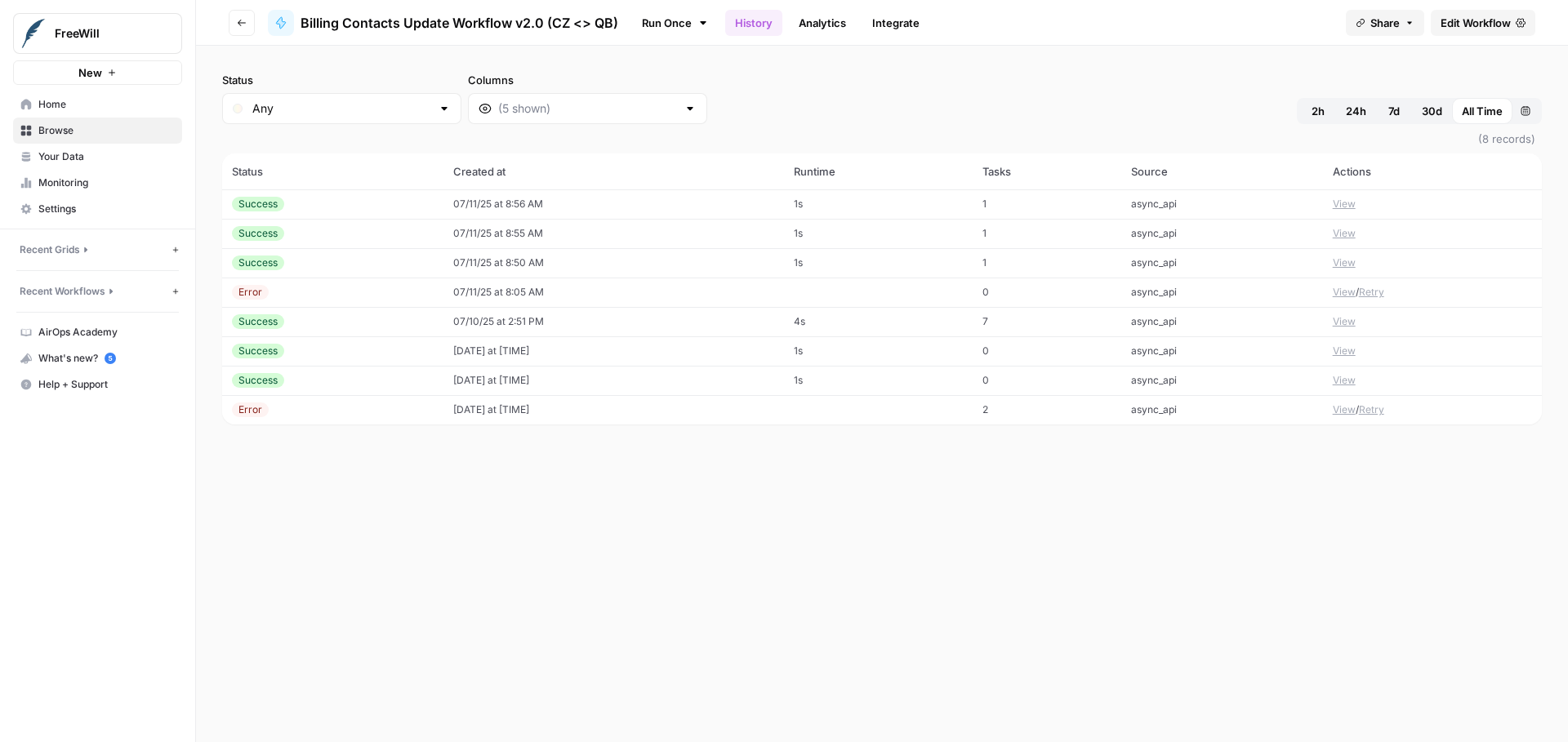 click on "Browse" at bounding box center (106, 131) 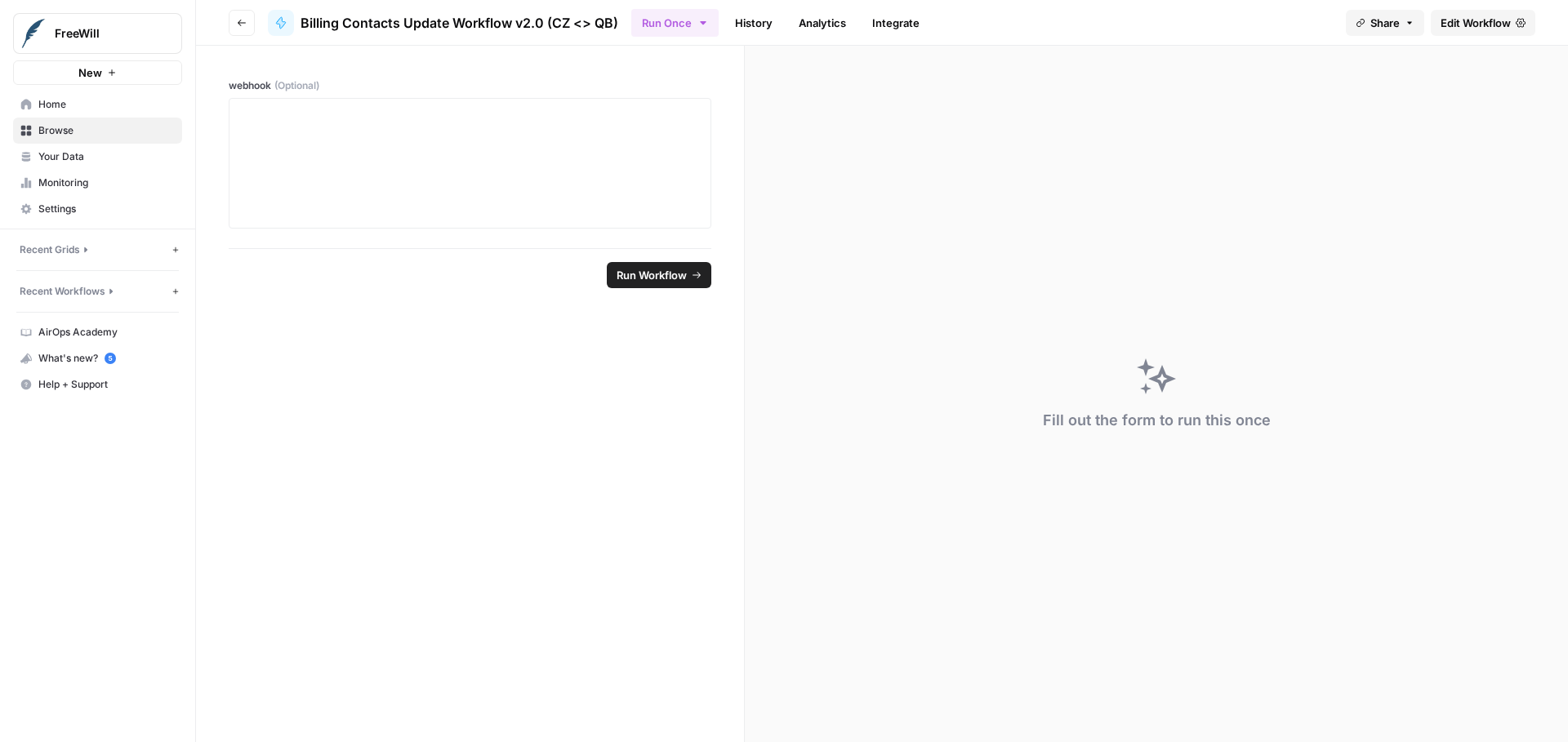 click on "History" at bounding box center (754, 23) 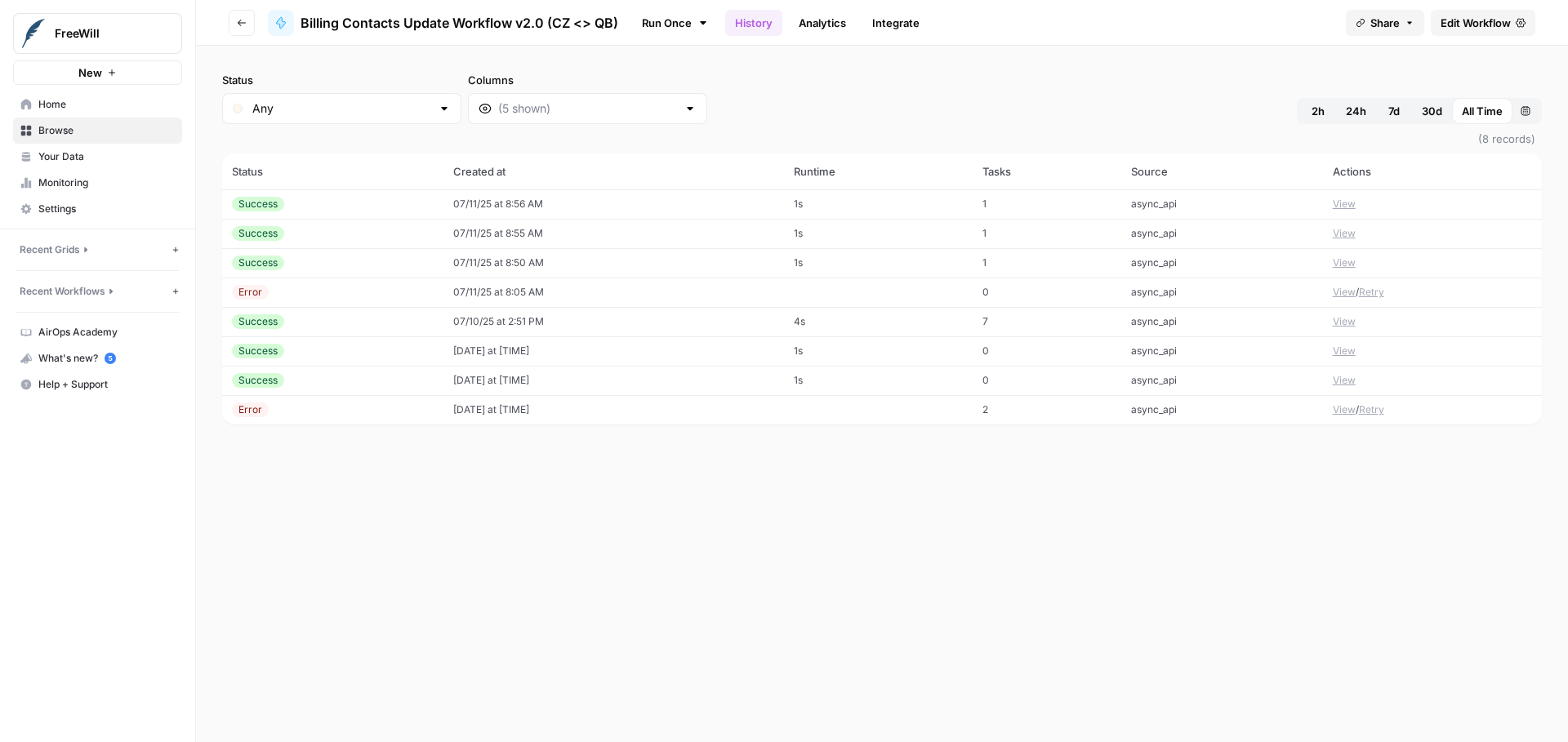 click on "2h" at bounding box center (1318, 111) 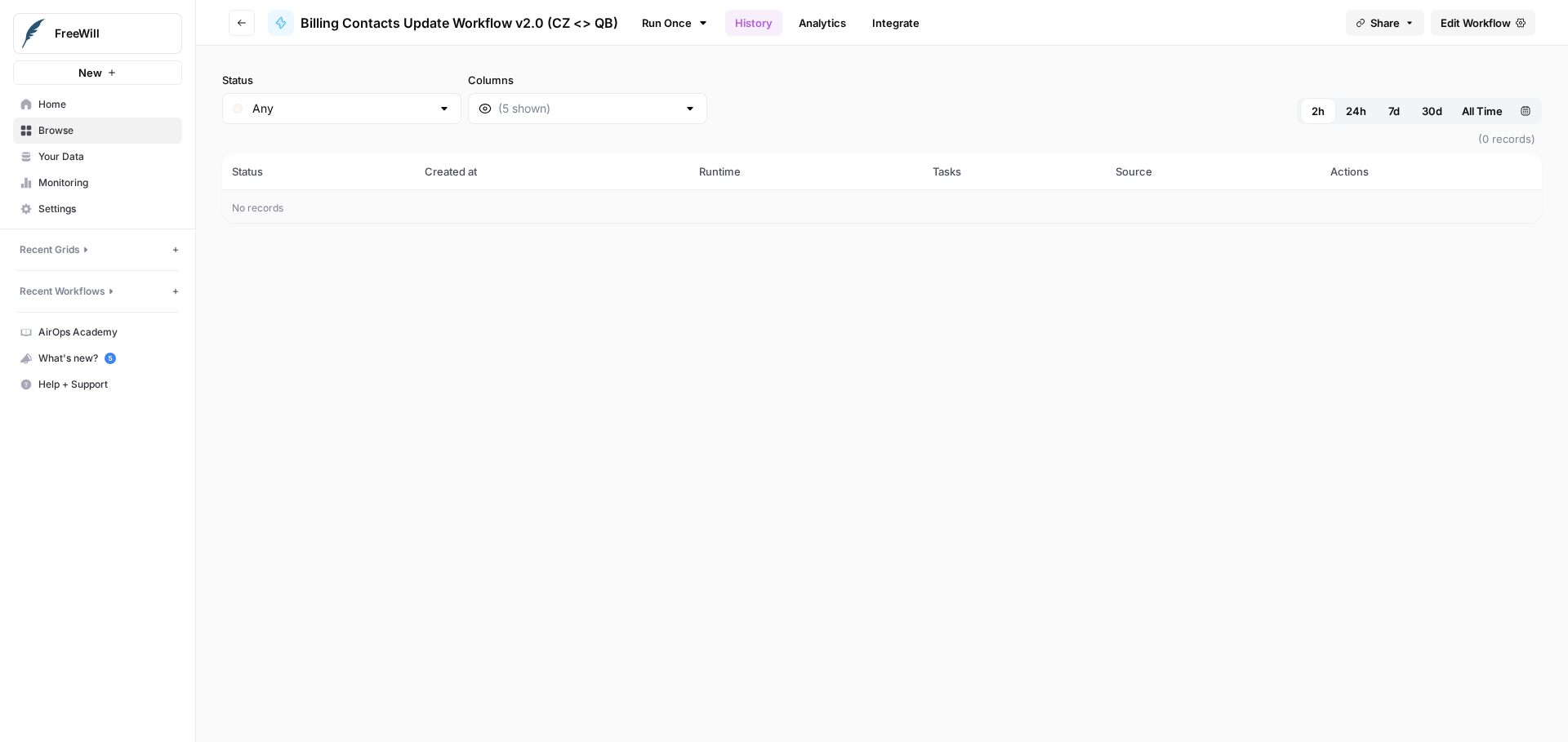 click on "Edit Workflow" at bounding box center [1476, 23] 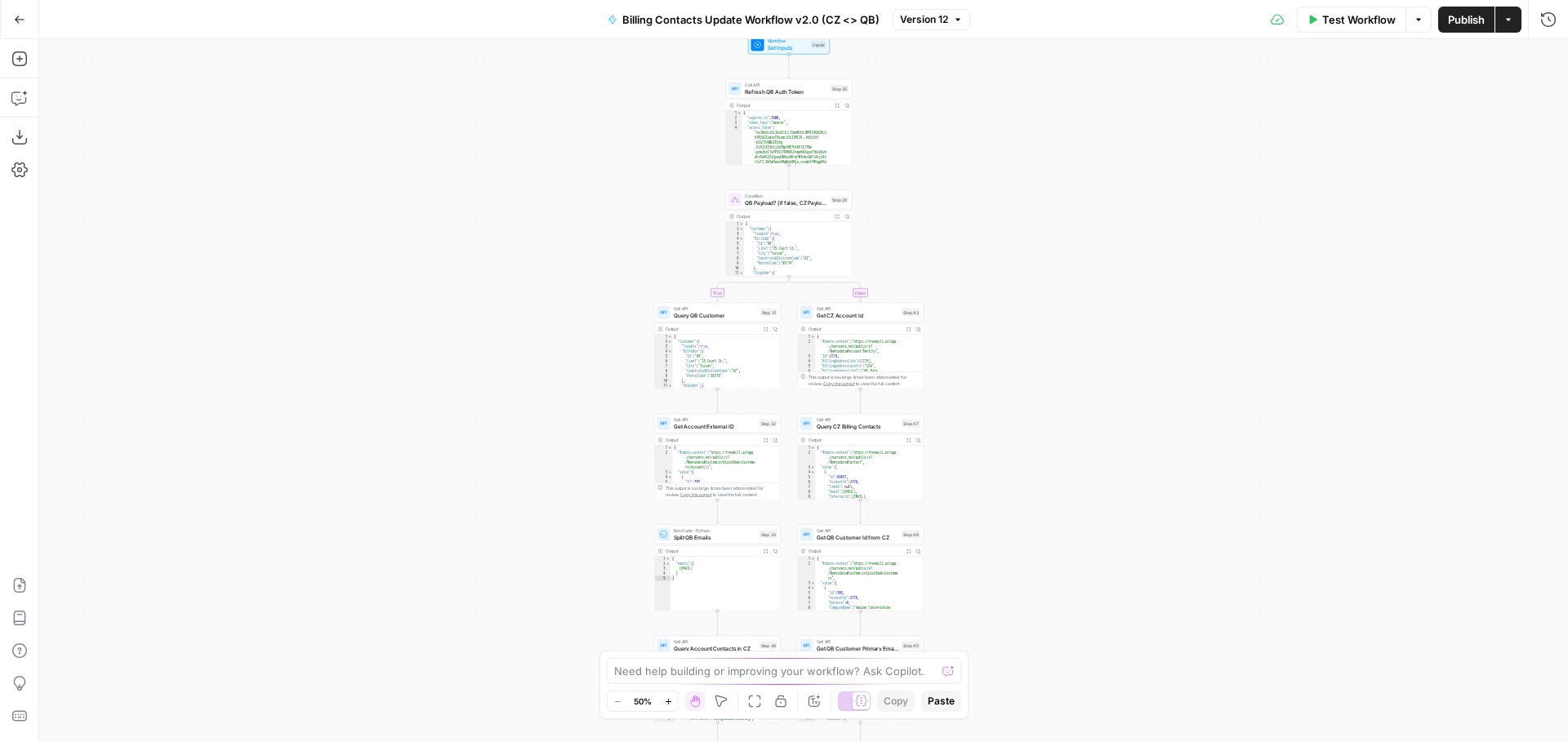 drag, startPoint x: 1236, startPoint y: 149, endPoint x: 1222, endPoint y: 352, distance: 203.48219 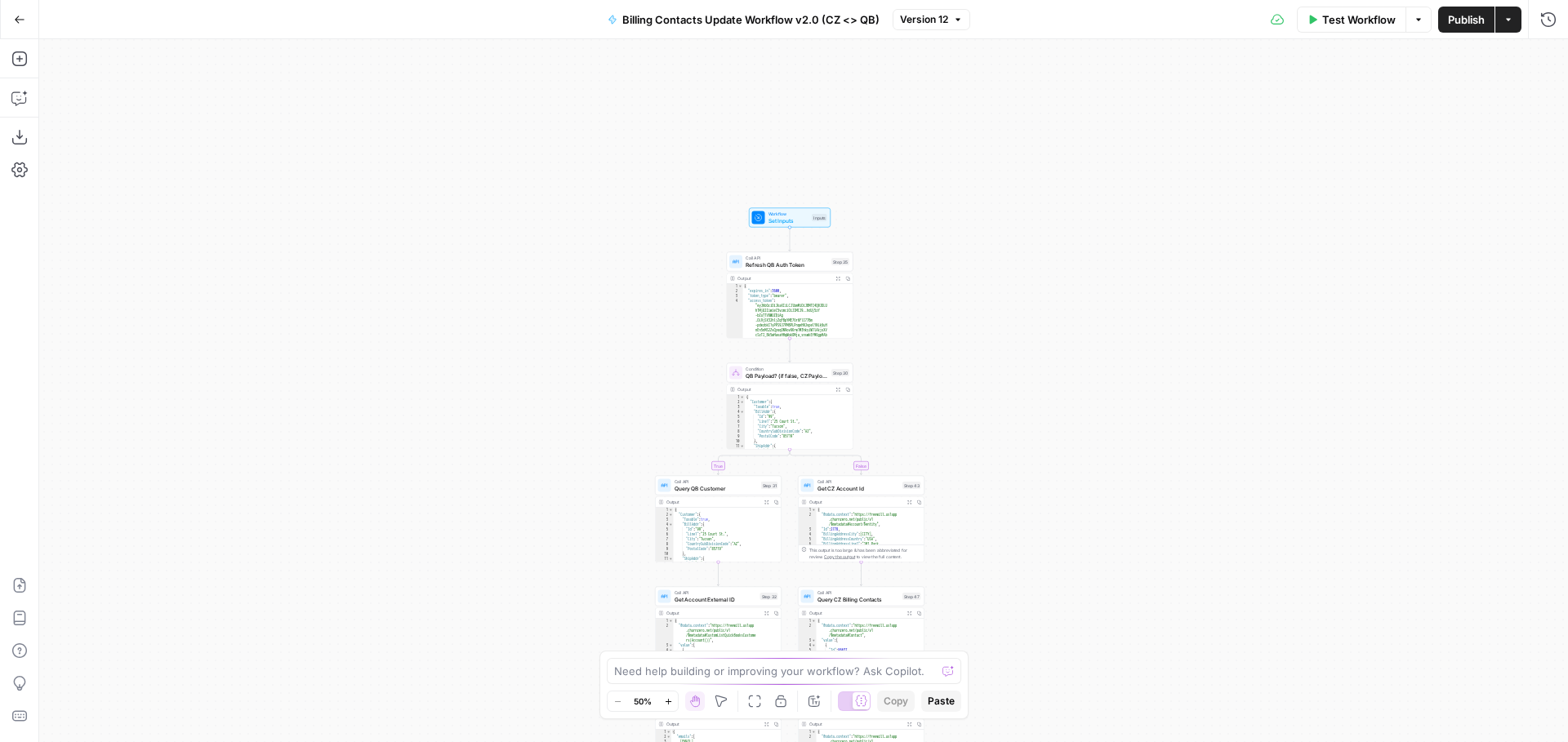 drag, startPoint x: 1223, startPoint y: 213, endPoint x: 1224, endPoint y: 389, distance: 176.00284 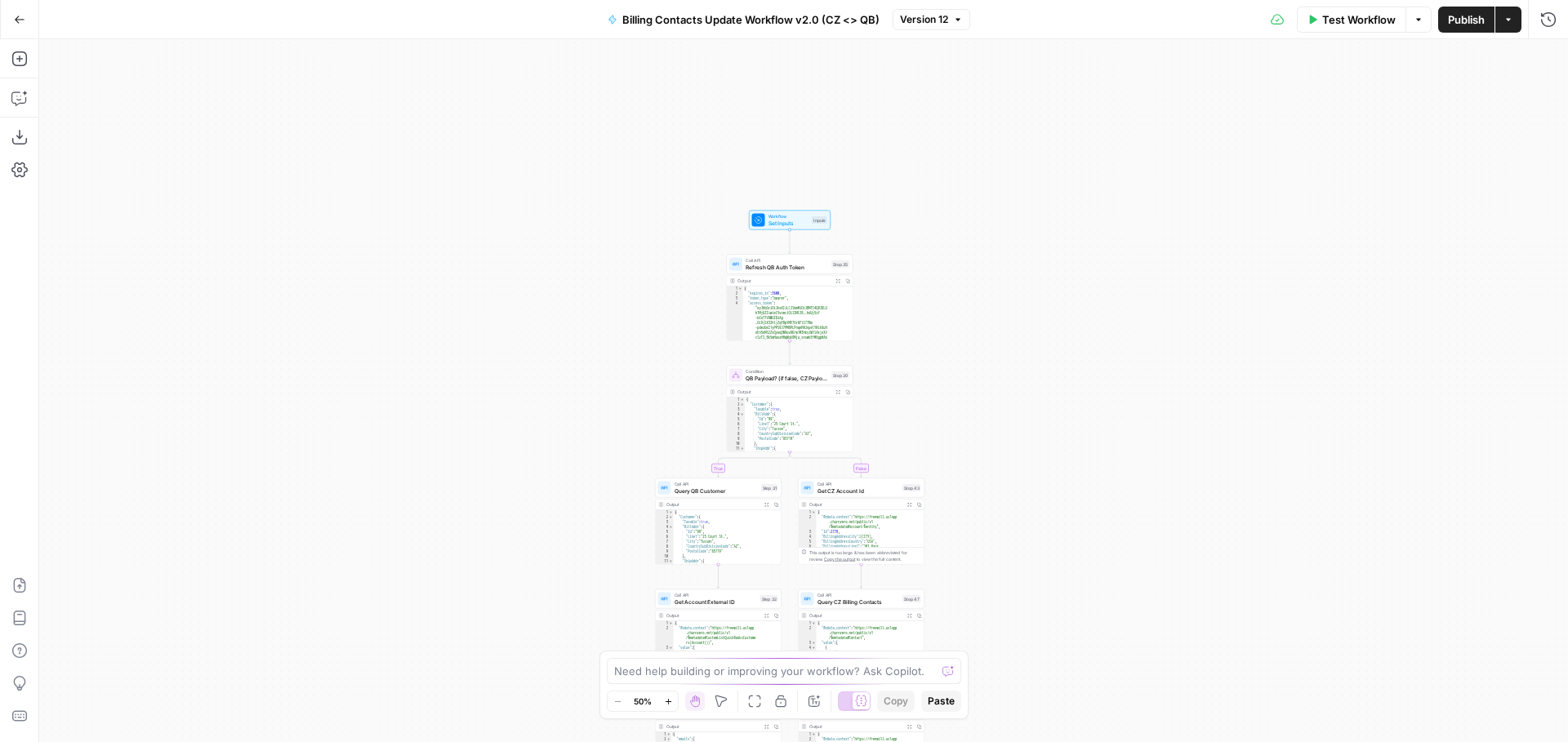 click 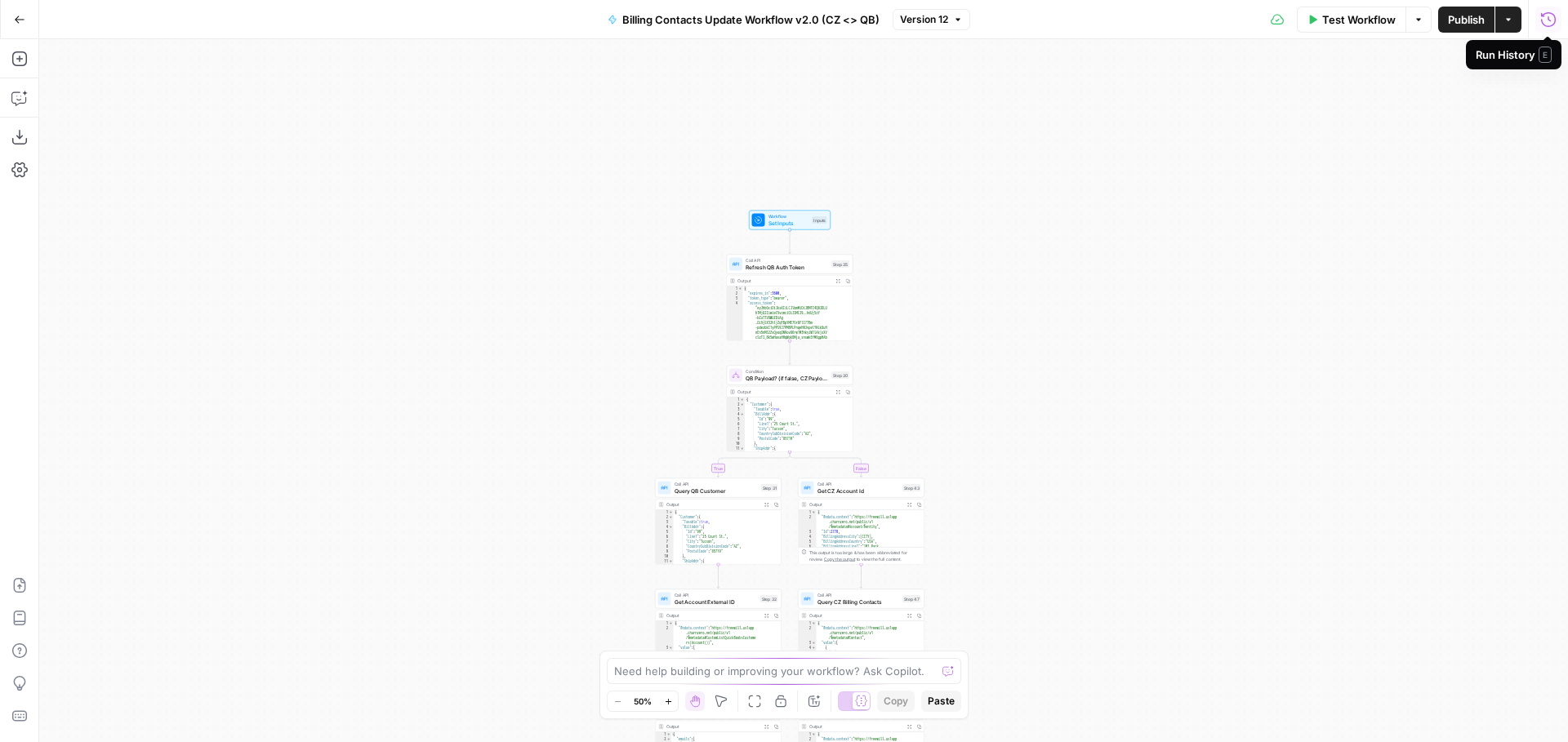 click 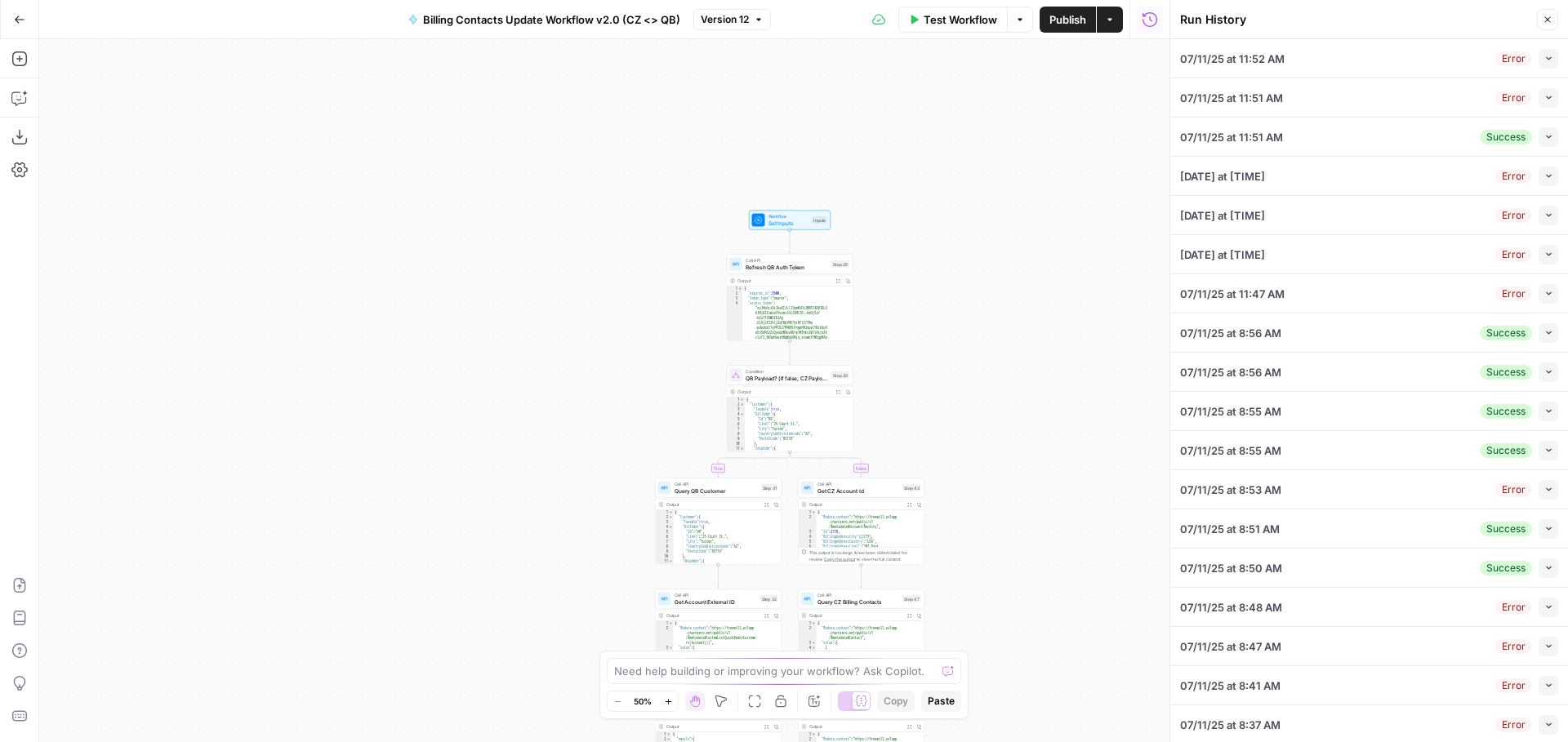 click 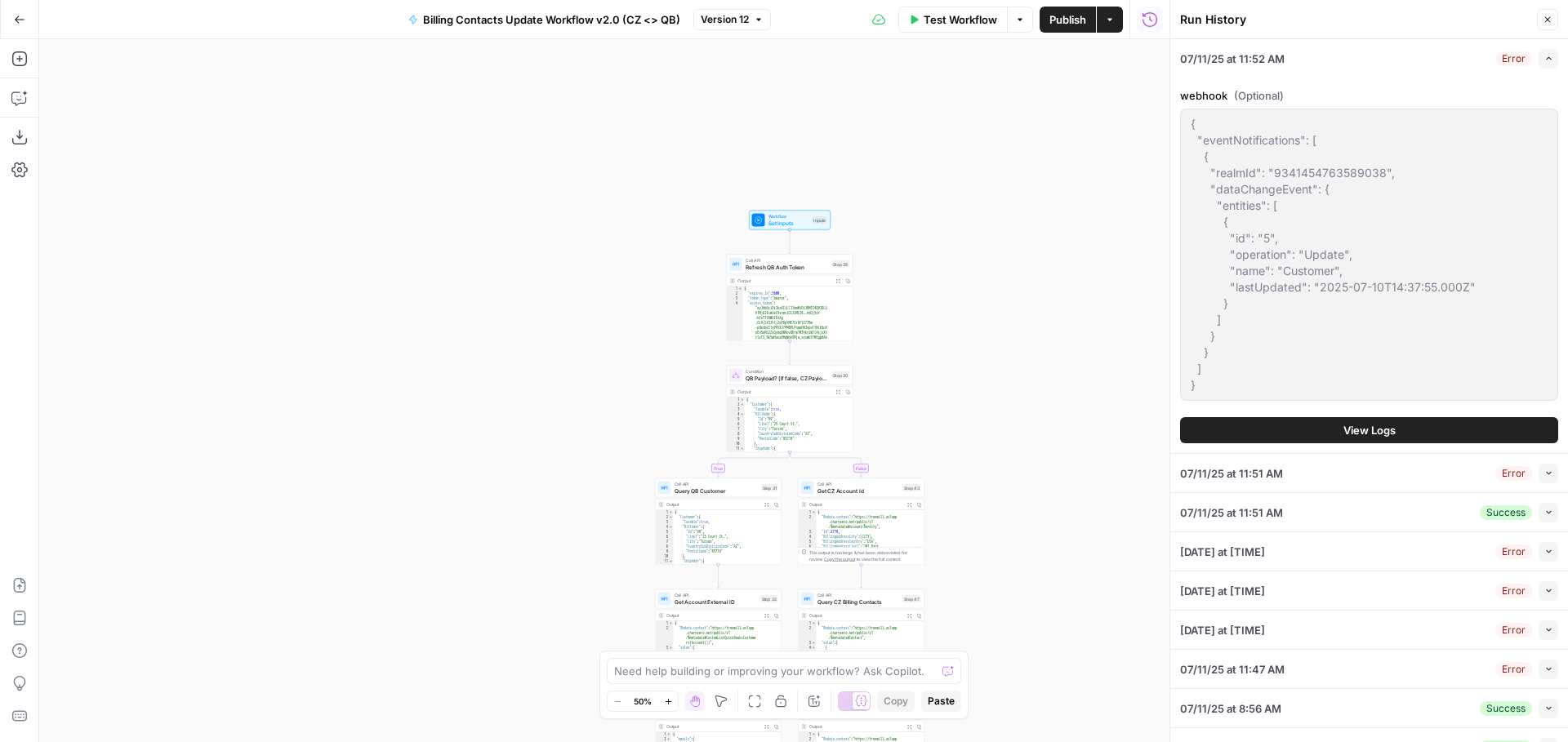 click 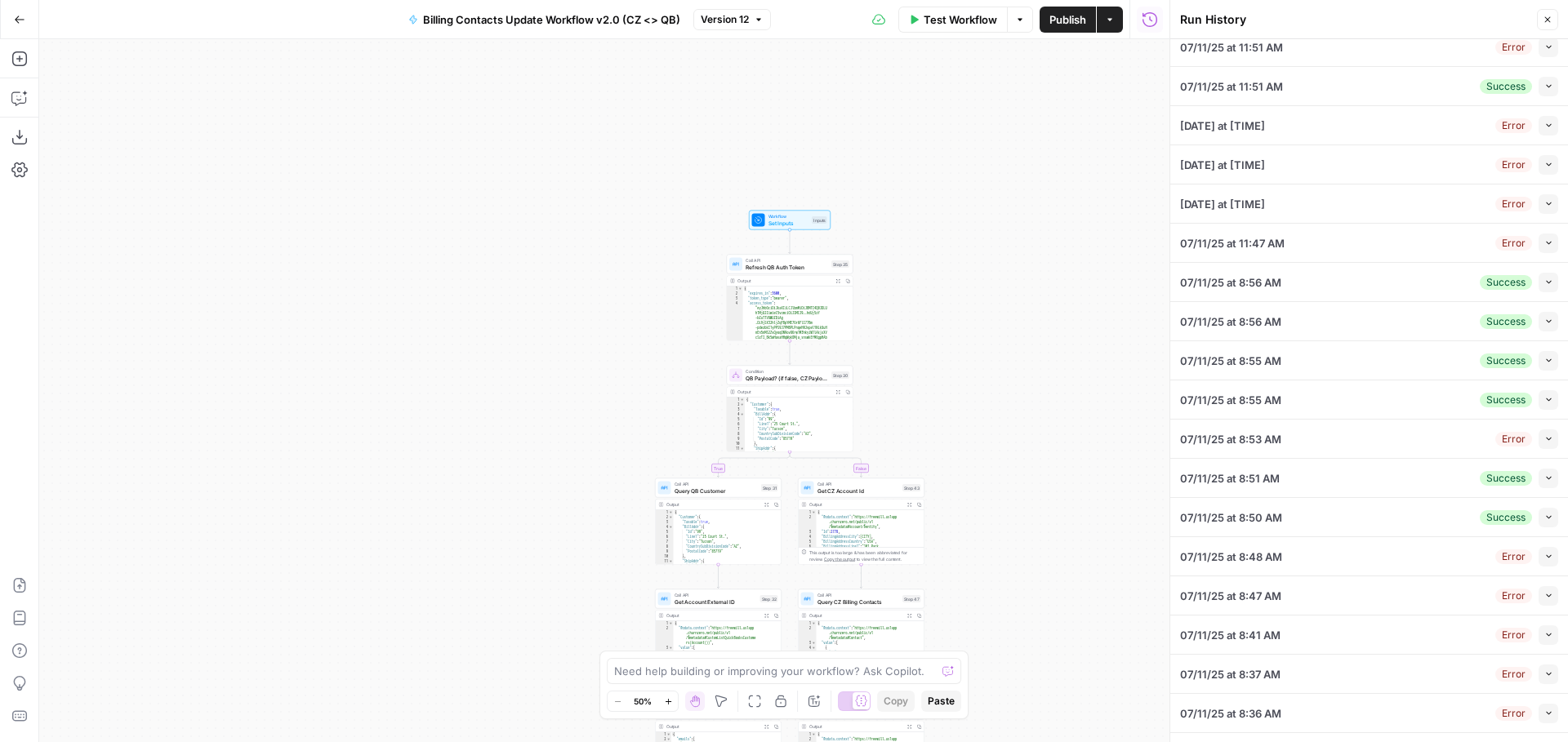 scroll, scrollTop: 81, scrollLeft: 0, axis: vertical 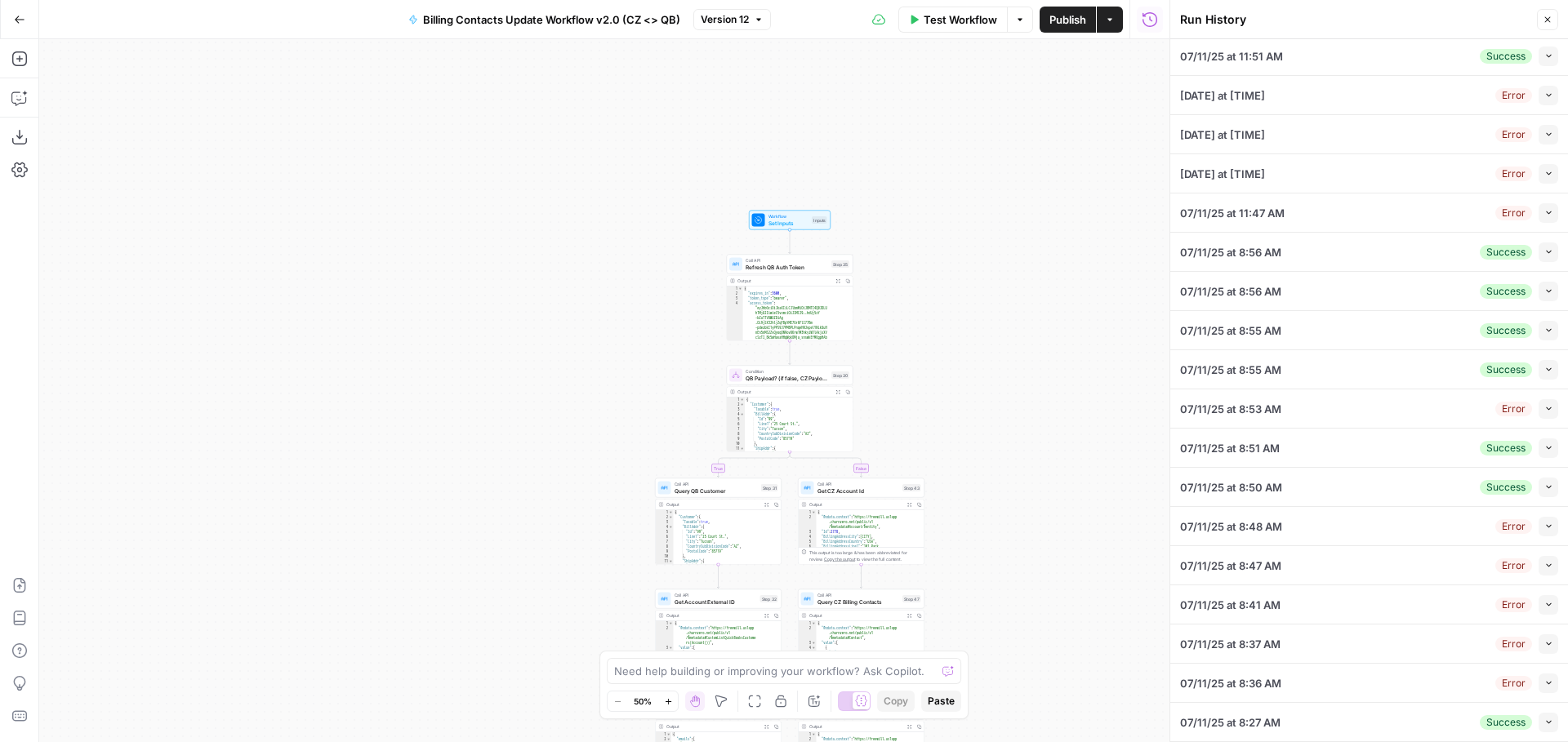 click on "Close" at bounding box center (1548, 20) 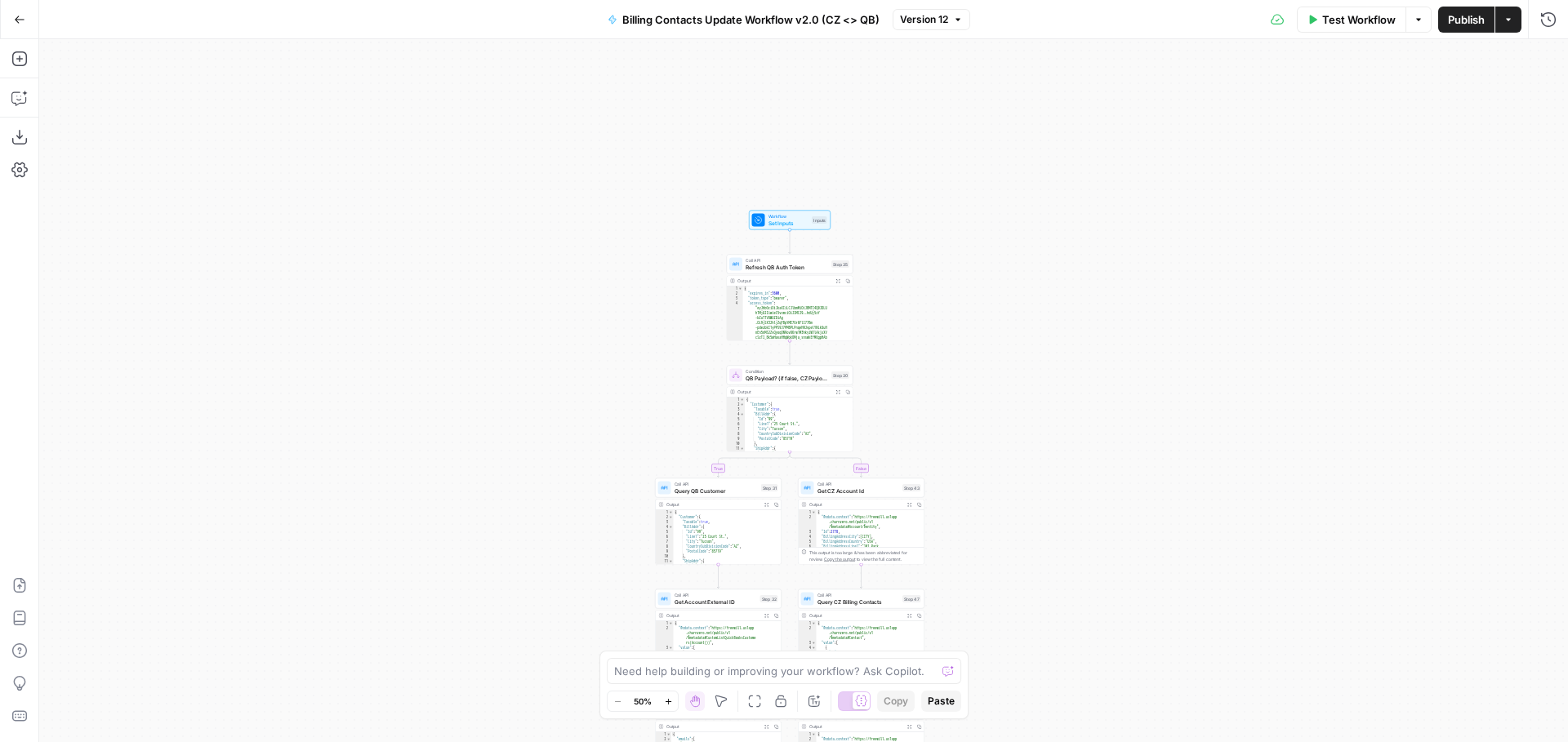 click on "Go Back" at bounding box center [20, 20] 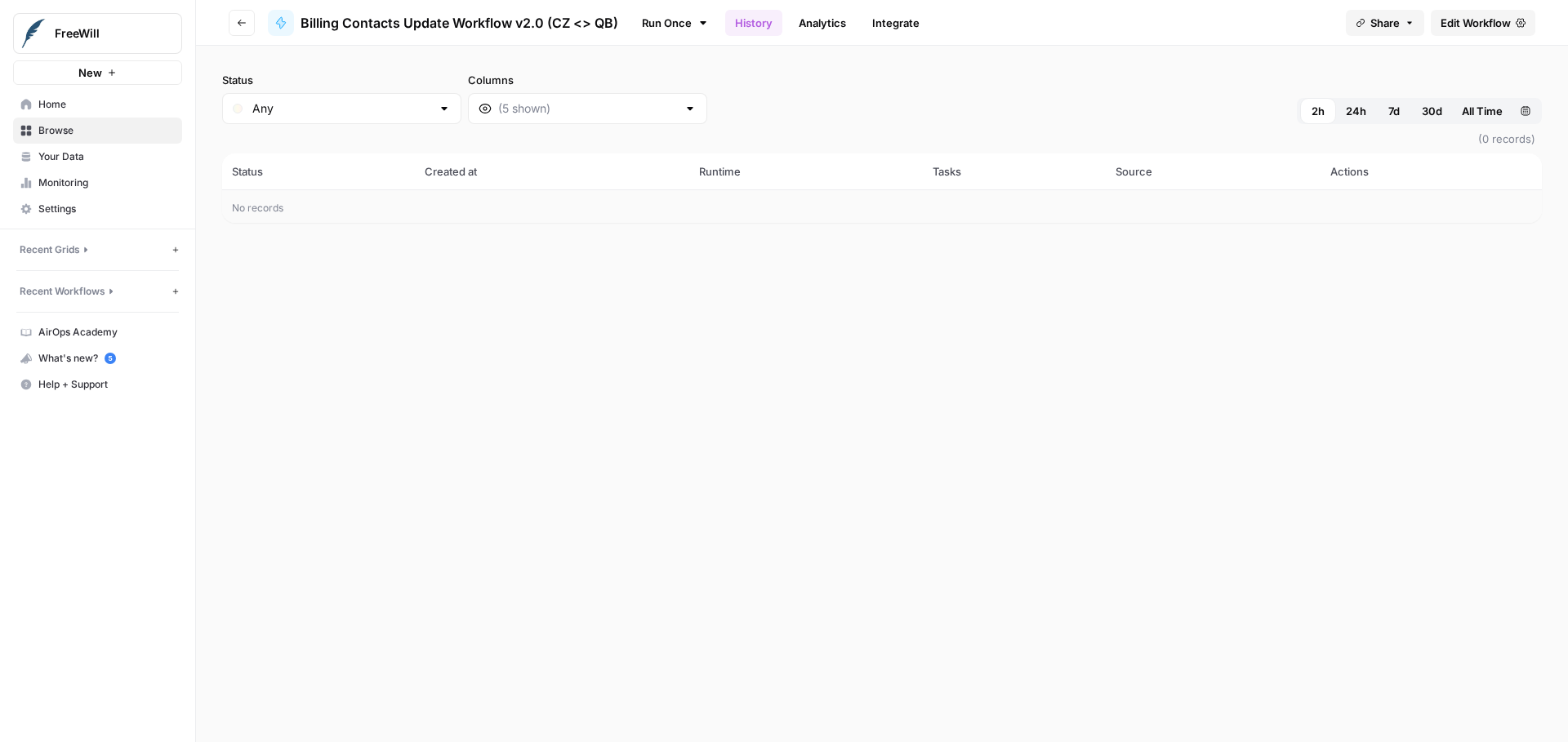 click on "Edit Workflow" at bounding box center [1476, 23] 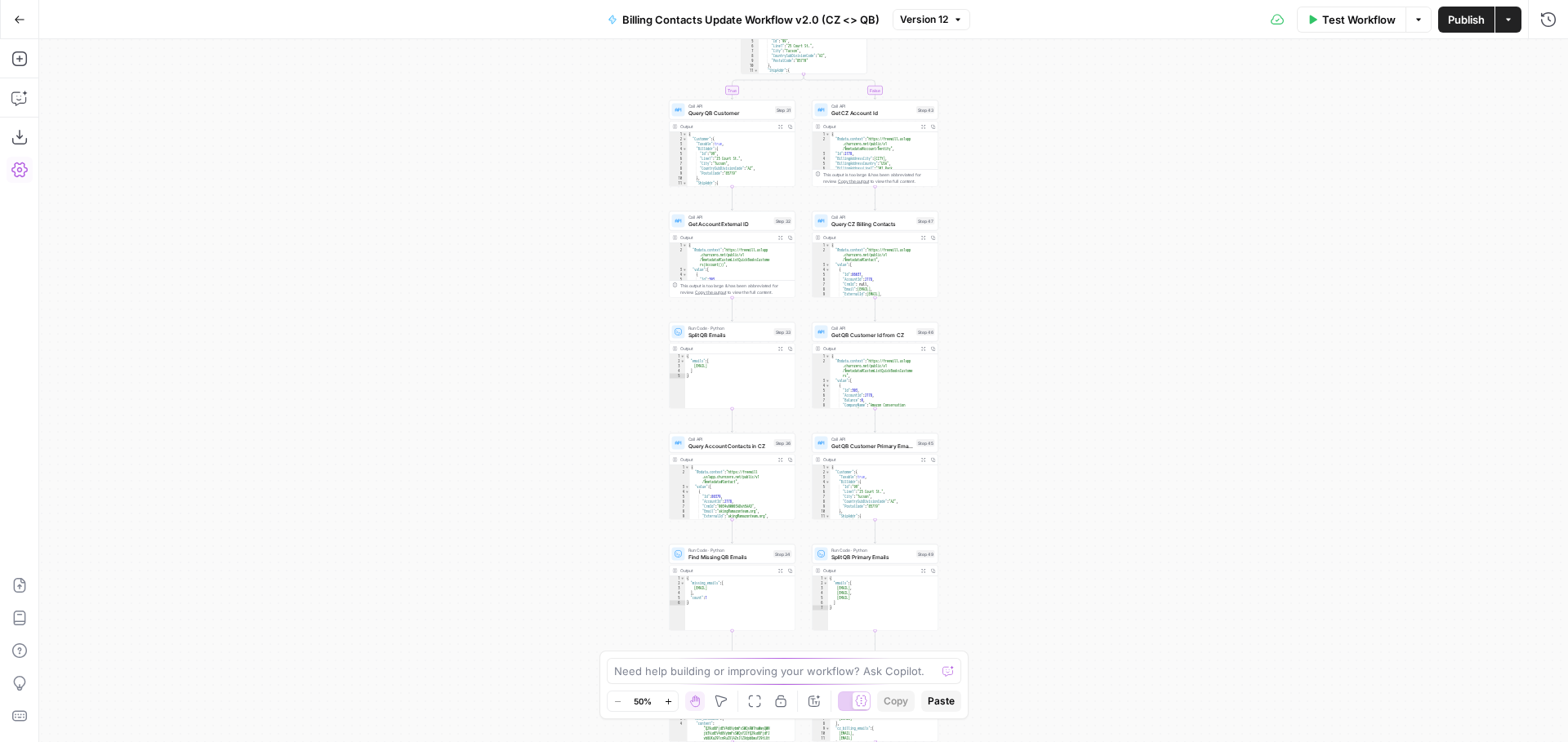 click 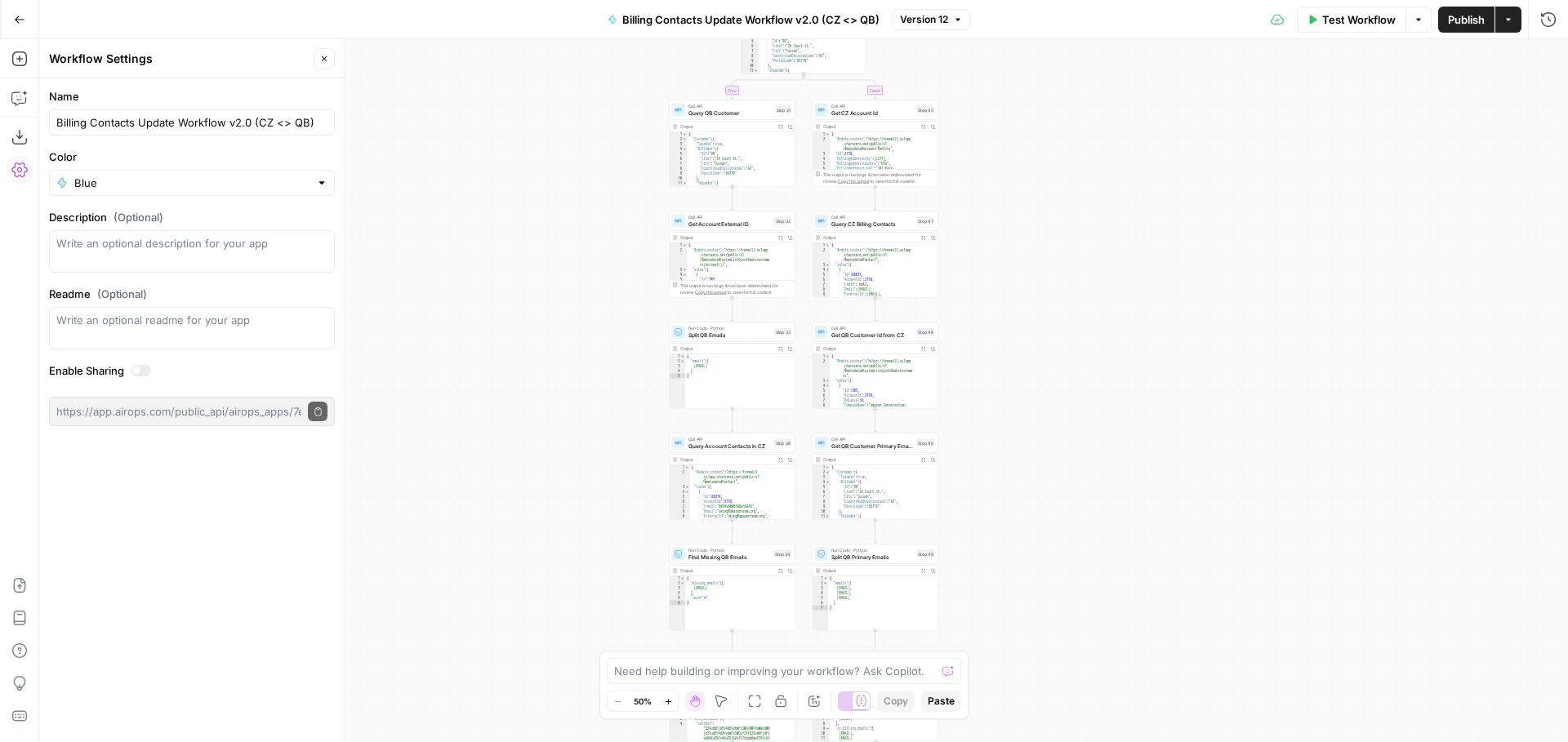 click on "true false Workflow Set Inputs Inputs Call API Refresh QB Auth Token Step 35 Output Expand Output Copy 1 2 3 4 {    "expires_in" :  3600 ,    "token_type" :  "bearer" ,    "access_token" :         "eyJhbGciOiJkaXIiLCJlbmMiOiJBMTI4Q0JDLU        hTMjU2IiwieC5vcmciOiJIMCJ9..hdUj5zY        -bZuTTV8WUZDiAg        .OL9jSX32hljZqFBpYME7Gr6FlI77Bm        -pdezbkI1yPPS9J7PMBPLPnqeHNJvpelYNLkGuH        nEn5nMS2ZvQyoqON9ov8Krw1M3hkyiW1lAkjxXV        cSzTI_Bk5wHavaHHqWokOMja_snswkEfMGgpHAb        uP1Ndq9uITJWKRD9_K        -FJIRu7pKLCOXw28RXi0R16dFvROm_xPEiVkW2k        TA9DCFry3-lSDYYJOemex32i_BFODcv        -geXju87I1I9xgmaESxc04SWzdOaCQtz0NepIV6        anm3lyORKaA45eoI8fZBUIqvM2bQrksvvp5JrKJ        ub6YwexWnvk9kUHS        -udCuVAYfxBxTYtly63pKMXRszVK1r7RqVpjrTt        aqaAeOv4S8zRxg-KLyNavO-LUZa2EAj_0        -xvzosk4EKz16B_yRr4D-aZv9Vb-cRneg        -rNBhGwkt6uYfchSukBPyrroQ7F4WvcB        -ZO07ZdjERl7C25e4zseMw-9M.G" at bounding box center (804, 390) 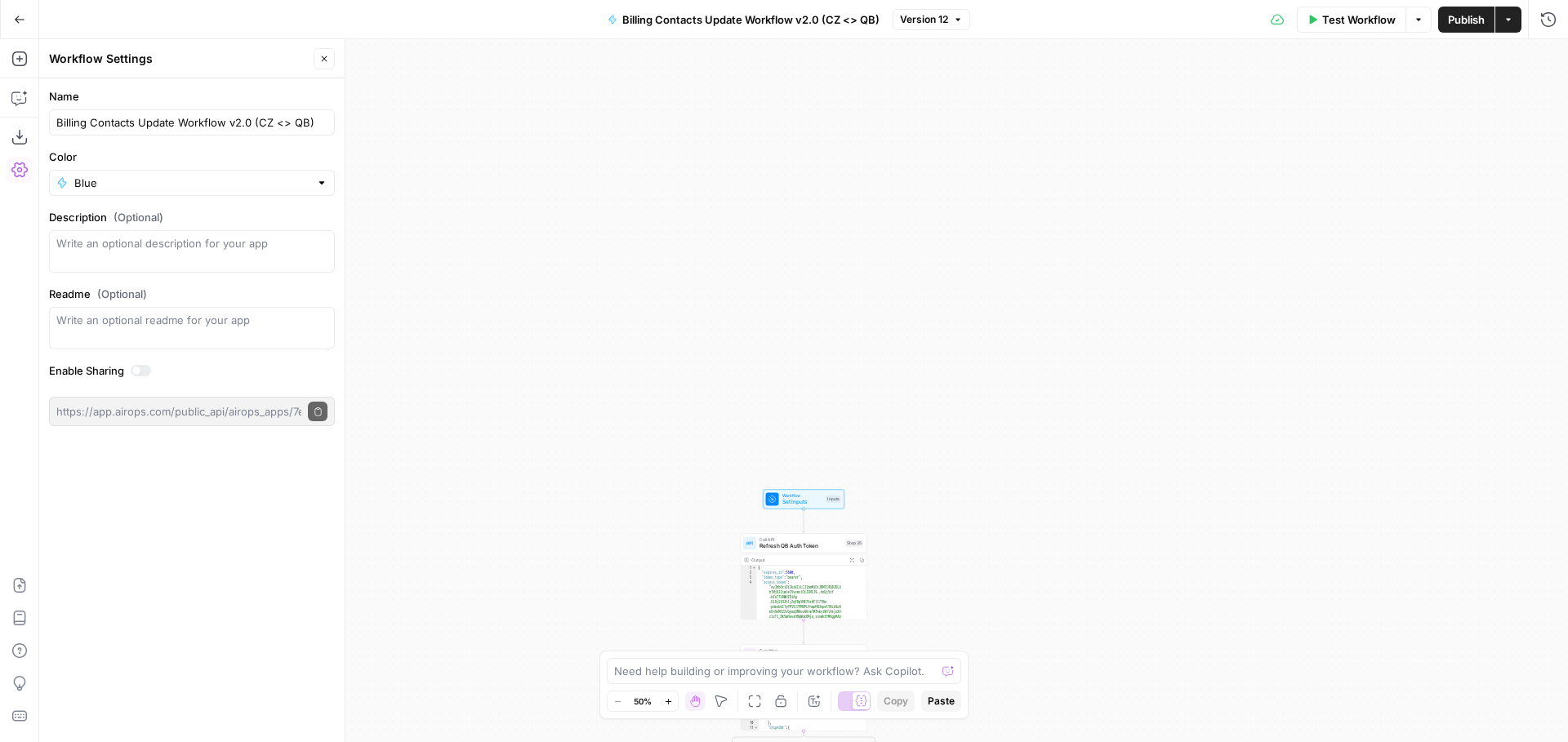 click 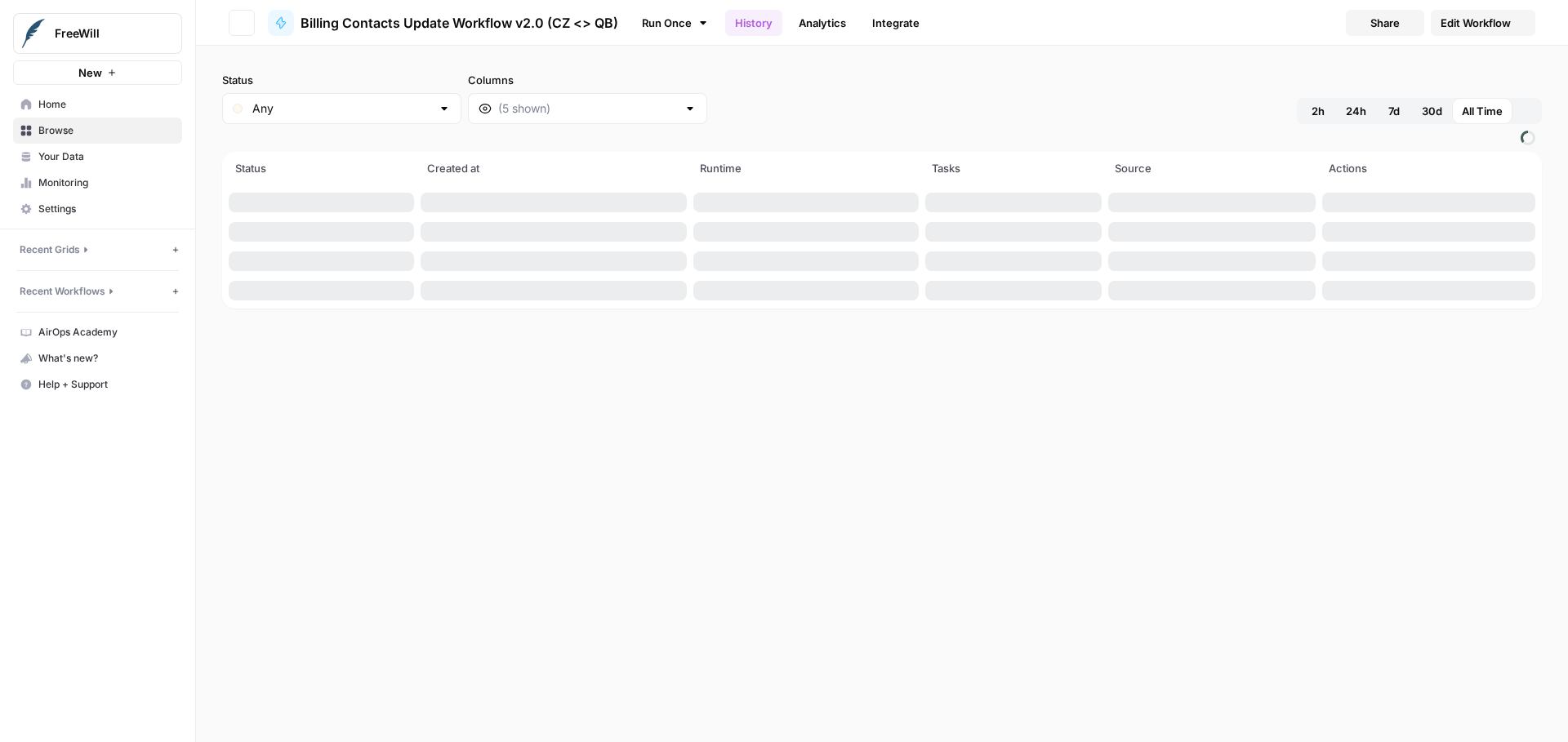 scroll, scrollTop: 0, scrollLeft: 0, axis: both 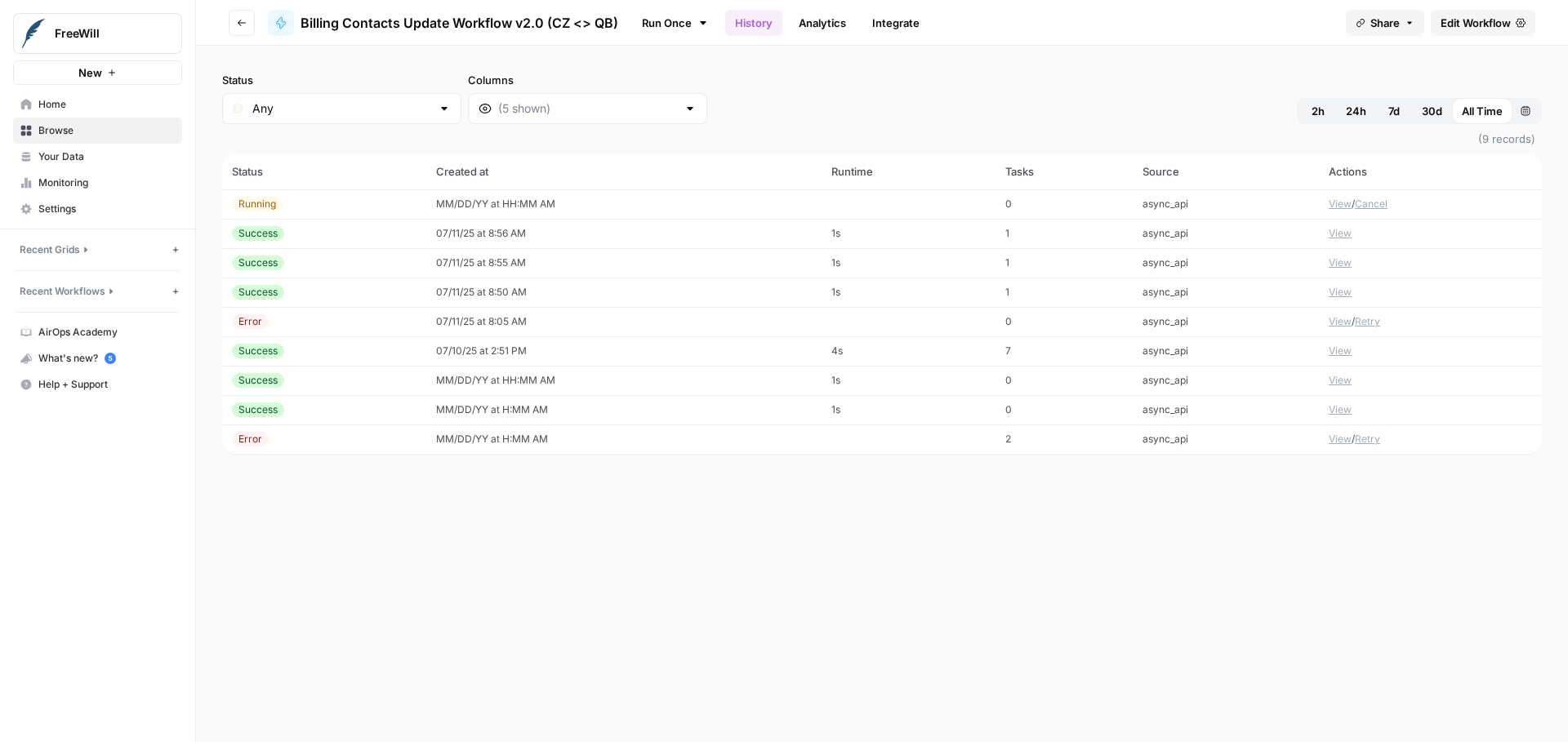 click on "Recent Grids" at bounding box center (50, 250) 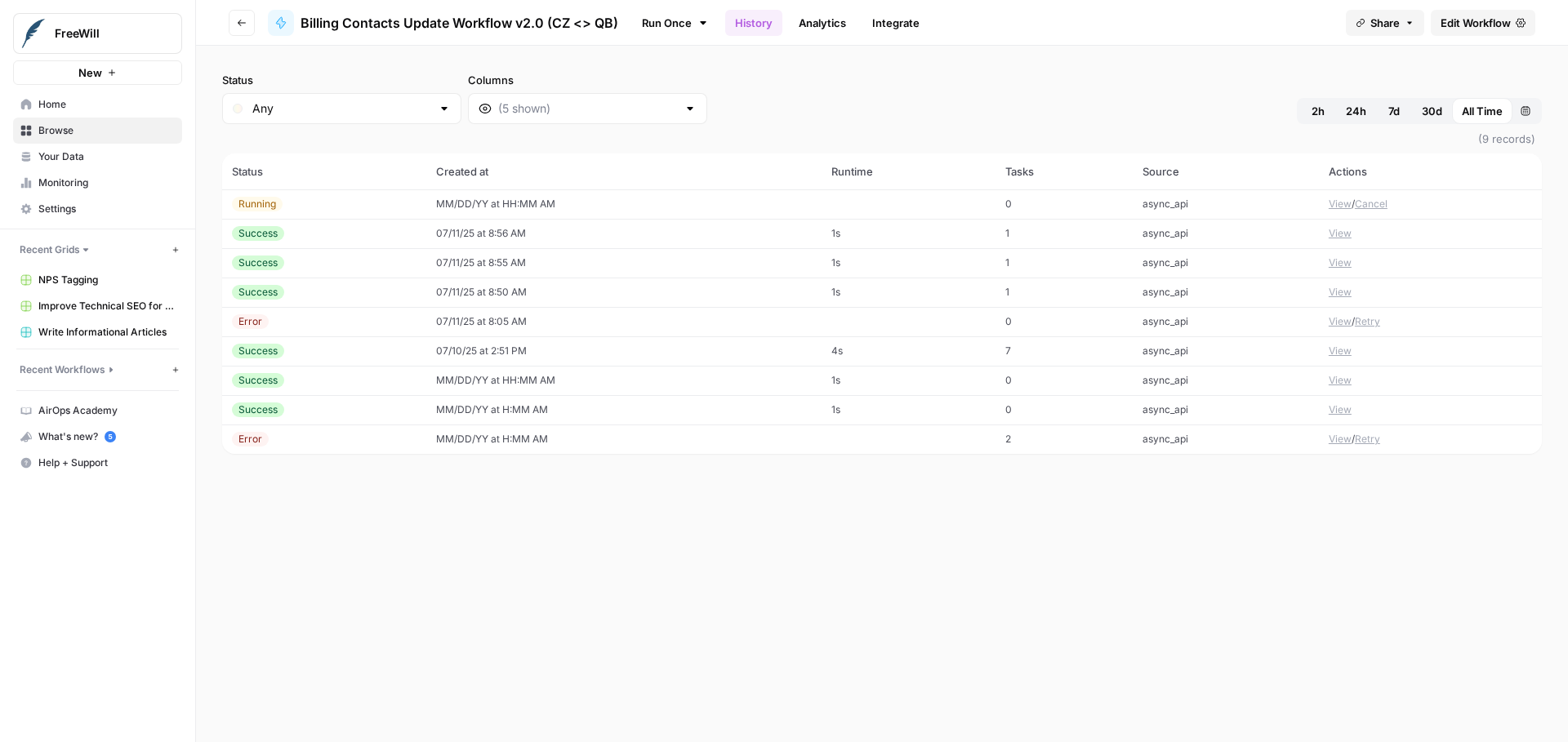 click on "Recent Workflows" at bounding box center (62, 370) 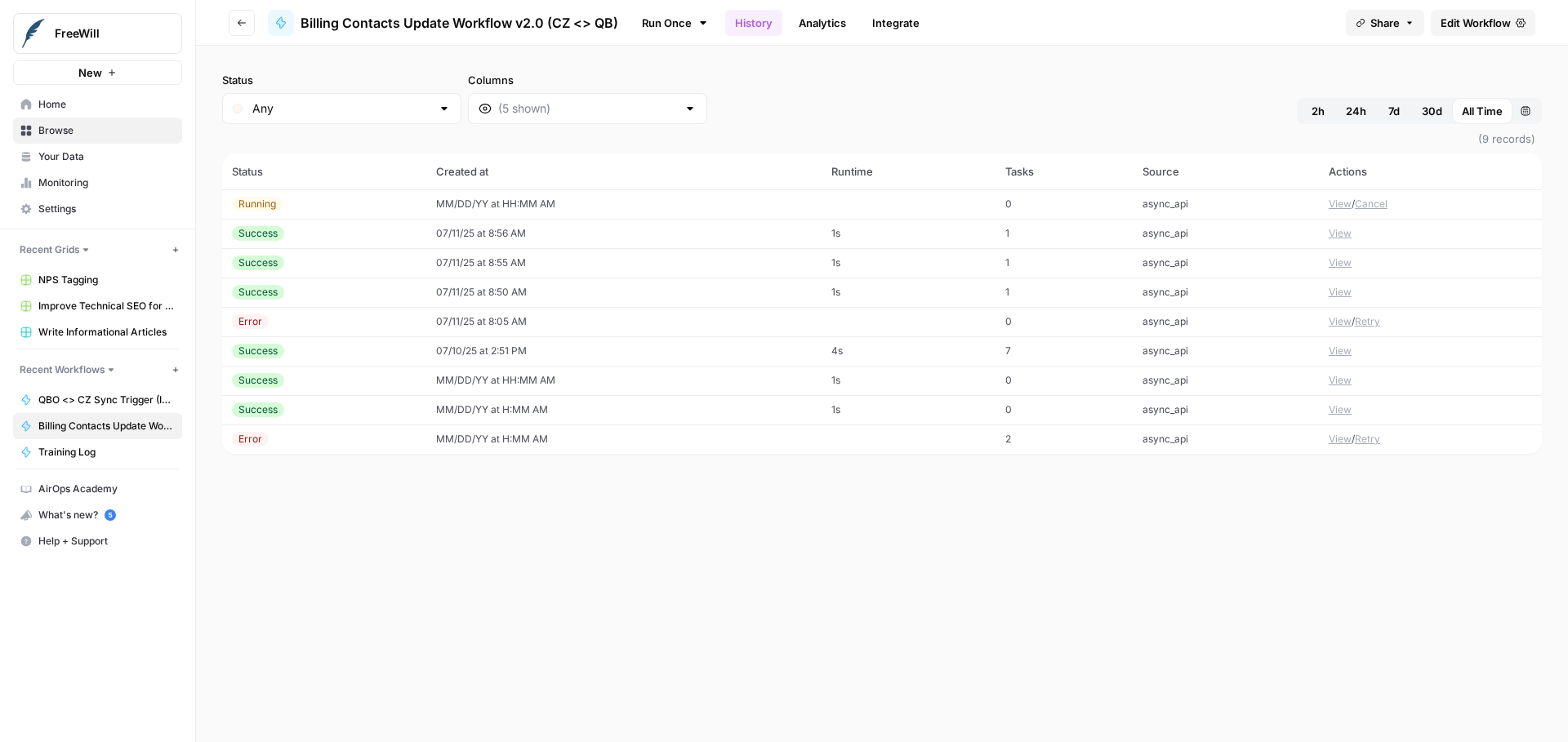 click on "QBO <> CZ Sync Trigger (Invoices & Contacts)" at bounding box center (106, 400) 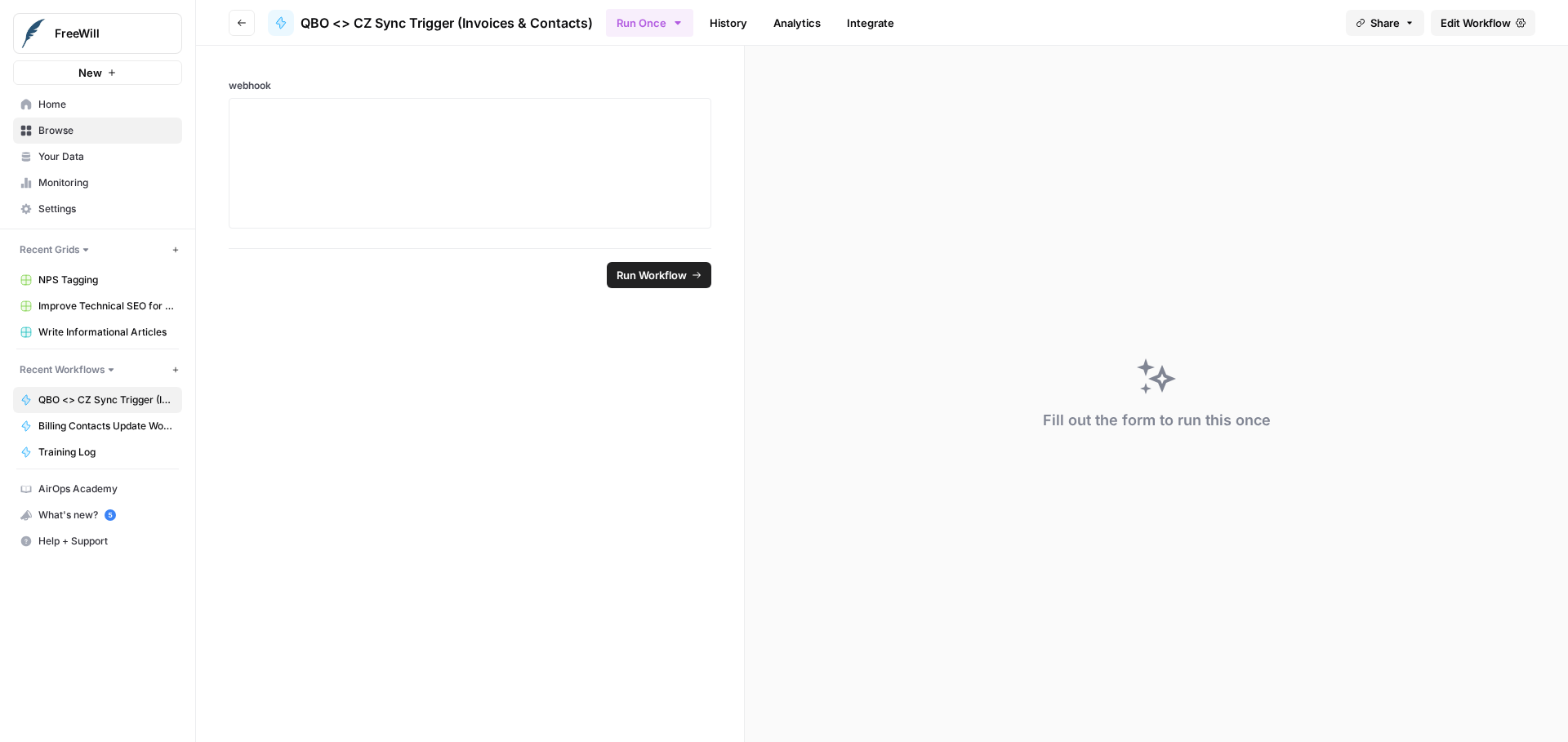 click on "Edit Workflow" at bounding box center [1476, 23] 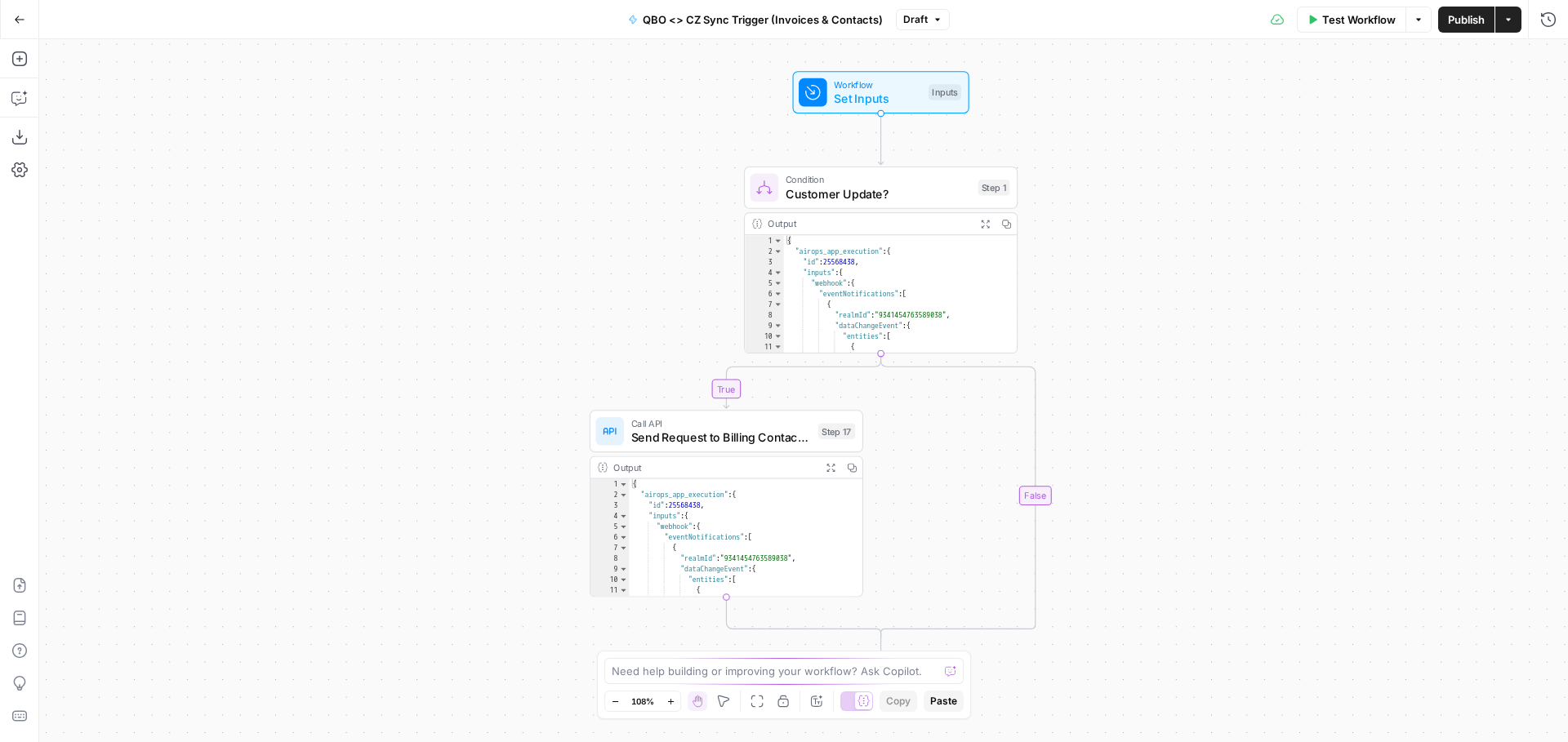 click on "Send Request to Billing Contacts Update Workflow v2.0 (CZ <> QB)" at bounding box center (721, 438) 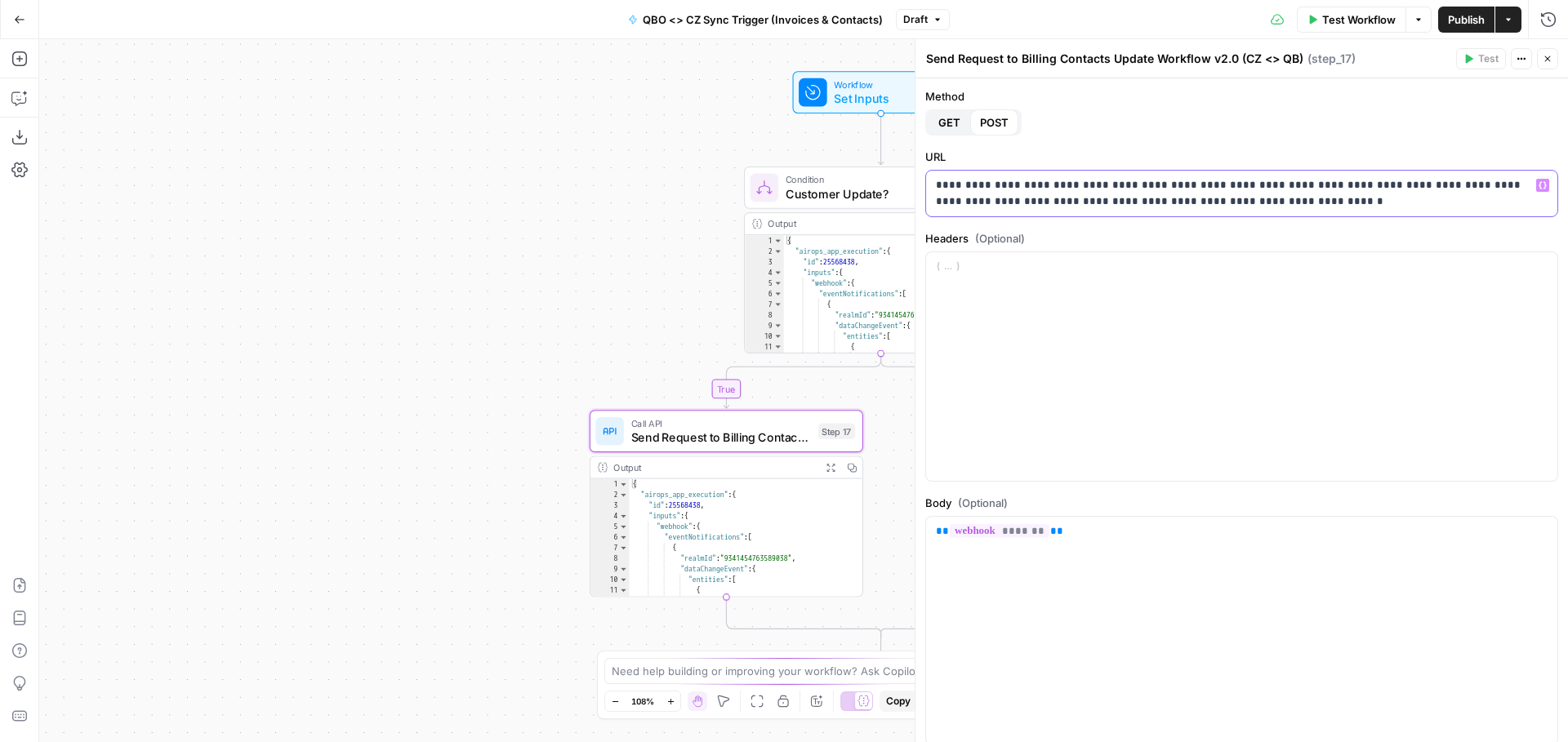 drag, startPoint x: 1174, startPoint y: 186, endPoint x: 1389, endPoint y: 186, distance: 215 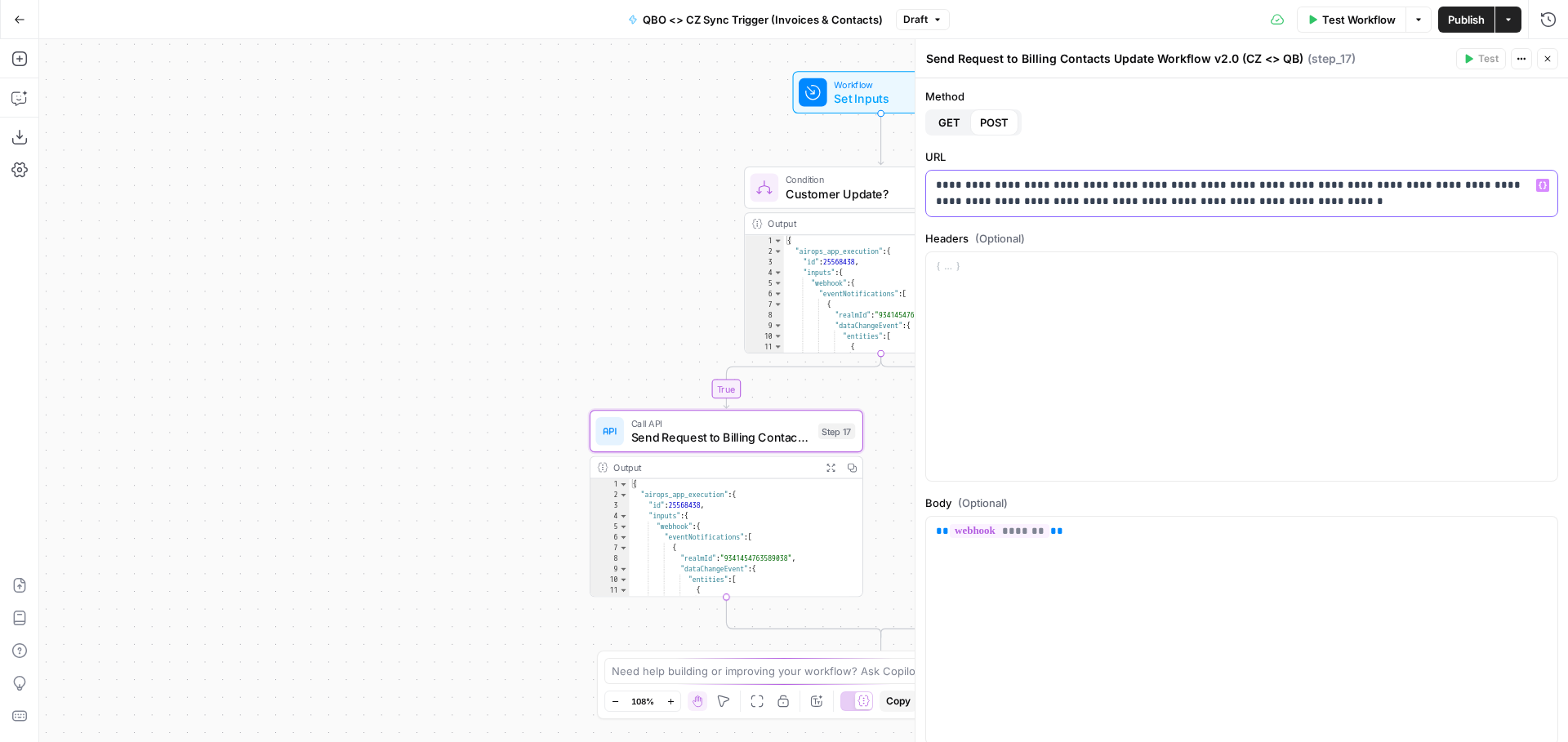 click on "**********" at bounding box center (1236, 193) 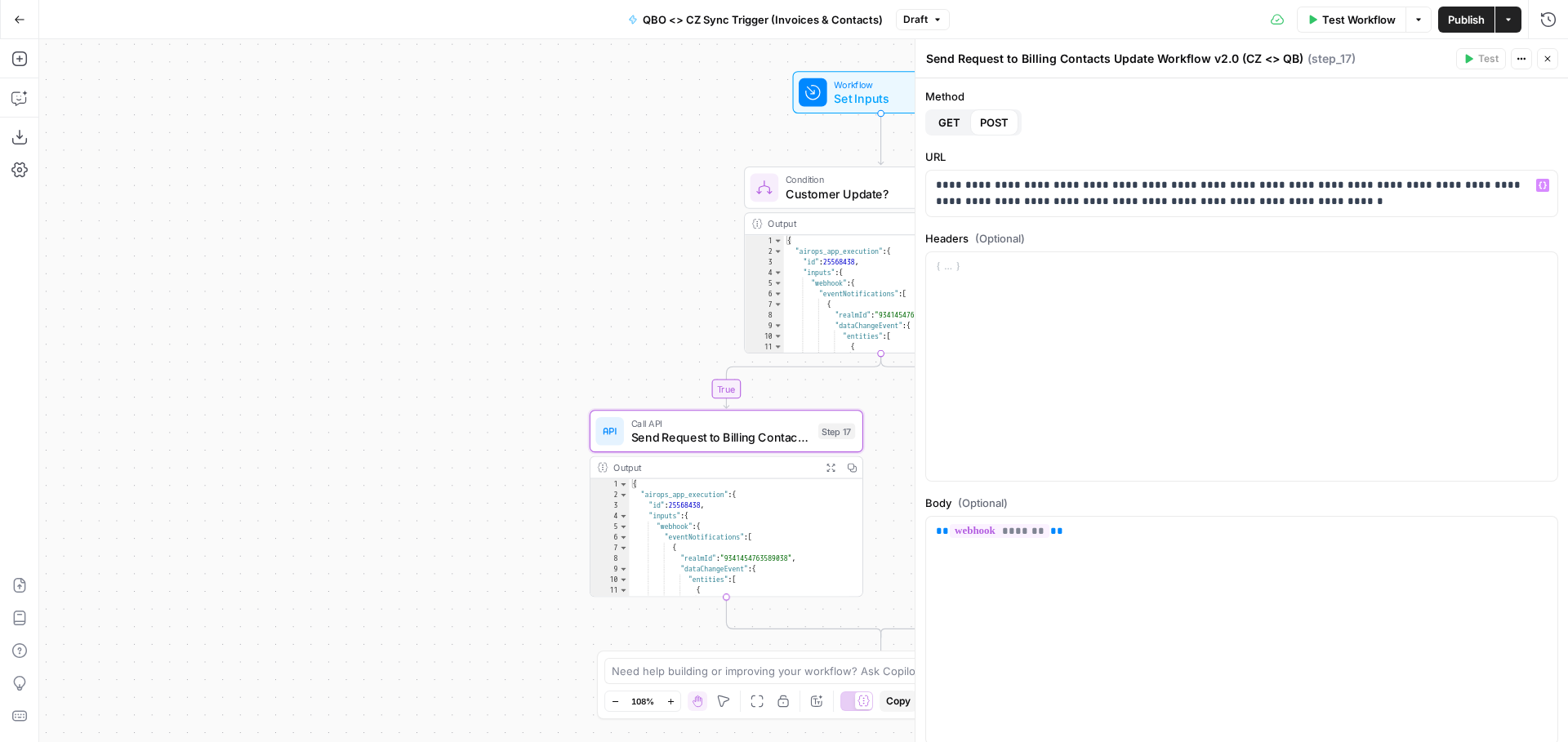 click on "XXXXXXXXXXXXXXXXXXXXXXXXXXXXXXXXXXXXXXXXXXXXXXXXXXXXXXXXXXXXXXXXXXXXXXXXXXXXXXXXXXXXXXXXXXXXXXXXXXXXXXXXXXXXXXXXXXXXXXXXXXXXXXXXXXXXXXXXXXXXXXXXXXXXXXXXXXXXXXXXXXXXXXXXXXXXXXXXXXXXXXXXXXXXXXXXXXXXXXXXXXXXXXXXXXXXXXXXXXXXXXXXXXXXXXXXXXXXXXXXXXXXXXXXXXXXXXXXXXXXXXXXXXXXXXXXXXXXXXXXXXXXXXXXXXXXXXXXXXXXXXXXXXXXXXXXXXXXXXXXXXXXXXXXXXXXXXXXXXXXXXXXXXXXXXXXXXXXXXXXXXXXXXXXXXXXXXXXXXXXXXXXXXXXXXXXXXXXXXXXXXXXXXXXXXXXXXXXXXXXXXXXXXXXXXXXXXXXXXXXXXXXXXXXXXXXXXXXXXXXXXXXXXXXXXXXXXXXXXXXXXXXXXXXXXXXXXXXXXXXXXXXXXXXXXX" at bounding box center (804, 390) 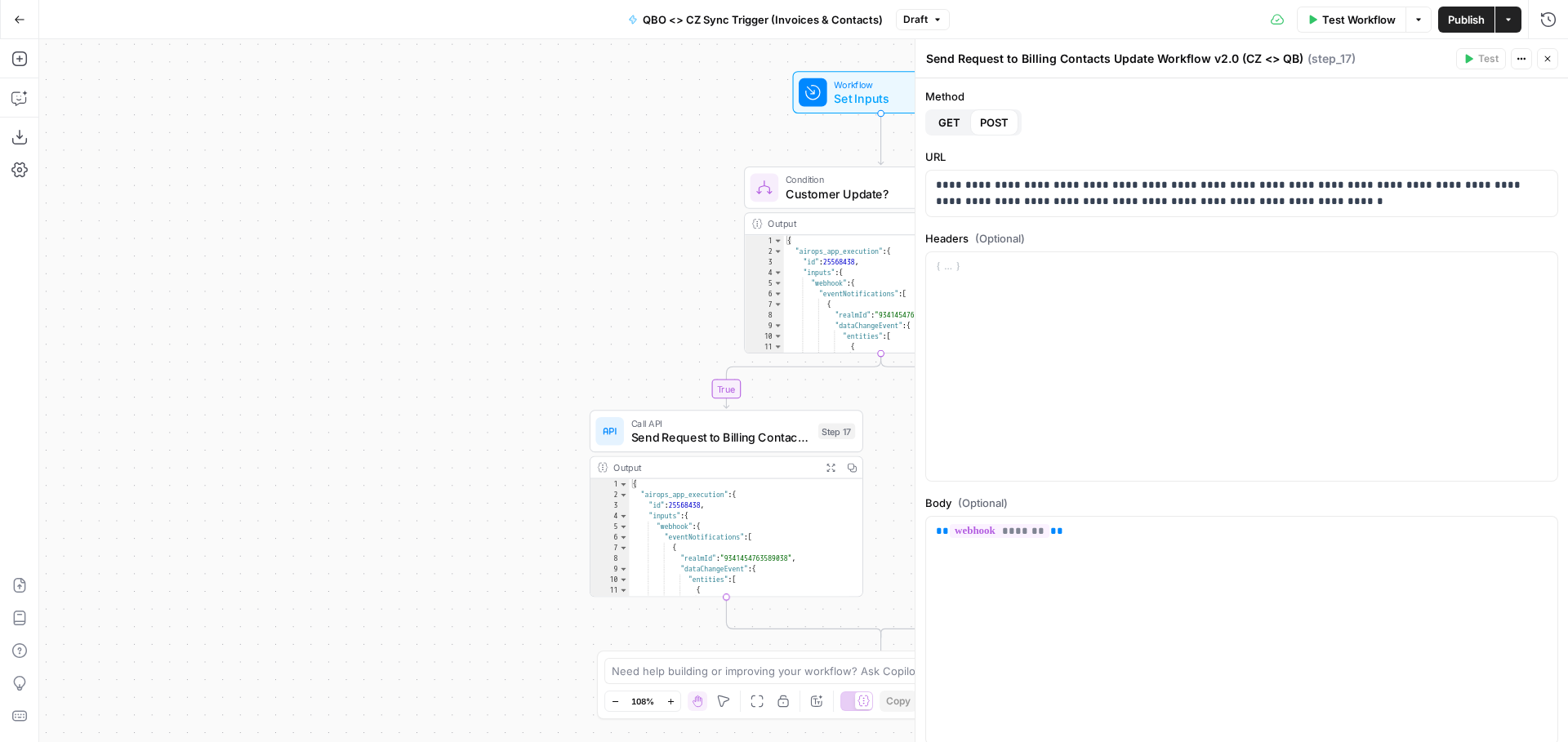 click 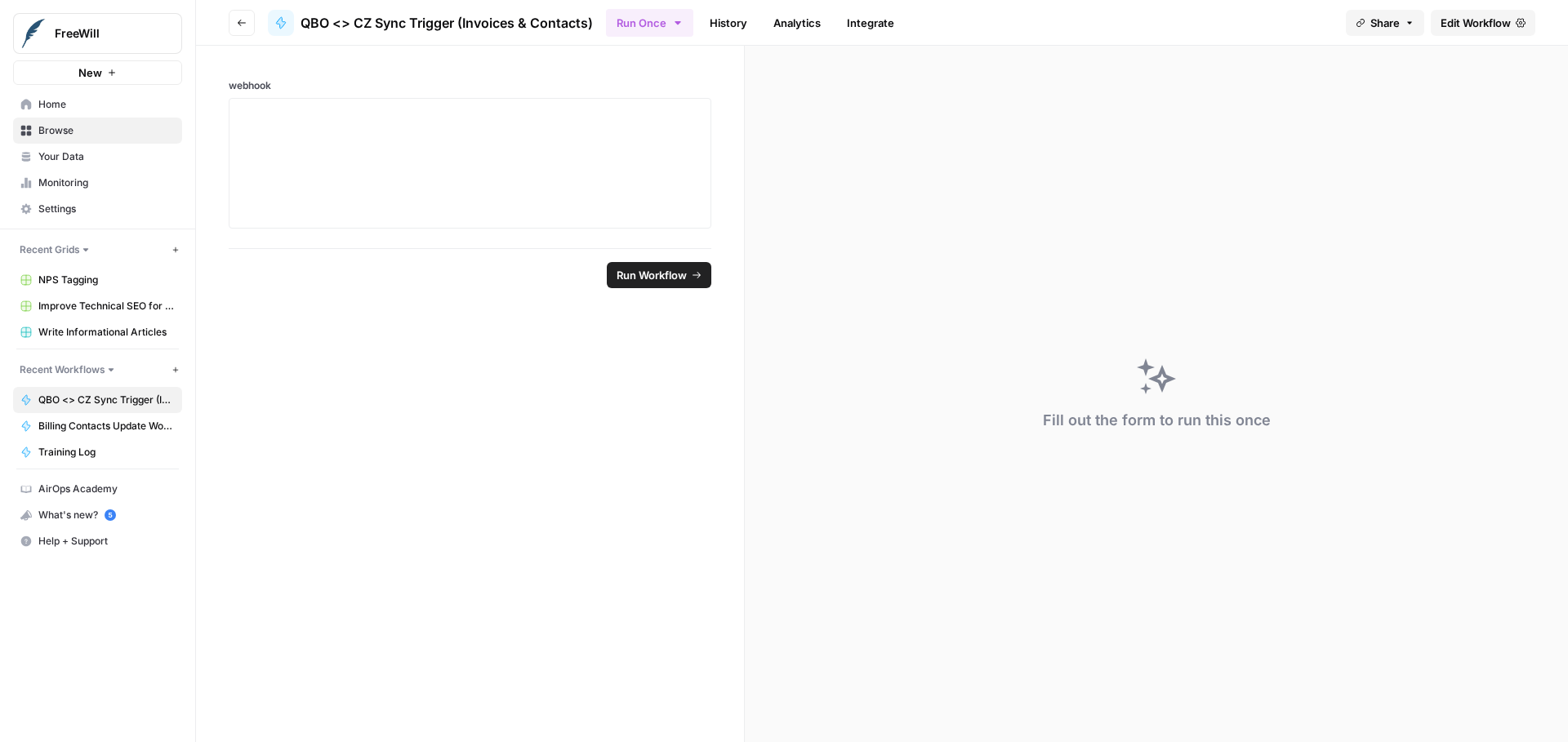 click on "Billing Contacts Update Workflow v2.0 (CZ <> QB)" at bounding box center (106, 426) 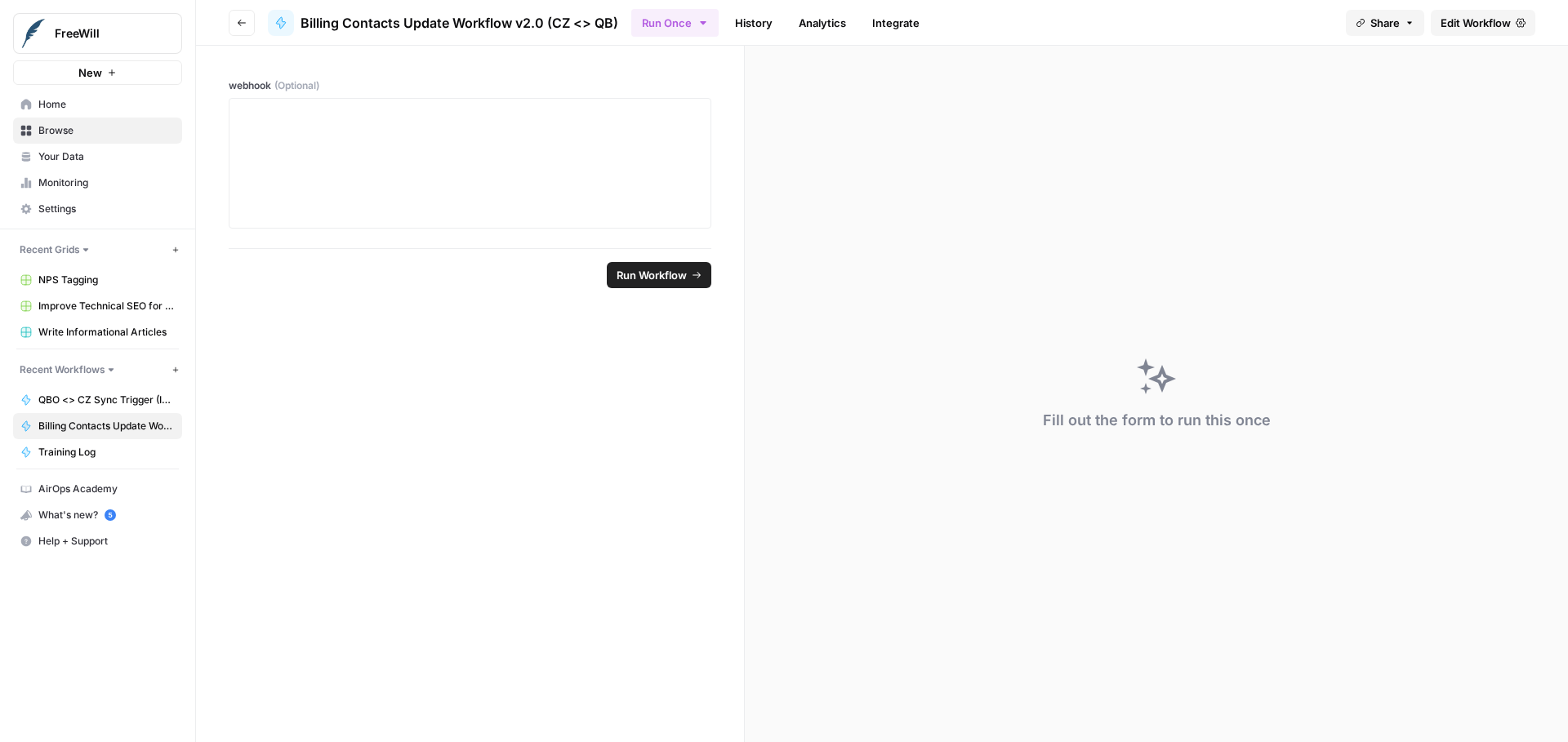 click on "Edit Workflow" at bounding box center (1476, 23) 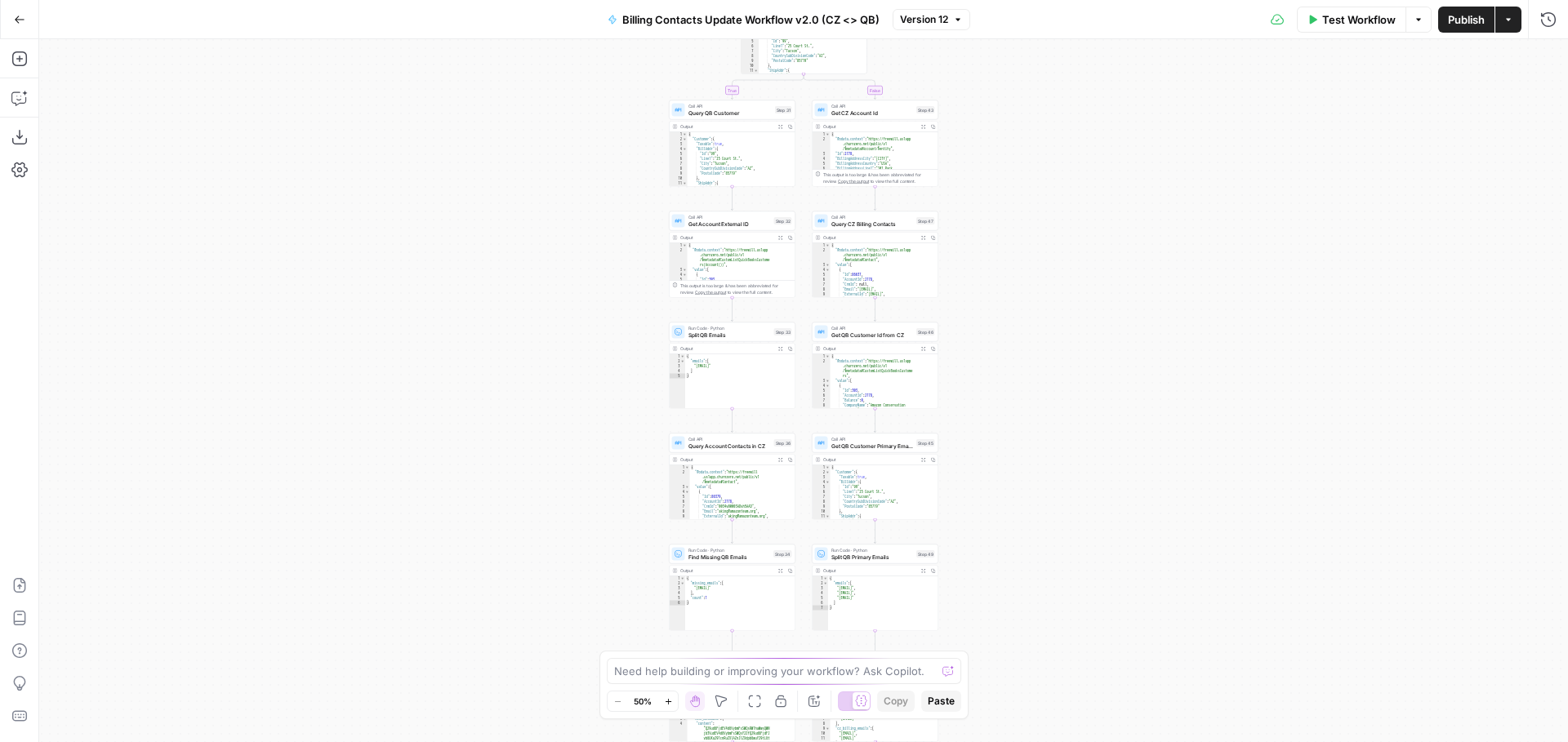 click on "Test Workflow Options Publish Actions Run History" at bounding box center (1269, 19) 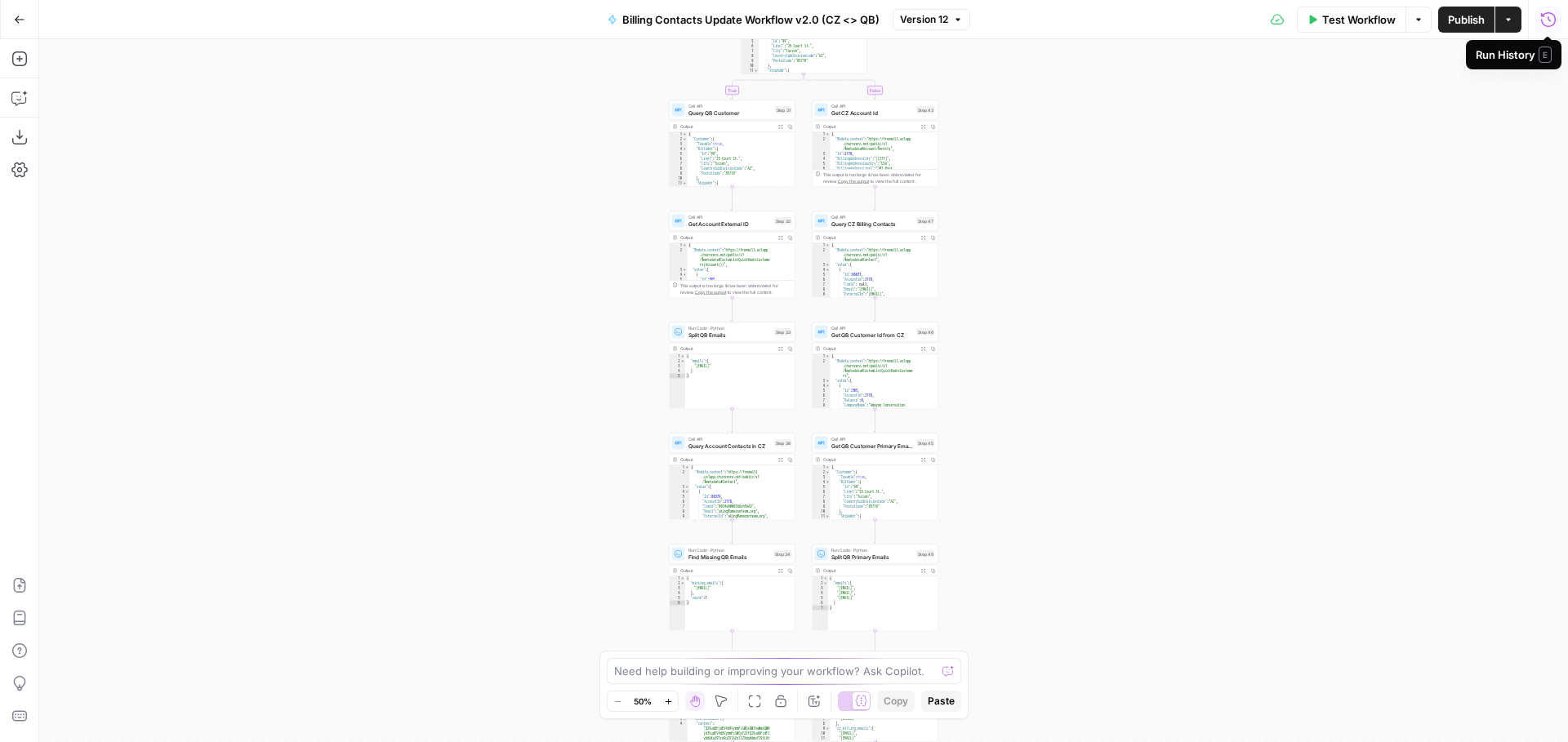 click 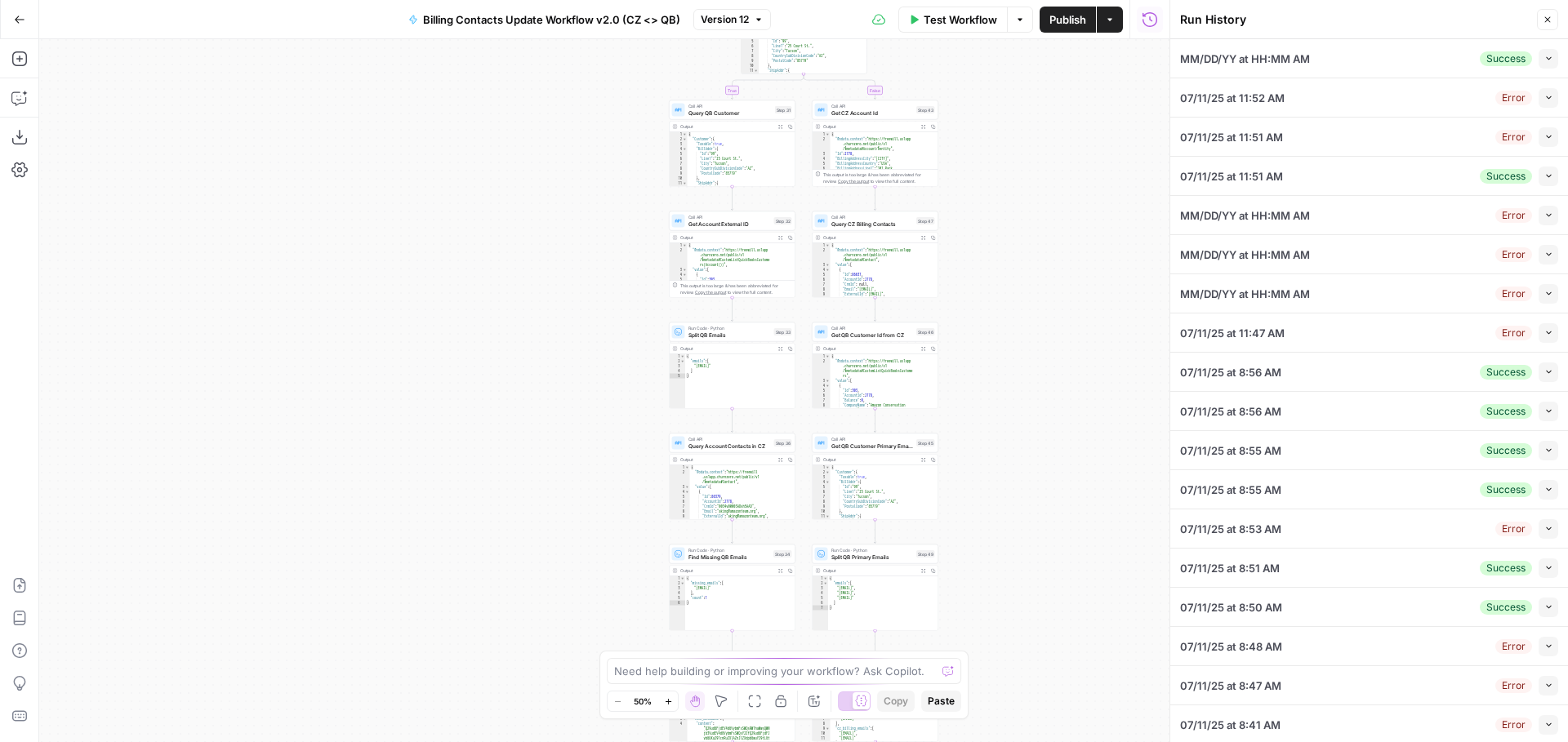 click on "Go Back" at bounding box center (20, 20) 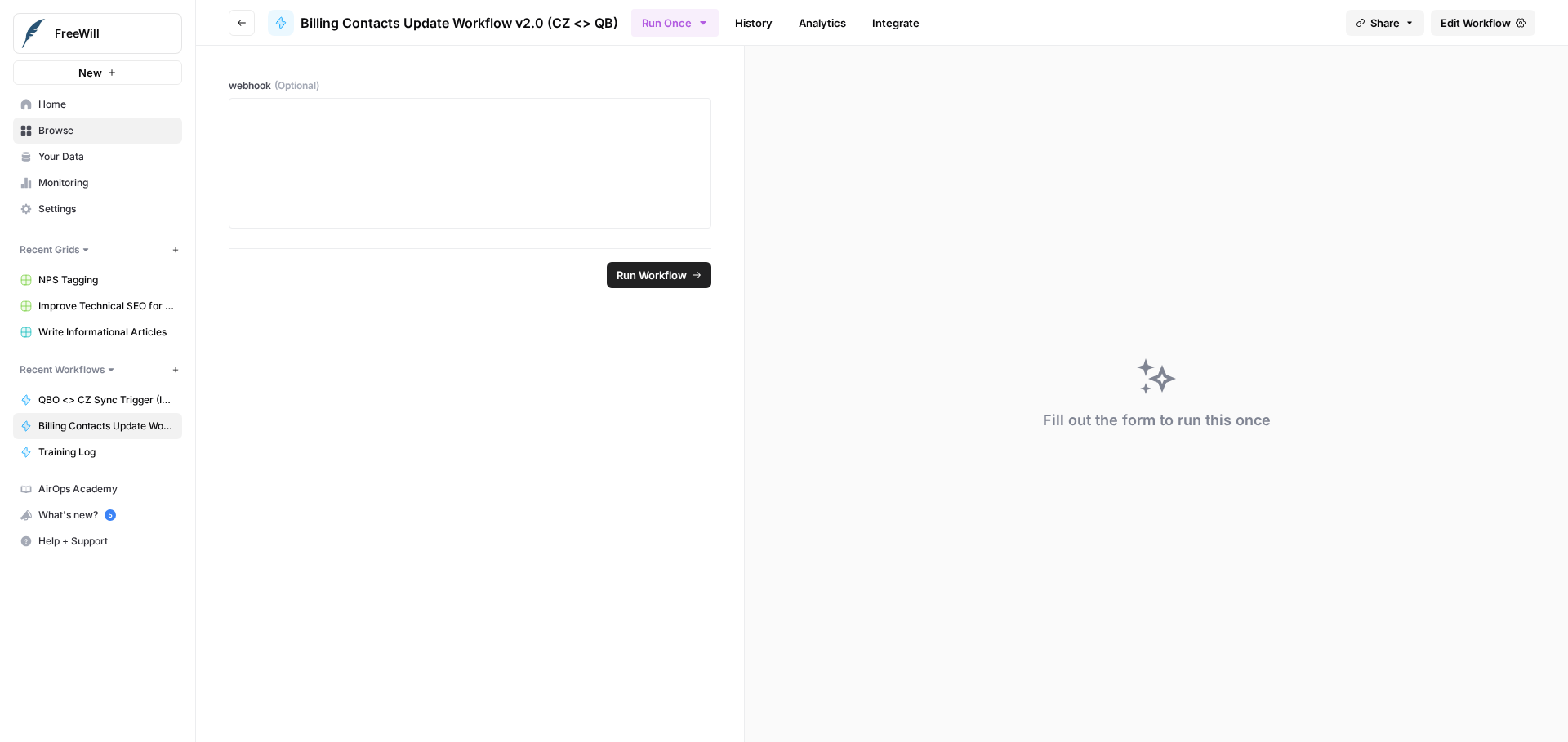 click on "QBO <> CZ Sync Trigger (Invoices & Contacts)" at bounding box center (106, 400) 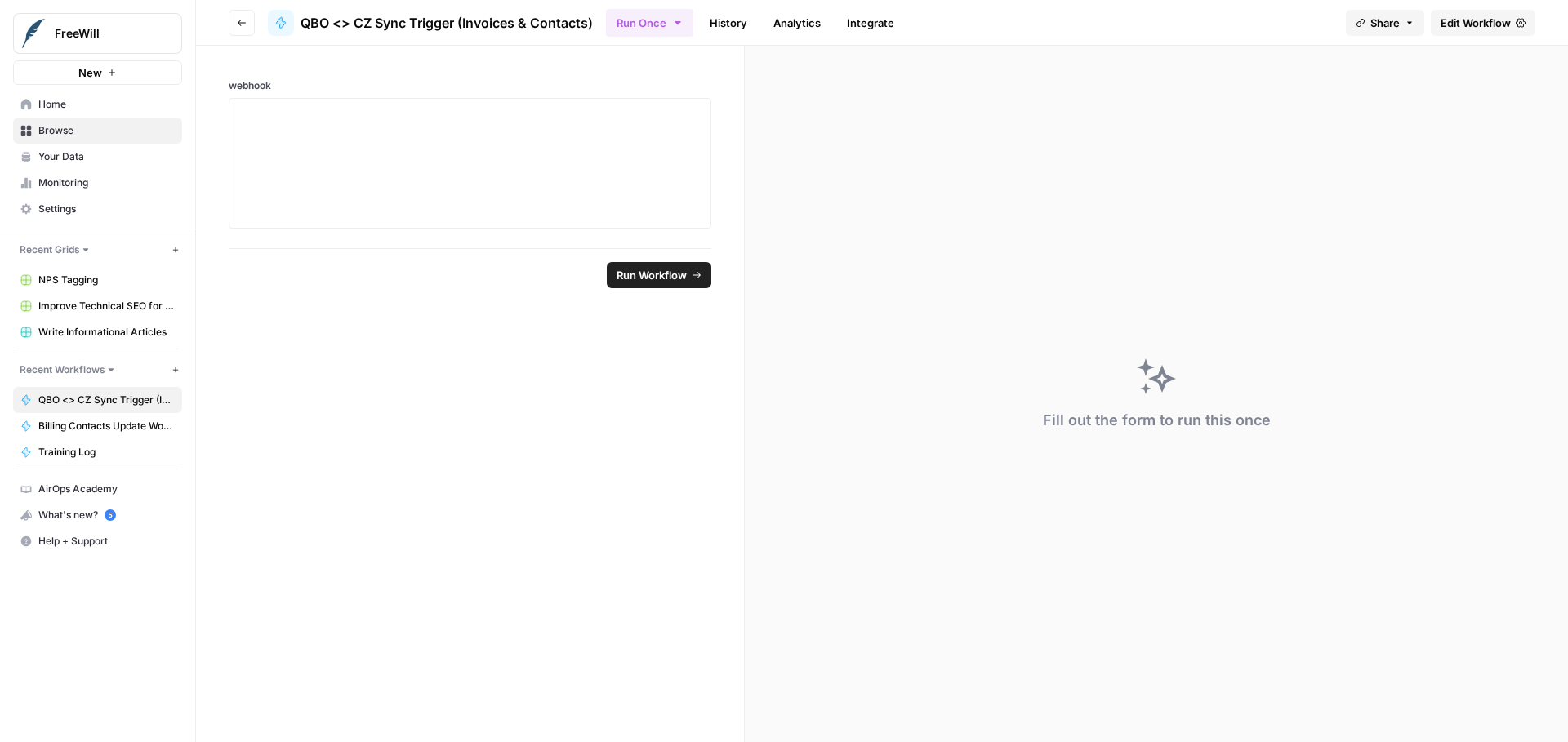 click on "Edit Workflow" at bounding box center [1476, 23] 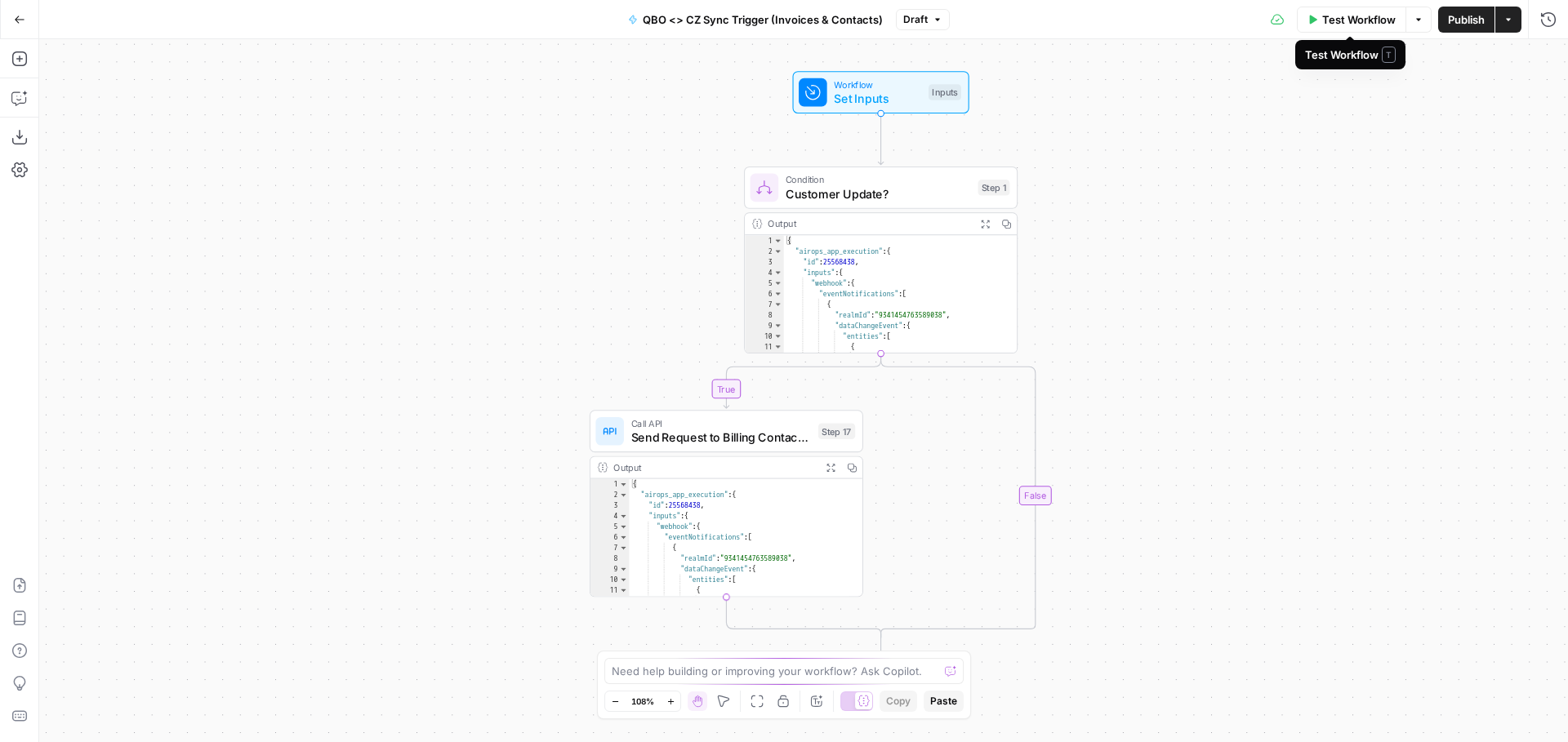 click on "Test Workflow" at bounding box center (1359, 20) 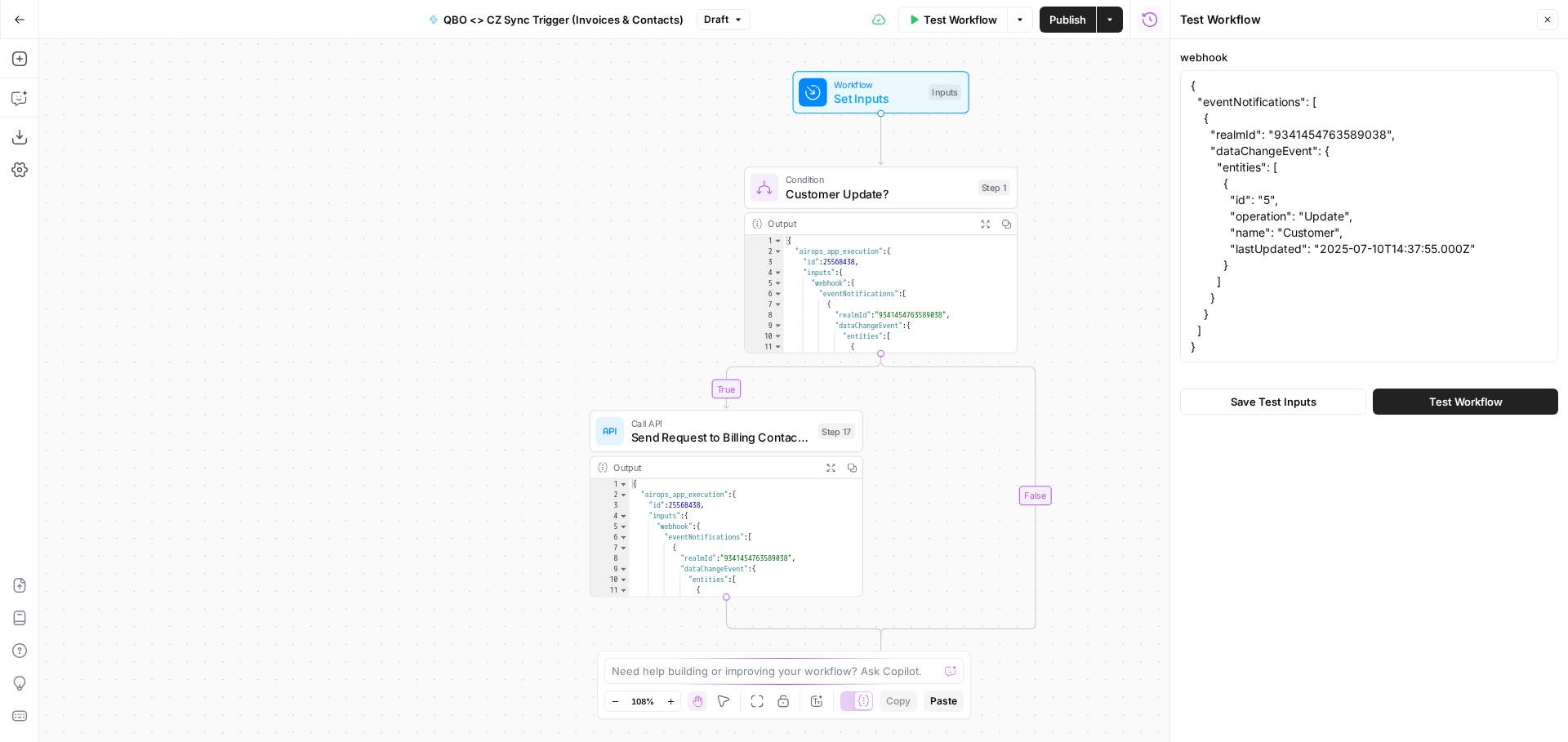click on "Test Workflow" at bounding box center (1466, 402) 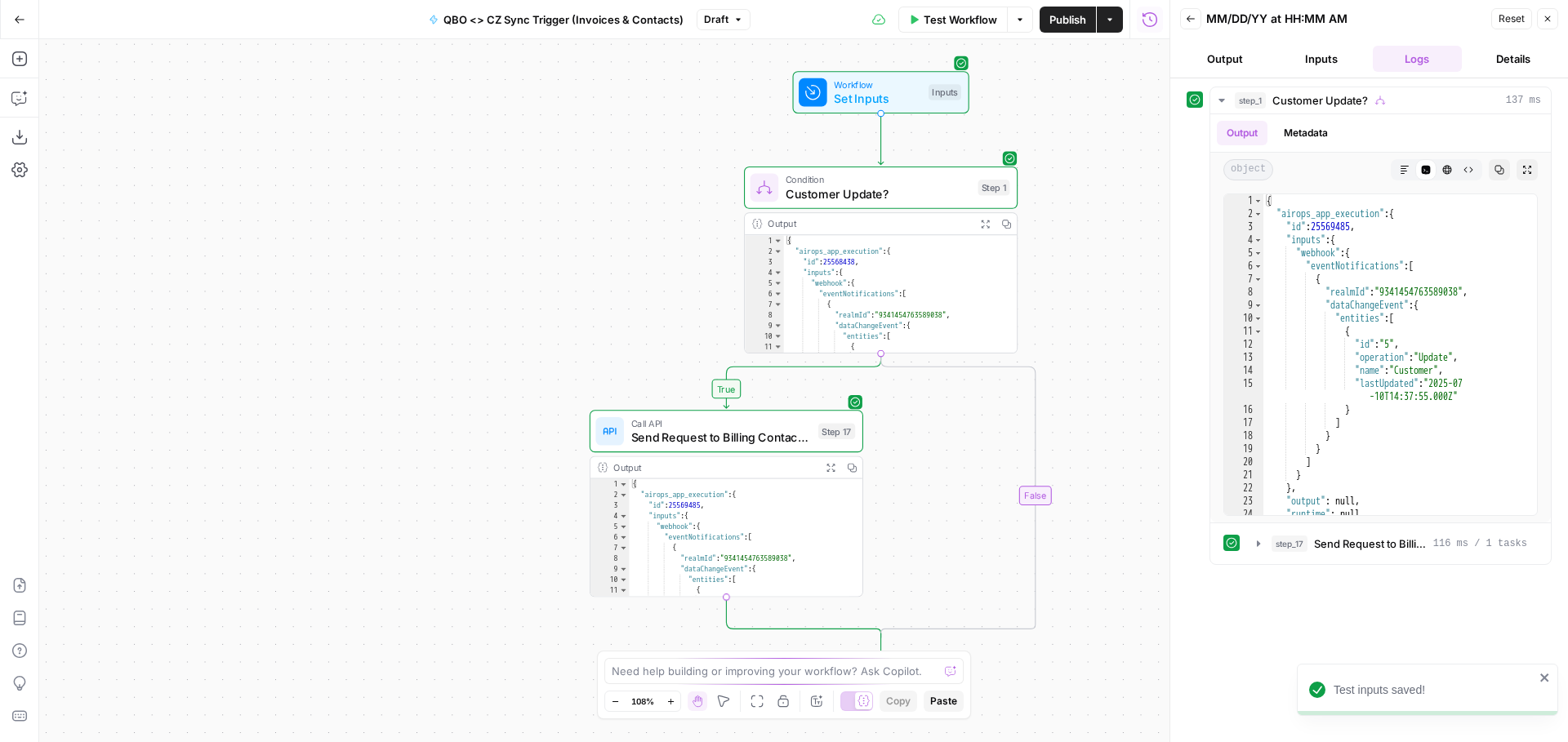 click 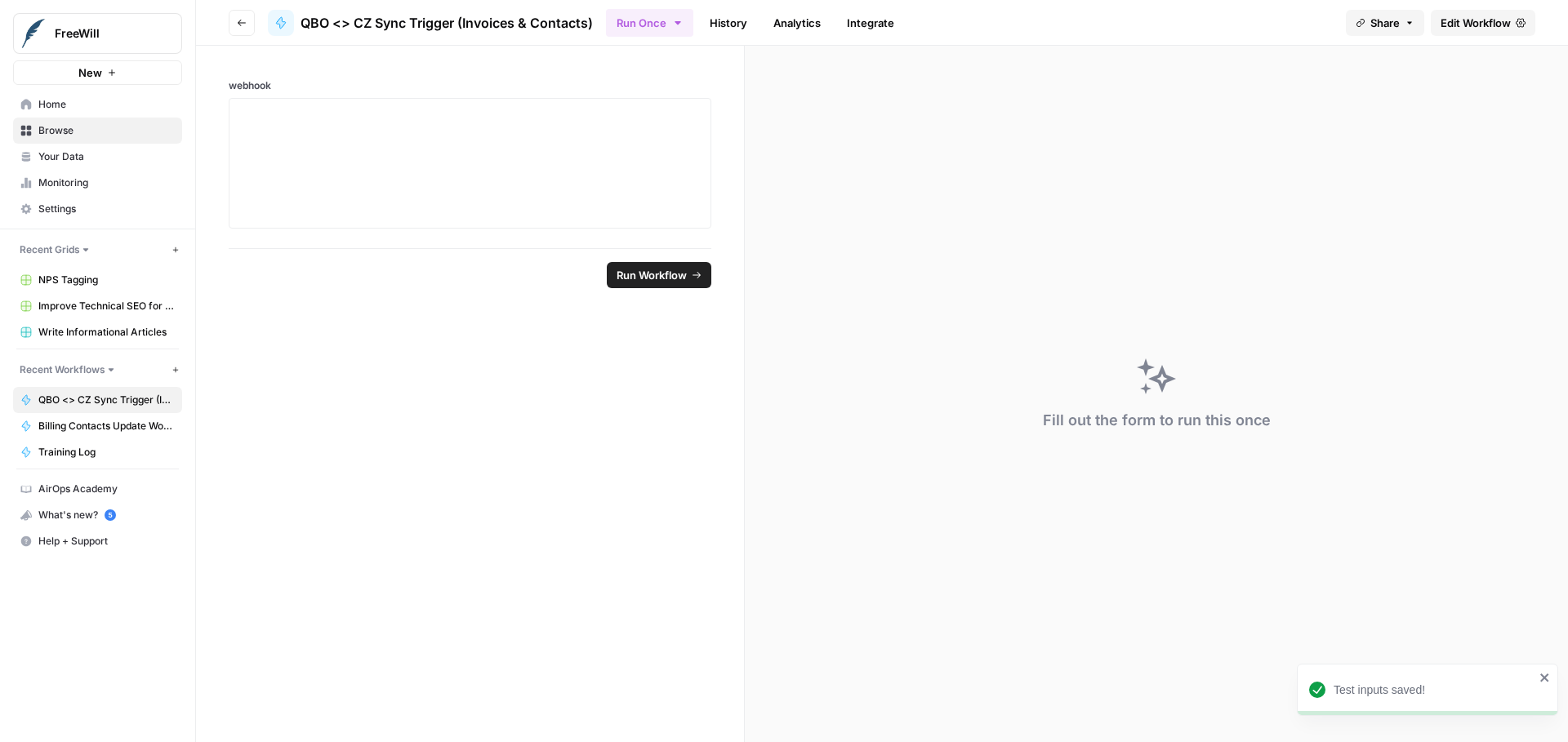 click on "Billing Contacts Update Workflow v2.0 (CZ <> QB)" at bounding box center (106, 426) 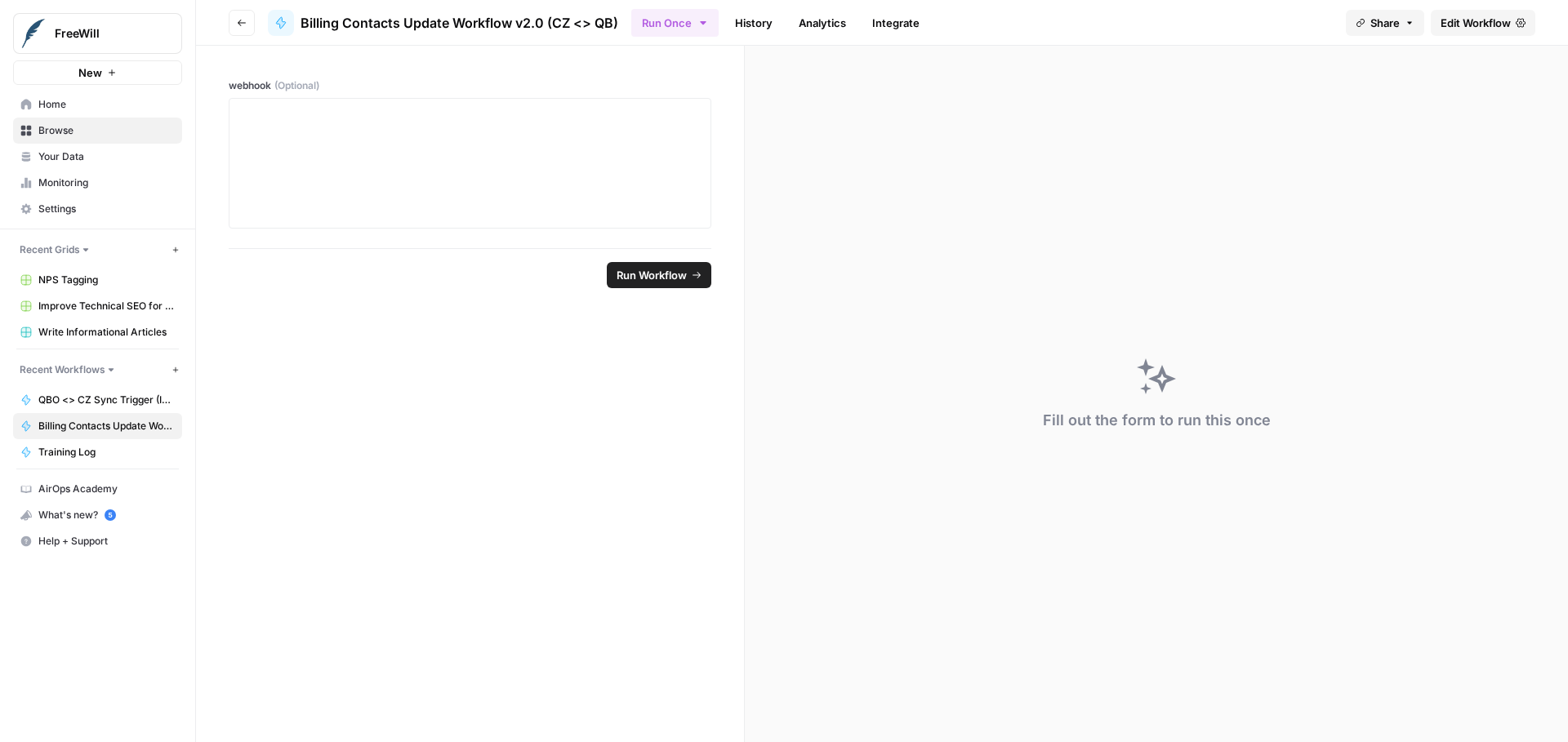 click 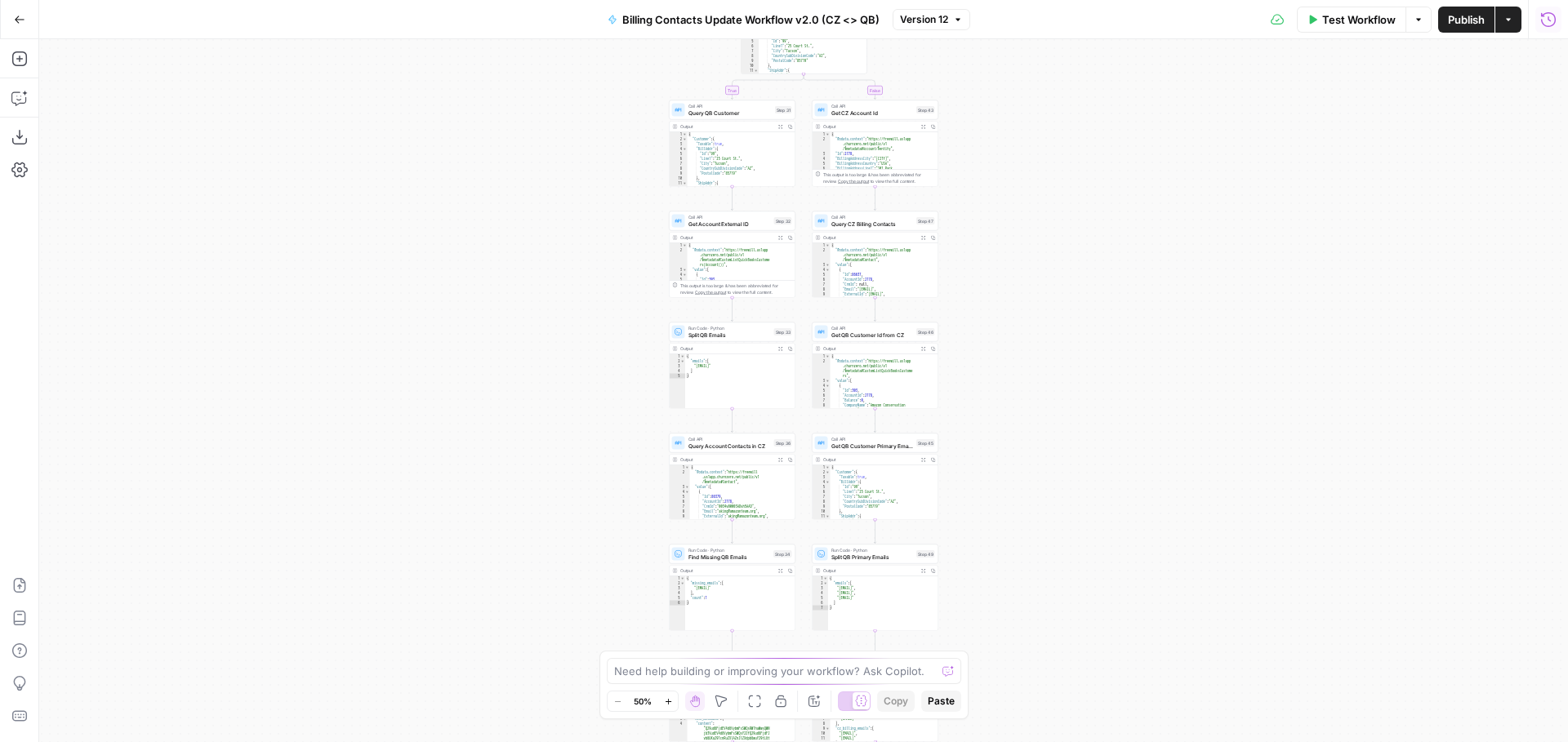 click 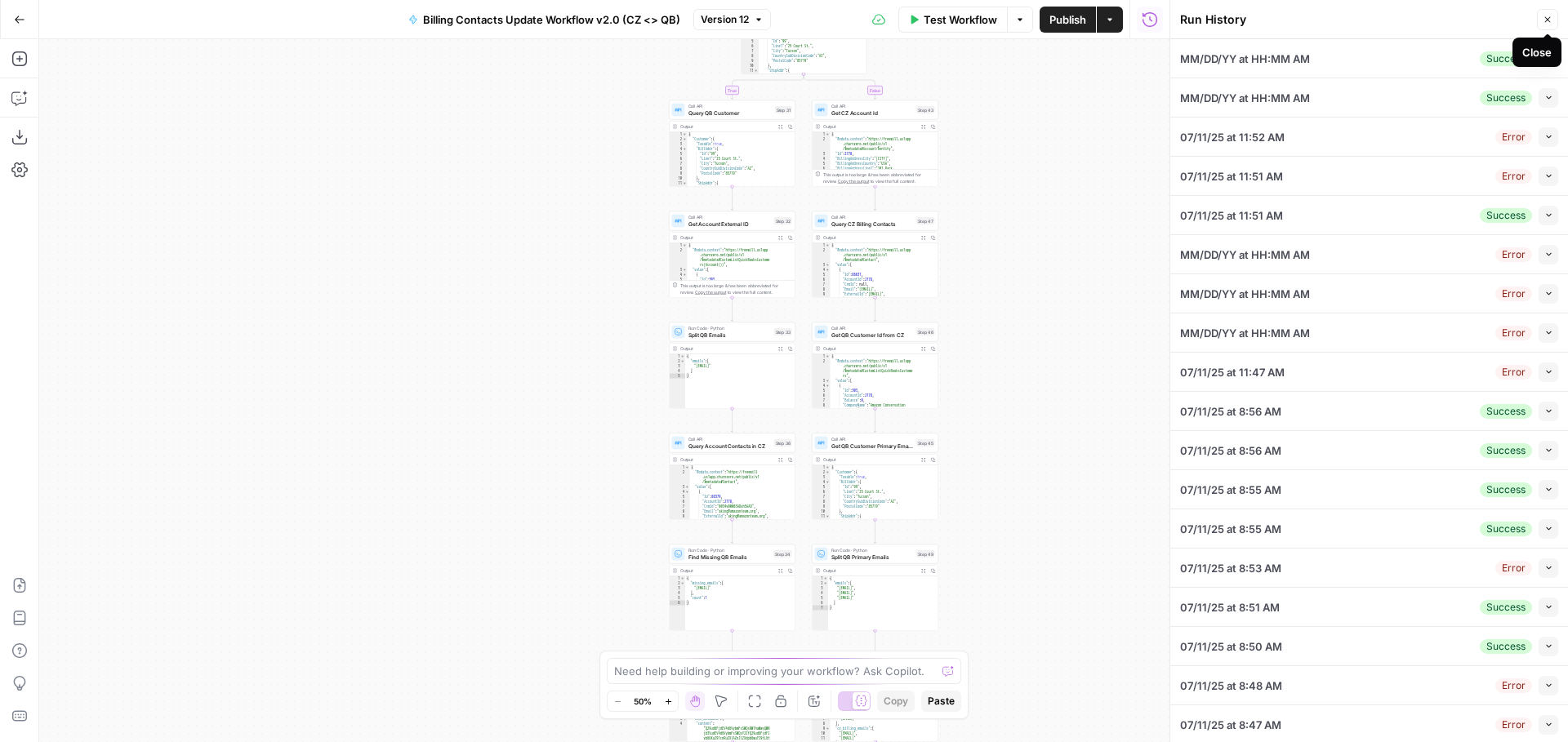 click 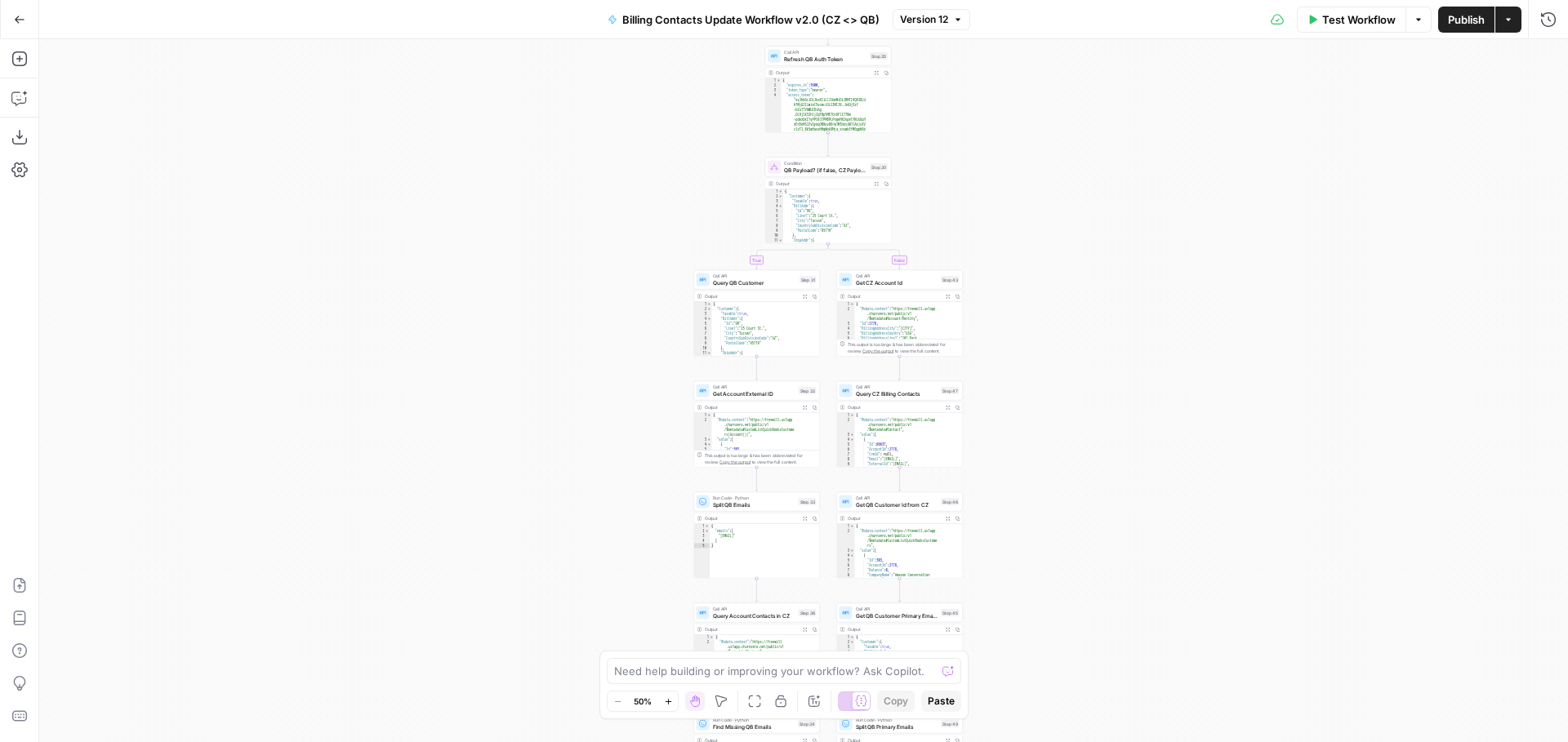 drag, startPoint x: 1004, startPoint y: 240, endPoint x: 1051, endPoint y: 341, distance: 111.40018 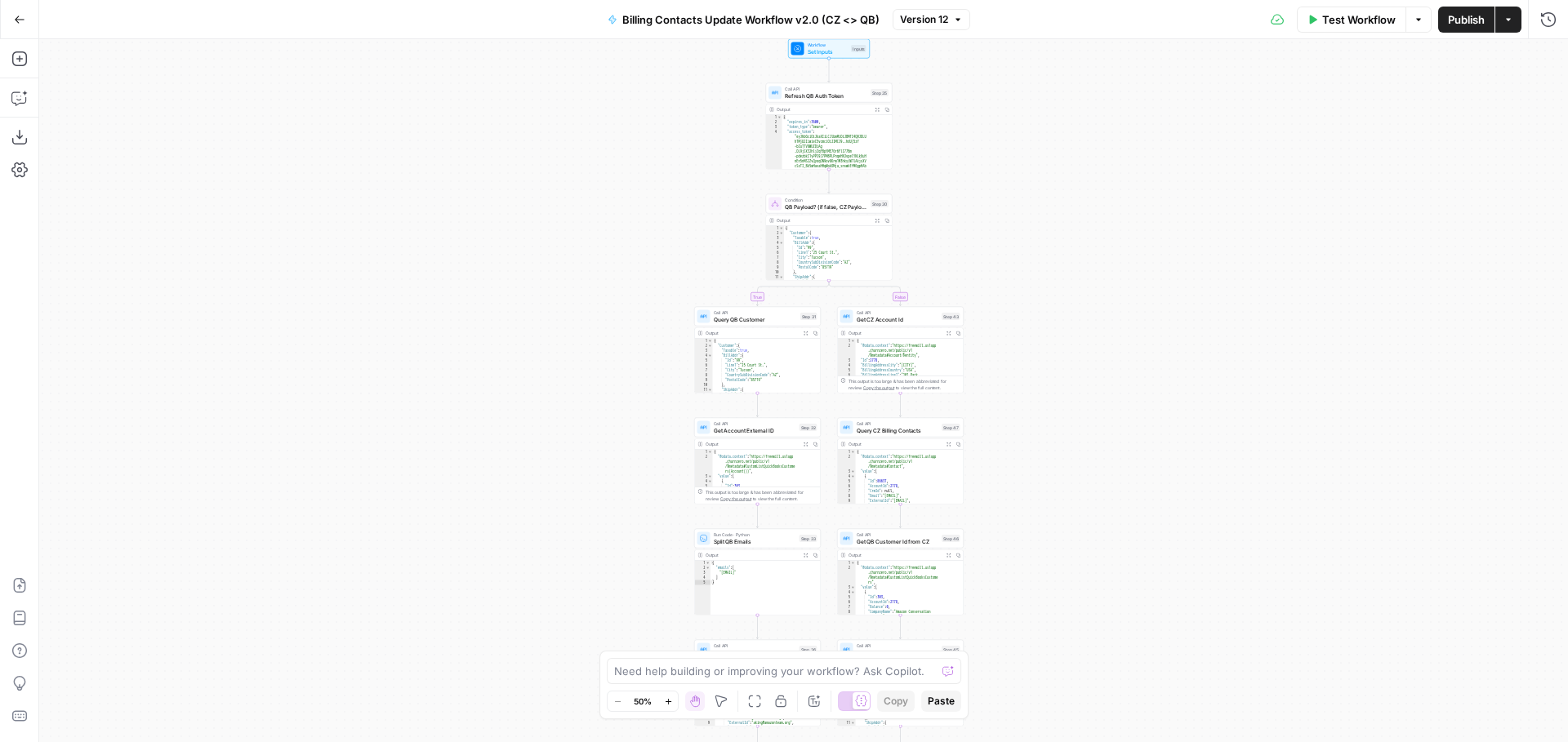 drag, startPoint x: 1074, startPoint y: 162, endPoint x: 1079, endPoint y: 392, distance: 230.05434 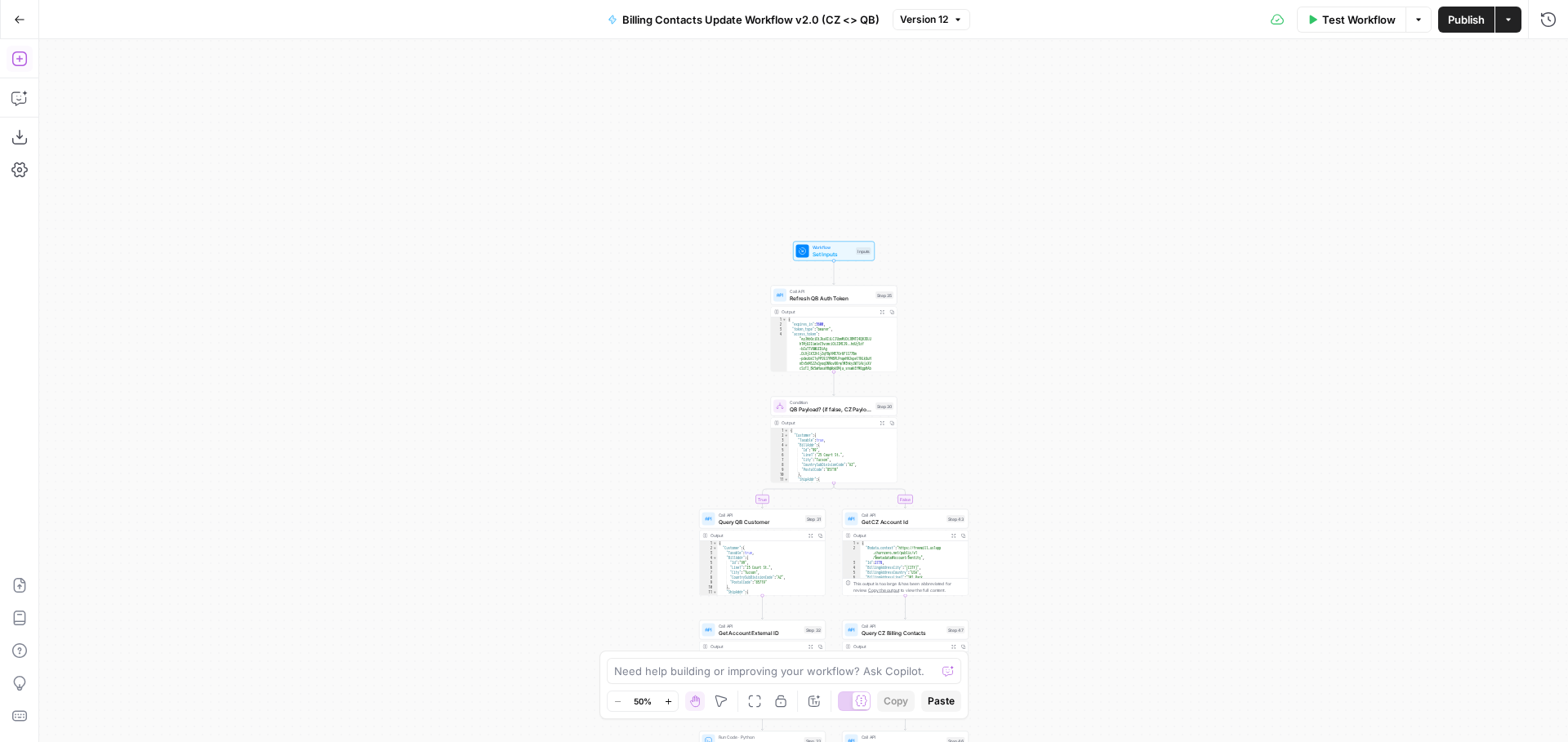 click 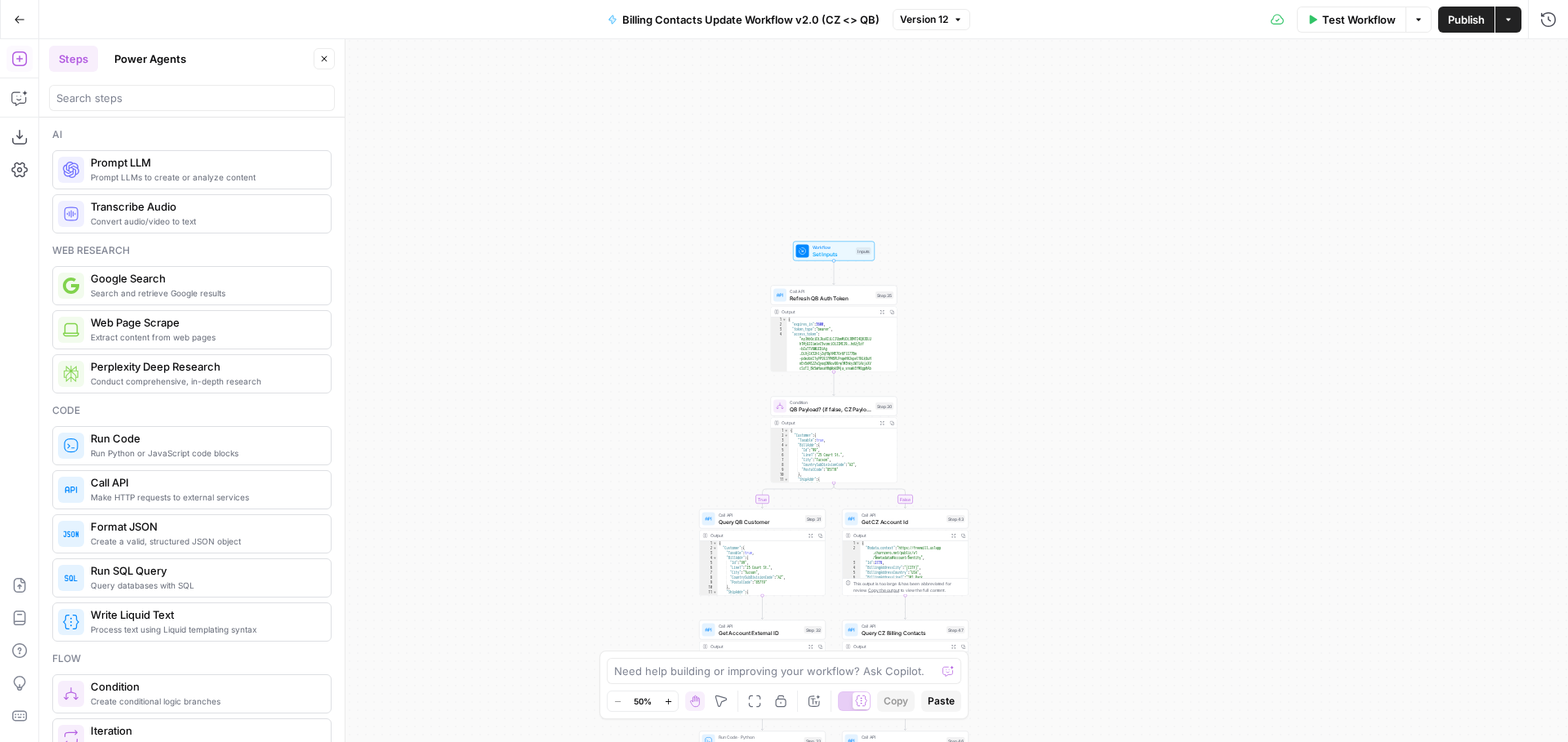 click on "Go Back" at bounding box center (20, 20) 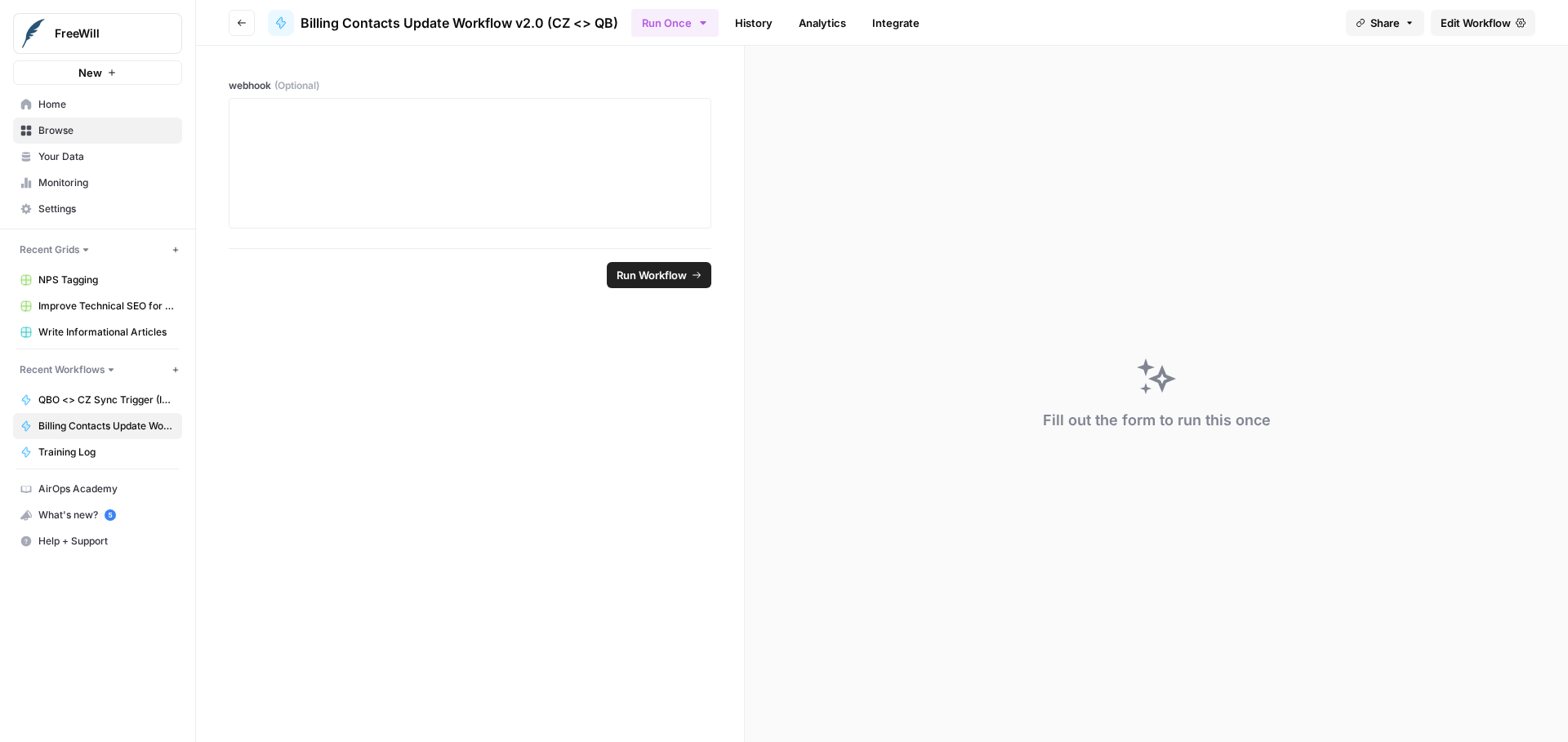 click 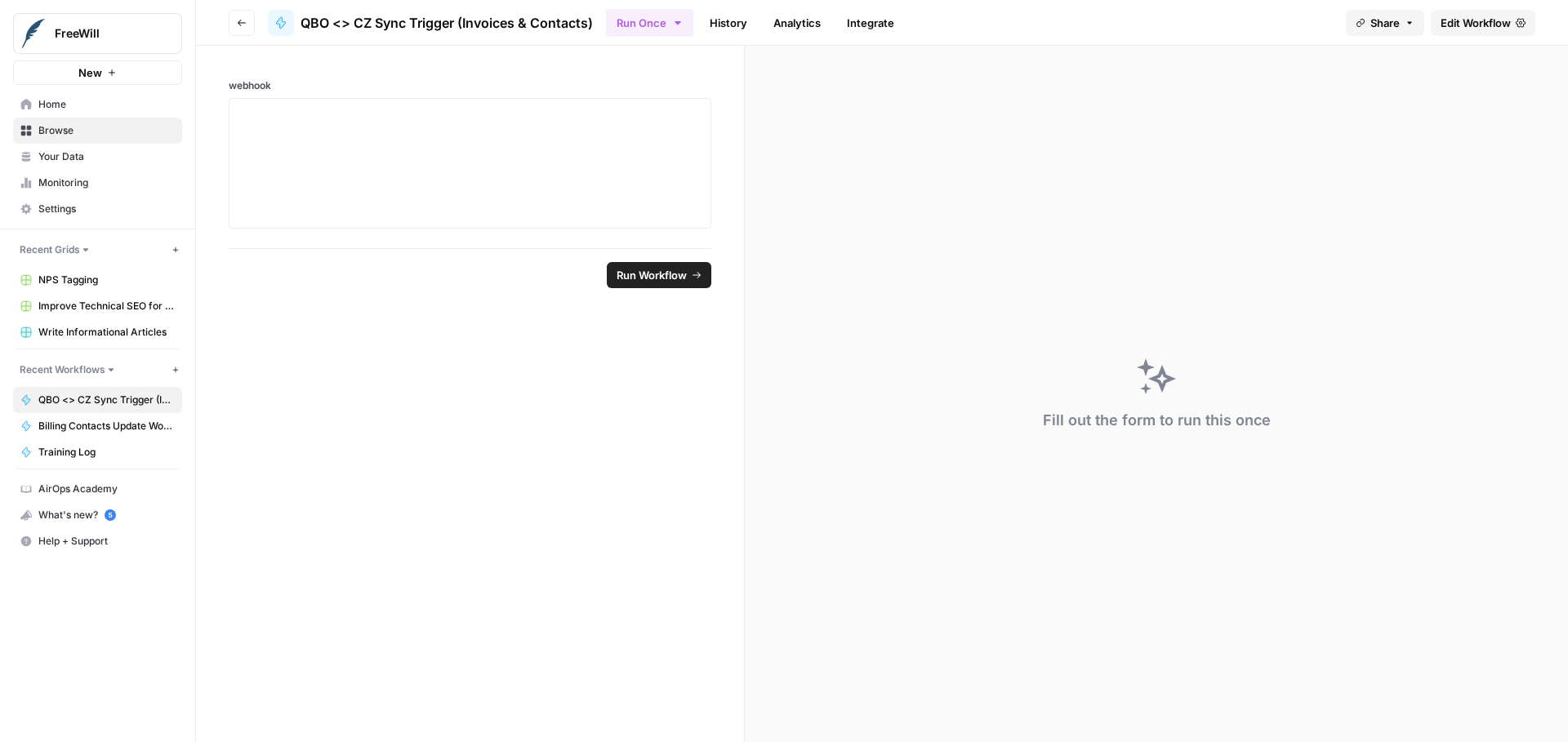 click on "New" at bounding box center [97, 73] 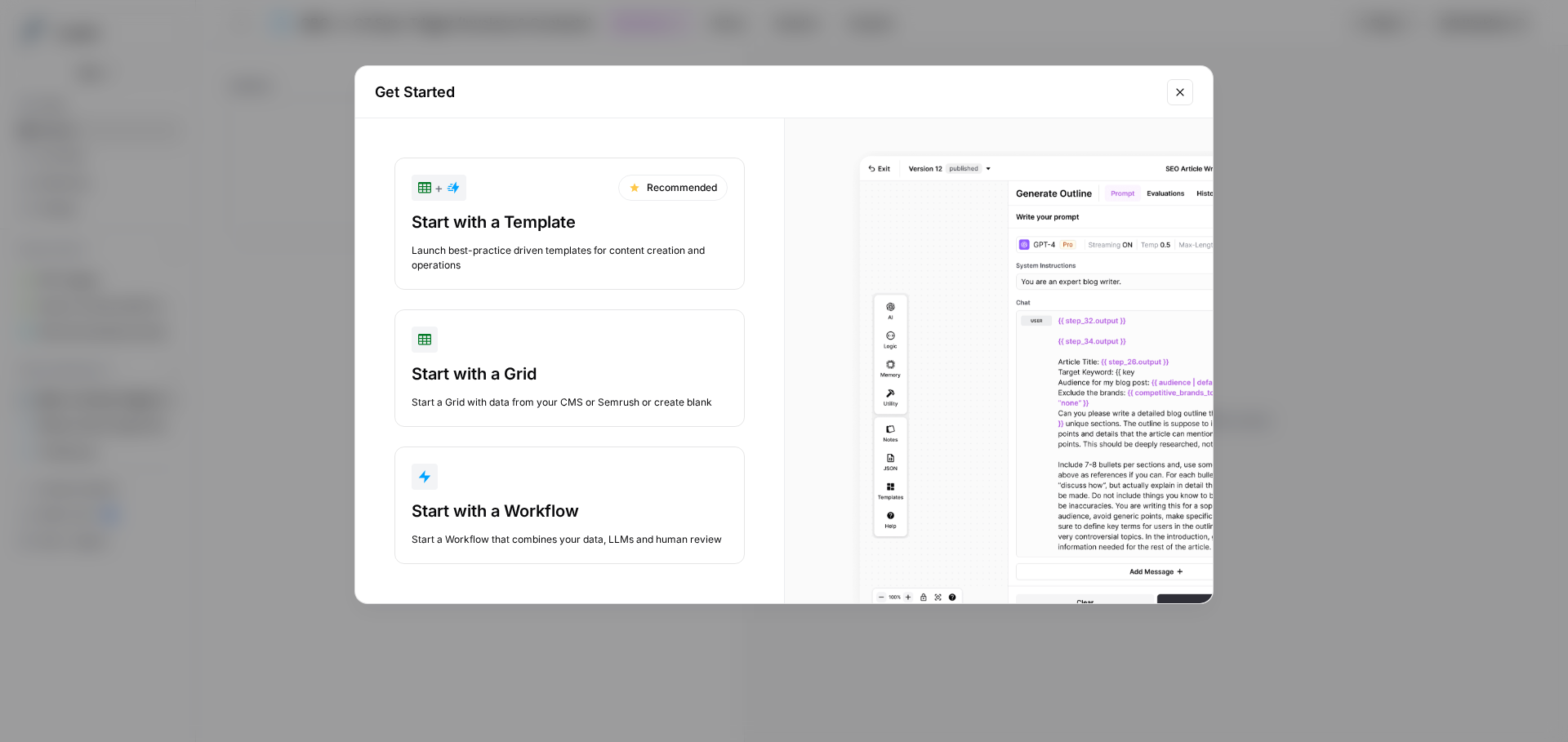 click on "Start with a Workflow" at bounding box center (569, 511) 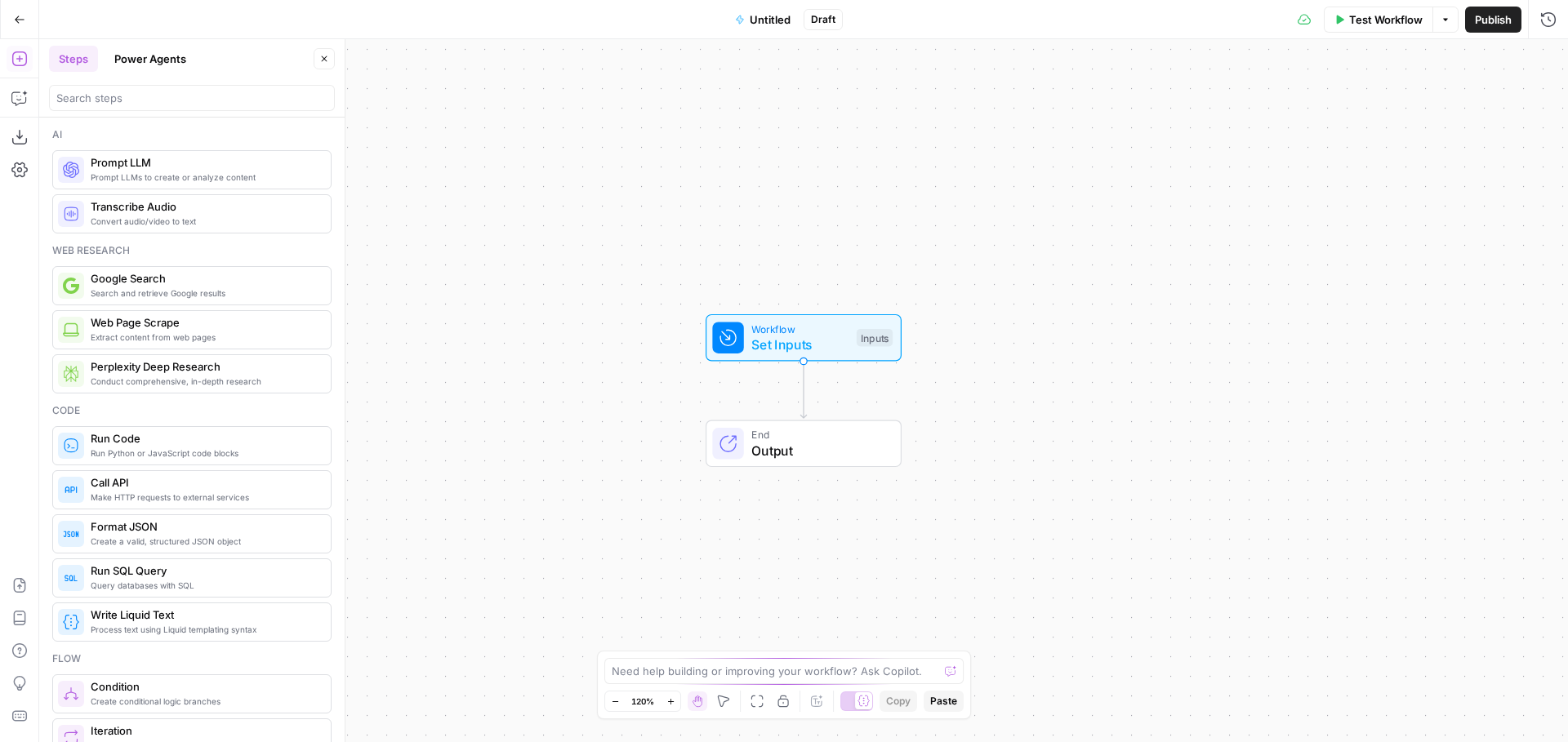 click on "Untitled" at bounding box center (770, 20) 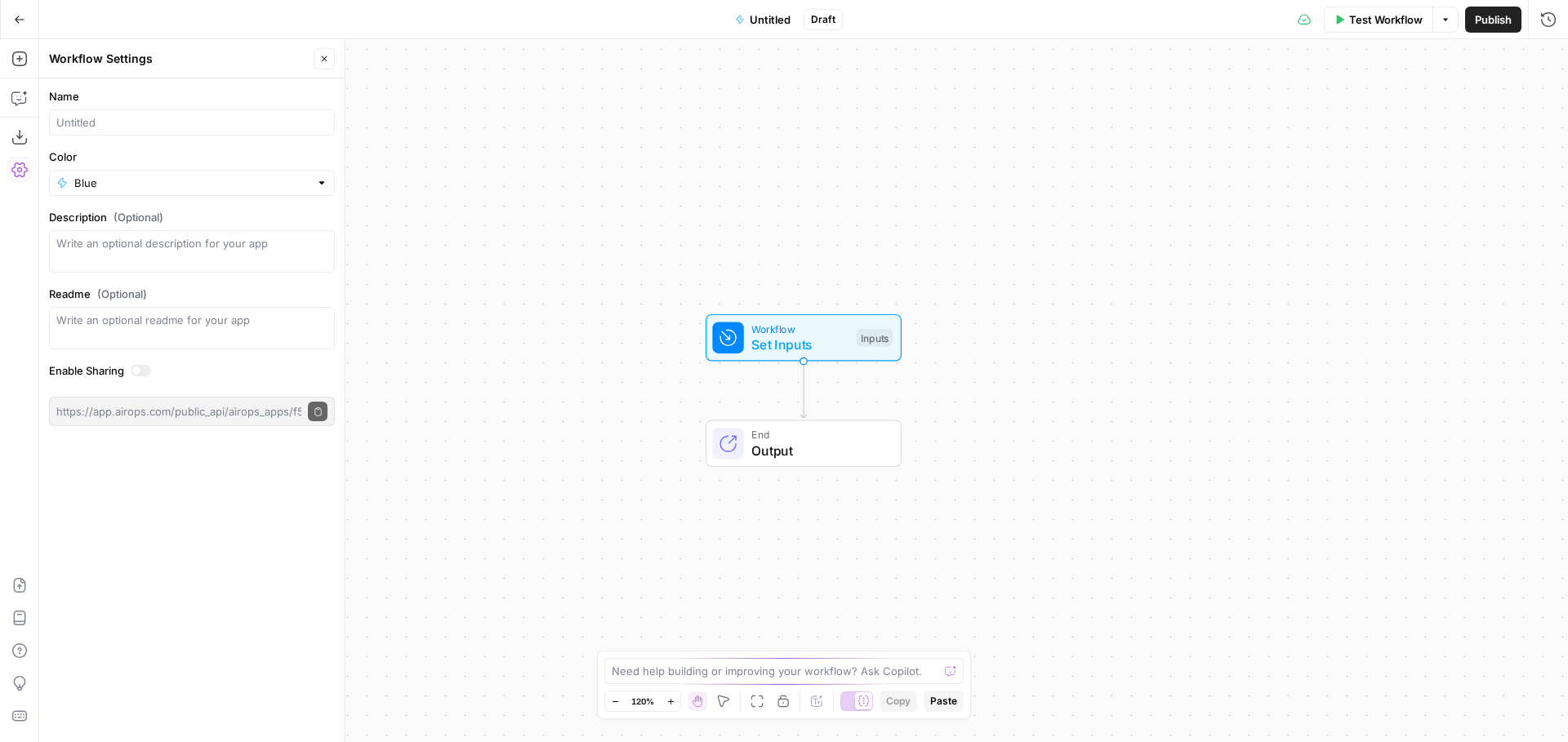 click on "Untitled" at bounding box center [770, 20] 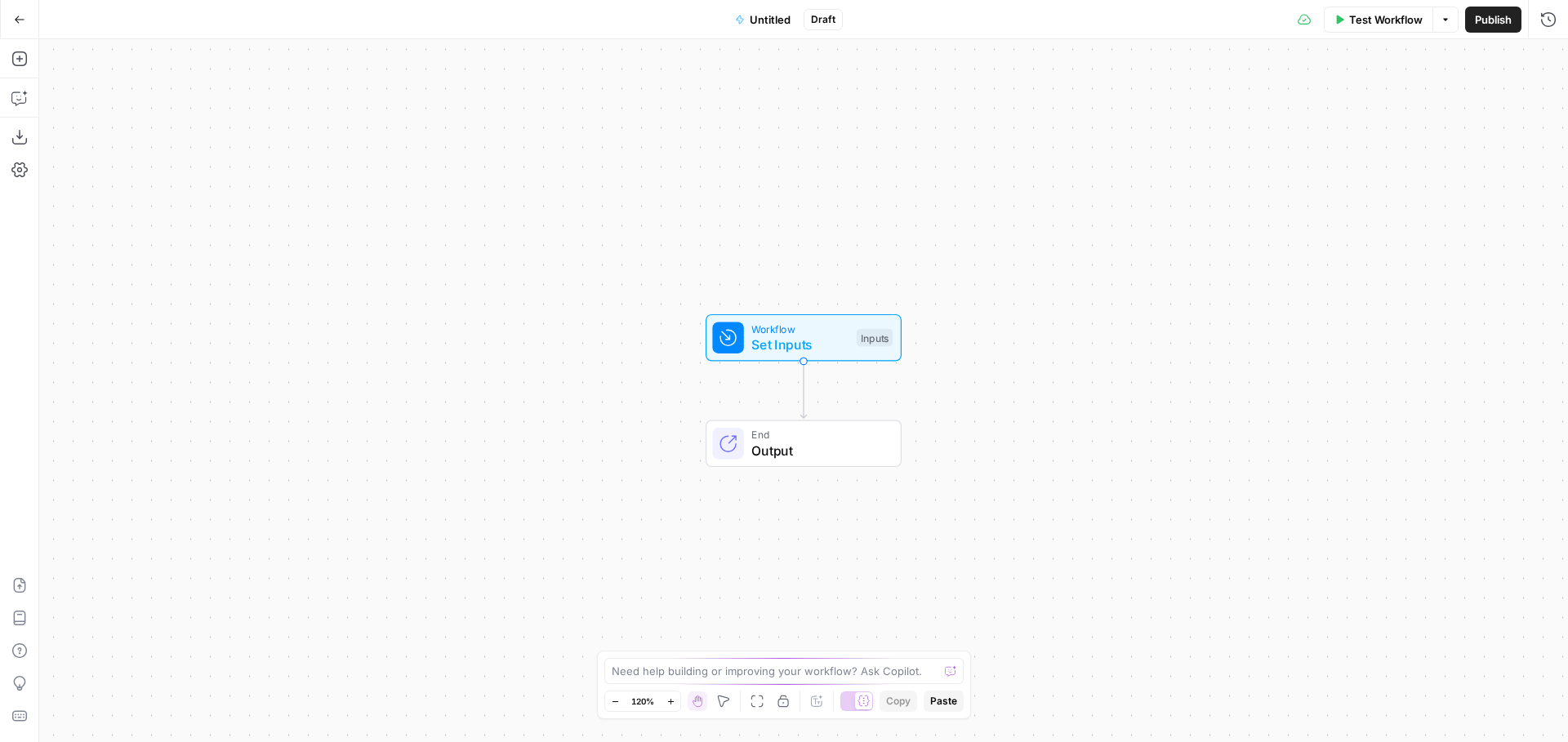 click on "Untitled" at bounding box center (770, 20) 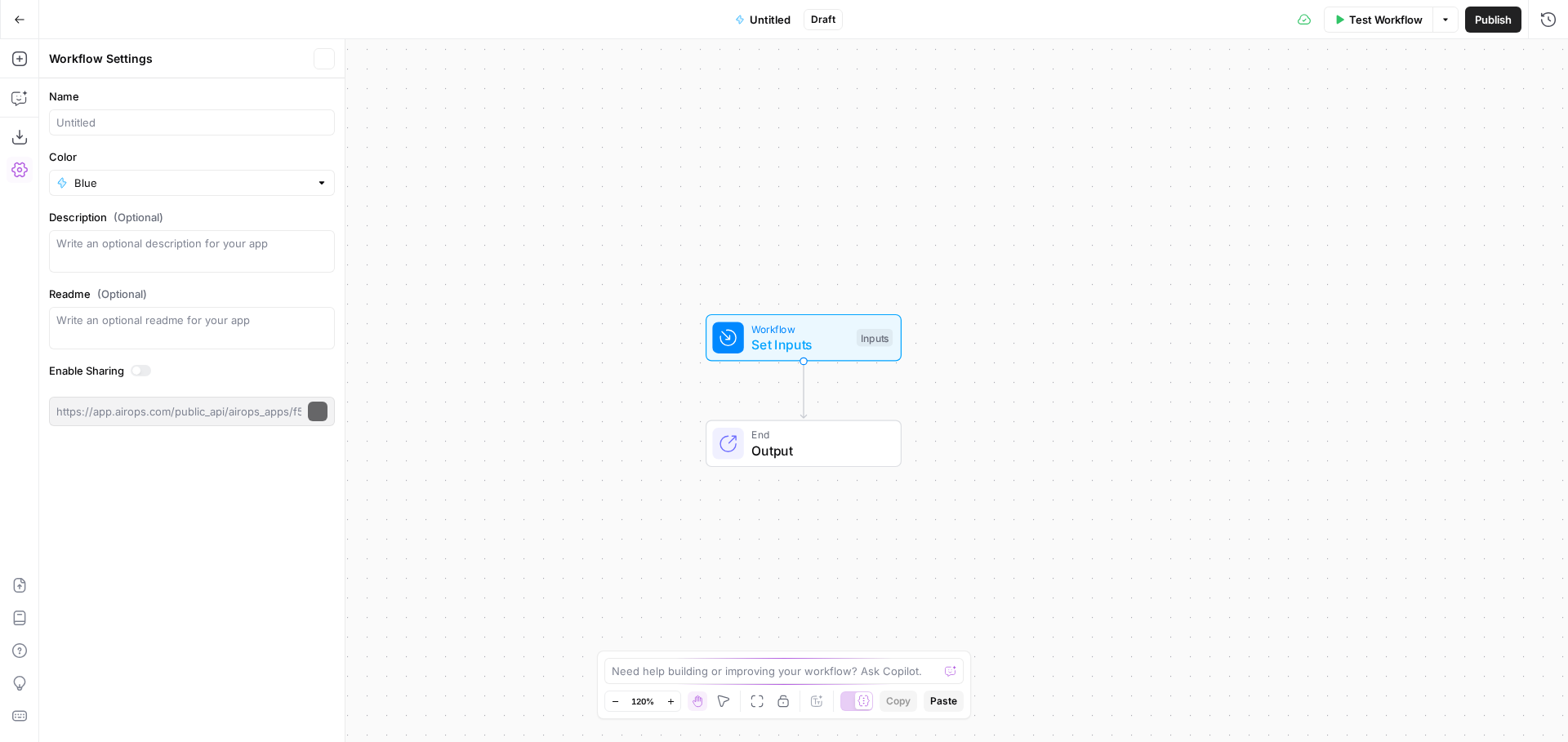 click on "Untitled" at bounding box center (770, 20) 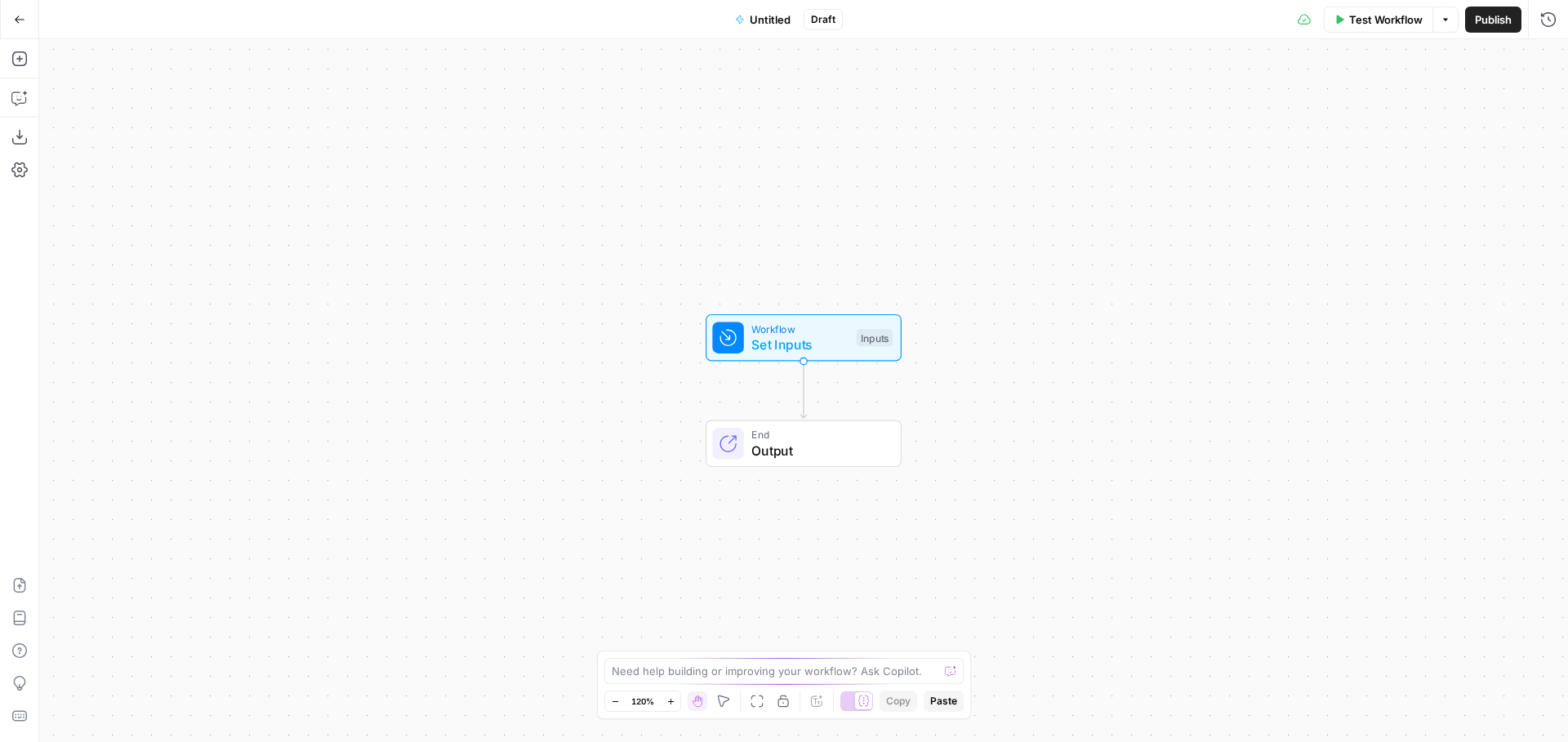 click on "Untitled" at bounding box center [770, 20] 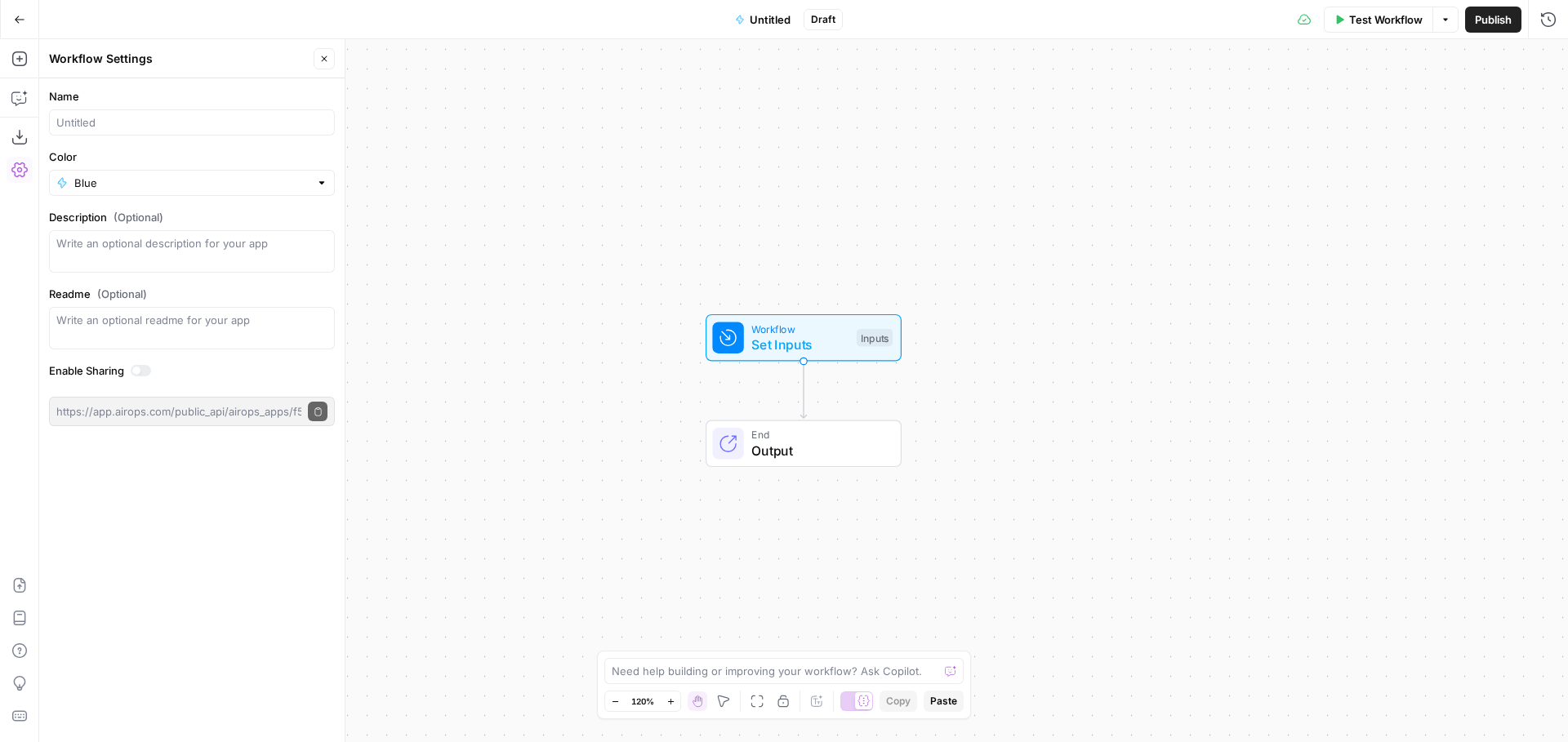 click on "Untitled" at bounding box center (770, 20) 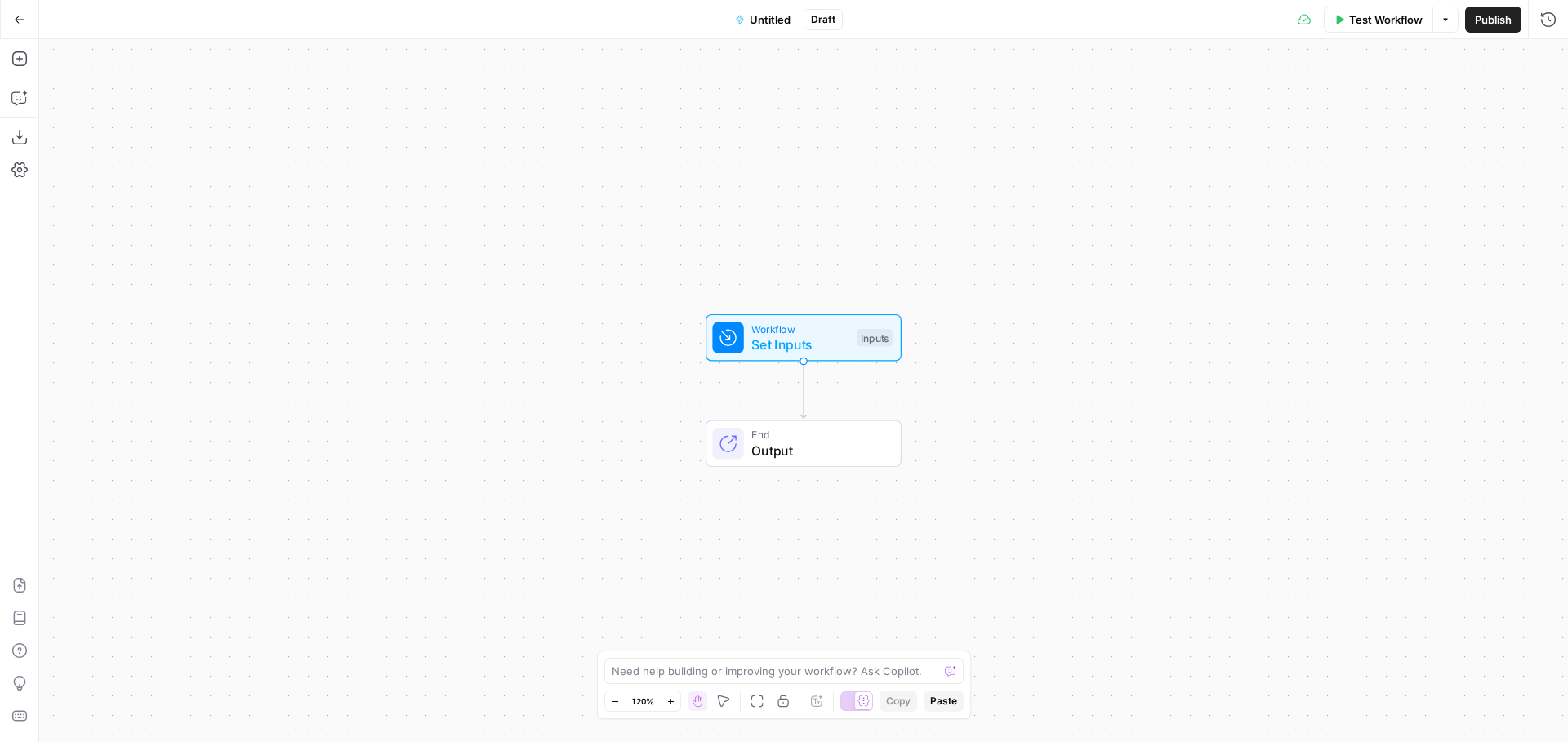 click on "Untitled" at bounding box center [770, 20] 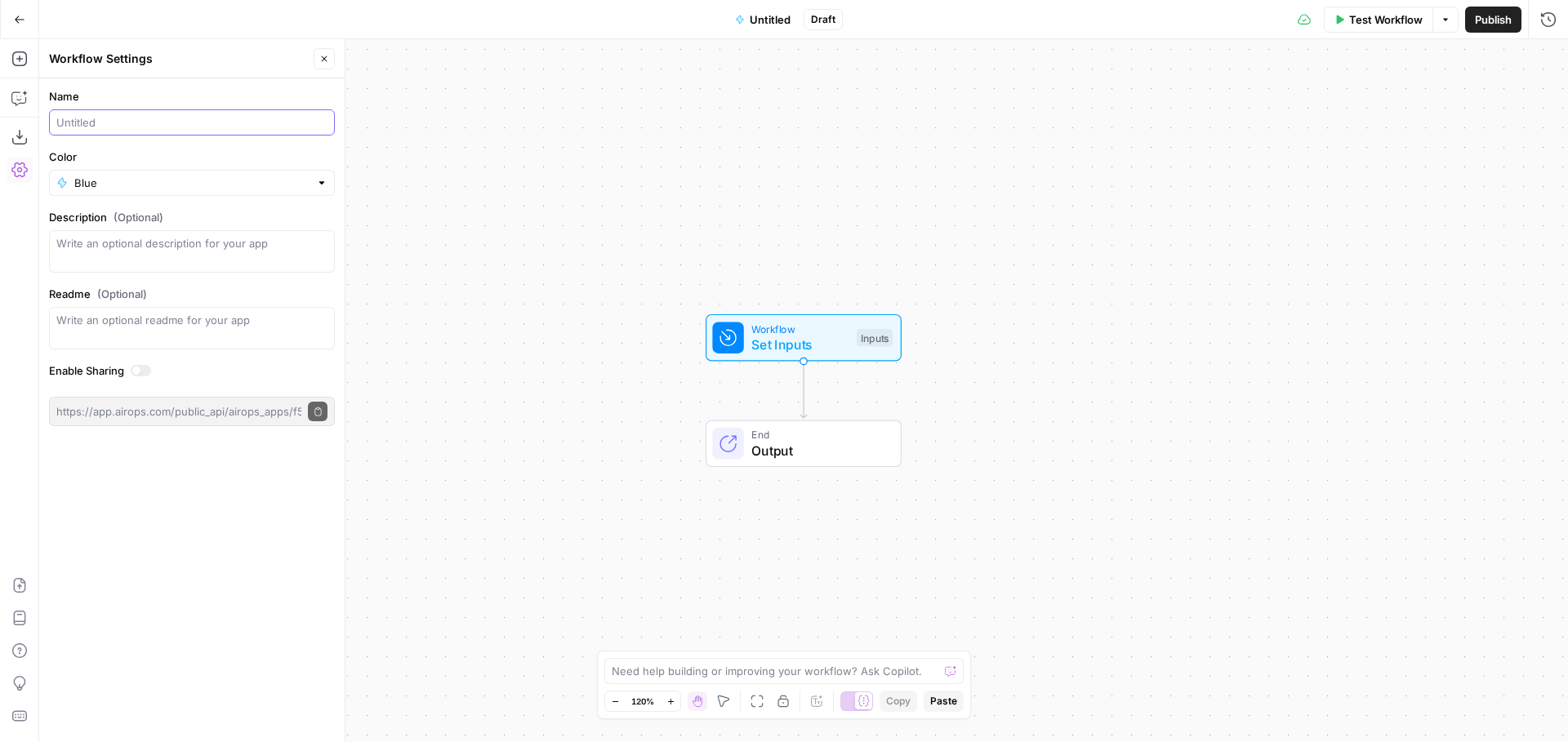 click on "Name" at bounding box center (192, 122) 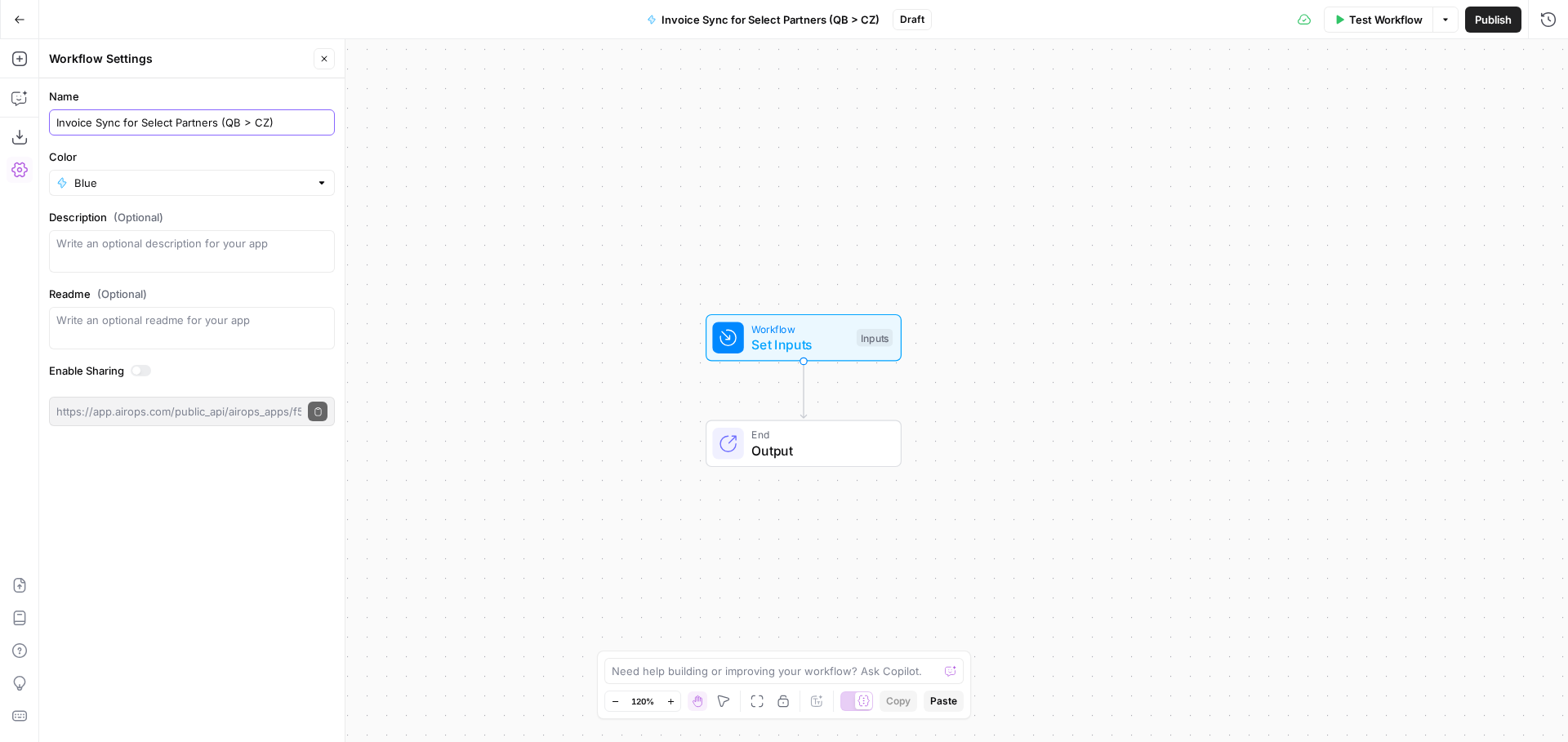 type on "Invoice Sync for Select Partners (QB > CZ)" 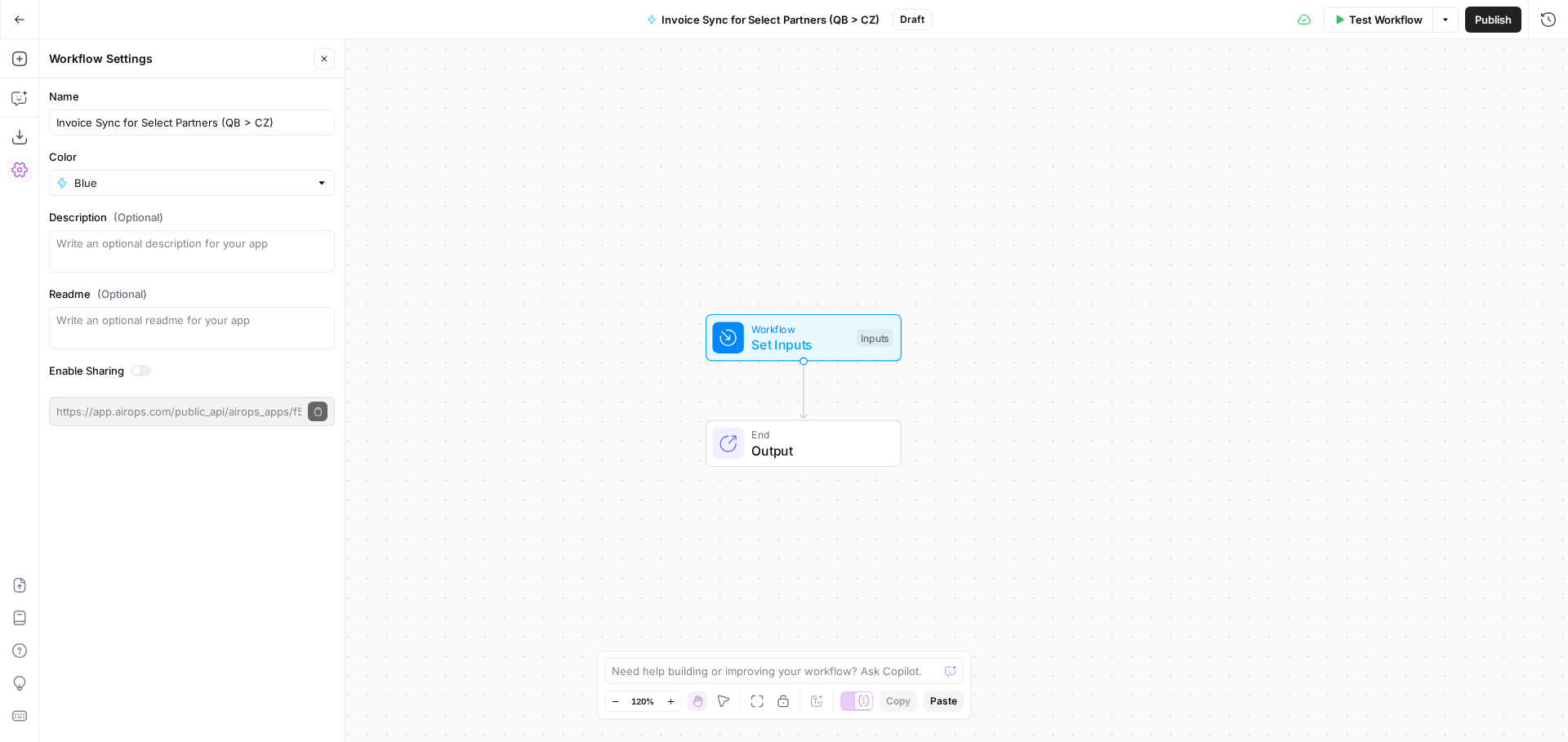 click 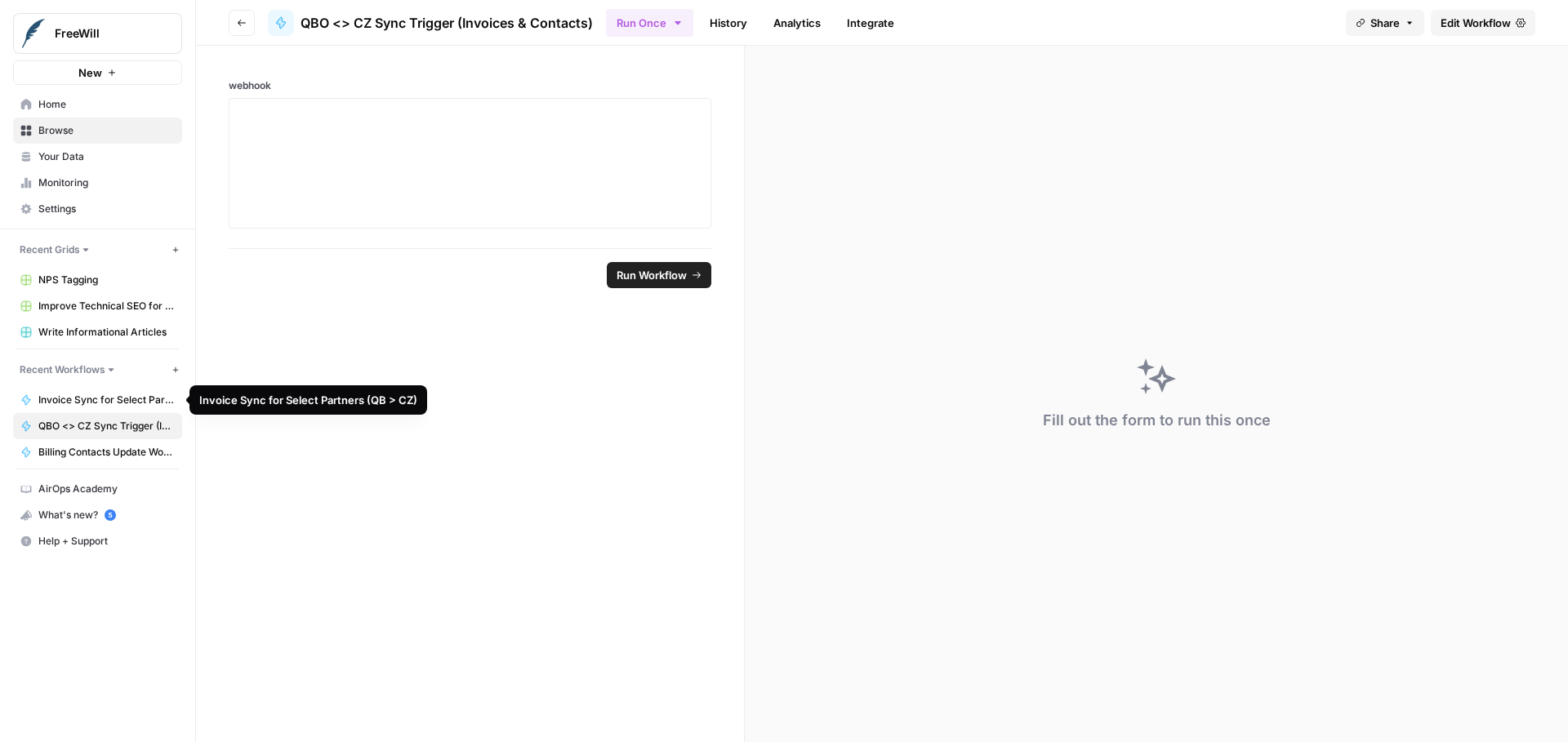 click on "Billing Contacts Update Workflow v2.0 (CZ <> QB)" at bounding box center (106, 452) 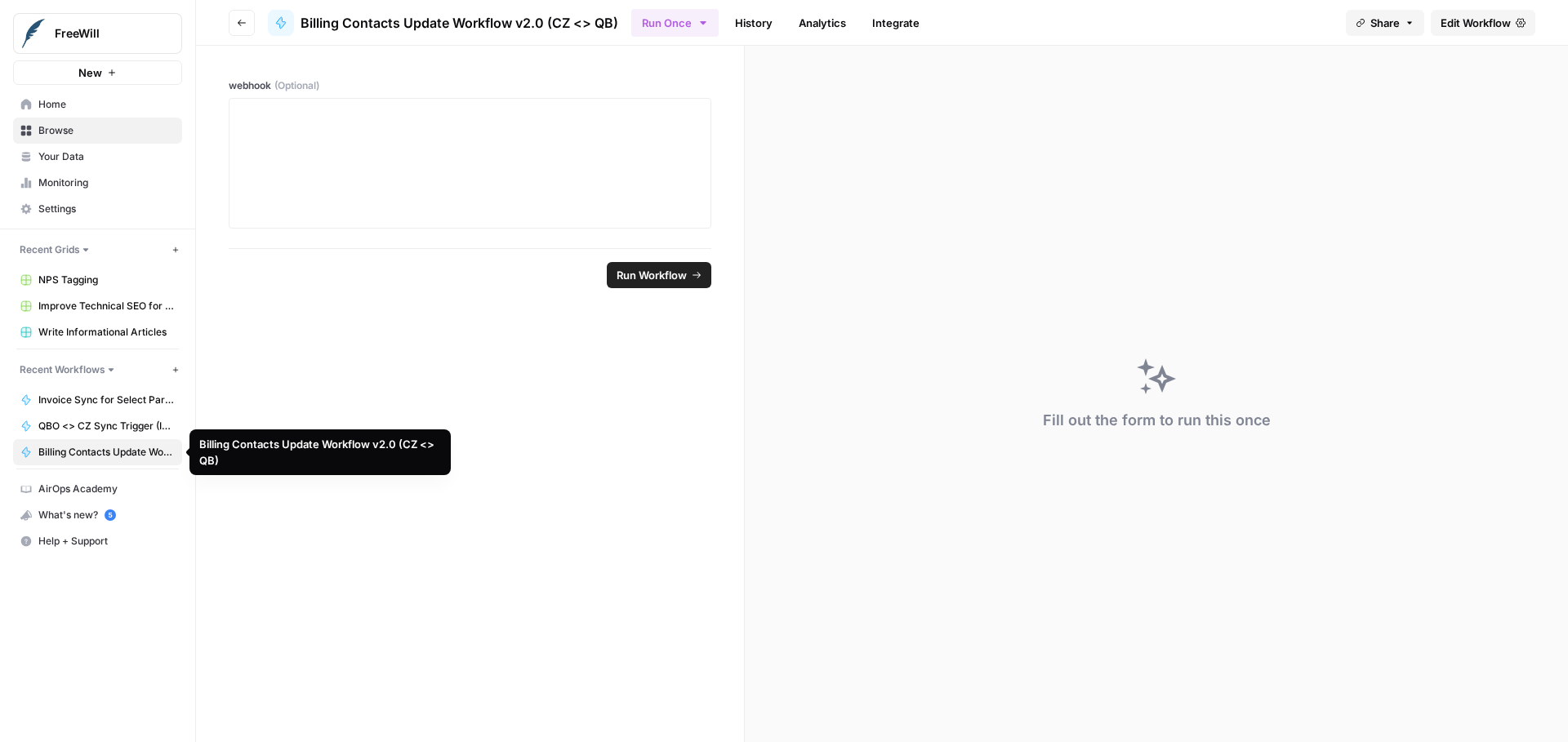 click on "QBO <> CZ Sync Trigger (Invoices & Contacts)" at bounding box center (106, 426) 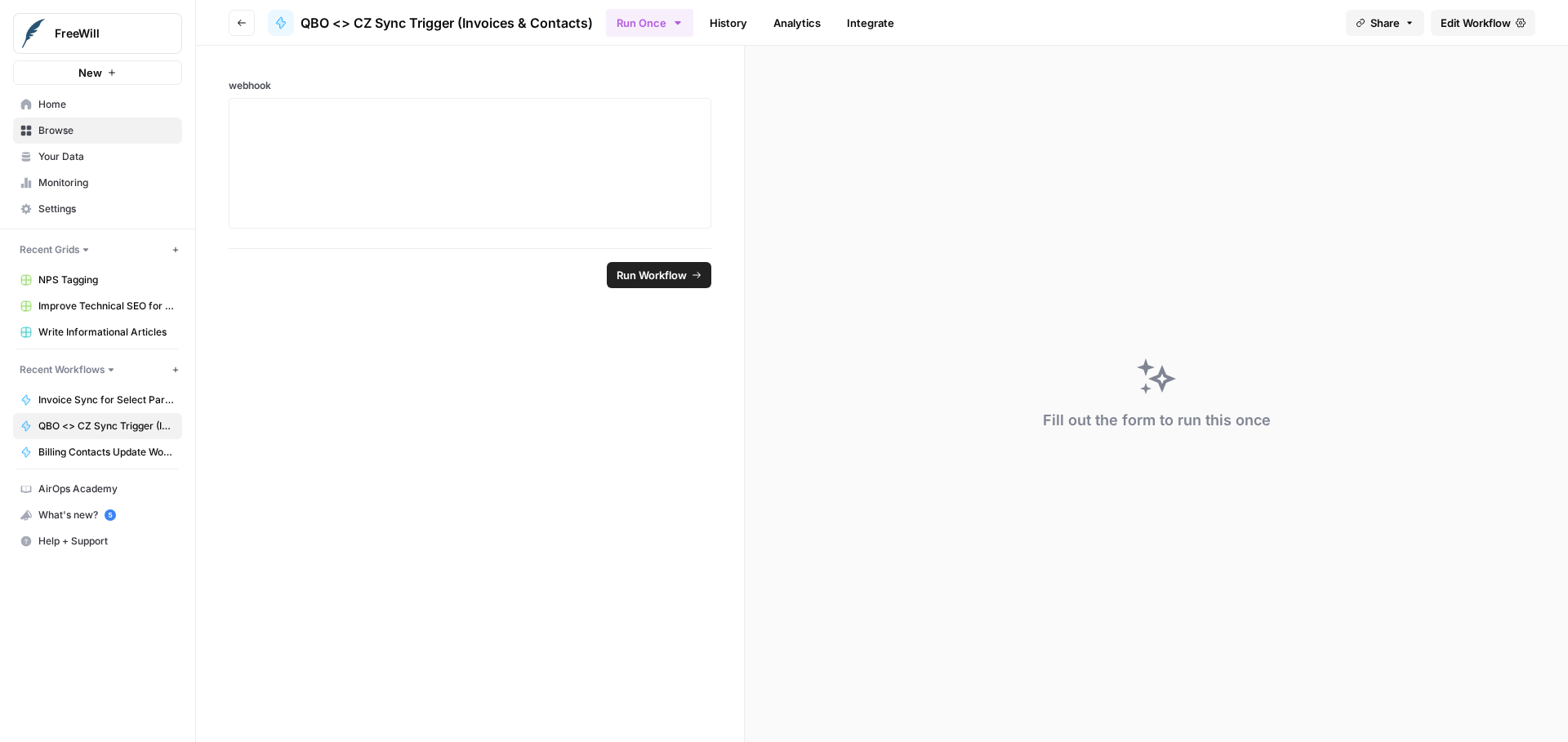 click on "Edit Workflow" at bounding box center [1476, 23] 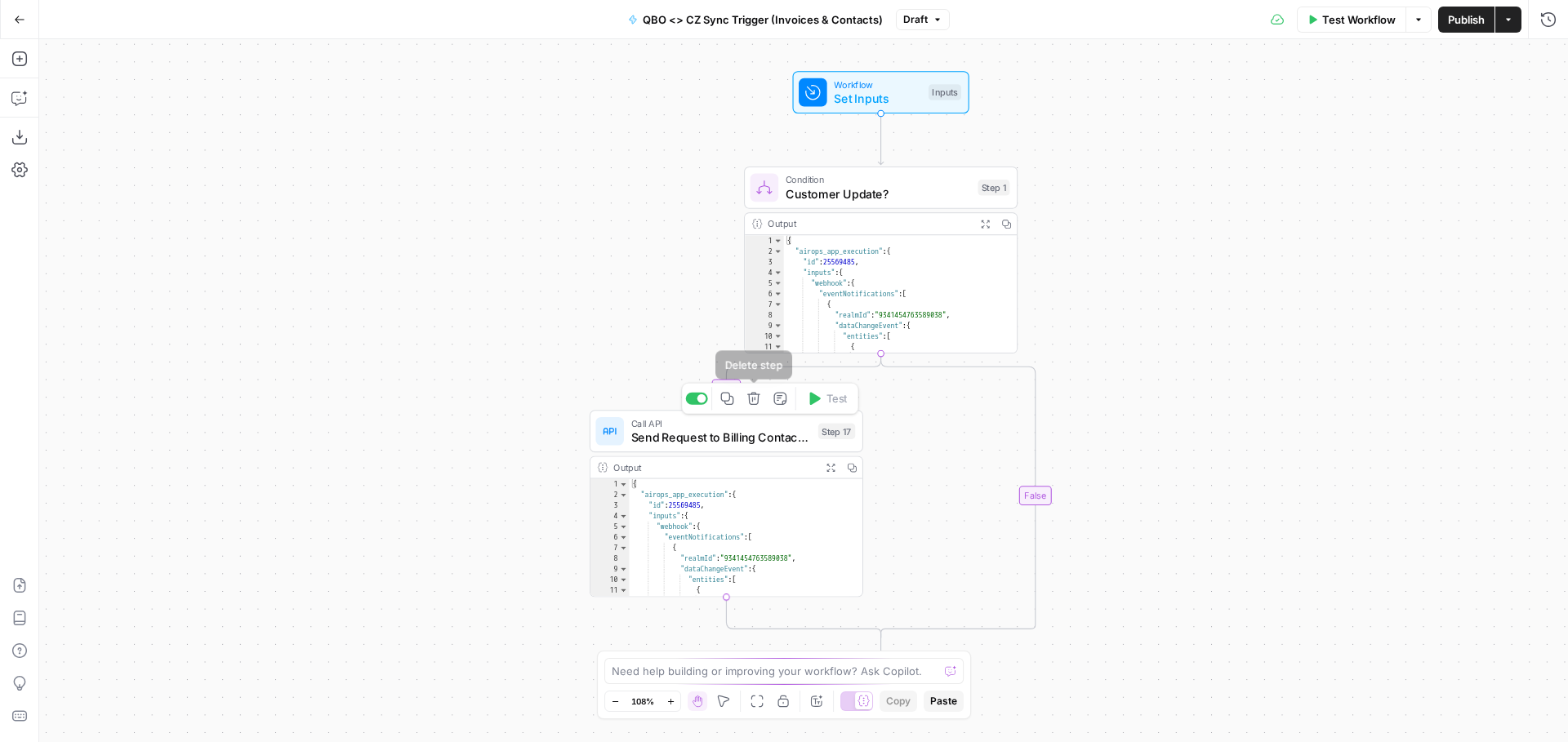 click 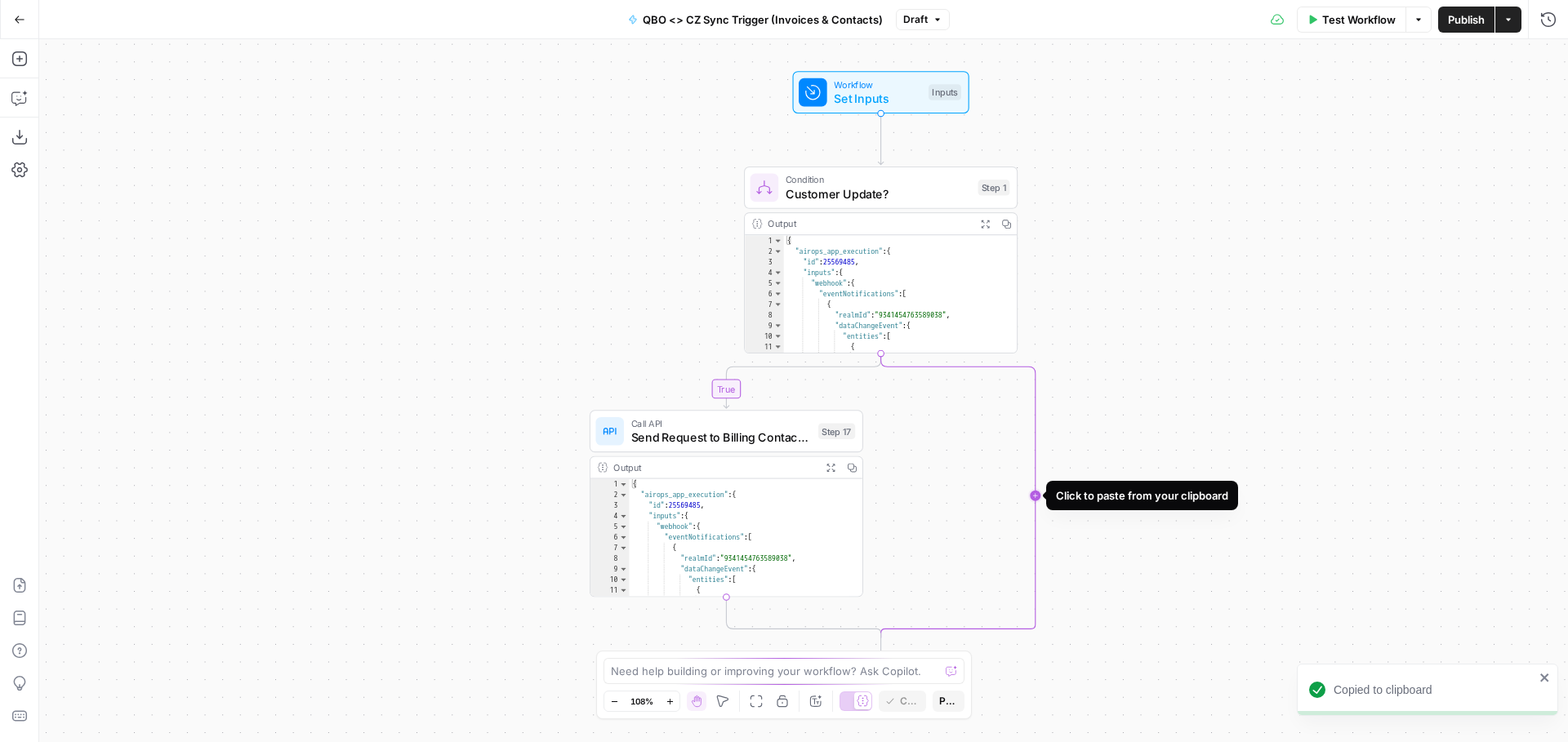 click 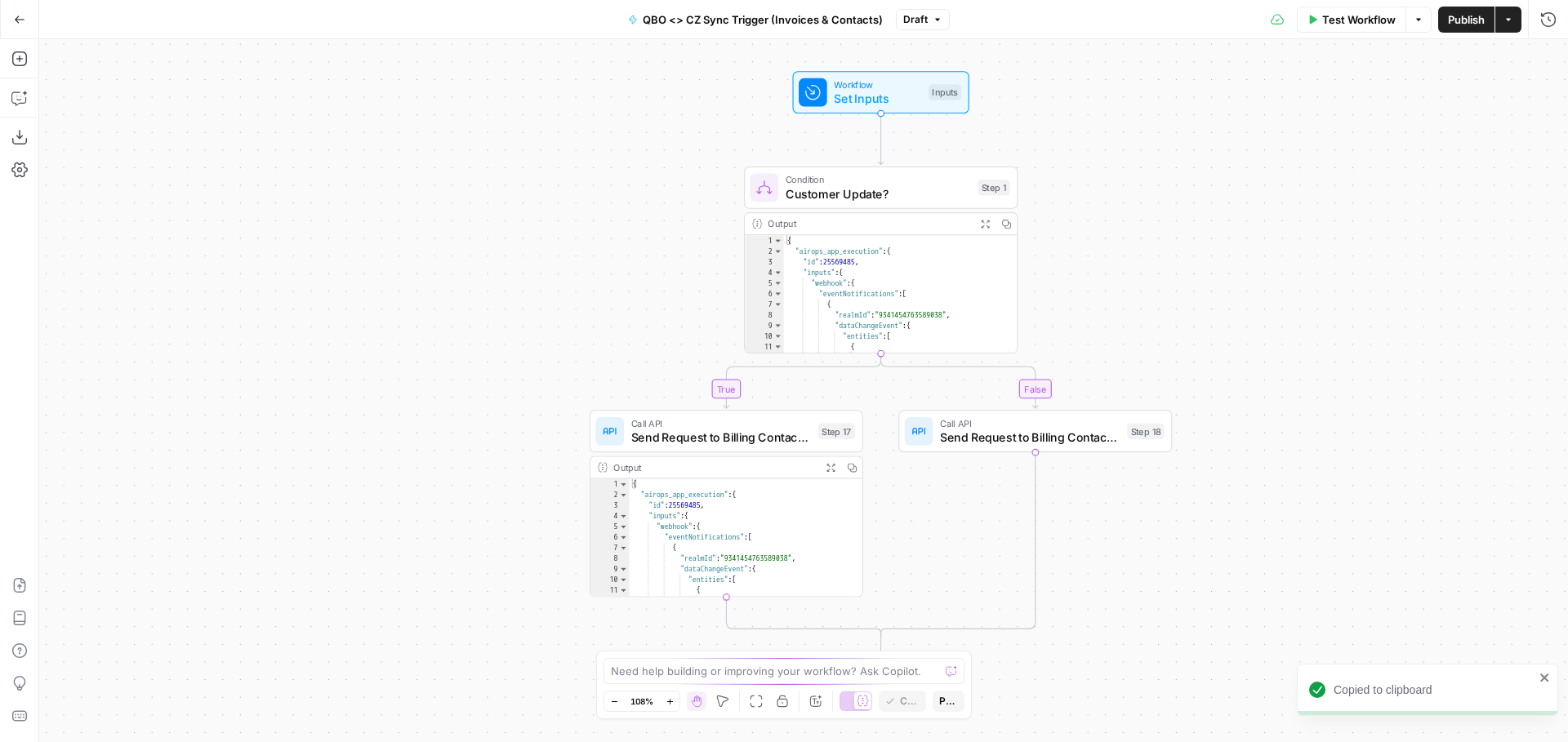 click on "Send Request to Billing Contacts Update Workflow v2.0 (CZ <> QB)" at bounding box center (1030, 438) 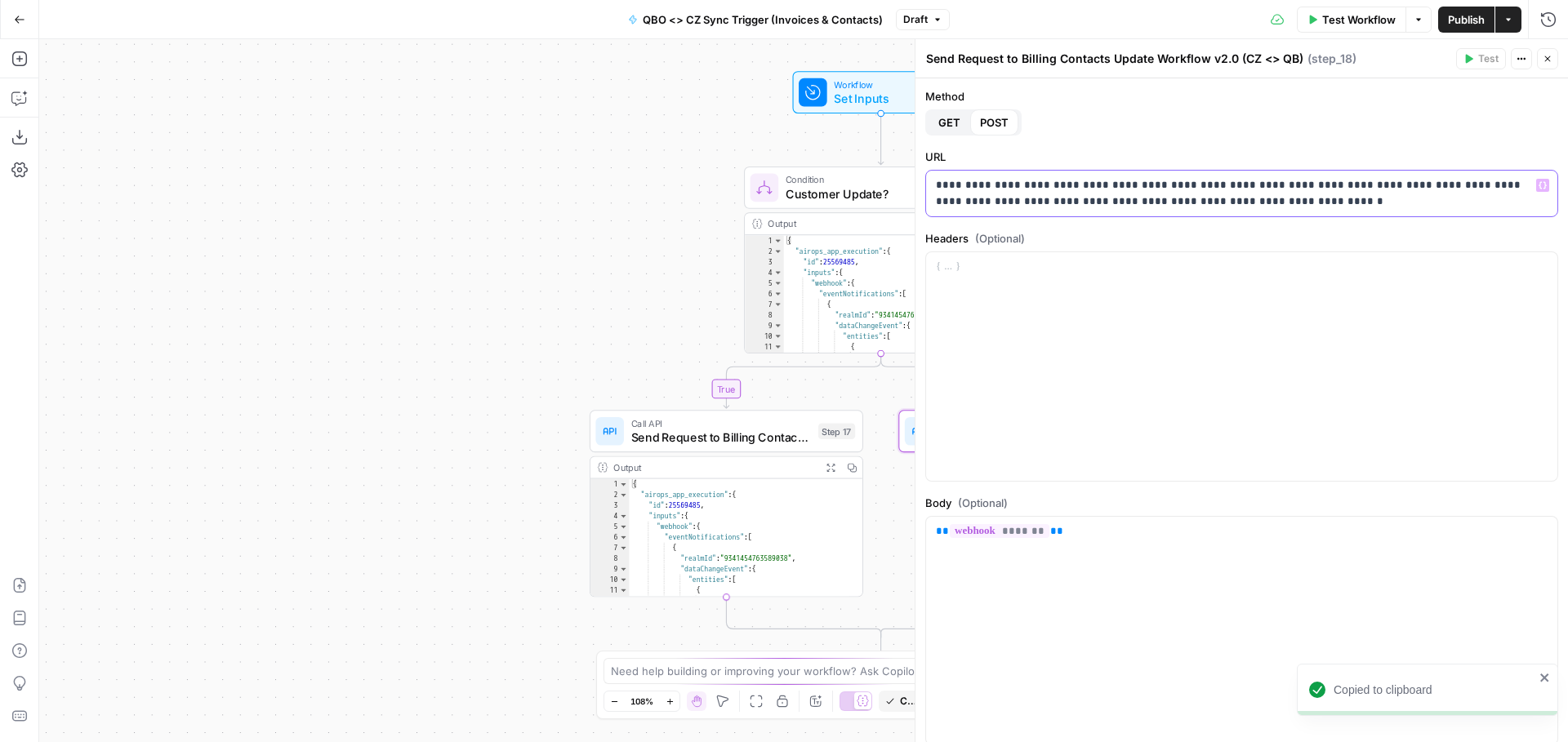 click on "**********" at bounding box center (1236, 193) 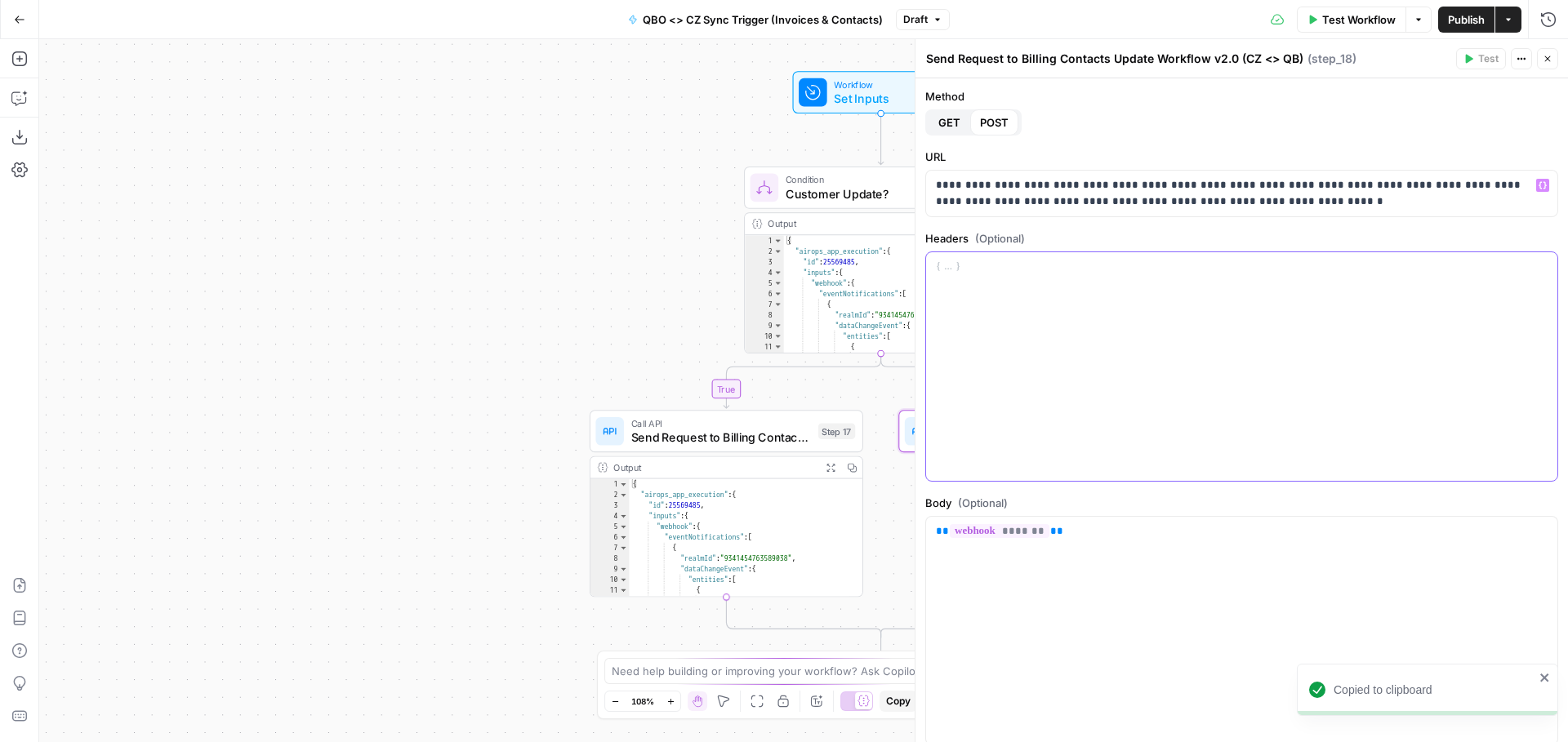 click at bounding box center [1241, 367] 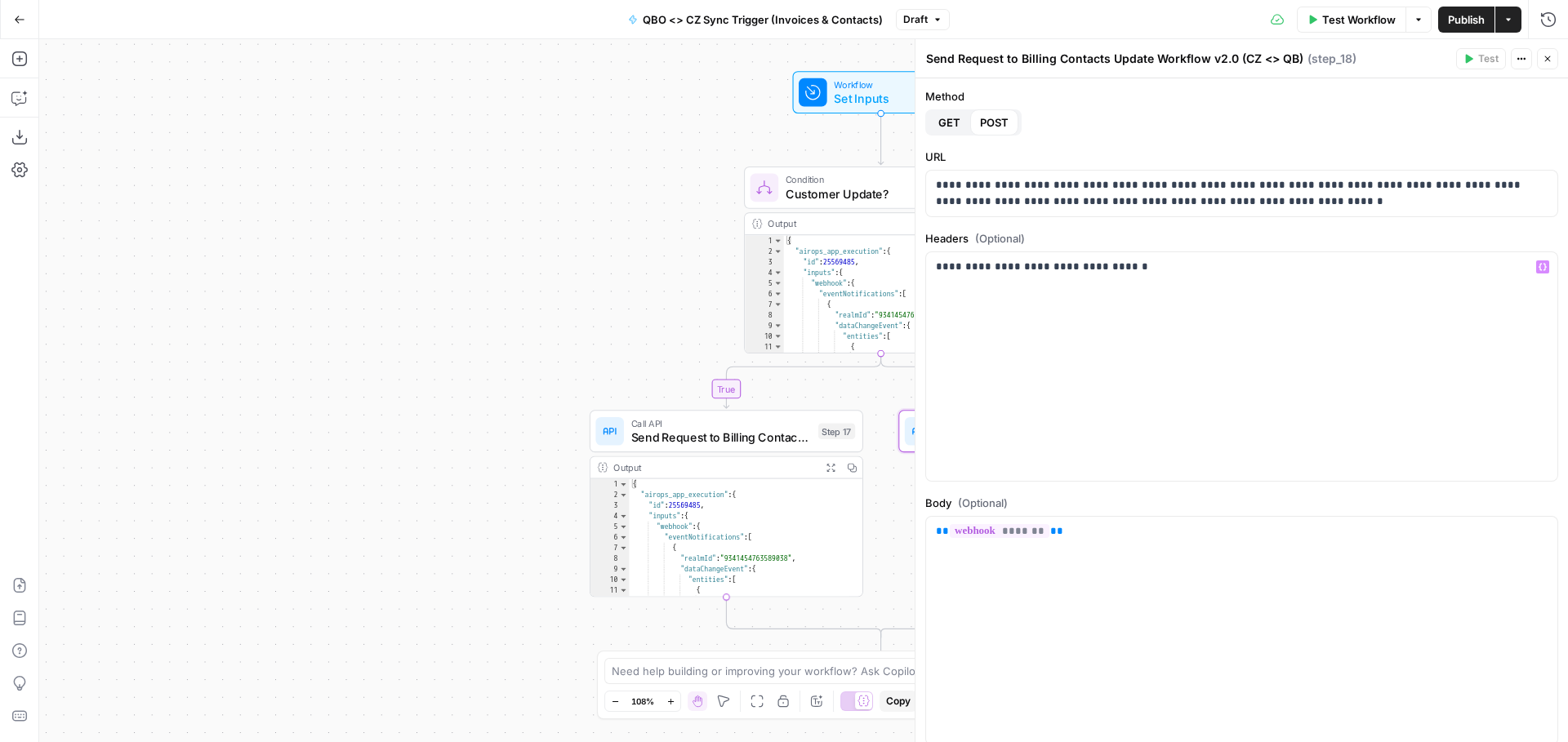 click on "Go Back" at bounding box center [20, 20] 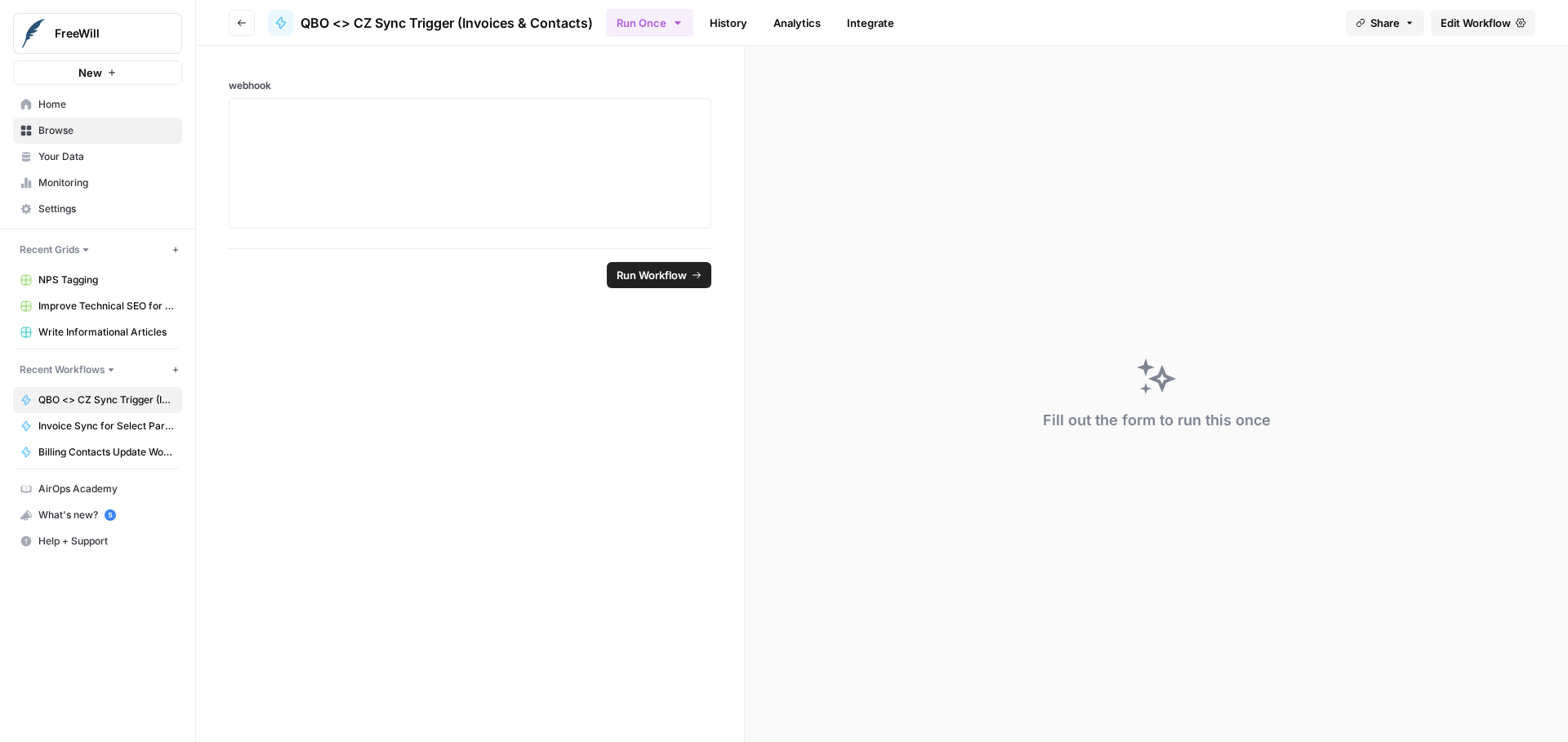 click on "Invoice Sync for Select Partners (QB > CZ)" at bounding box center [106, 426] 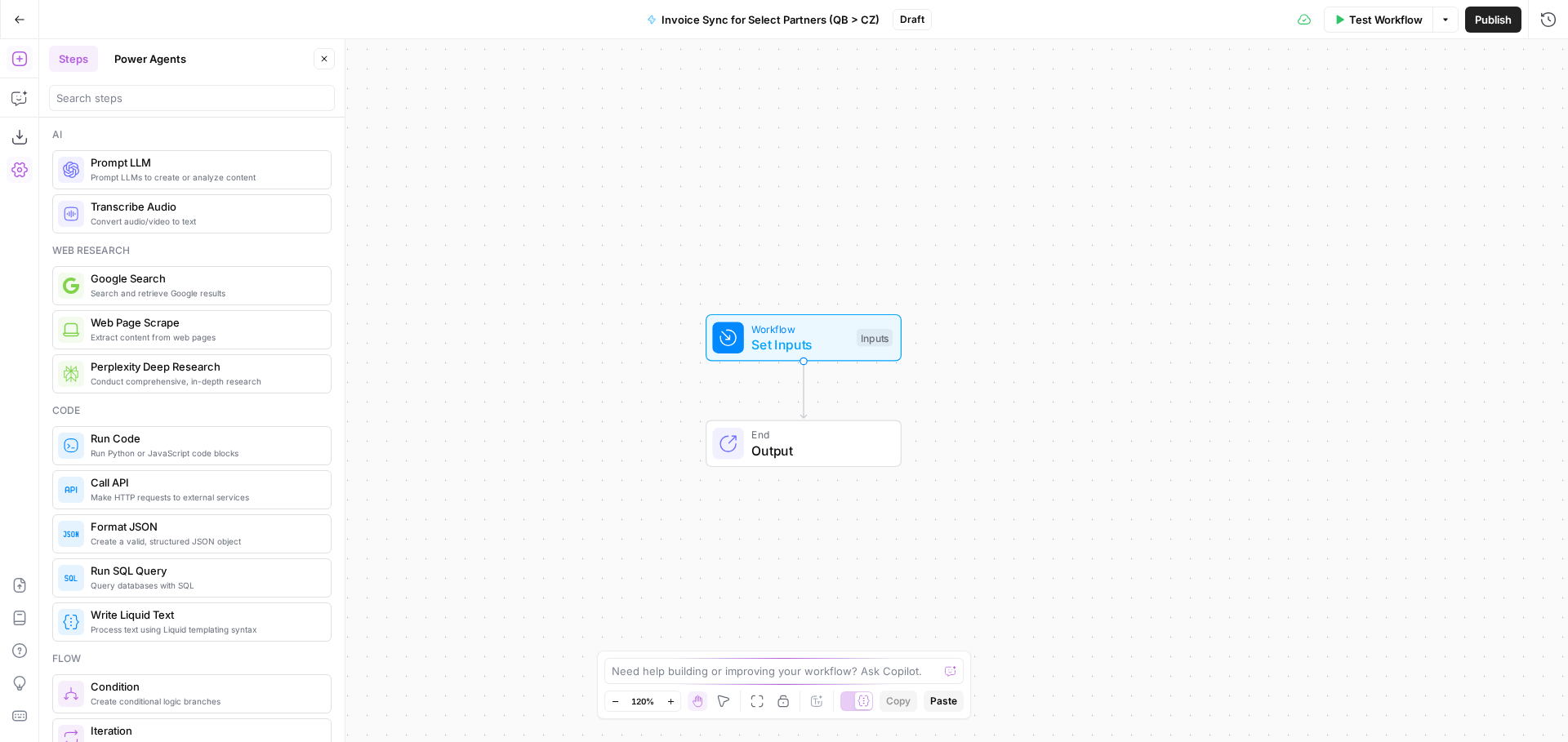click 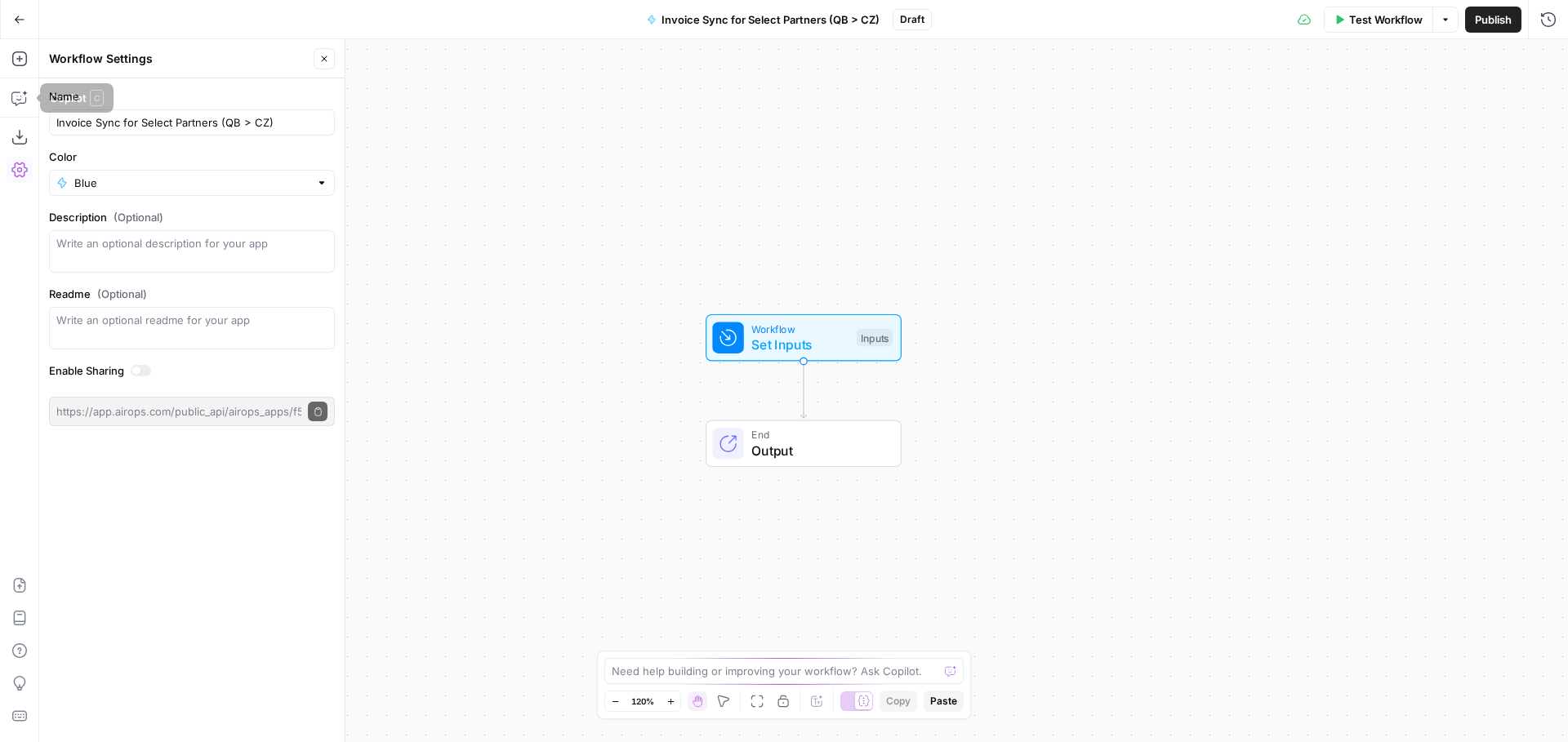 click 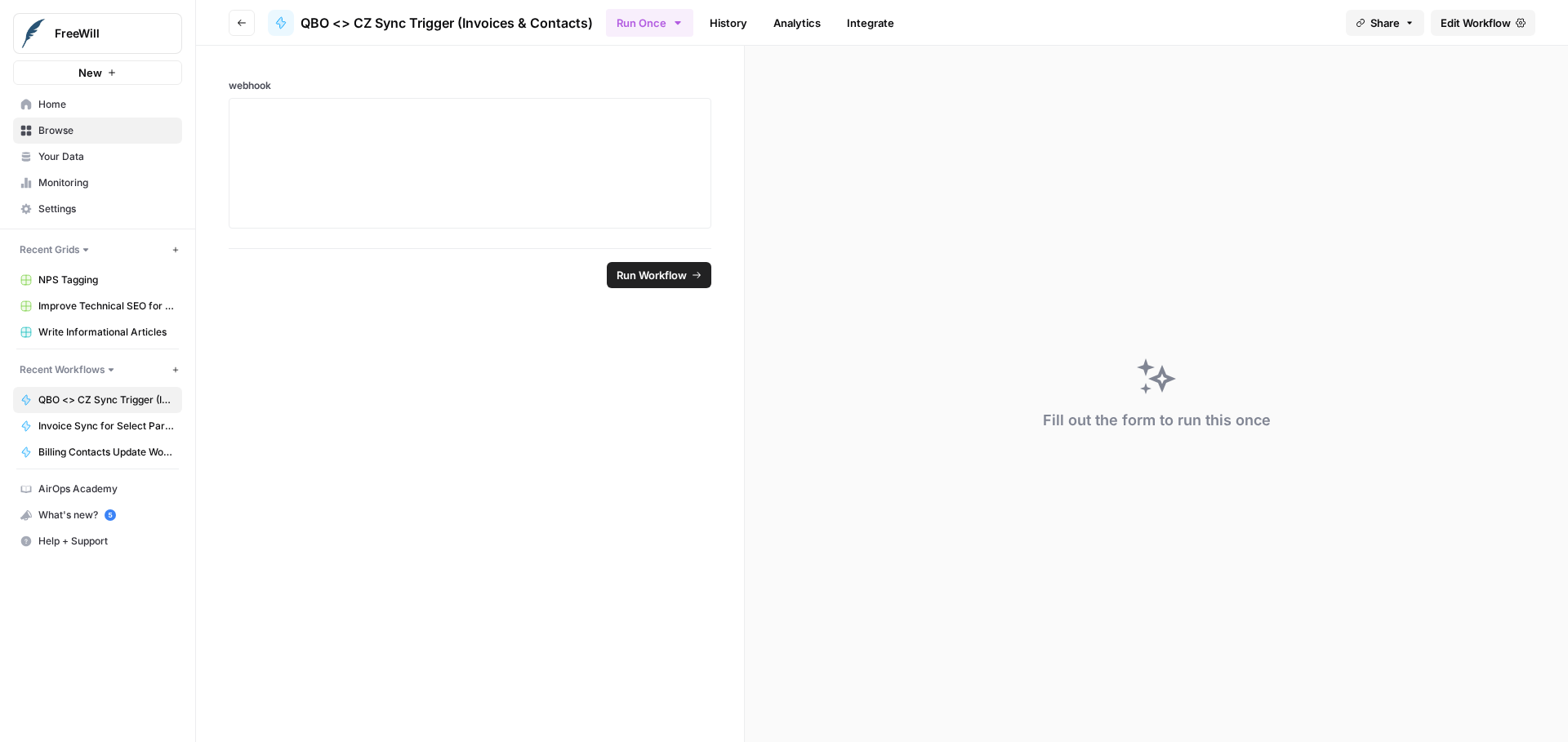 click on "Invoice Sync for Select Partners (QB > CZ)" at bounding box center (106, 426) 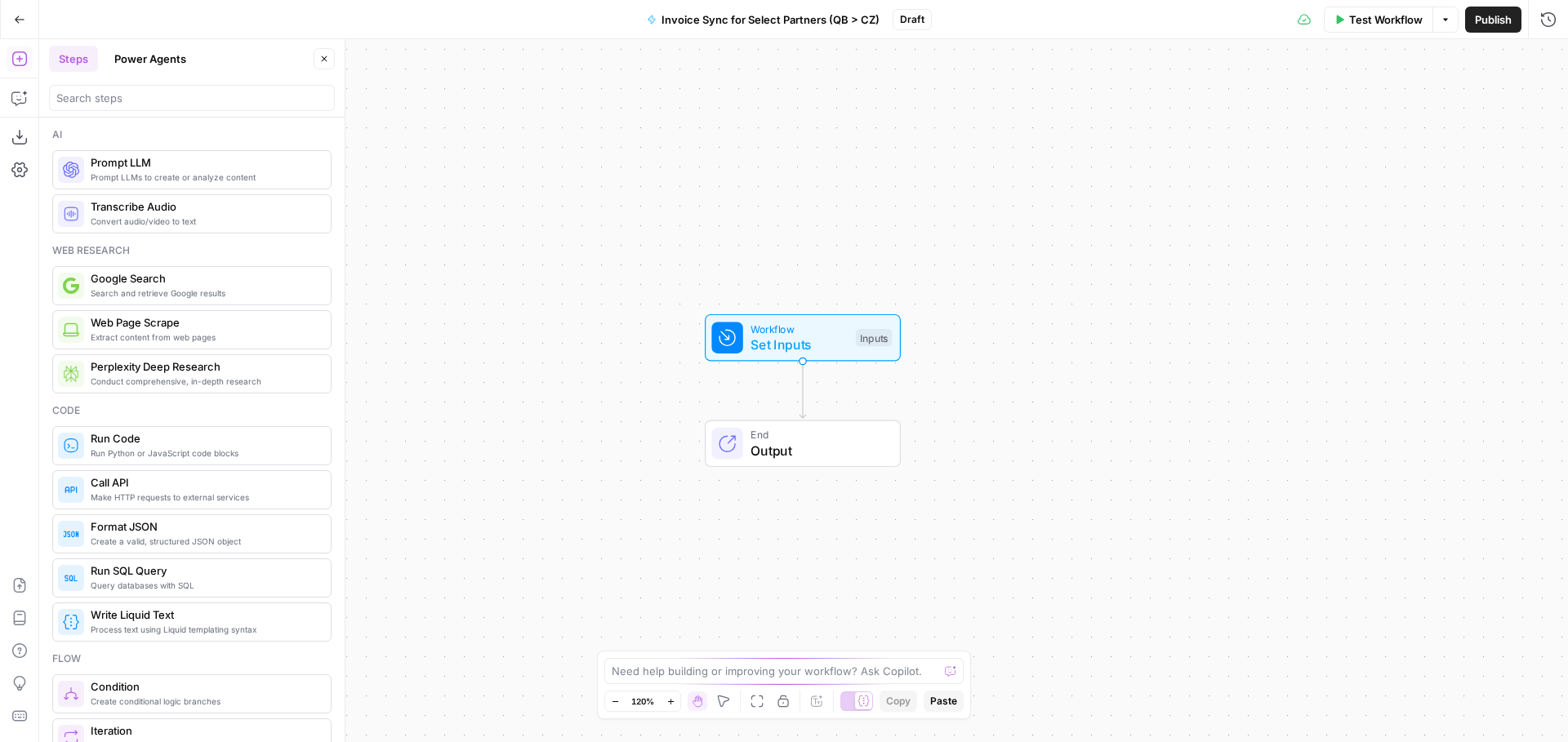 click on "Workflow" at bounding box center [799, 328] 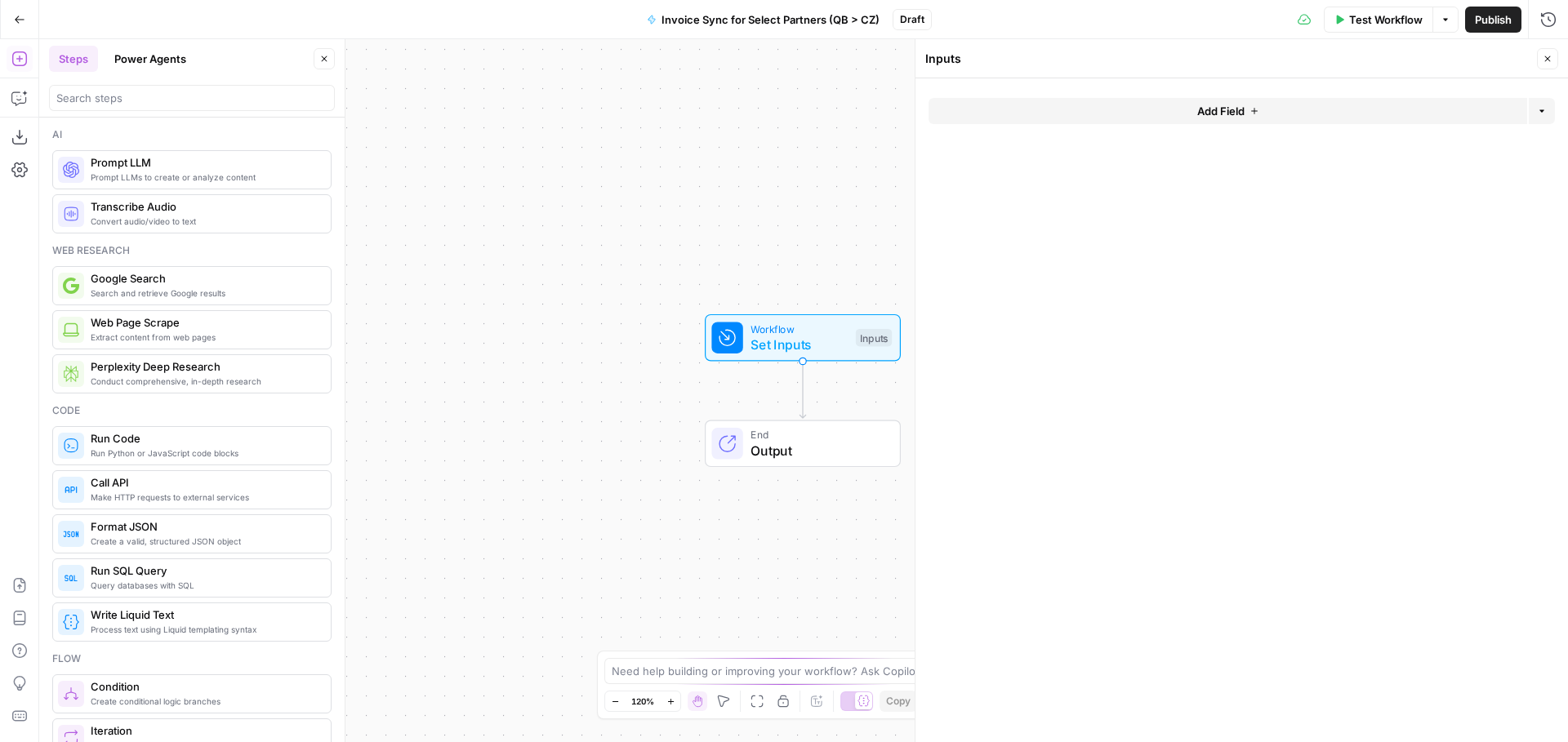 click 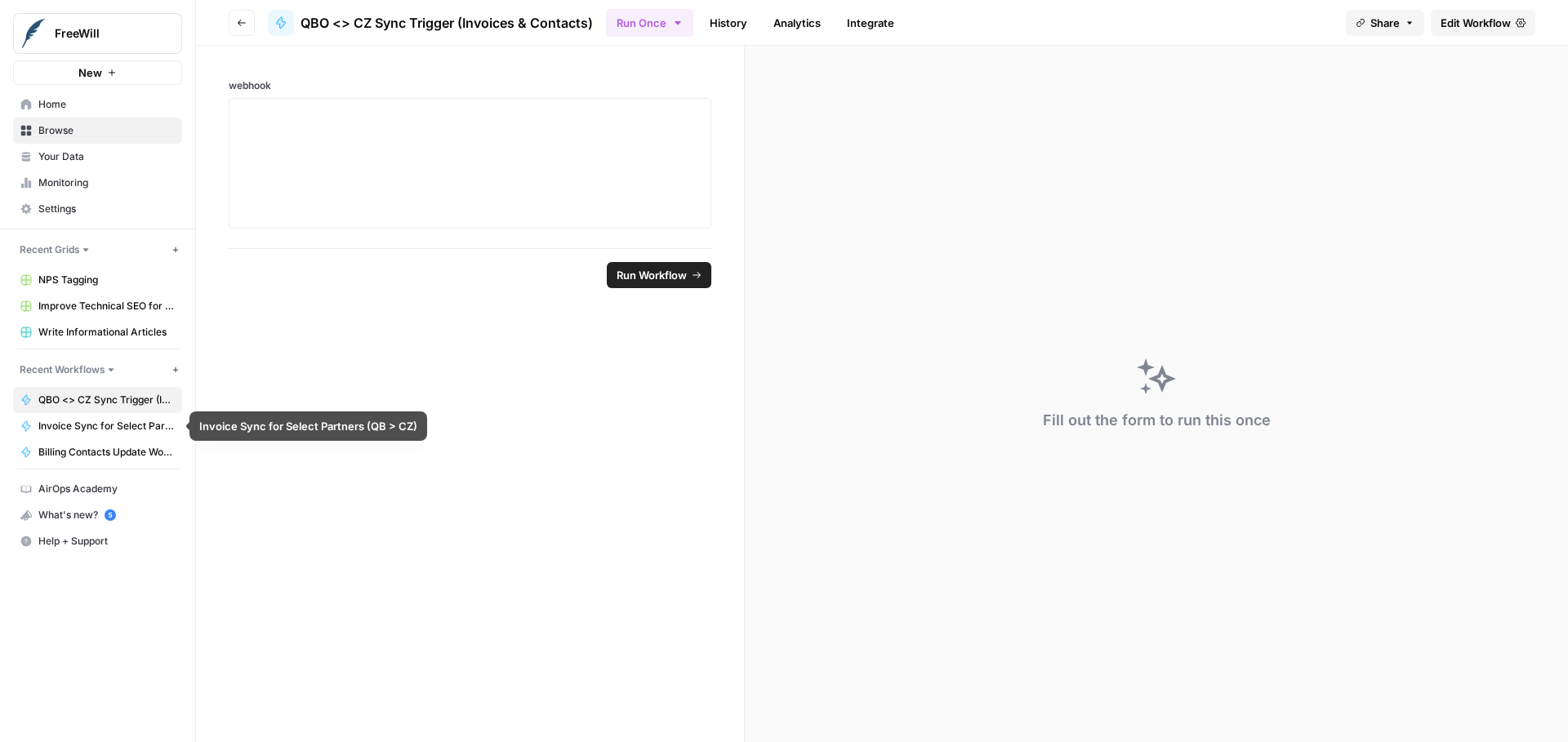 click on "QBO <> CZ Sync Trigger (Invoices & Contacts)" at bounding box center [106, 400] 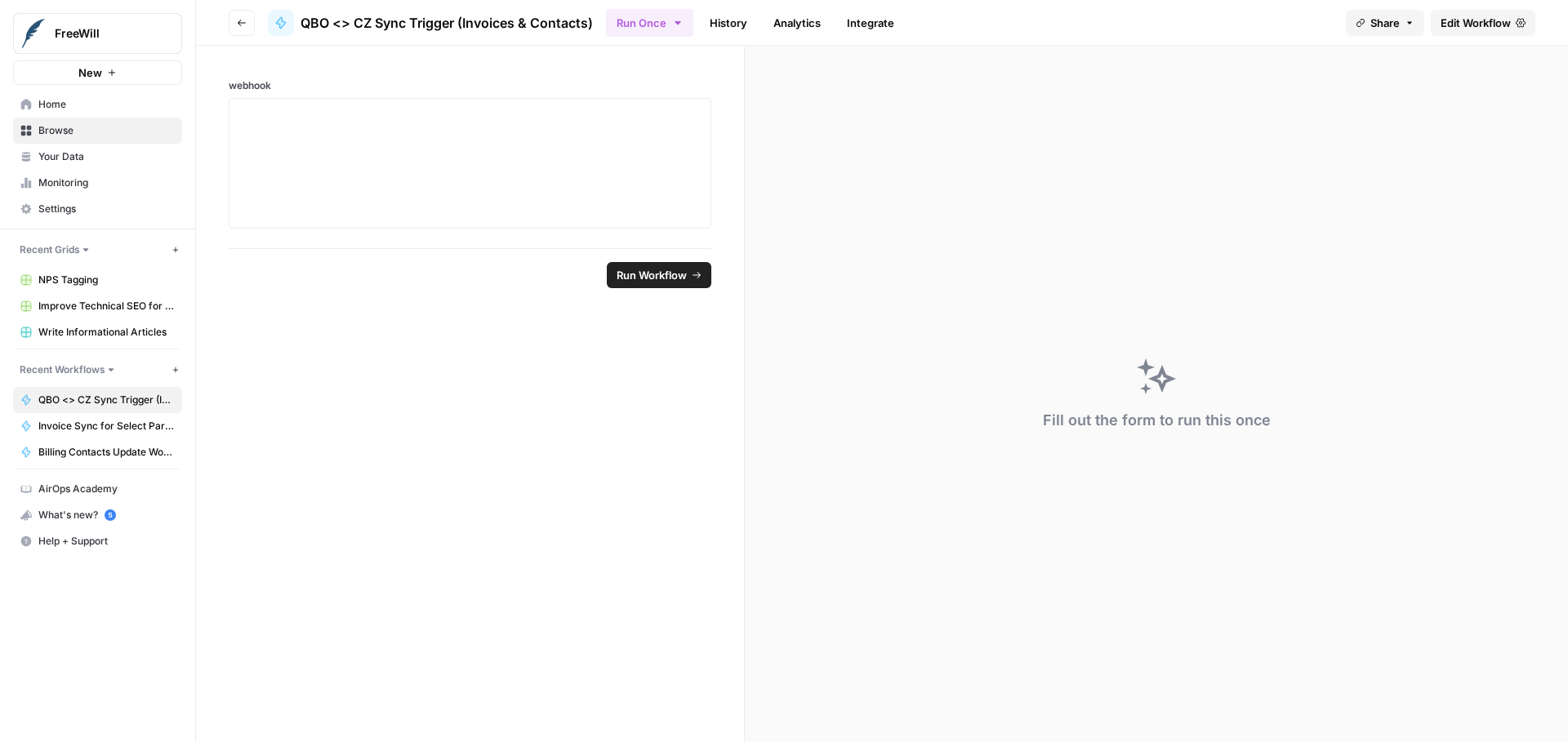 click on "Edit Workflow" at bounding box center [1476, 23] 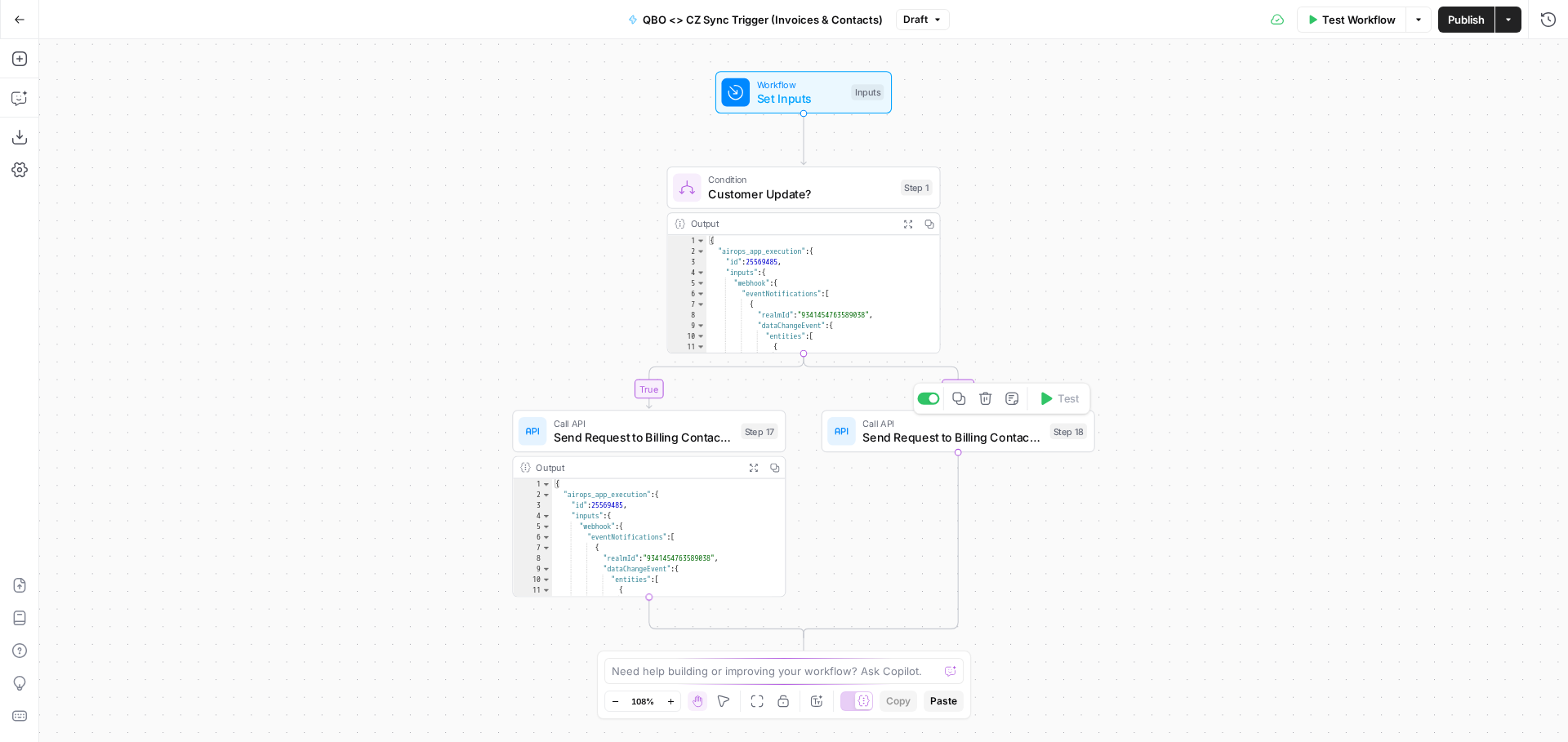 click on "Send Request to Billing Contacts Update Workflow v2.0 (CZ <> QB)" at bounding box center [952, 438] 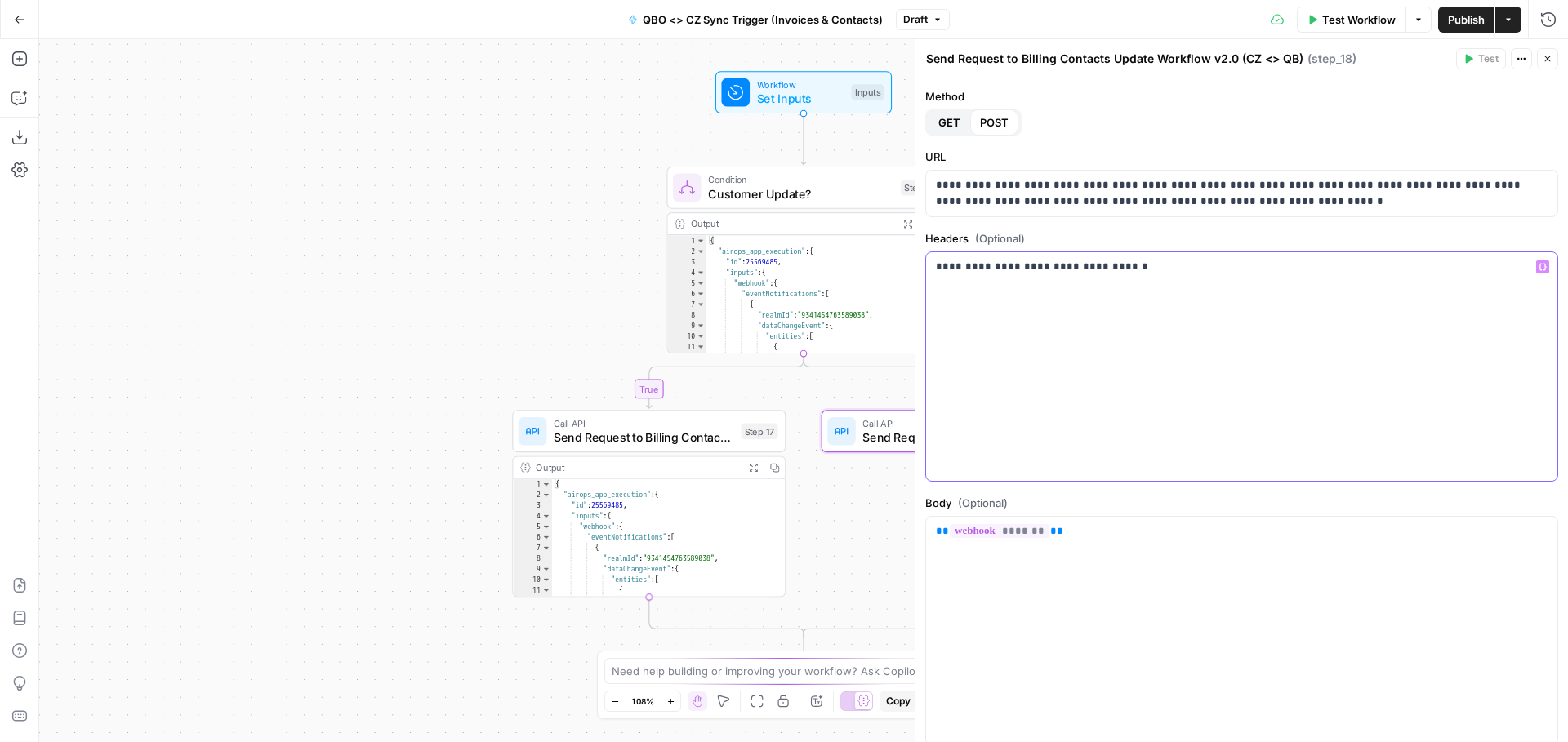 click on "**********" at bounding box center [1241, 367] 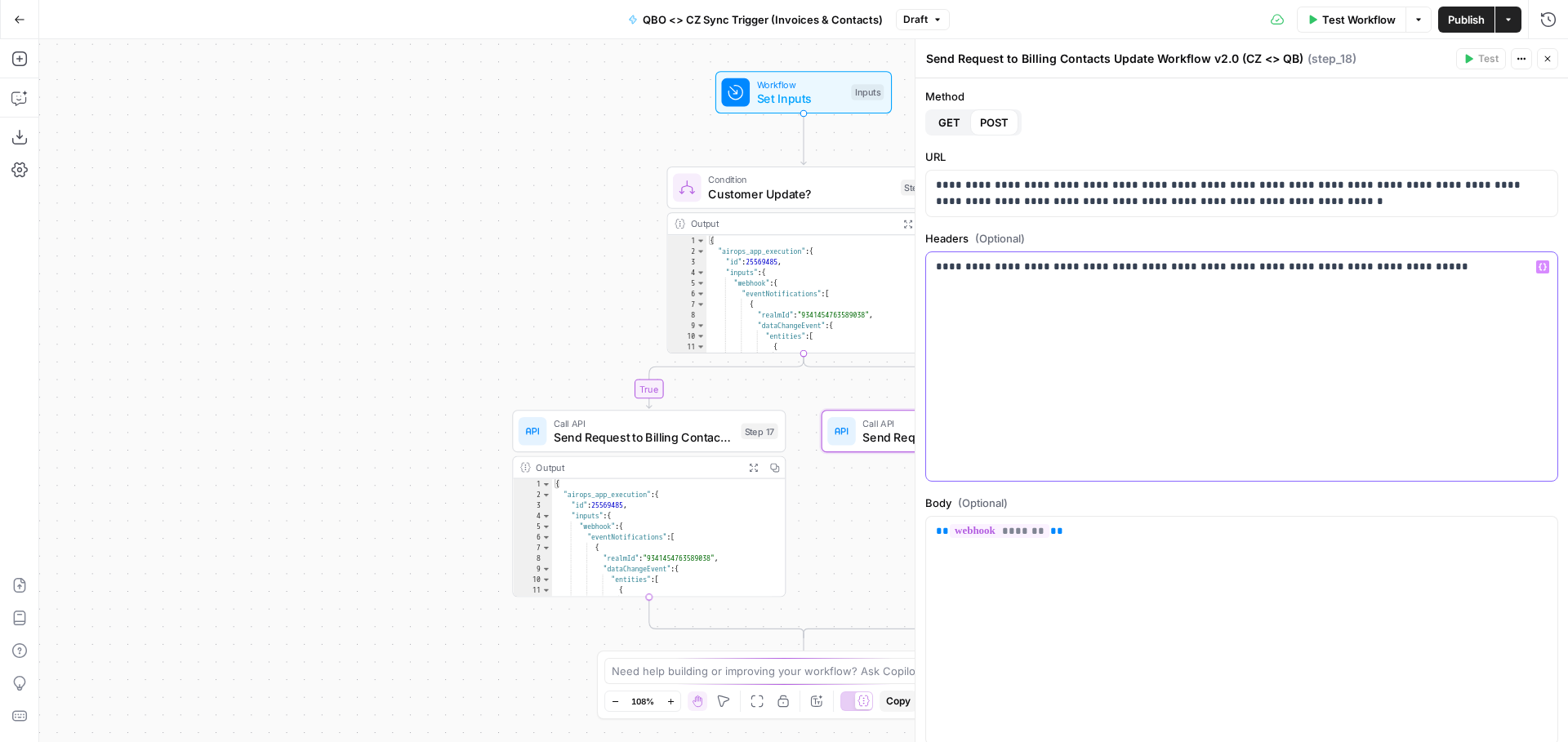drag, startPoint x: 1173, startPoint y: 270, endPoint x: 1392, endPoint y: 267, distance: 219.02055 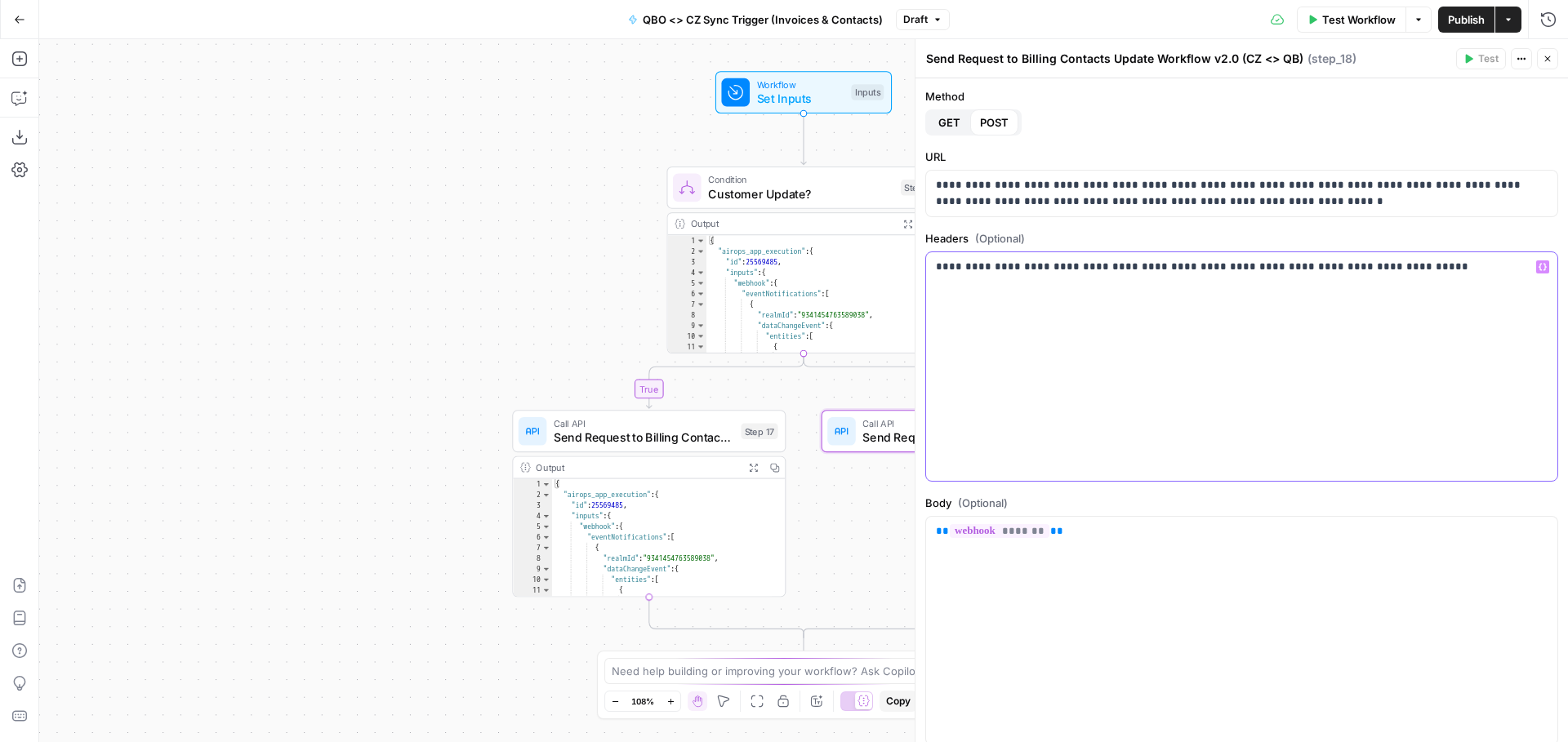 click on "**********" at bounding box center [1236, 267] 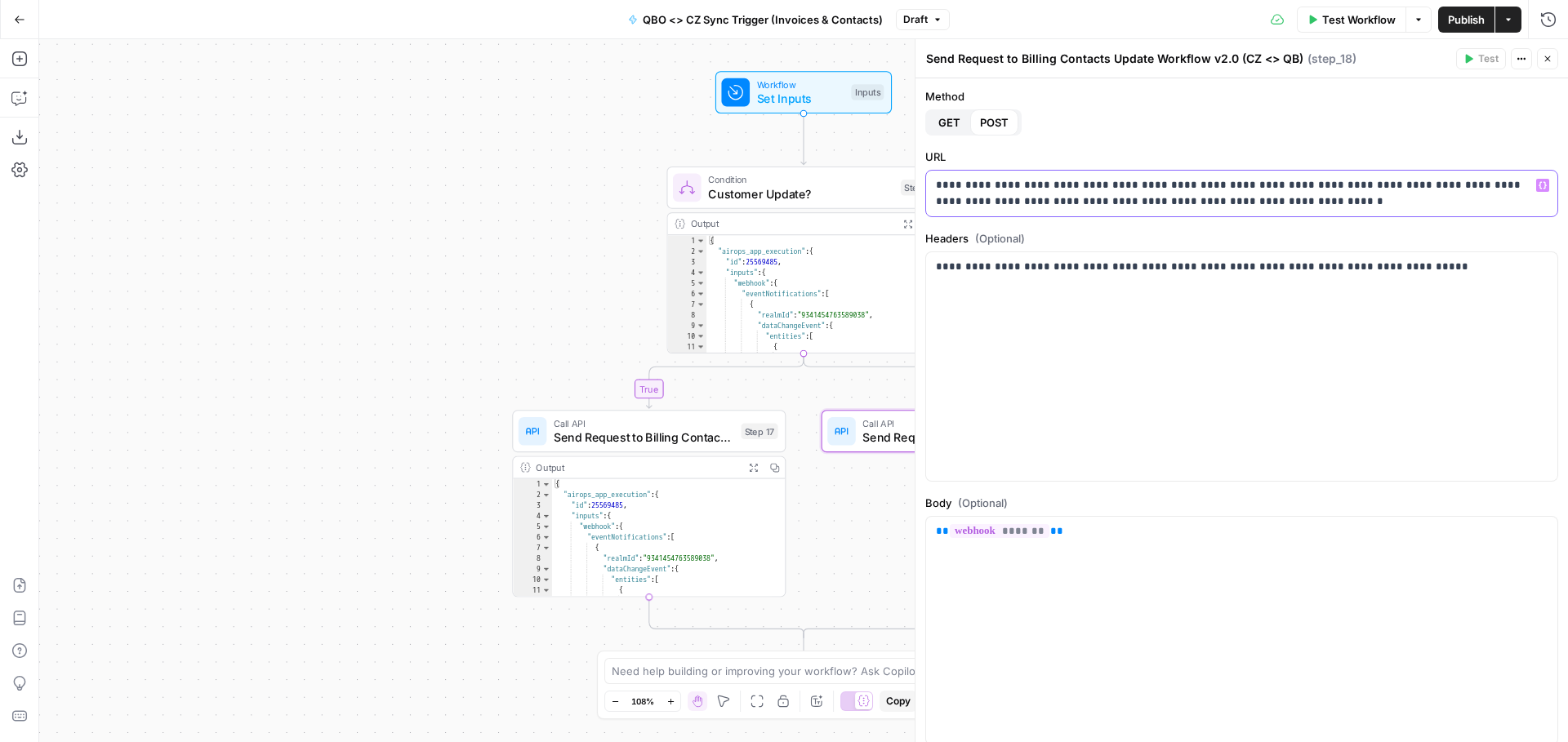 drag, startPoint x: 1174, startPoint y: 187, endPoint x: 1384, endPoint y: 186, distance: 210.00238 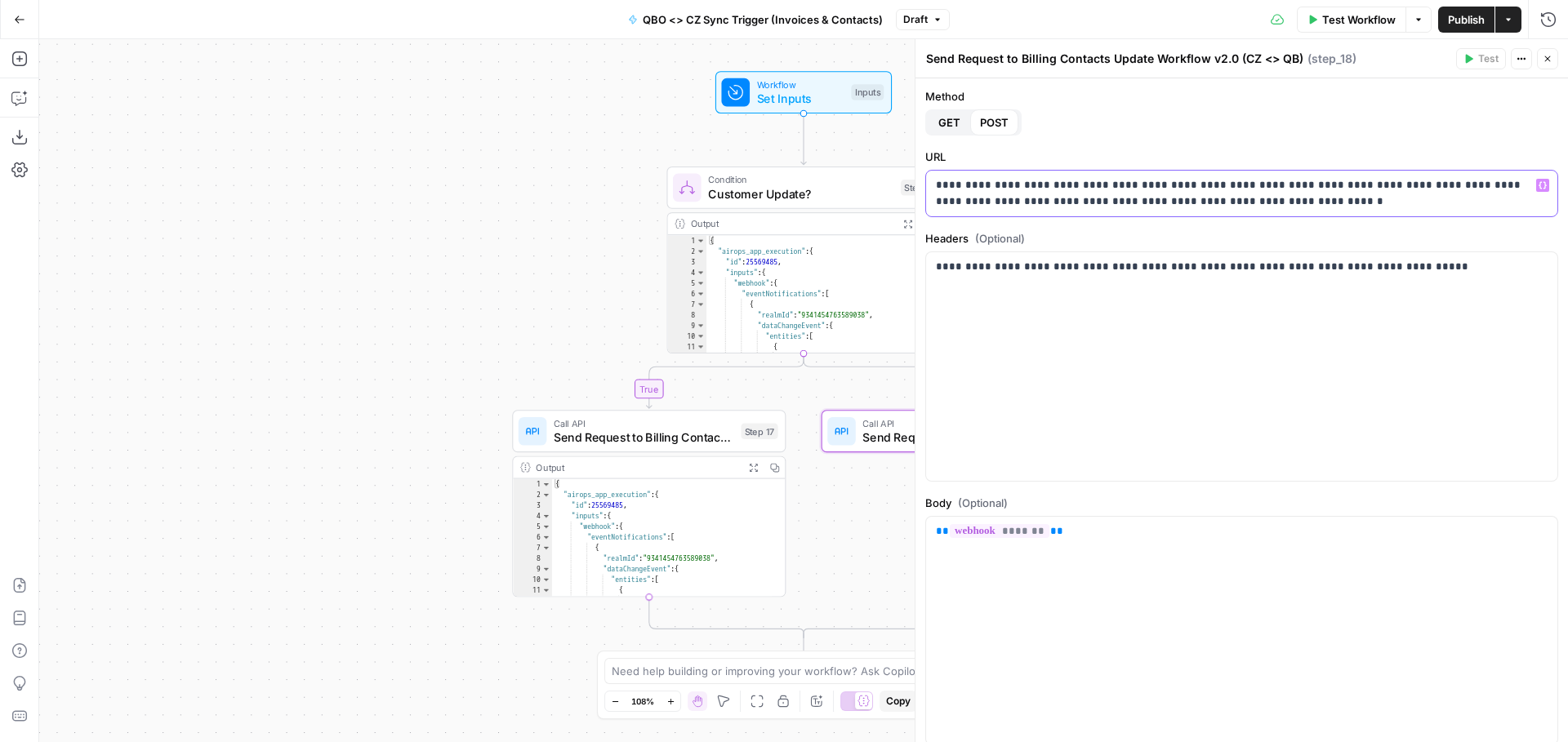 click on "**********" at bounding box center (1236, 193) 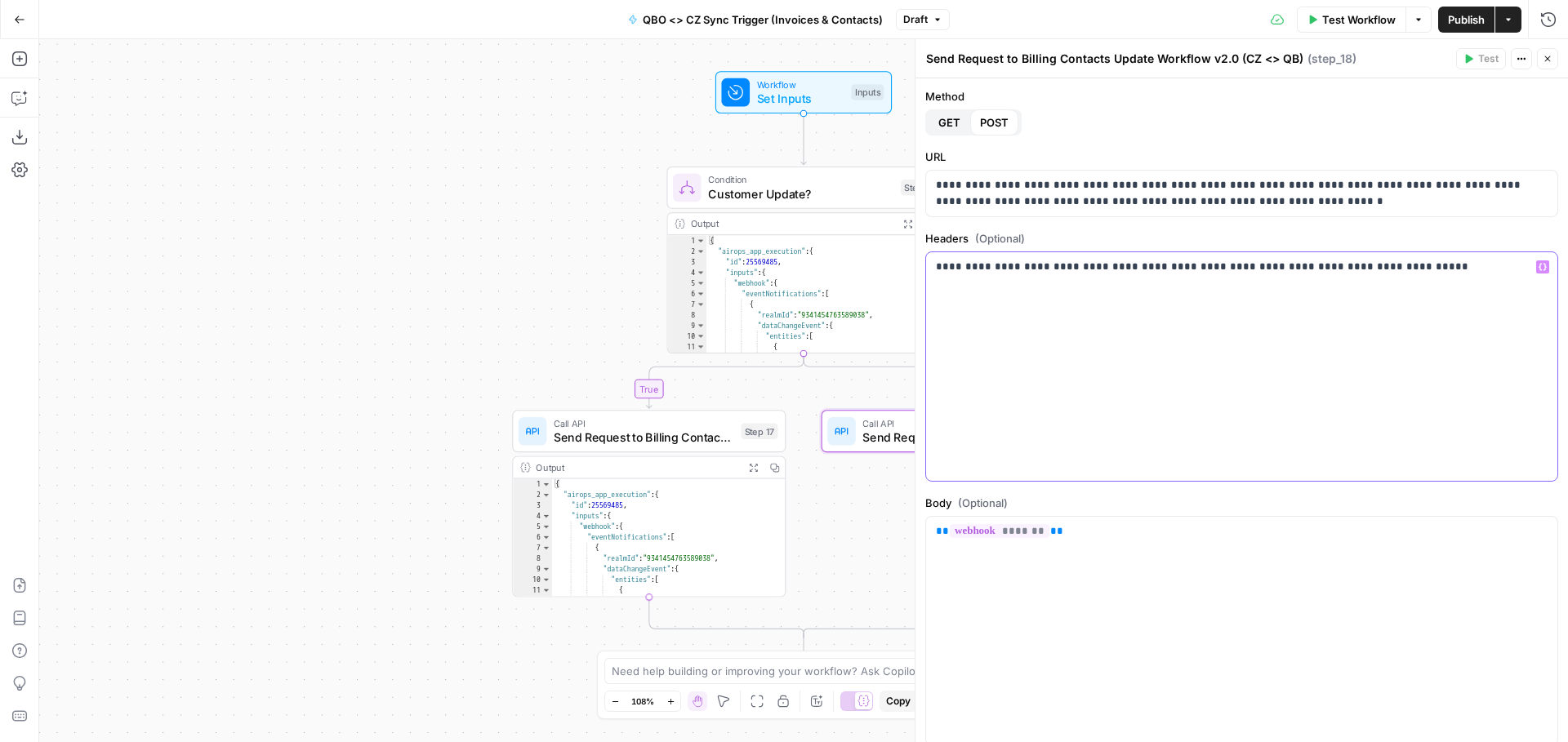drag, startPoint x: 1442, startPoint y: 268, endPoint x: 963, endPoint y: 248, distance: 479.4174 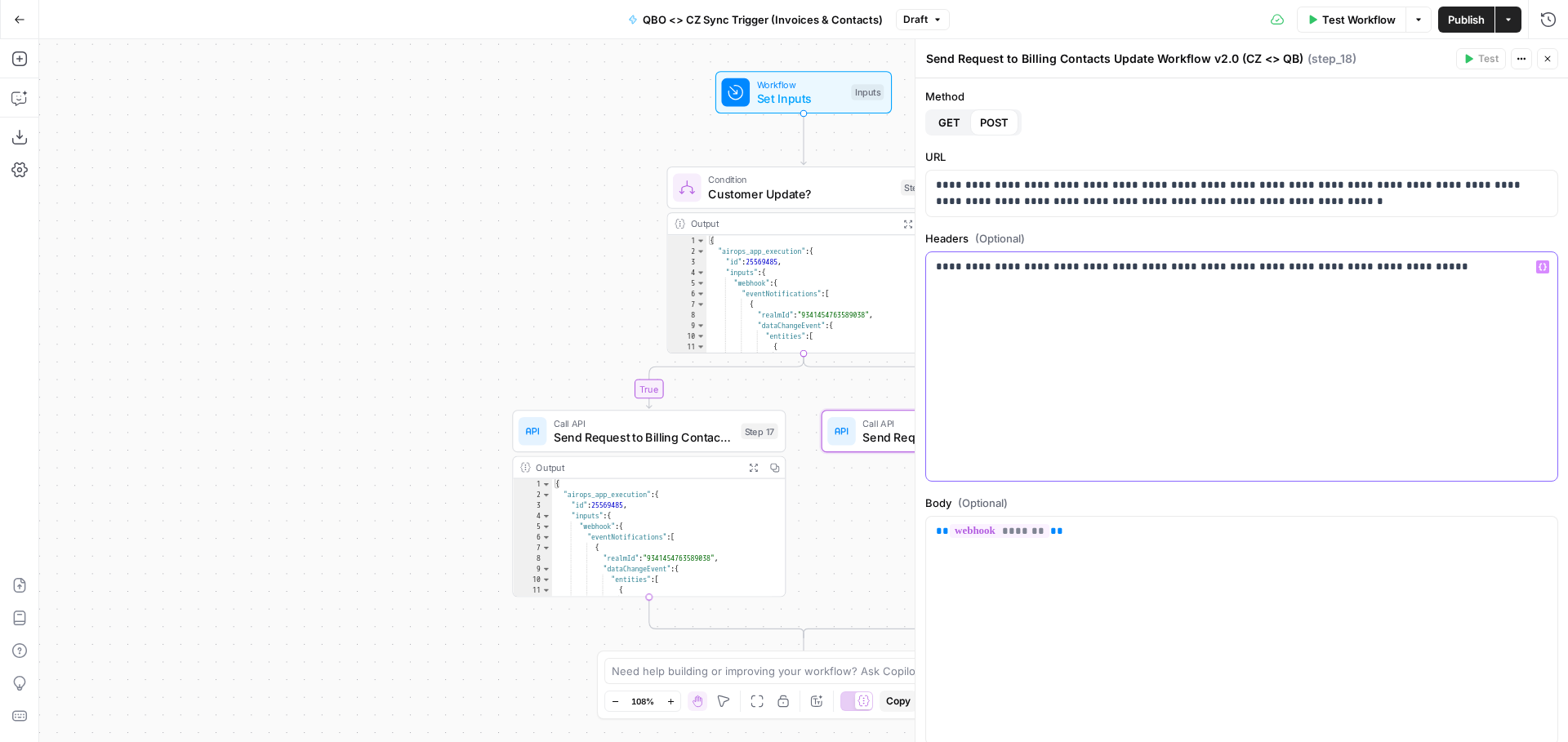 click on "**********" at bounding box center (1241, 356) 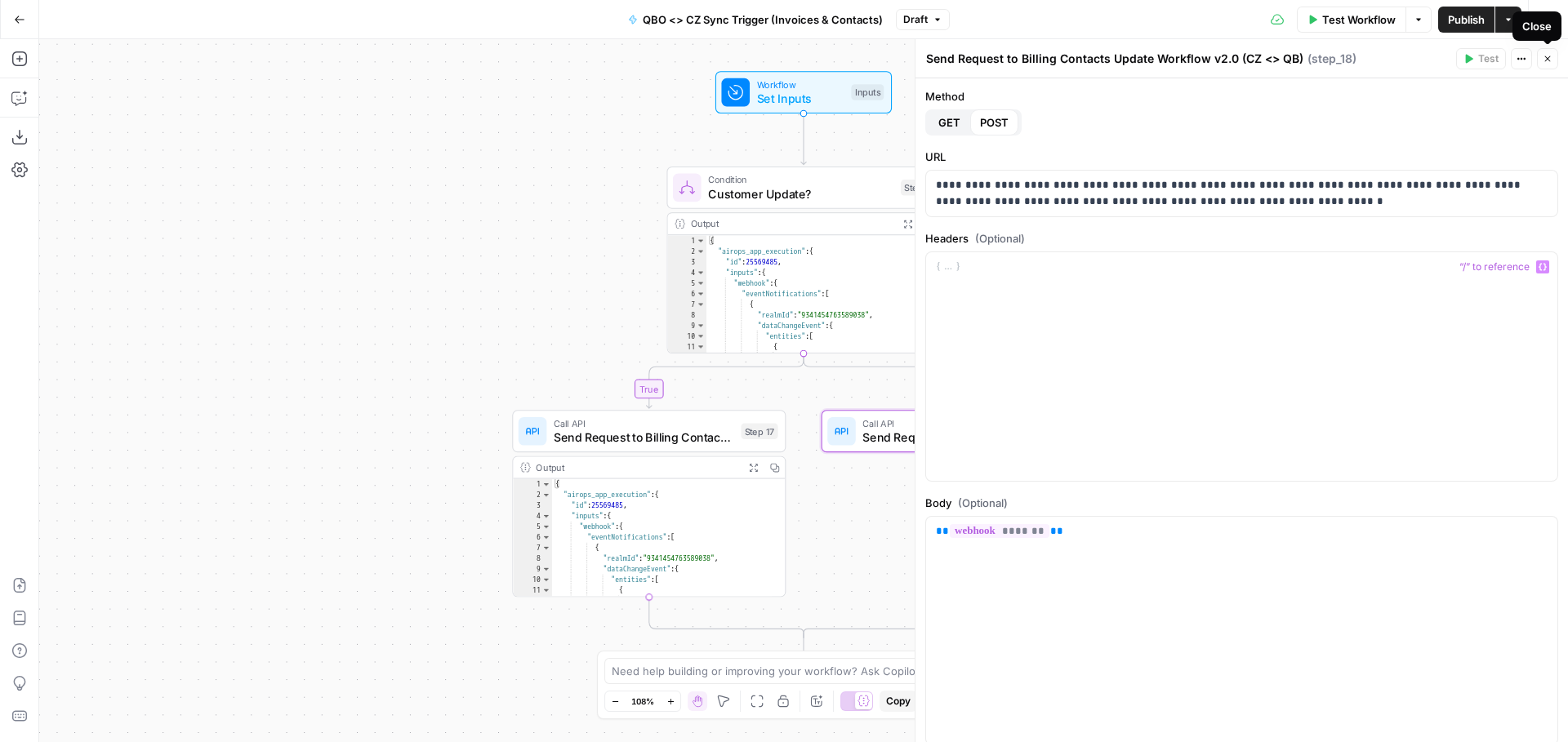 click on "Close" at bounding box center [1548, 59] 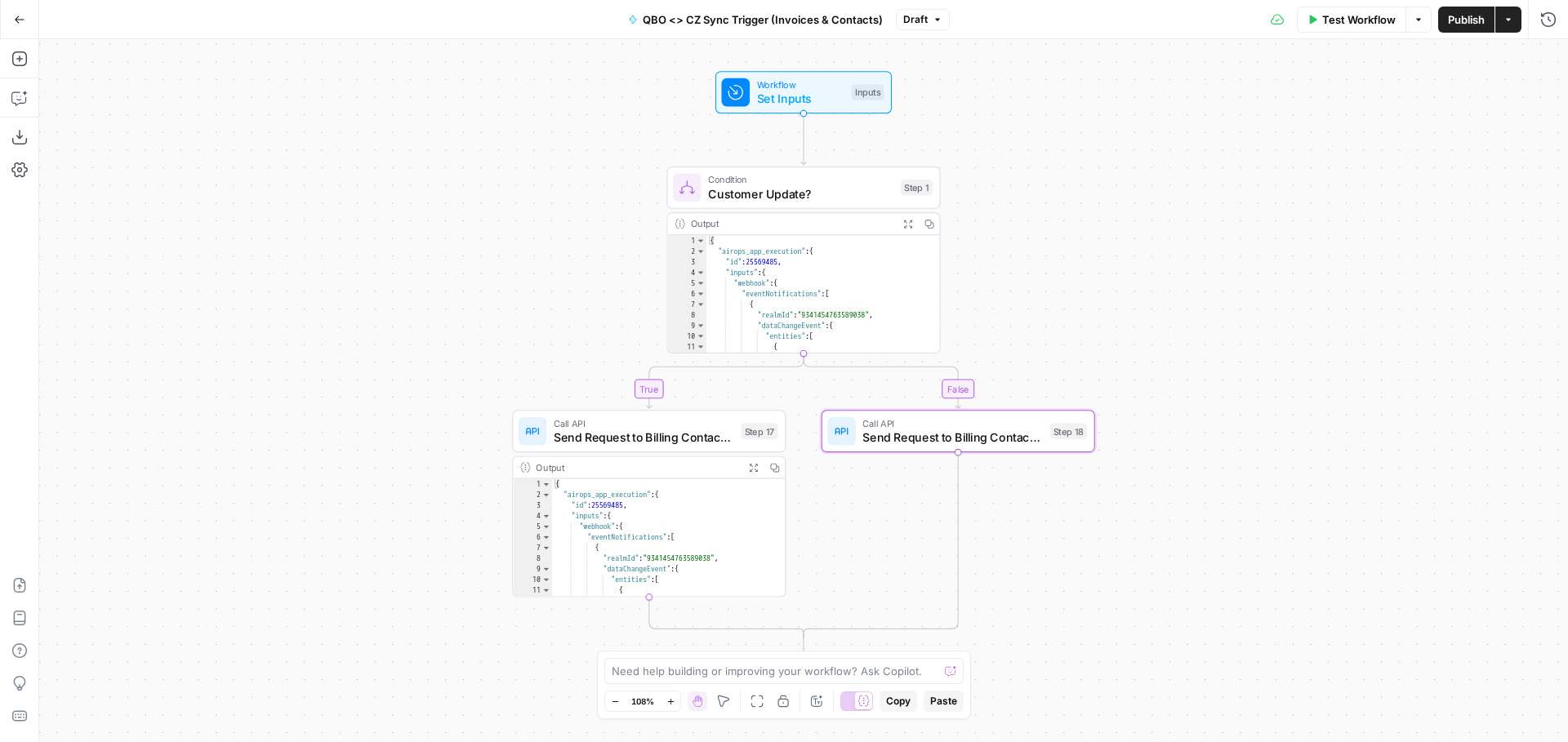 click 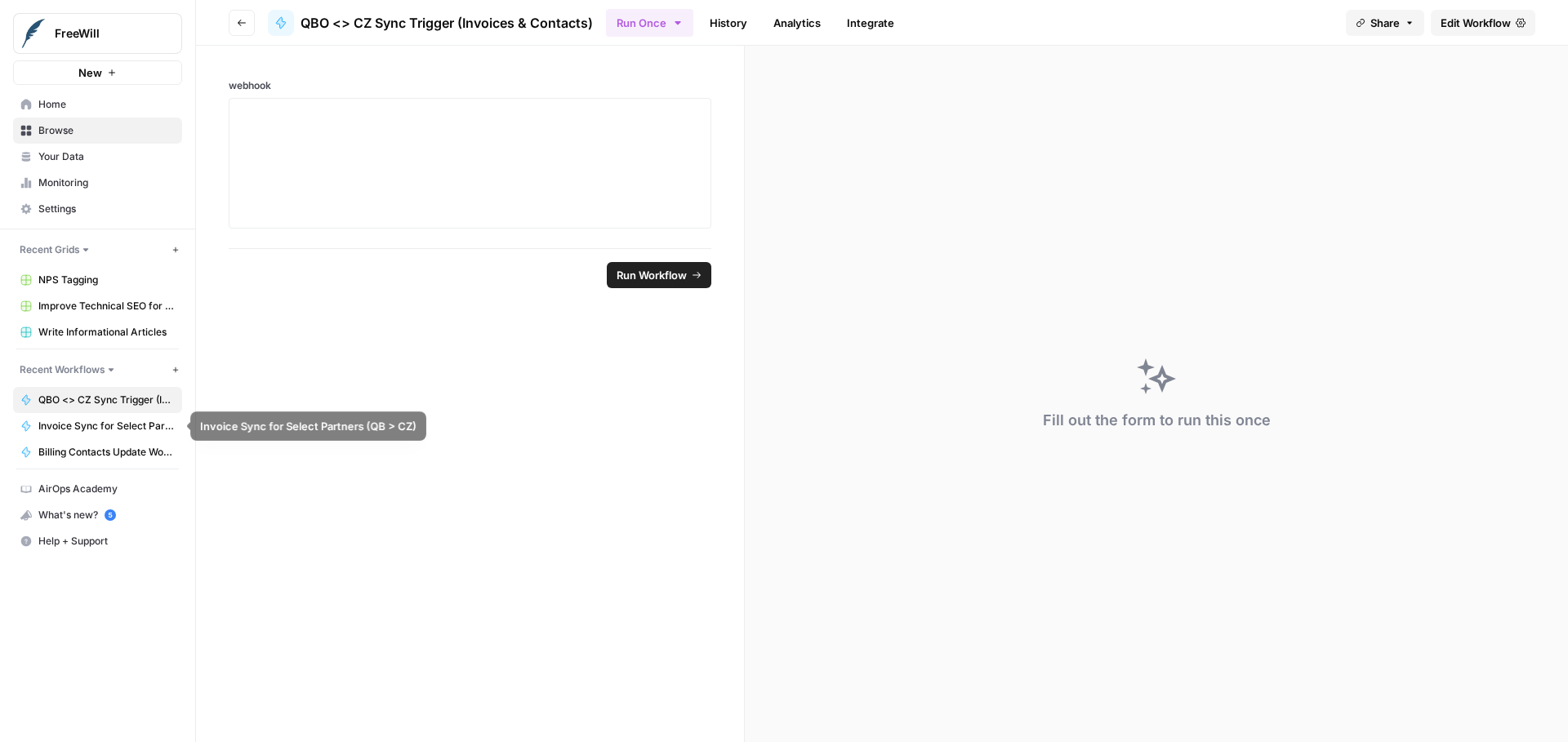 click on "QBO <> CZ Sync Trigger (Invoices & Contacts)" at bounding box center [106, 400] 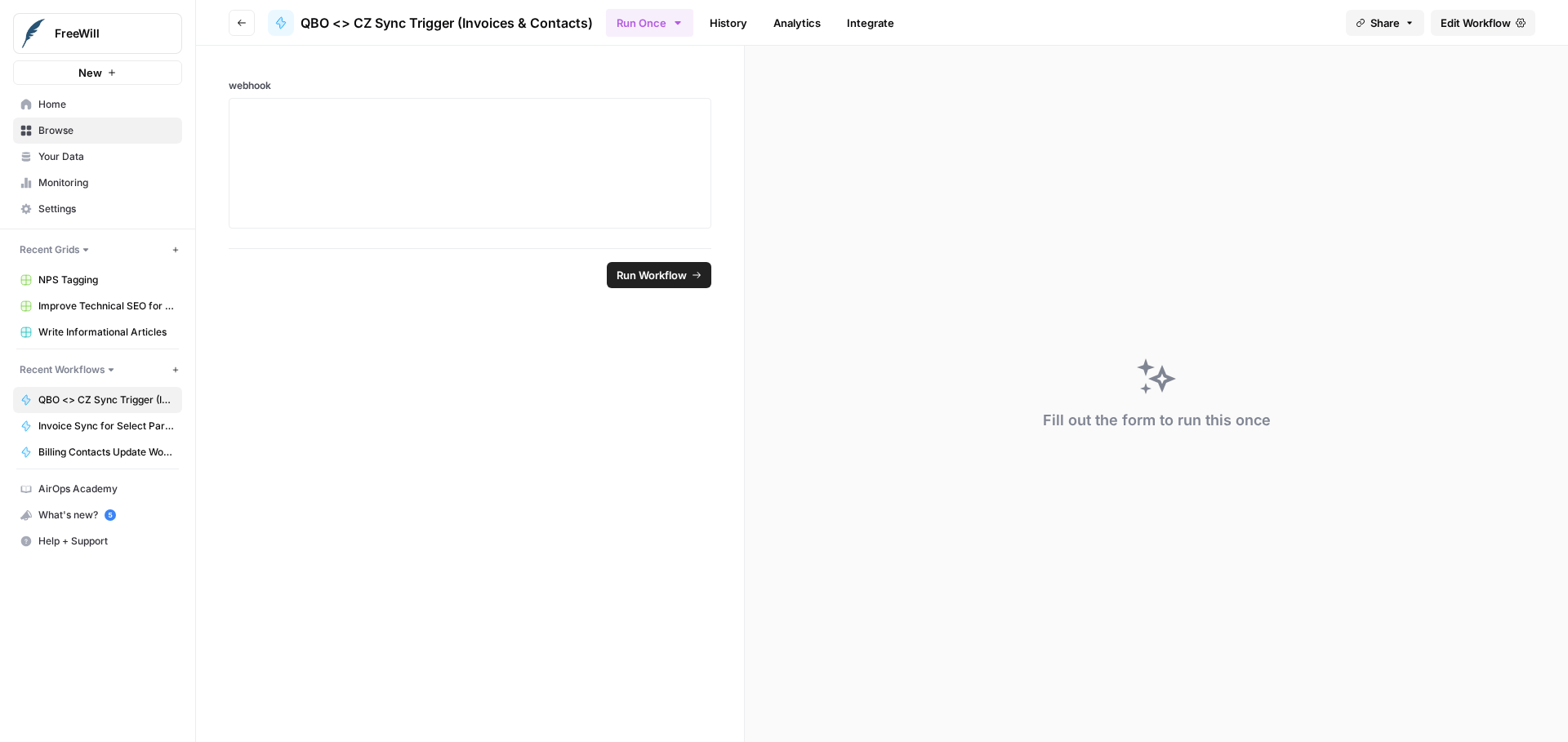 click on "Invoice Sync for Select Partners (QB > CZ)" at bounding box center (106, 426) 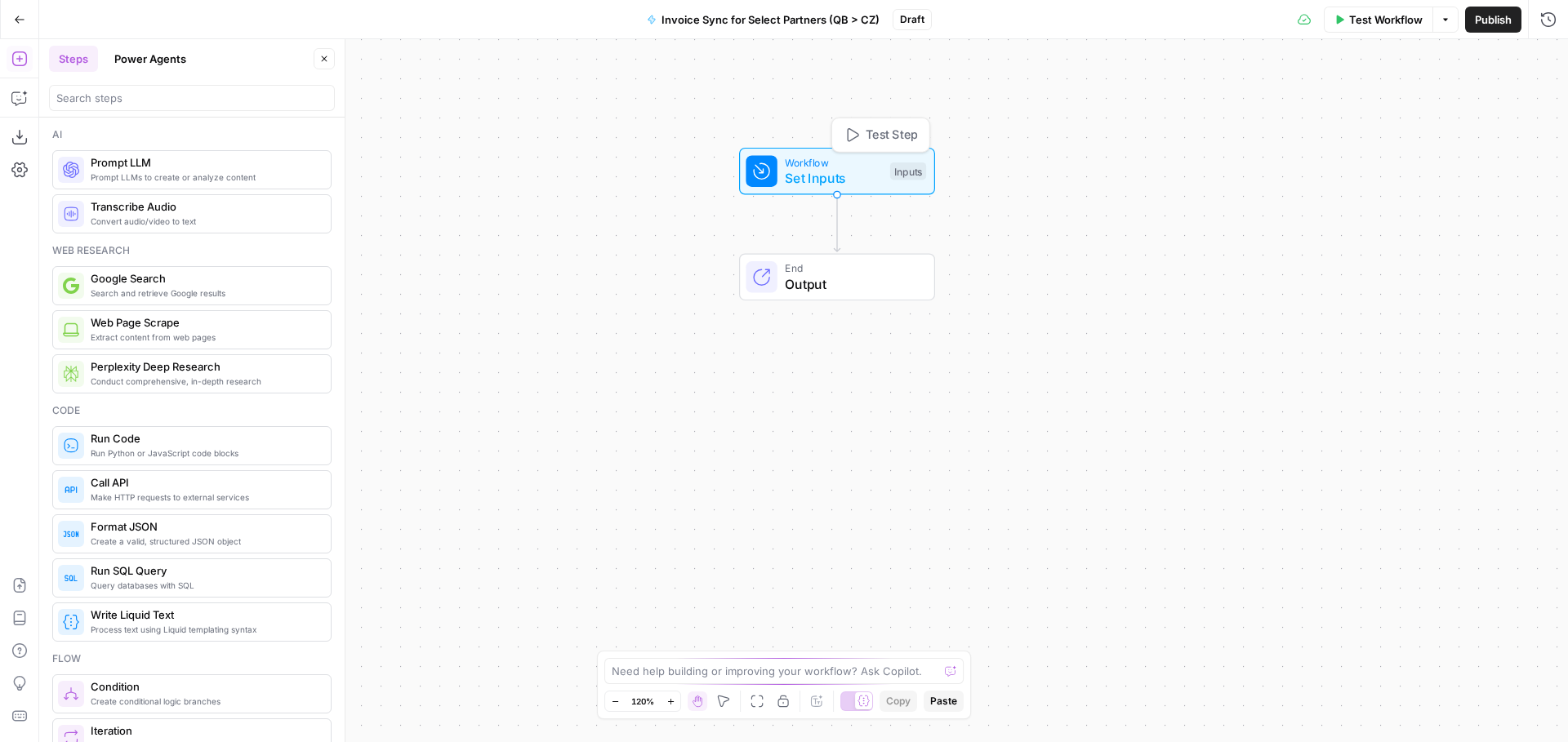 drag, startPoint x: 777, startPoint y: 349, endPoint x: 811, endPoint y: 182, distance: 170.42594 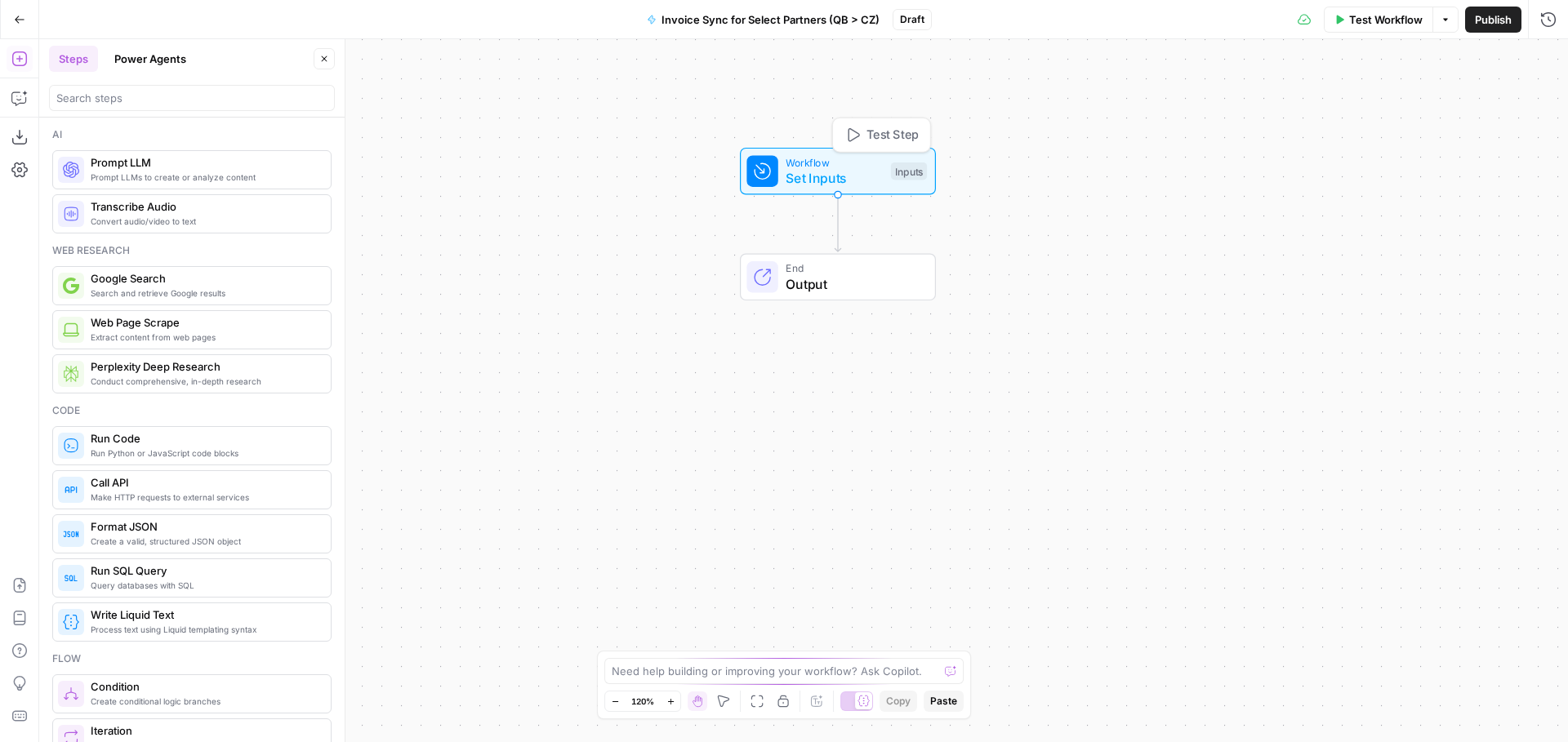 click on "Set Inputs" at bounding box center [834, 178] 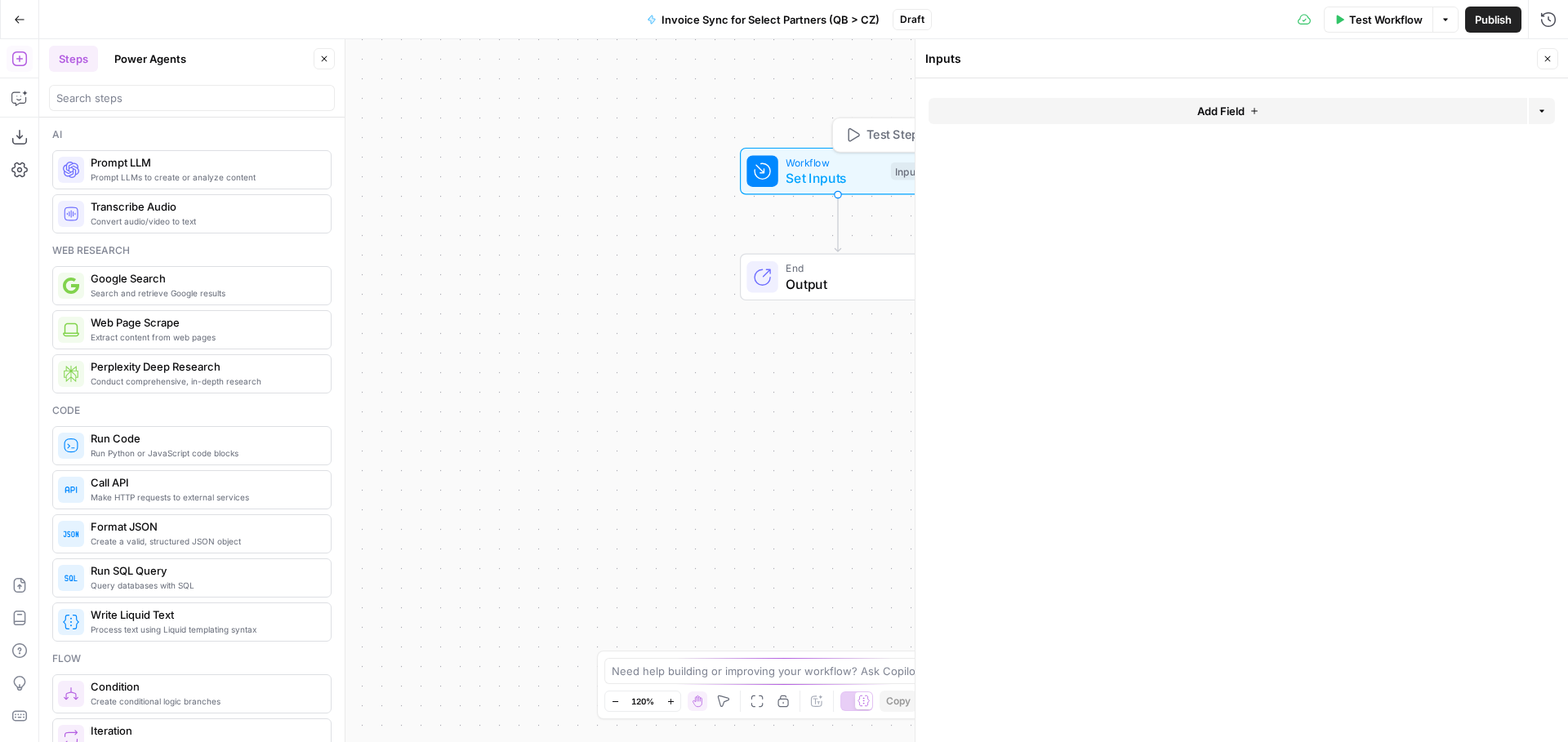 click on "Add Field" at bounding box center (1221, 111) 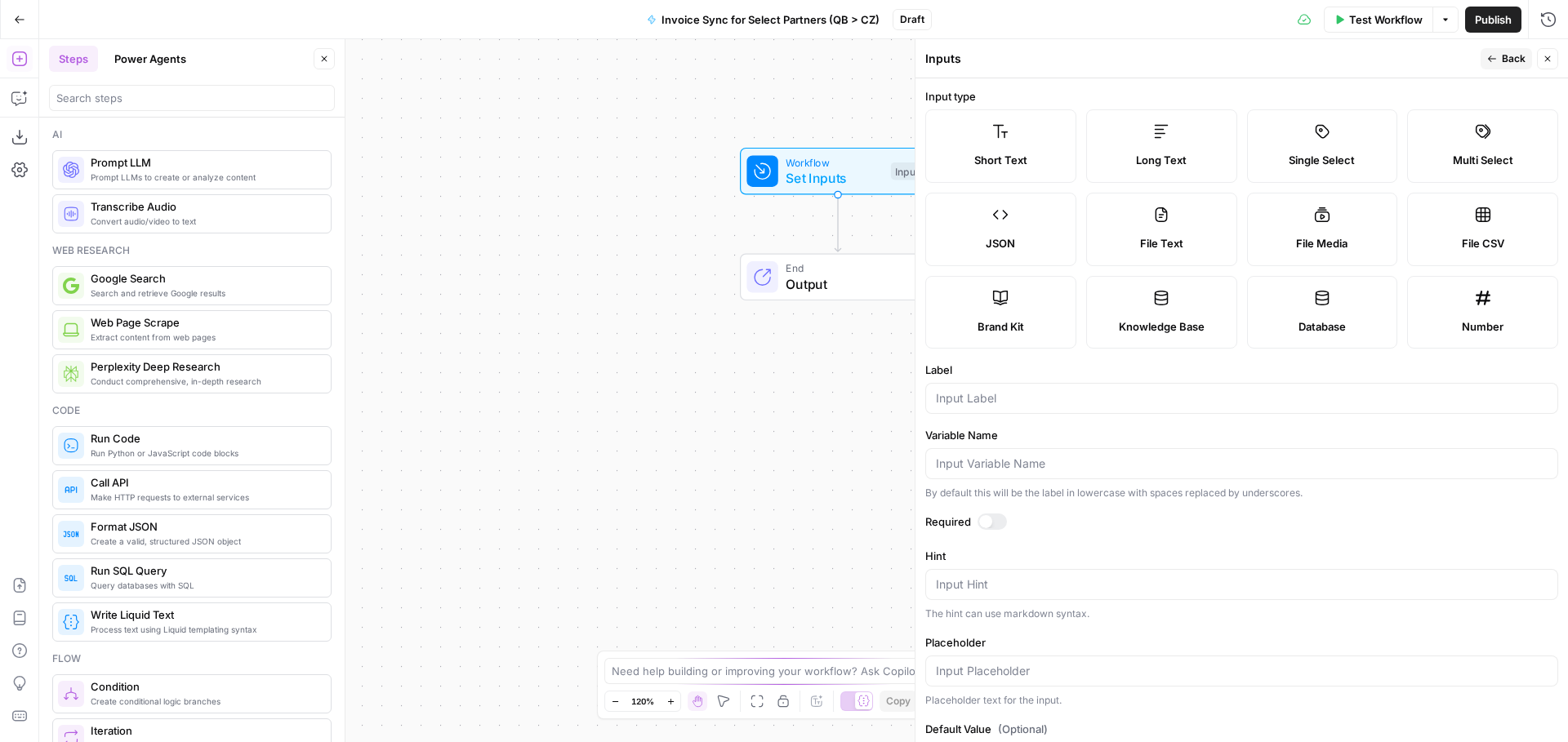 click on "JSON" at bounding box center (1000, 229) 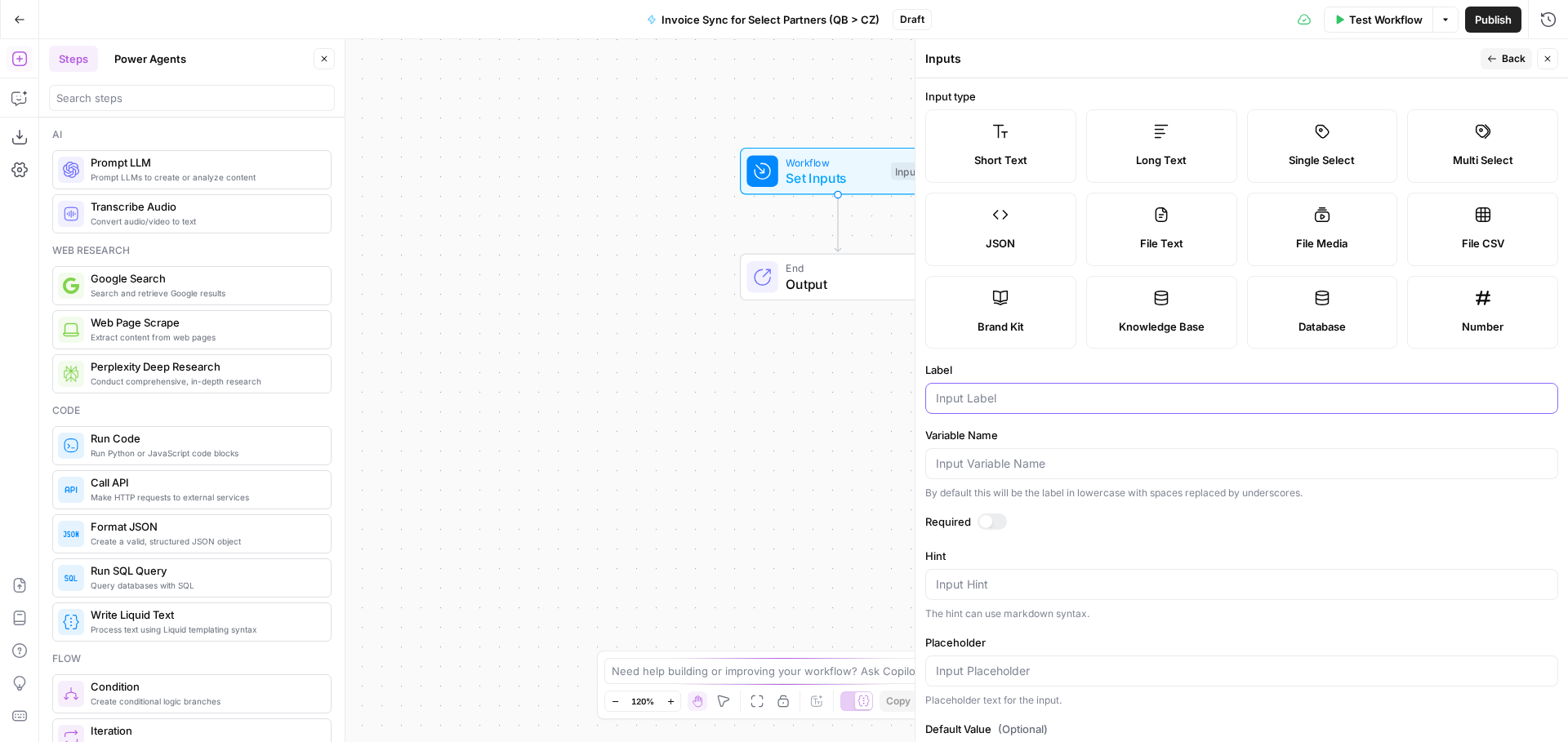 click on "Label" at bounding box center [1241, 398] 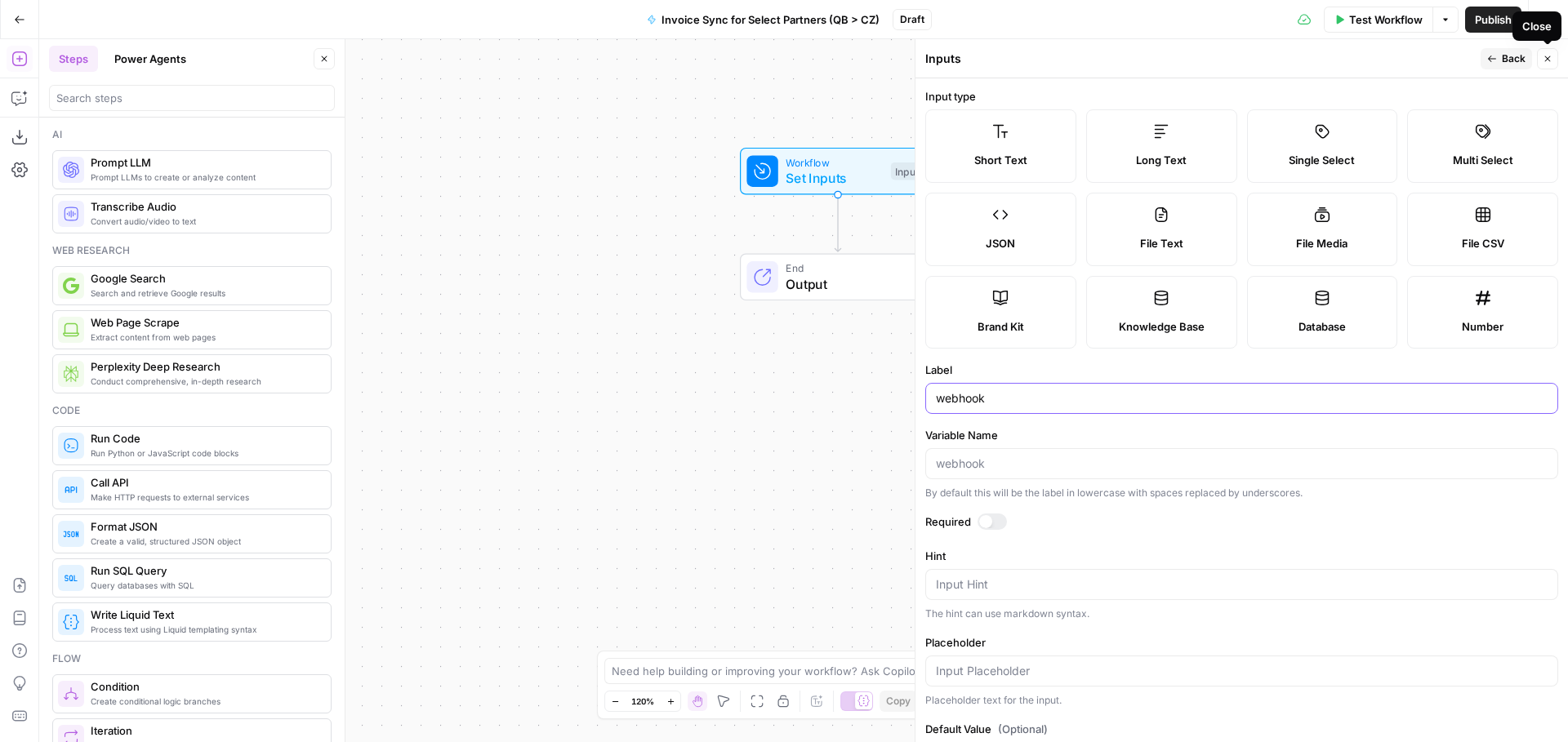 type on "webhook" 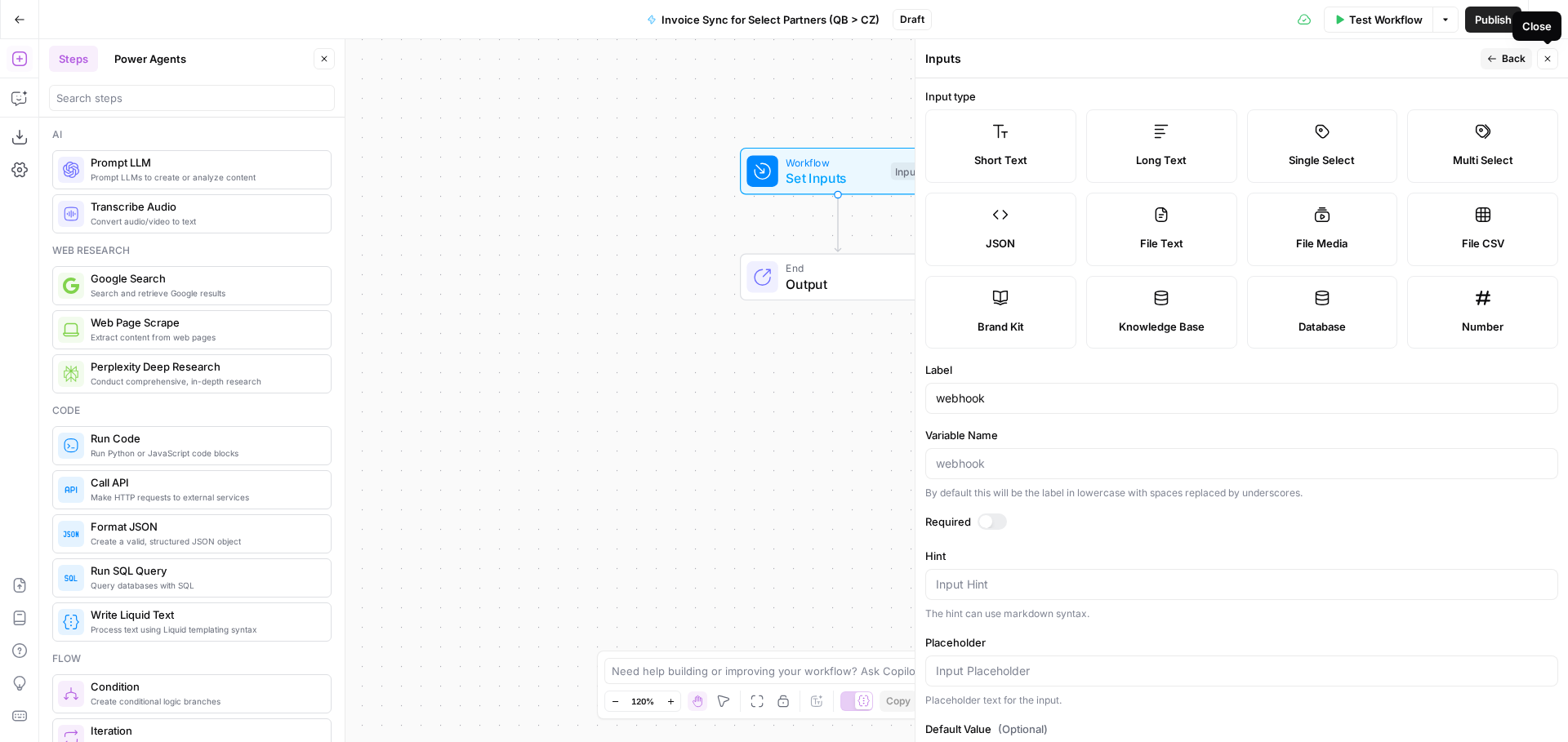 click on "Back" at bounding box center (1513, 59) 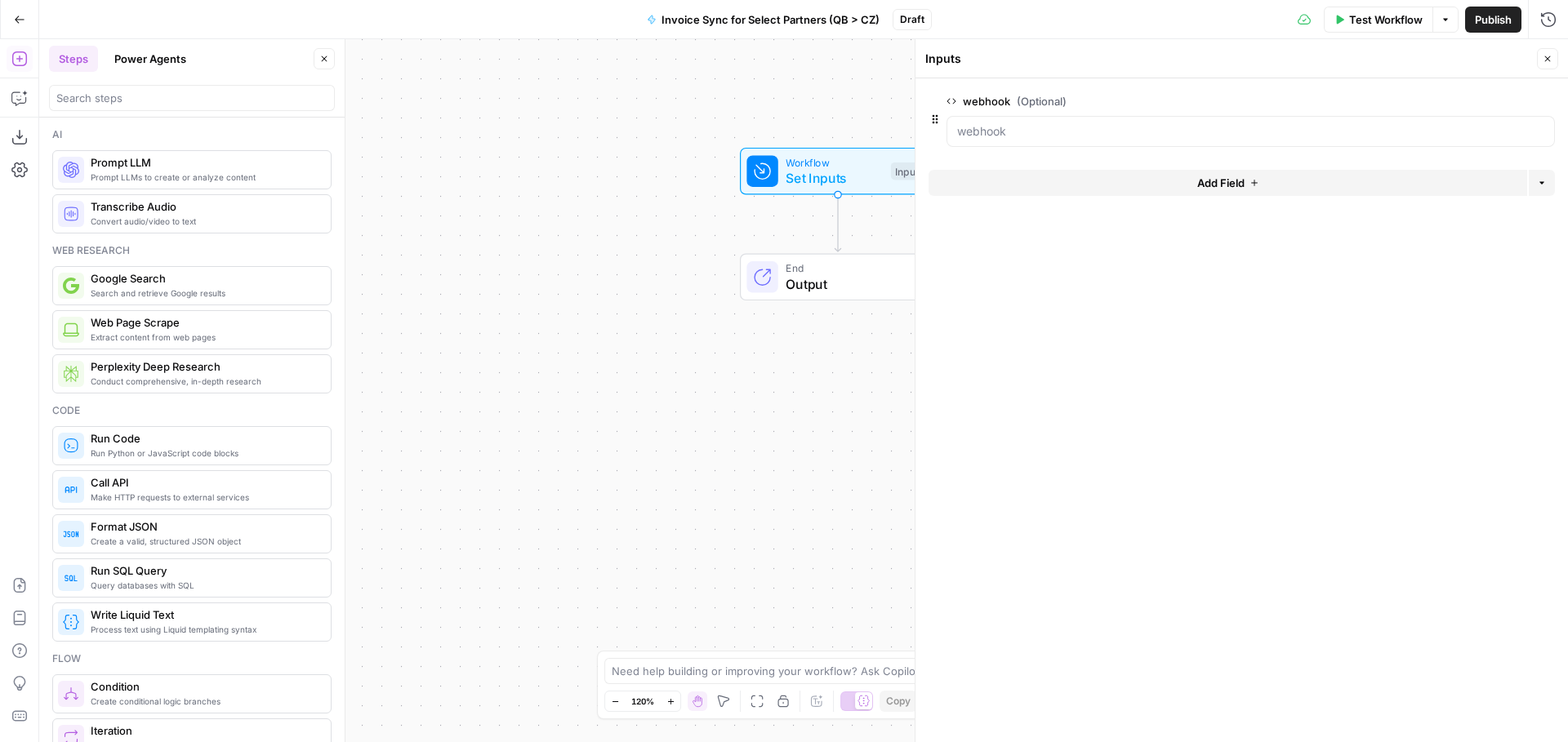 click on "webhook   (Optional)" at bounding box center [1205, 101] 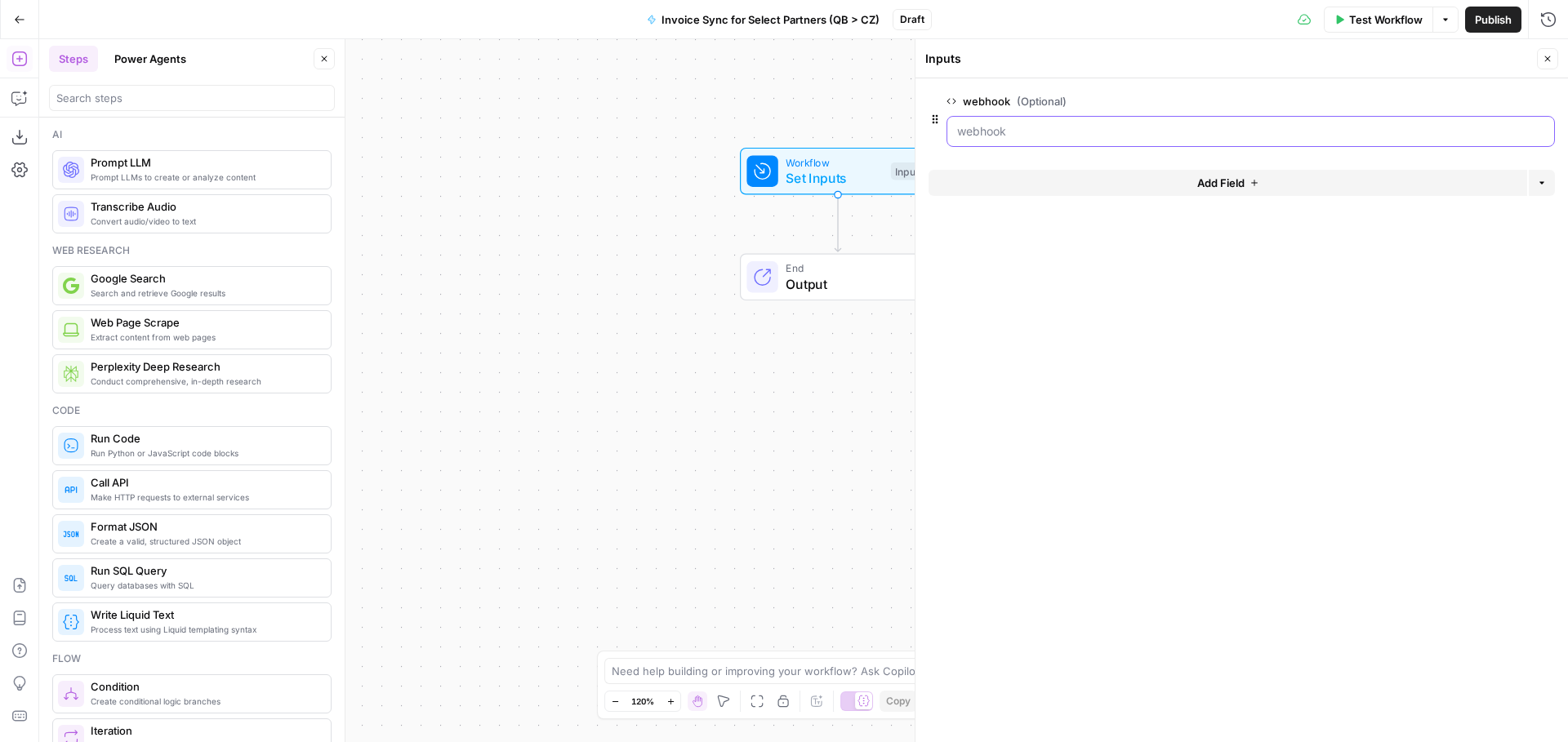 click on "webhook   (Optional)" at bounding box center [1250, 131] 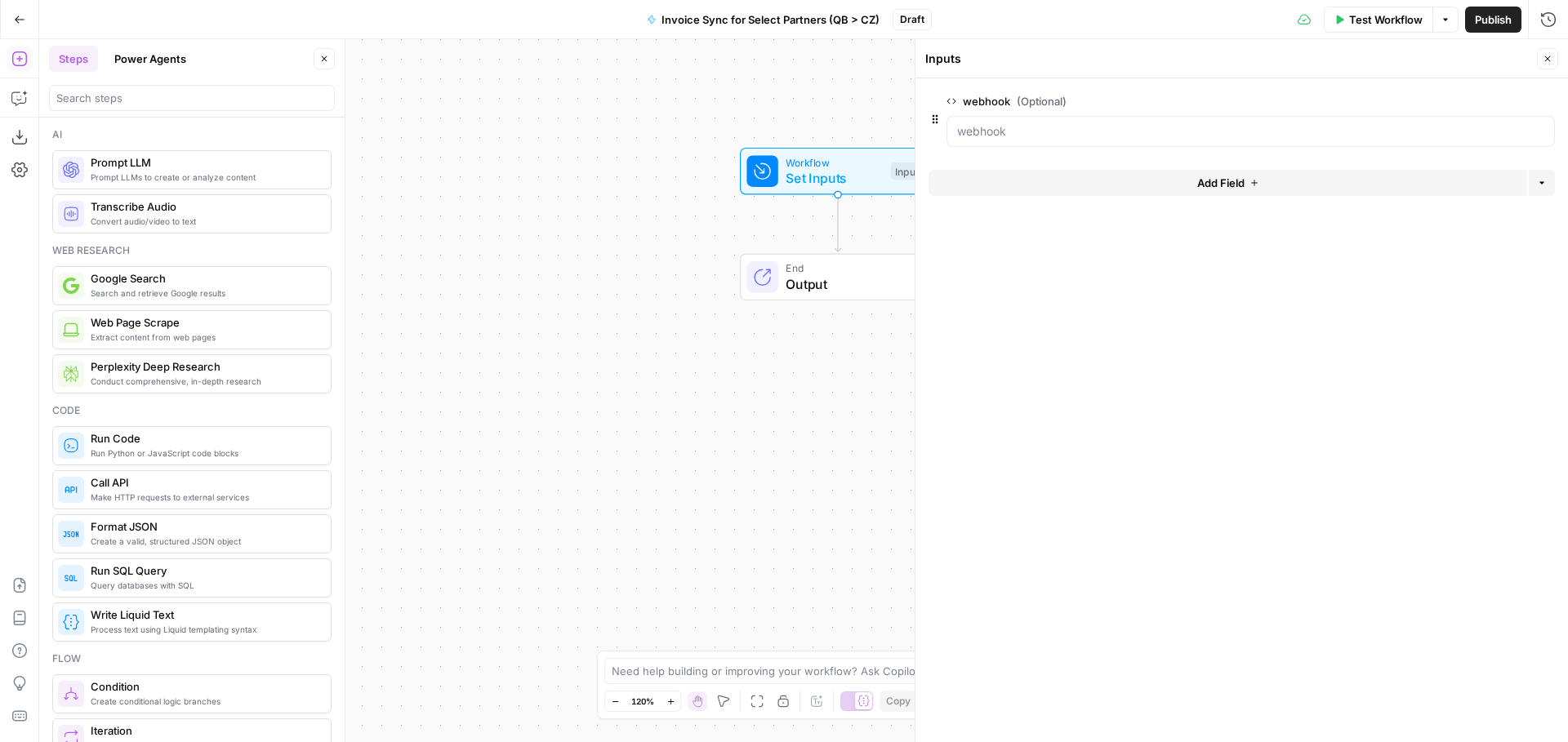 click on "edit field" at bounding box center (1494, 101) 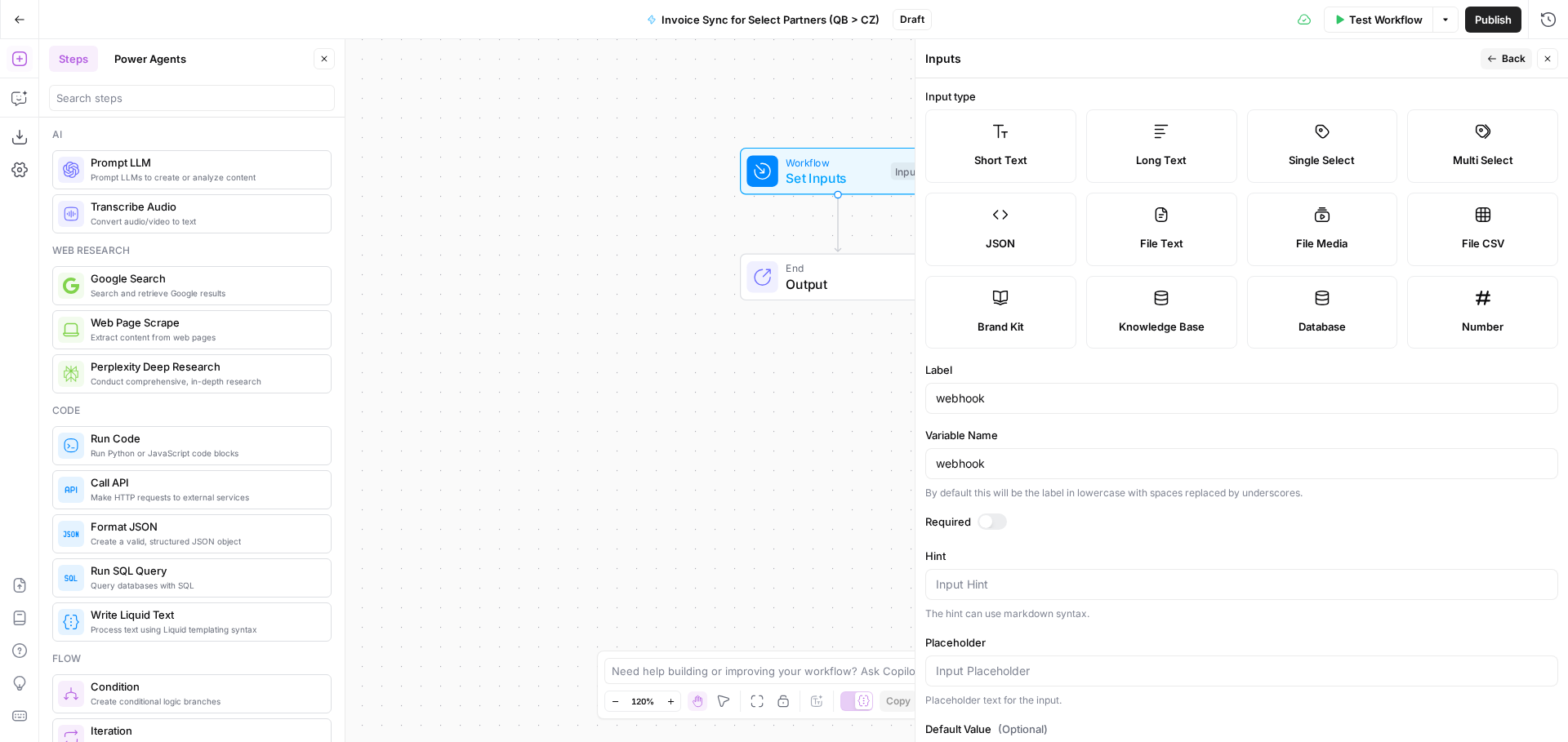 click at bounding box center [992, 522] 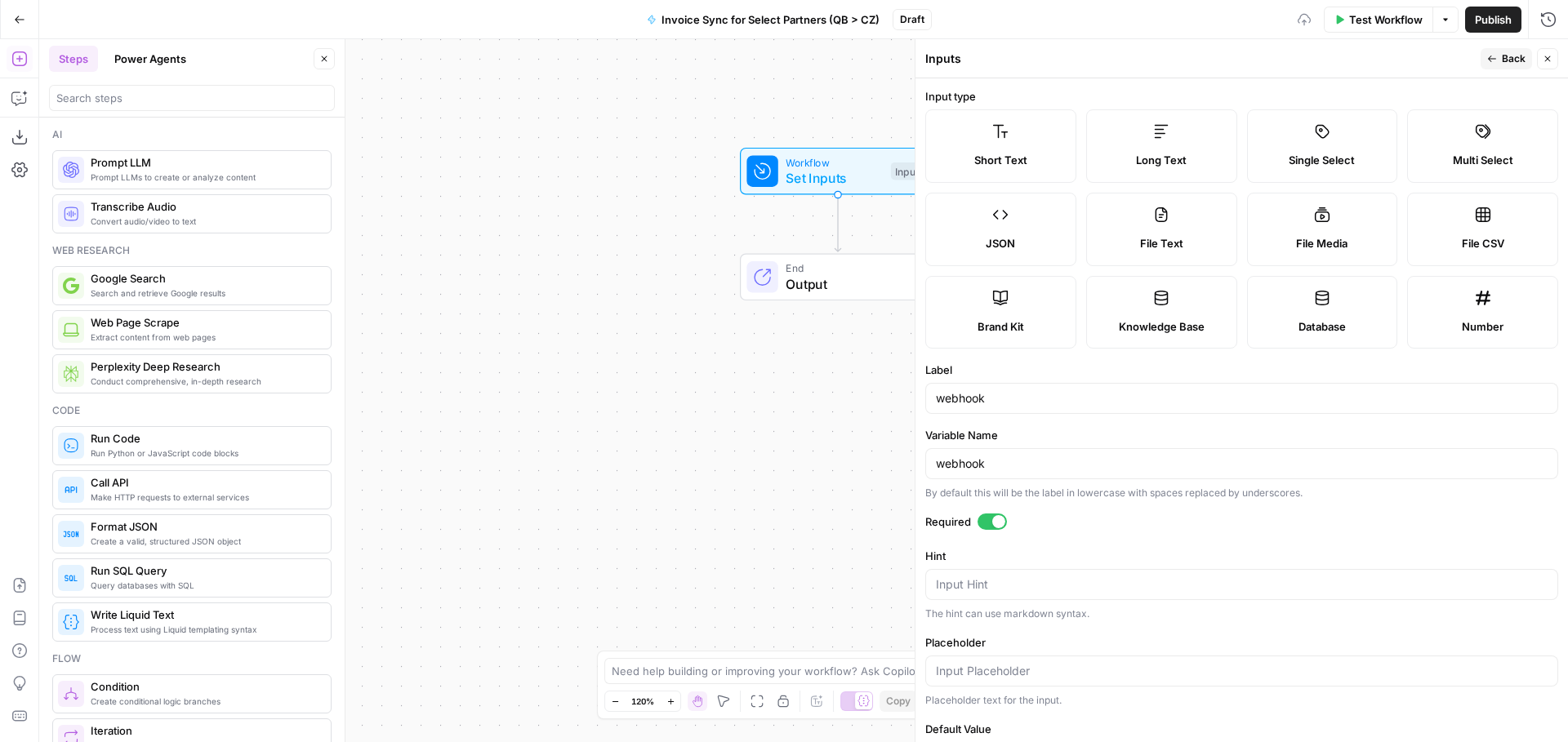 click on "Back" at bounding box center (1513, 59) 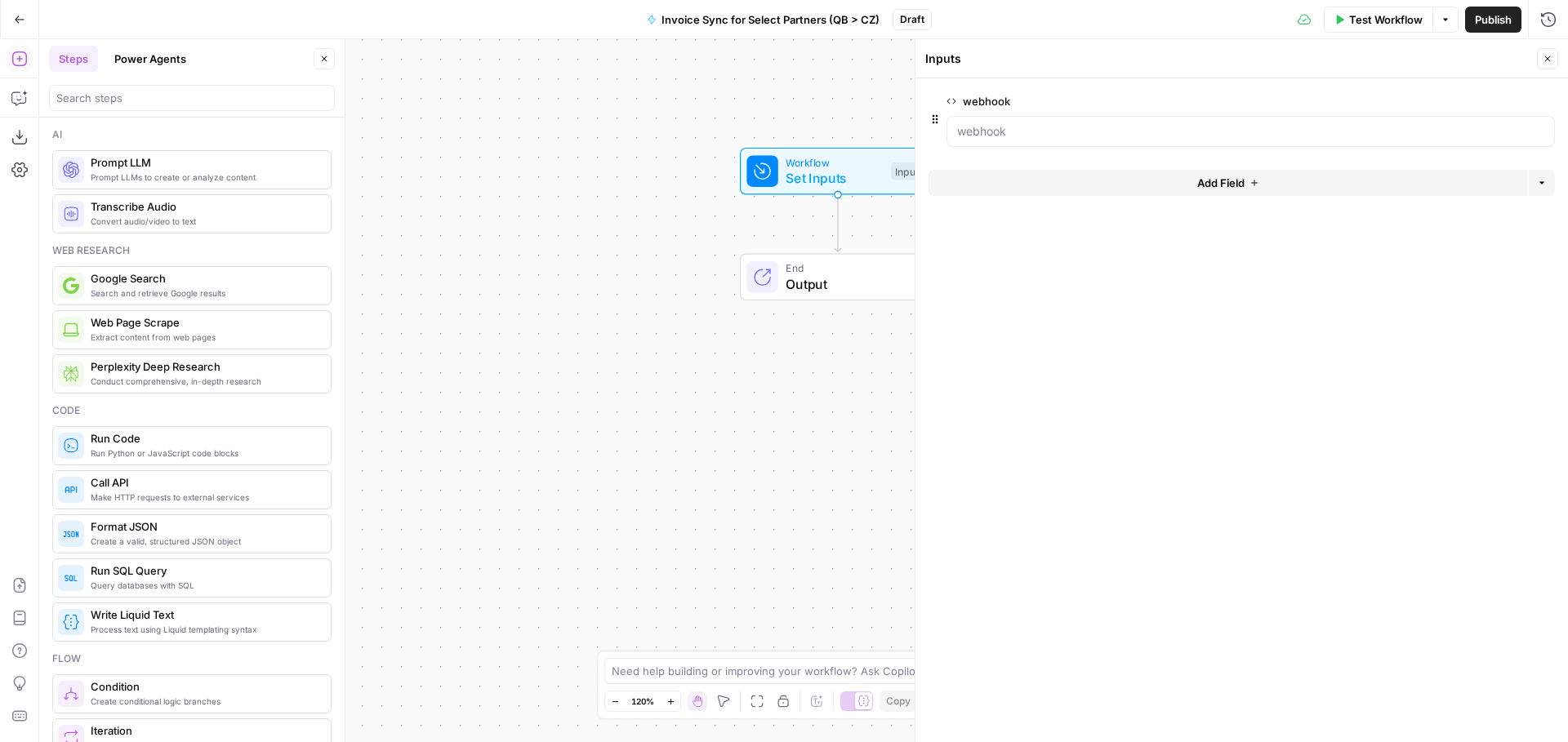 click 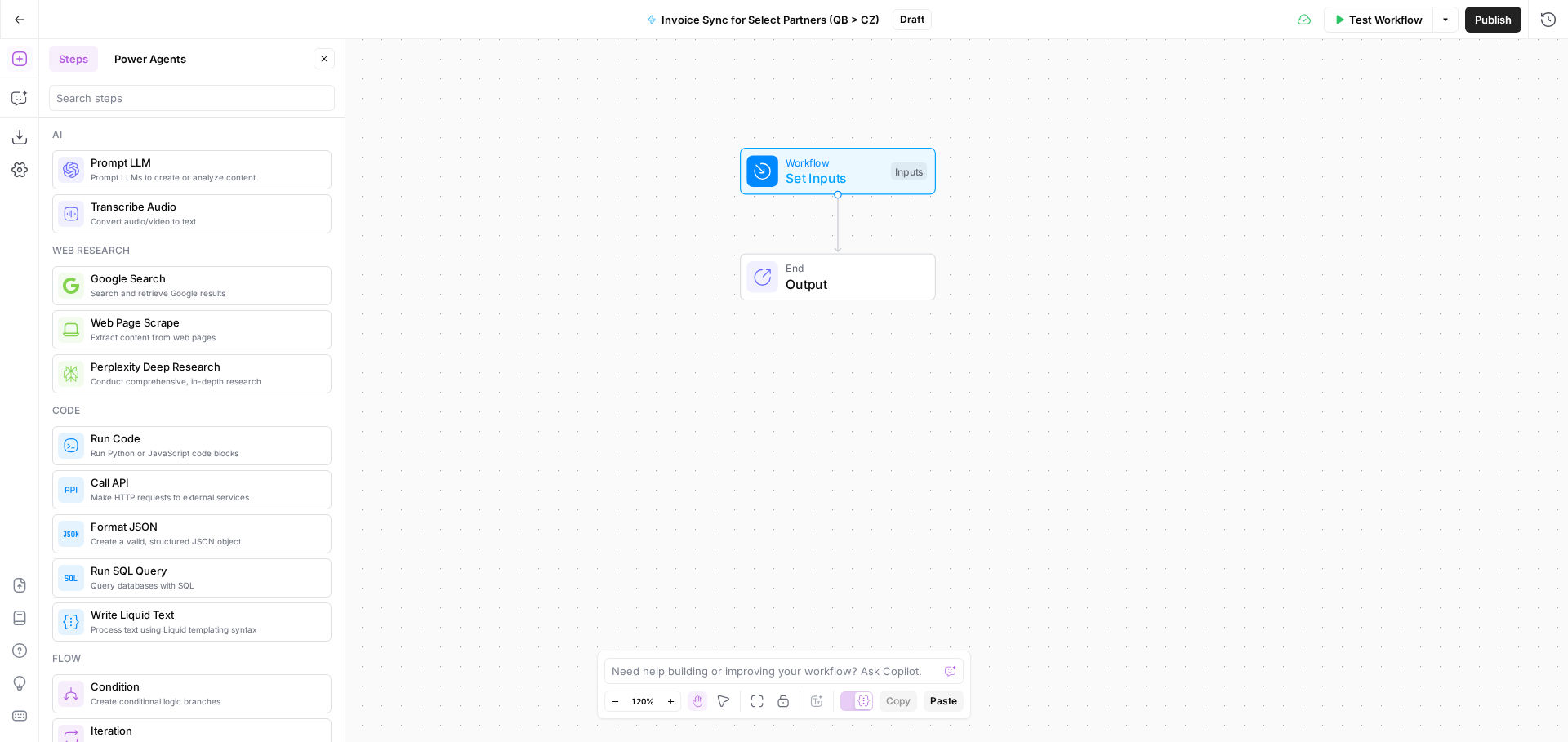 click on "End" at bounding box center (852, 268) 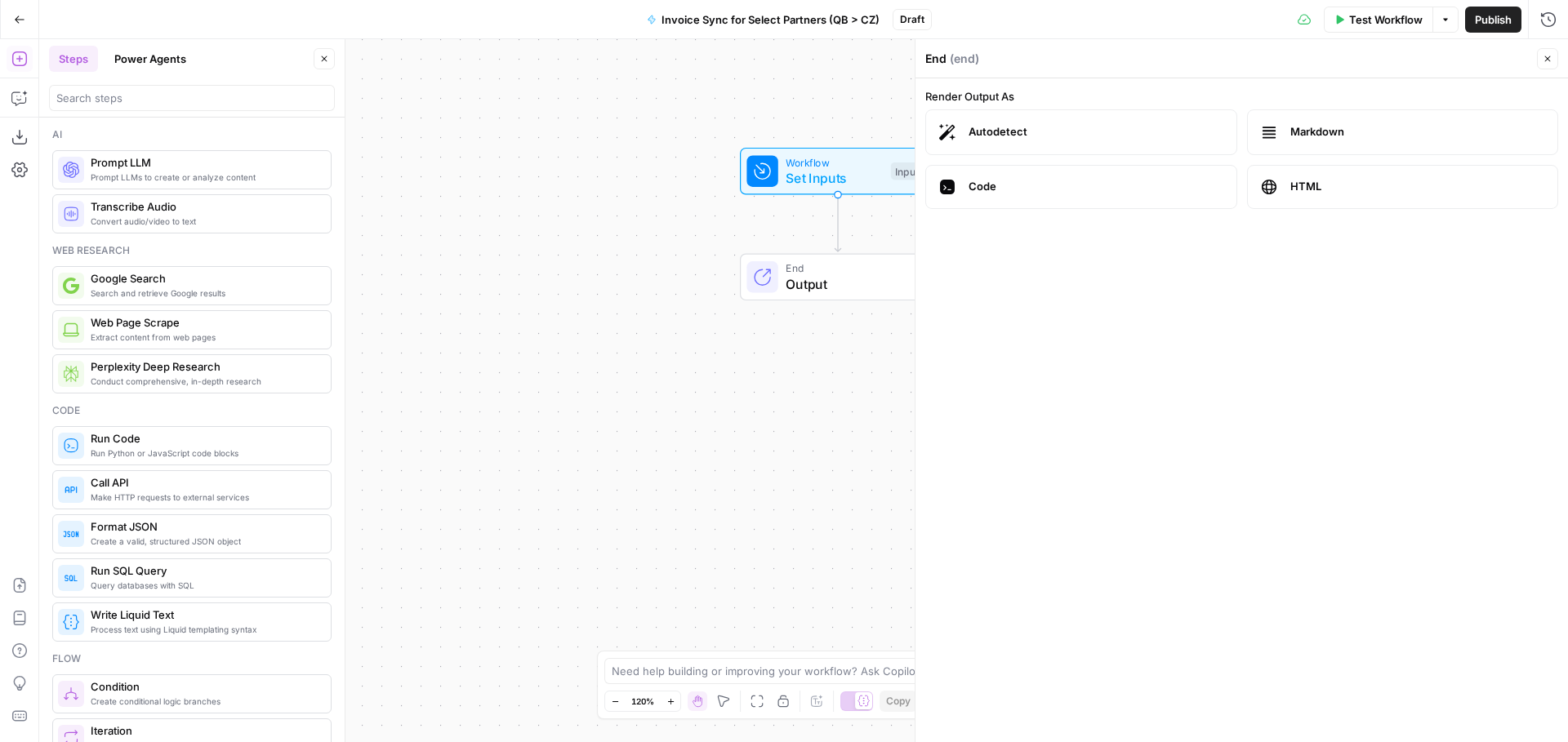 click on "Workflow Set Inputs Inputs End Output" at bounding box center [804, 390] 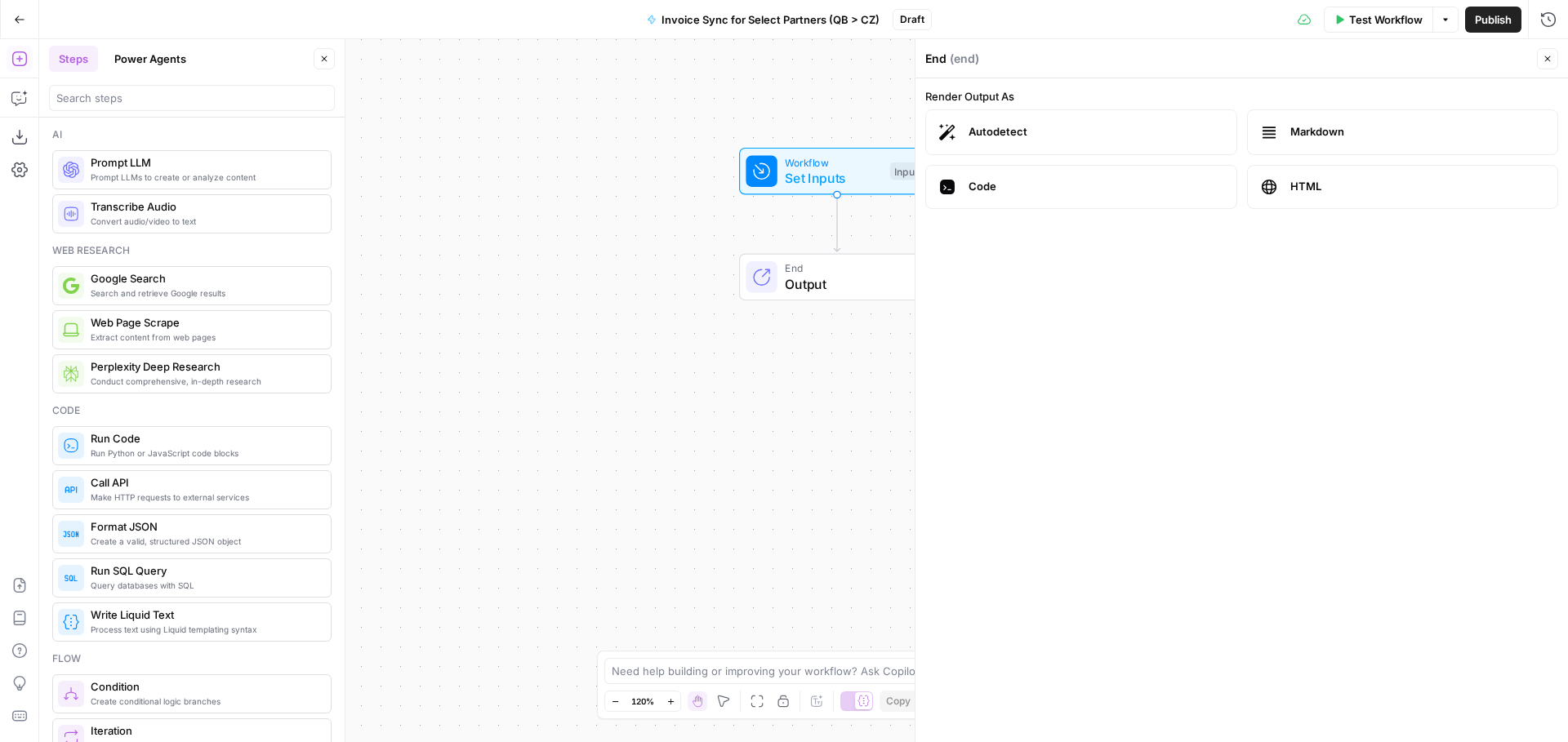 click 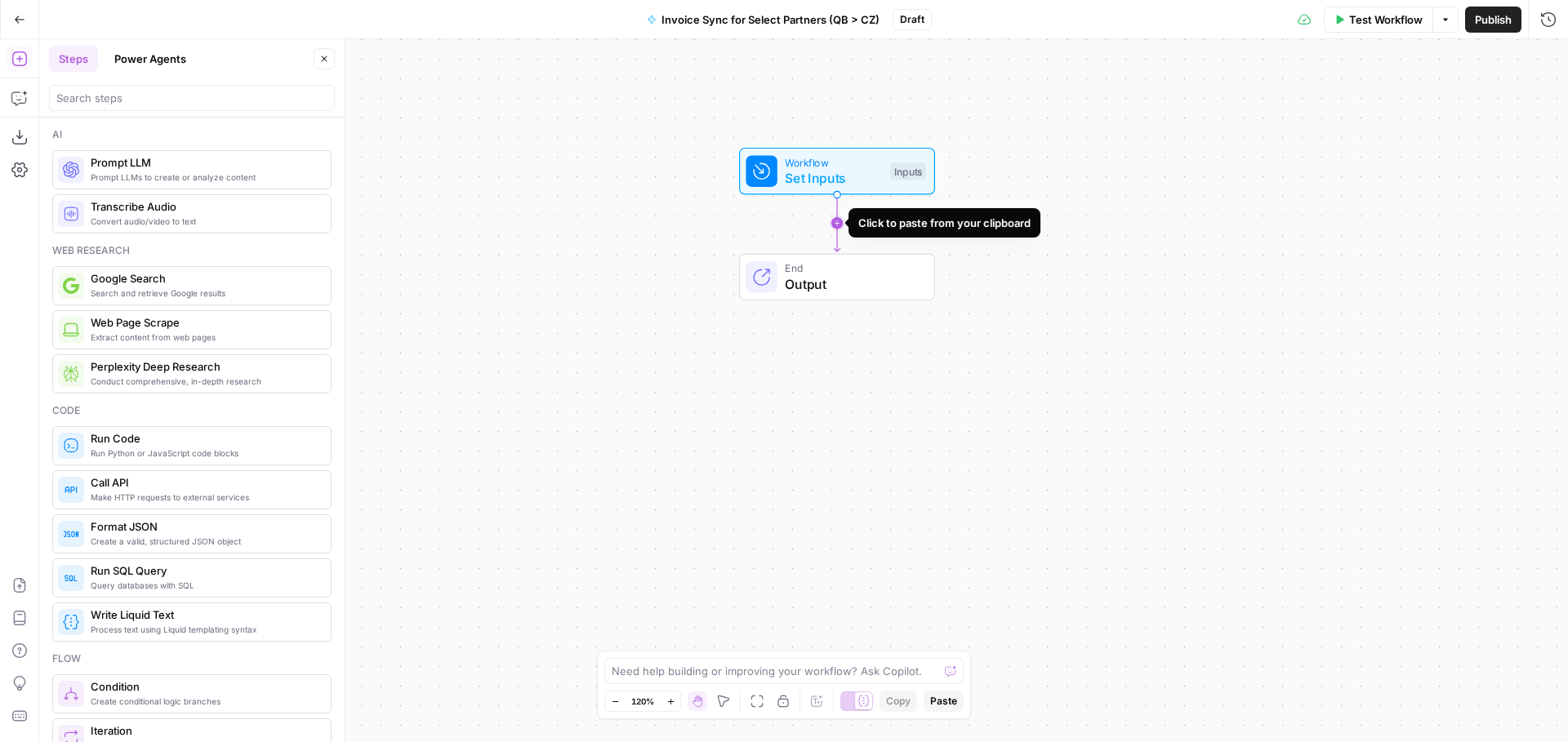 click 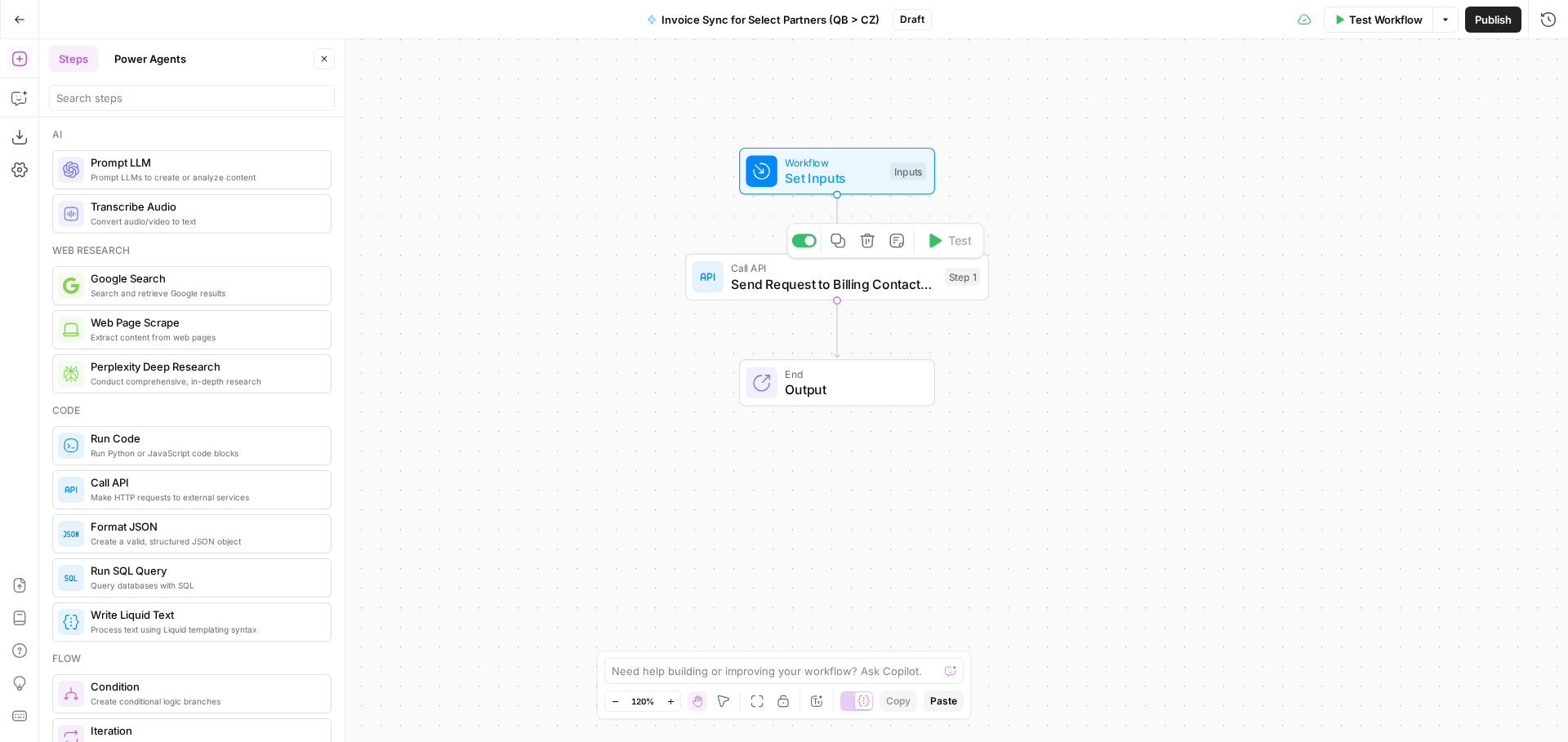 click on "Send Request to Billing Contacts Update Workflow v2.0 (CZ <> QB)" at bounding box center (834, 284) 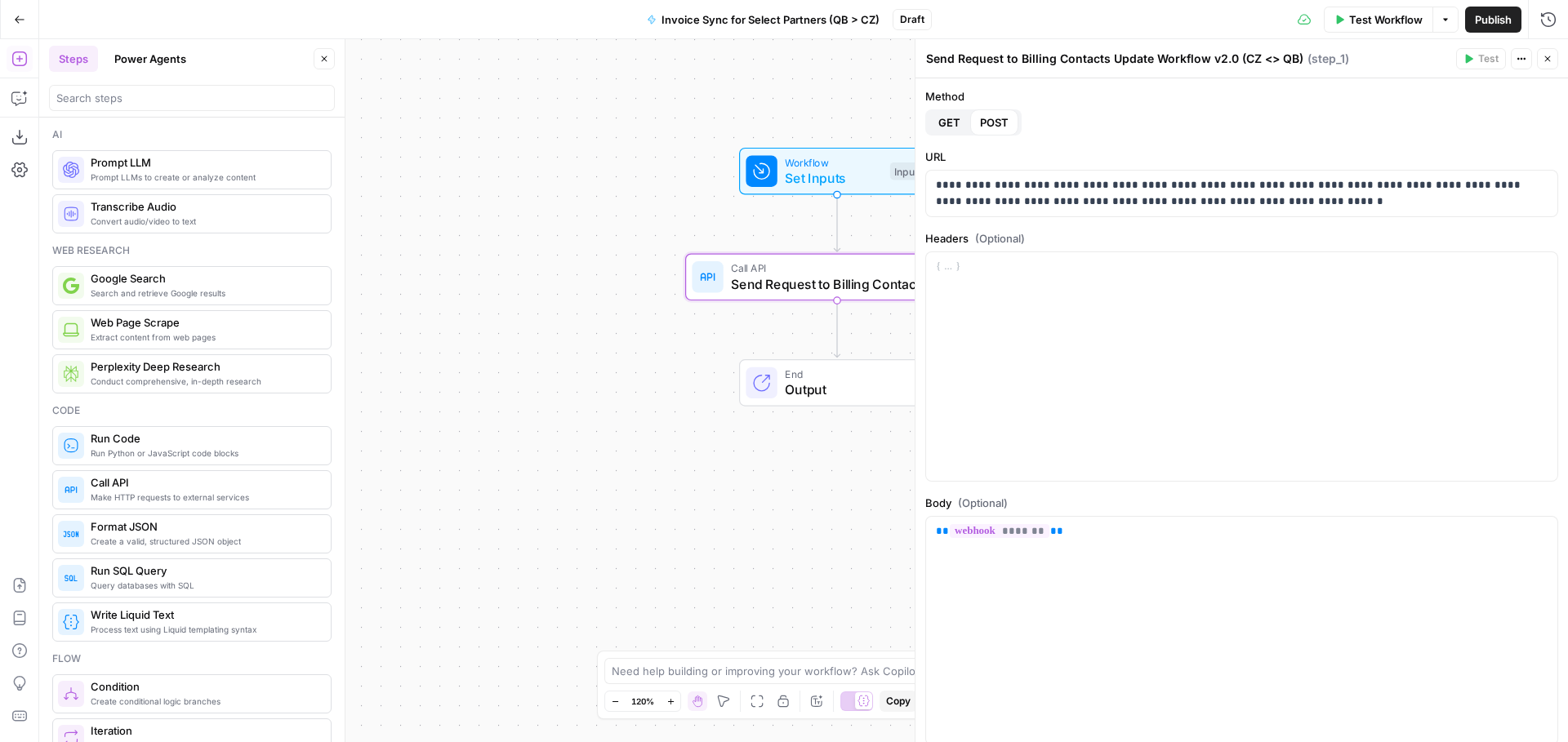 click on "Test Actions Close" at bounding box center (1507, 59) 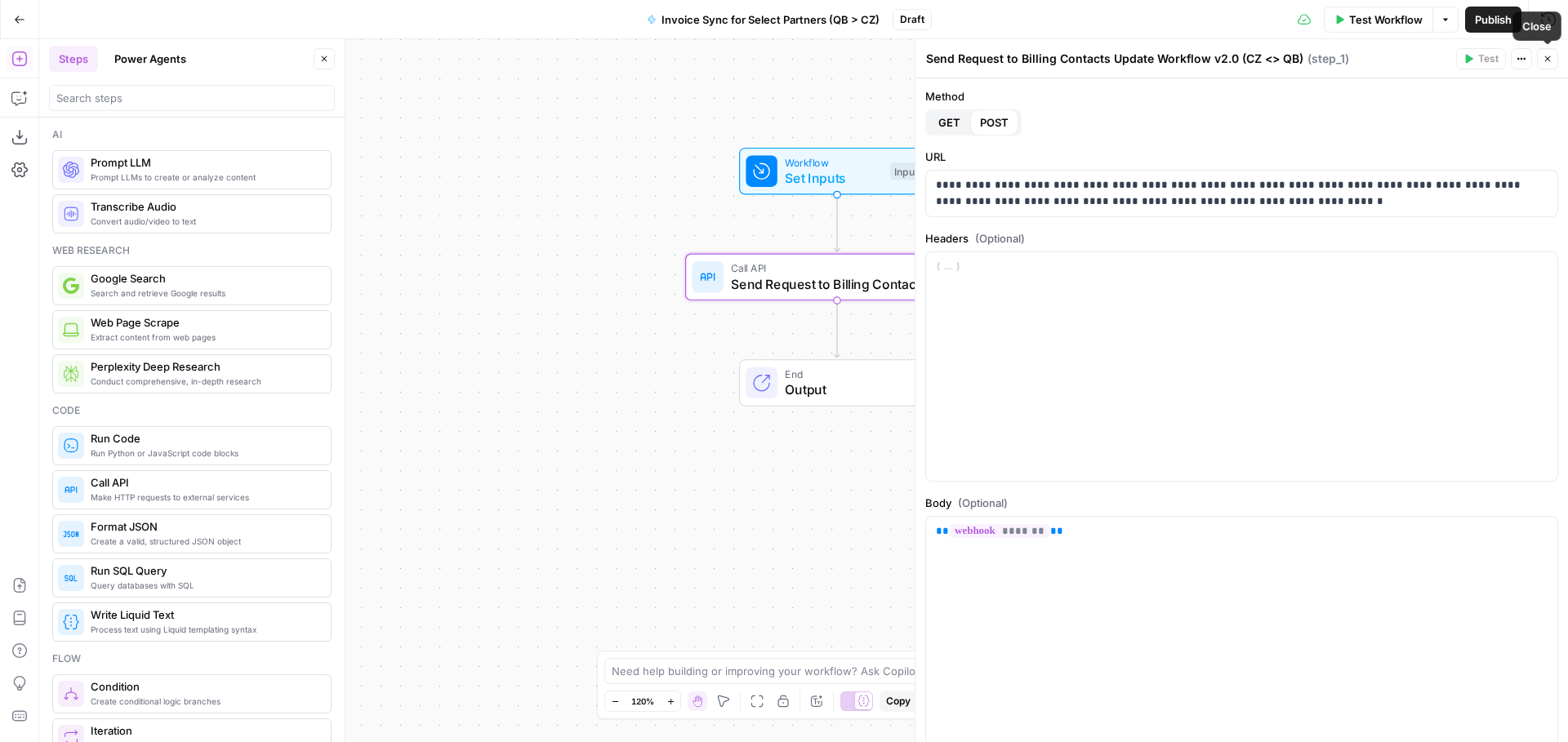 click 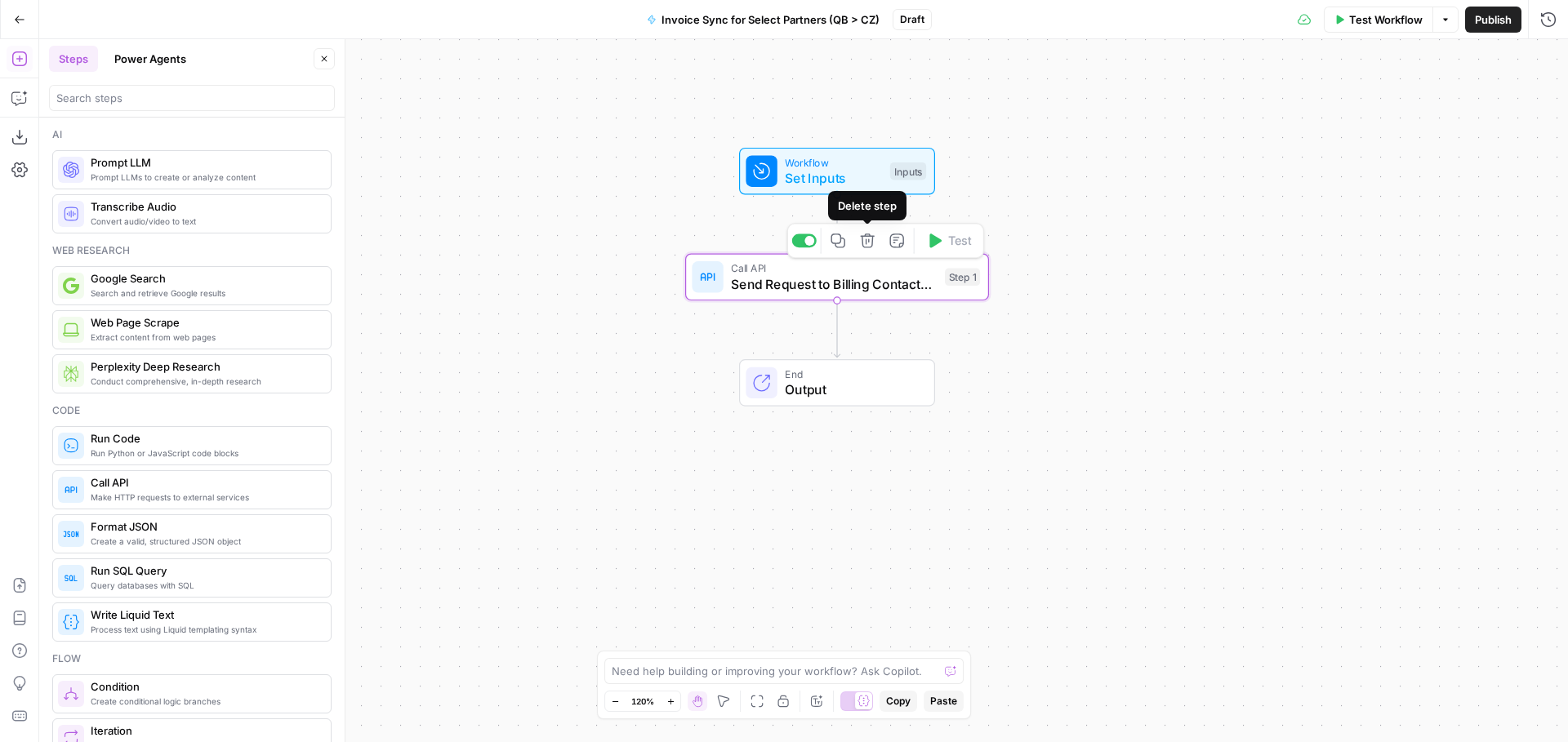 click on "Send Request to Billing Contacts Update Workflow v2.0 (CZ <> QB)" at bounding box center (834, 284) 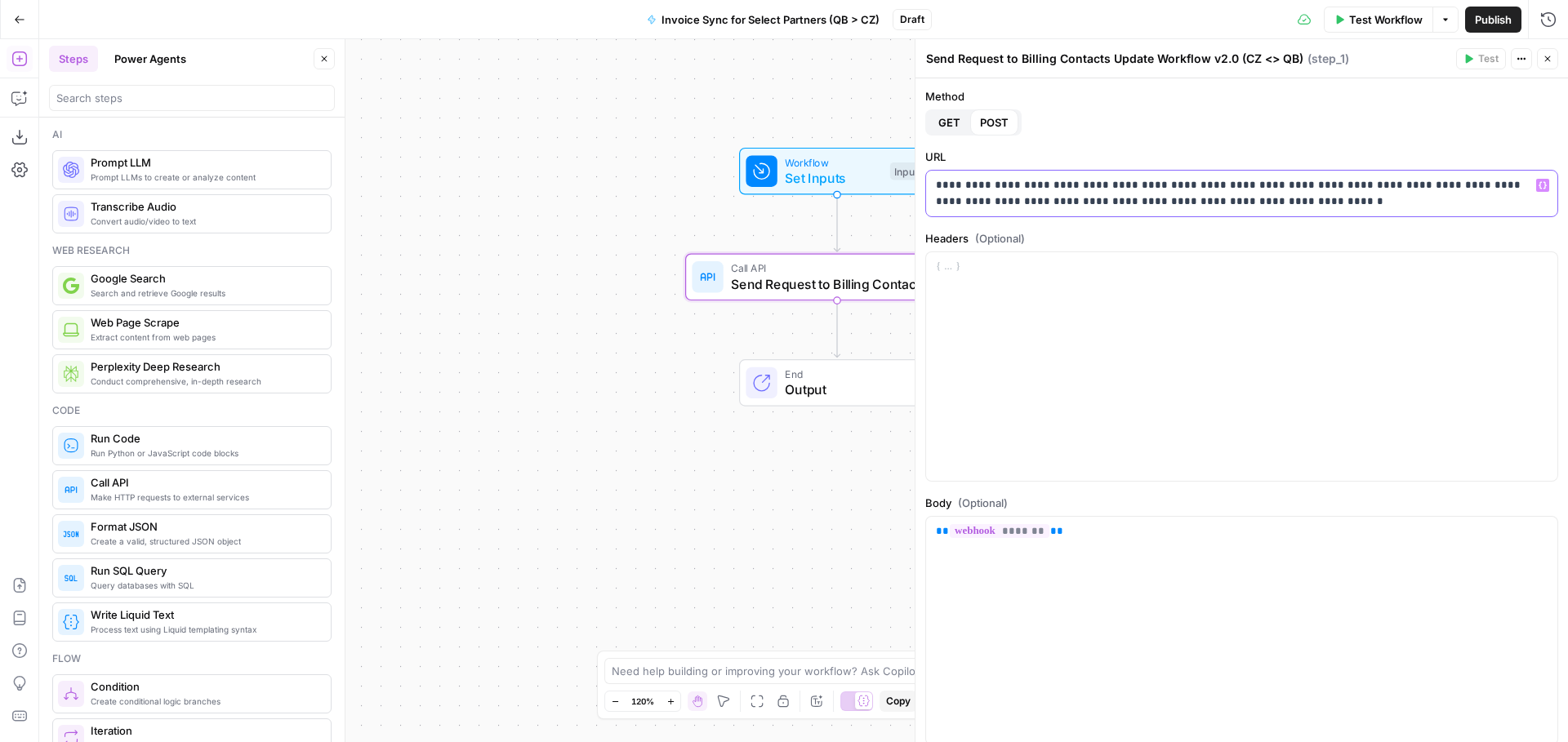 click on "**********" at bounding box center (1236, 193) 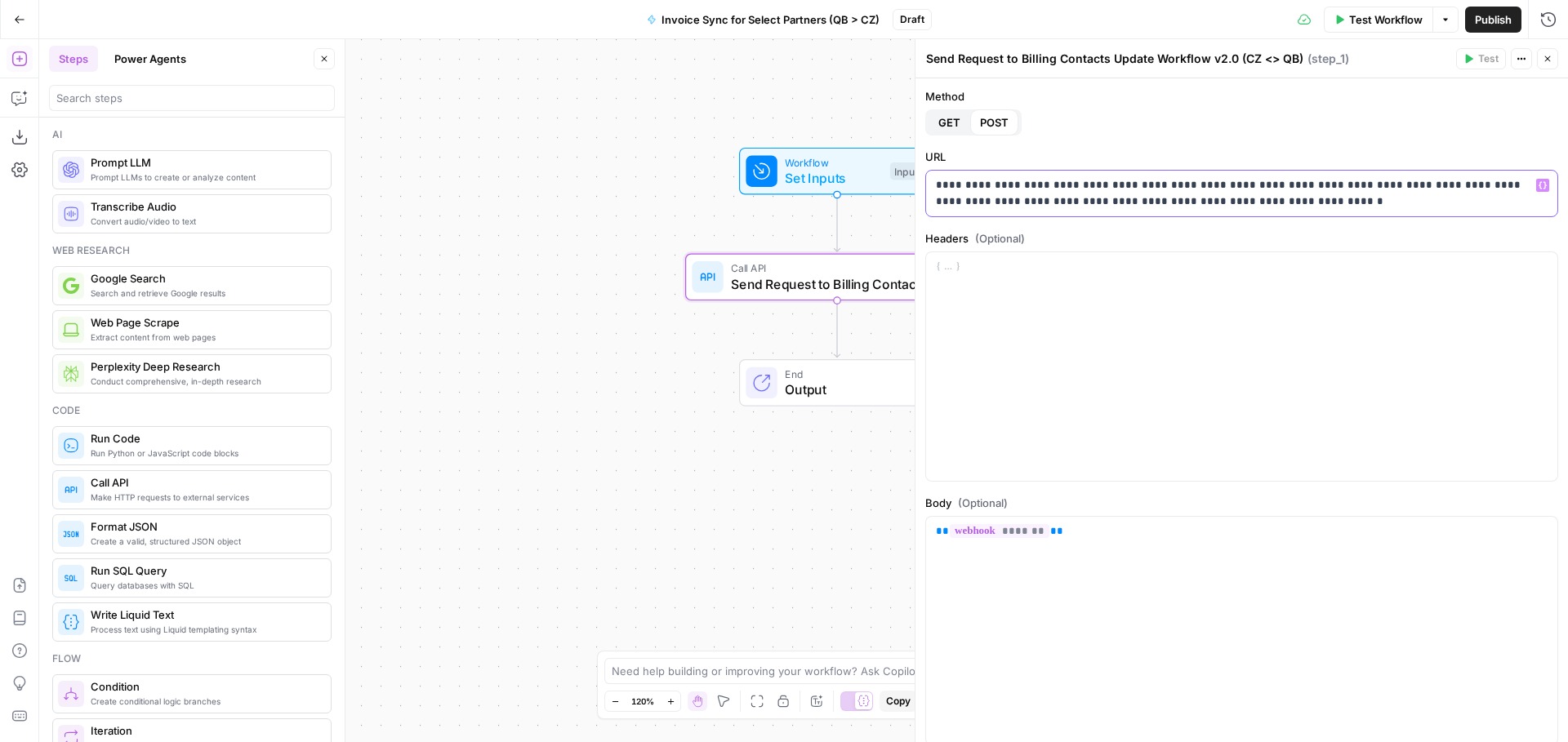 click on "**********" at bounding box center (1236, 193) 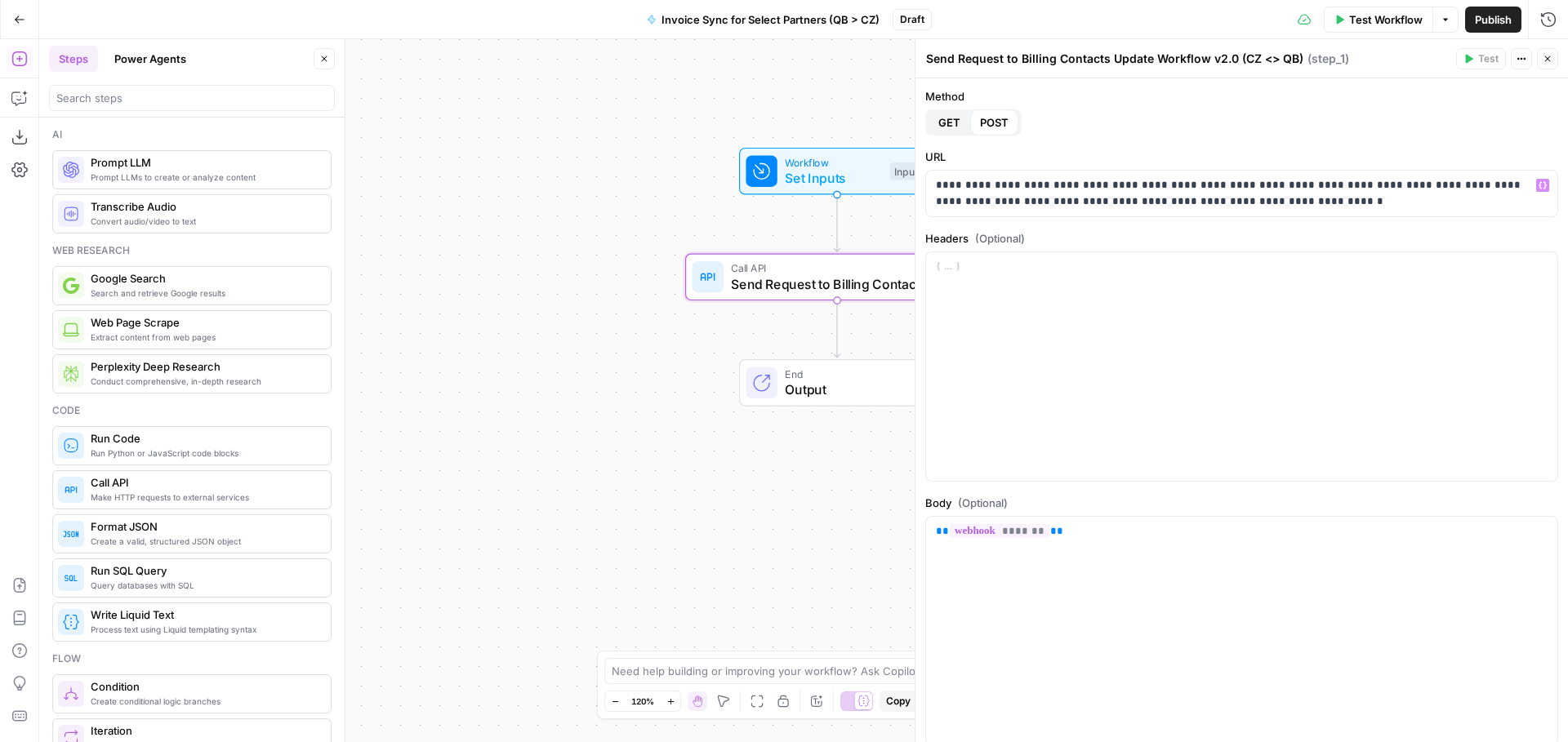 click on "Send Request to Billing Contacts Update Workflow v2.0 (CZ <> QB) Send Request to Billing Contacts Update Workflow v2.0 (CZ <> QB)  ( step_1 ) Test Actions Close" at bounding box center (1241, 59) 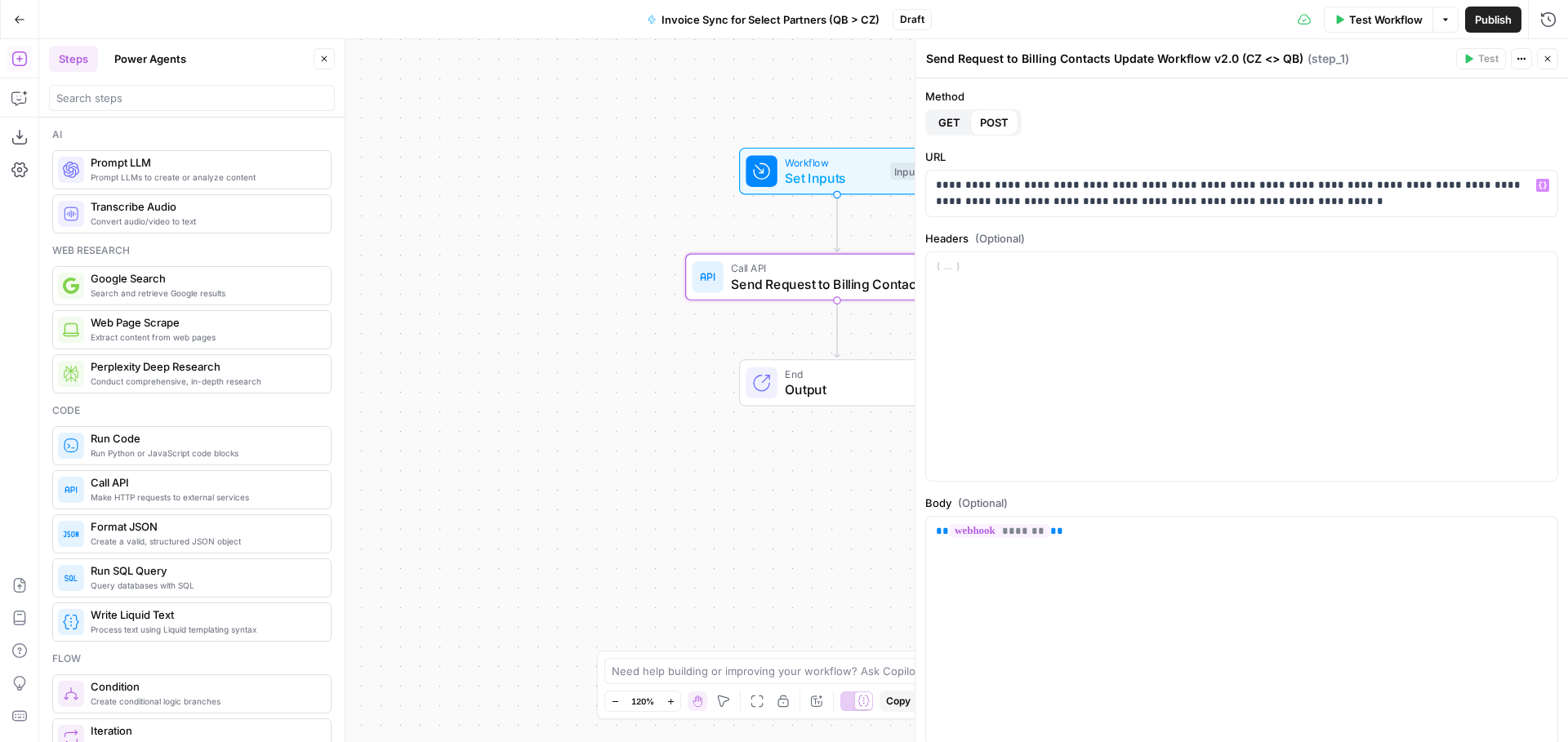 click on "Send Request to Billing Contacts Update Workflow v2.0 (CZ <> QB)" at bounding box center [1115, 59] 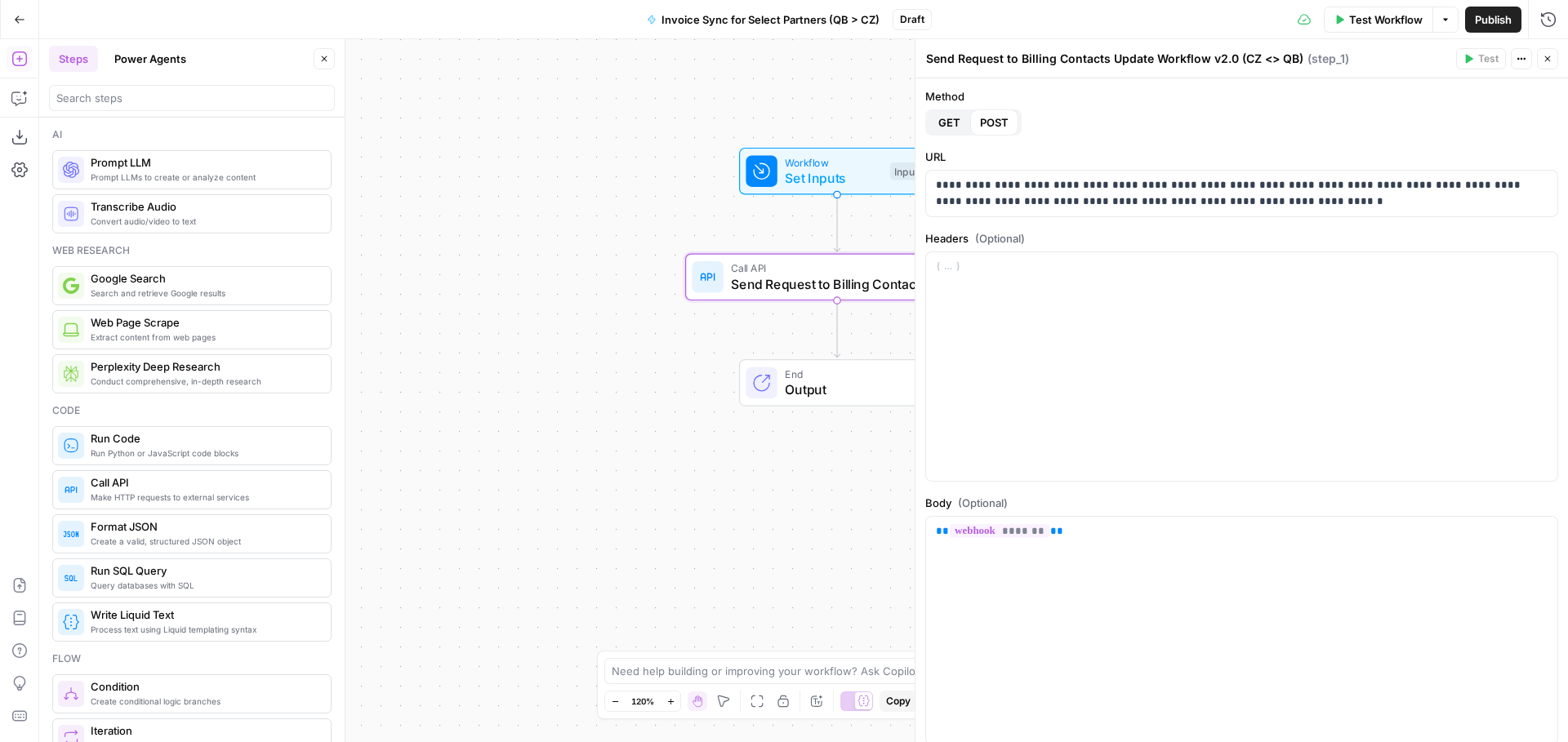 click on "Send Request to Billing Contacts Update Workflow v2.0 (CZ <> QB)" at bounding box center (1115, 59) 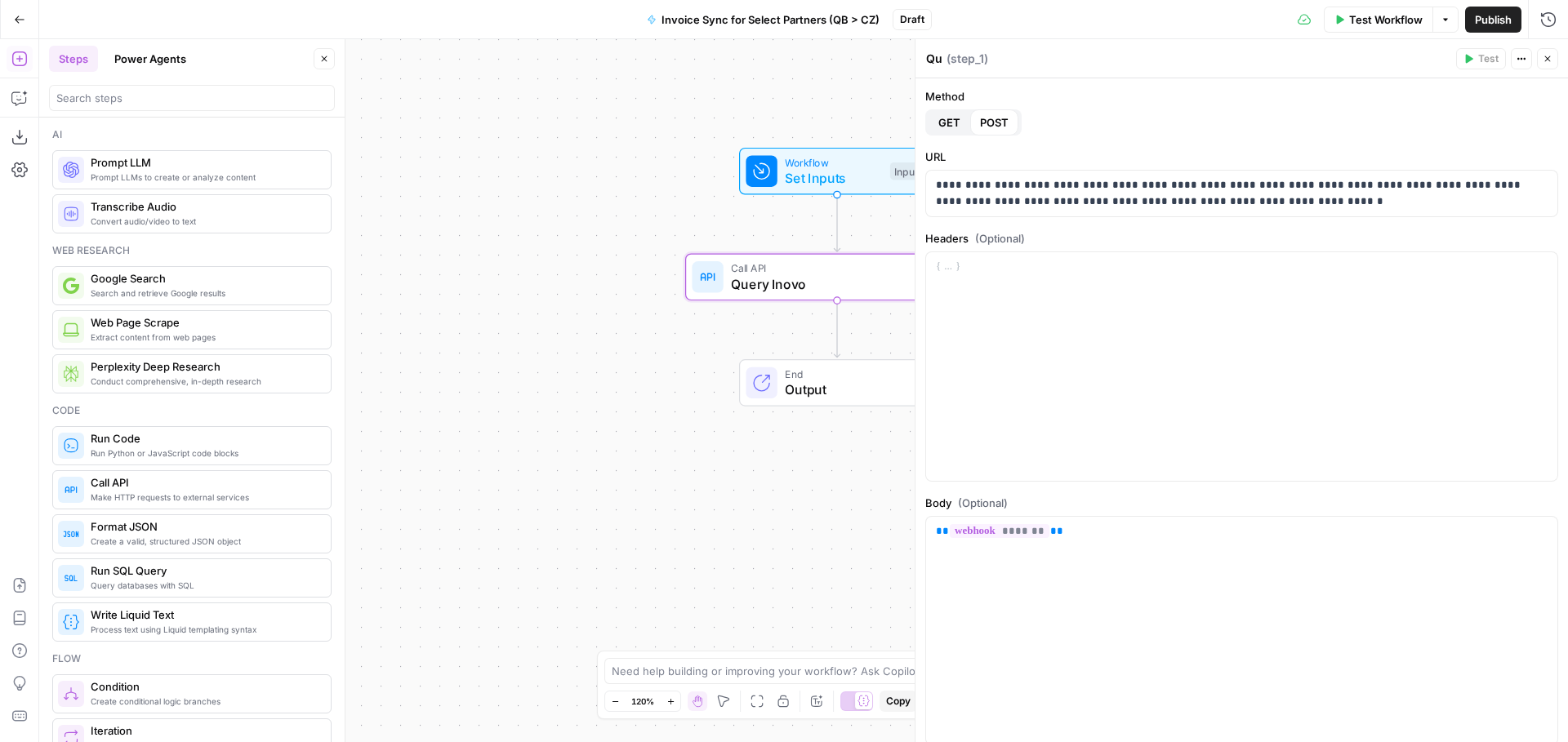 type on "Q" 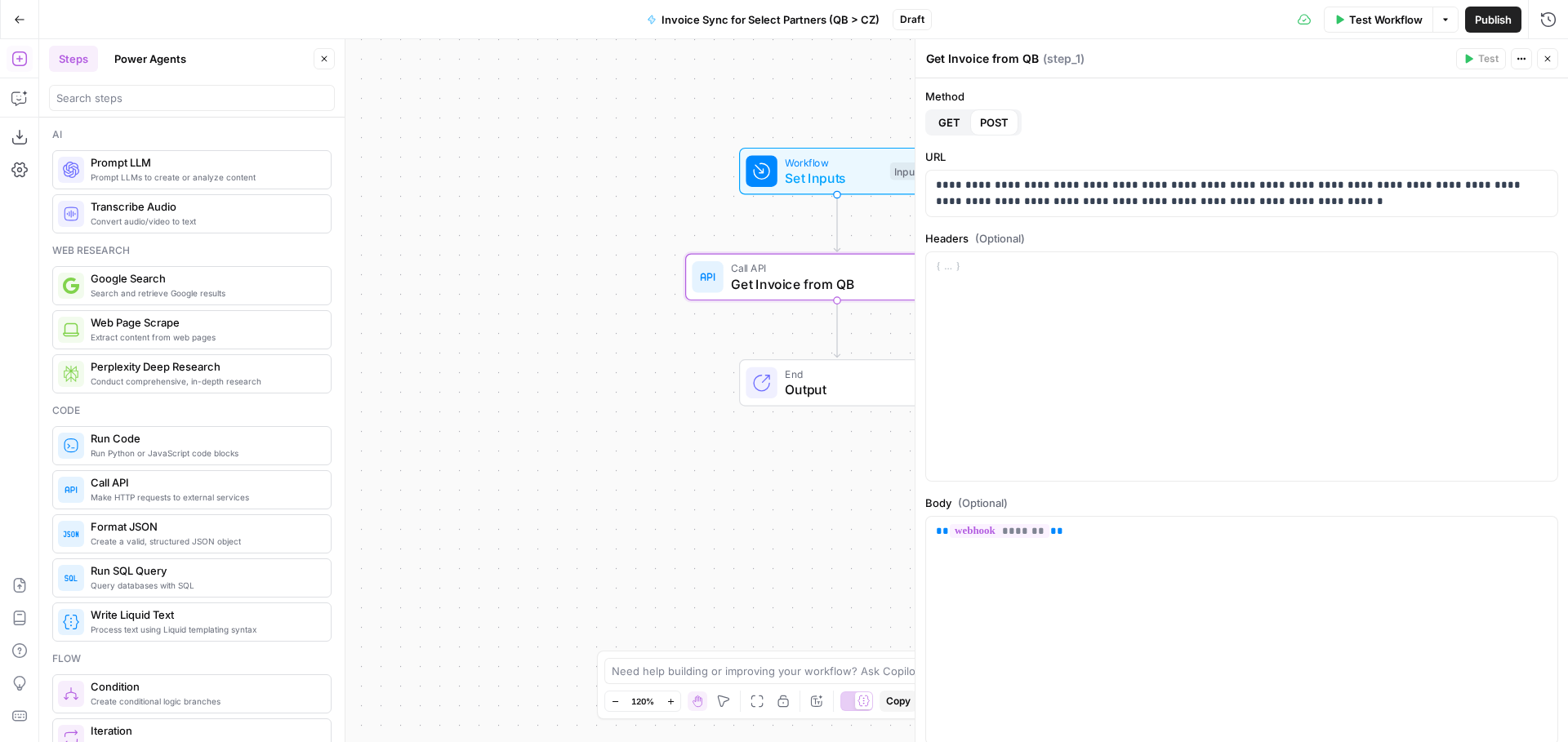 type on "Get Invoice from QB" 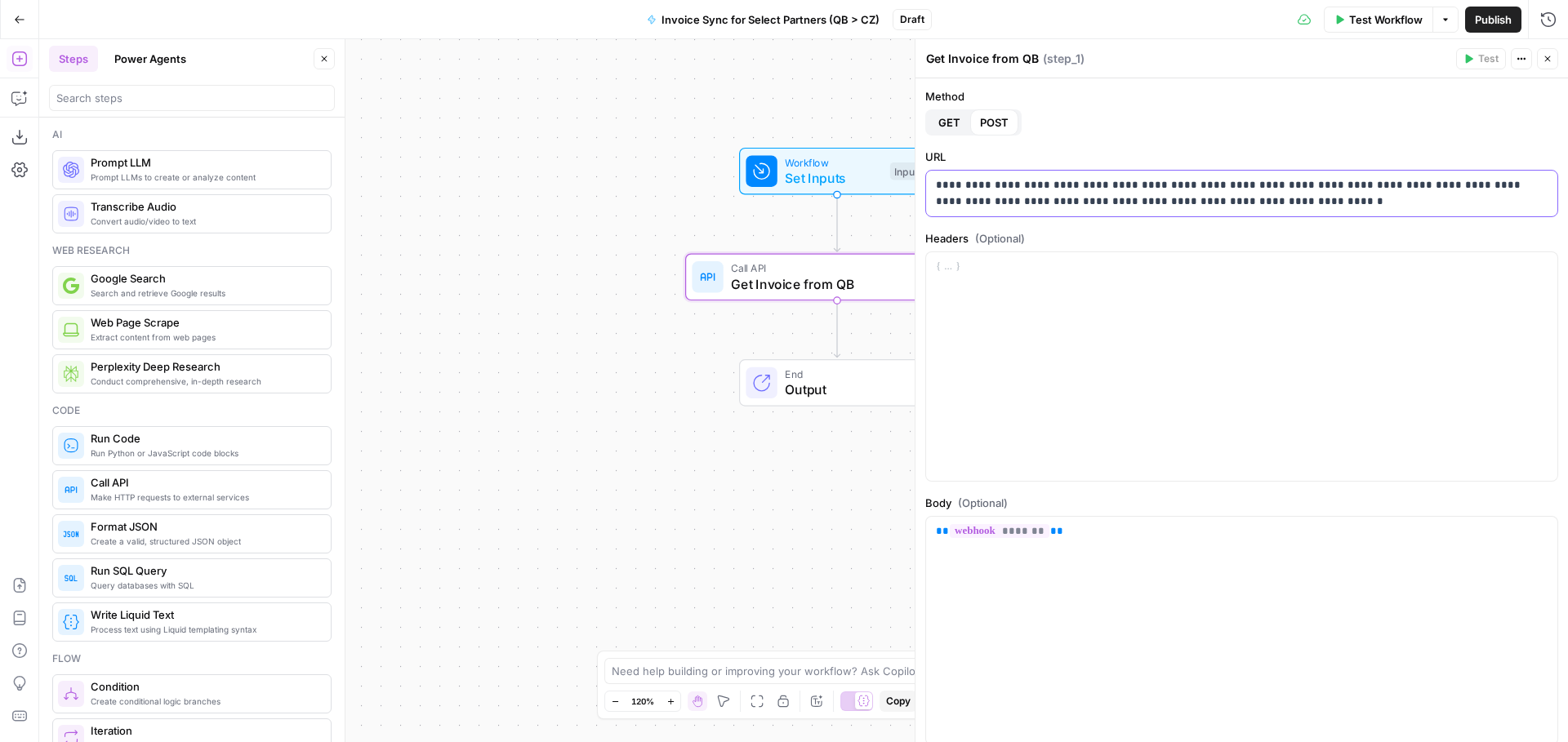 click on "**********" at bounding box center (1236, 193) 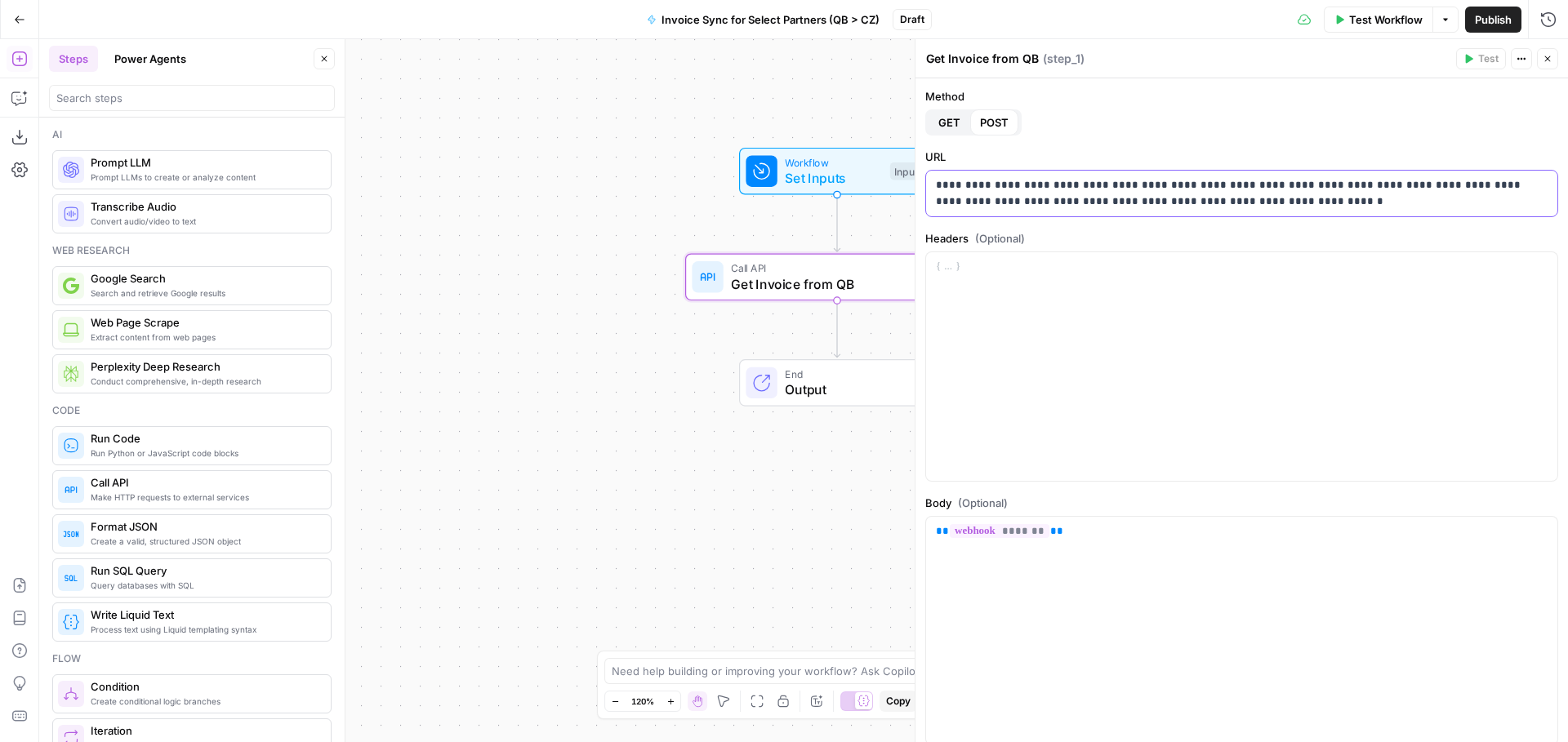 click on "**********" at bounding box center [1236, 193] 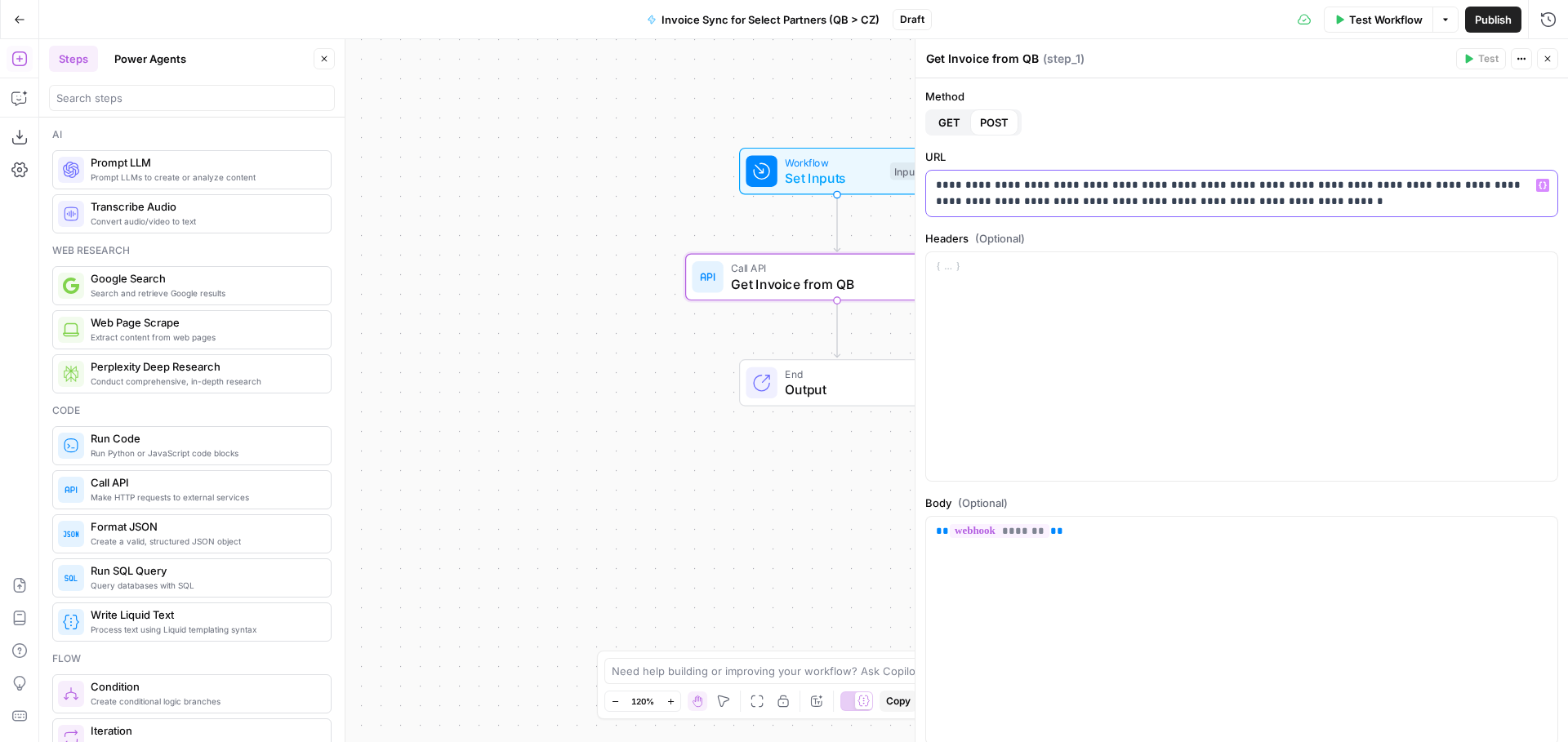 click on "**********" at bounding box center [1236, 193] 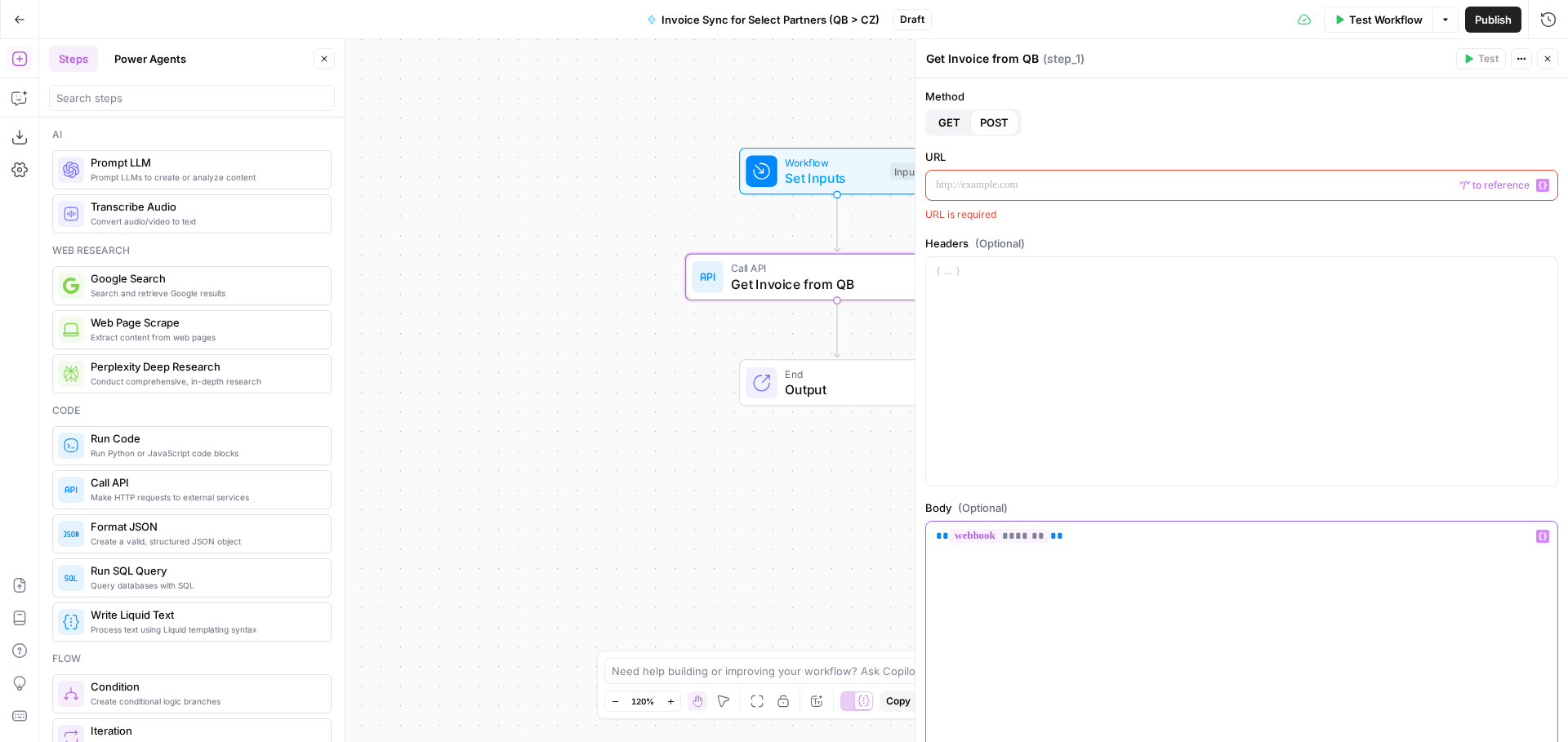 drag, startPoint x: 1076, startPoint y: 529, endPoint x: 915, endPoint y: 531, distance: 161.0124 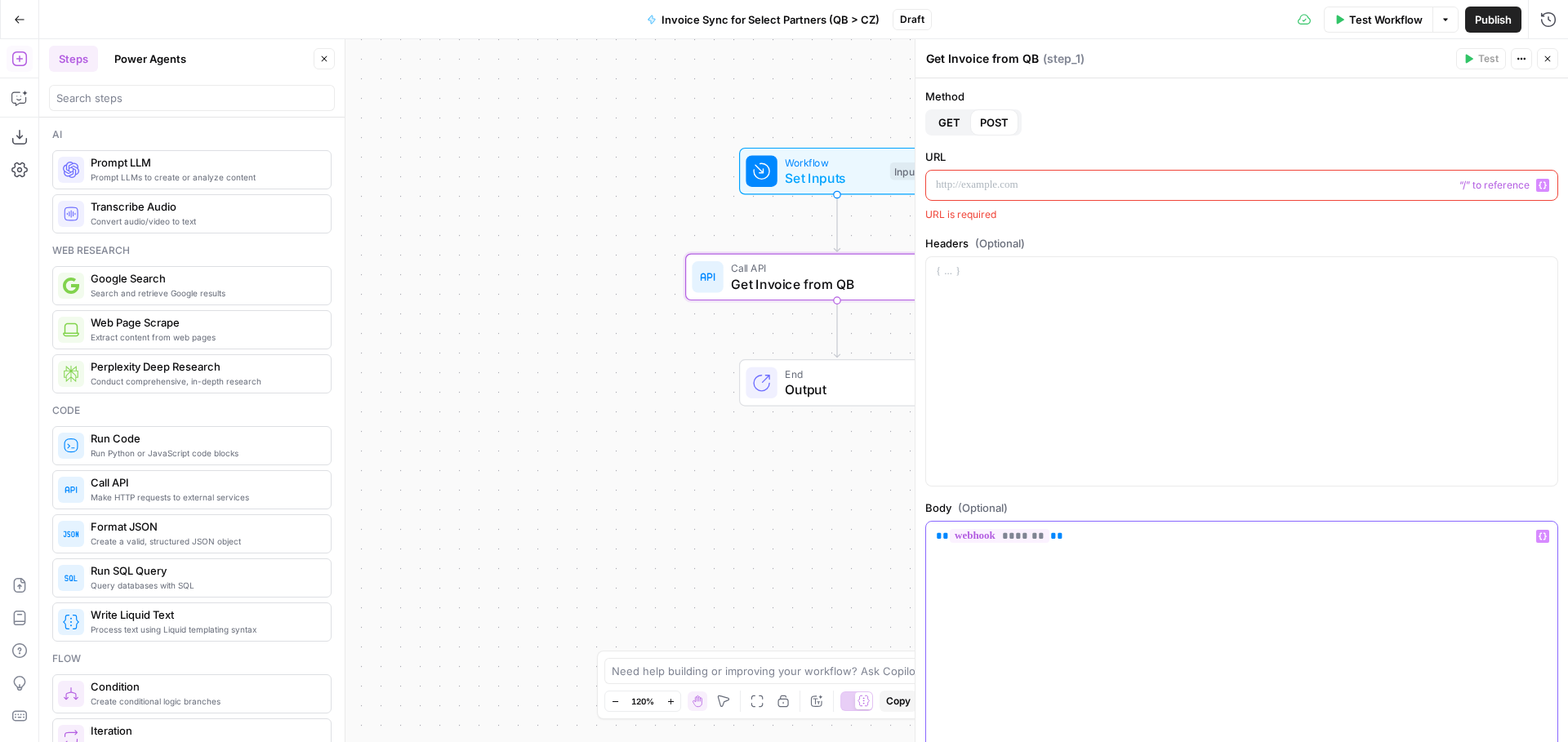 click on "Get Invoice from QB Get Invoice from QB  ( step_1 ) Test Actions Close Method GET POST URL “/” to reference Variables Menu URL is required Headers   (Optional) Body   (Optional) ** ******* ** Variables Menu When the step fails: Terminate Workflow Continue Show  Advanced Settings" at bounding box center [1241, 390] 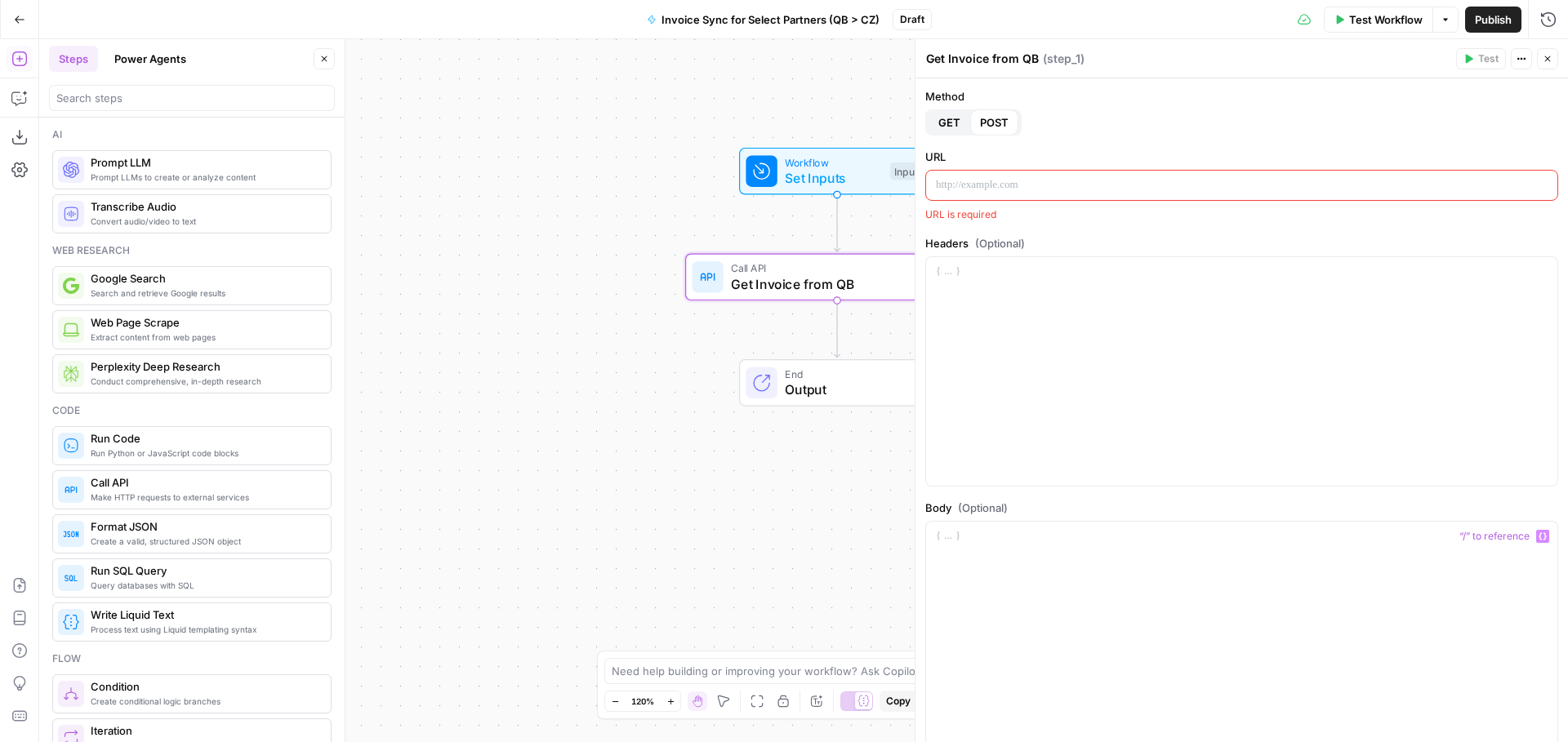 click on "GET" at bounding box center (949, 122) 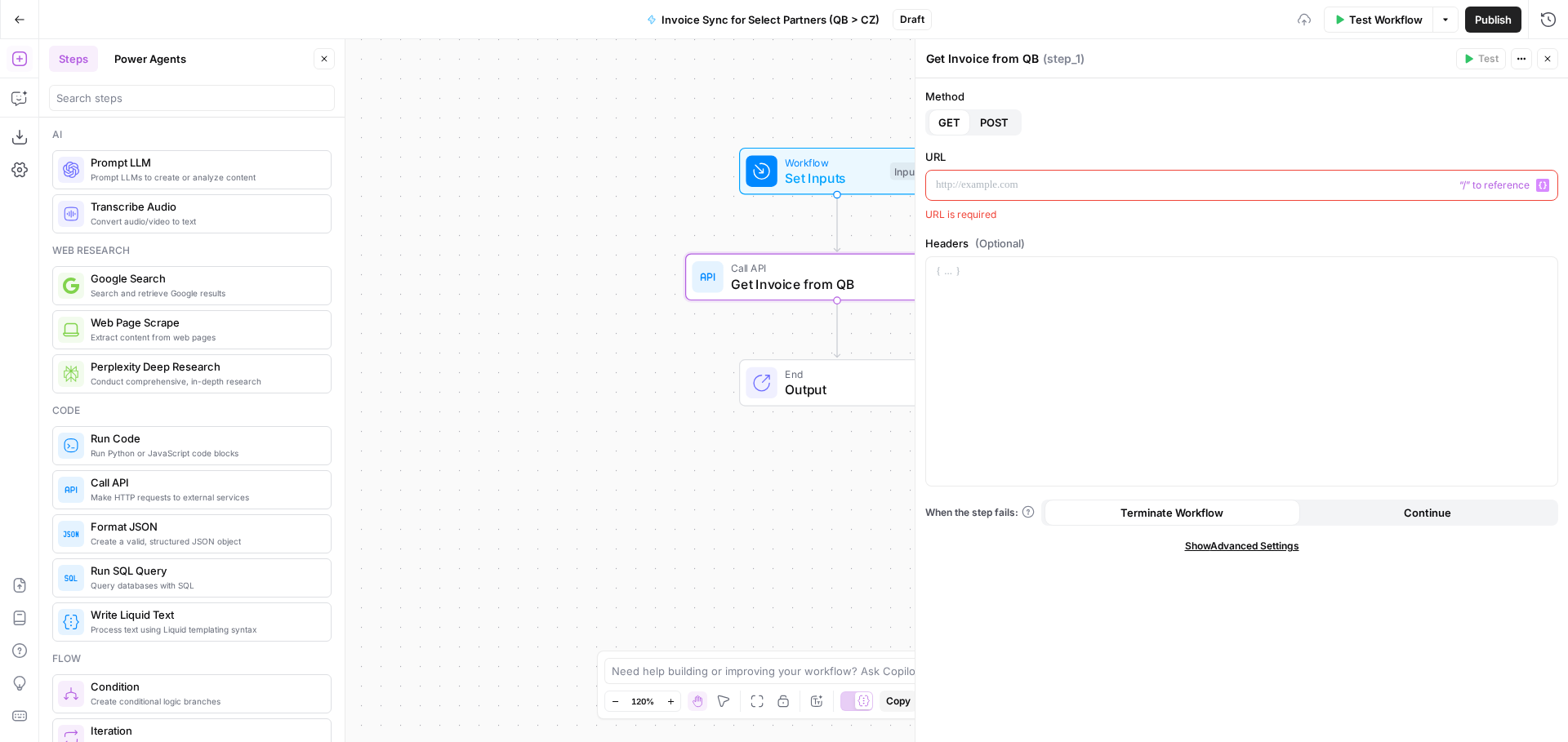 click at bounding box center (1241, 185) 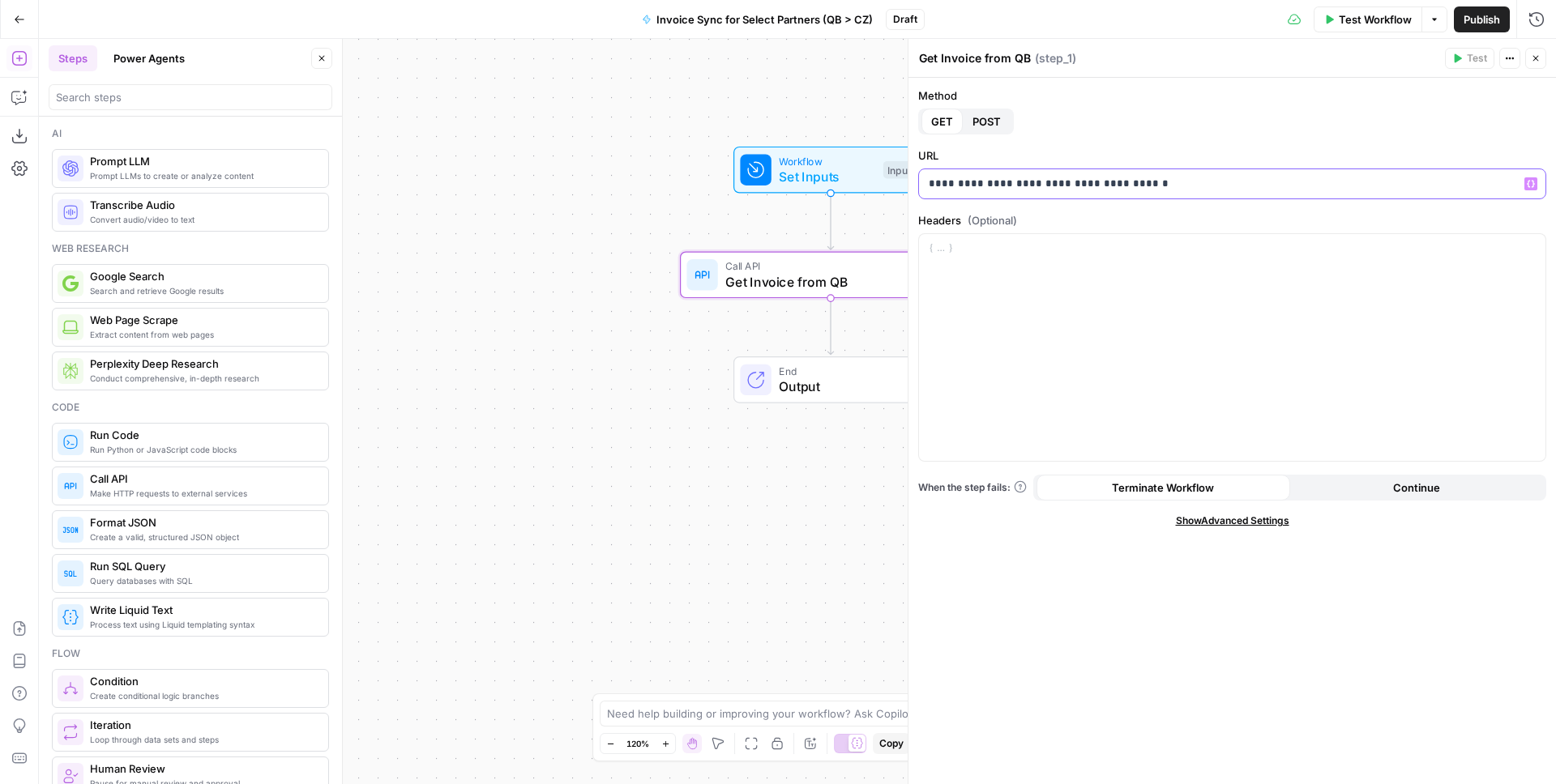type 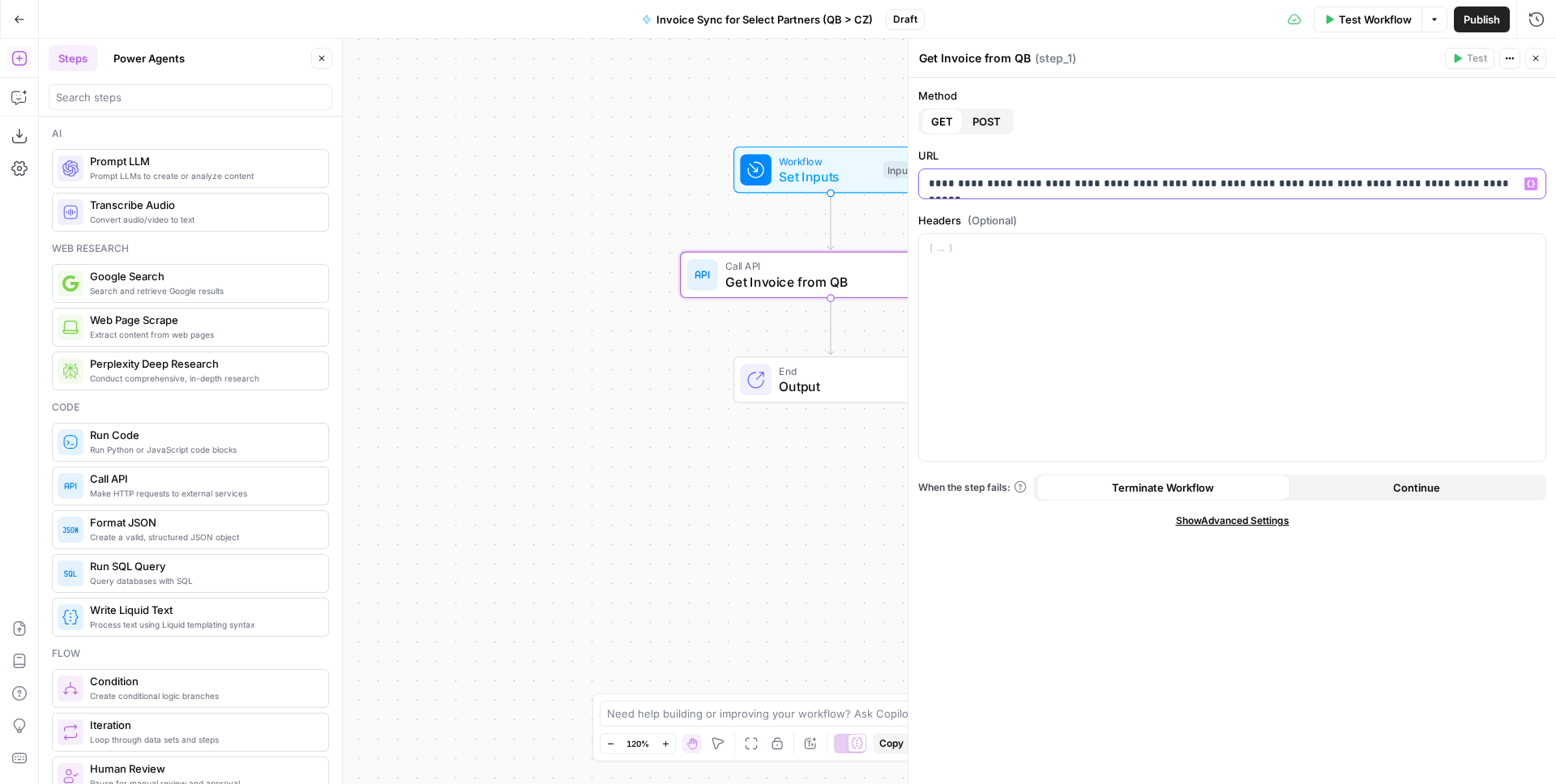 drag, startPoint x: 1353, startPoint y: 184, endPoint x: 1413, endPoint y: 186, distance: 60.033324 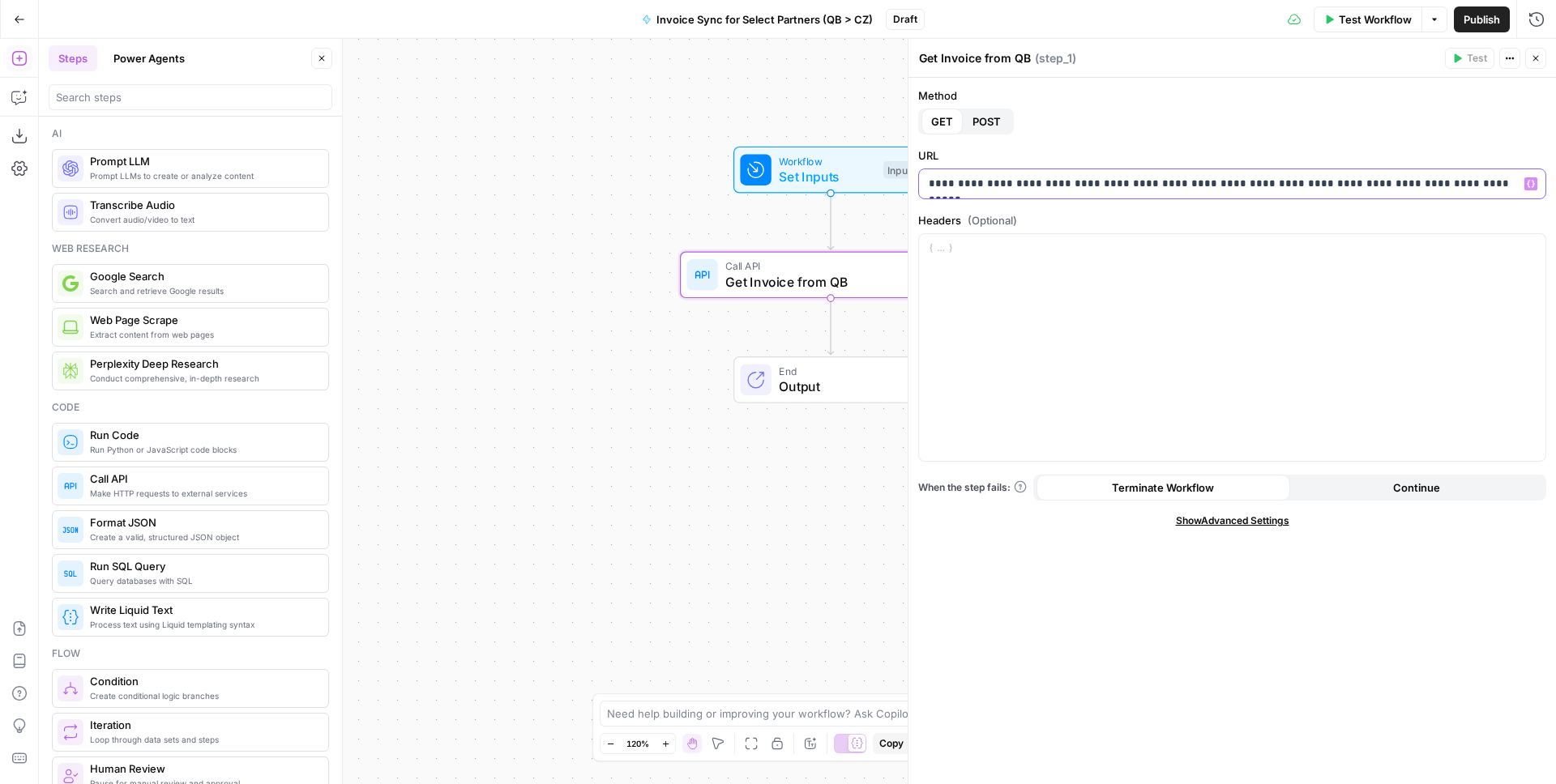 click on "**********" at bounding box center [1232, 184] 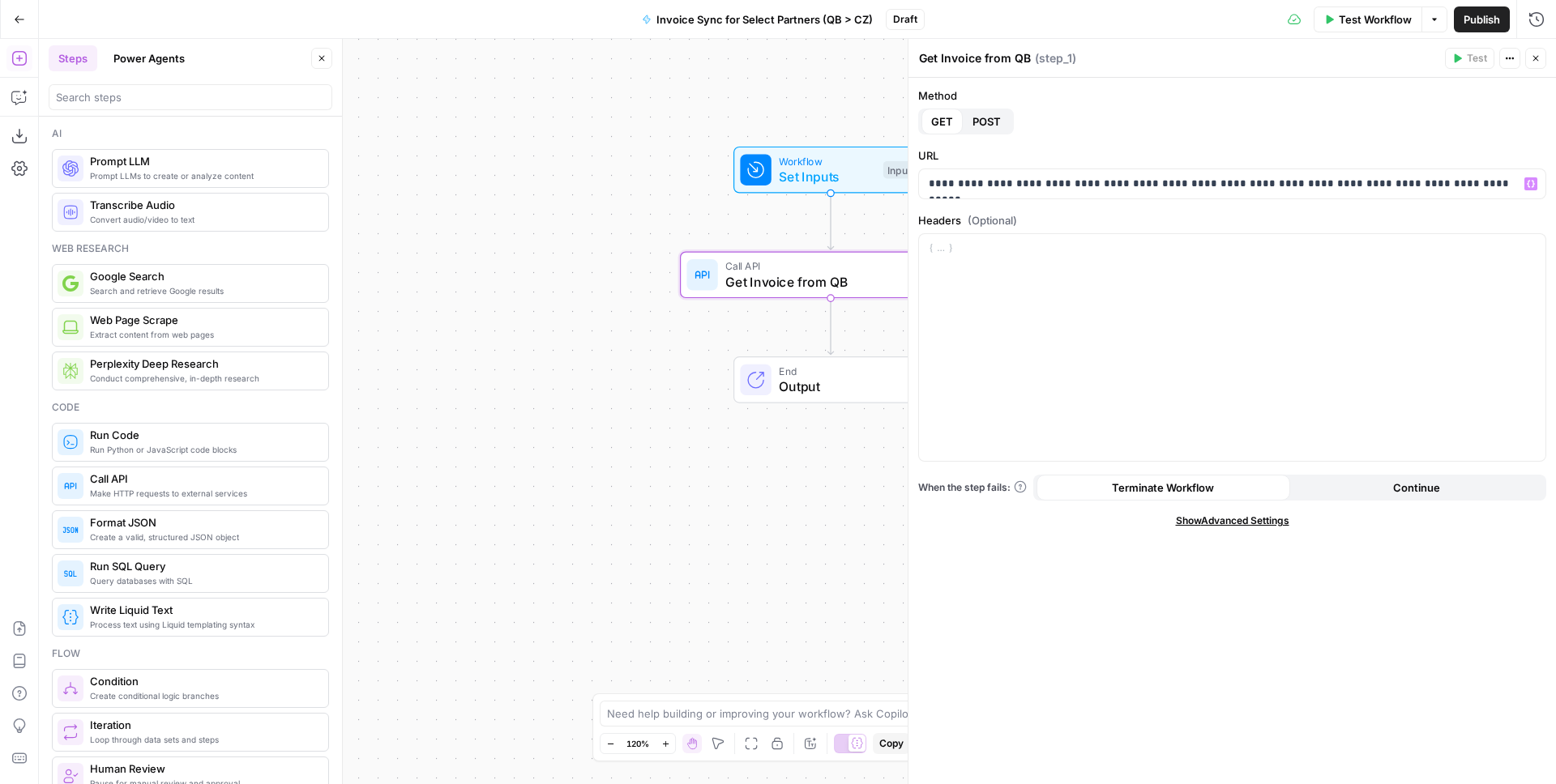 click 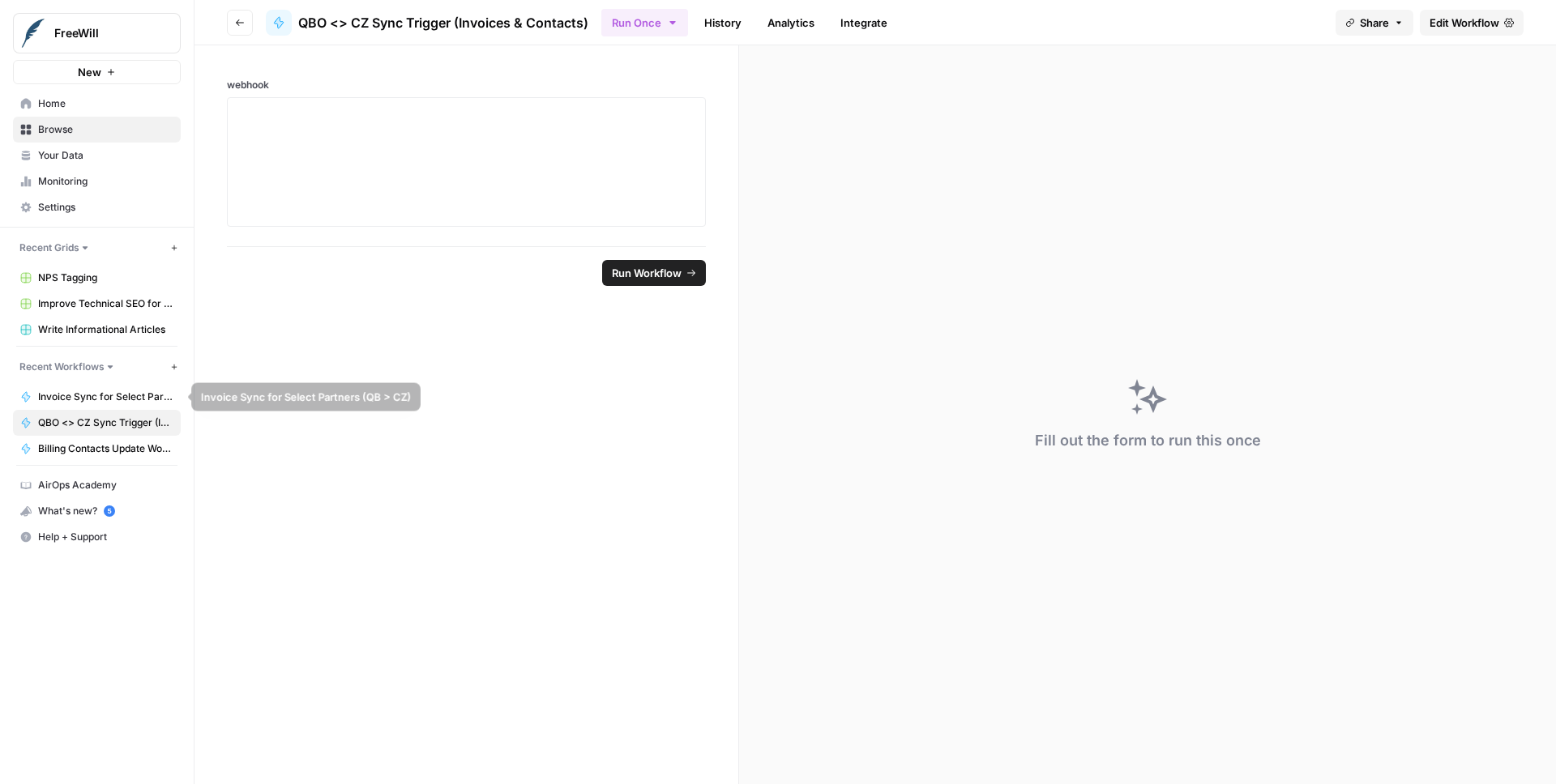 click on "Invoice Sync for Select Partners (QB > CZ)" at bounding box center [105, 397] 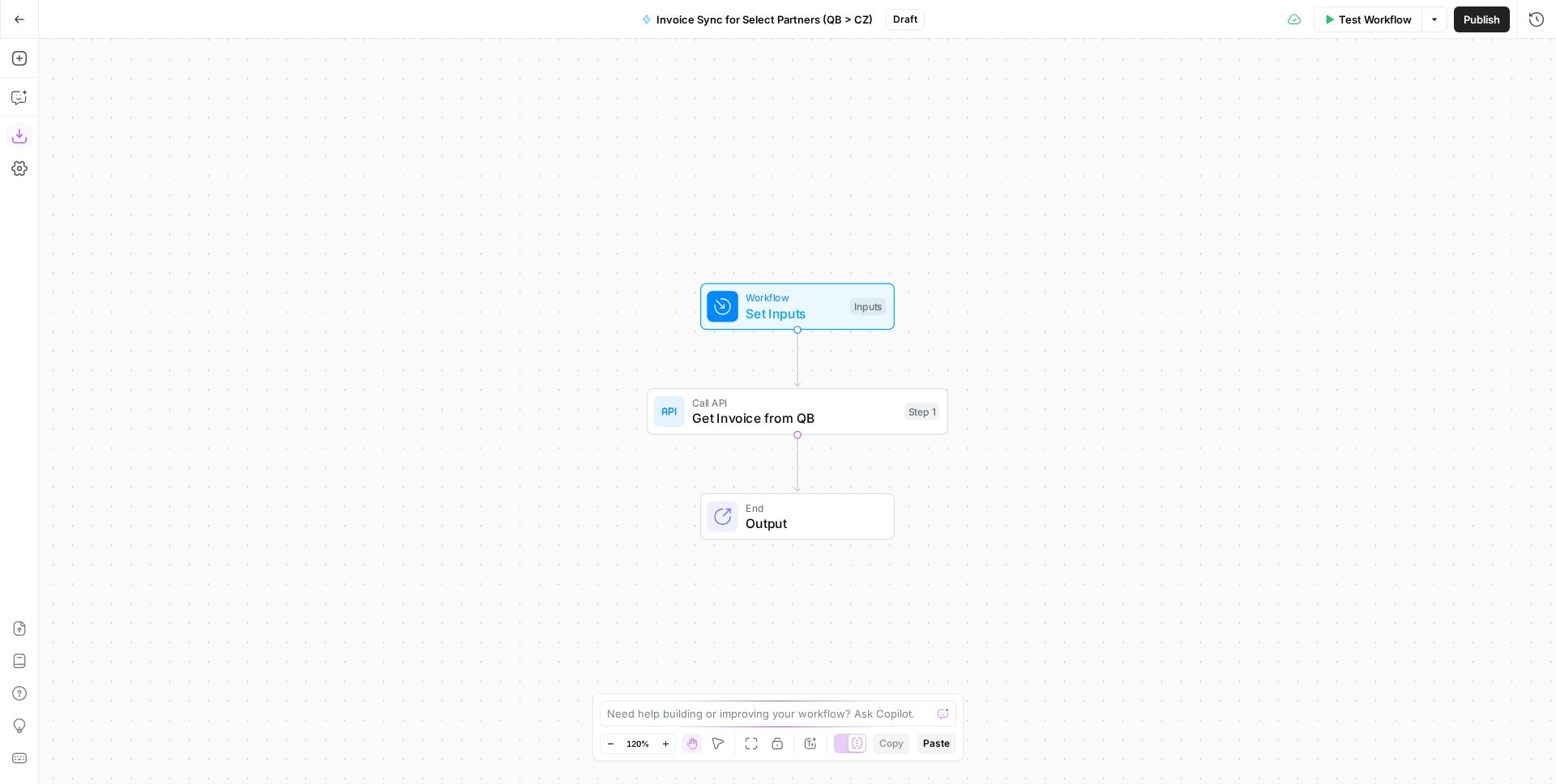 click on "Go Back" at bounding box center [19, 19] 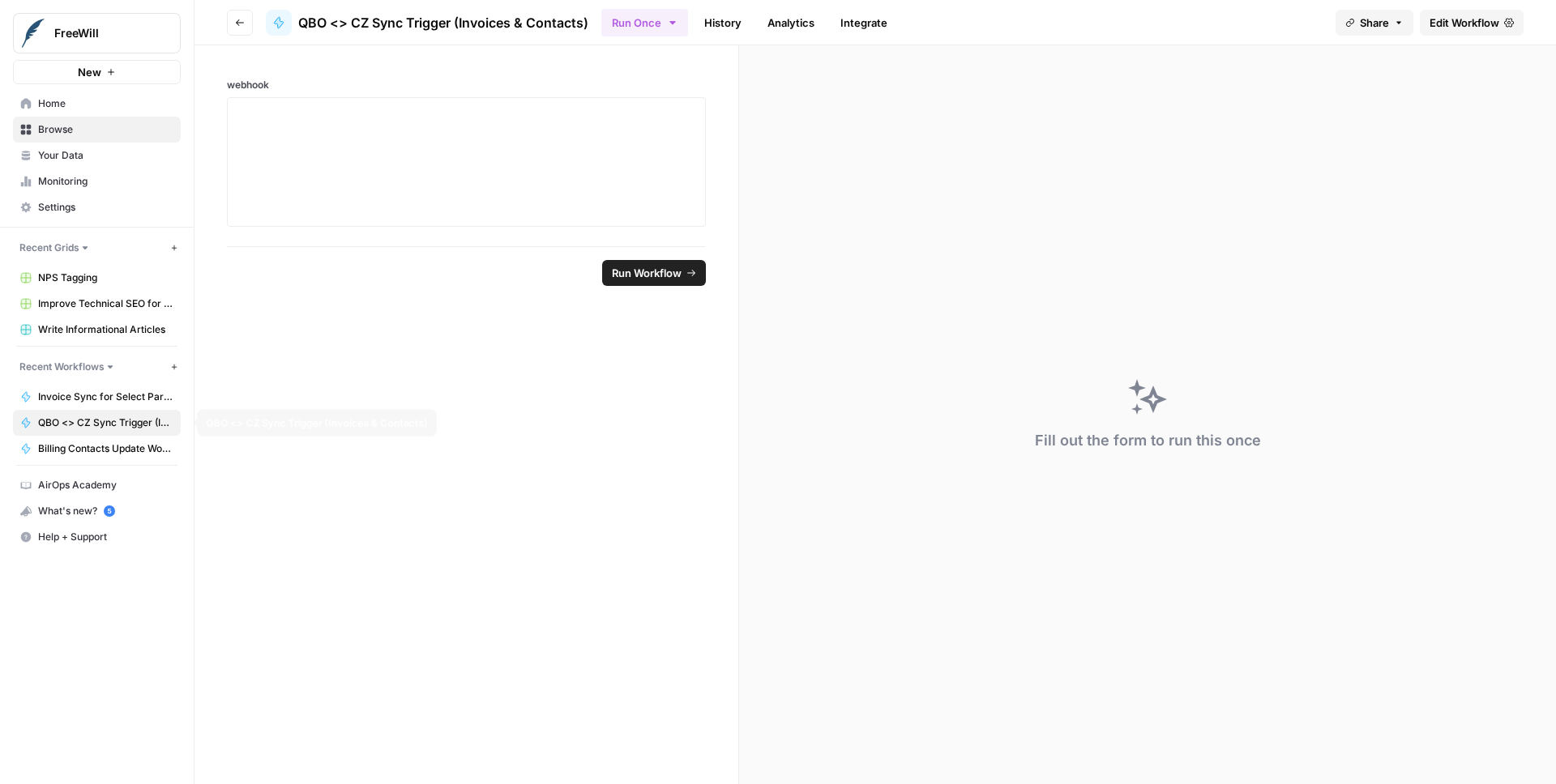 click on "Billing Contacts Update Workflow v2.0 (CZ <> QB)" at bounding box center [105, 449] 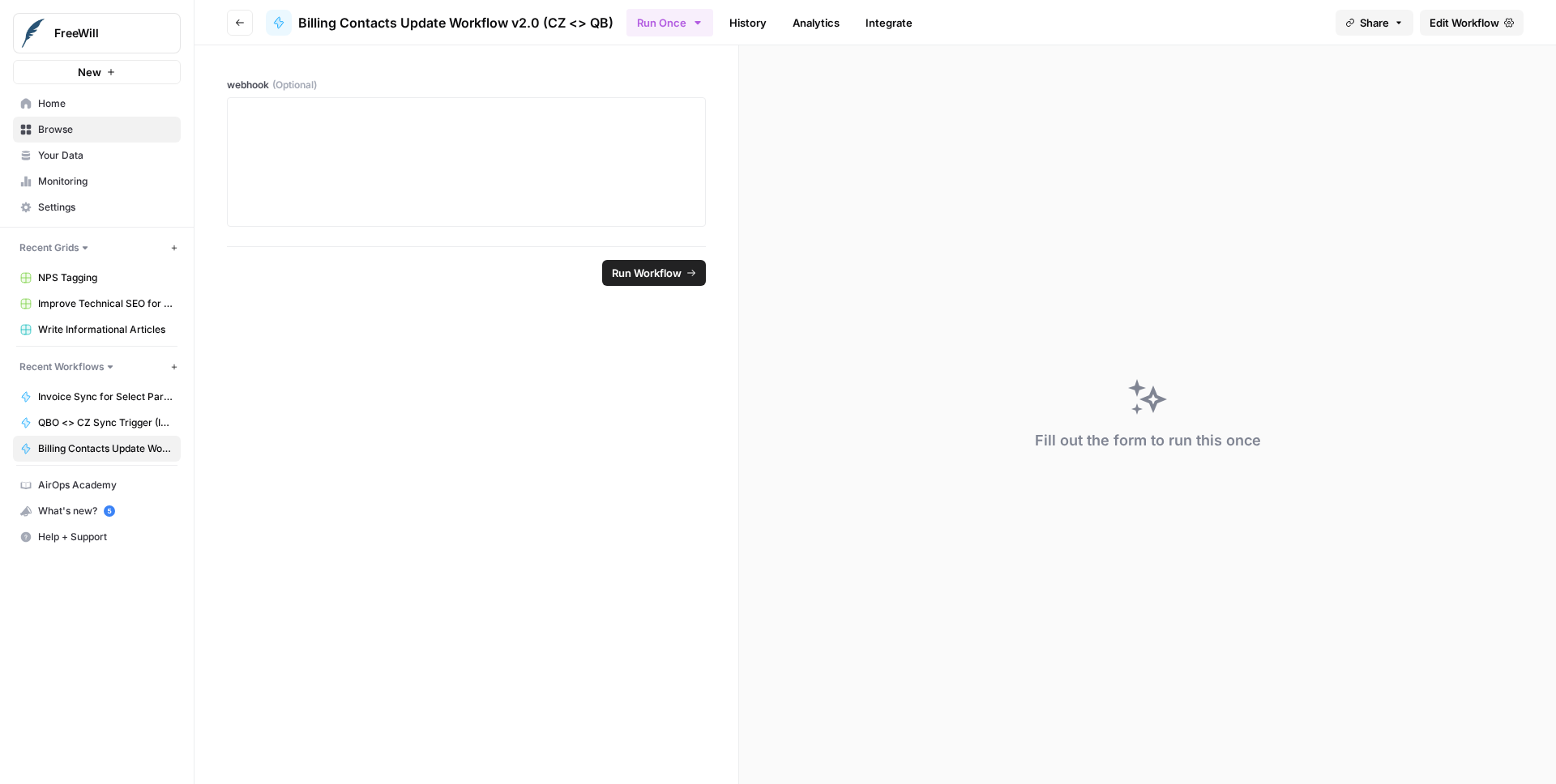 click on "Edit Workflow" at bounding box center [1464, 23] 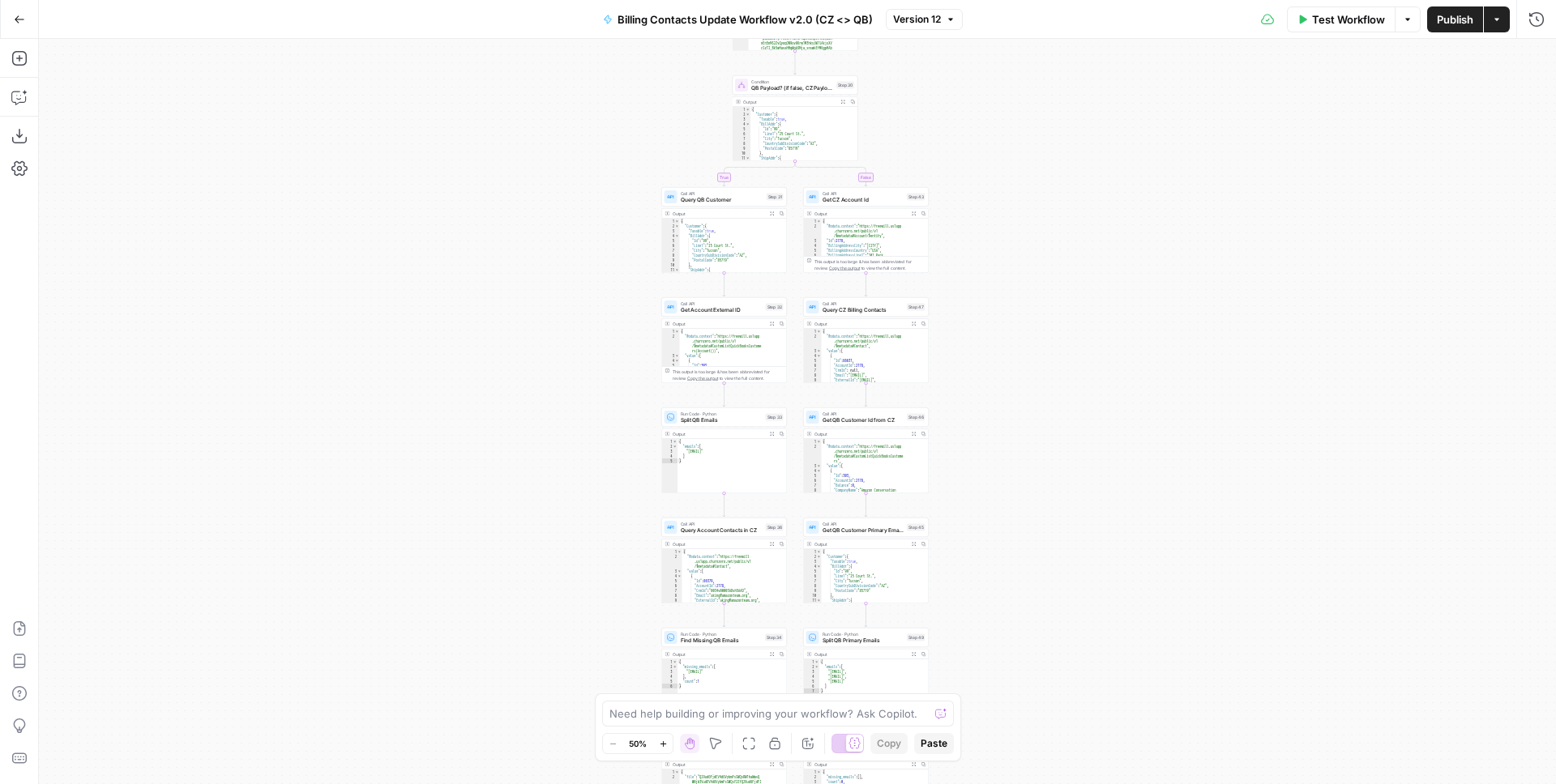drag, startPoint x: 1049, startPoint y: 296, endPoint x: 983, endPoint y: 500, distance: 214.41082 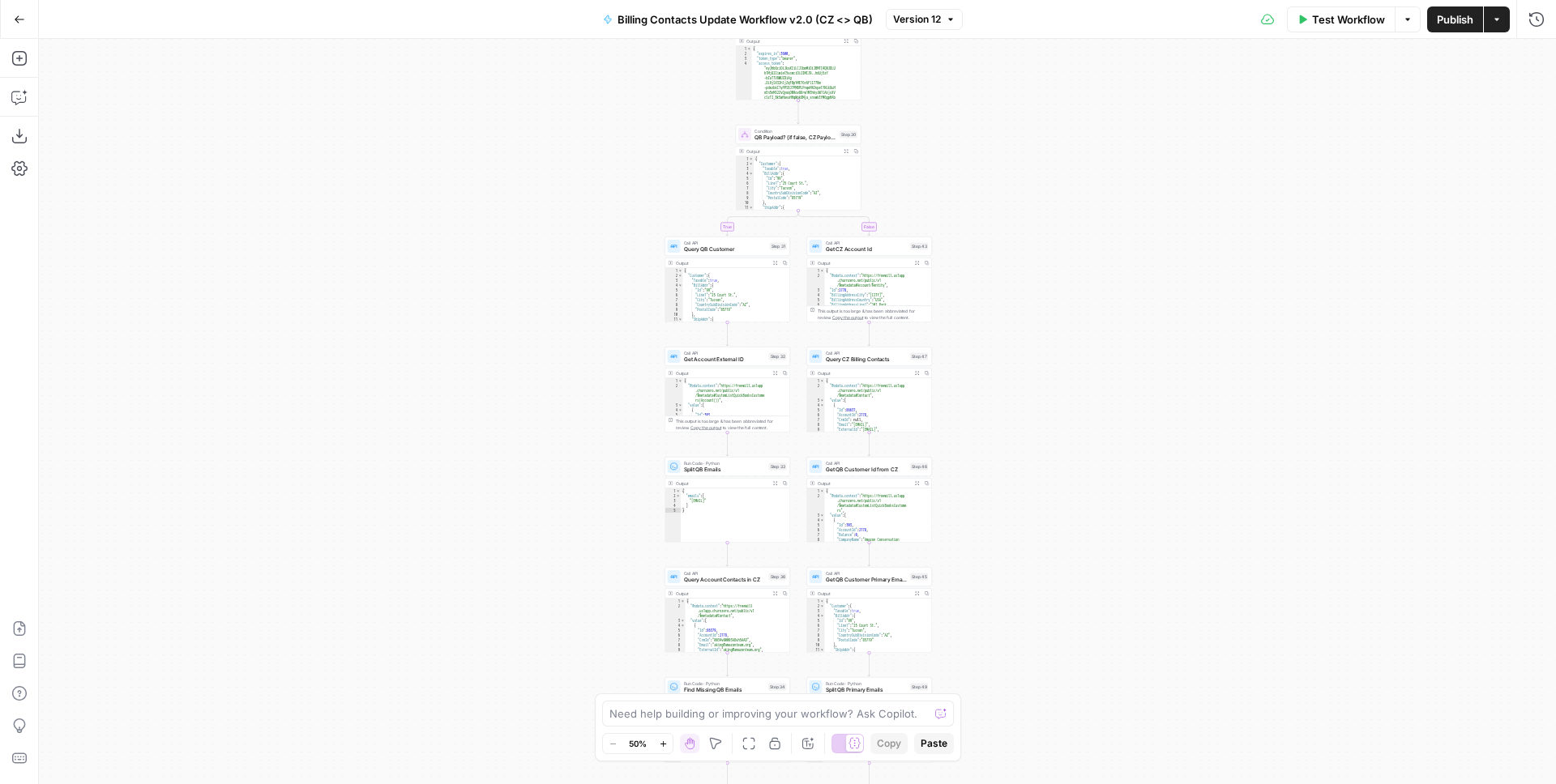 click 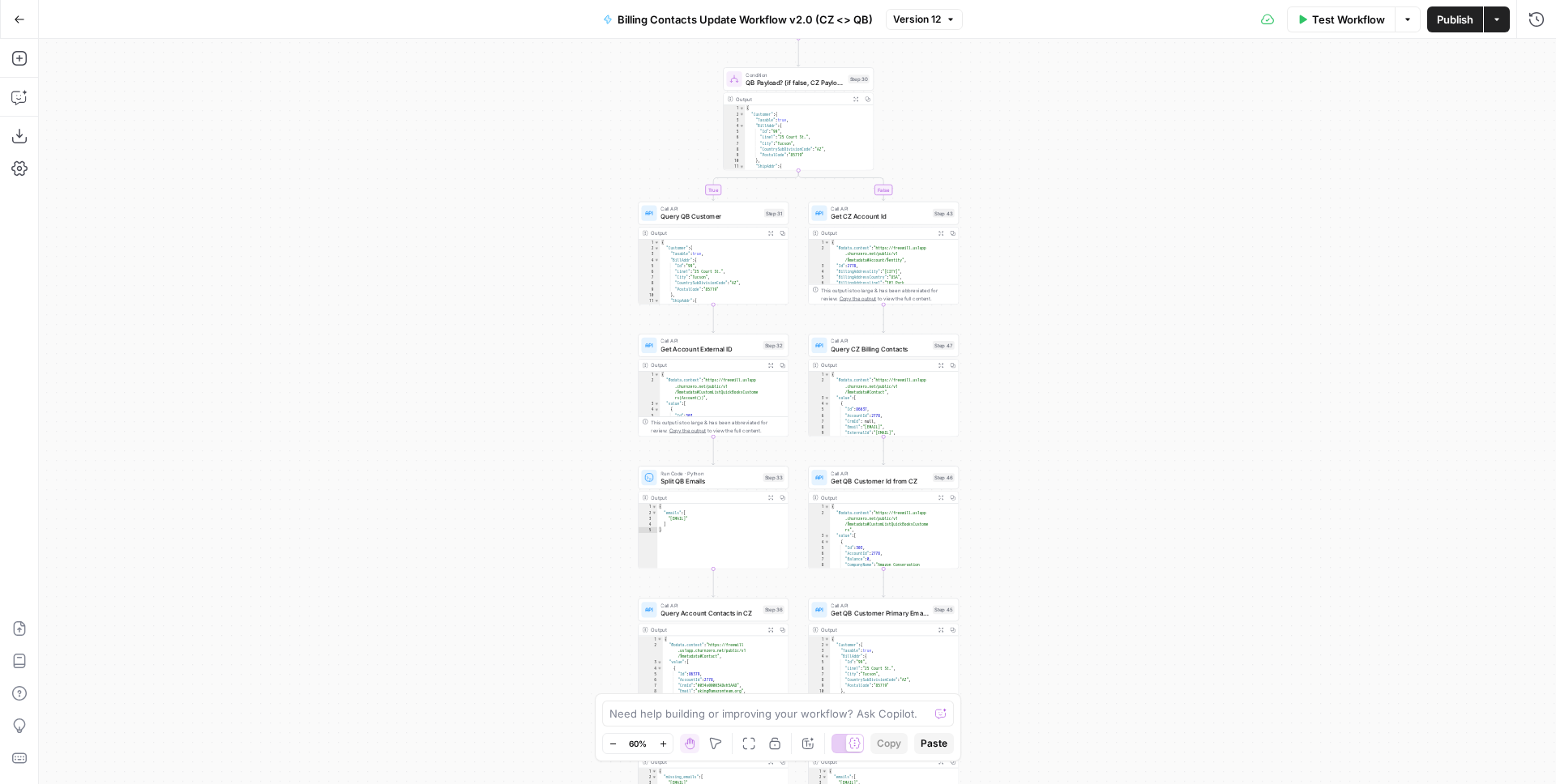 click 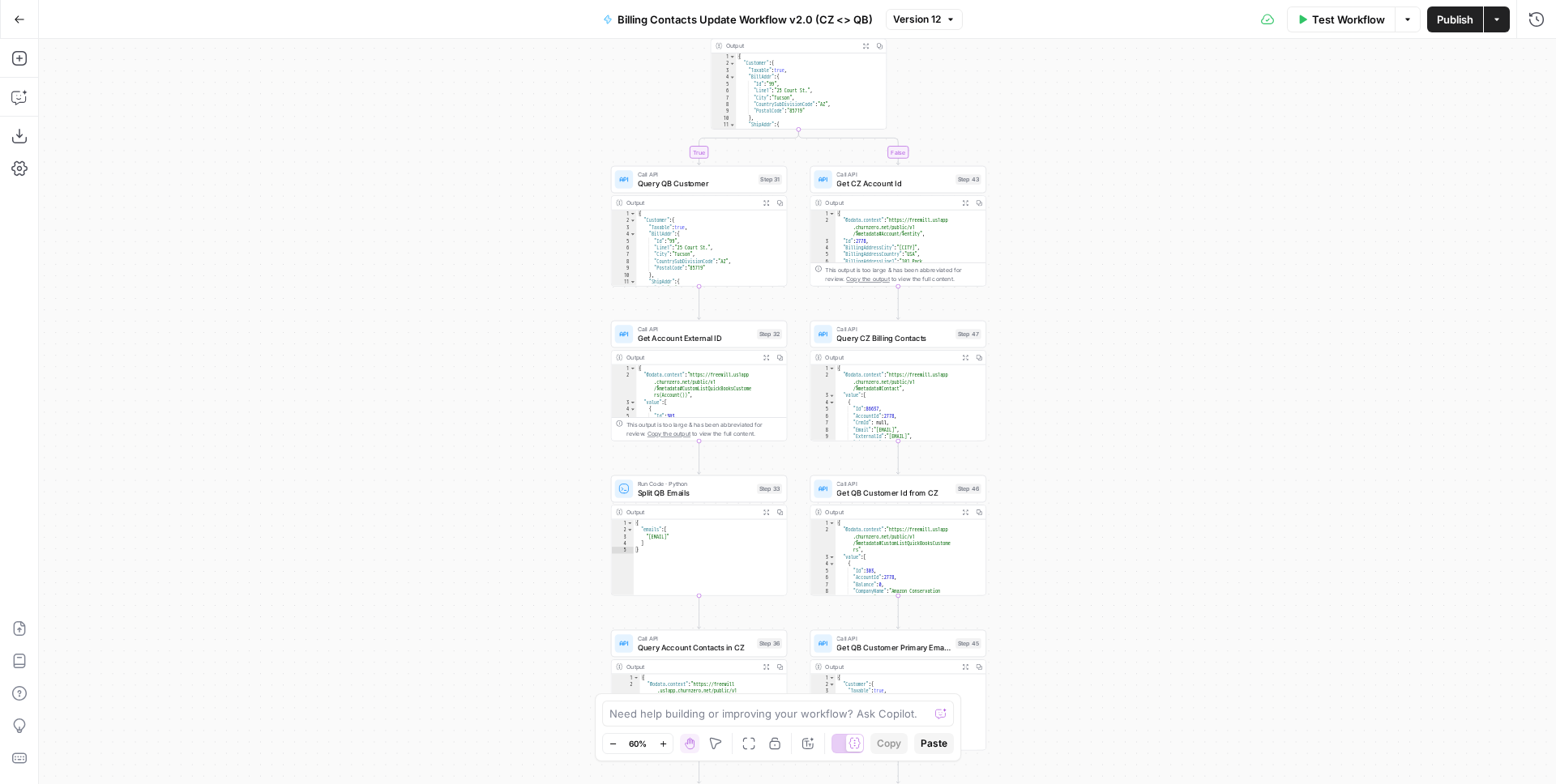 click 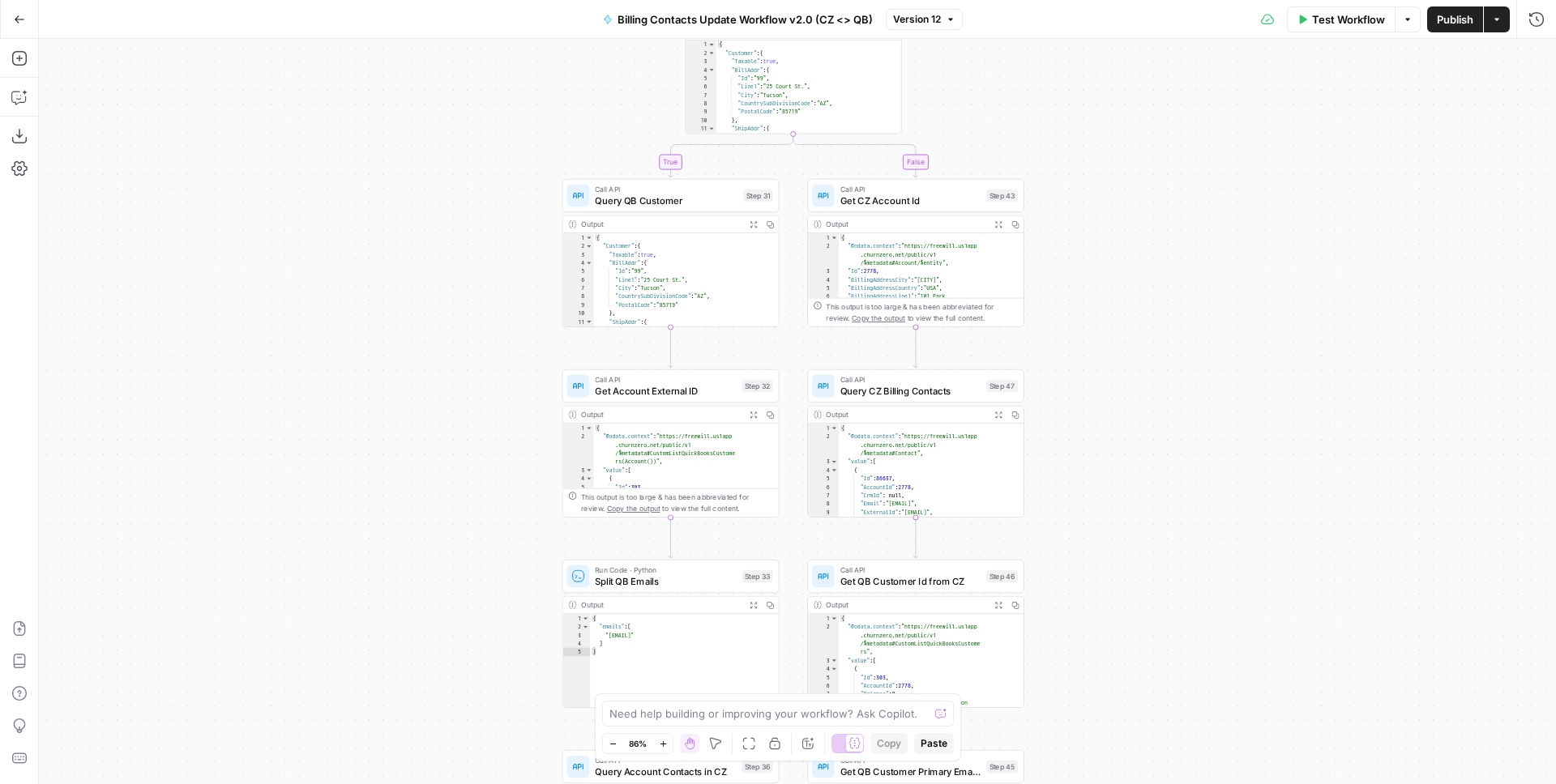 drag, startPoint x: 1094, startPoint y: 258, endPoint x: 1091, endPoint y: 640, distance: 382.01178 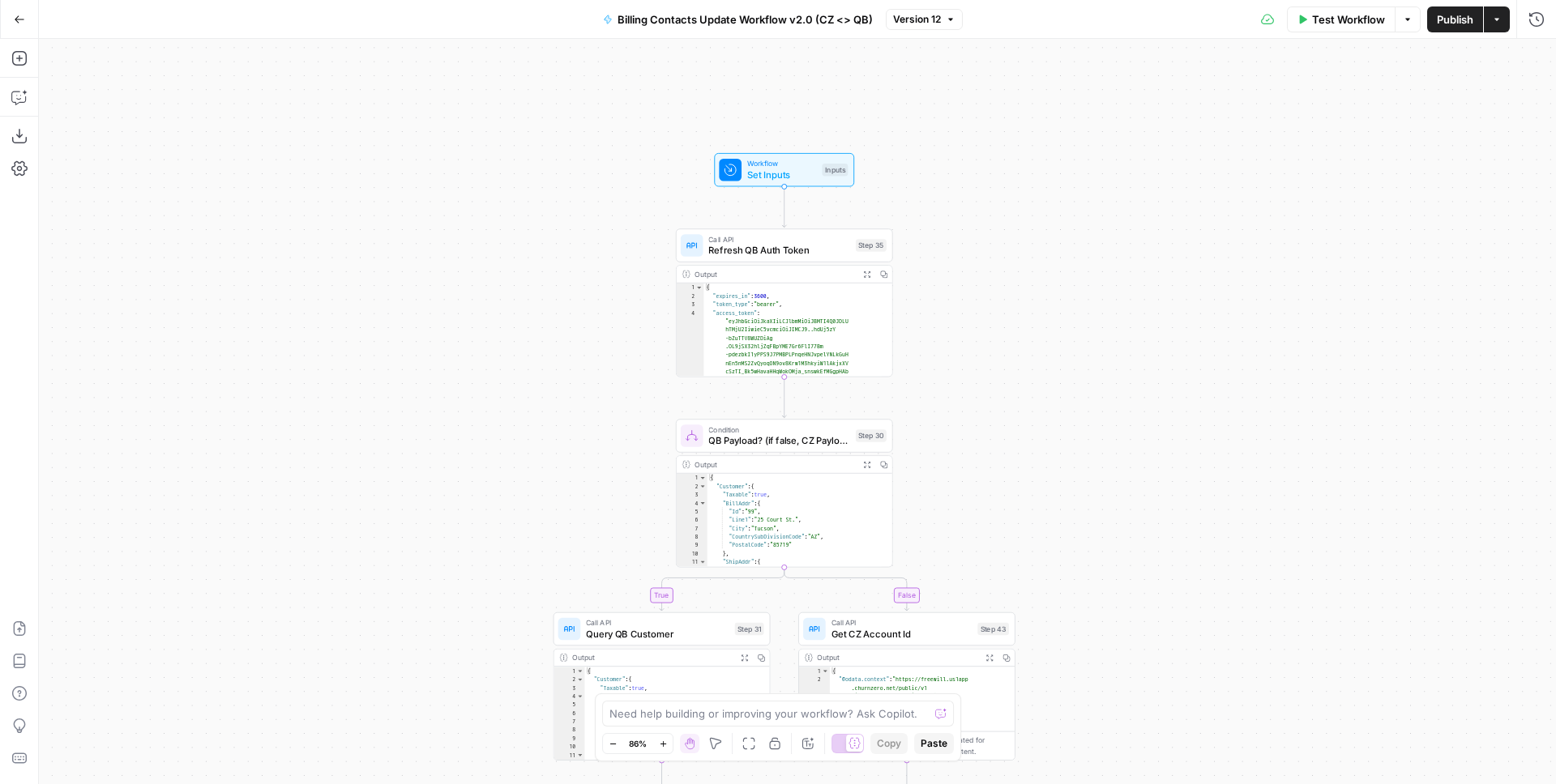 drag, startPoint x: 1135, startPoint y: 288, endPoint x: 1121, endPoint y: 522, distance: 234.41843 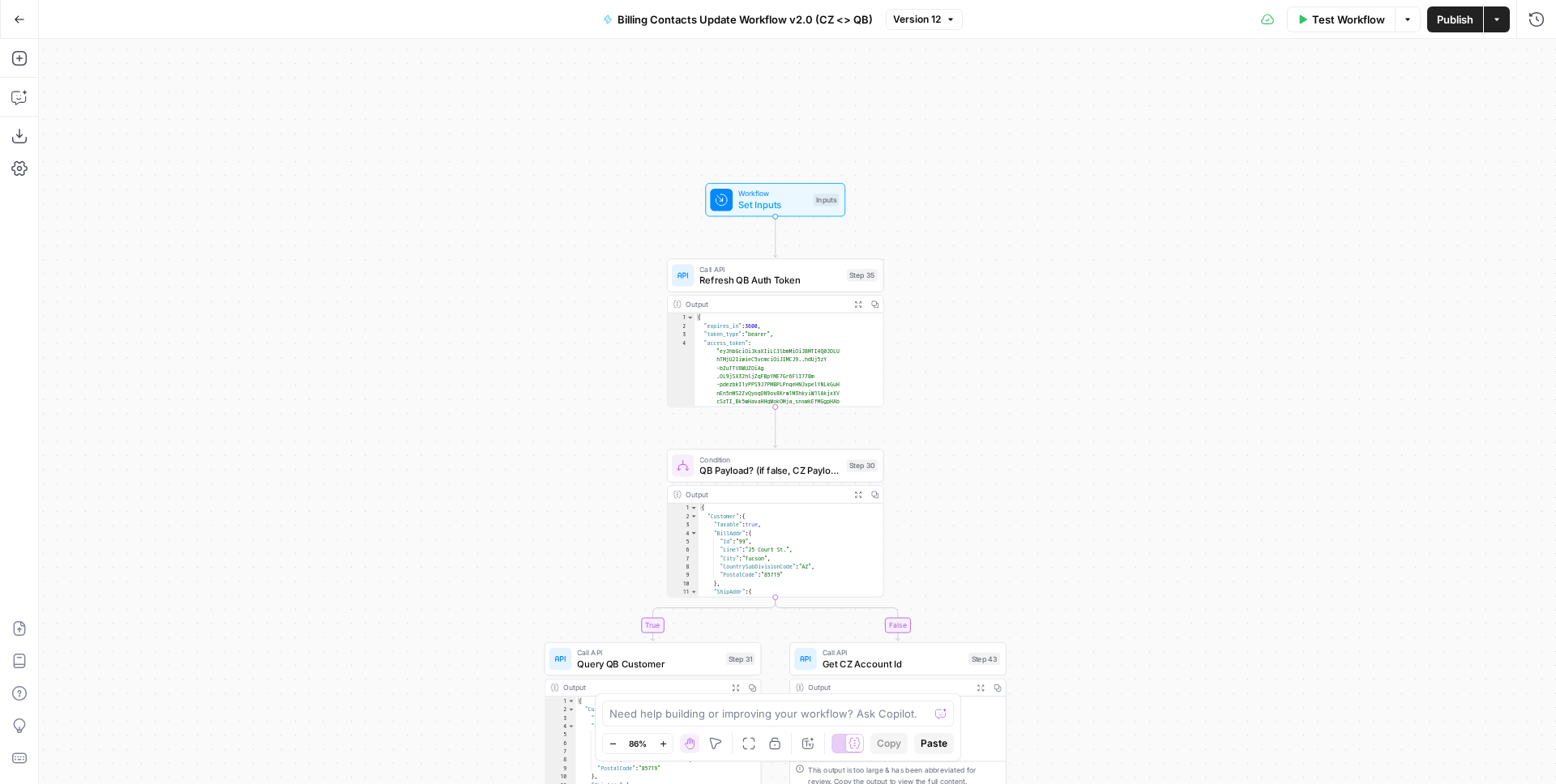 drag, startPoint x: 1113, startPoint y: 512, endPoint x: 1114, endPoint y: 339, distance: 173.00289 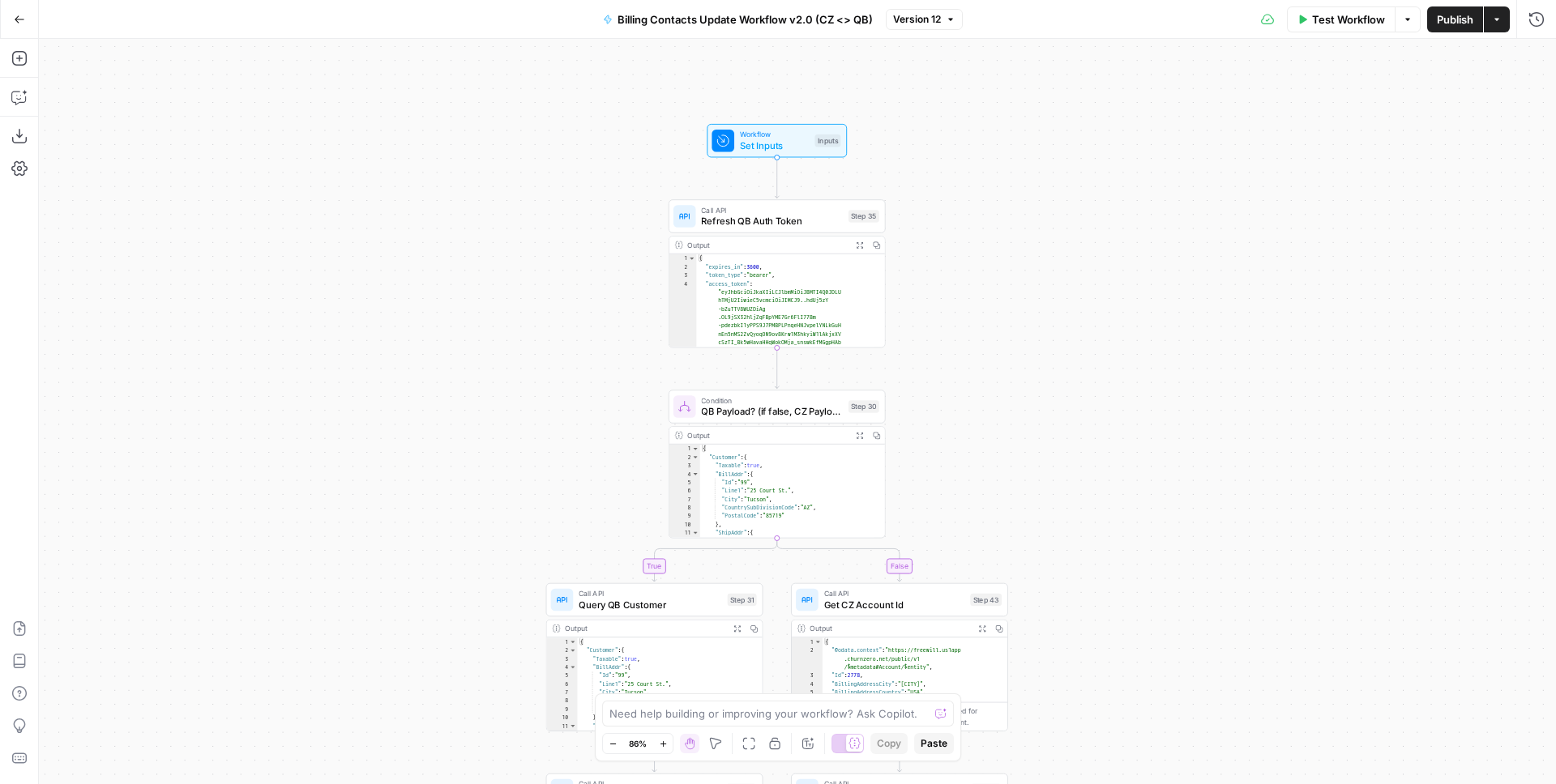 drag, startPoint x: 1101, startPoint y: 403, endPoint x: 1099, endPoint y: 379, distance: 24.08319 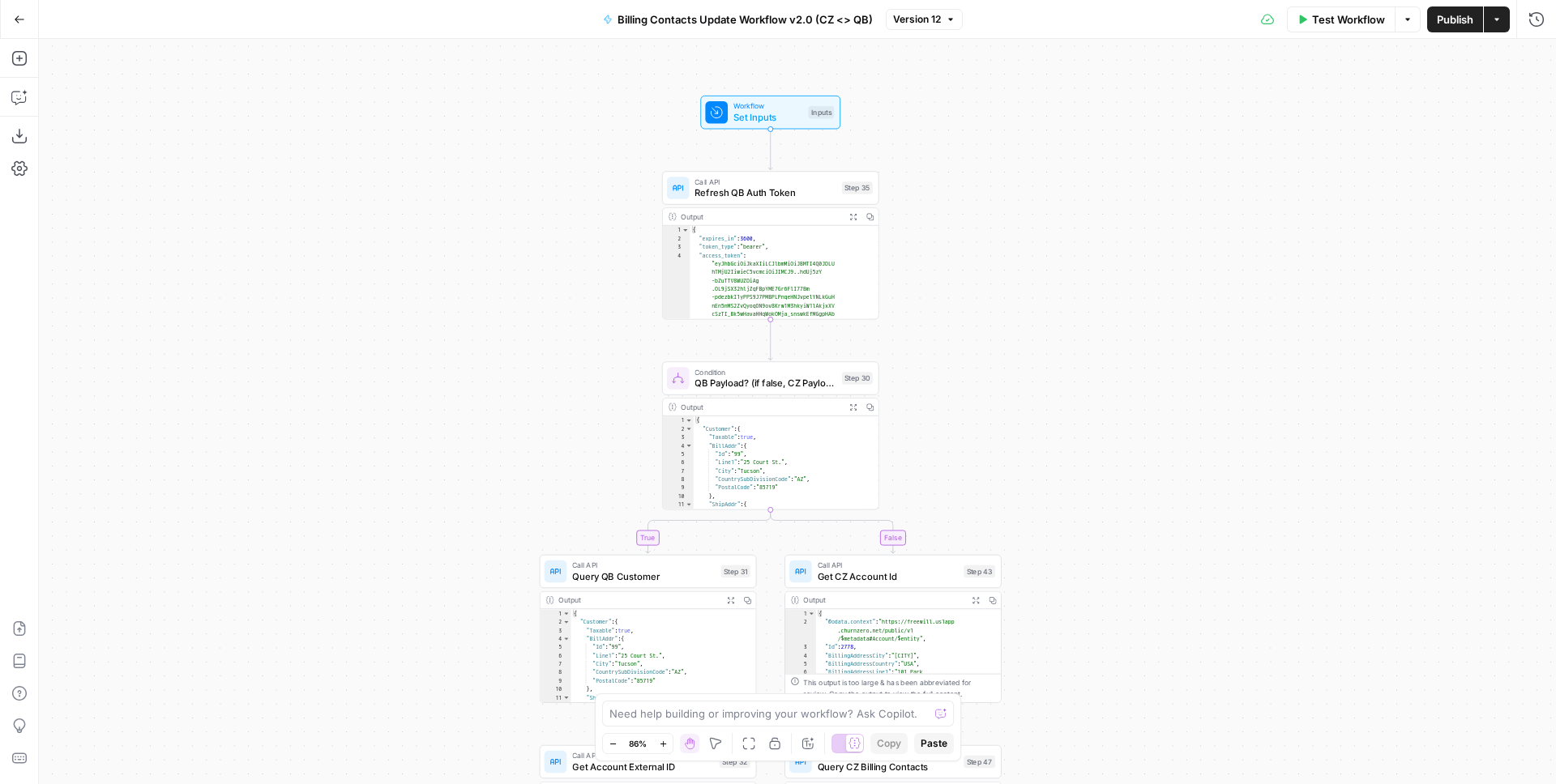 drag, startPoint x: 946, startPoint y: 343, endPoint x: 940, endPoint y: 318, distance: 25.70992 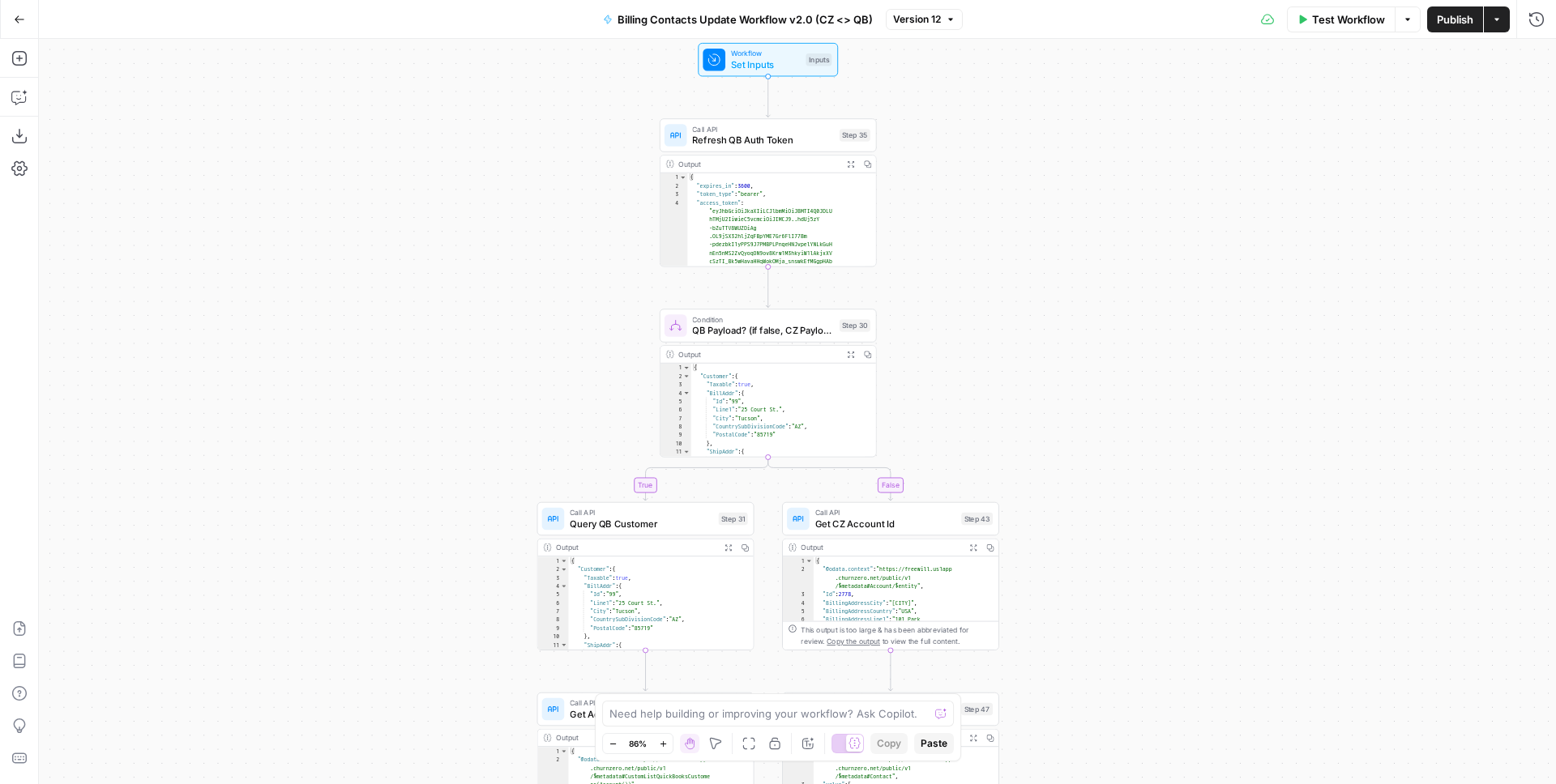 drag, startPoint x: 981, startPoint y: 314, endPoint x: 978, endPoint y: 262, distance: 52.08647 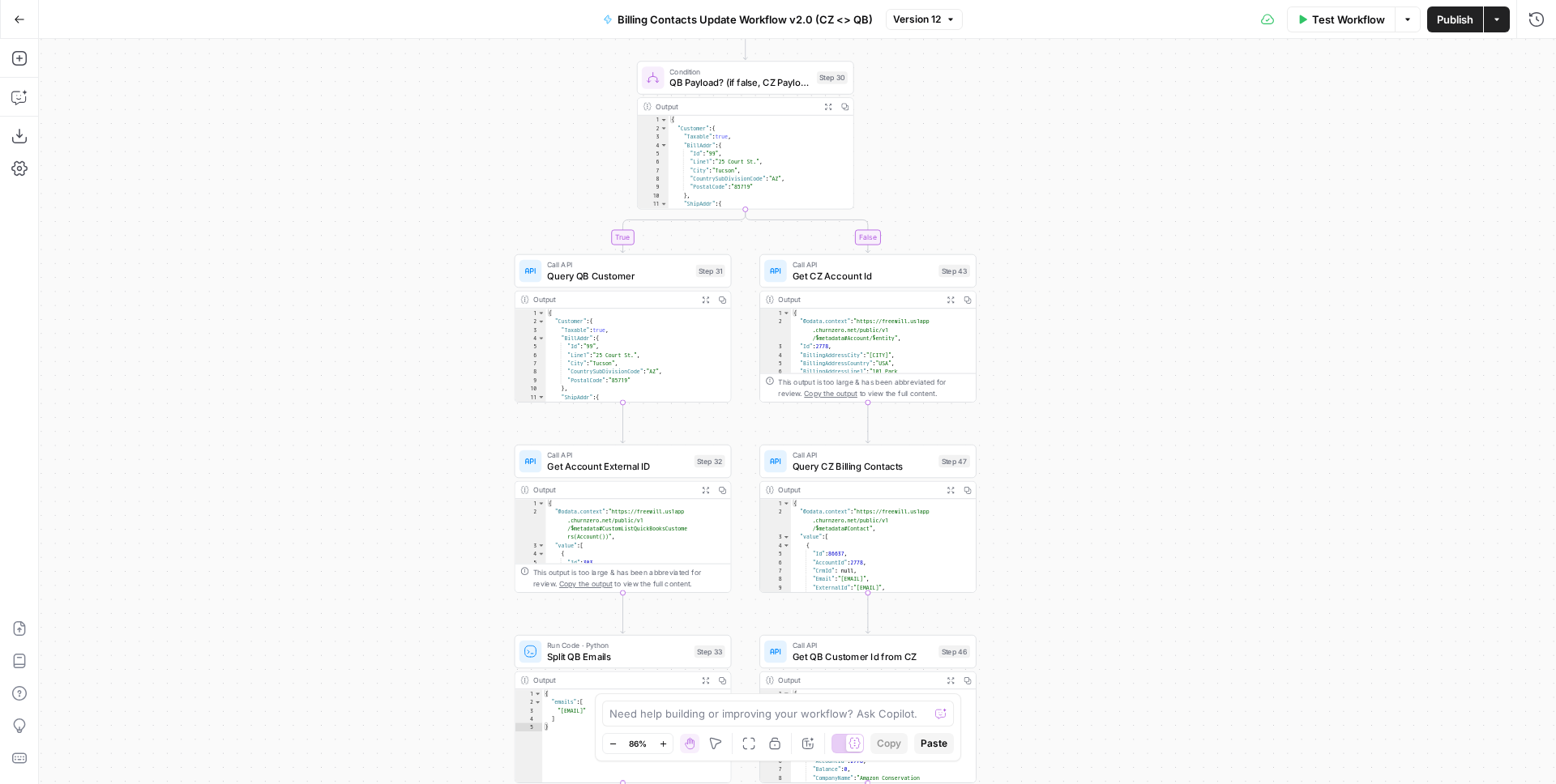 drag, startPoint x: 1045, startPoint y: 348, endPoint x: 1023, endPoint y: 100, distance: 248.97389 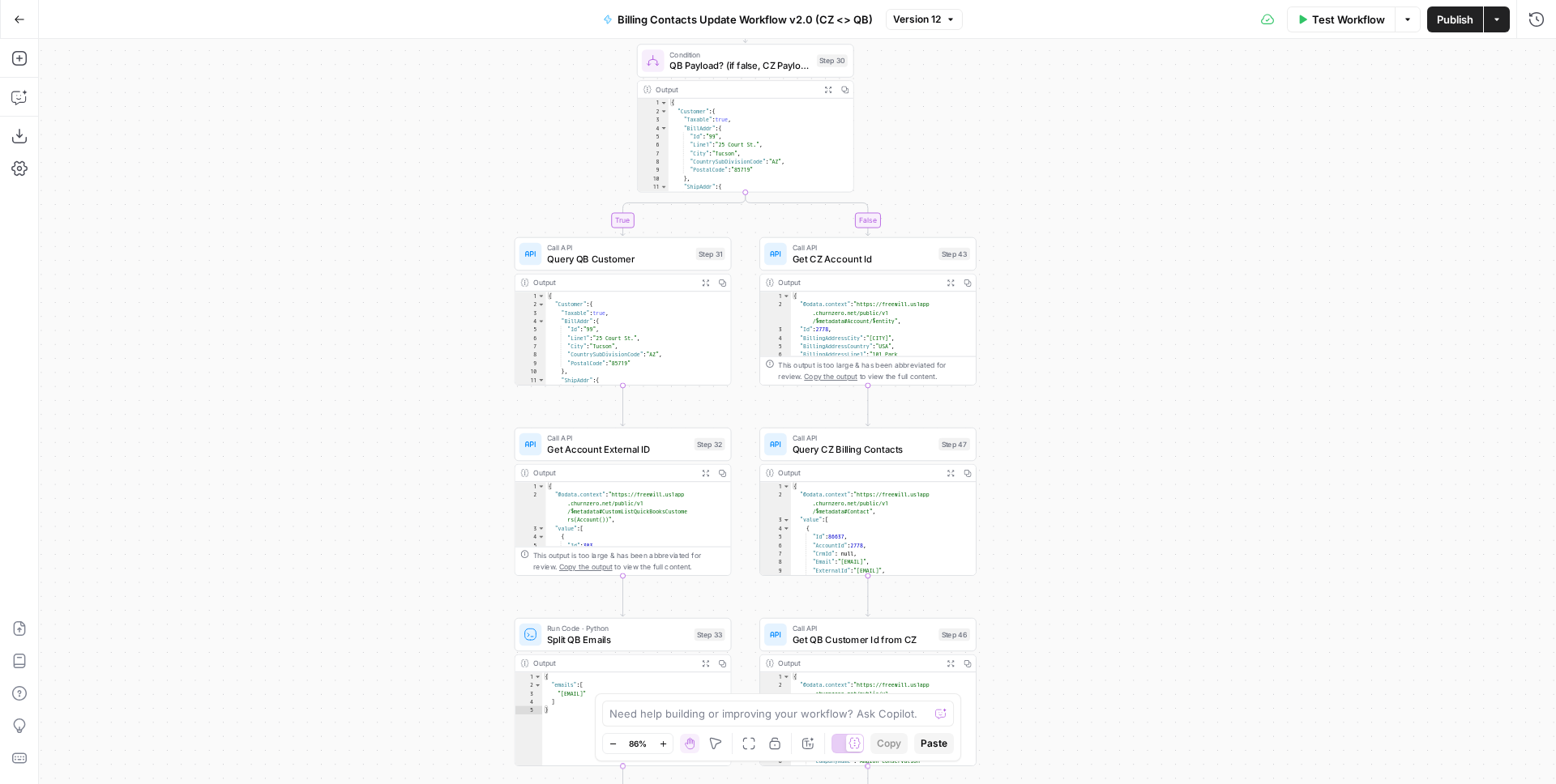 drag, startPoint x: 1037, startPoint y: 183, endPoint x: 1037, endPoint y: 165, distance: 18 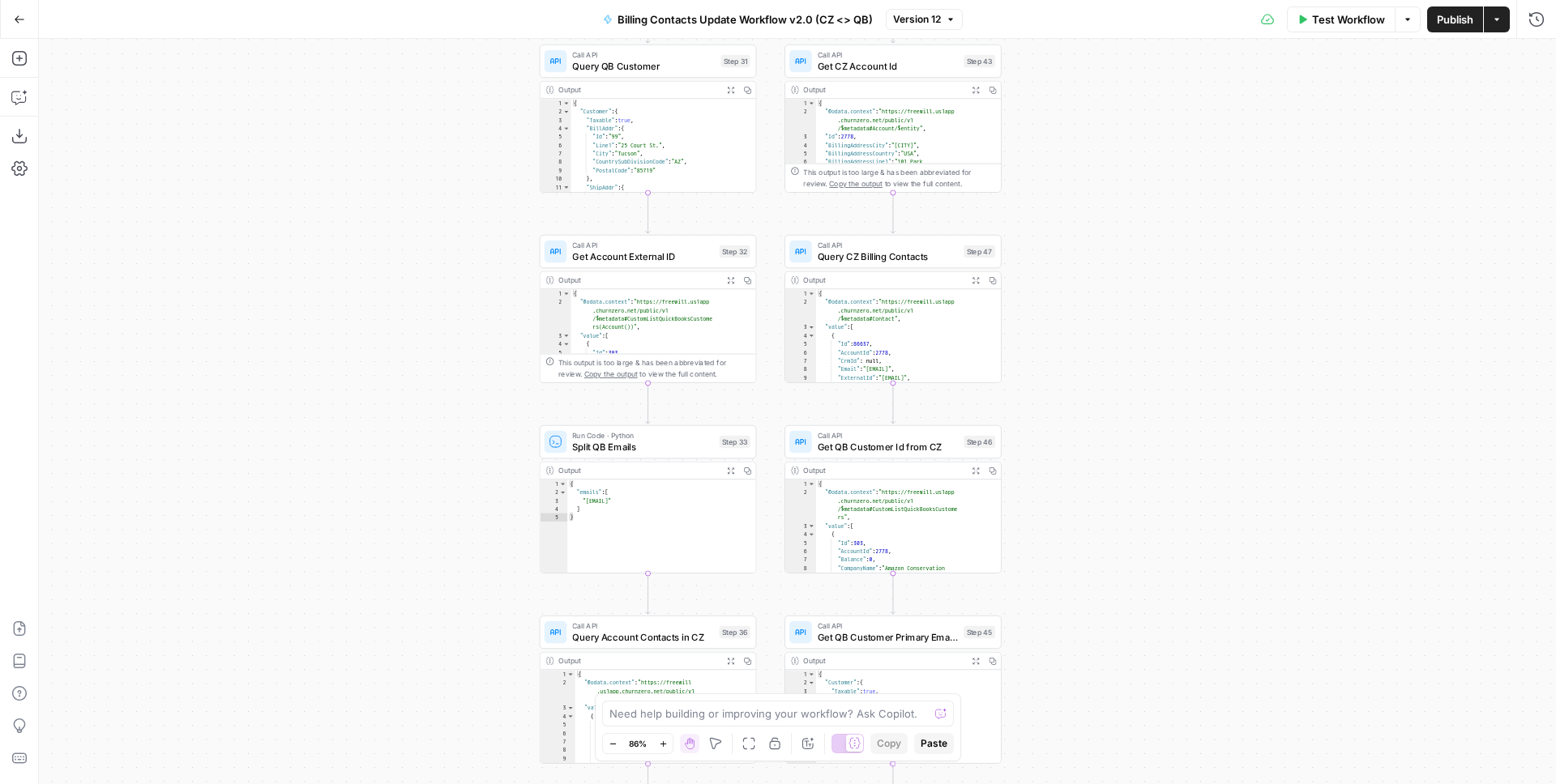 drag, startPoint x: 1143, startPoint y: 388, endPoint x: 1168, endPoint y: 196, distance: 193.62076 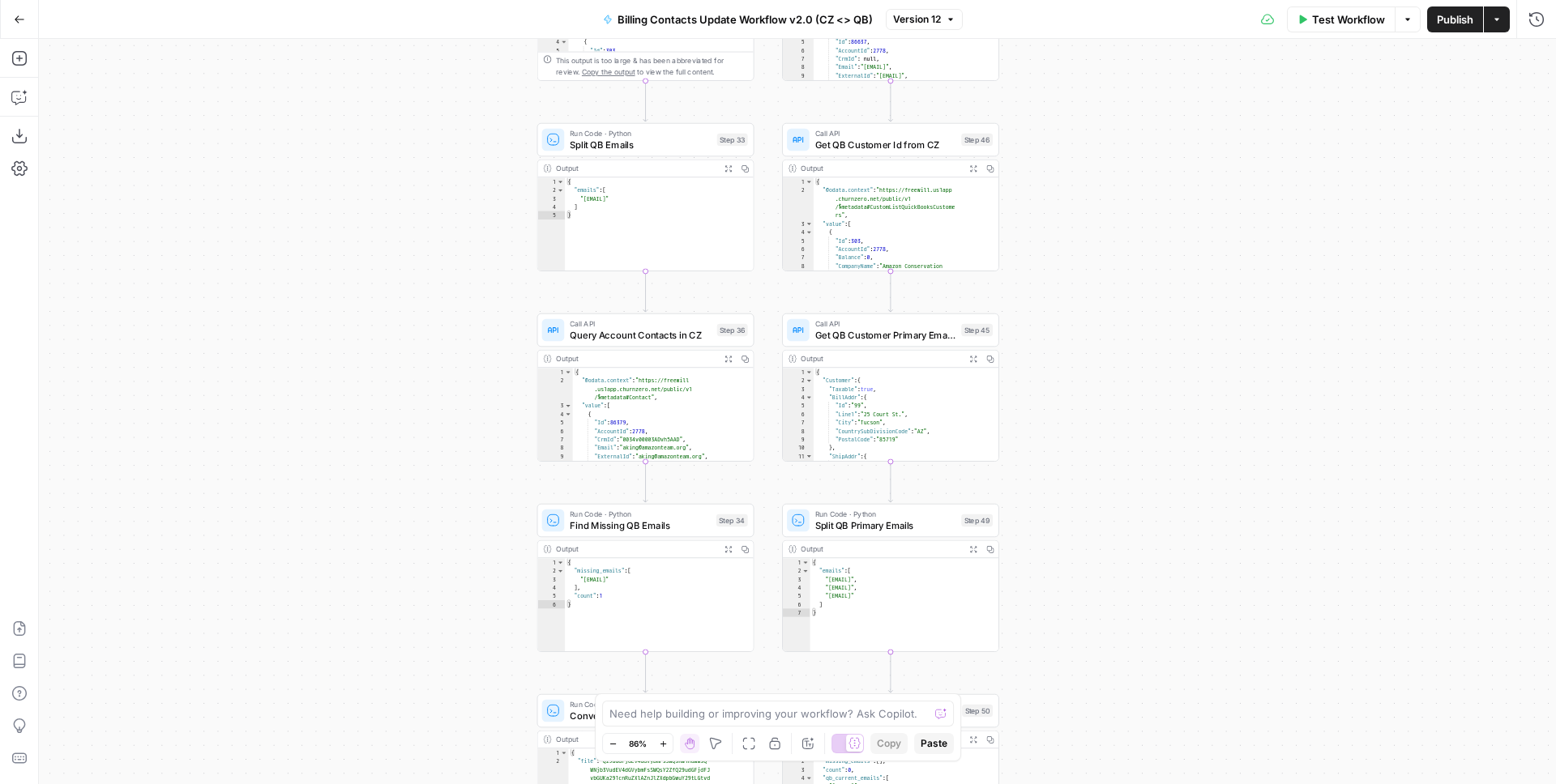 drag, startPoint x: 689, startPoint y: 395, endPoint x: 686, endPoint y: 86, distance: 309.01456 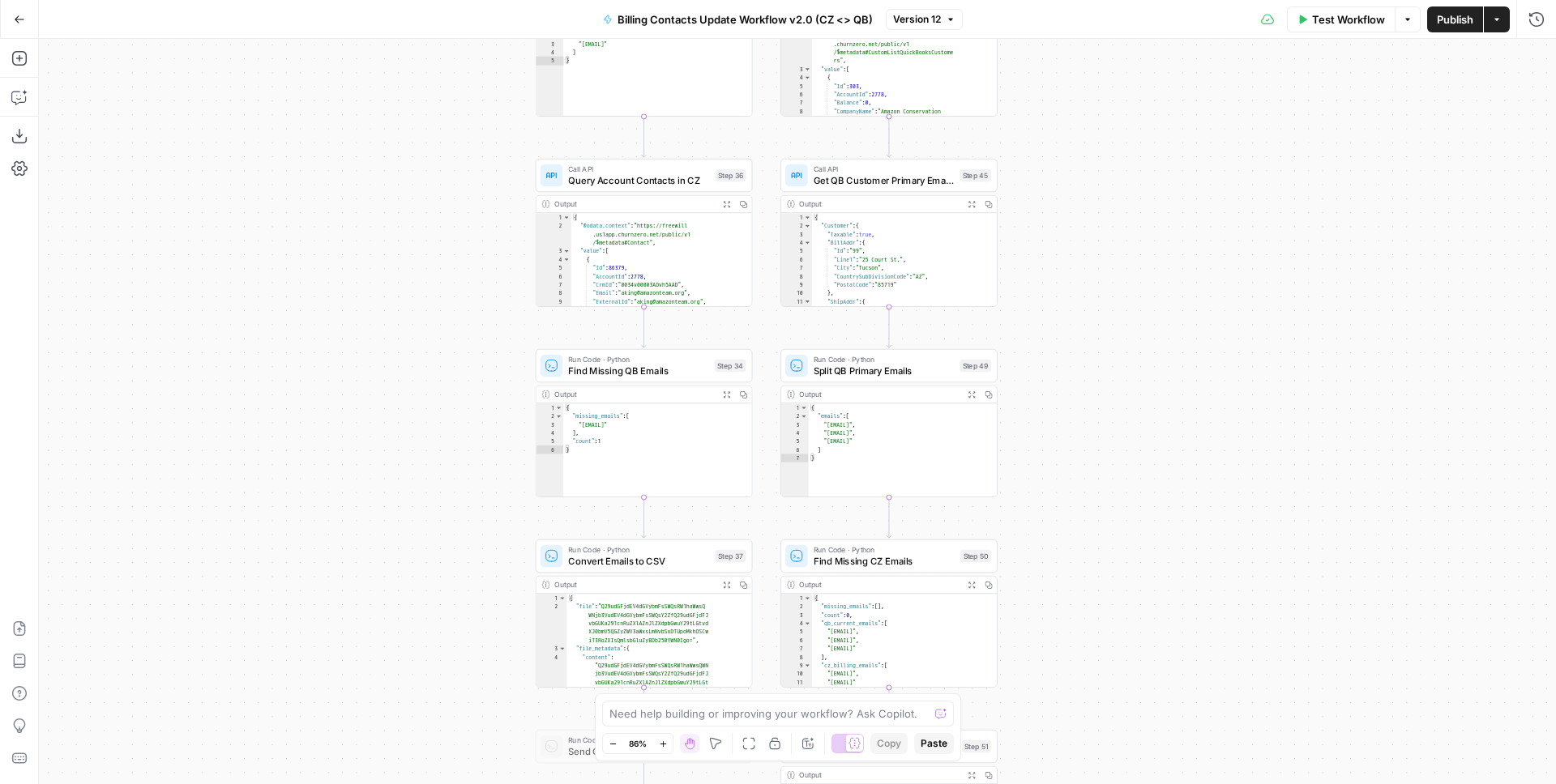 drag, startPoint x: 463, startPoint y: 379, endPoint x: 461, endPoint y: 231, distance: 148.01351 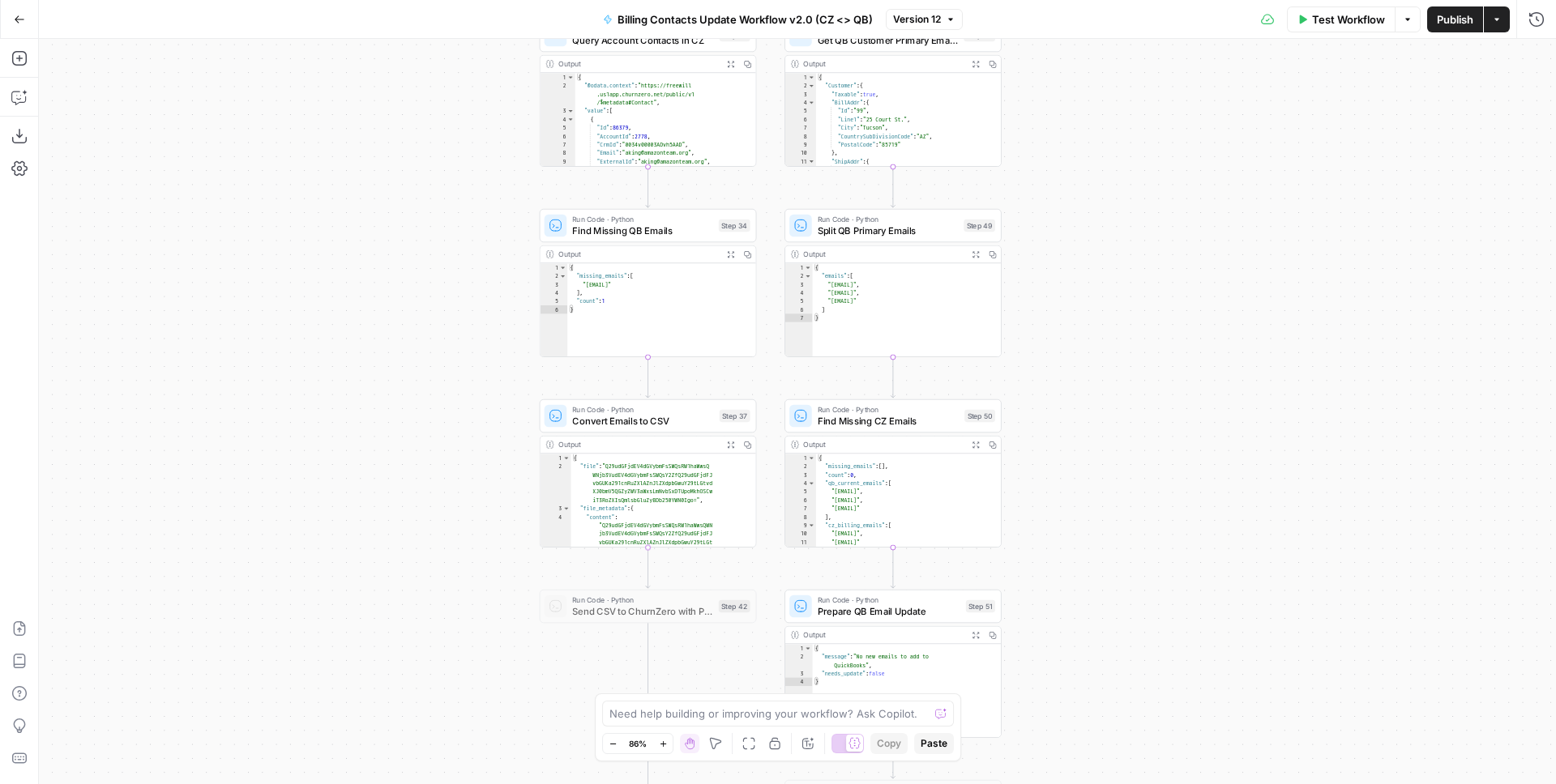 drag, startPoint x: 494, startPoint y: 398, endPoint x: 498, endPoint y: 258, distance: 140.05713 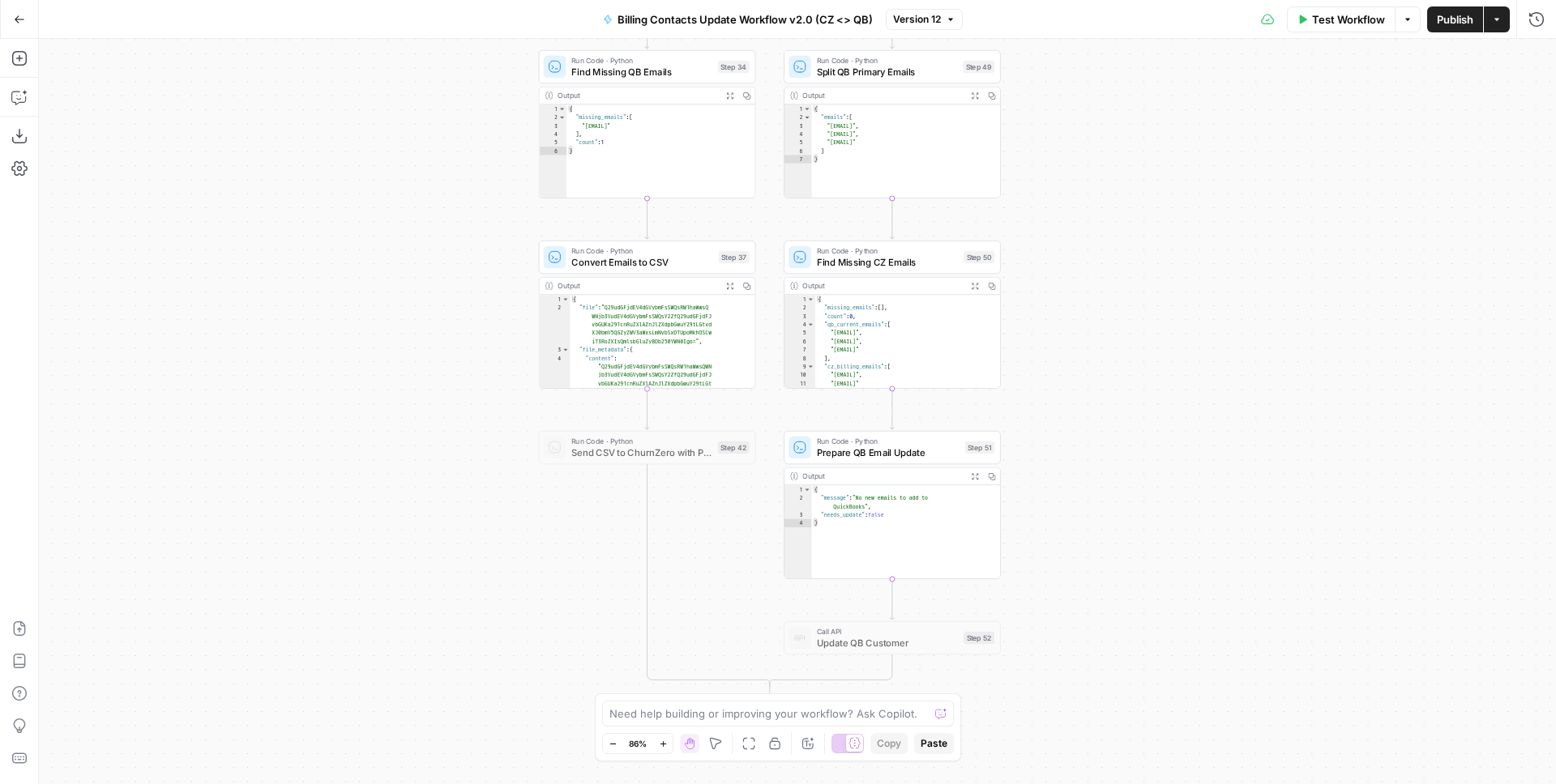 drag, startPoint x: 480, startPoint y: 545, endPoint x: 477, endPoint y: 377, distance: 168.02678 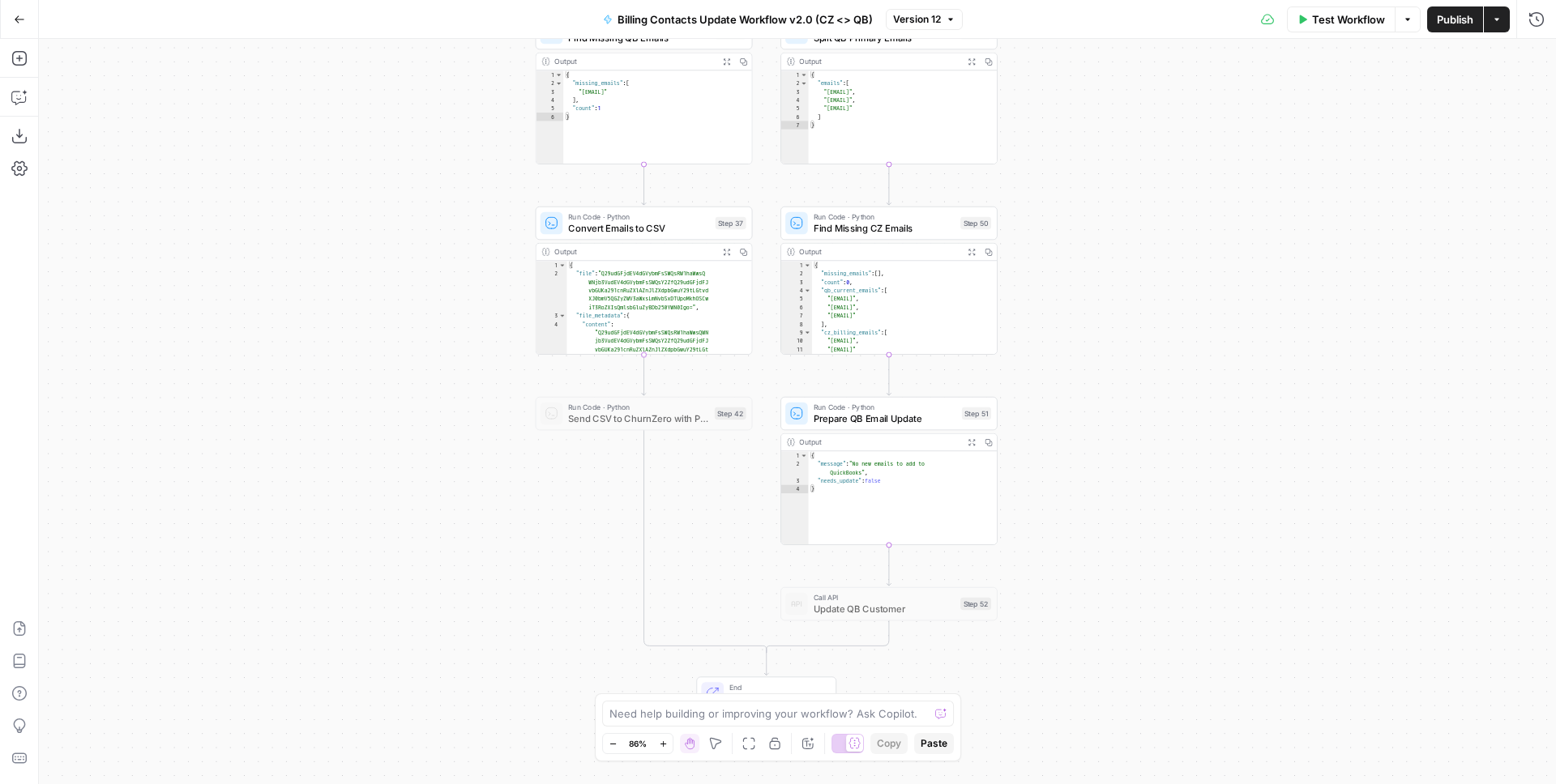drag, startPoint x: 489, startPoint y: 536, endPoint x: 488, endPoint y: 510, distance: 26.01922 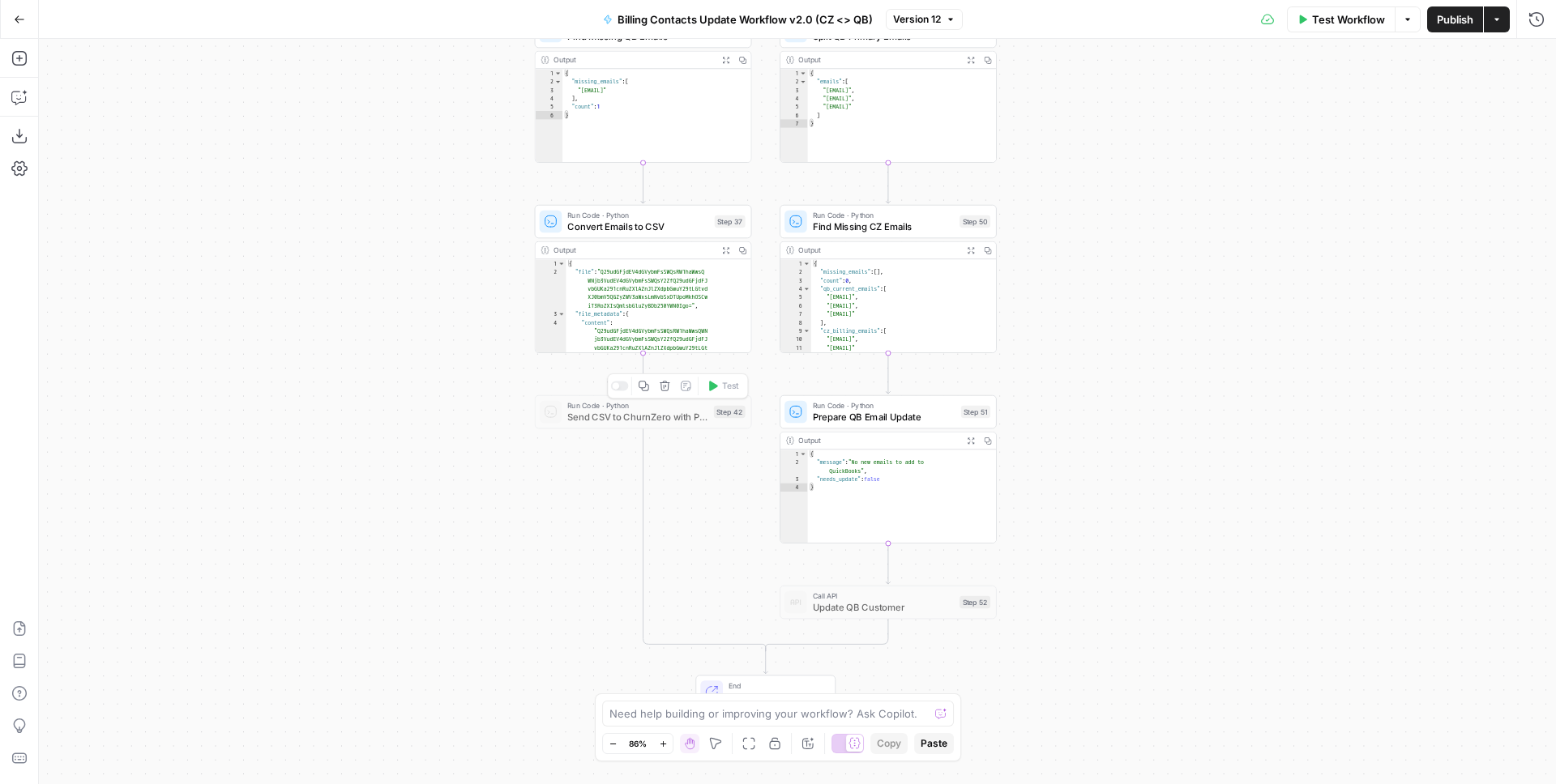 click on "Send CSV to ChurnZero with Python" at bounding box center (638, 416) 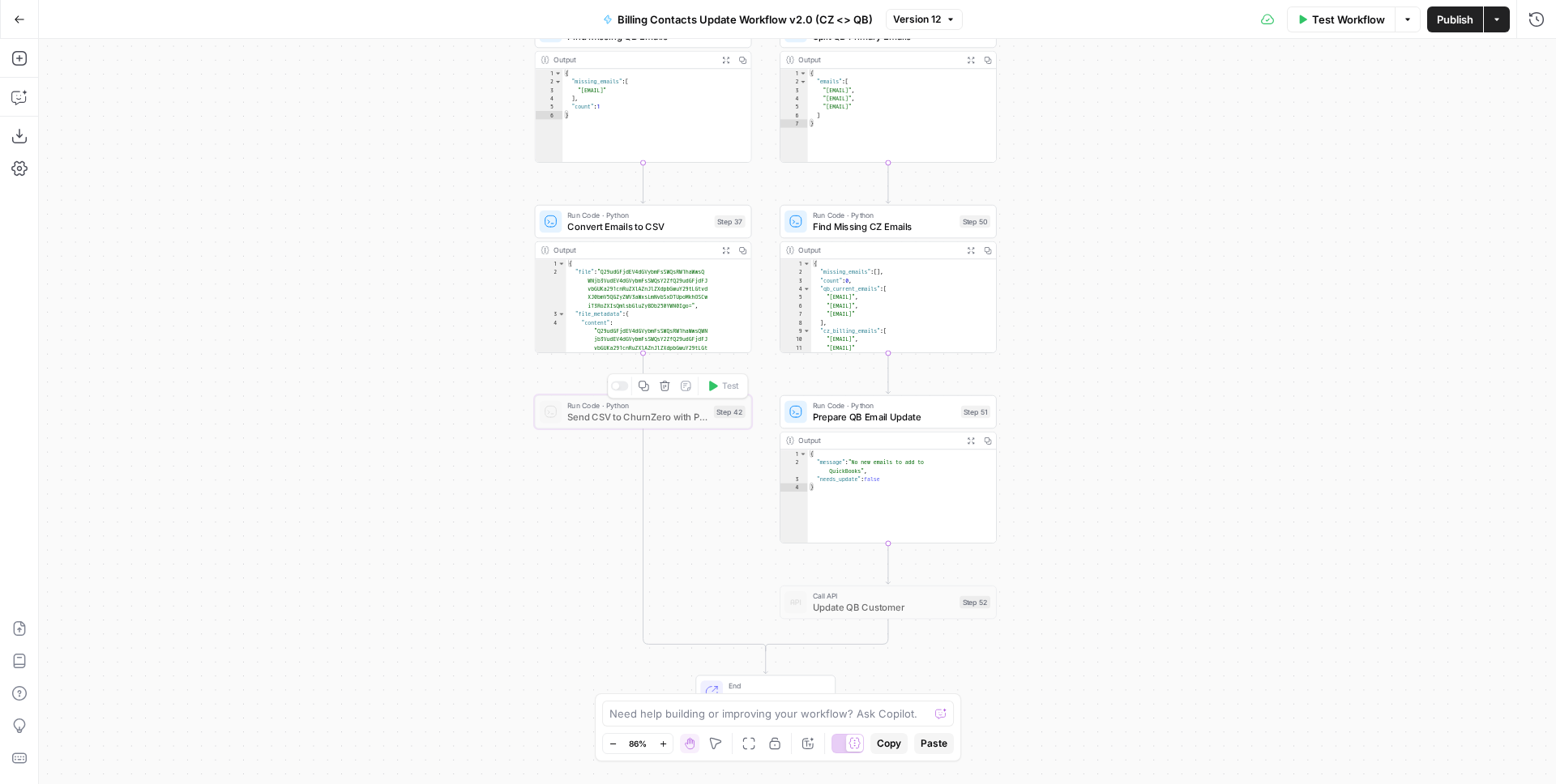 click at bounding box center [615, 386] 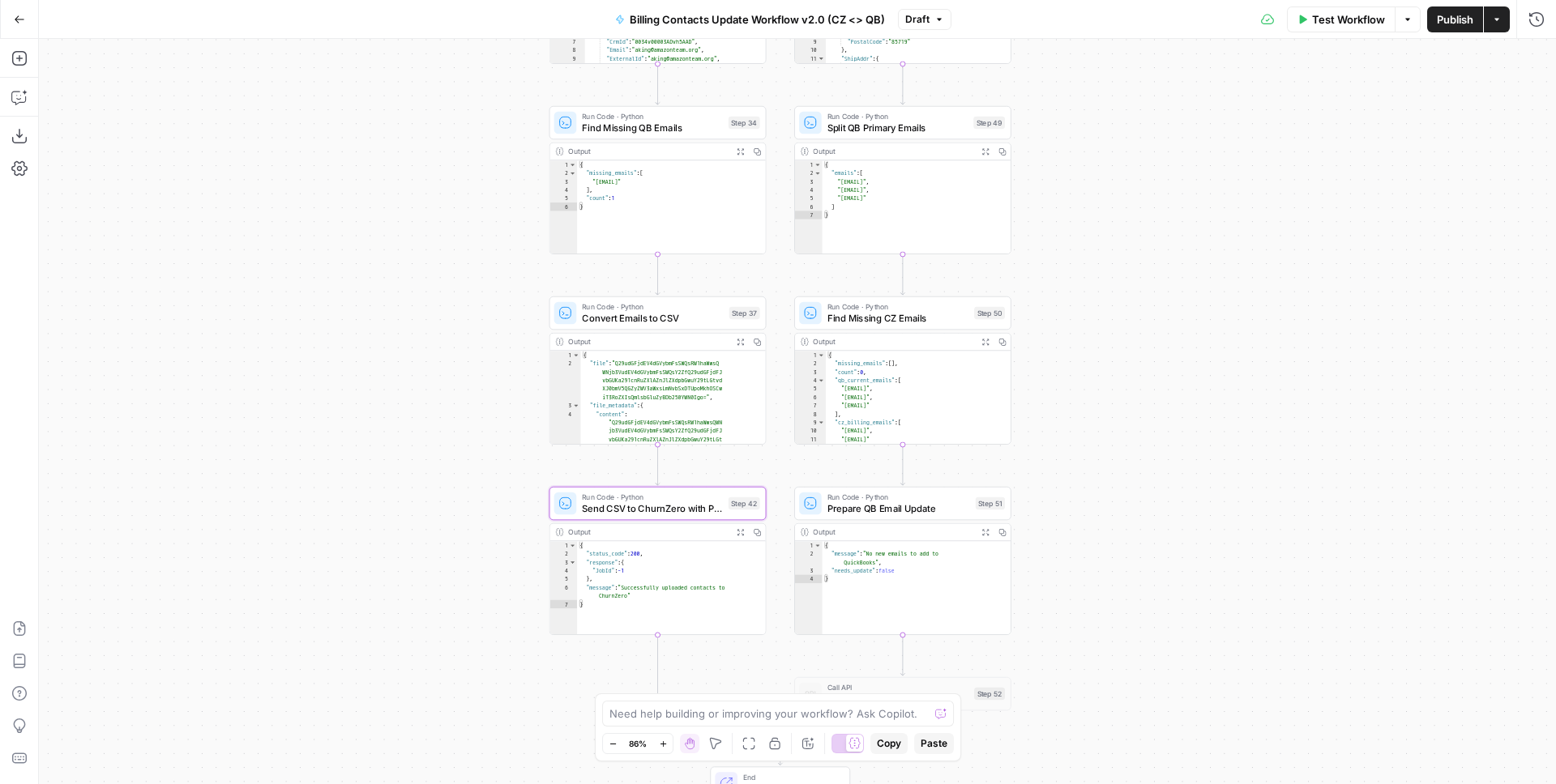 drag, startPoint x: 1024, startPoint y: 384, endPoint x: 1048, endPoint y: 531, distance: 148.9463 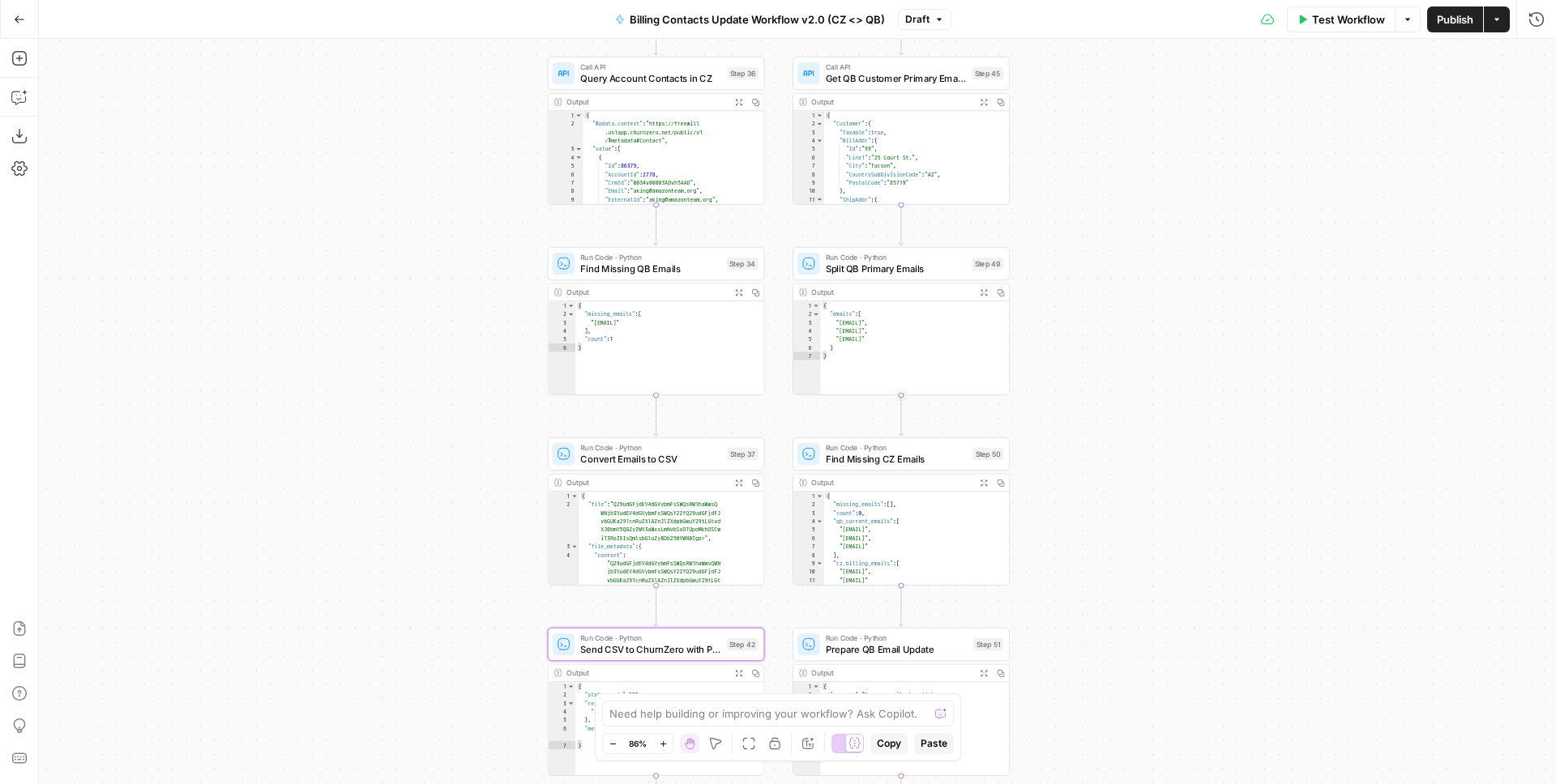 drag, startPoint x: 1084, startPoint y: 372, endPoint x: 1074, endPoint y: 456, distance: 84.59314 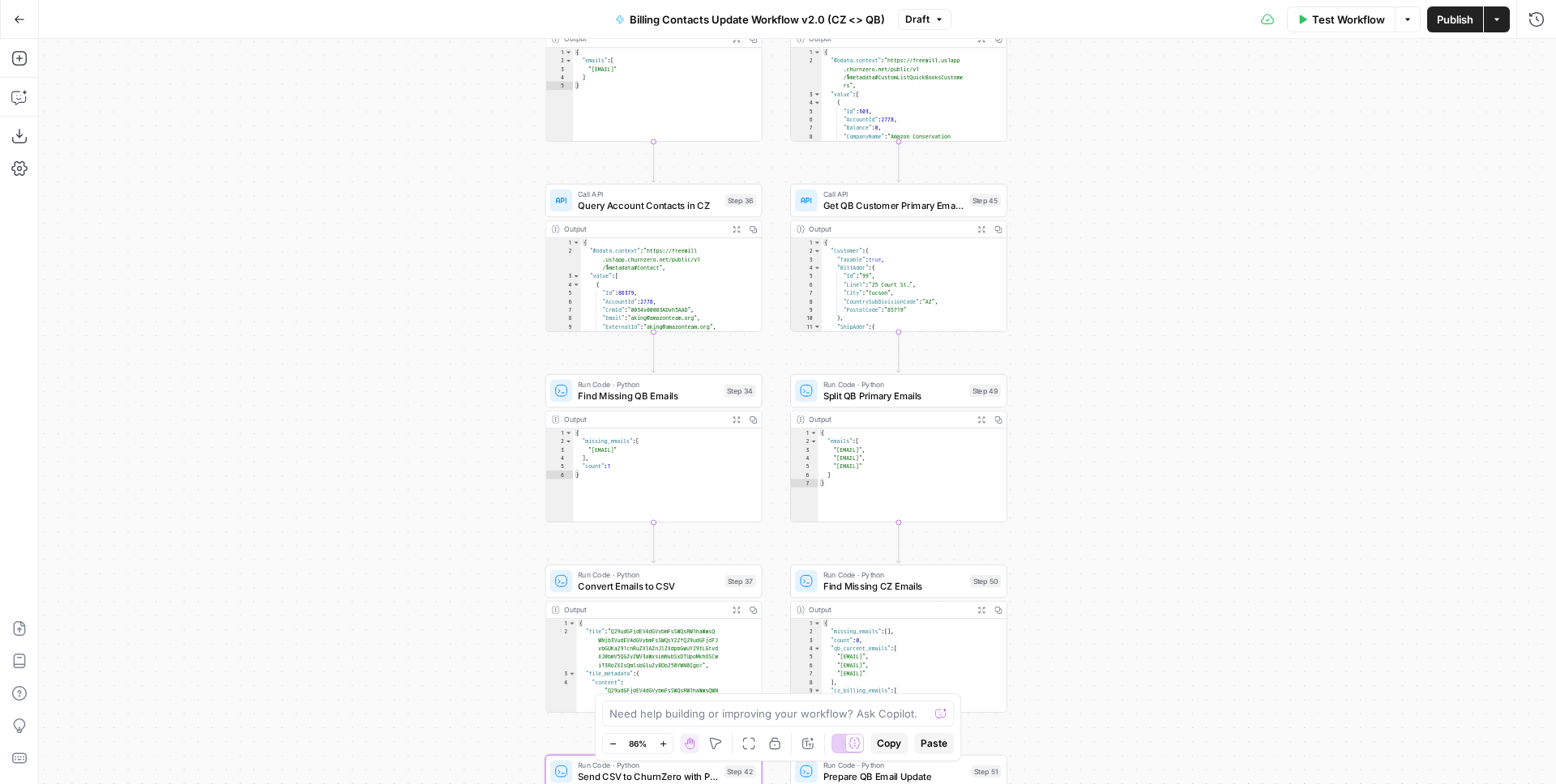 drag, startPoint x: 1103, startPoint y: 346, endPoint x: 1101, endPoint y: 473, distance: 127.01575 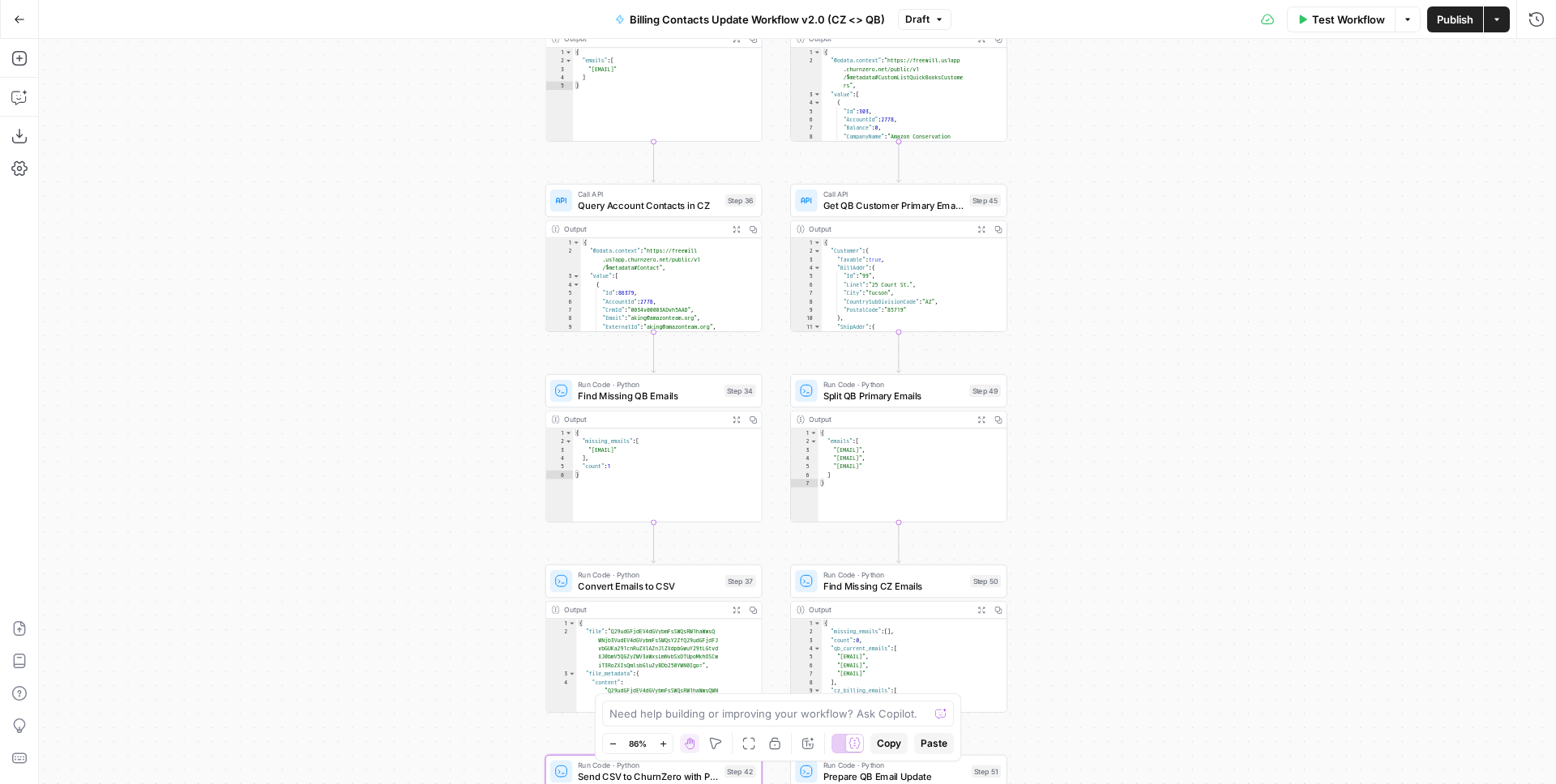 click on "{    "@odata.context" :  "https://freewill        .us1app.churnzero.net/public/v1        /$metadata#Contact" ,    "value" :  [      {         "Id" :  86379 ,         "AccountId" :  2778 ,         "CrmId" :  "0034v00003ADvh5AAD" ,         "Email" :  "aking@amazonteam.org" ,         "ExternalId" :  "aking@amazonteam.org" ,         "FirstName" :  "Angie" ,         "FullName" :  "Angie King" ," at bounding box center [666, 293] 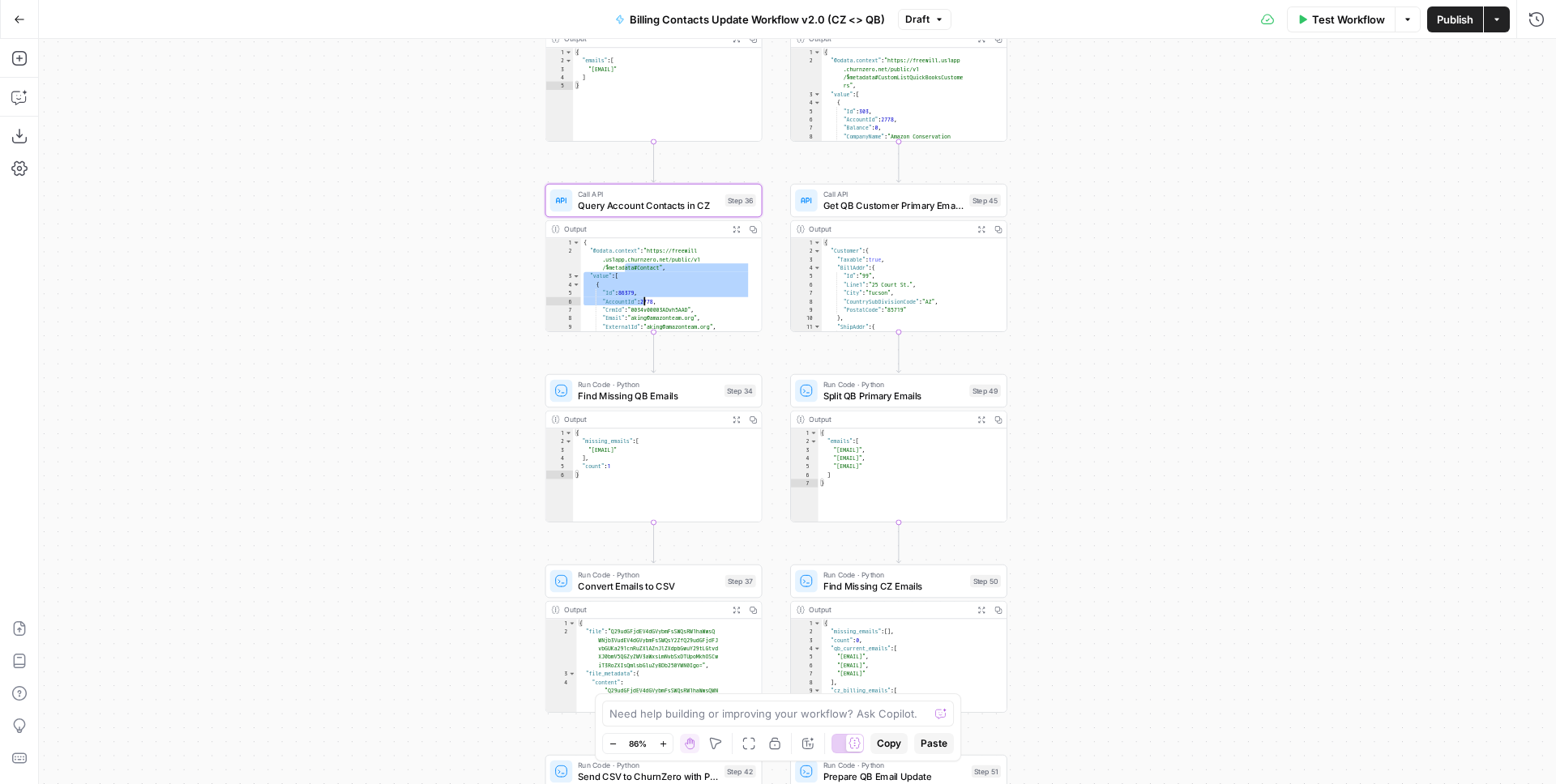 drag, startPoint x: 634, startPoint y: 268, endPoint x: 654, endPoint y: 319, distance: 54.78138 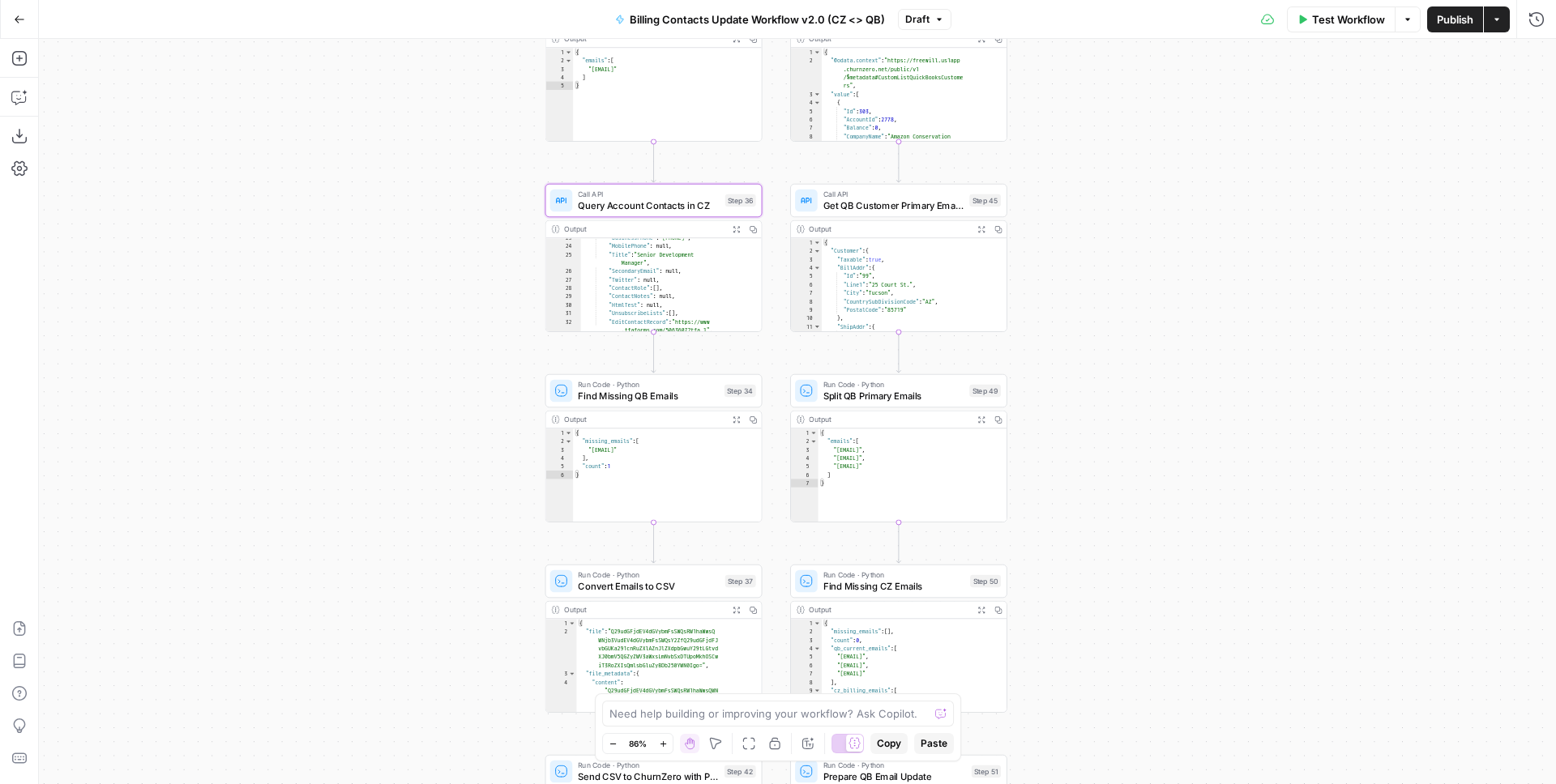 scroll, scrollTop: 268, scrollLeft: 0, axis: vertical 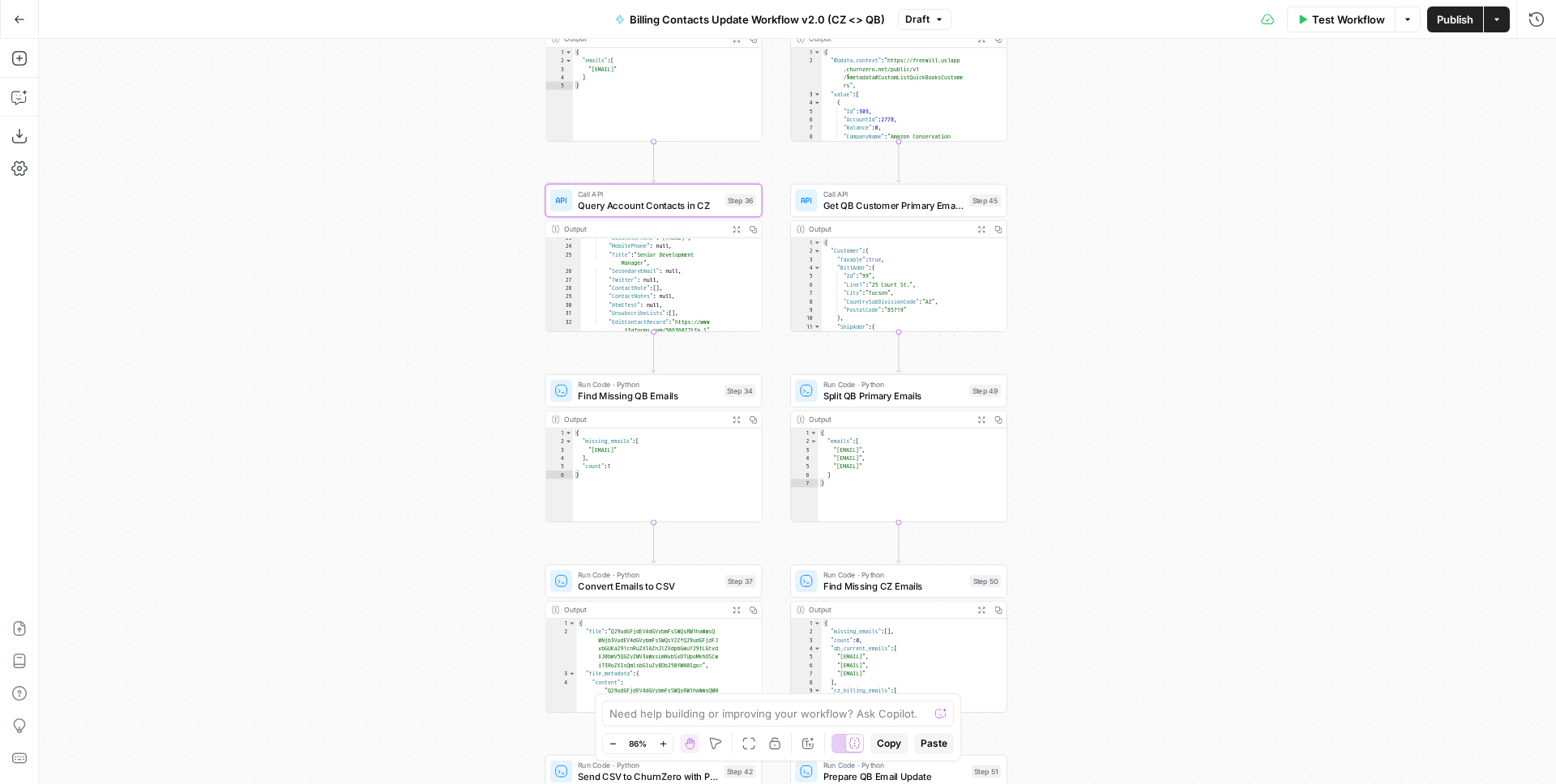 click 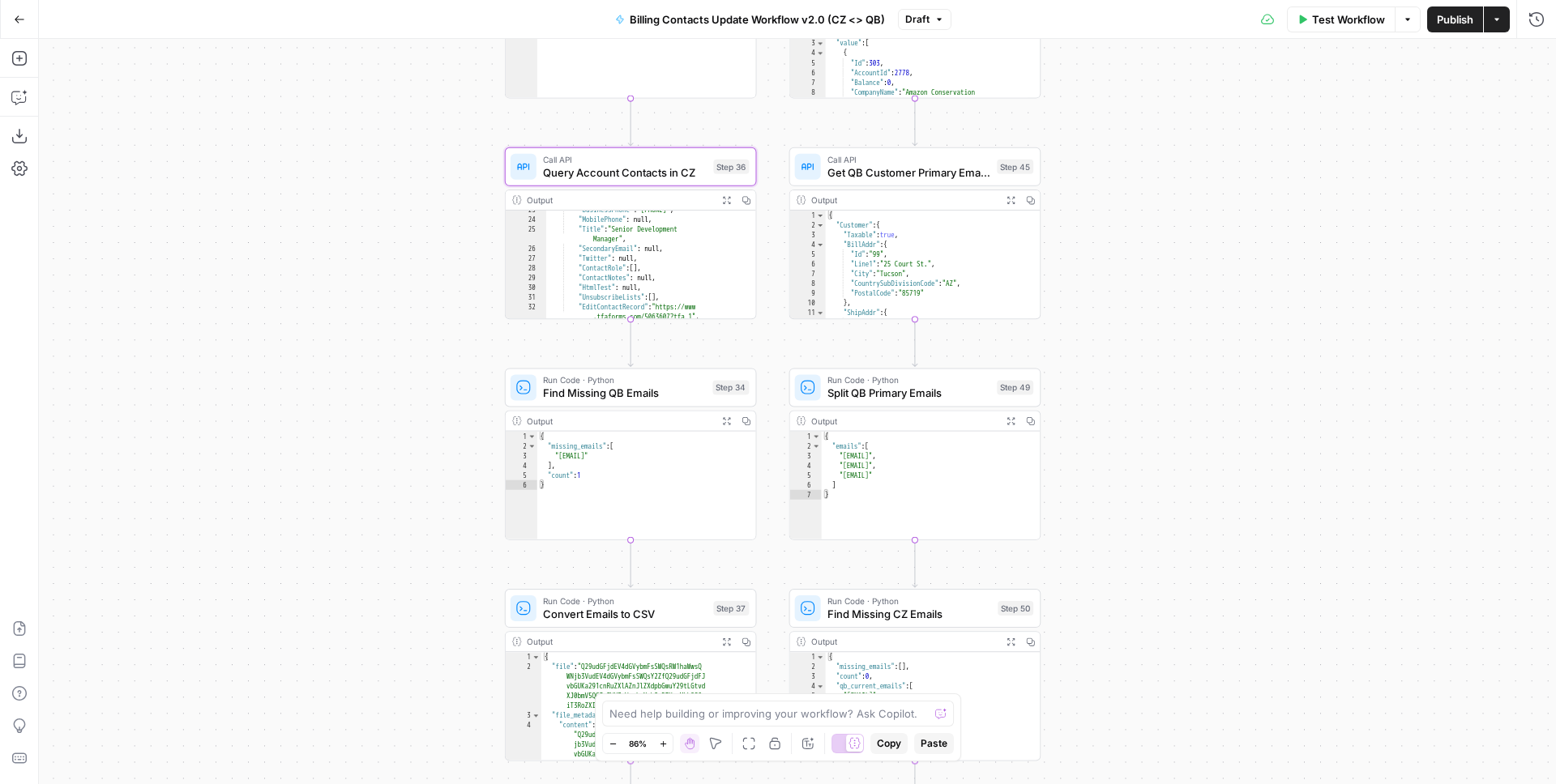 click 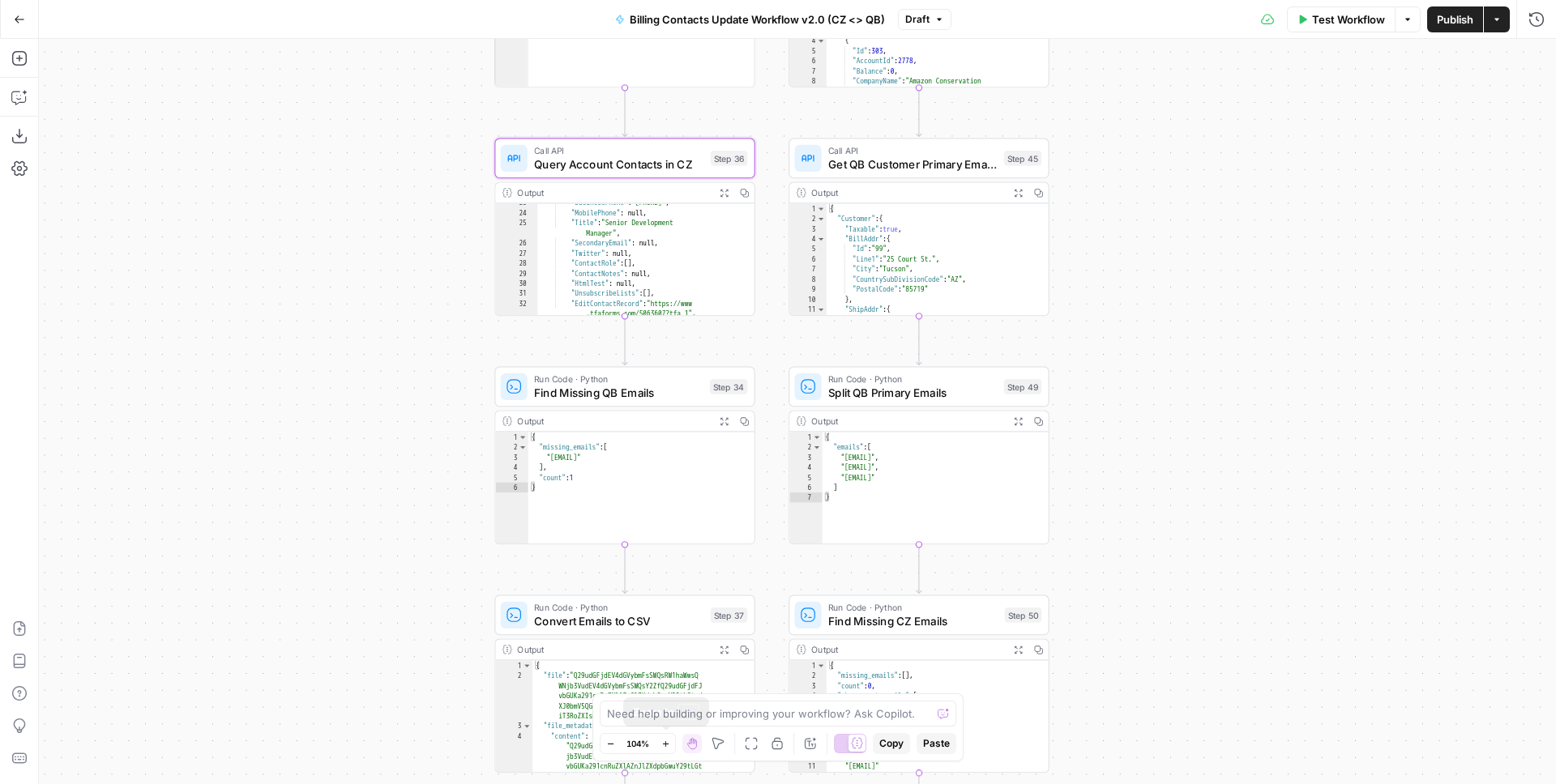 click 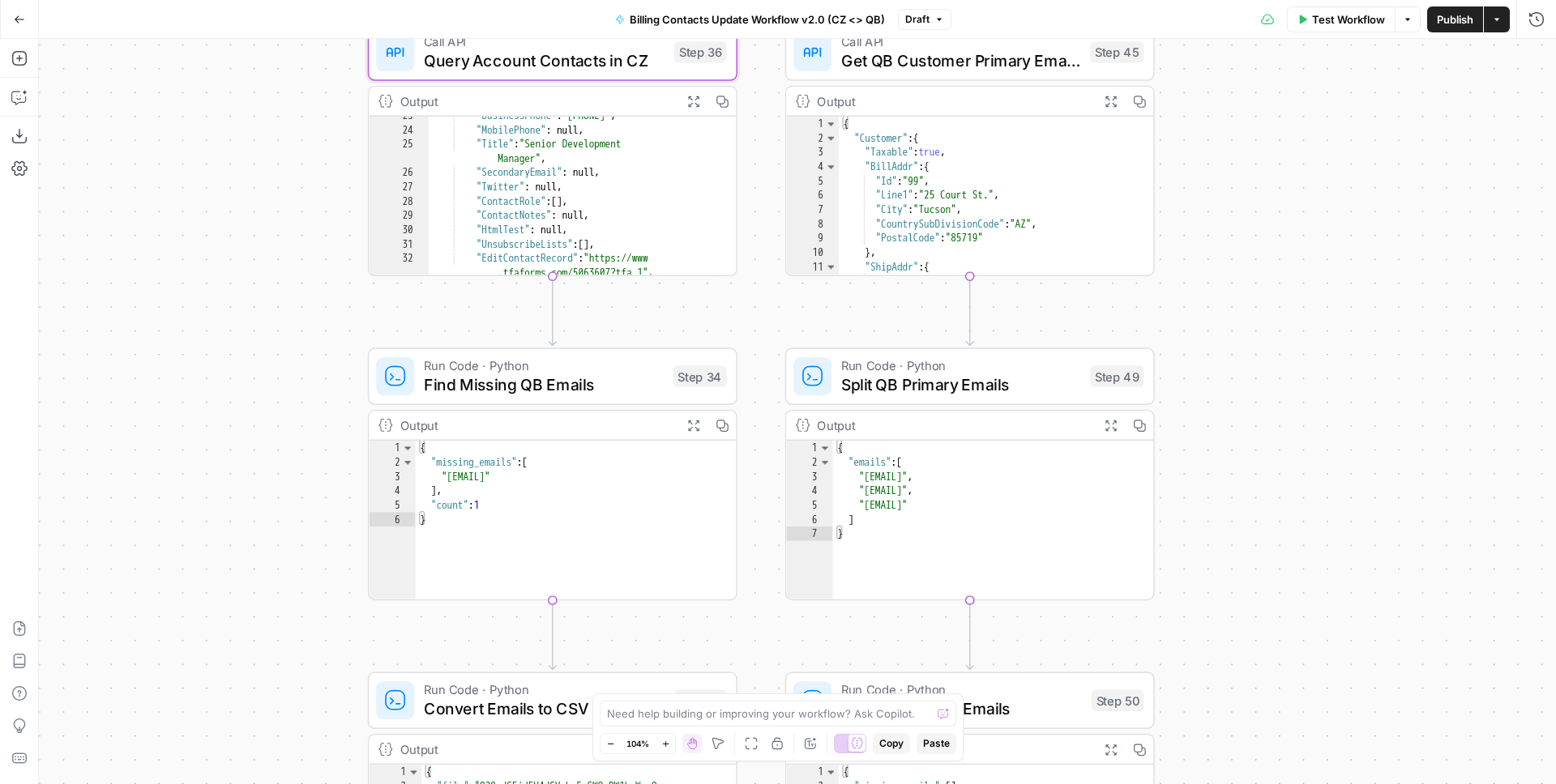 click 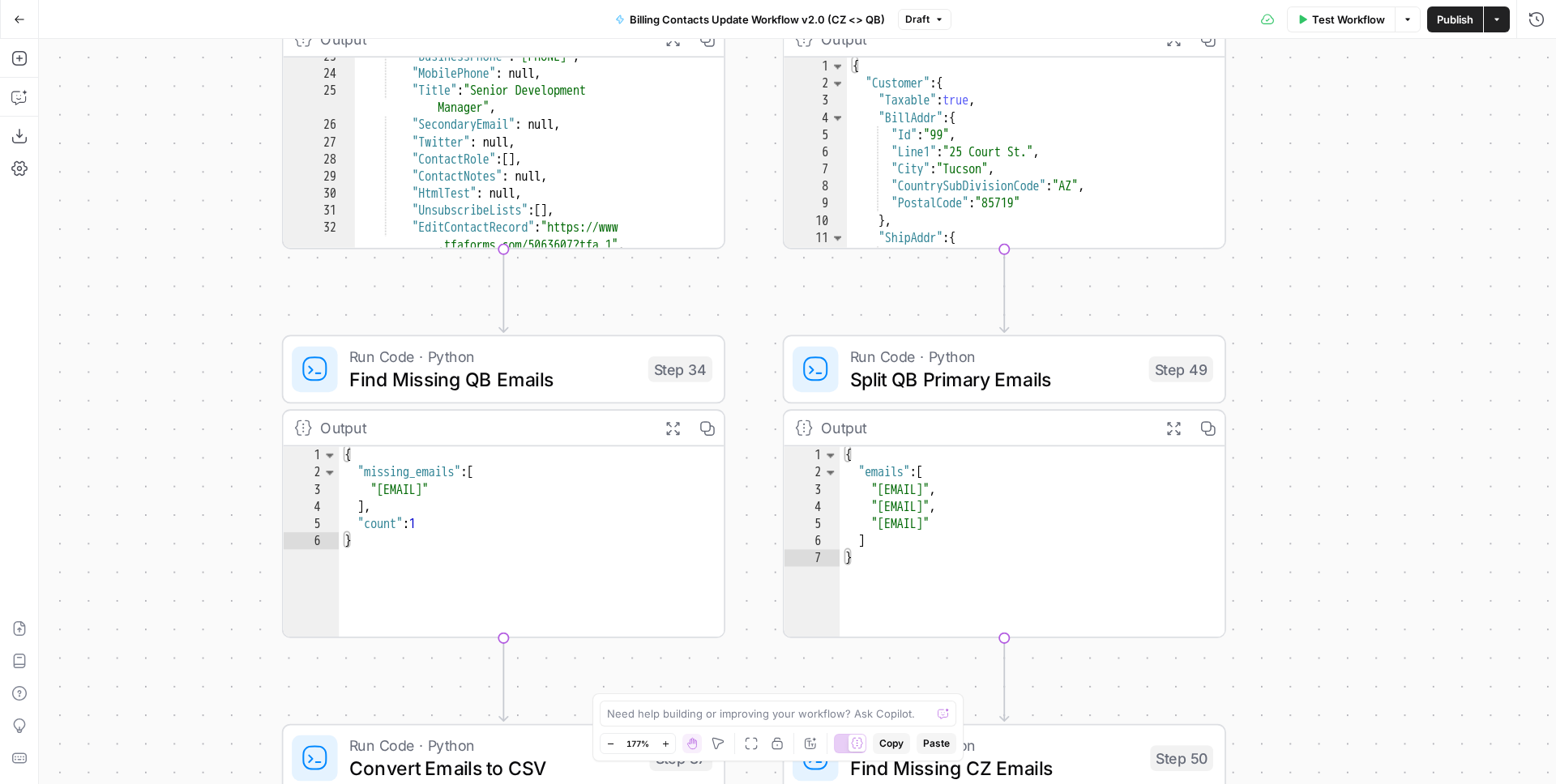 type on "**********" 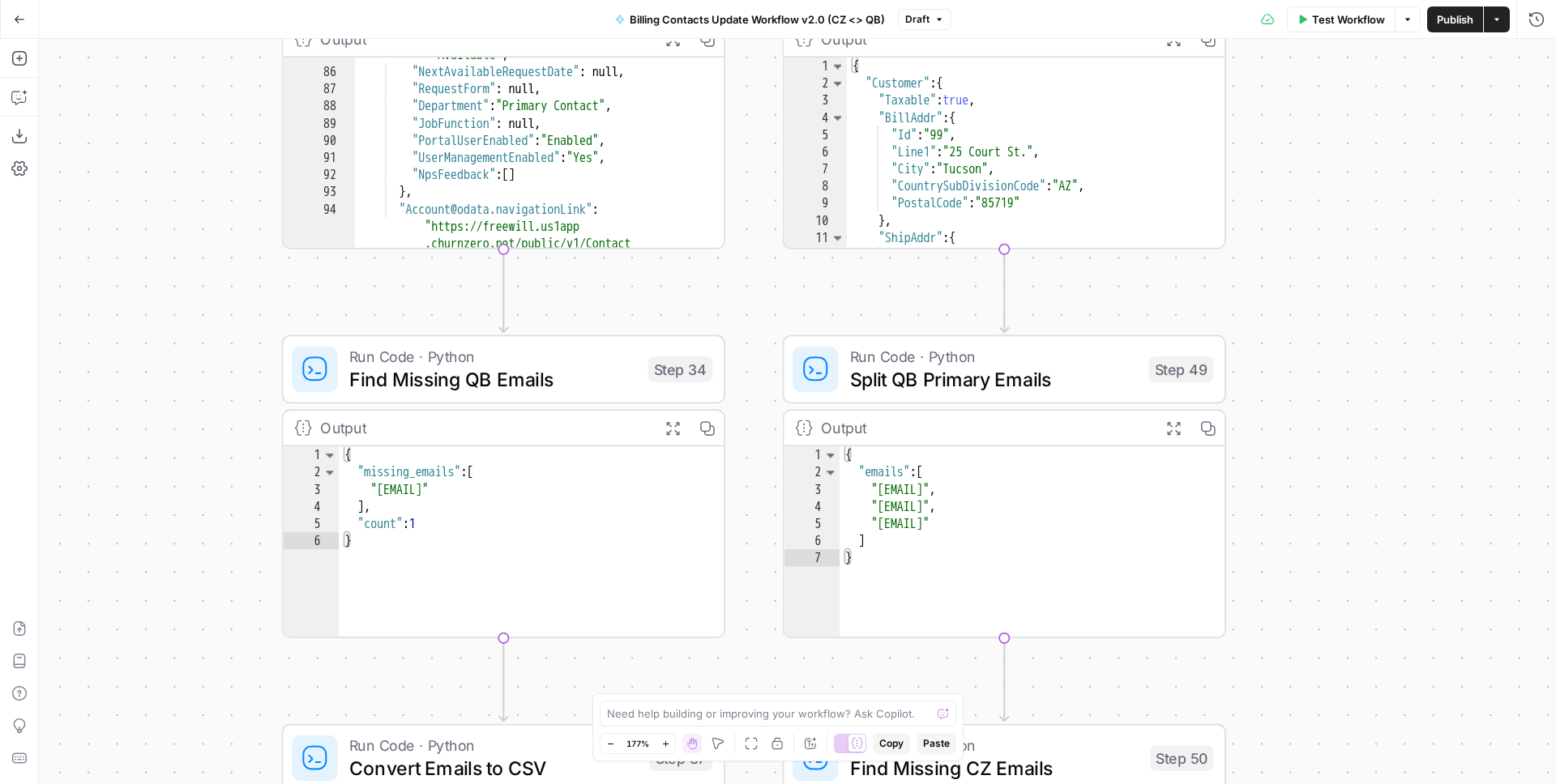scroll, scrollTop: 1037, scrollLeft: 0, axis: vertical 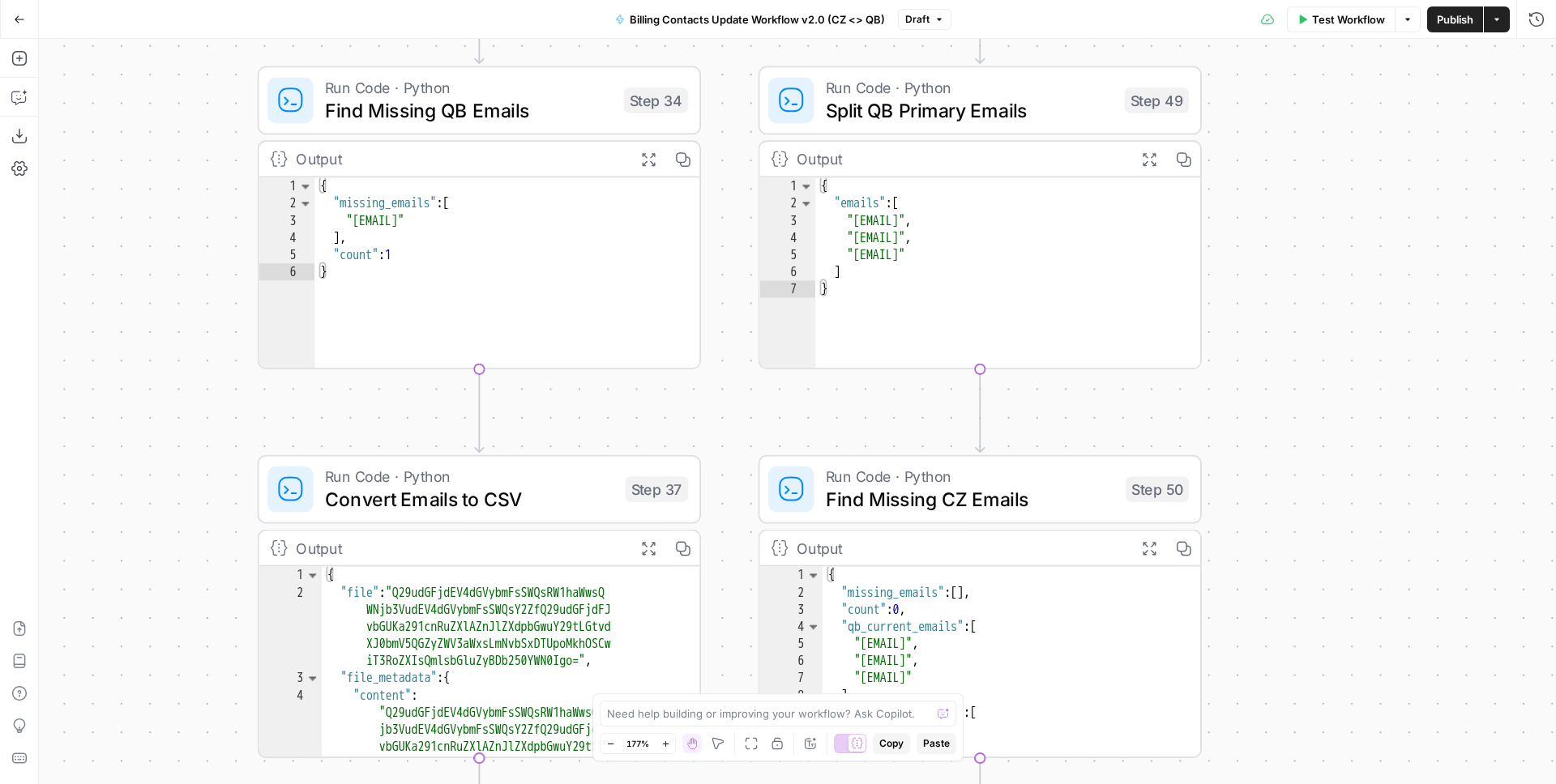 drag, startPoint x: 725, startPoint y: 557, endPoint x: 689, endPoint y: 302, distance: 257.52864 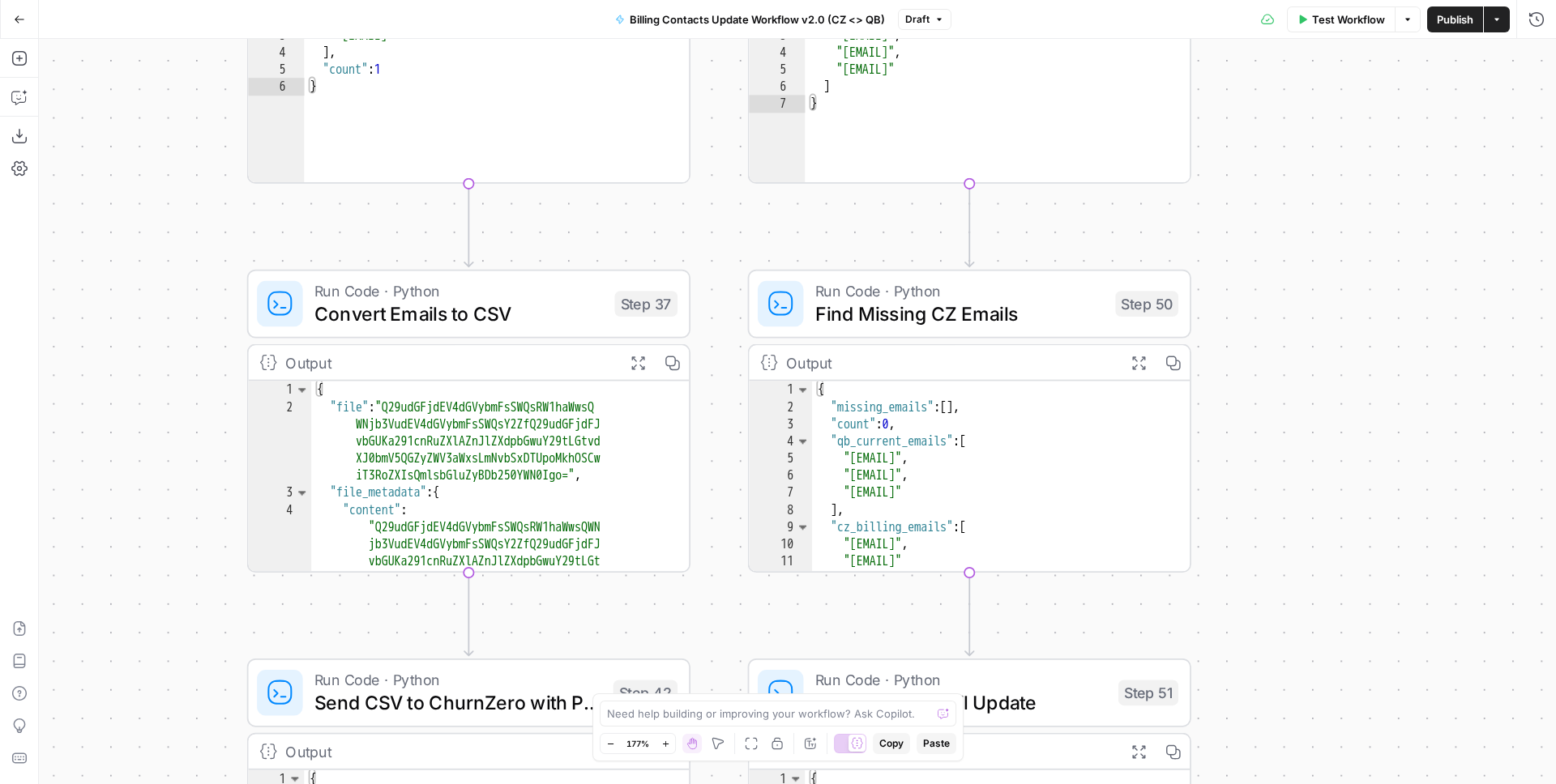 drag, startPoint x: 665, startPoint y: 425, endPoint x: 653, endPoint y: 240, distance: 185.38878 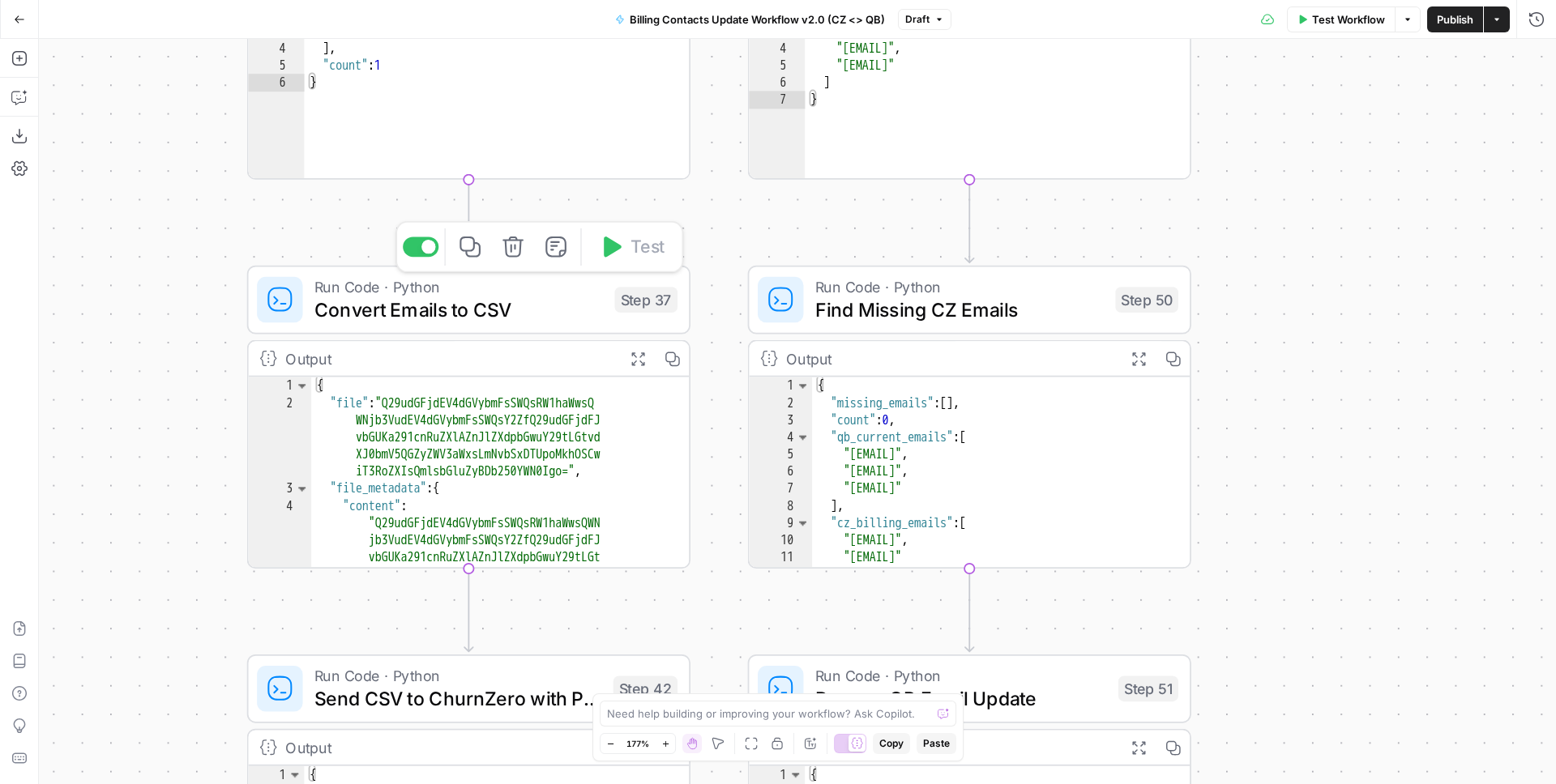 click on "Convert Emails to CSV" at bounding box center (459, 309) 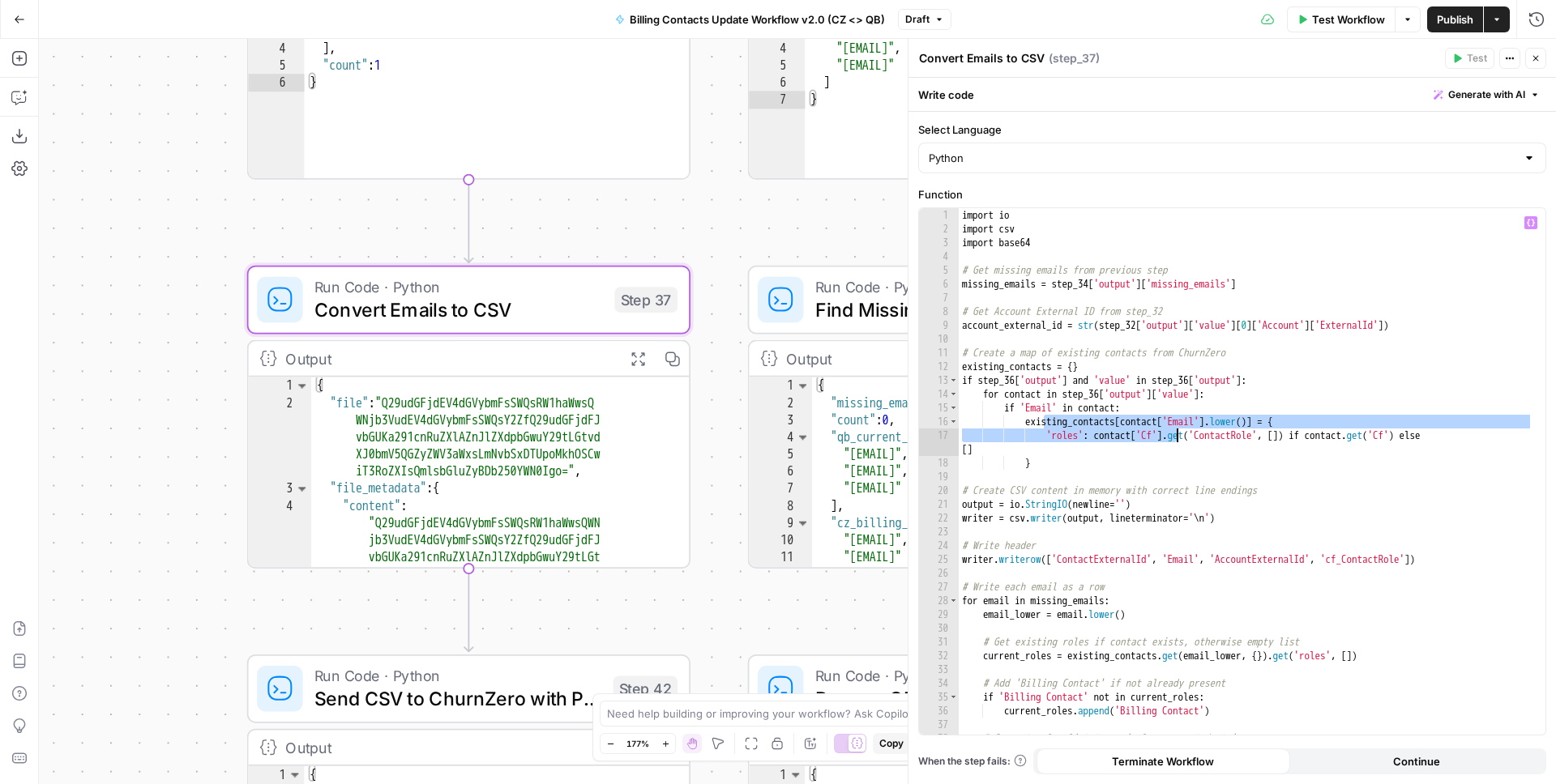 drag, startPoint x: 1041, startPoint y: 422, endPoint x: 1180, endPoint y: 431, distance: 139.29106 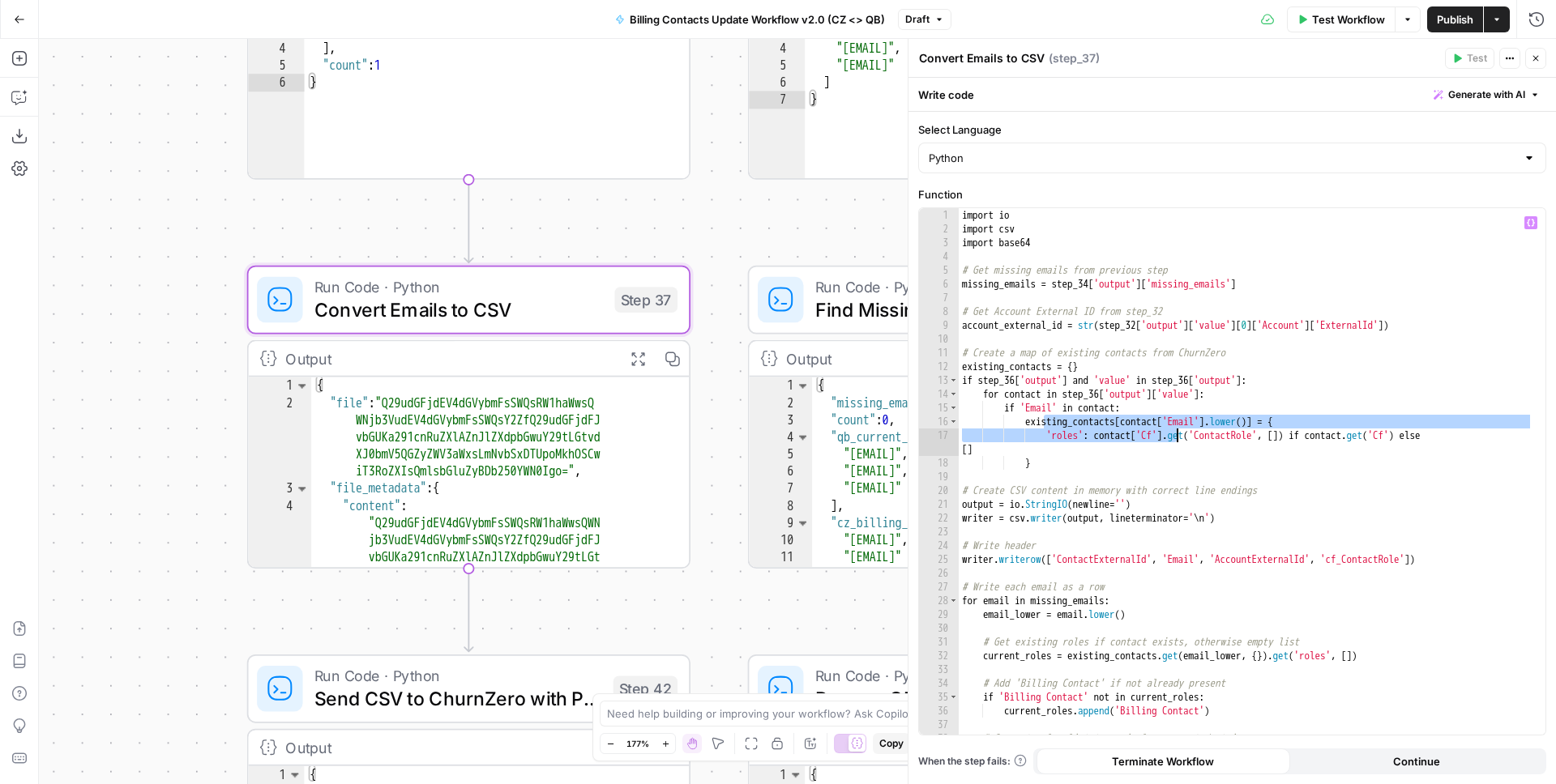 click on "import   io import   csv import   base64 # Get missing emails from previous step missing_emails   =   step_34 [ 'output' ] [ 'missing_emails' ] # Get Account External ID from step_32 account_external_id   =   str ( step_32 [ 'output' ] [ 'value' ] [ 0 ] [ 'Account' ] [ 'ExternalId' ]) # Create a map of existing contacts from ChurnZero existing_contacts   =   { } if   step_36 [ 'output' ]   and   'value'   in   step_36 [ 'output' ] :      for   contact   in   step_36 [ 'output' ] [ 'value' ] :           if   'Email'   in   contact :                existing_contacts [ contact [ 'Email' ] . lower ( )]   =   {                     'roles' :   contact [ 'Cf' ] . get ( 'ContactRole' ,   [ ])   if   contact . get ( 'Cf' )   else   [ ]                } # Create CSV content in memory with correct line endings output   =   io . StringIO ( newline = '' ) writer   =   csv . writer ( output ,   lineterminator = ' \n ' ) # Write header writer . writerow ([ 'ContactExternalId' ,   'Email' ,   'AccountExternalId' ,   ]) for" at bounding box center [1246, 485] 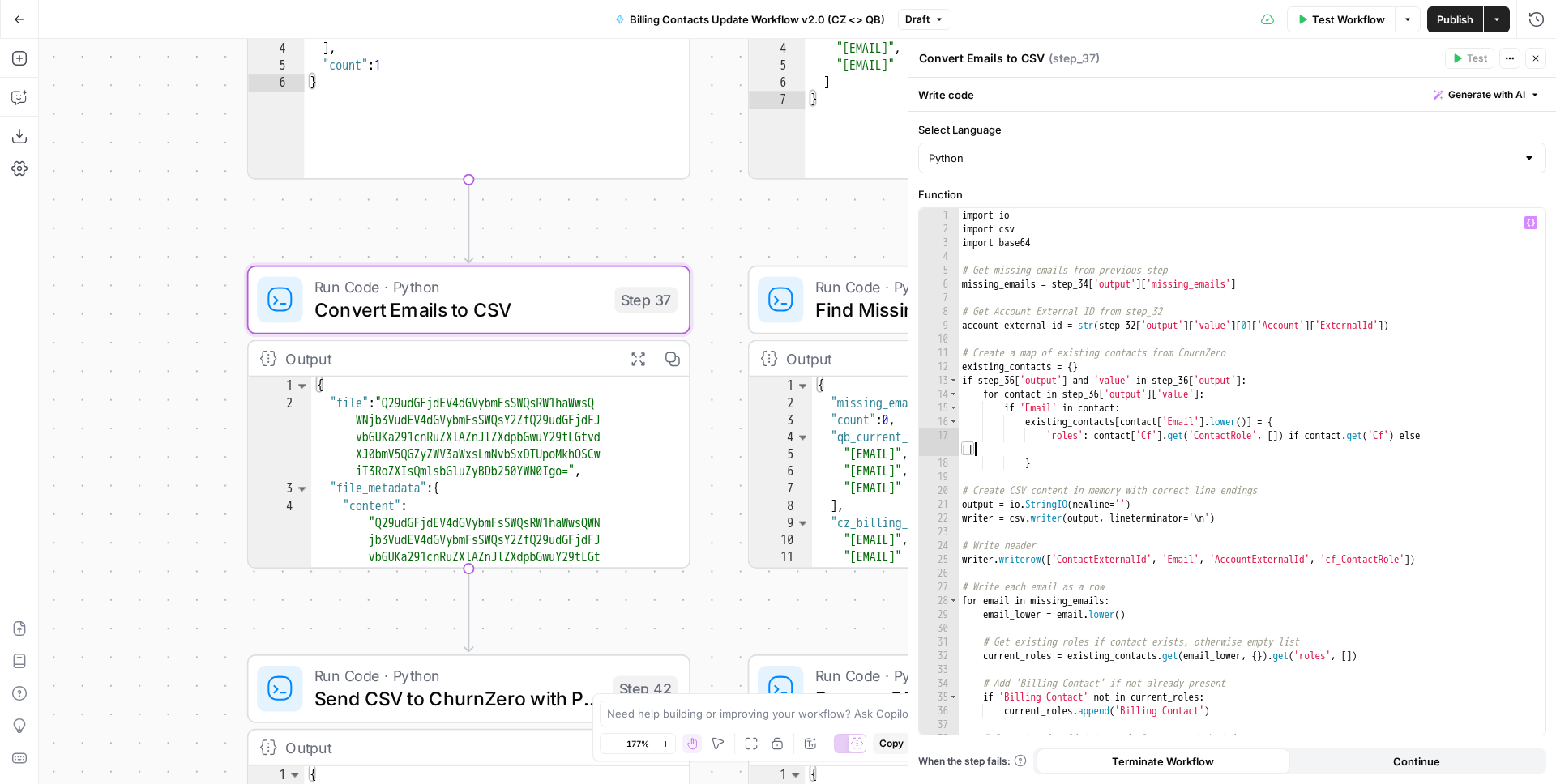 click on "import   io import   csv import   base64 # Get missing emails from previous step missing_emails   =   step_34 [ 'output' ] [ 'missing_emails' ] # Get Account External ID from step_32 account_external_id   =   str ( step_32 [ 'output' ] [ 'value' ] [ 0 ] [ 'Account' ] [ 'ExternalId' ]) # Create a map of existing contacts from ChurnZero existing_contacts   =   { } if   step_36 [ 'output' ]   and   'value'   in   step_36 [ 'output' ] :      for   contact   in   step_36 [ 'output' ] [ 'value' ] :           if   'Email'   in   contact :                existing_contacts [ contact [ 'Email' ] . lower ( )]   =   {                     'roles' :   contact [ 'Cf' ] . get ( 'ContactRole' ,   [ ])   if   contact . get ( 'Cf' )   else   [ ]                } # Create CSV content in memory with correct line endings output   =   io . StringIO ( newline = '' ) writer   =   csv . writer ( output ,   lineterminator = ' \n ' ) # Write header writer . writerow ([ 'ContactExternalId' ,   'Email' ,   'AccountExternalId' ,   ]) for" at bounding box center [1246, 485] 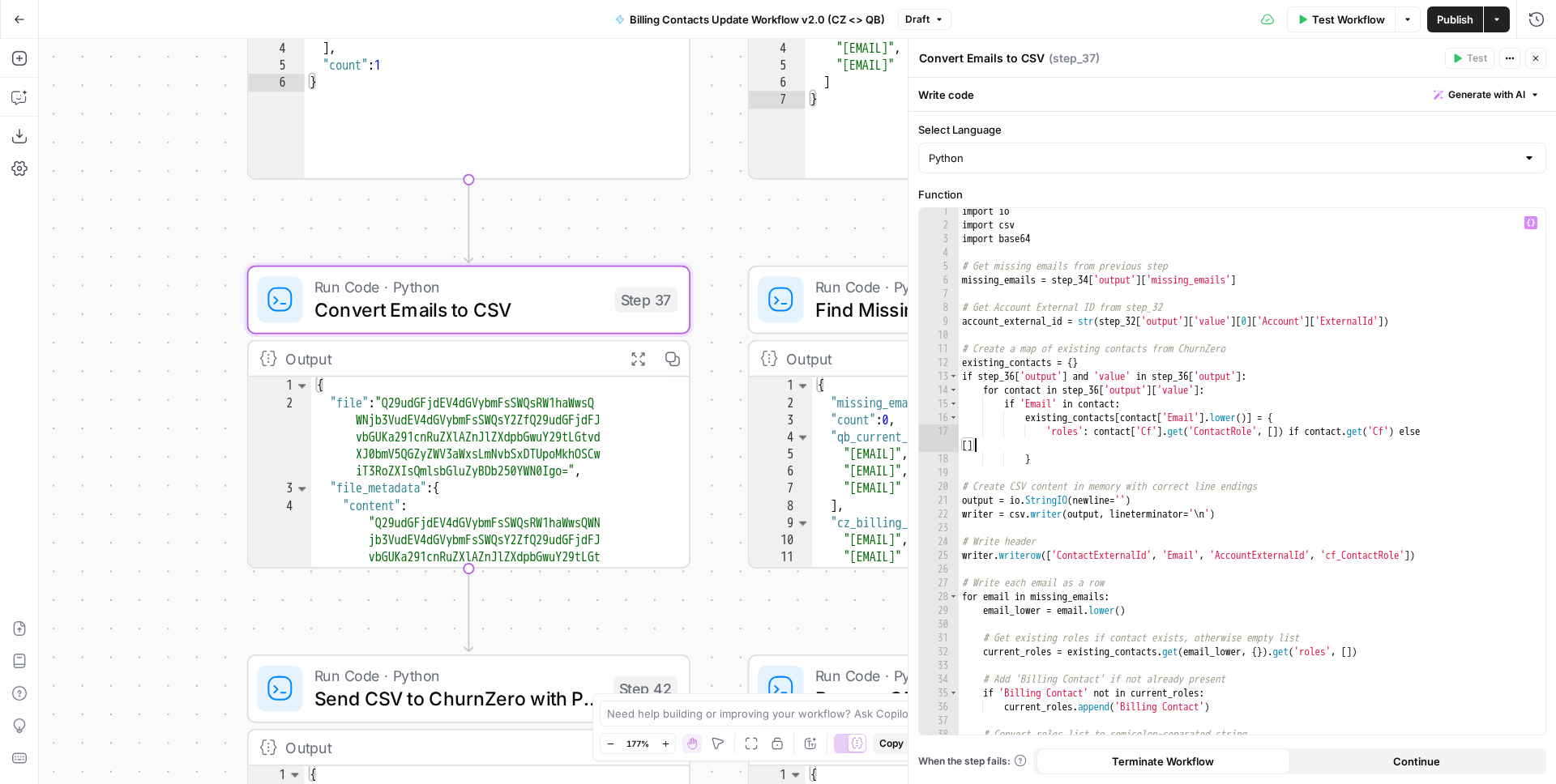 scroll, scrollTop: 6, scrollLeft: 0, axis: vertical 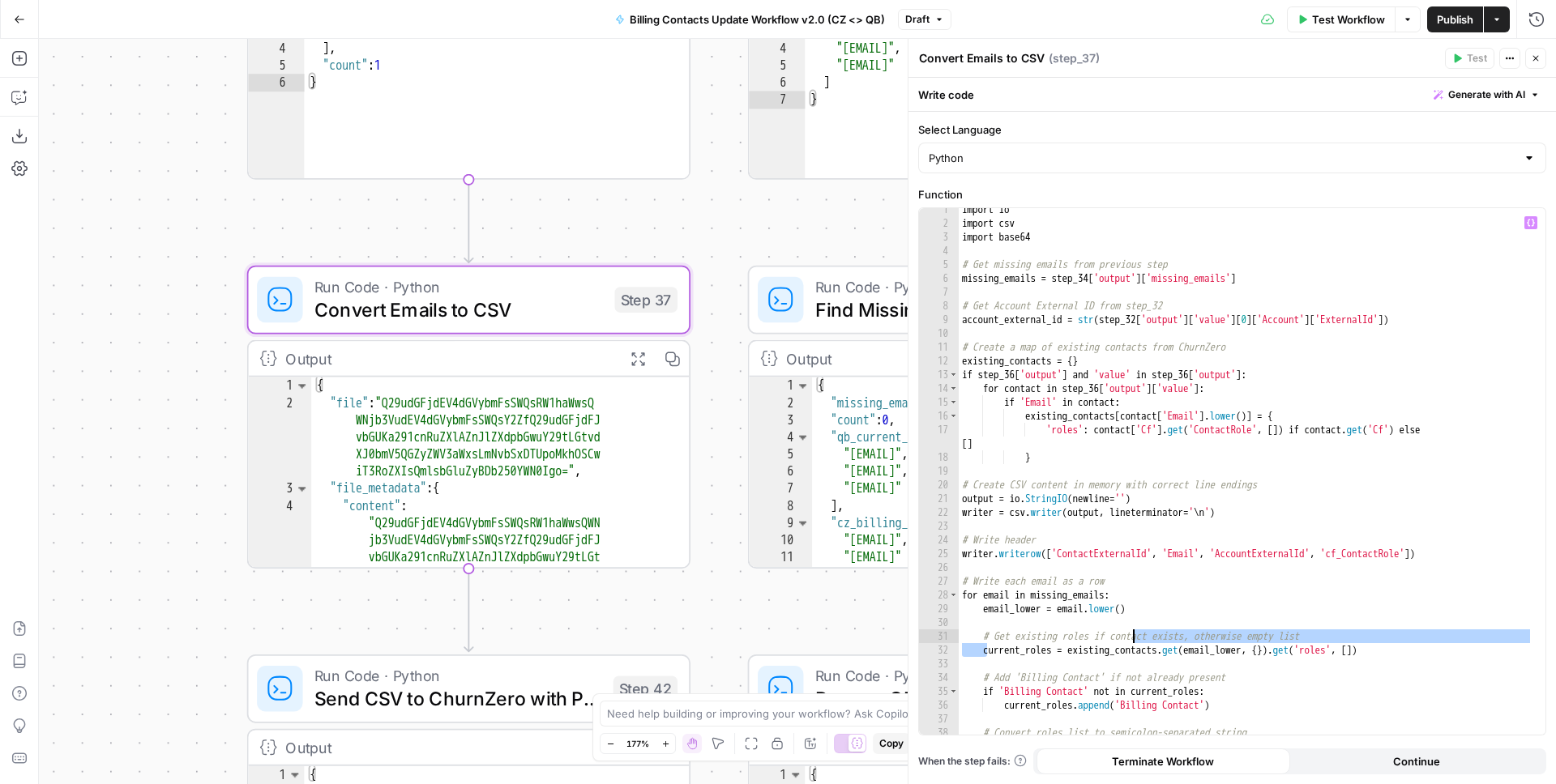 drag, startPoint x: 985, startPoint y: 647, endPoint x: 1125, endPoint y: 642, distance: 140.08926 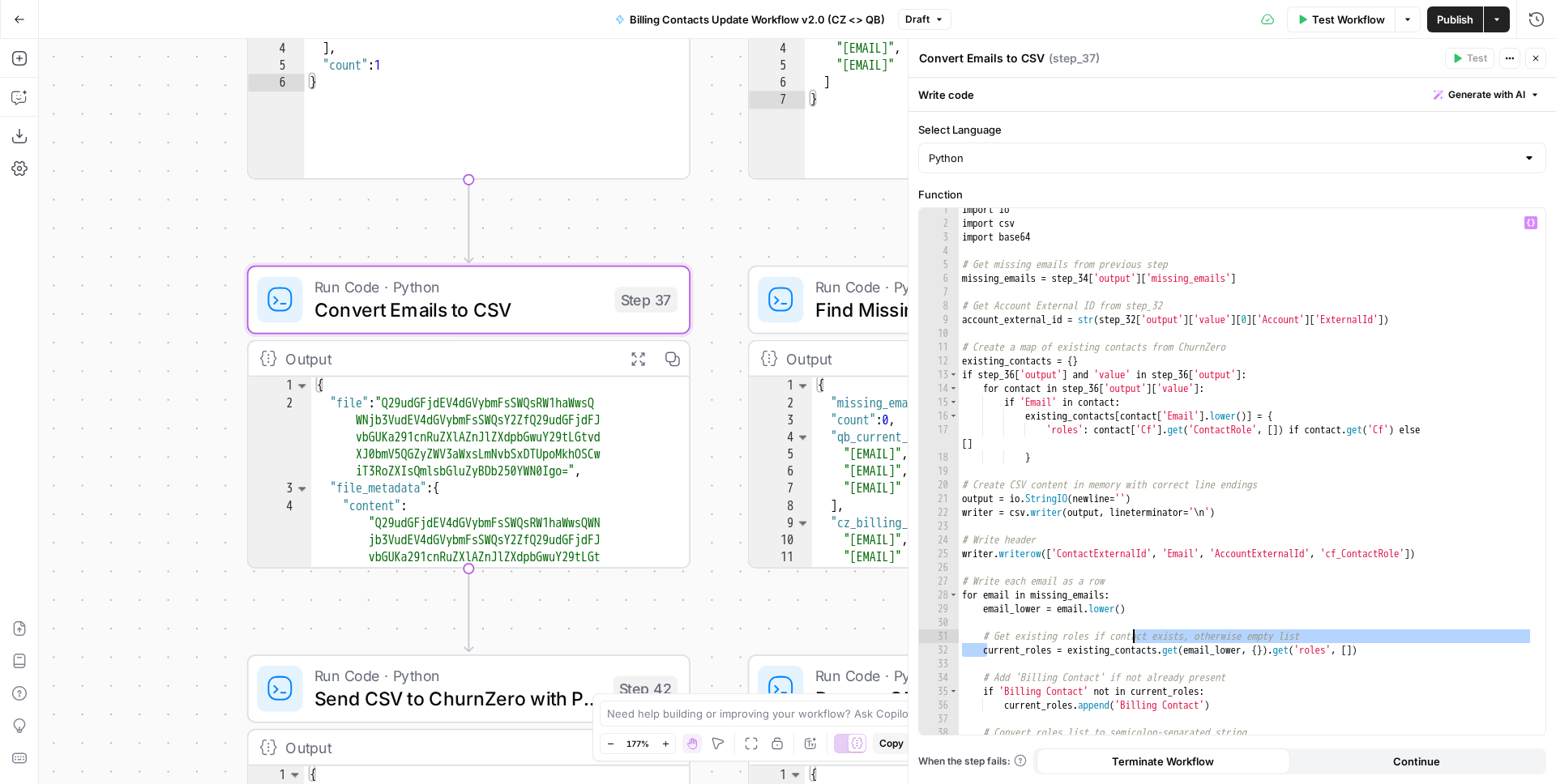 click on "import   io import   csv import   base64 # Get missing emails from previous step missing_emails   =   step_34 [ 'output' ] [ 'missing_emails' ] # Get Account External ID from step_32 account_external_id   =   str ( step_32 [ 'output' ] [ 'value' ] [ 0 ] [ 'Account' ] [ 'ExternalId' ]) # Create a map of existing contacts from ChurnZero existing_contacts   =   { } if   step_36 [ 'output' ]   and   'value'   in   step_36 [ 'output' ] :      for   contact   in   step_36 [ 'output' ] [ 'value' ] :           if   'Email'   in   contact :                existing_contacts [ contact [ 'Email' ] . lower ( )]   =   {                     'roles' :   contact [ 'Cf' ] . get ( 'ContactRole' ,   [ ])   if   contact . get ( 'Cf' )   else   [ ]                } # Create CSV content in memory with correct line endings output   =   io . StringIO ( newline = '' ) writer   =   csv . writer ( output ,   lineterminator = ' \n ' ) # Write header writer . writerow ([ 'ContactExternalId' ,   'Email' ,   'AccountExternalId' ,   ]) for" at bounding box center [1246, 479] 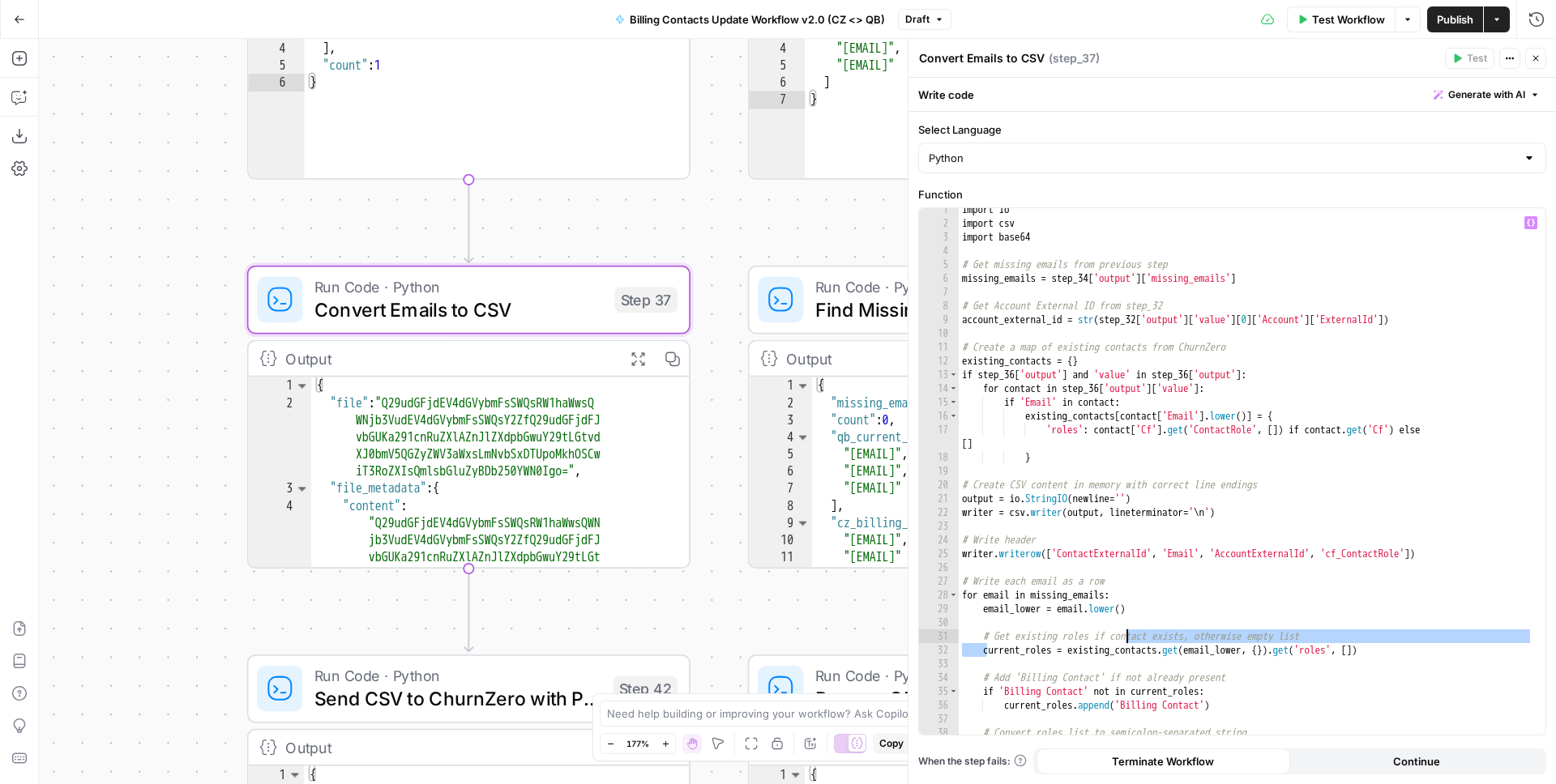 click on "import   io import   csv import   base64 # Get missing emails from previous step missing_emails   =   step_34 [ 'output' ] [ 'missing_emails' ] # Get Account External ID from step_32 account_external_id   =   str ( step_32 [ 'output' ] [ 'value' ] [ 0 ] [ 'Account' ] [ 'ExternalId' ]) # Create a map of existing contacts from ChurnZero existing_contacts   =   { } if   step_36 [ 'output' ]   and   'value'   in   step_36 [ 'output' ] :      for   contact   in   step_36 [ 'output' ] [ 'value' ] :           if   'Email'   in   contact :                existing_contacts [ contact [ 'Email' ] . lower ( )]   =   {                     'roles' :   contact [ 'Cf' ] . get ( 'ContactRole' ,   [ ])   if   contact . get ( 'Cf' )   else   [ ]                } # Create CSV content in memory with correct line endings output   =   io . StringIO ( newline = '' ) writer   =   csv . writer ( output ,   lineterminator = ' \n ' ) # Write header writer . writerow ([ 'ContactExternalId' ,   'Email' ,   'AccountExternalId' ,   ]) for" at bounding box center (1246, 479) 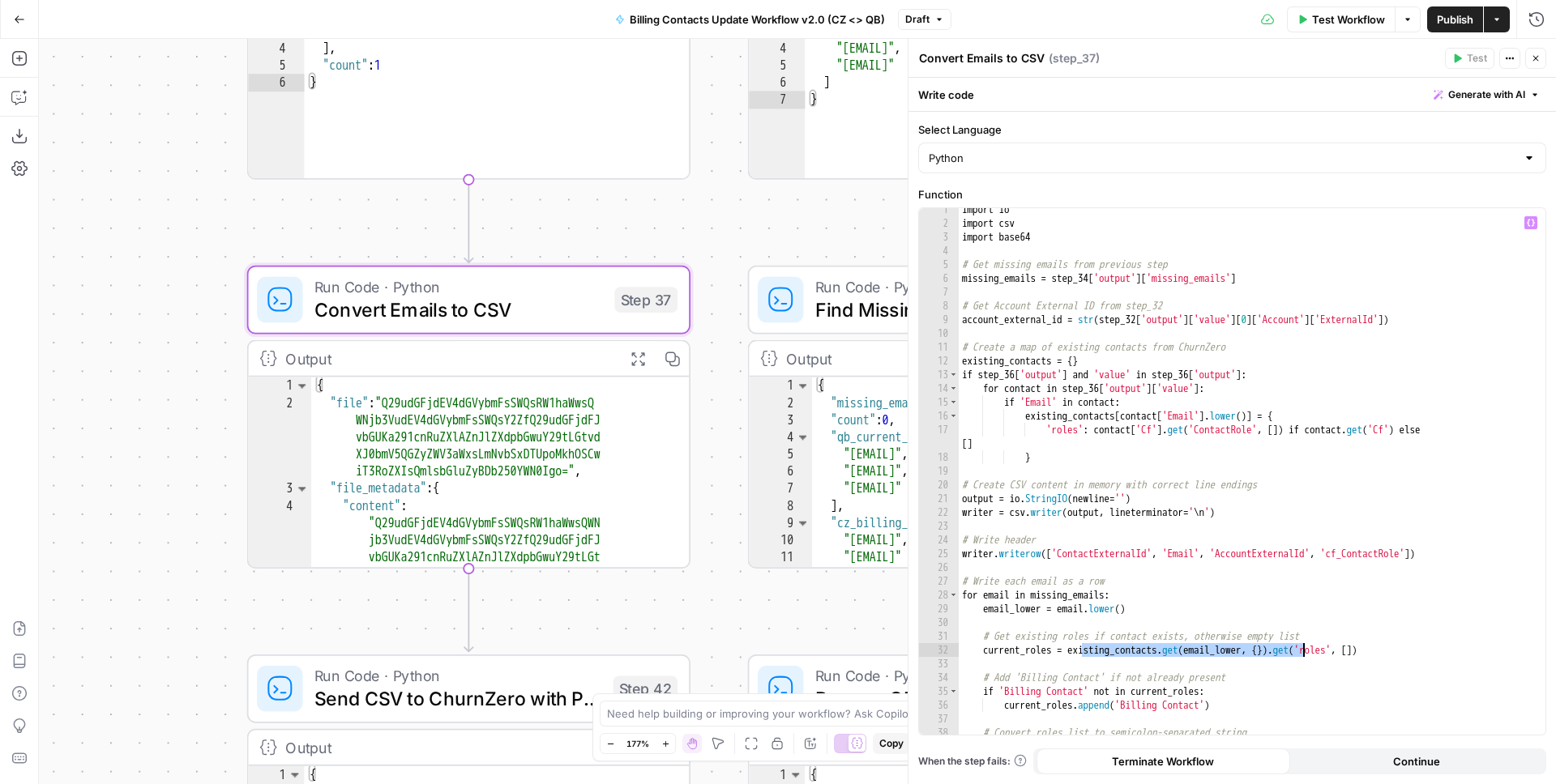 drag, startPoint x: 1084, startPoint y: 651, endPoint x: 1306, endPoint y: 651, distance: 222 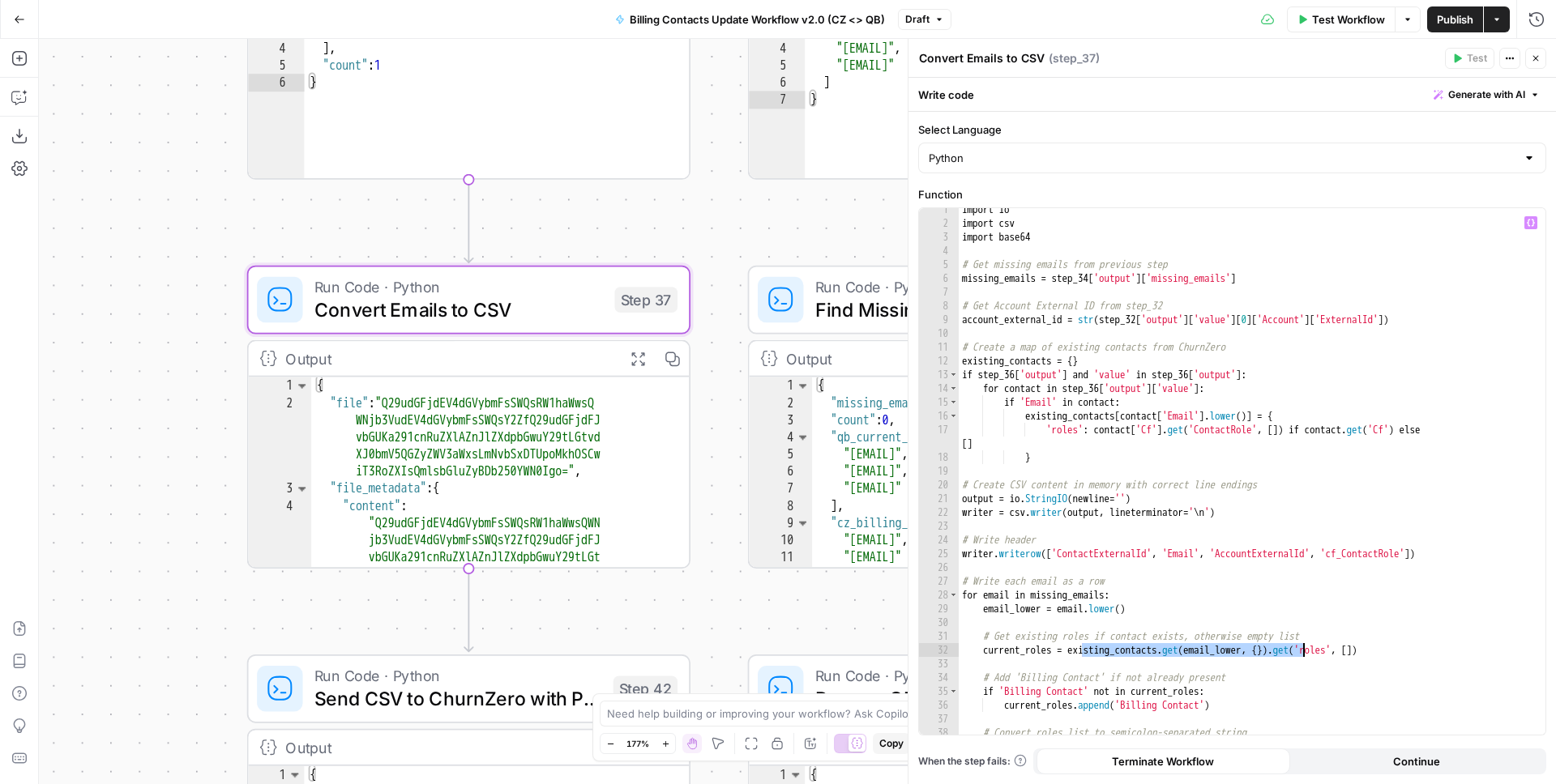 click on "import   io import   csv import   base64 # Get missing emails from previous step missing_emails   =   step_34 [ 'output' ] [ 'missing_emails' ] # Get Account External ID from step_32 account_external_id   =   str ( step_32 [ 'output' ] [ 'value' ] [ 0 ] [ 'Account' ] [ 'ExternalId' ]) # Create a map of existing contacts from ChurnZero existing_contacts   =   { } if   step_36 [ 'output' ]   and   'value'   in   step_36 [ 'output' ] :      for   contact   in   step_36 [ 'output' ] [ 'value' ] :           if   'Email'   in   contact :                existing_contacts [ contact [ 'Email' ] . lower ( )]   =   {                     'roles' :   contact [ 'Cf' ] . get ( 'ContactRole' ,   [ ])   if   contact . get ( 'Cf' )   else   [ ]                } # Create CSV content in memory with correct line endings output   =   io . StringIO ( newline = '' ) writer   =   csv . writer ( output ,   lineterminator = ' \n ' ) # Write header writer . writerow ([ 'ContactExternalId' ,   'Email' ,   'AccountExternalId' ,   ]) for" at bounding box center (1246, 479) 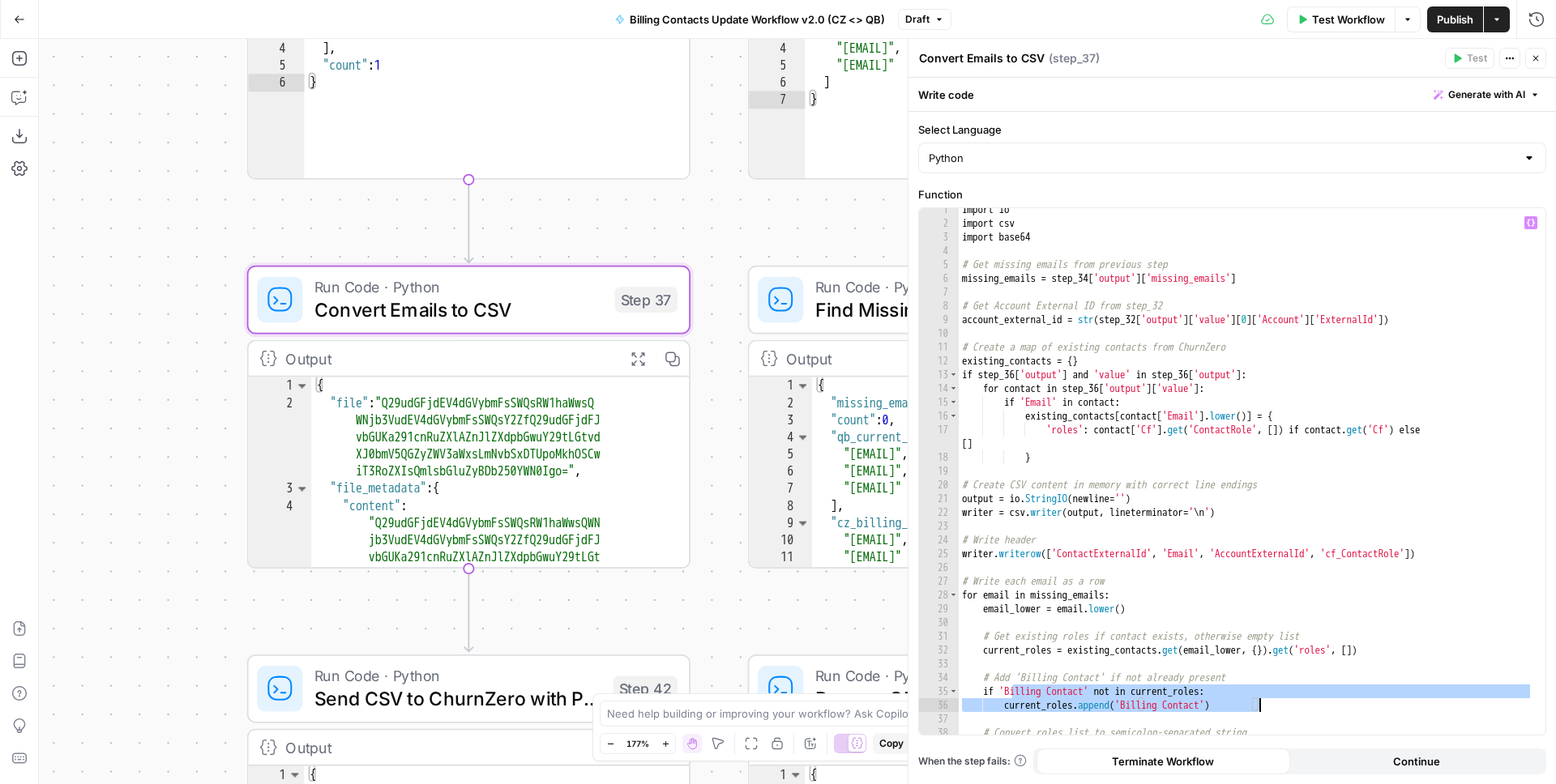 drag, startPoint x: 1011, startPoint y: 697, endPoint x: 1273, endPoint y: 705, distance: 262.12211 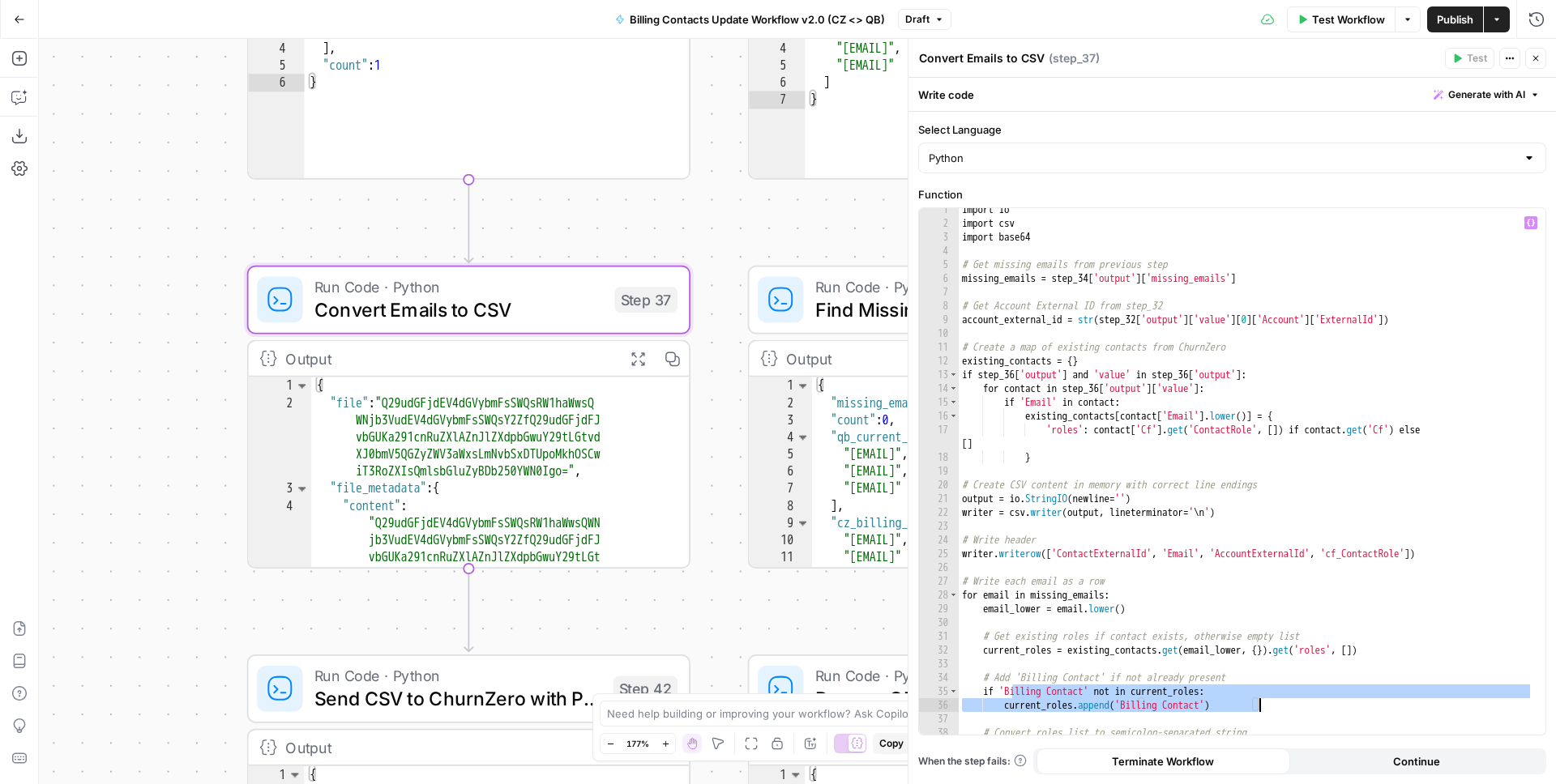 click on "import   io import   csv import   base64 # Get missing emails from previous step missing_emails   =   step_34 [ 'output' ] [ 'missing_emails' ] # Get Account External ID from step_32 account_external_id   =   str ( step_32 [ 'output' ] [ 'value' ] [ 0 ] [ 'Account' ] [ 'ExternalId' ]) # Create a map of existing contacts from ChurnZero existing_contacts   =   { } if   step_36 [ 'output' ]   and   'value'   in   step_36 [ 'output' ] :      for   contact   in   step_36 [ 'output' ] [ 'value' ] :           if   'Email'   in   contact :                existing_contacts [ contact [ 'Email' ] . lower ( )]   =   {                     'roles' :   contact [ 'Cf' ] . get ( 'ContactRole' ,   [ ])   if   contact . get ( 'Cf' )   else   [ ]                } # Create CSV content in memory with correct line endings output   =   io . StringIO ( newline = '' ) writer   =   csv . writer ( output ,   lineterminator = ' \n ' ) # Write header writer . writerow ([ 'ContactExternalId' ,   'Email' ,   'AccountExternalId' ,   ]) for" at bounding box center (1246, 479) 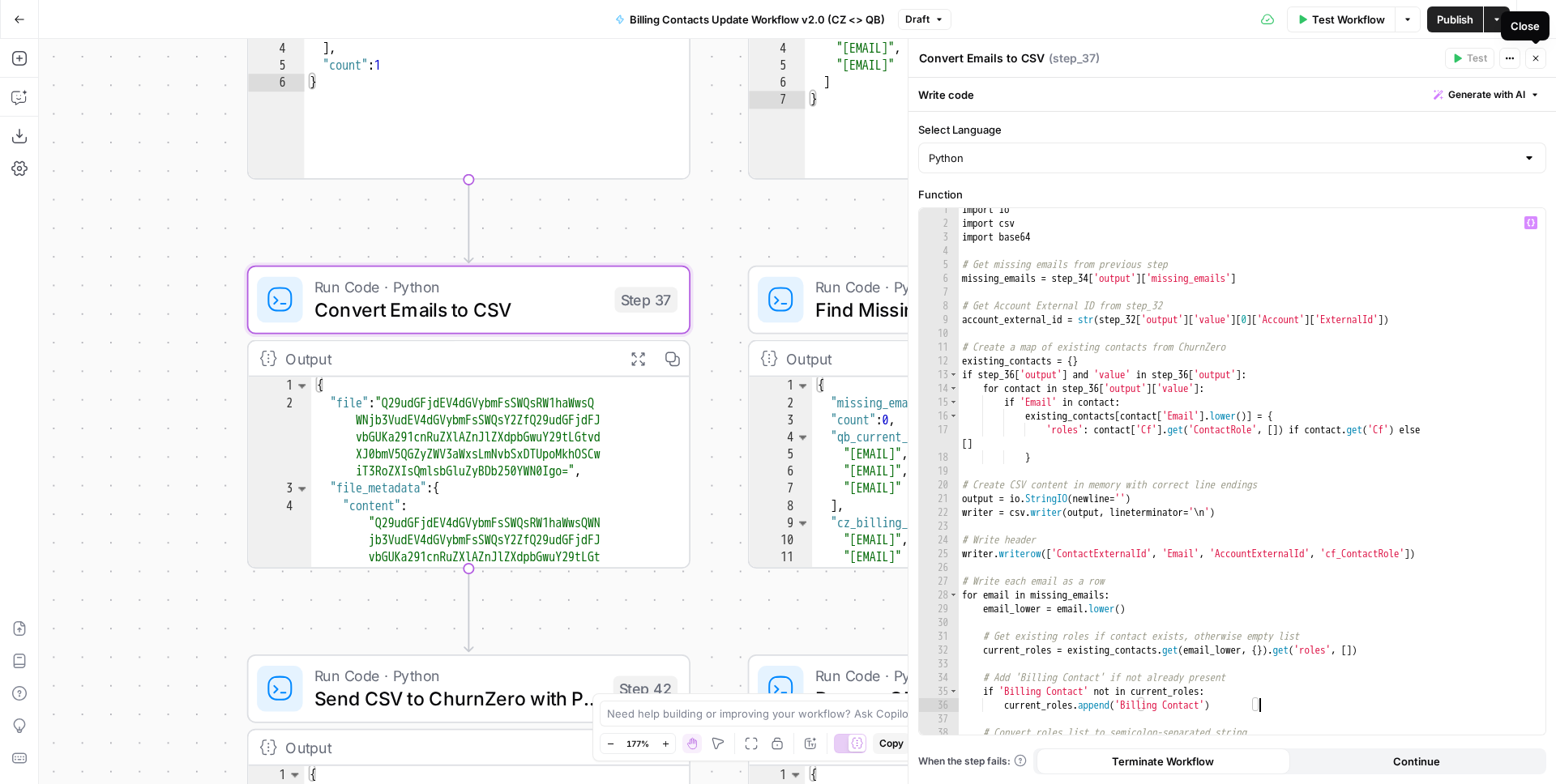 click 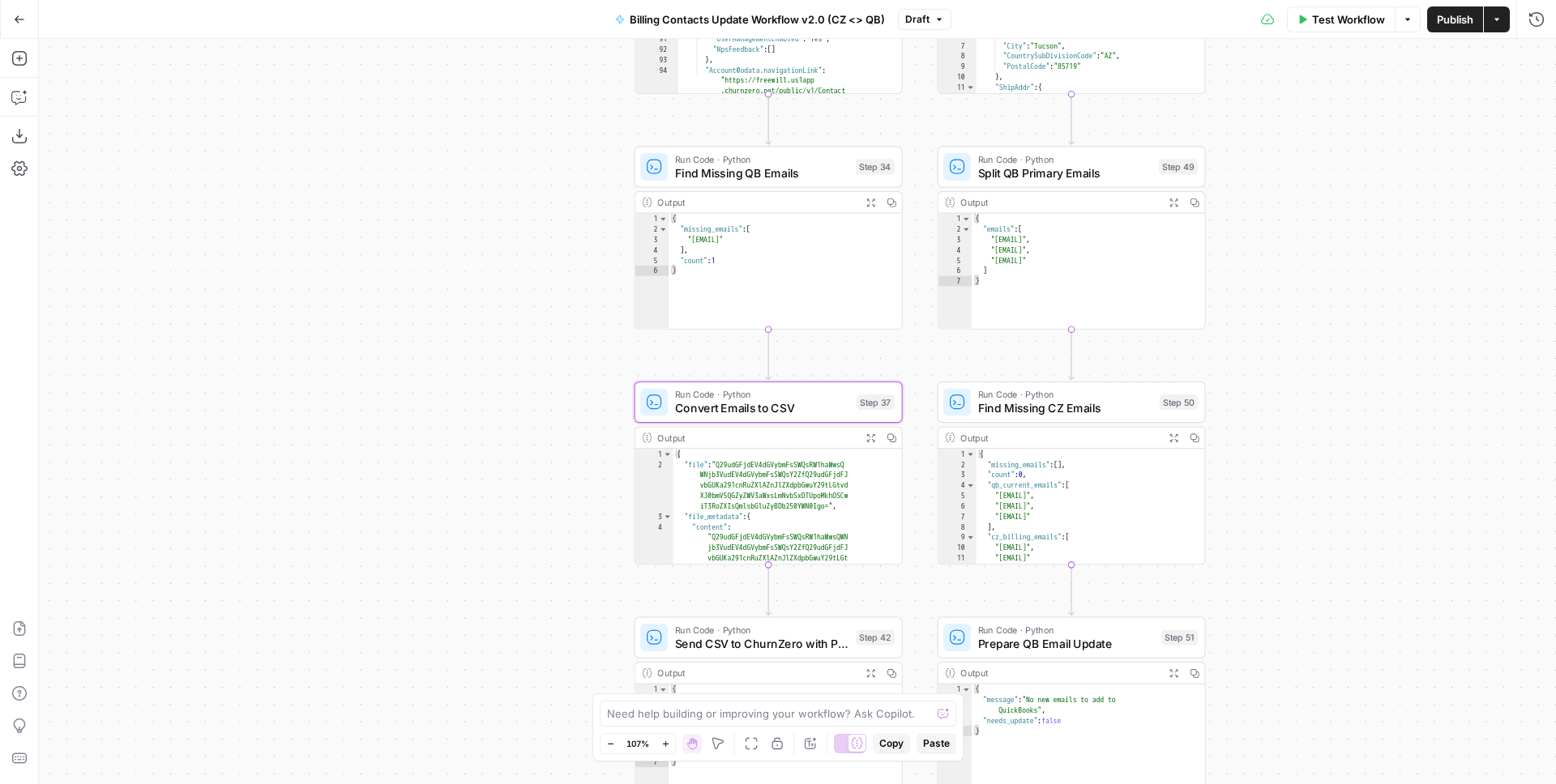 drag, startPoint x: 1314, startPoint y: 285, endPoint x: 1223, endPoint y: 487, distance: 221.5513 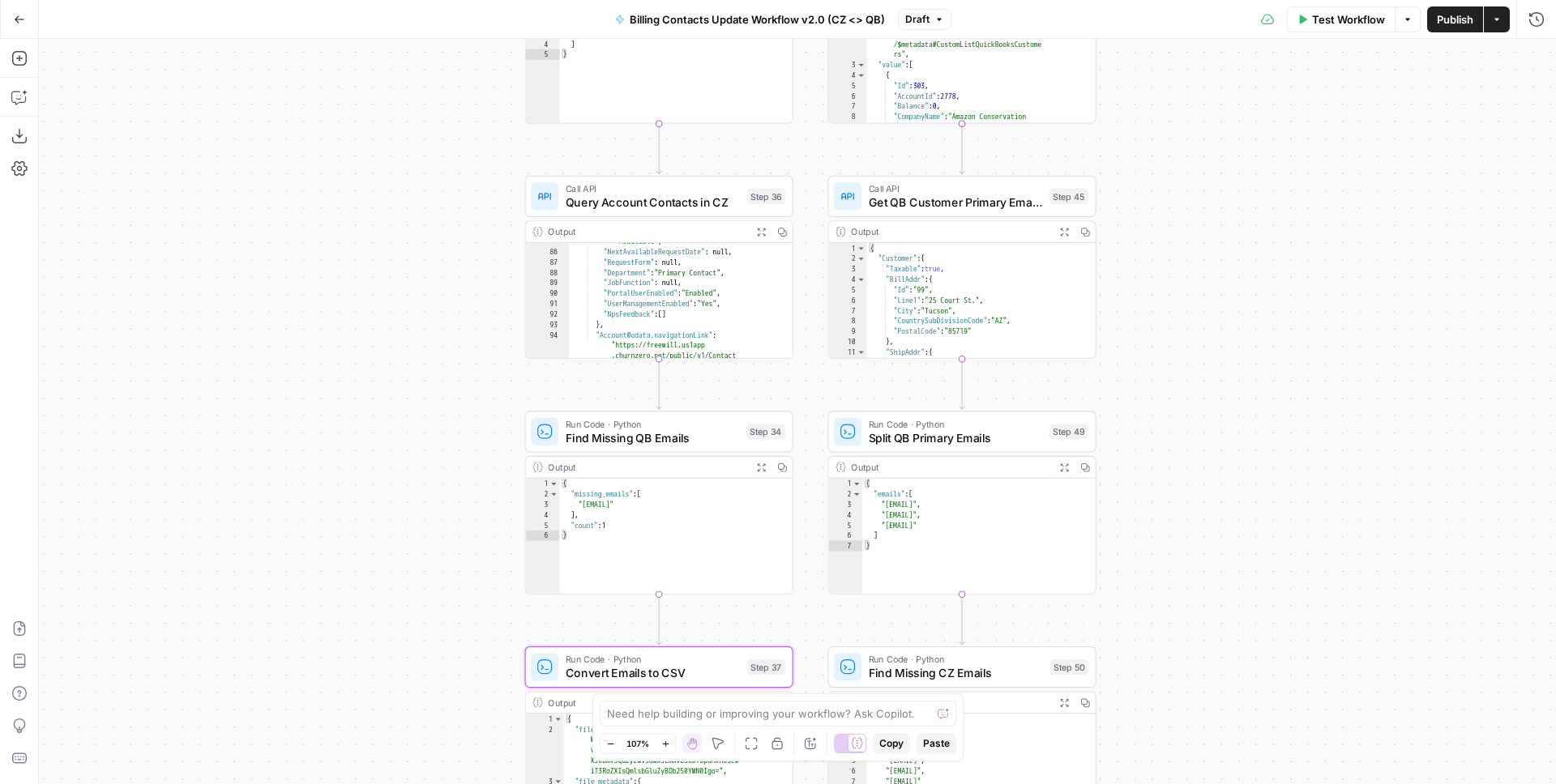 drag, startPoint x: 1289, startPoint y: 198, endPoint x: 1203, endPoint y: 471, distance: 286.22544 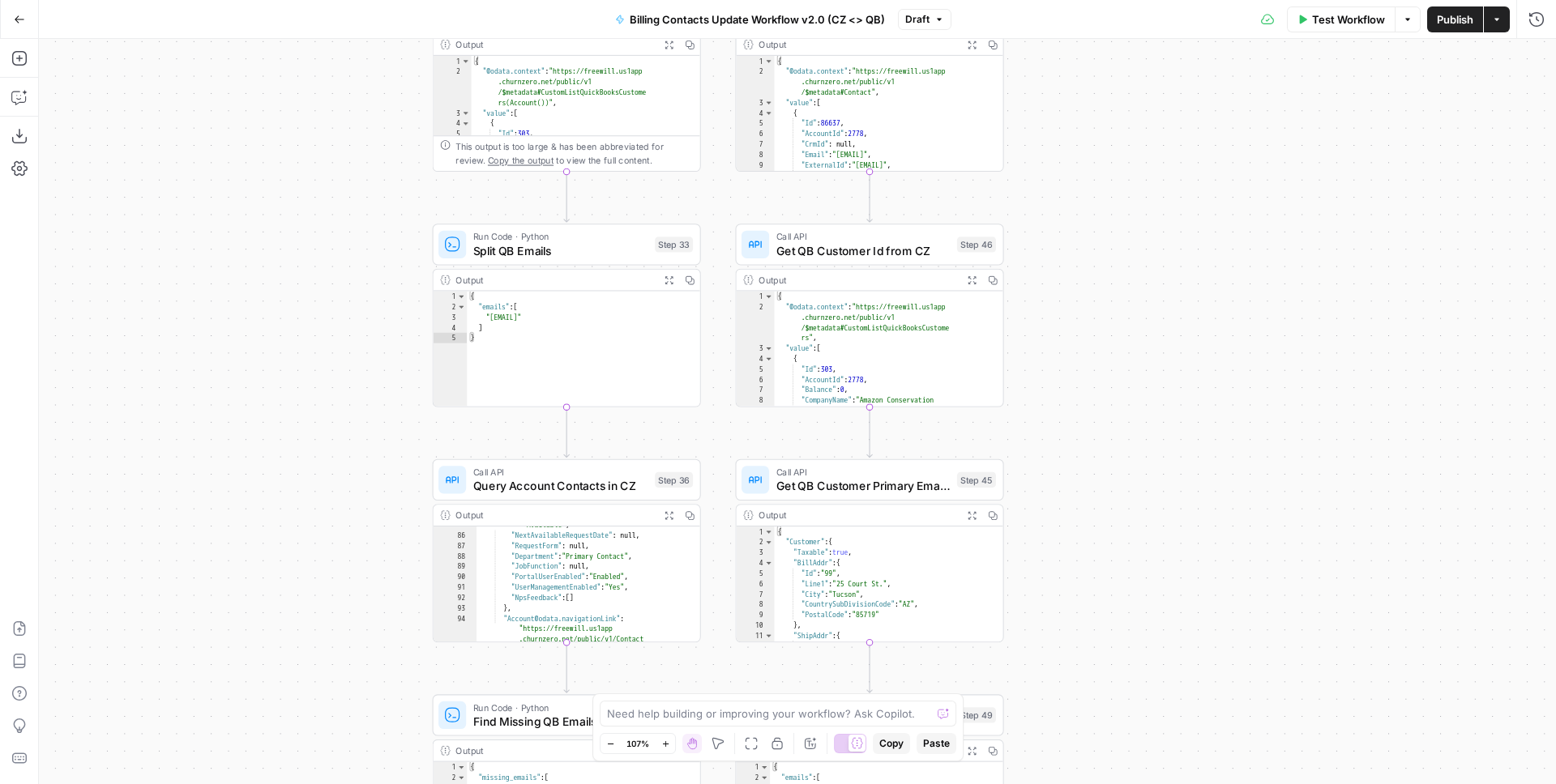 drag, startPoint x: 1241, startPoint y: 185, endPoint x: 1165, endPoint y: 407, distance: 234.6487 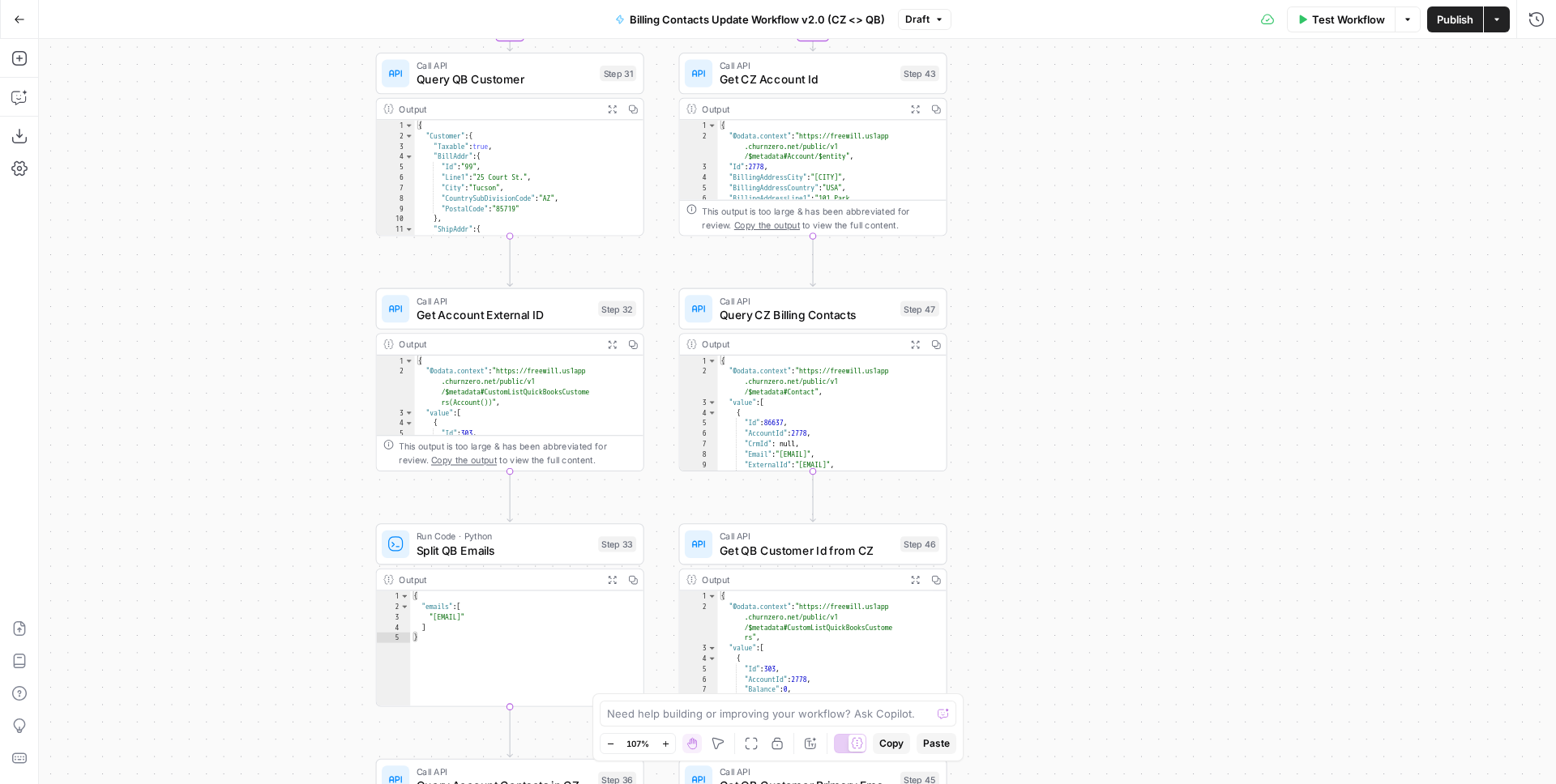 drag, startPoint x: 1225, startPoint y: 135, endPoint x: 1194, endPoint y: 431, distance: 297.61888 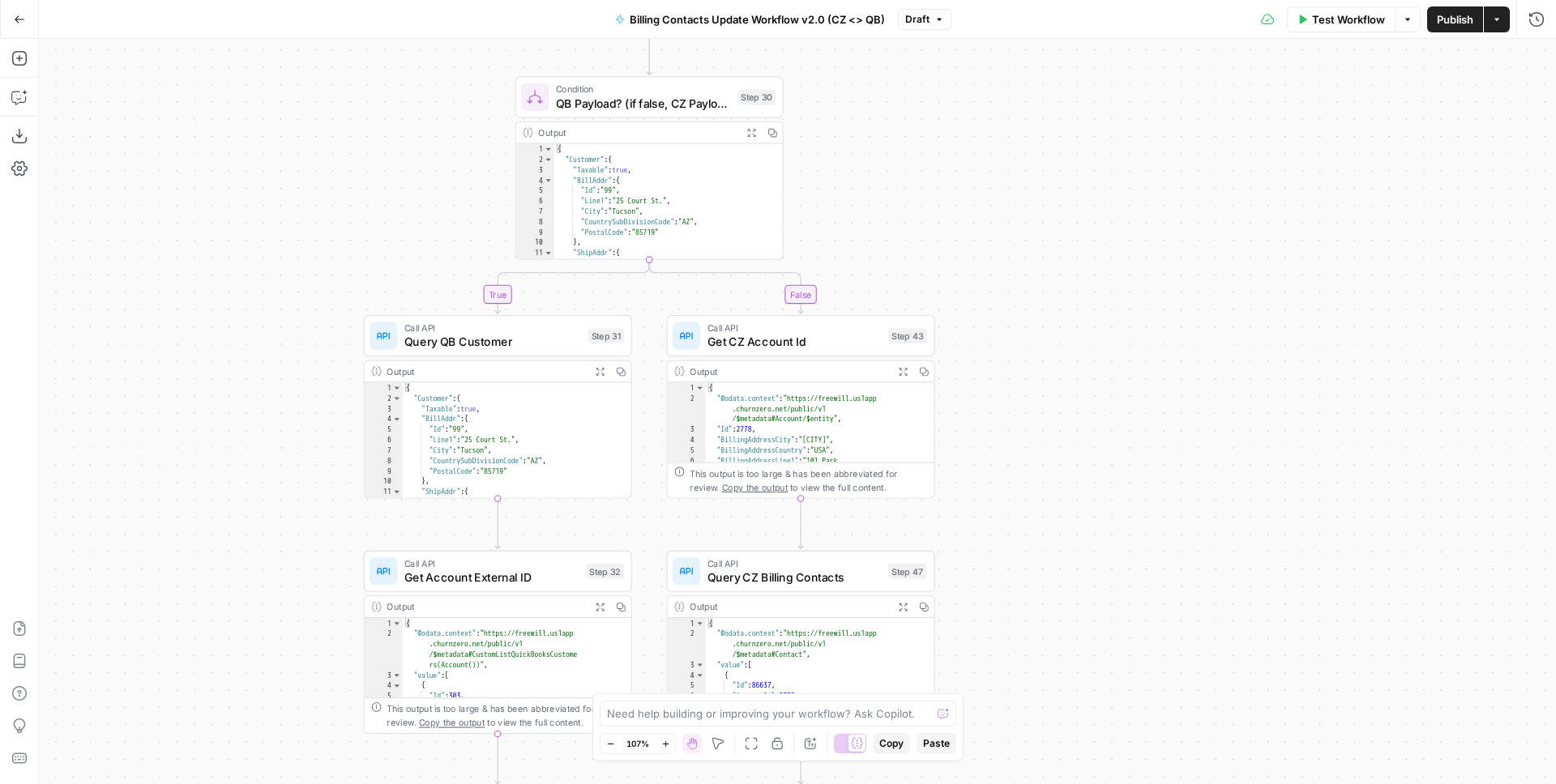 drag, startPoint x: 1187, startPoint y: 189, endPoint x: 1181, endPoint y: 402, distance: 213.08449 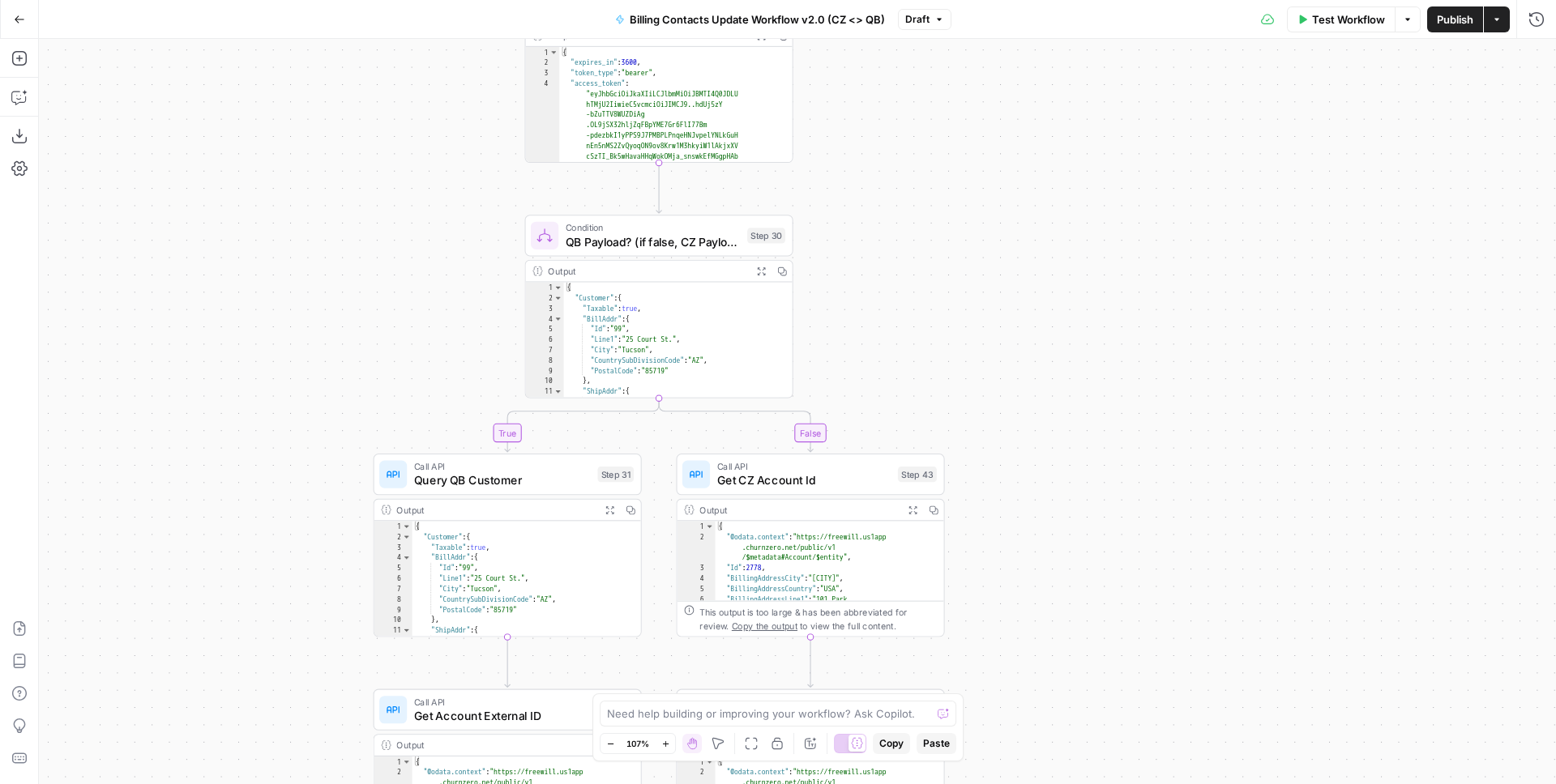 drag, startPoint x: 1152, startPoint y: 244, endPoint x: 1161, endPoint y: 337, distance: 93.43447 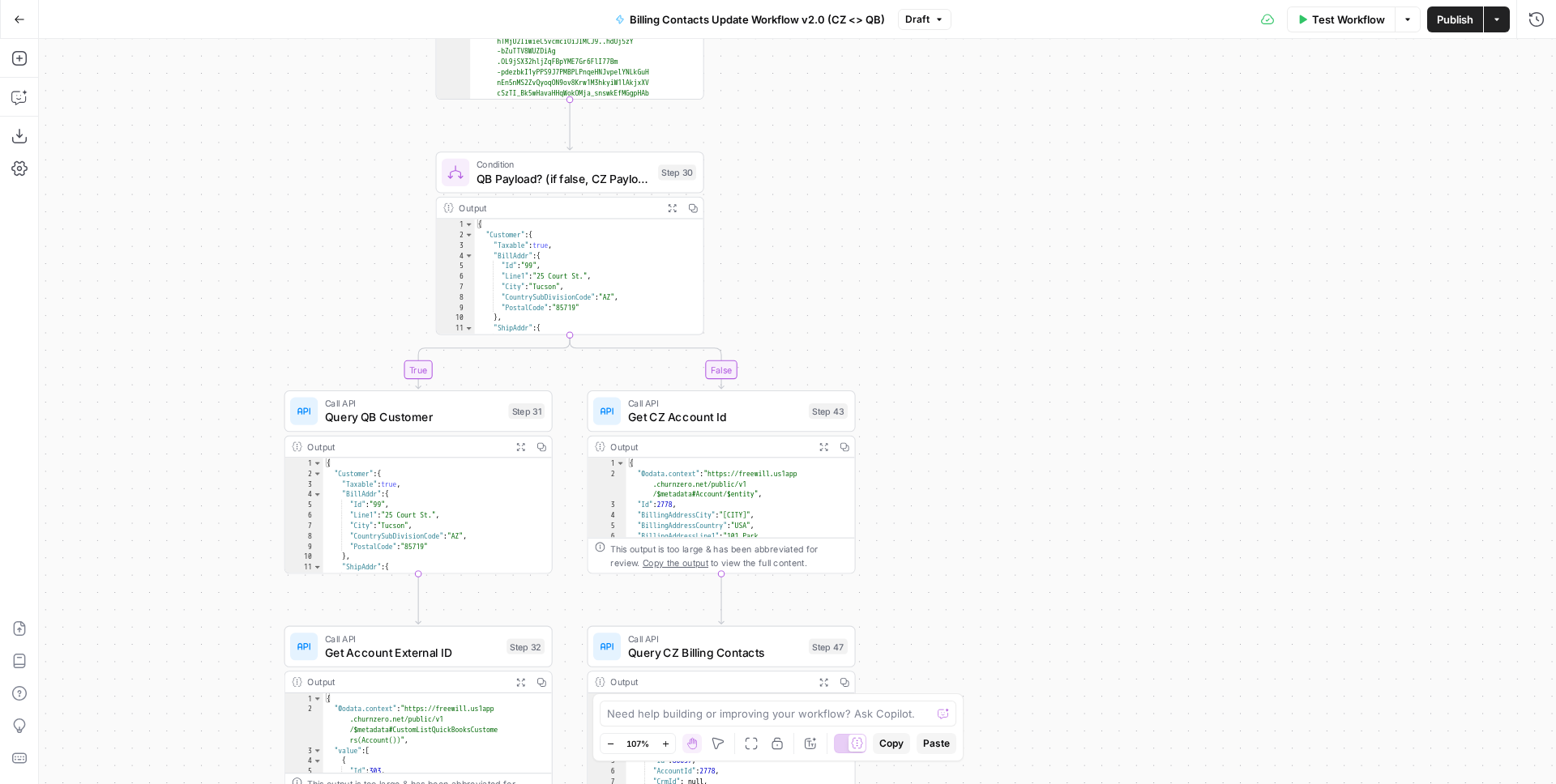 drag, startPoint x: 949, startPoint y: 266, endPoint x: 860, endPoint y: 200, distance: 110.80162 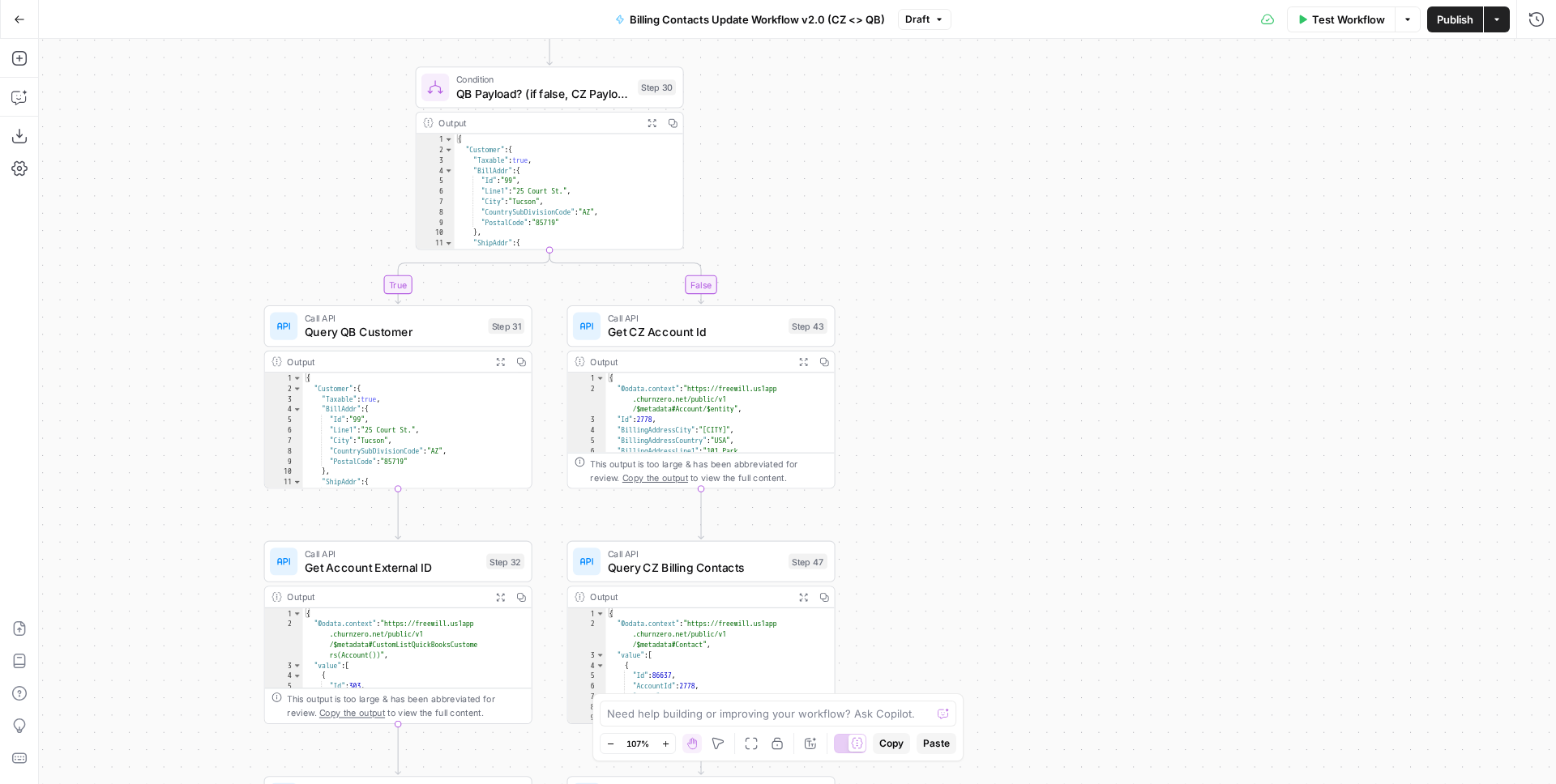 drag, startPoint x: 1030, startPoint y: 394, endPoint x: 1010, endPoint y: 309, distance: 87.321246 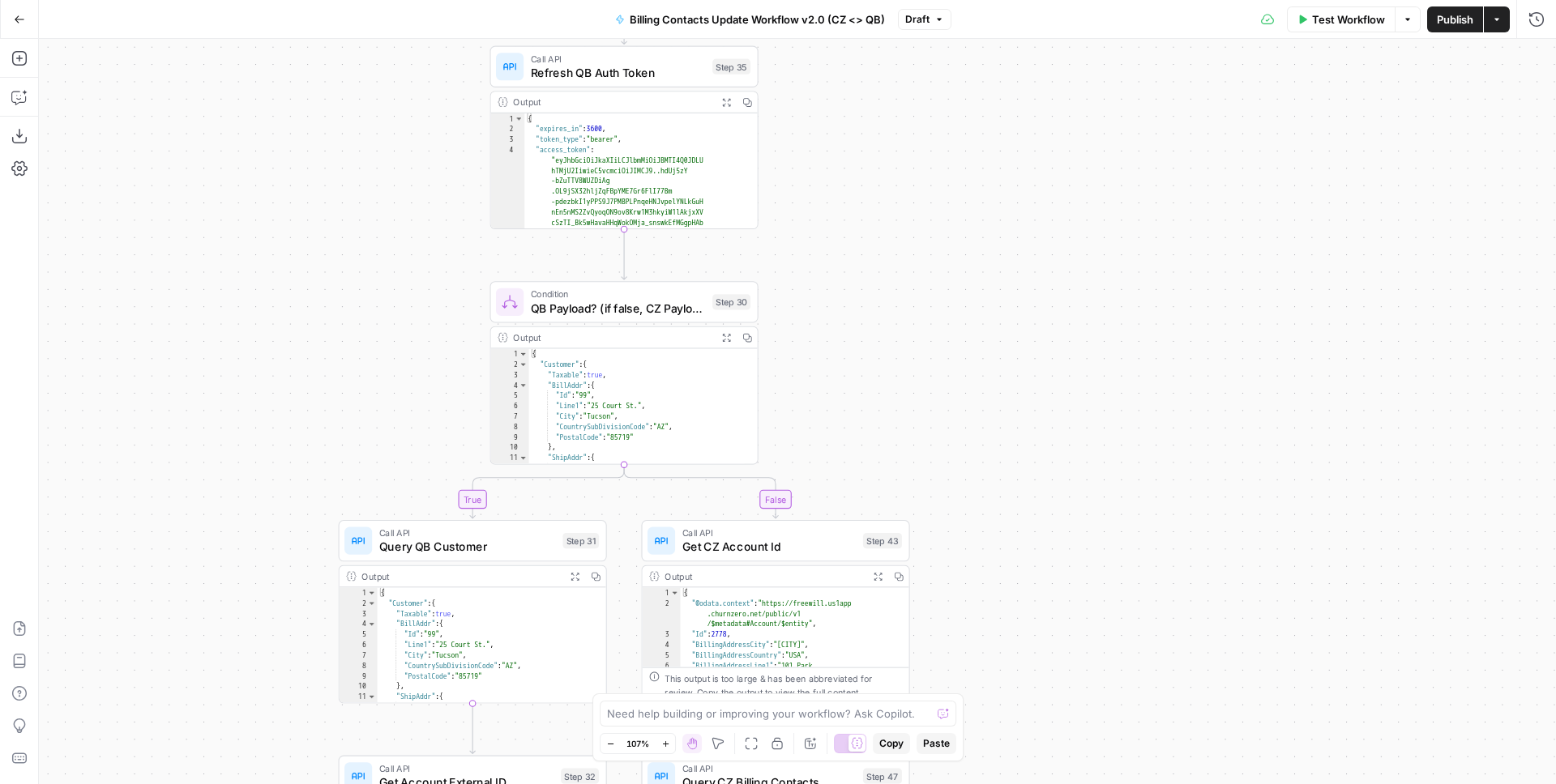 drag, startPoint x: 843, startPoint y: 194, endPoint x: 921, endPoint y: 437, distance: 255.21168 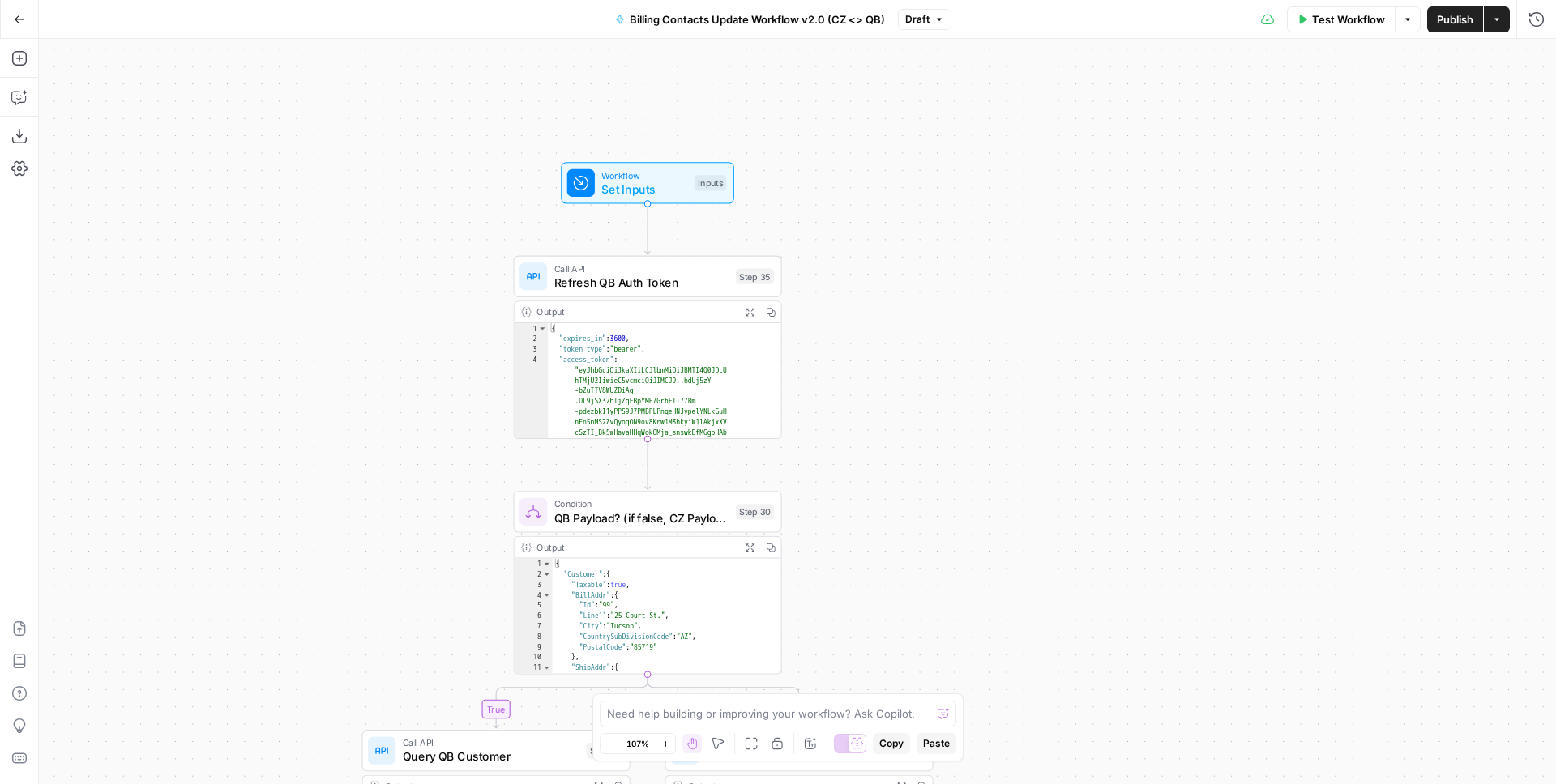 drag, startPoint x: 909, startPoint y: 168, endPoint x: 930, endPoint y: 349, distance: 182.21416 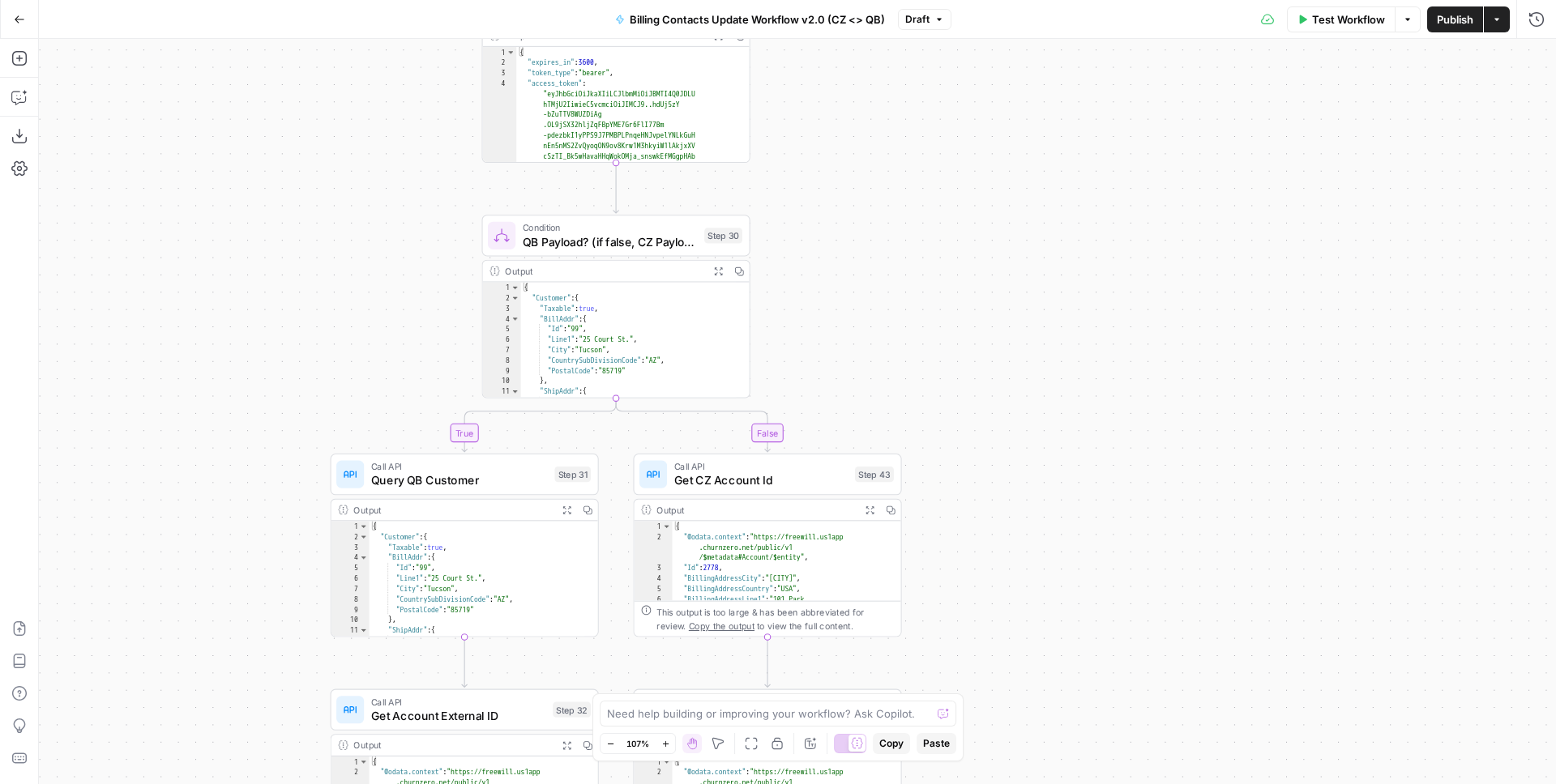 drag, startPoint x: 925, startPoint y: 496, endPoint x: 894, endPoint y: 219, distance: 278.72926 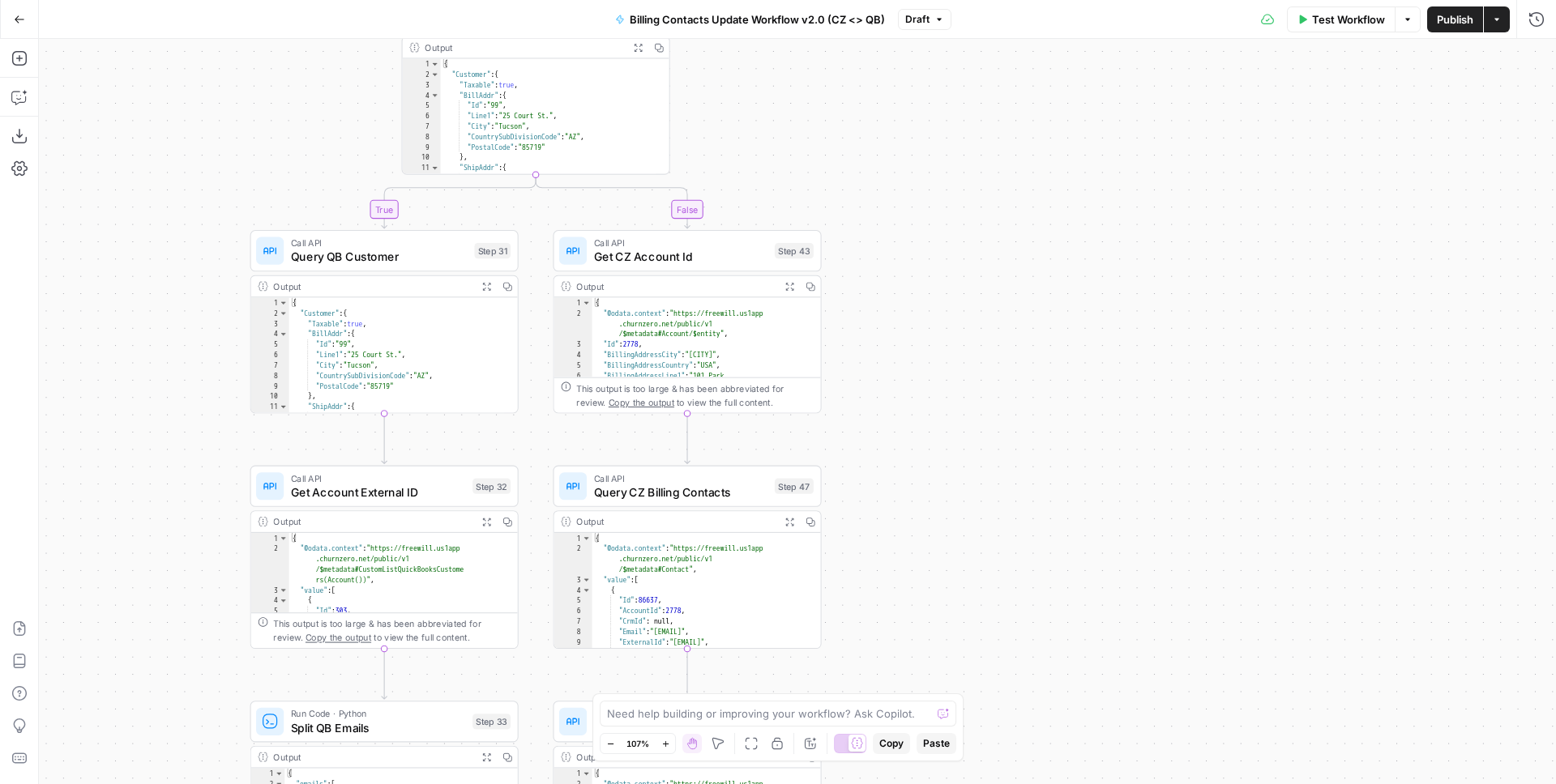 drag, startPoint x: 1037, startPoint y: 467, endPoint x: 970, endPoint y: 231, distance: 245.32631 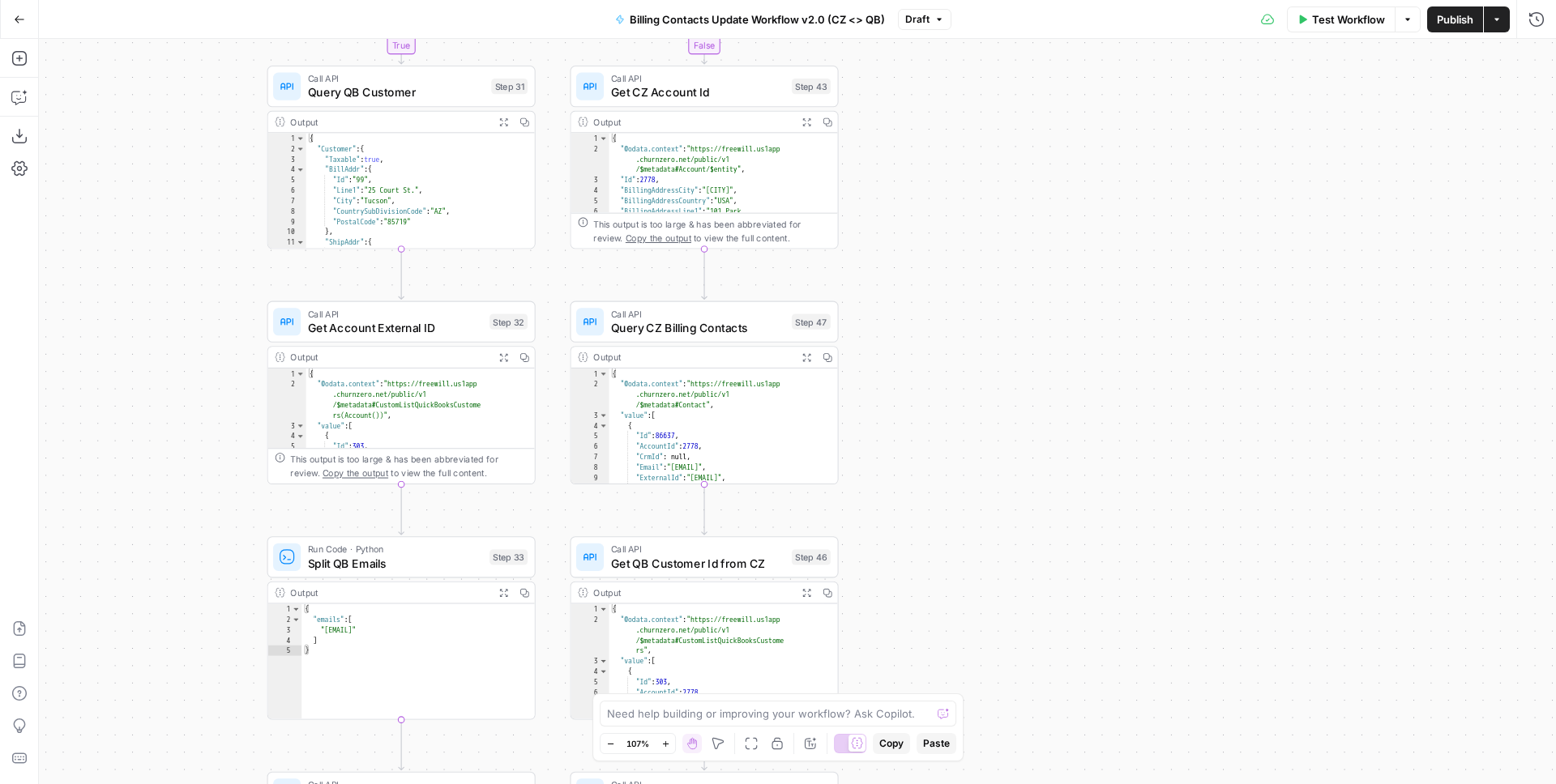 drag, startPoint x: 940, startPoint y: 403, endPoint x: 957, endPoint y: 249, distance: 154.93547 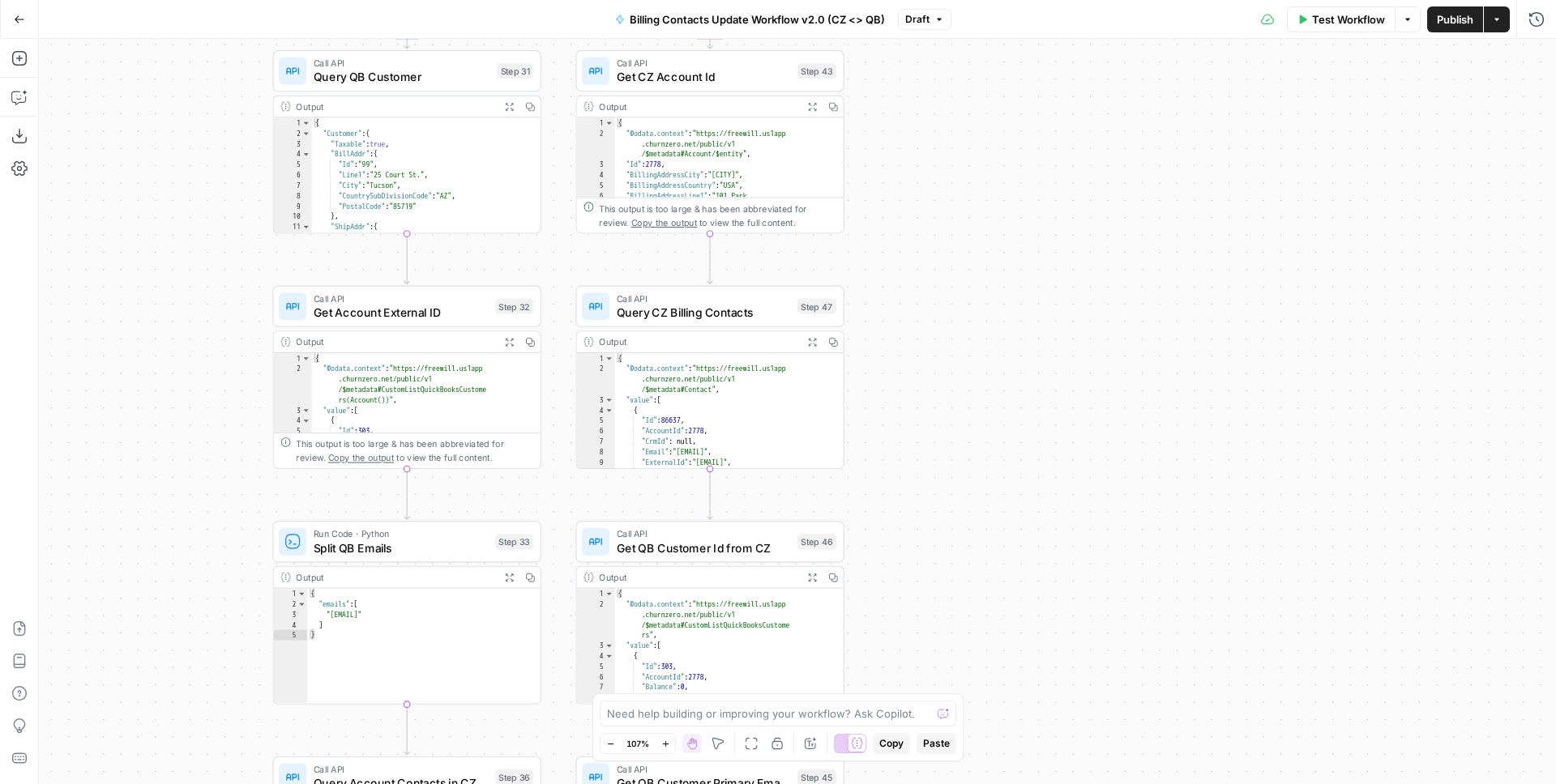 drag, startPoint x: 936, startPoint y: 283, endPoint x: 942, endPoint y: 269, distance: 15.231546 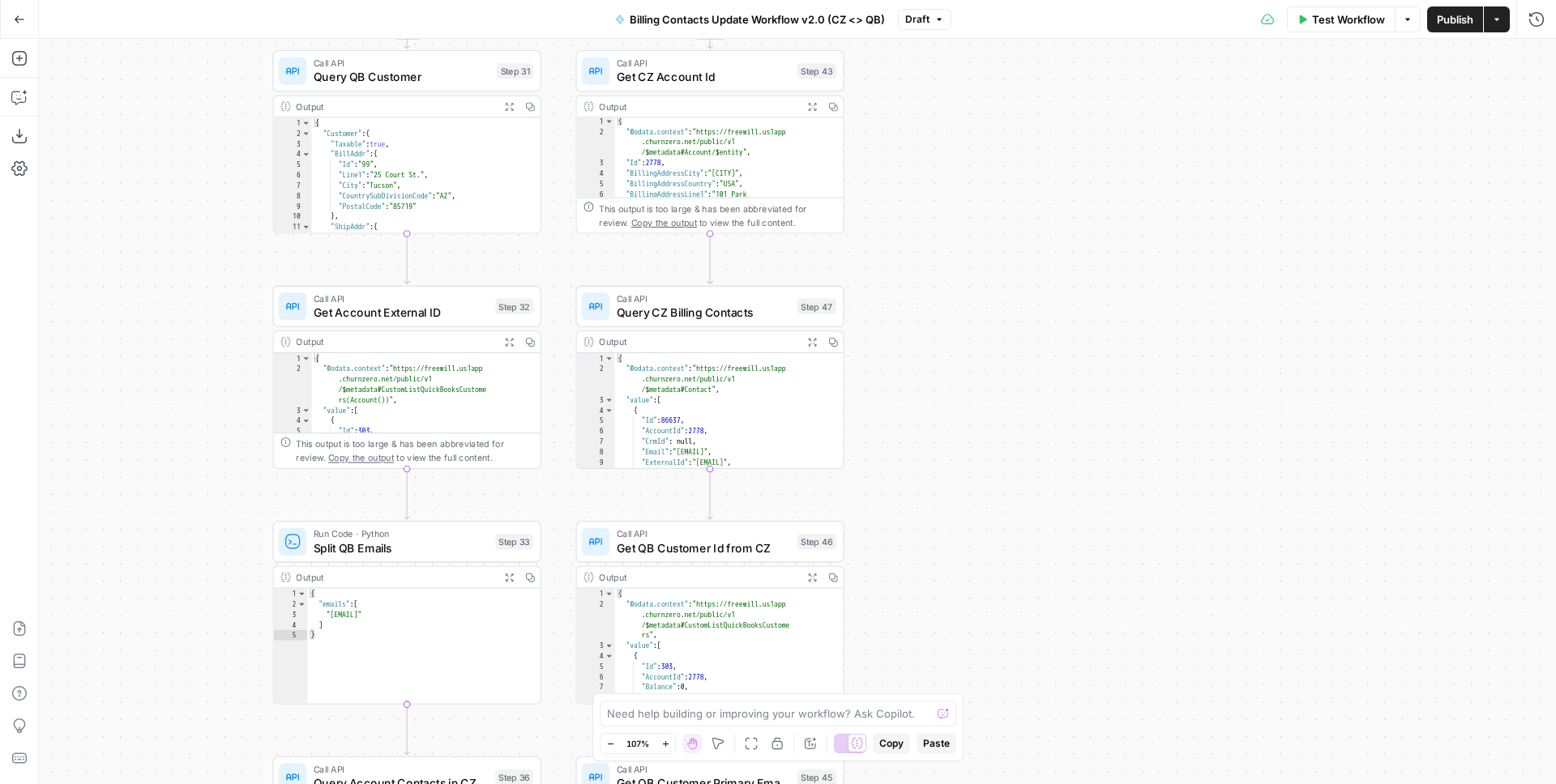 scroll, scrollTop: 15, scrollLeft: 0, axis: vertical 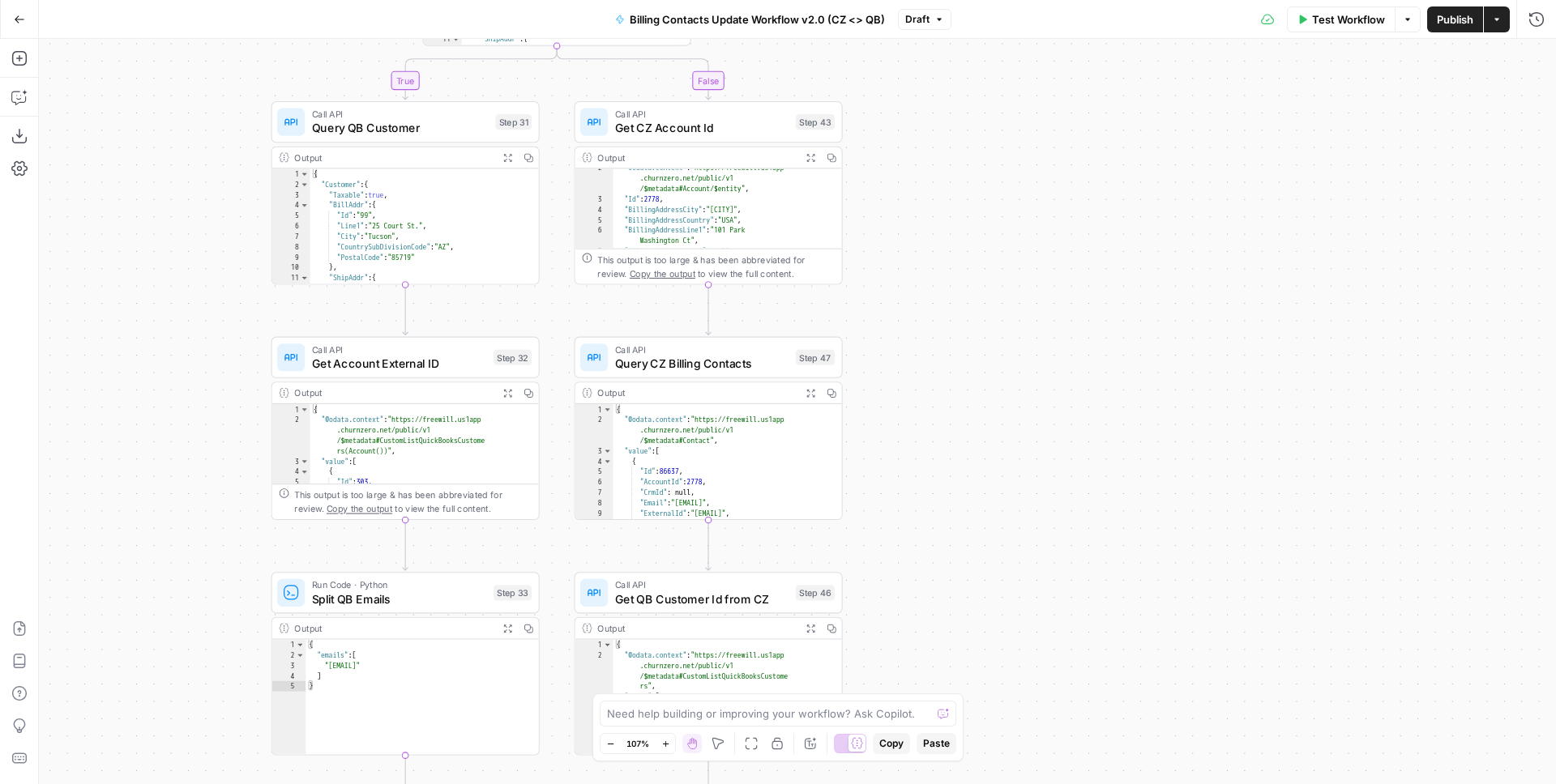 drag, startPoint x: 882, startPoint y: 315, endPoint x: 880, endPoint y: 366, distance: 51.0392 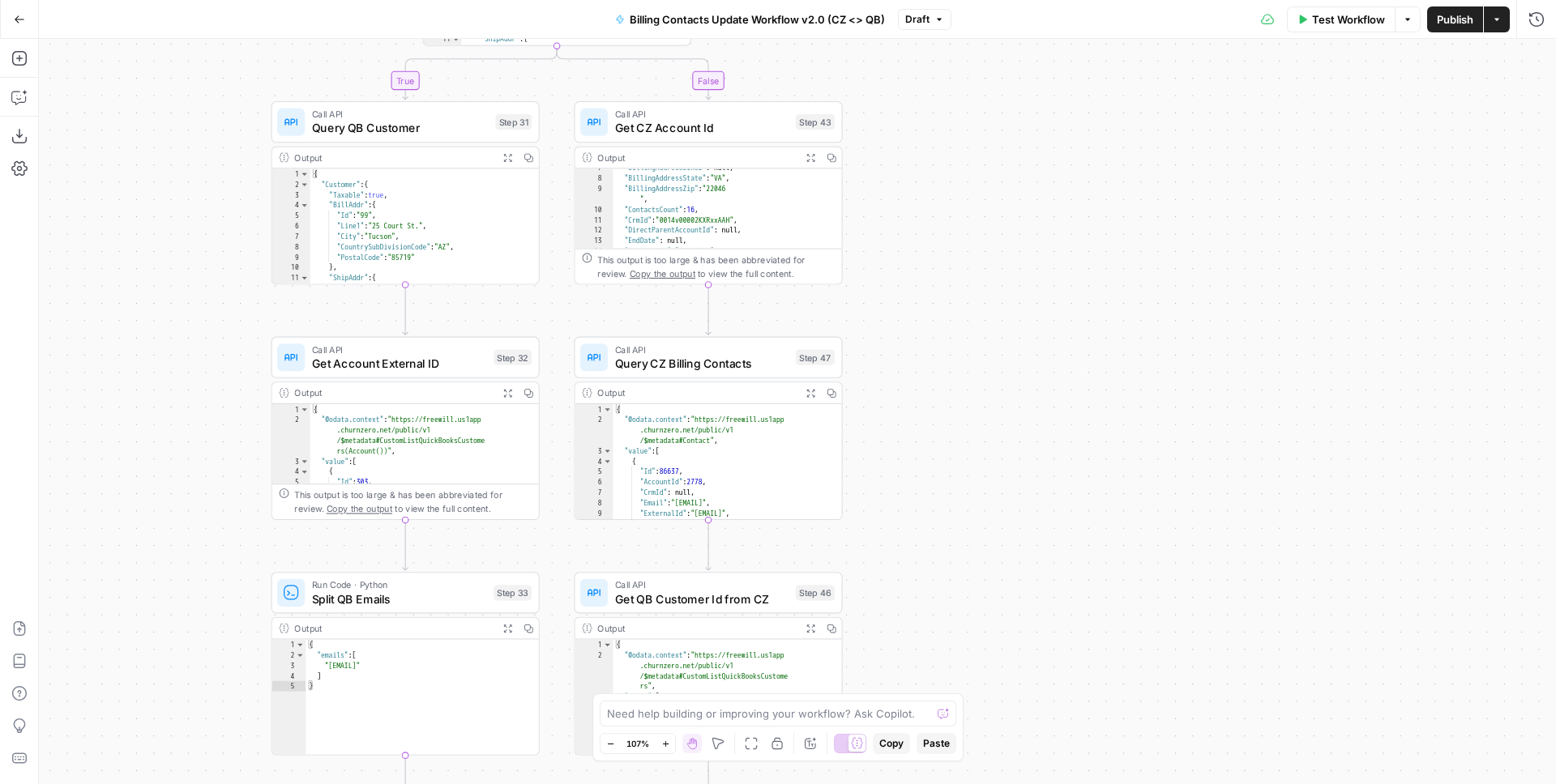 scroll, scrollTop: 95, scrollLeft: 0, axis: vertical 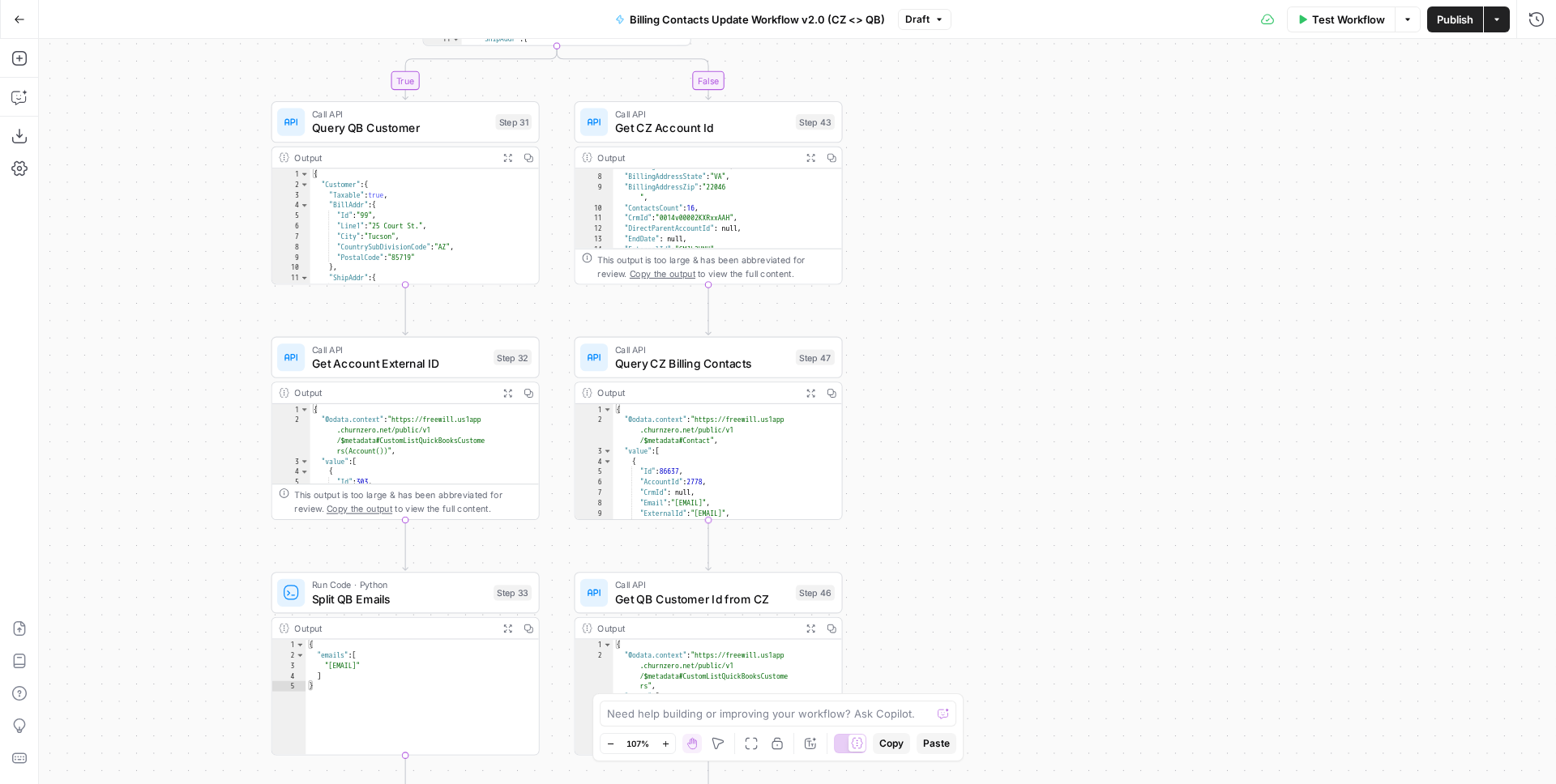 click on "Call API Query CZ Billing Contacts Step 47 Copy step Delete step Add Note Test" at bounding box center [707, 357] 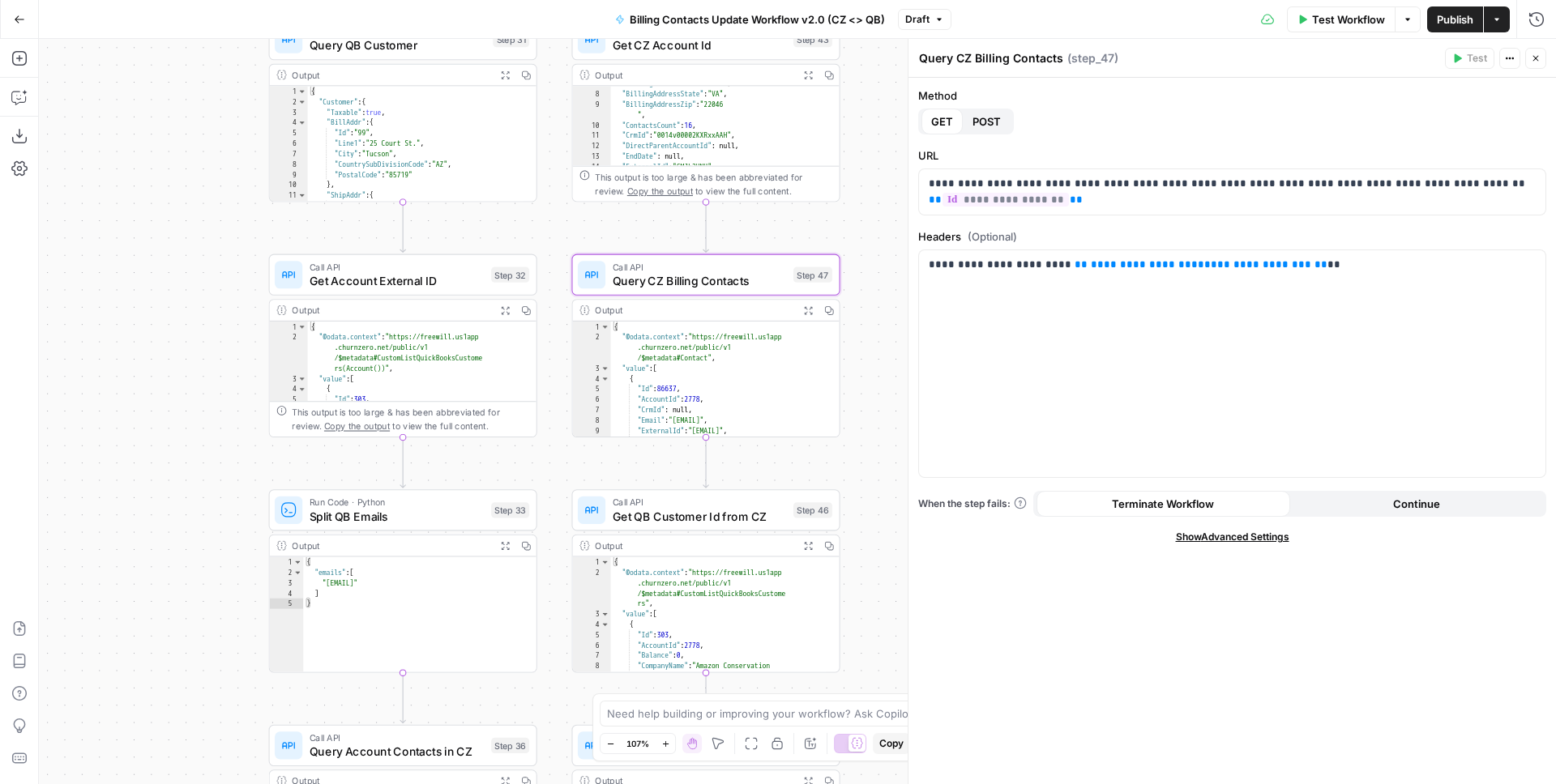drag, startPoint x: 869, startPoint y: 493, endPoint x: 850, endPoint y: 346, distance: 148.22281 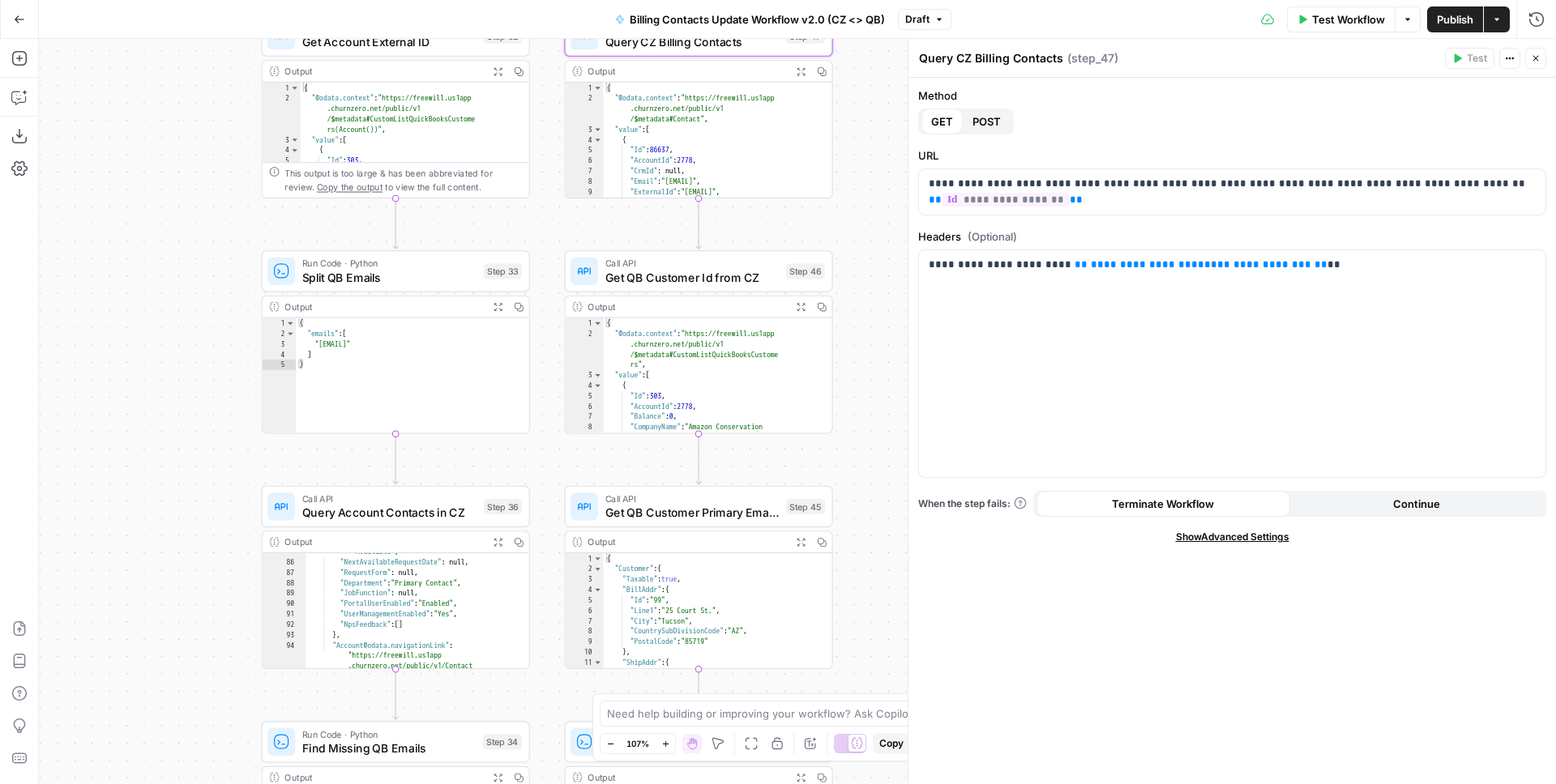 drag, startPoint x: 875, startPoint y: 497, endPoint x: 874, endPoint y: 296, distance: 201.00249 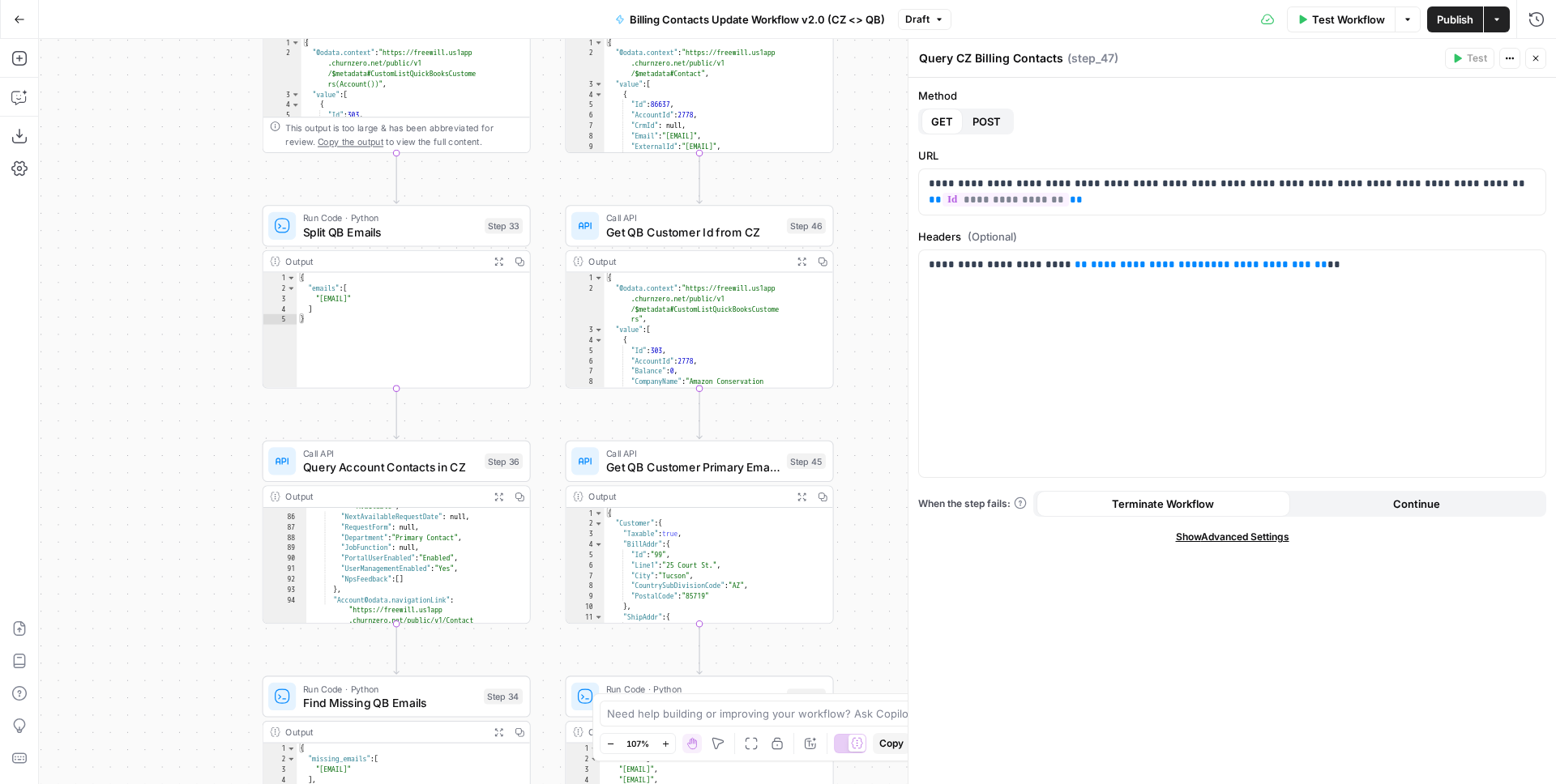 drag, startPoint x: 826, startPoint y: 451, endPoint x: 827, endPoint y: 419, distance: 32.015621 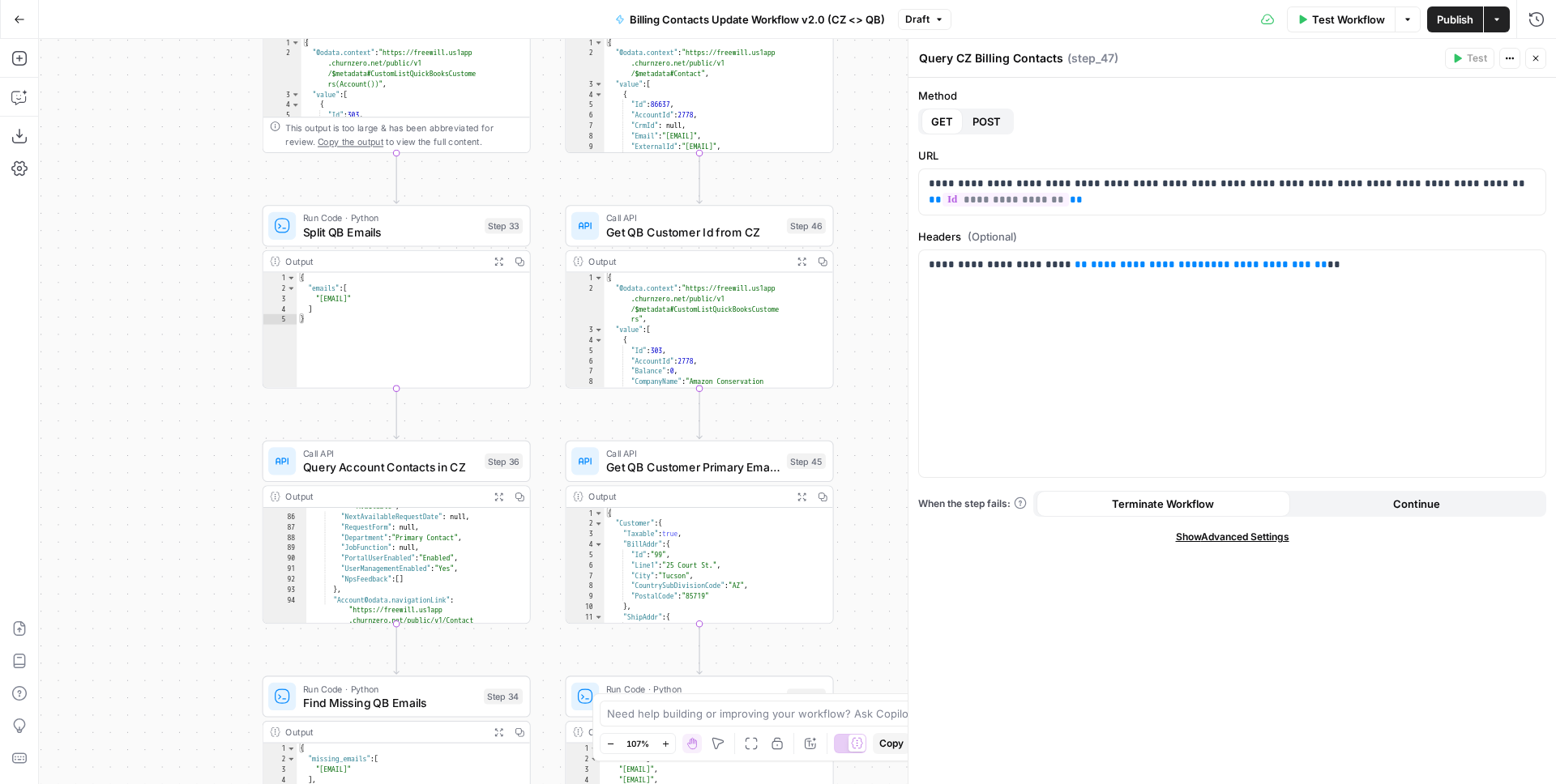 click on "true false Workflow Set Inputs Inputs Call API Refresh QB Auth Token Step 35 Output Expand Output Copy 1 2 3 4 {    "expires_in" :  3600 ,    "token_type" :  "bearer" ,    "access_token" :         "eyJhbGciOiJkaXIiLCJlbmMiOiJBMTI4Q0JDLU        hTMjU2IiwieC5vcmciOiJIMCJ9..hdUj5zY        -bZuTTV8WUZDiAg        .OL9jSX32hljZqFBpYME7Gr6FlI77Bm        -pdezbkI1yPPS9J7PMBPLPnqeHNJvpelYNLkGuH        nEn5nMS2ZvQyoqON9ov8Krw1M3hkyiW1lAkjxXV        cSzTI_Bk5wHavaHHqWokOMja_snswkEfMGgpHAb        uP1Ndq9uITJWKRD9_K        -FJIRu7pKLCOXw28RXi0R16dFvROm_xPEiVkW2k        TA9DCFry3-lSDYYJOemex32i_BFODcv        -geXju87I1I9xgmaESxc04SWzdOaCQtz0NepIV6        anm3lyORKaA45eoI8fZBUIqvM2bQrksvvp5JrKJ        ub6YwexWnvk9kUHS        -udCuVAYfxBxTYtly63pKMXRszVK1r7RqVpjrTt        aqaAeOv4S8zRxg-KLyNavO-LUZa2EAj_0        -xvzosk4EKz16B_yRr4D-aZv9Vb-cRneg        -rNBhGwkt6uYfchSukBPyrroQ7F4WvcB        -ZO07ZdjERl7C25e4zseMw-9M.G" at bounding box center [797, 411] 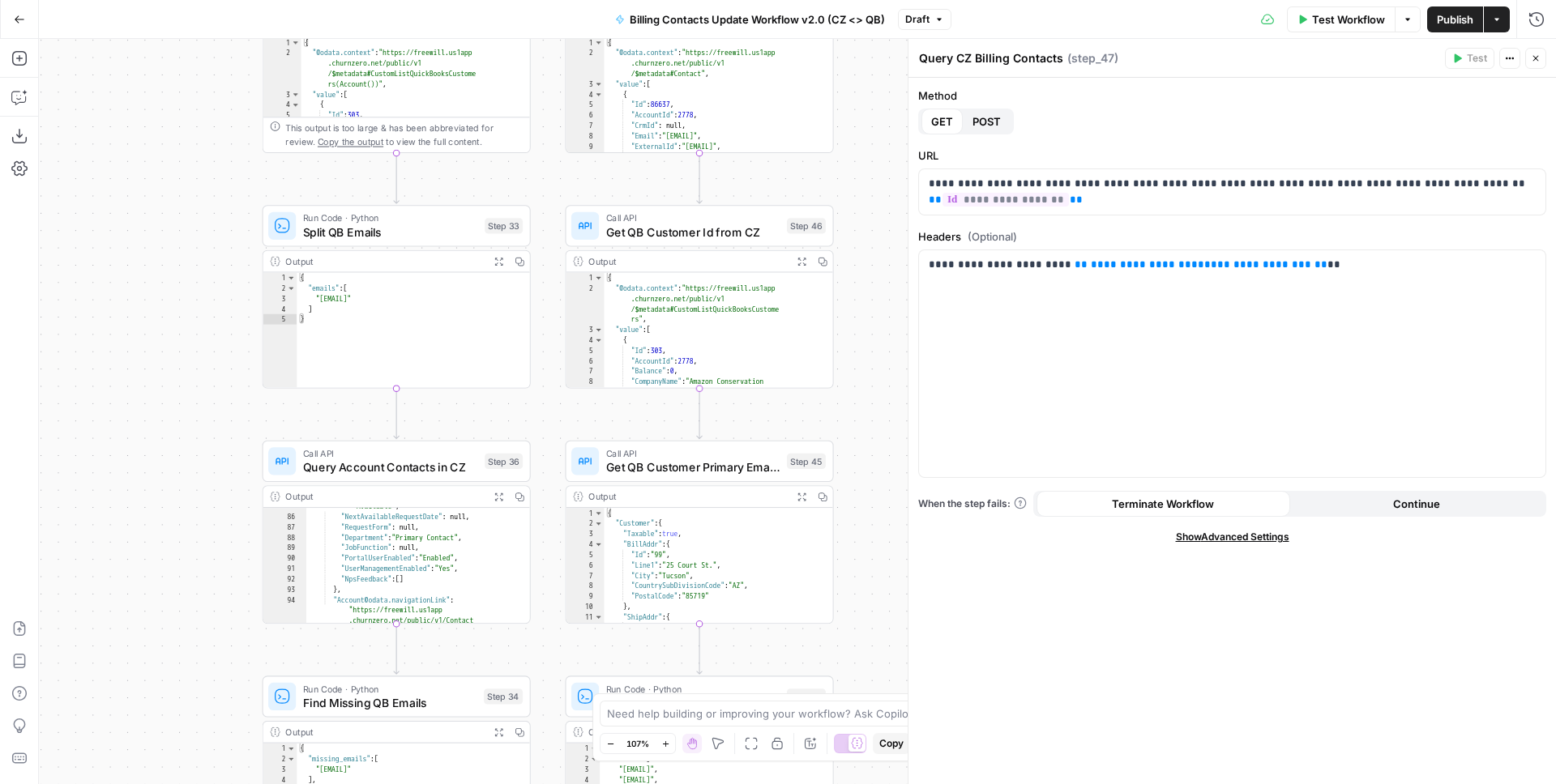 click on "Get QB Customer Id from CZ" at bounding box center (693, 232) 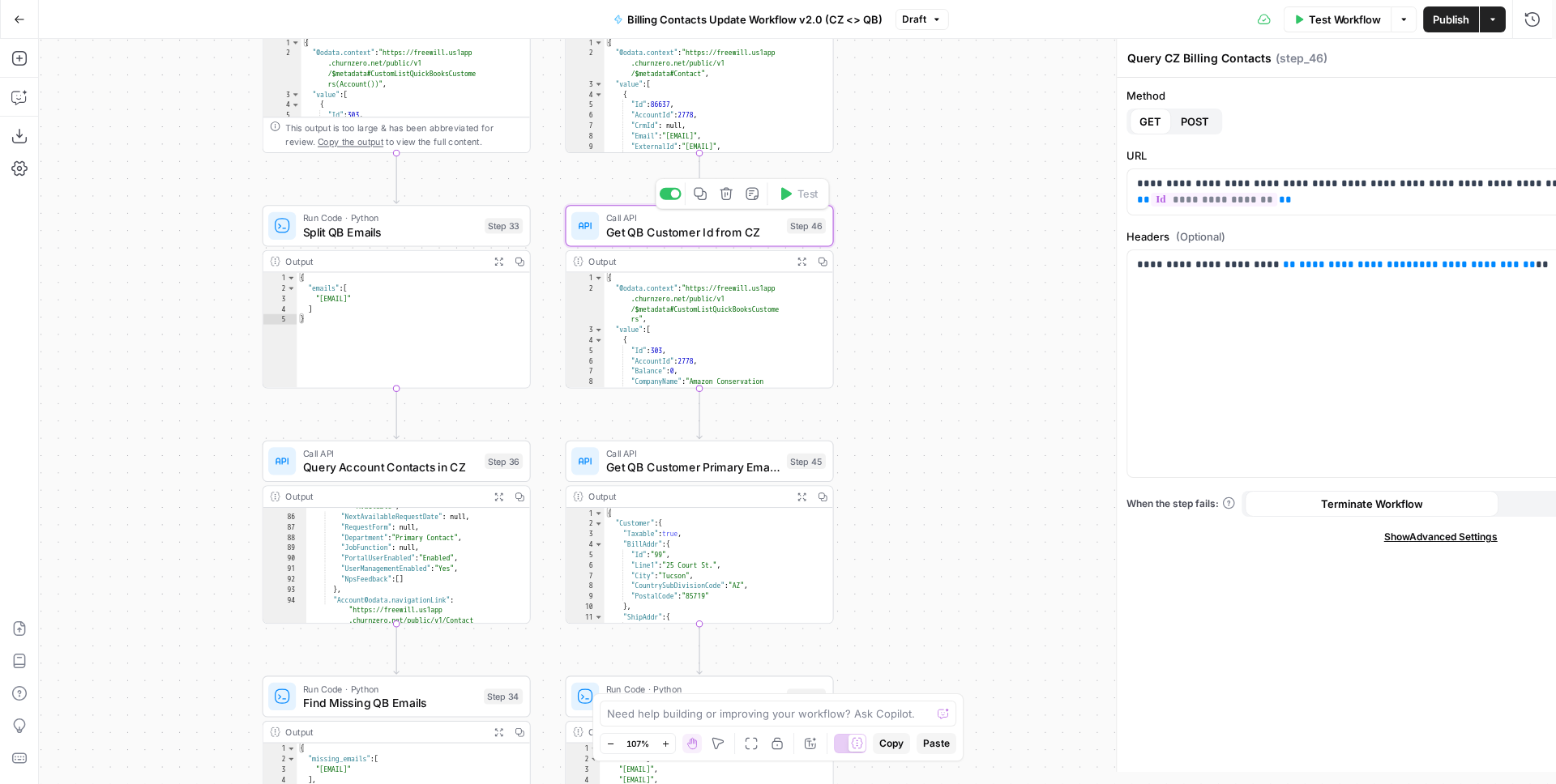 type on "Get QB Customer Id from CZ" 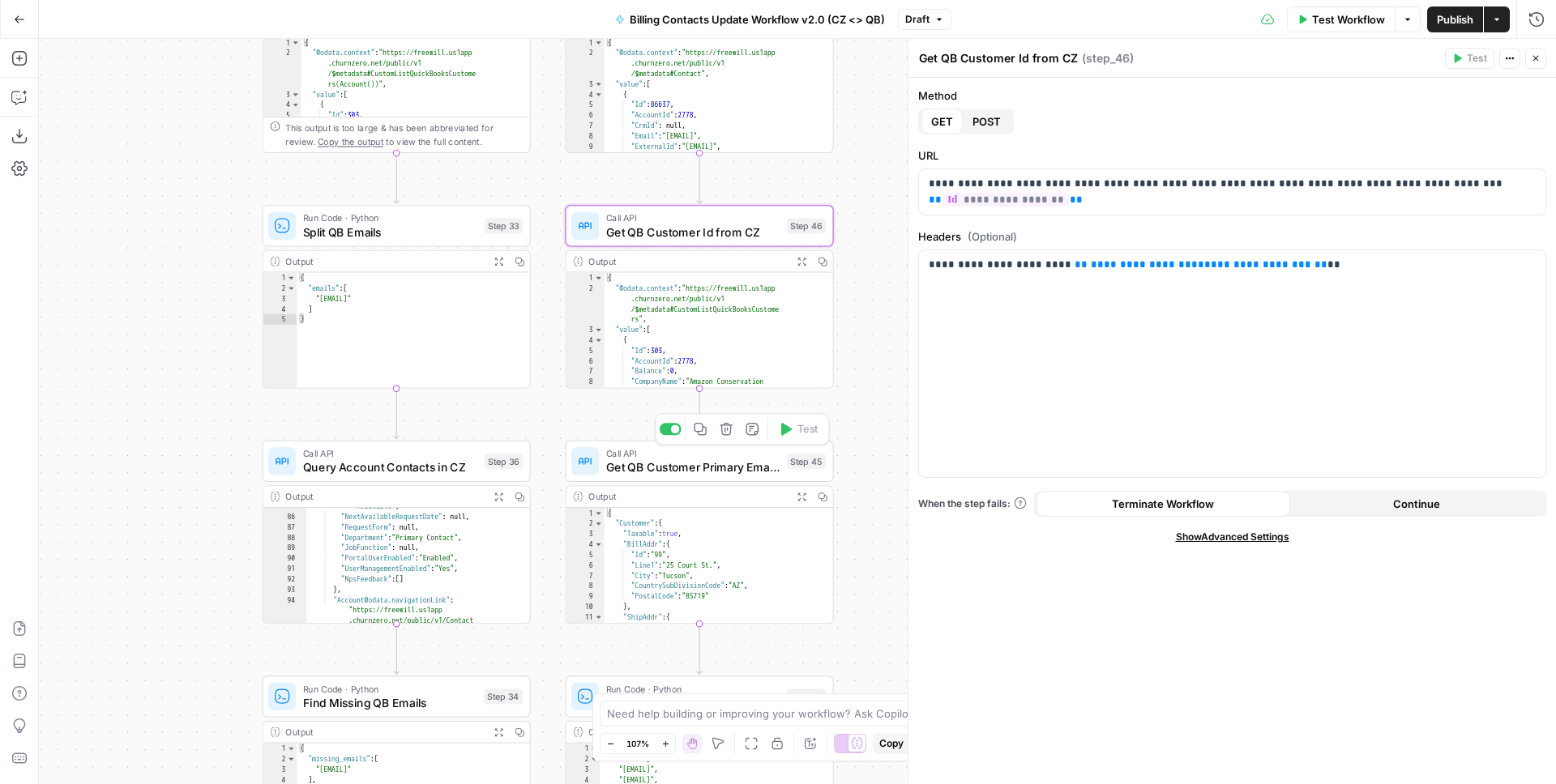 click on "Get QB Customer Primary Emails" at bounding box center [693, 467] 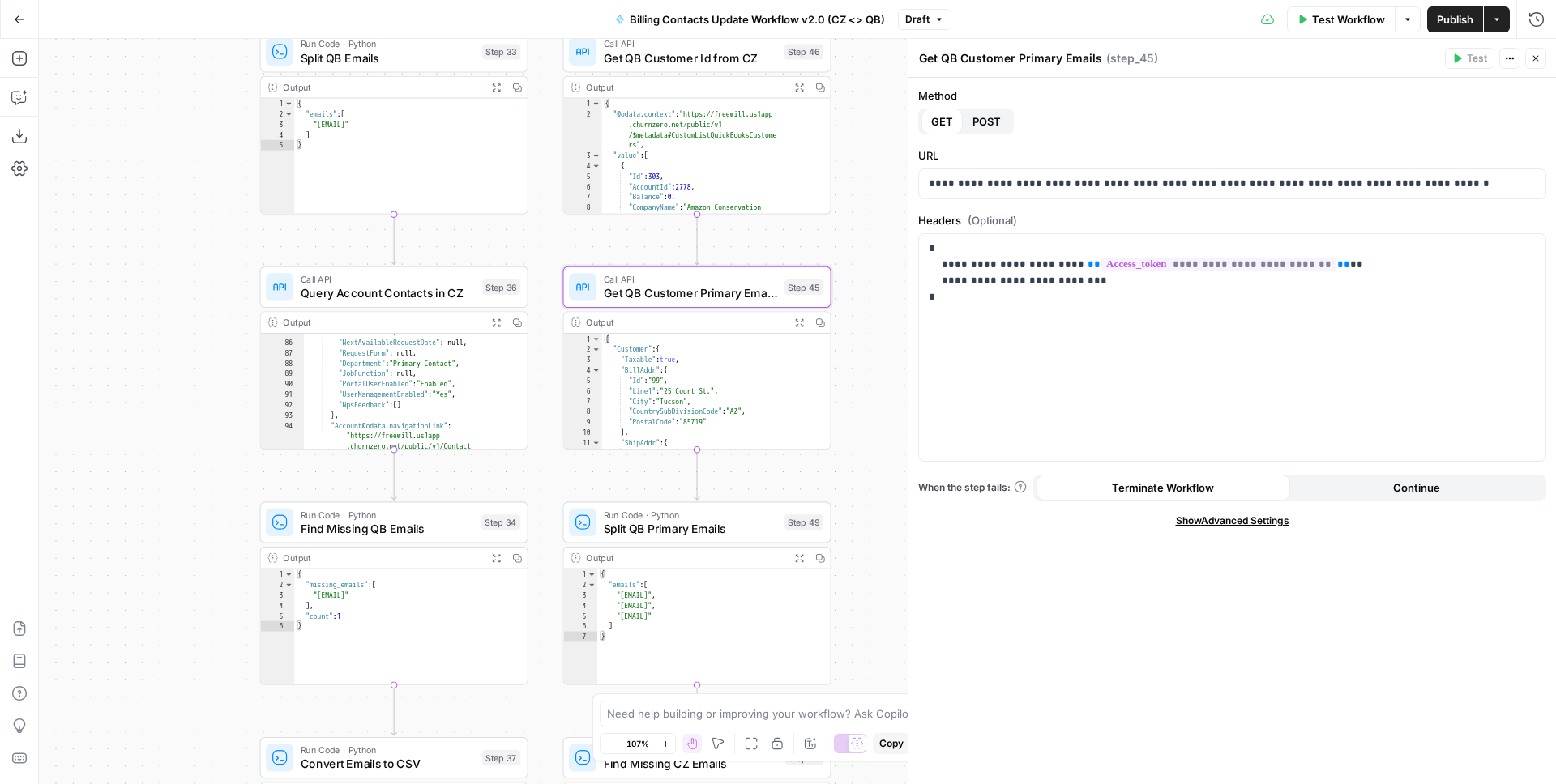drag, startPoint x: 857, startPoint y: 450, endPoint x: 851, endPoint y: 234, distance: 216.0833 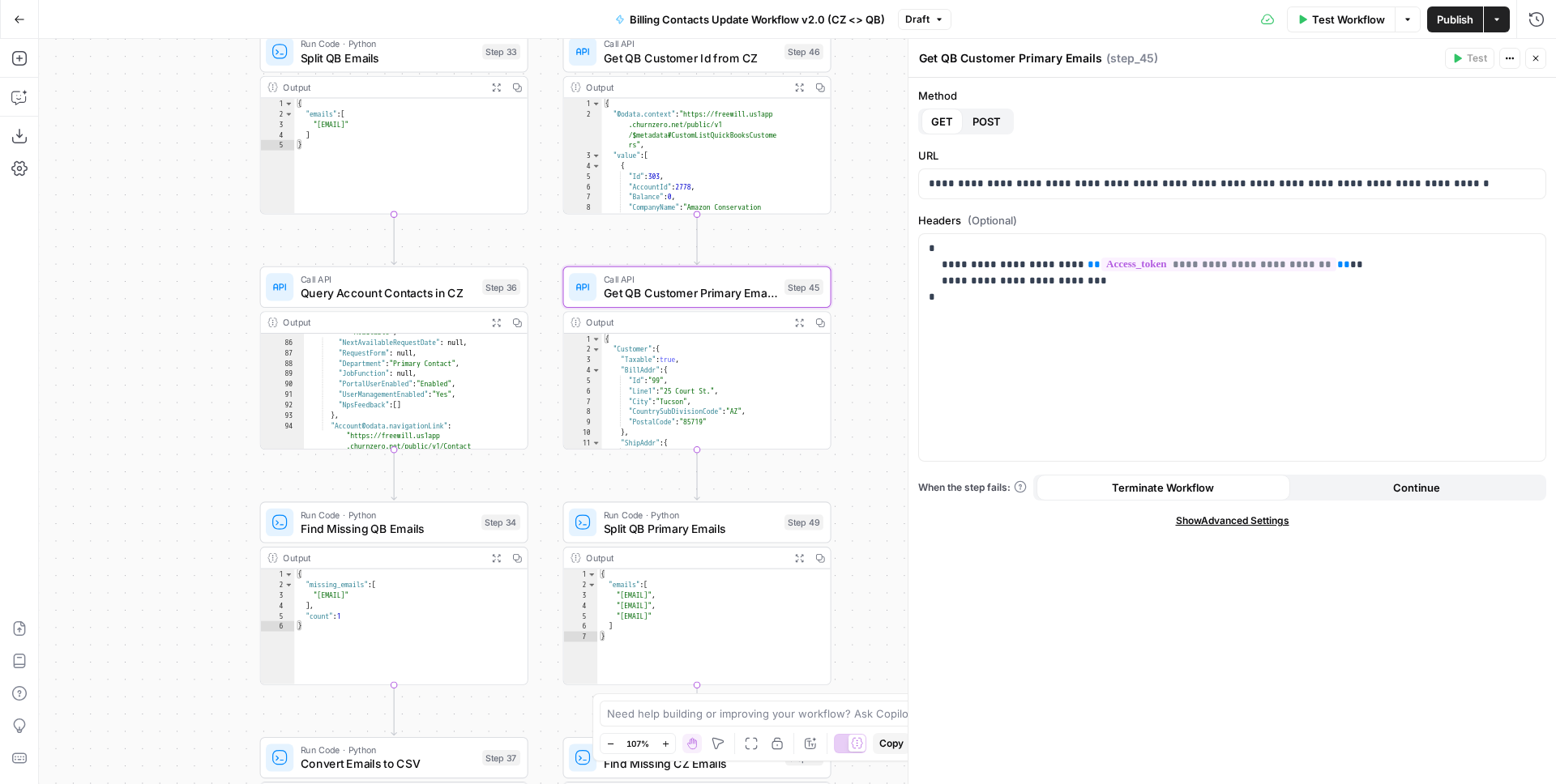 click on "true false Workflow Set Inputs Inputs Call API Refresh QB Auth Token Step 35 Output Expand Output Copy 1 2 3 4 {    "expires_in" :  3600 ,    "token_type" :  "bearer" ,    "access_token" :         "eyJhbGciOiJkaXIiLCJlbmMiOiJBMTI4Q0JDLU        hTMjU2IiwieC5vcmciOiJIMCJ9..hdUj5zY        -bZuTTV8WUZDiAg        .OL9jSX32hljZqFBpYME7Gr6FlI77Bm        -pdezbkI1yPPS9J7PMBPLPnqeHNJvpelYNLkGuH        nEn5nMS2ZvQyoqON9ov8Krw1M3hkyiW1lAkjxXV        cSzTI_Bk5wHavaHHqWokOMja_snswkEfMGgpHAb        uP1Ndq9uITJWKRD9_K        -FJIRu7pKLCOXw28RXi0R16dFvROm_xPEiVkW2k        TA9DCFry3-lSDYYJOemex32i_BFODcv        -geXju87I1I9xgmaESxc04SWzdOaCQtz0NepIV6        anm3lyORKaA45eoI8fZBUIqvM2bQrksvvp5JrKJ        ub6YwexWnvk9kUHS        -udCuVAYfxBxTYtly63pKMXRszVK1r7RqVpjrTt        aqaAeOv4S8zRxg-KLyNavO-LUZa2EAj_0        -xvzosk4EKz16B_yRr4D-aZv9Vb-cRneg        -rNBhGwkt6uYfchSukBPyrroQ7F4WvcB        -ZO07ZdjERl7C25e4zseMw-9M.G" at bounding box center [797, 411] 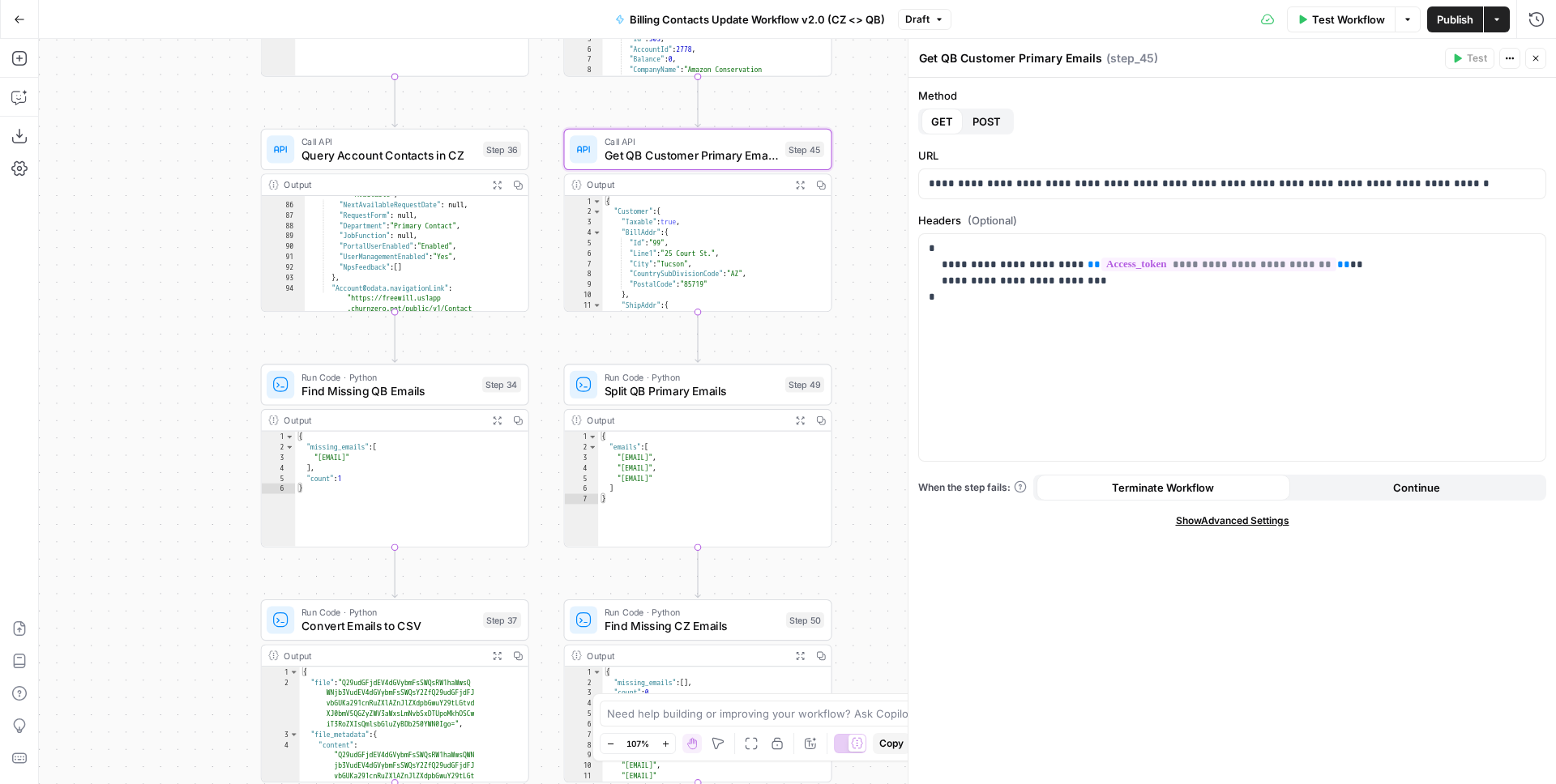 drag, startPoint x: 855, startPoint y: 456, endPoint x: 860, endPoint y: 358, distance: 98.12747 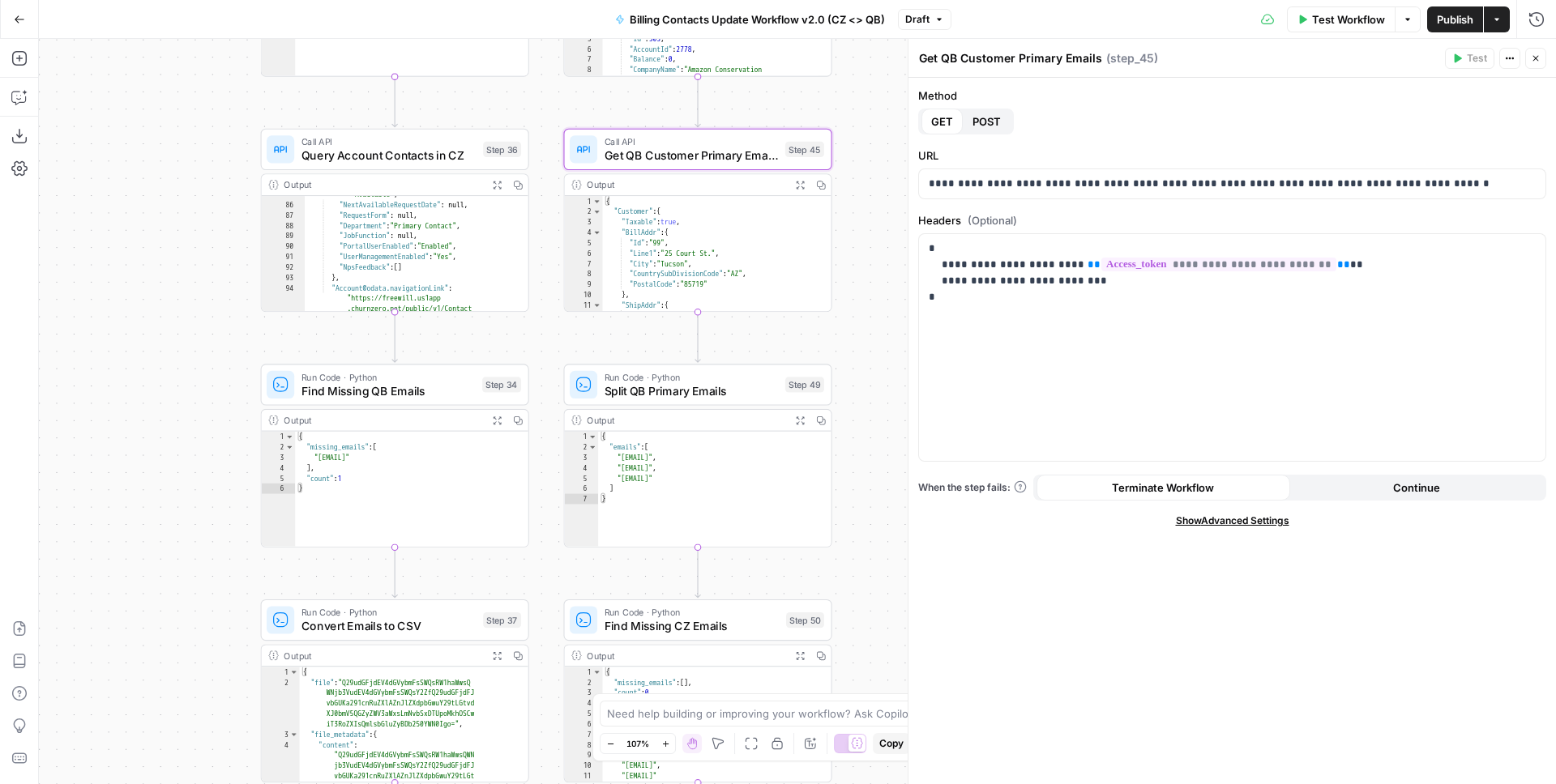 click on "true false Workflow Set Inputs Inputs Call API Refresh QB Auth Token Step 35 Output Expand Output Copy 1 2 3 4 {    "expires_in" :  3600 ,    "token_type" :  "bearer" ,    "access_token" :         "eyJhbGciOiJkaXIiLCJlbmMiOiJBMTI4Q0JDLU        hTMjU2IiwieC5vcmciOiJIMCJ9..hdUj5zY        -bZuTTV8WUZDiAg        .OL9jSX32hljZqFBpYME7Gr6FlI77Bm        -pdezbkI1yPPS9J7PMBPLPnqeHNJvpelYNLkGuH        nEn5nMS2ZvQyoqON9ov8Krw1M3hkyiW1lAkjxXV        cSzTI_Bk5wHavaHHqWokOMja_snswkEfMGgpHAb        uP1Ndq9uITJWKRD9_K        -FJIRu7pKLCOXw28RXi0R16dFvROm_xPEiVkW2k        TA9DCFry3-lSDYYJOemex32i_BFODcv        -geXju87I1I9xgmaESxc04SWzdOaCQtz0NepIV6        anm3lyORKaA45eoI8fZBUIqvM2bQrksvvp5JrKJ        ub6YwexWnvk9kUHS        -udCuVAYfxBxTYtly63pKMXRszVK1r7RqVpjrTt        aqaAeOv4S8zRxg-KLyNavO-LUZa2EAj_0        -xvzosk4EKz16B_yRr4D-aZv9Vb-cRneg        -rNBhGwkt6uYfchSukBPyrroQ7F4WvcB        -ZO07ZdjERl7C25e4zseMw-9M.G" at bounding box center (797, 411) 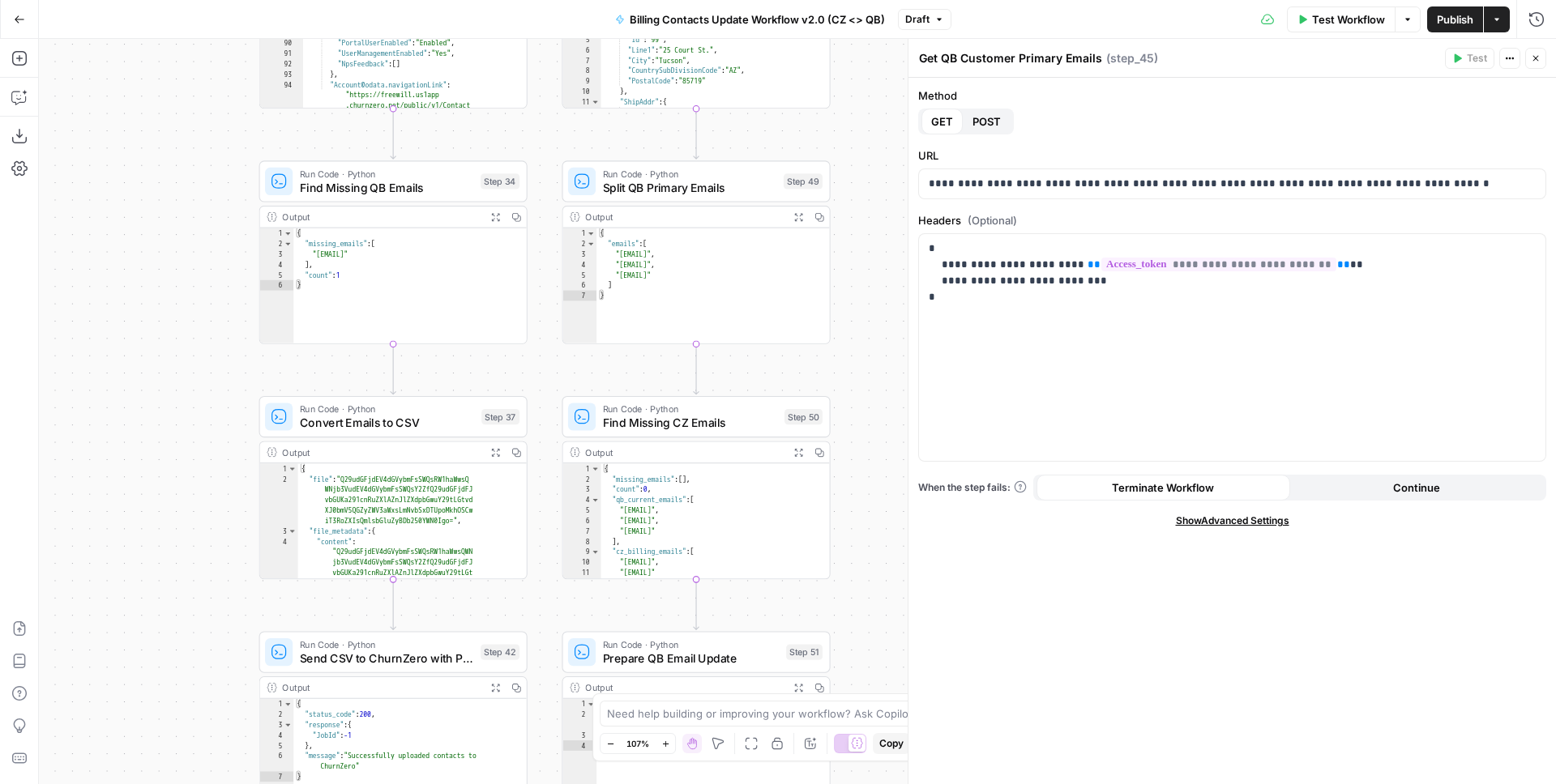 drag, startPoint x: 866, startPoint y: 492, endPoint x: 862, endPoint y: 268, distance: 224.03571 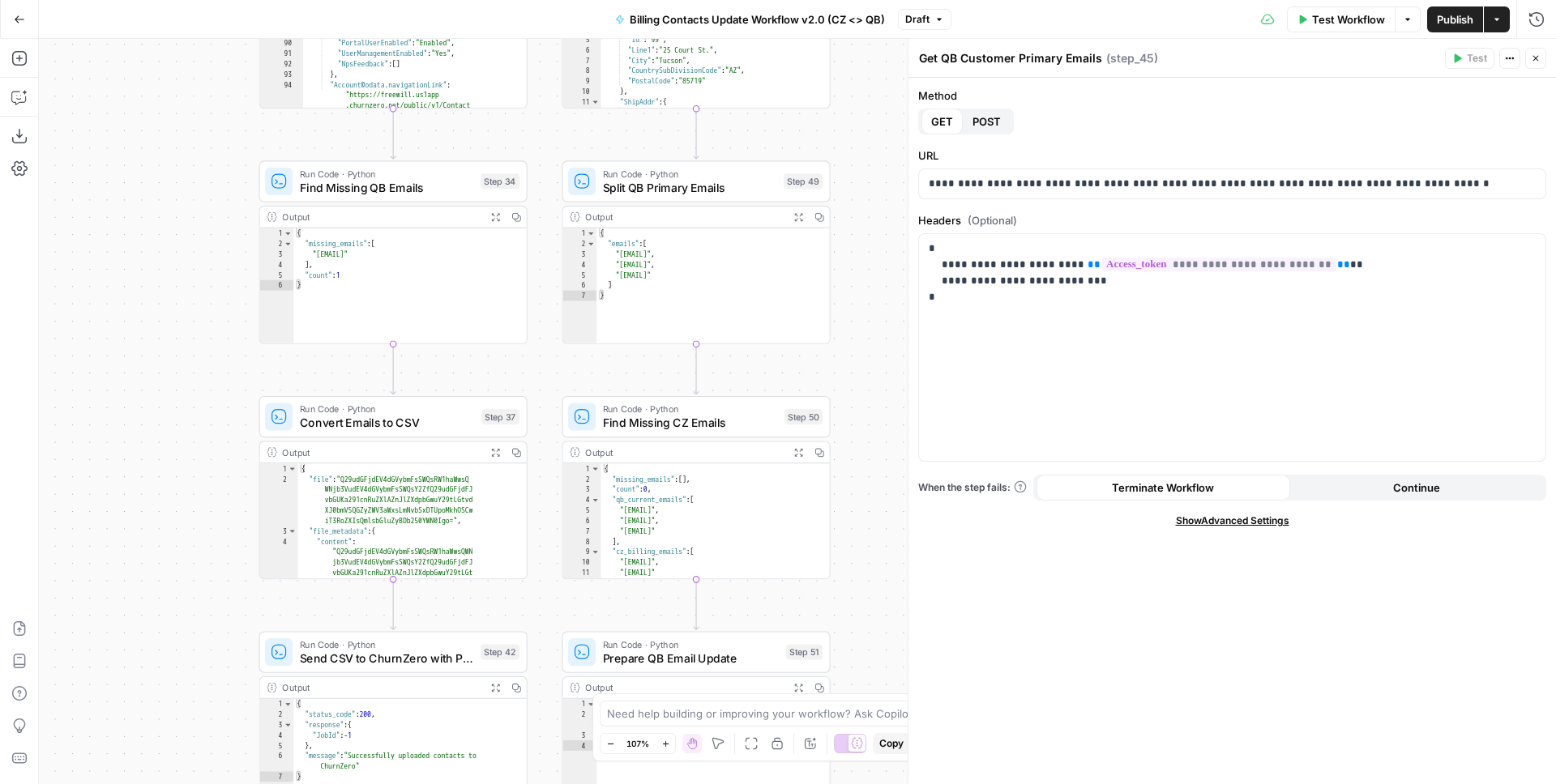 click on "true false Workflow Set Inputs Inputs Call API Refresh QB Auth Token Step 35 Output Expand Output Copy 1 2 3 4 {    "expires_in" :  3600 ,    "token_type" :  "bearer" ,    "access_token" :         "eyJhbGciOiJkaXIiLCJlbmMiOiJBMTI4Q0JDLU        hTMjU2IiwieC5vcmciOiJIMCJ9..hdUj5zY        -bZuTTV8WUZDiAg        .OL9jSX32hljZqFBpYME7Gr6FlI77Bm        -pdezbkI1yPPS9J7PMBPLPnqeHNJvpelYNLkGuH        nEn5nMS2ZvQyoqON9ov8Krw1M3hkyiW1lAkjxXV        cSzTI_Bk5wHavaHHqWokOMja_snswkEfMGgpHAb        uP1Ndq9uITJWKRD9_K        -FJIRu7pKLCOXw28RXi0R16dFvROm_xPEiVkW2k        TA9DCFry3-lSDYYJOemex32i_BFODcv        -geXju87I1I9xgmaESxc04SWzdOaCQtz0NepIV6        anm3lyORKaA45eoI8fZBUIqvM2bQrksvvp5JrKJ        ub6YwexWnvk9kUHS        -udCuVAYfxBxTYtly63pKMXRszVK1r7RqVpjrTt        aqaAeOv4S8zRxg-KLyNavO-LUZa2EAj_0        -xvzosk4EKz16B_yRr4D-aZv9Vb-cRneg        -rNBhGwkt6uYfchSukBPyrroQ7F4WvcB        -ZO07ZdjERl7C25e4zseMw-9M.G" at bounding box center (797, 411) 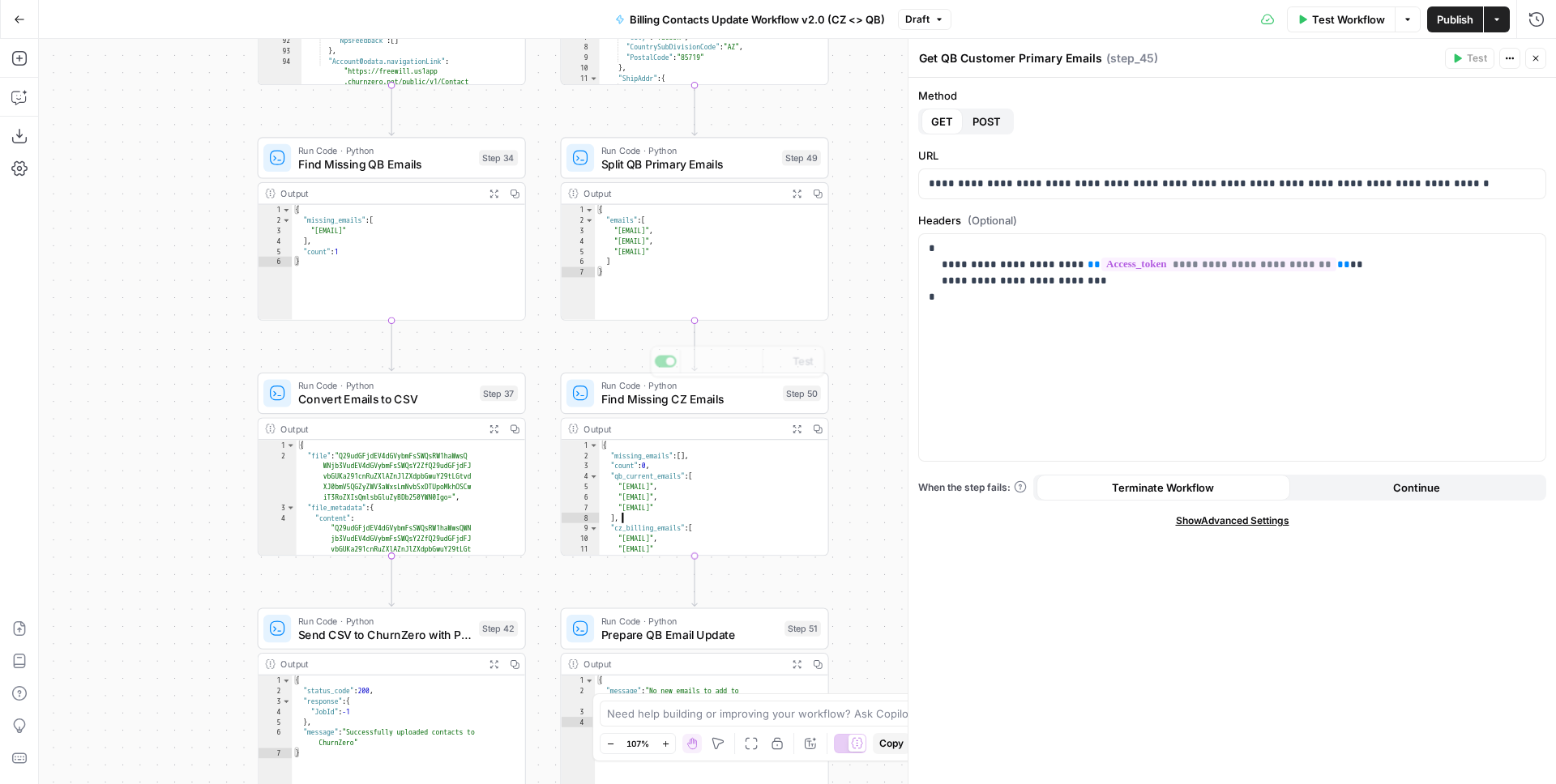 drag, startPoint x: 632, startPoint y: 520, endPoint x: 697, endPoint y: 547, distance: 70.38466 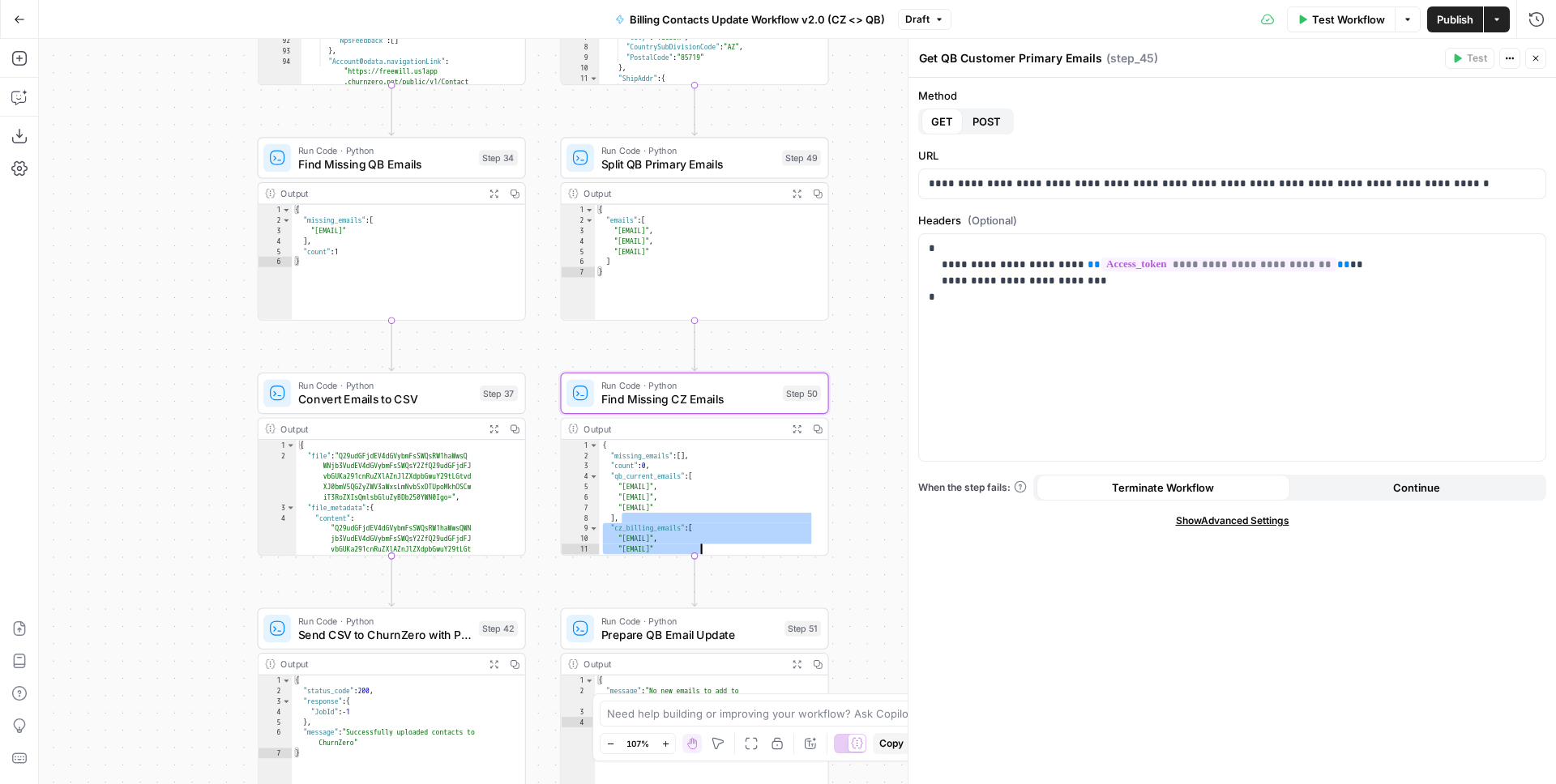 click on "{    "missing_emails" :  [ ] ,    "count" :  0 ,    "qb_current_emails" :  [      "kourtney@freewill.com" ,      "duke@test.com" ,      "finance@amazonteam.org"    ] ,    "cz_billing_emails" :  [      "kourtney@freewill.com" ,      "finance@amazonteam.org"    ] }" at bounding box center (707, 508) 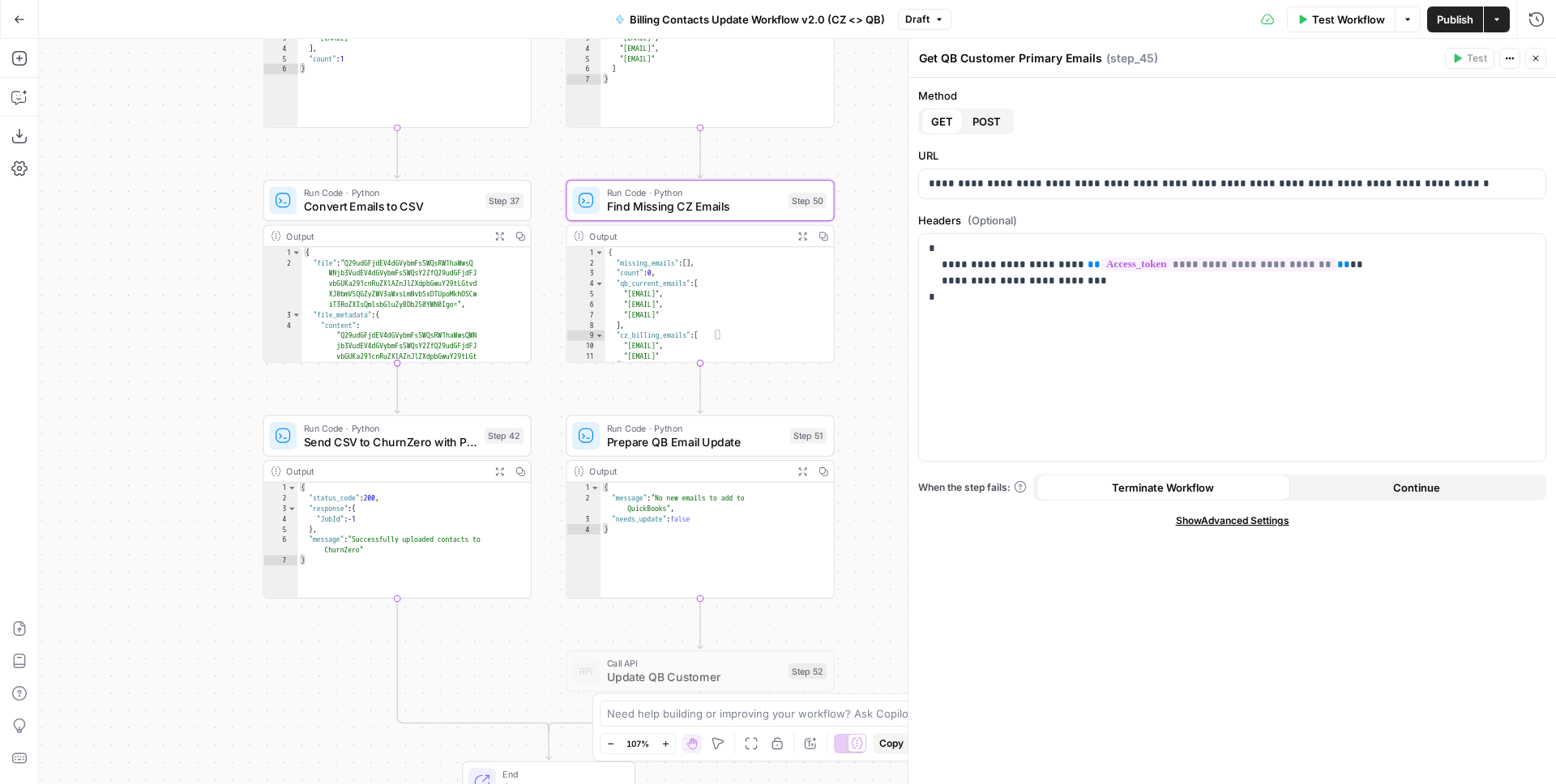 drag, startPoint x: 820, startPoint y: 592, endPoint x: 825, endPoint y: 380, distance: 212.059 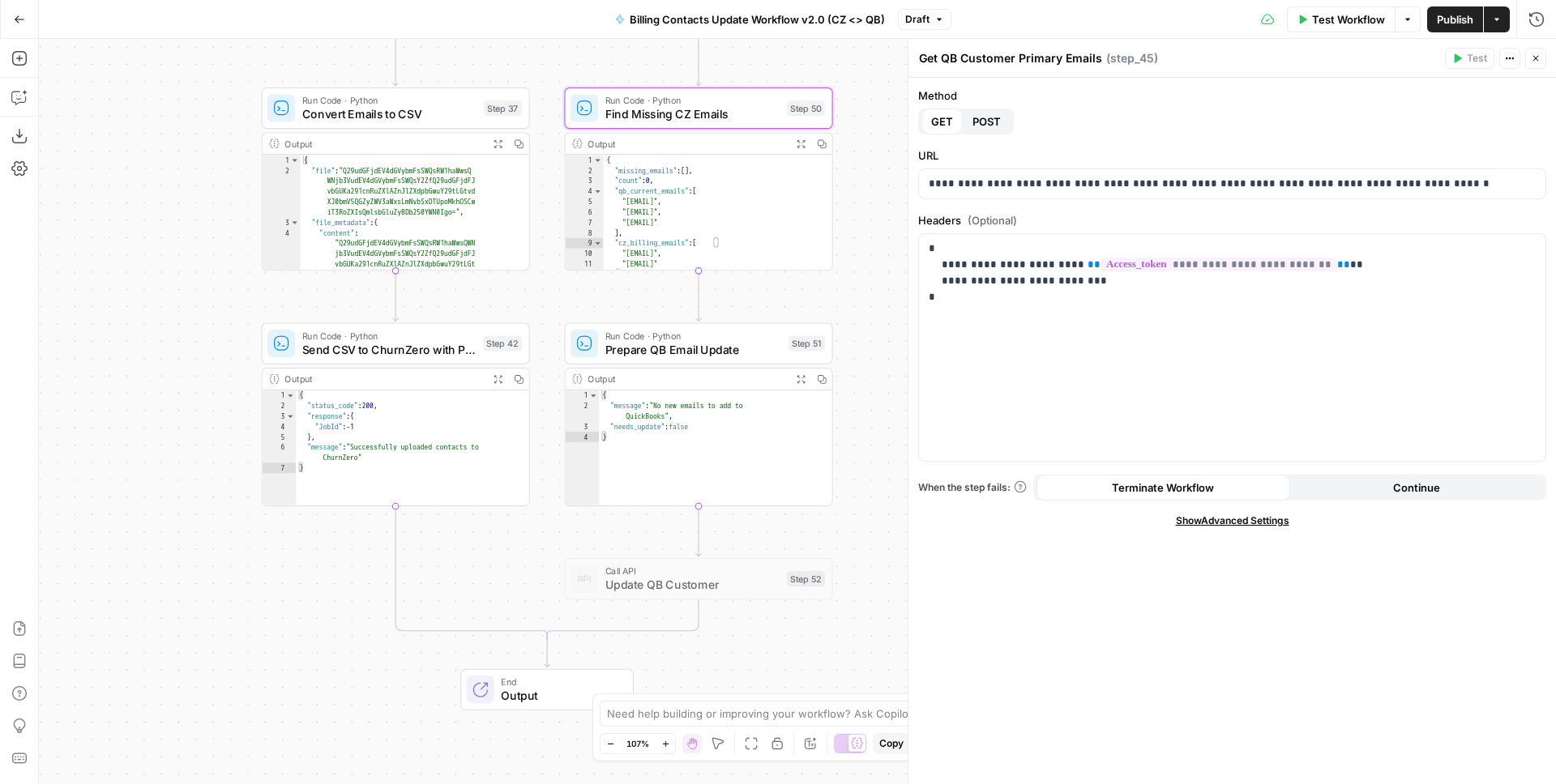 drag, startPoint x: 844, startPoint y: 537, endPoint x: 843, endPoint y: 463, distance: 74.00676 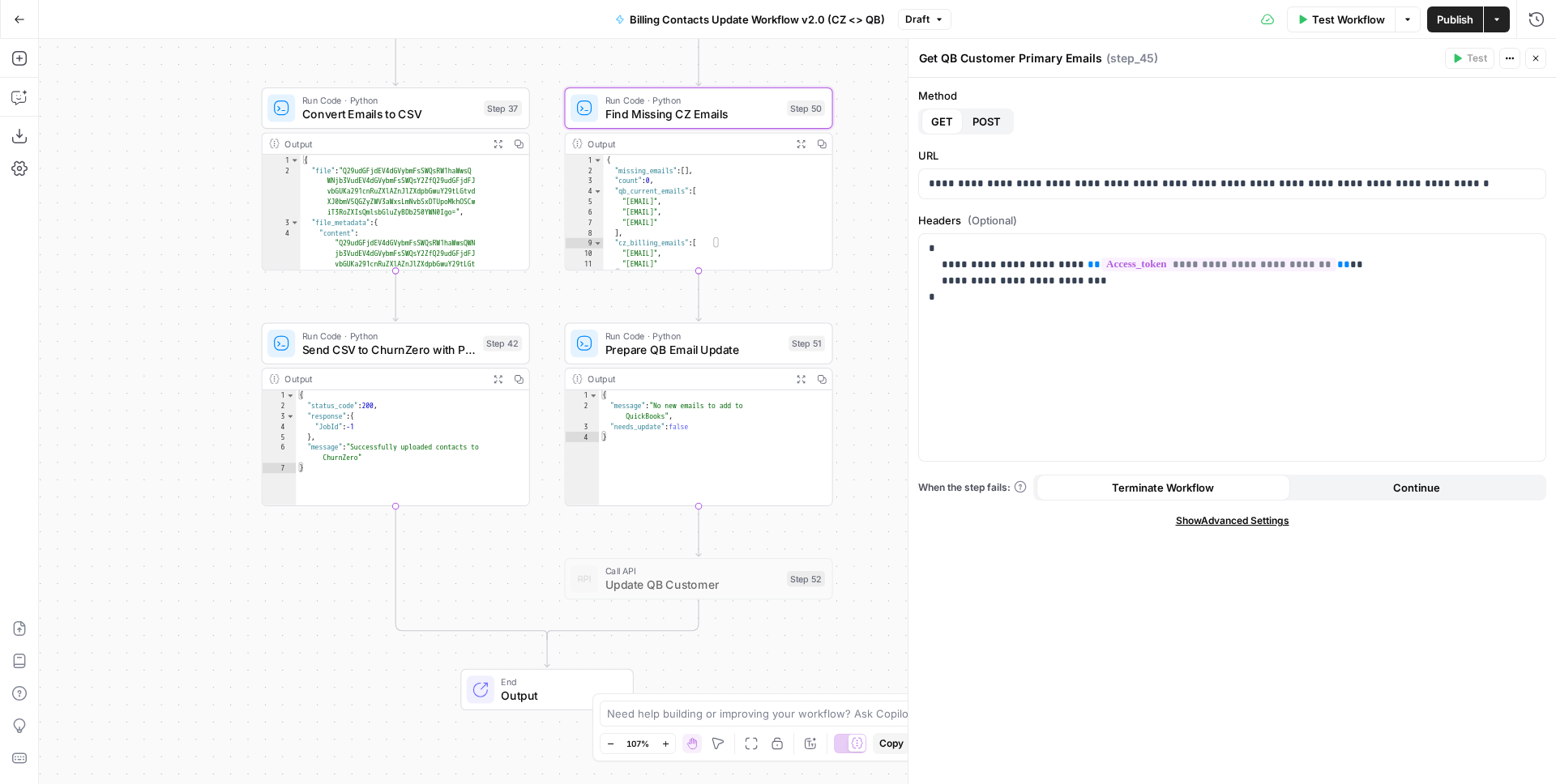 click on "true false Workflow Set Inputs Inputs Call API Refresh QB Auth Token Step 35 Output Expand Output Copy 1 2 3 4 {    "expires_in" :  3600 ,    "token_type" :  "bearer" ,    "access_token" :         "eyJhbGciOiJkaXIiLCJlbmMiOiJBMTI4Q0JDLU        hTMjU2IiwieC5vcmciOiJIMCJ9..hdUj5zY        -bZuTTV8WUZDiAg        .OL9jSX32hljZqFBpYME7Gr6FlI77Bm        -pdezbkI1yPPS9J7PMBPLPnqeHNJvpelYNLkGuH        nEn5nMS2ZvQyoqON9ov8Krw1M3hkyiW1lAkjxXV        cSzTI_Bk5wHavaHHqWokOMja_snswkEfMGgpHAb        uP1Ndq9uITJWKRD9_K        -FJIRu7pKLCOXw28RXi0R16dFvROm_xPEiVkW2k        TA9DCFry3-lSDYYJOemex32i_BFODcv        -geXju87I1I9xgmaESxc04SWzdOaCQtz0NepIV6        anm3lyORKaA45eoI8fZBUIqvM2bQrksvvp5JrKJ        ub6YwexWnvk9kUHS        -udCuVAYfxBxTYtly63pKMXRszVK1r7RqVpjrTt        aqaAeOv4S8zRxg-KLyNavO-LUZa2EAj_0        -xvzosk4EKz16B_yRr4D-aZv9Vb-cRneg        -rNBhGwkt6uYfchSukBPyrroQ7F4WvcB        -ZO07ZdjERl7C25e4zseMw-9M.G" at bounding box center [797, 411] 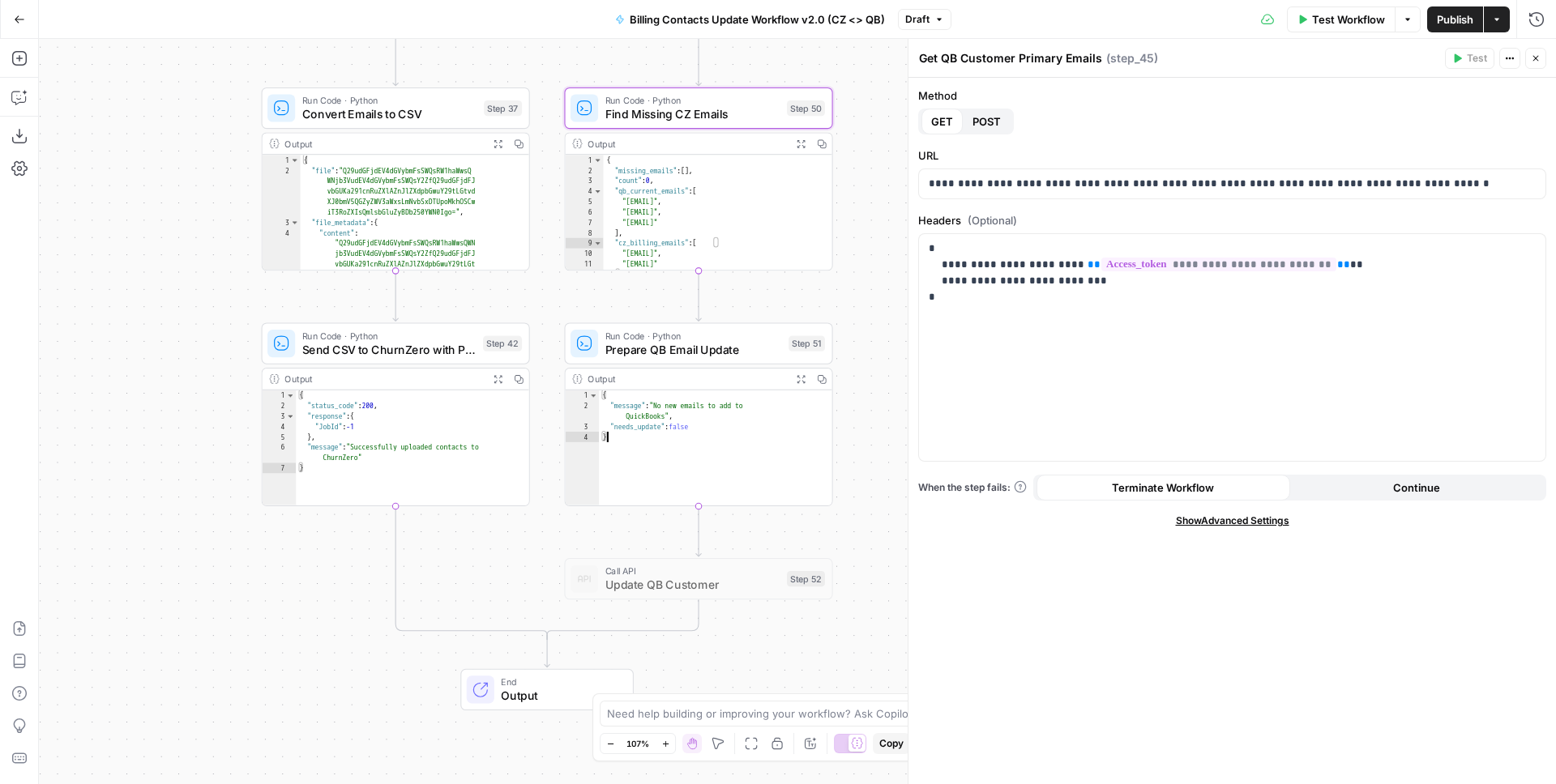 click on "{    "message" :  "No new emails to add to         QuickBooks" ,    "needs_update" :  false }" at bounding box center [715, 458] 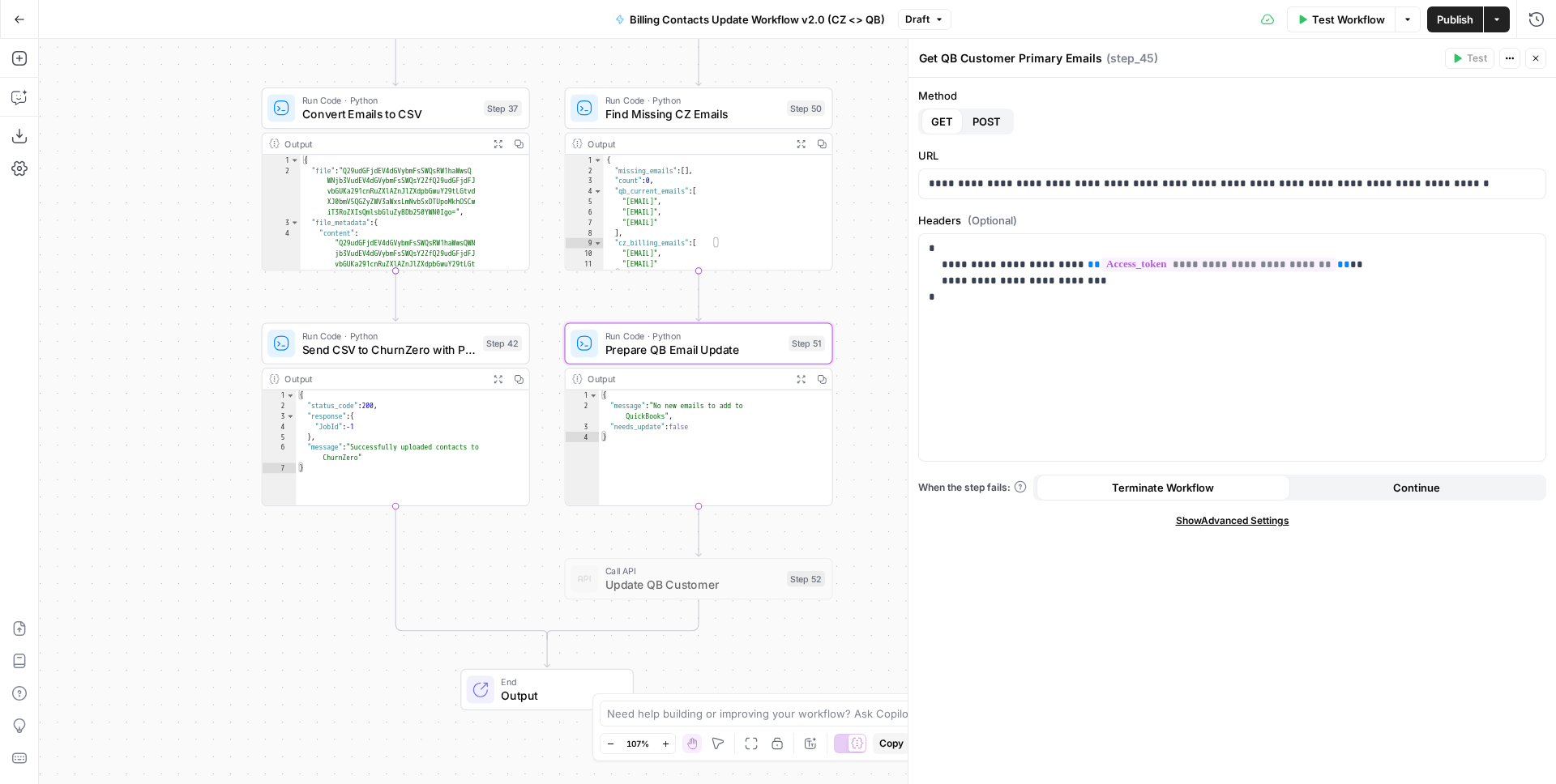 click on "Prepare QB Email Update" at bounding box center [694, 349] 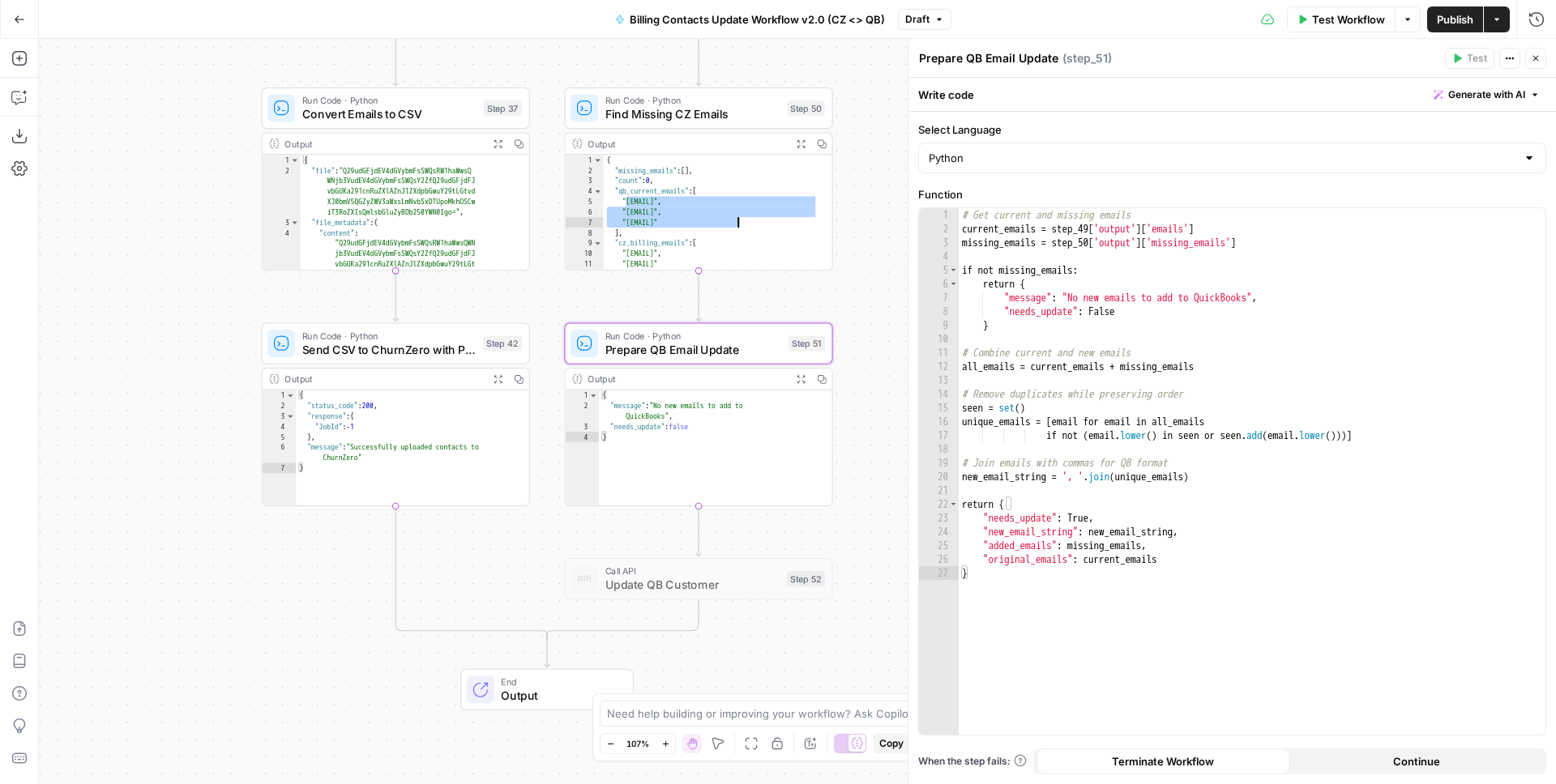 drag, startPoint x: 626, startPoint y: 202, endPoint x: 735, endPoint y: 222, distance: 110.81967 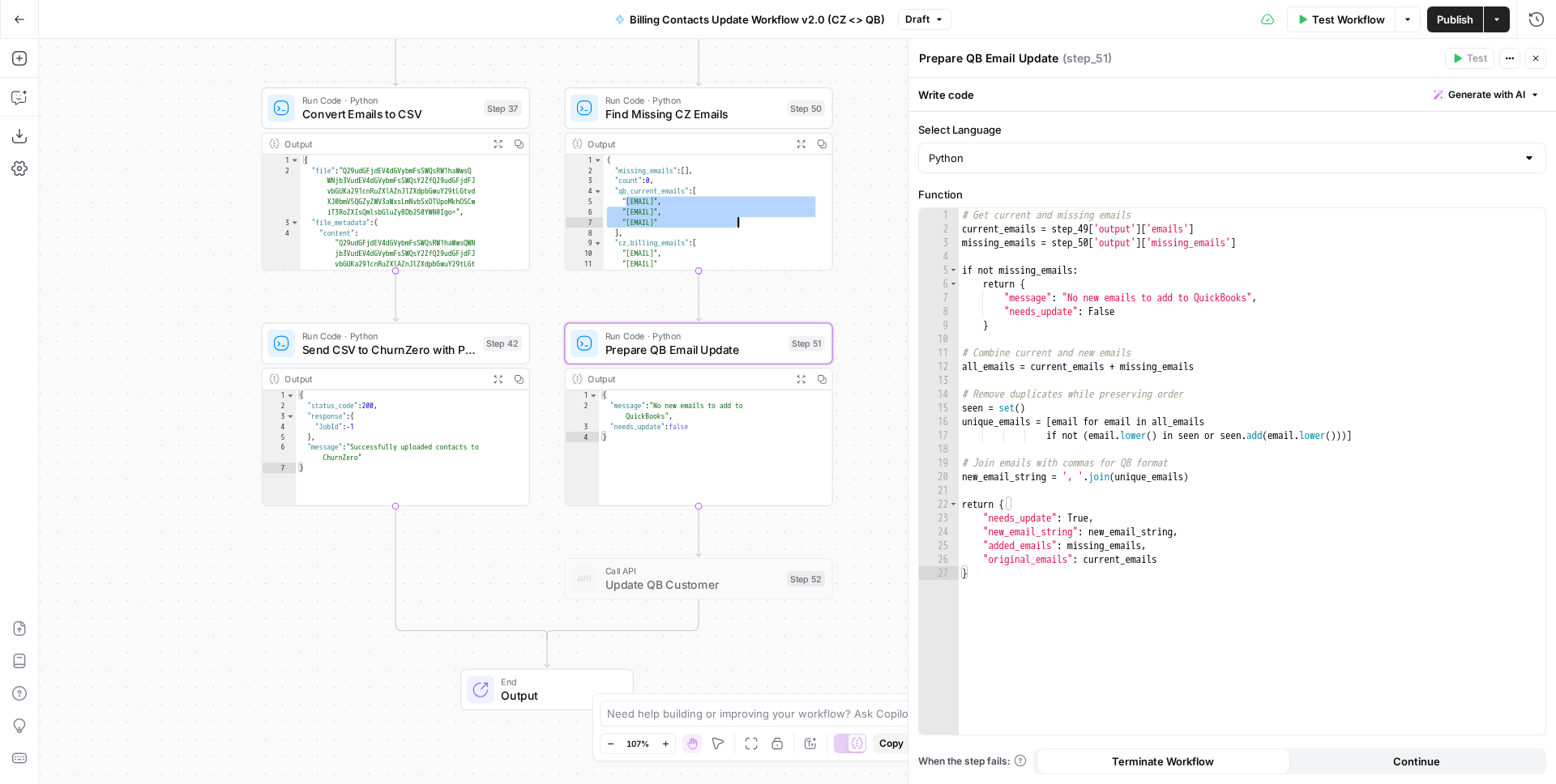 click on "{    "missing_emails" :  [ ] ,    "count" :  0 ,    "qb_current_emails" :  [      "kourtney@freewill.com" ,      "duke@test.com" ,      "finance@amazonteam.org"    ] ,    "cz_billing_emails" :  [      "kourtney@freewill.com" ,      "finance@amazonteam.org"    ] }" at bounding box center (712, 223) 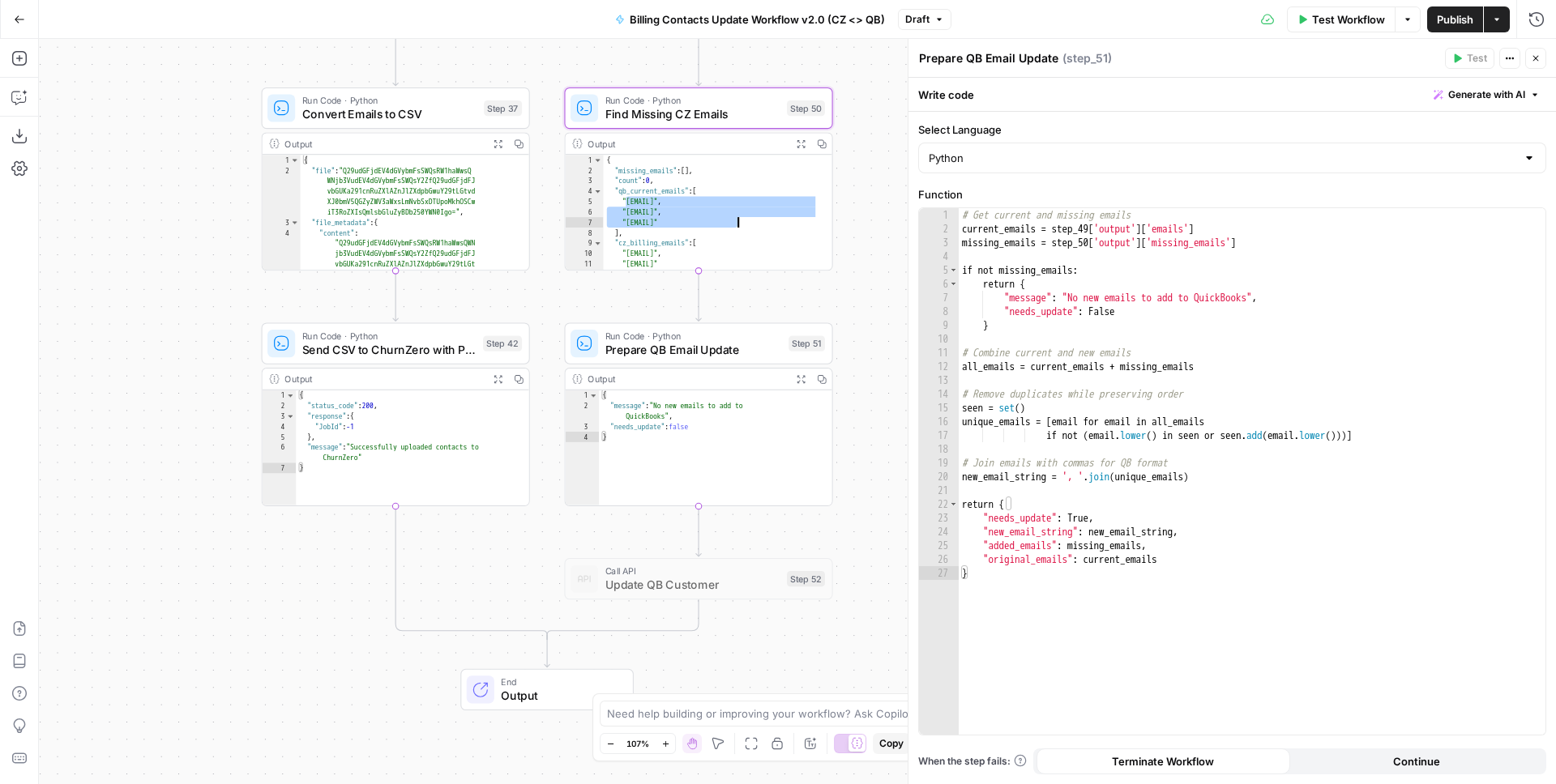 click on "{    "missing_emails" :  [ ] ,    "count" :  0 ,    "qb_current_emails" :  [      "kourtney@freewill.com" ,      "duke@test.com" ,      "finance@amazonteam.org"    ] ,    "cz_billing_emails" :  [      "kourtney@freewill.com" ,      "finance@amazonteam.org"    ] }" at bounding box center (712, 223) 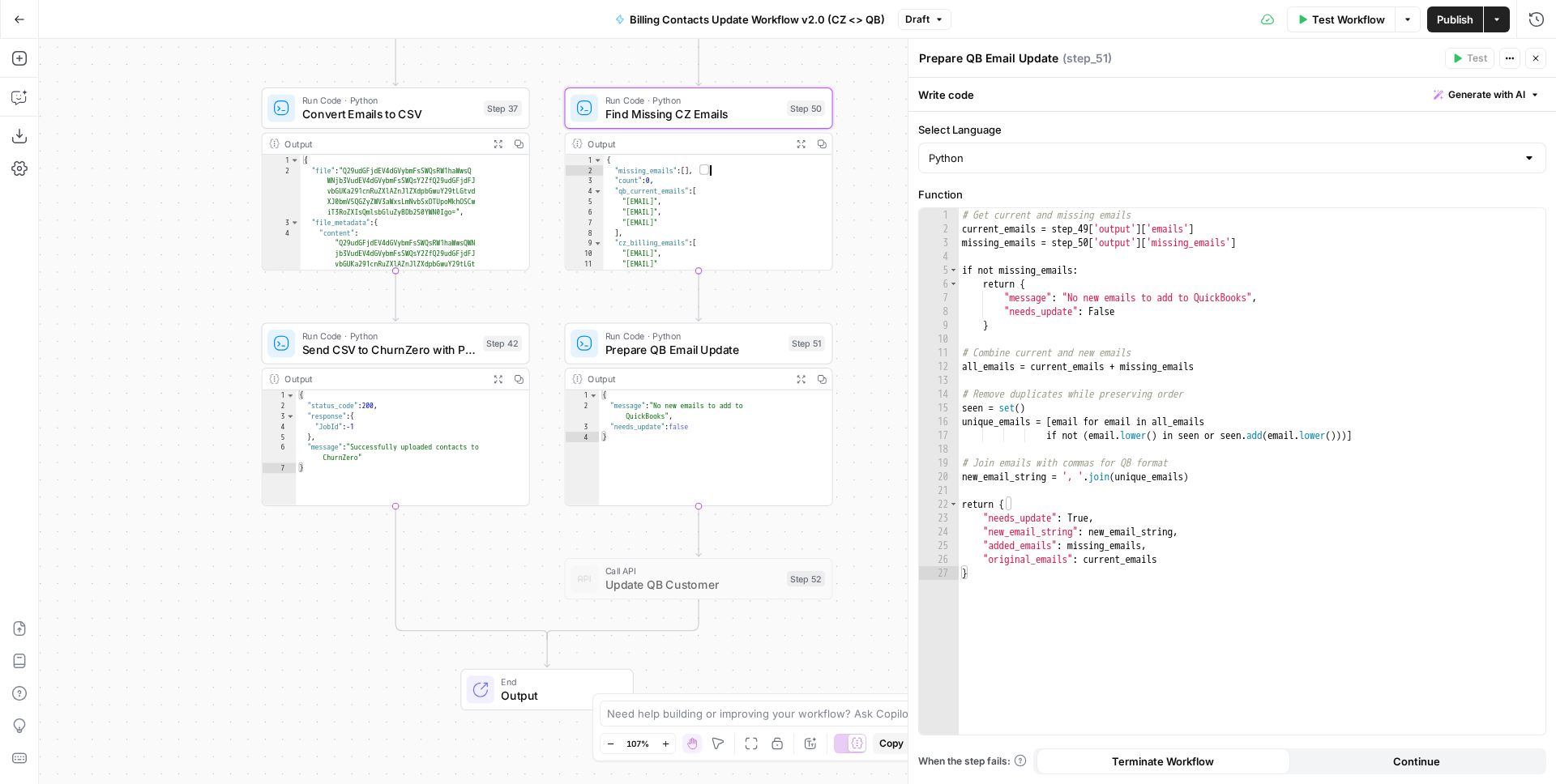 click on "{    "missing_emails" :  [ ] ,    "count" :  0 ,    "qb_current_emails" :  [      "kourtney@freewill.com" ,      "duke@test.com" ,      "finance@amazonteam.org"    ] ,    "cz_billing_emails" :  [      "kourtney@freewill.com" ,      "finance@amazonteam.org"    ] }" at bounding box center [712, 223] 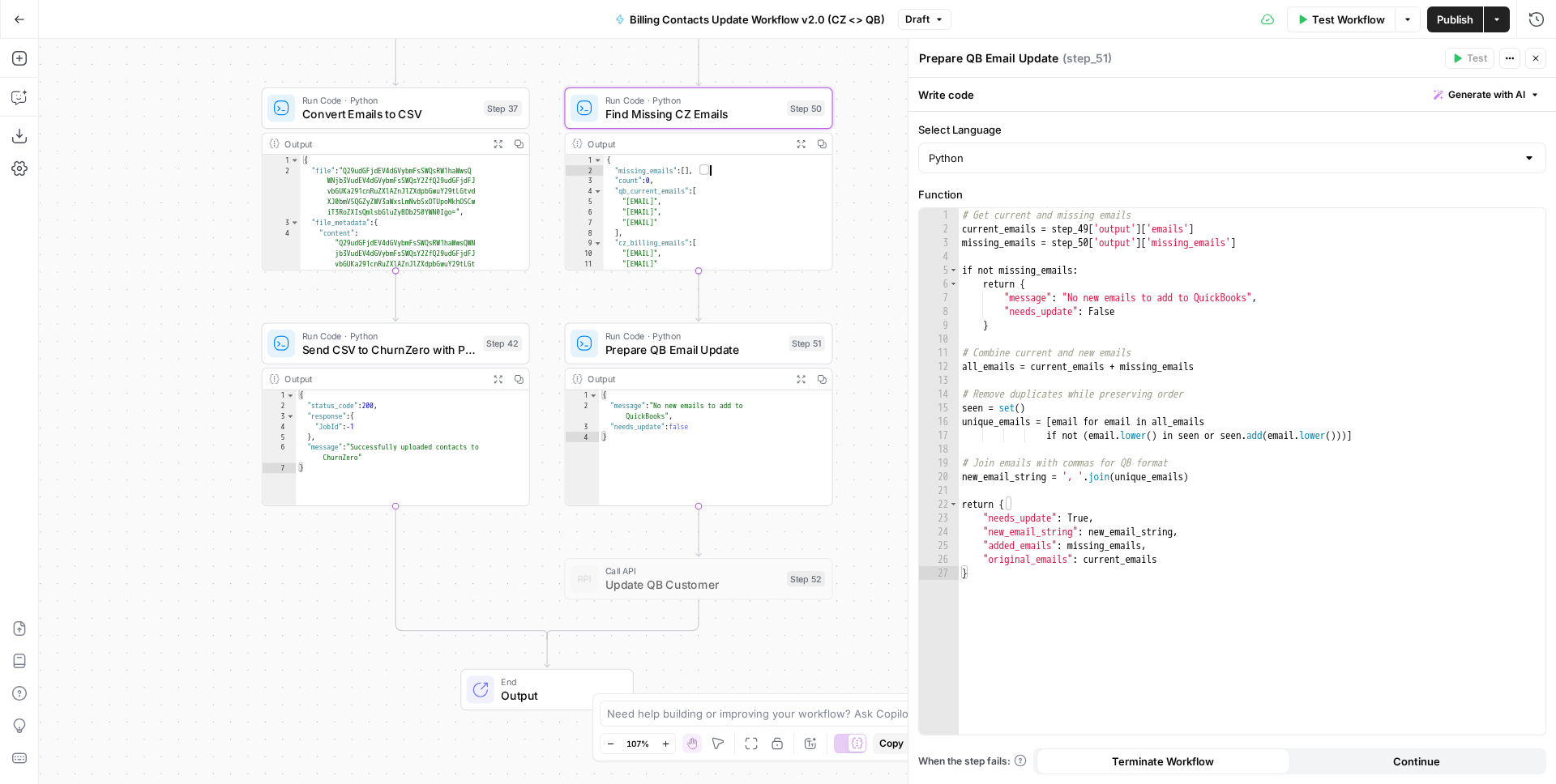 type on "**********" 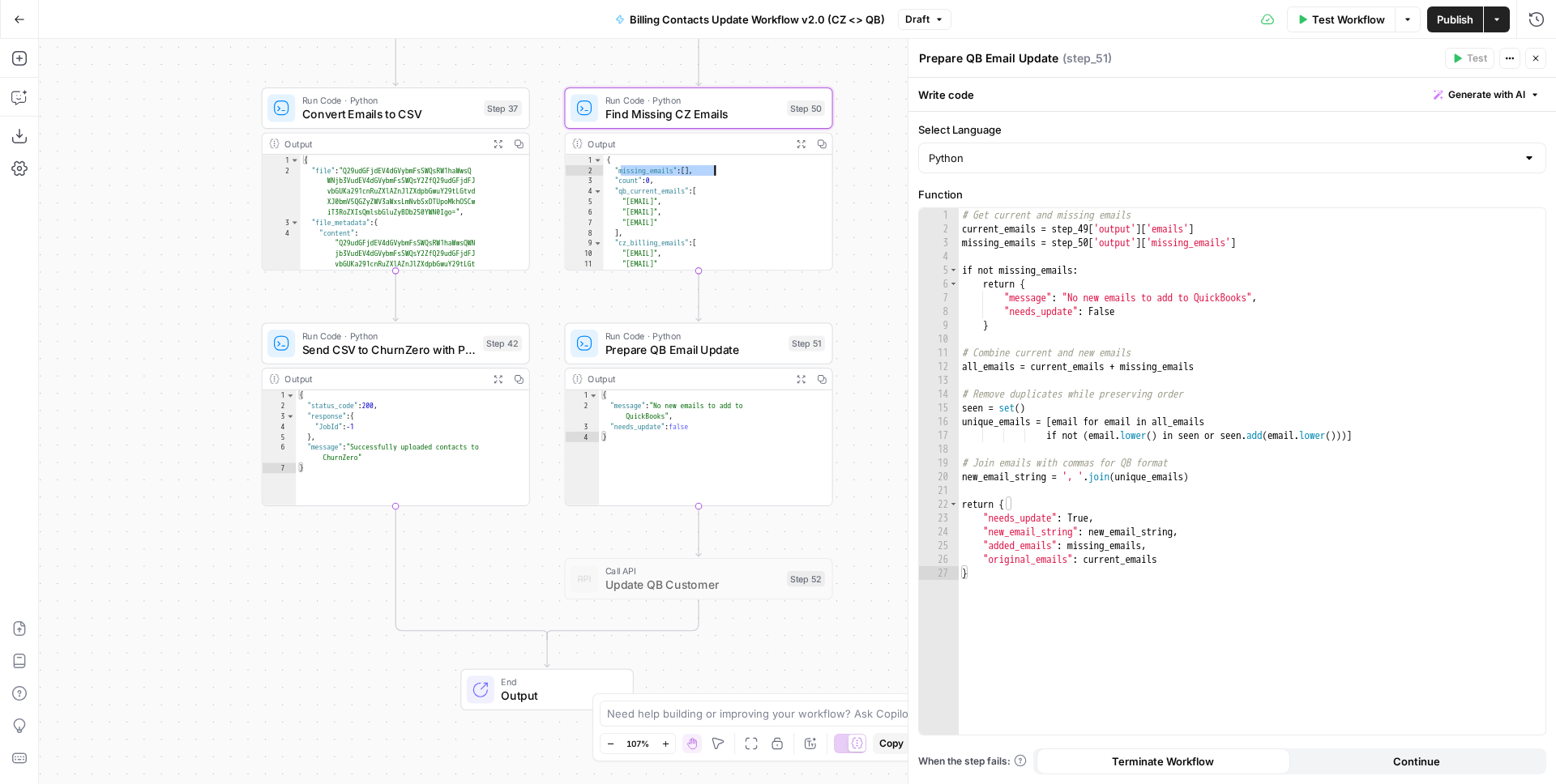 drag, startPoint x: 619, startPoint y: 171, endPoint x: 710, endPoint y: 172, distance: 91.00549 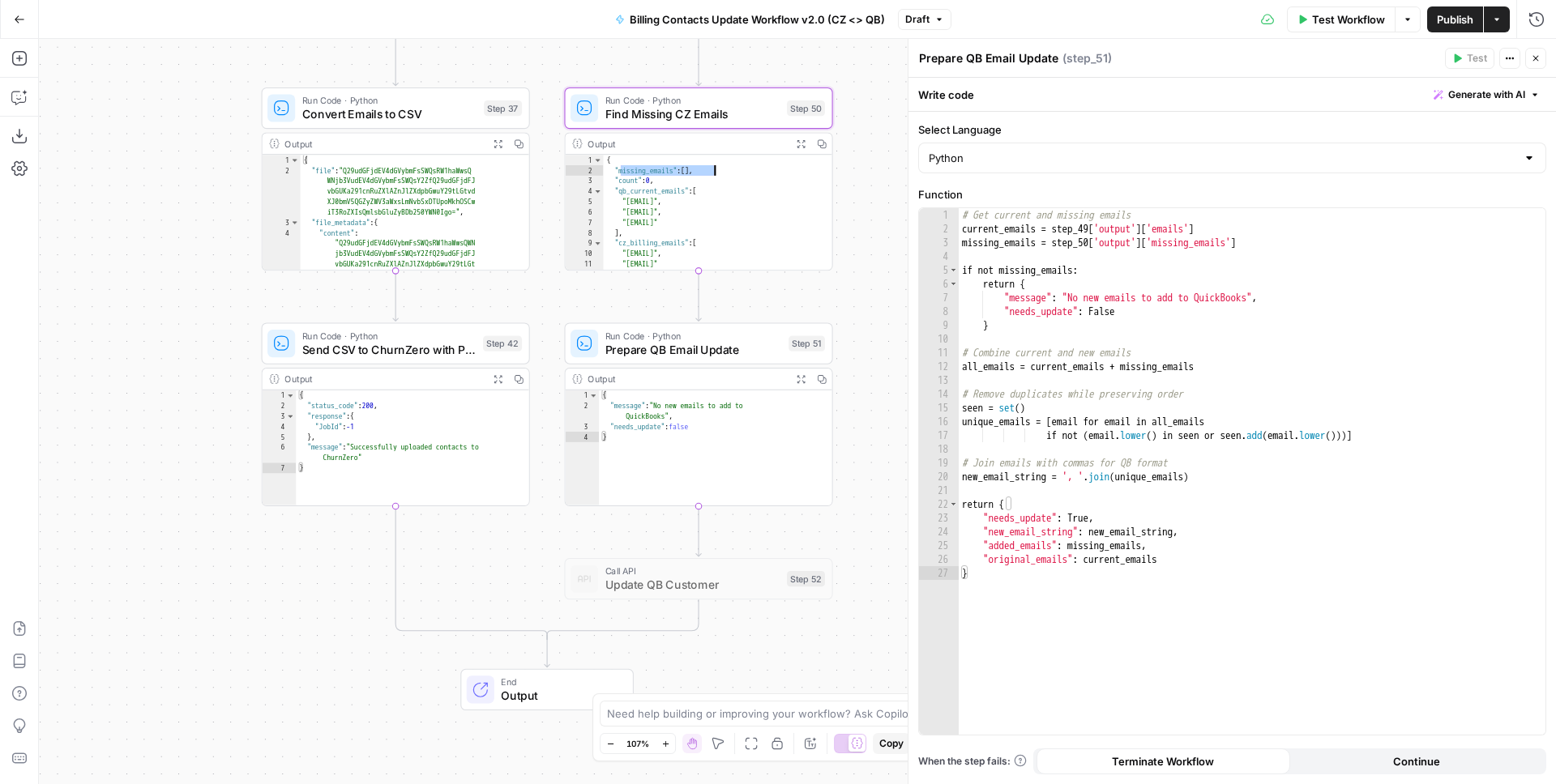 click on "{    "missing_emails" :  [ ] ,    "count" :  0 ,    "qb_current_emails" :  [      "kourtney@freewill.com" ,      "duke@test.com" ,      "finance@amazonteam.org"    ] ,    "cz_billing_emails" :  [      "kourtney@freewill.com" ,      "finance@amazonteam.org"    ] }" at bounding box center (712, 223) 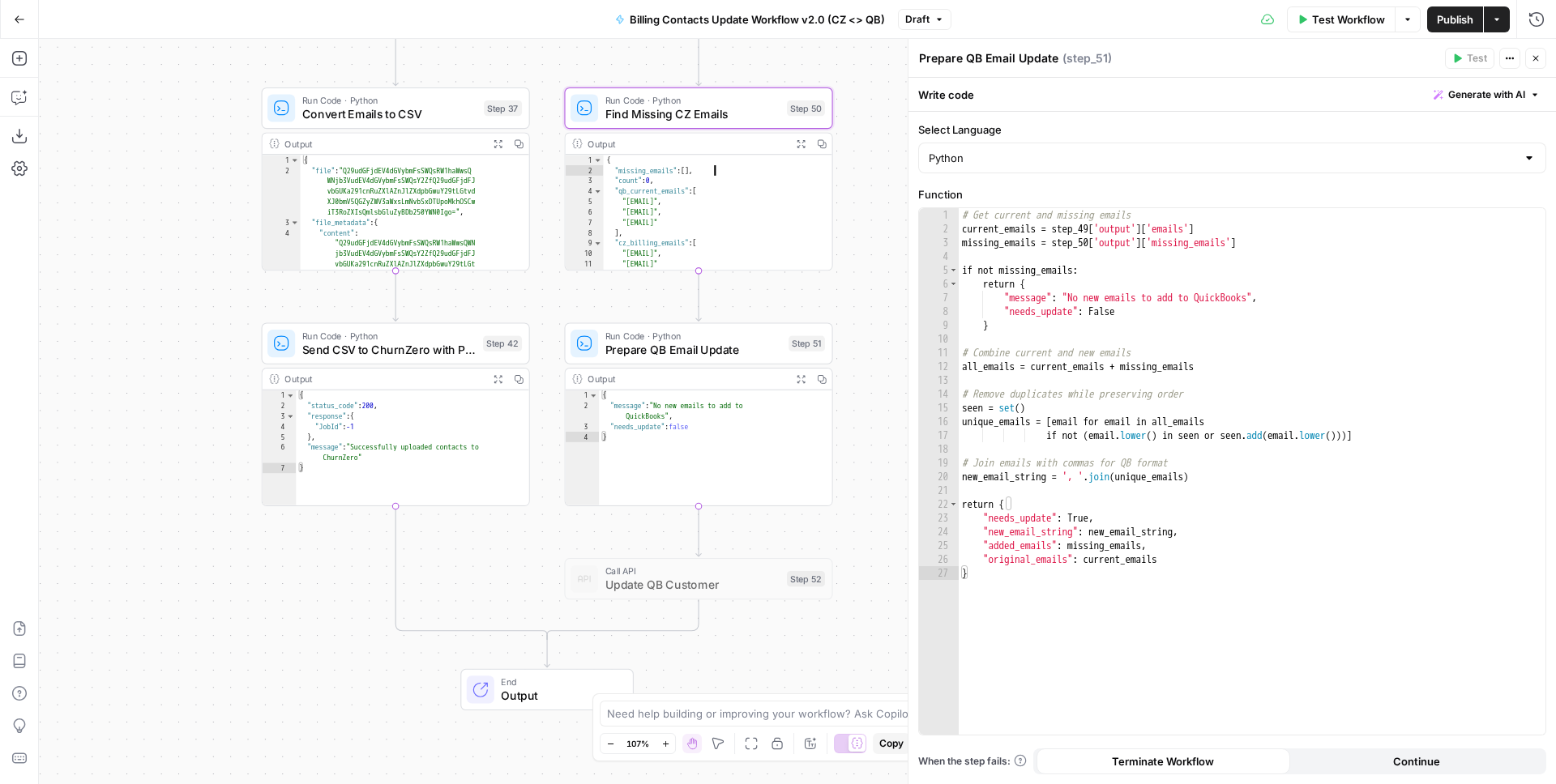 click on "Prepare QB Email Update" at bounding box center (694, 349) 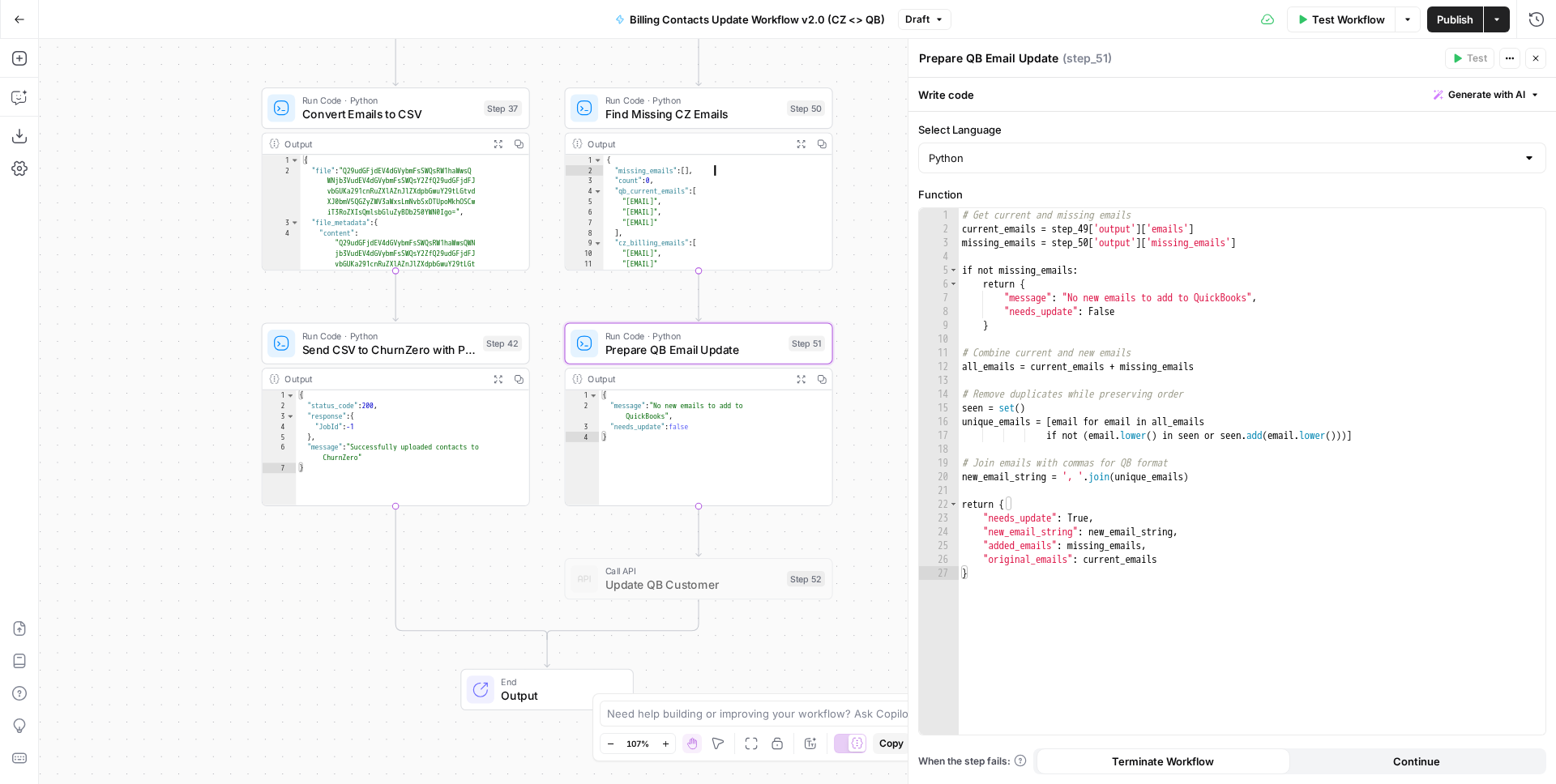 click on "{    "missing_emails" :  [ ] ,    "count" :  0 ,    "qb_current_emails" :  [      "kourtney@freewill.com" ,      "duke@test.com" ,      "finance@amazonteam.org"    ] ,    "cz_billing_emails" :  [      "kourtney@freewill.com" ,      "finance@amazonteam.org"    ] }" at bounding box center [712, 223] 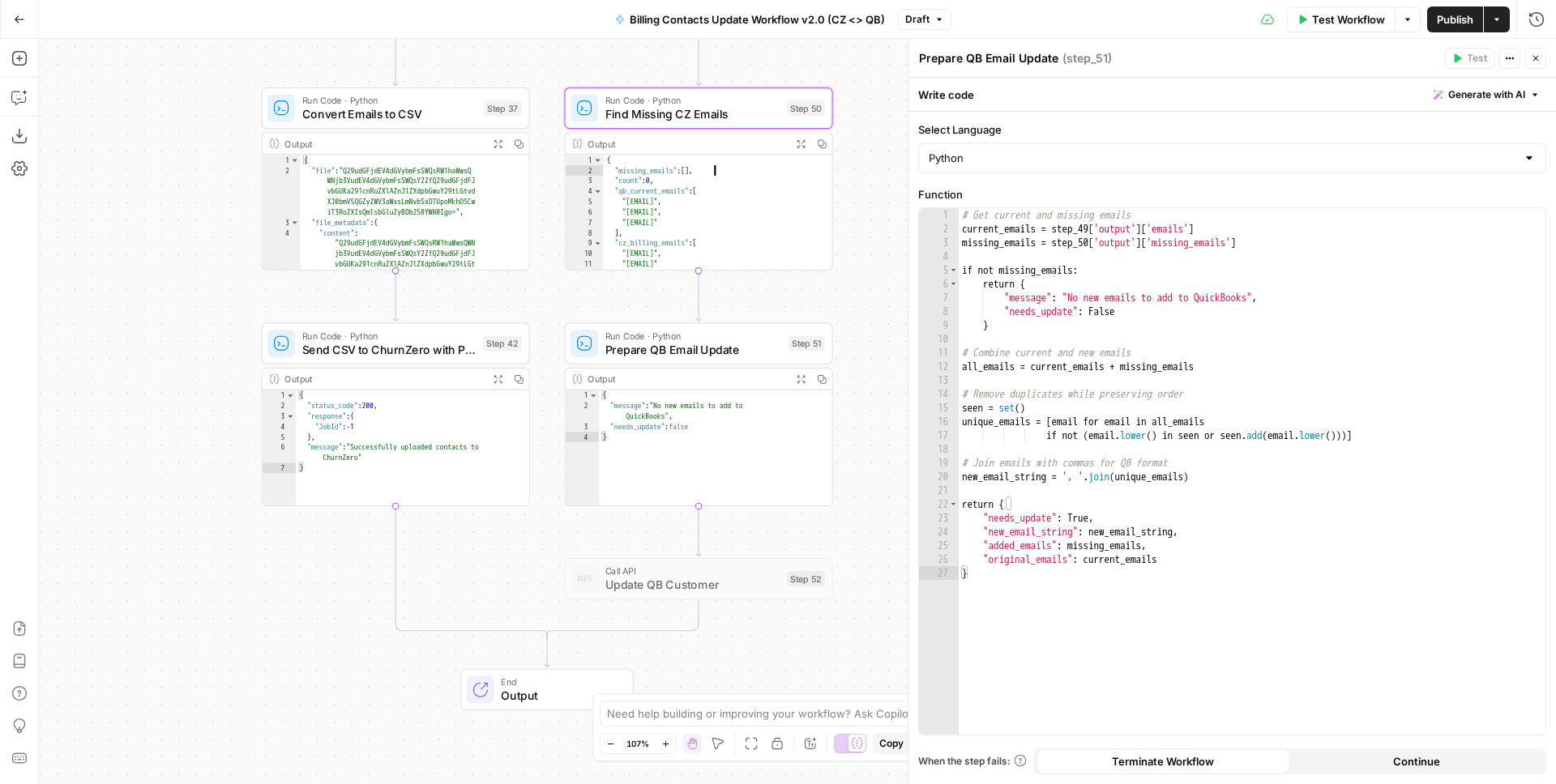 click on "Update QB Customer" at bounding box center (693, 584) 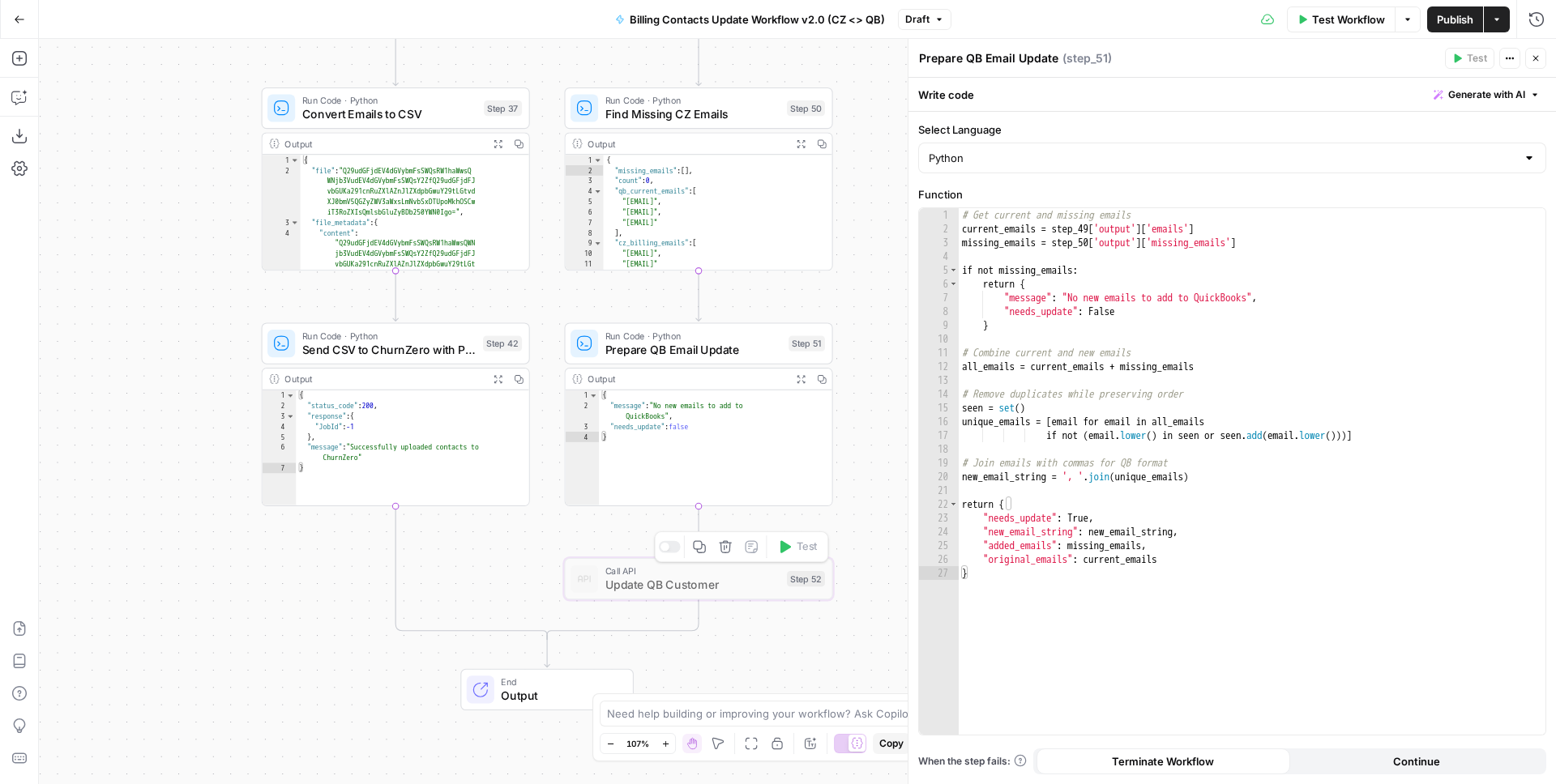 click at bounding box center (669, 547) 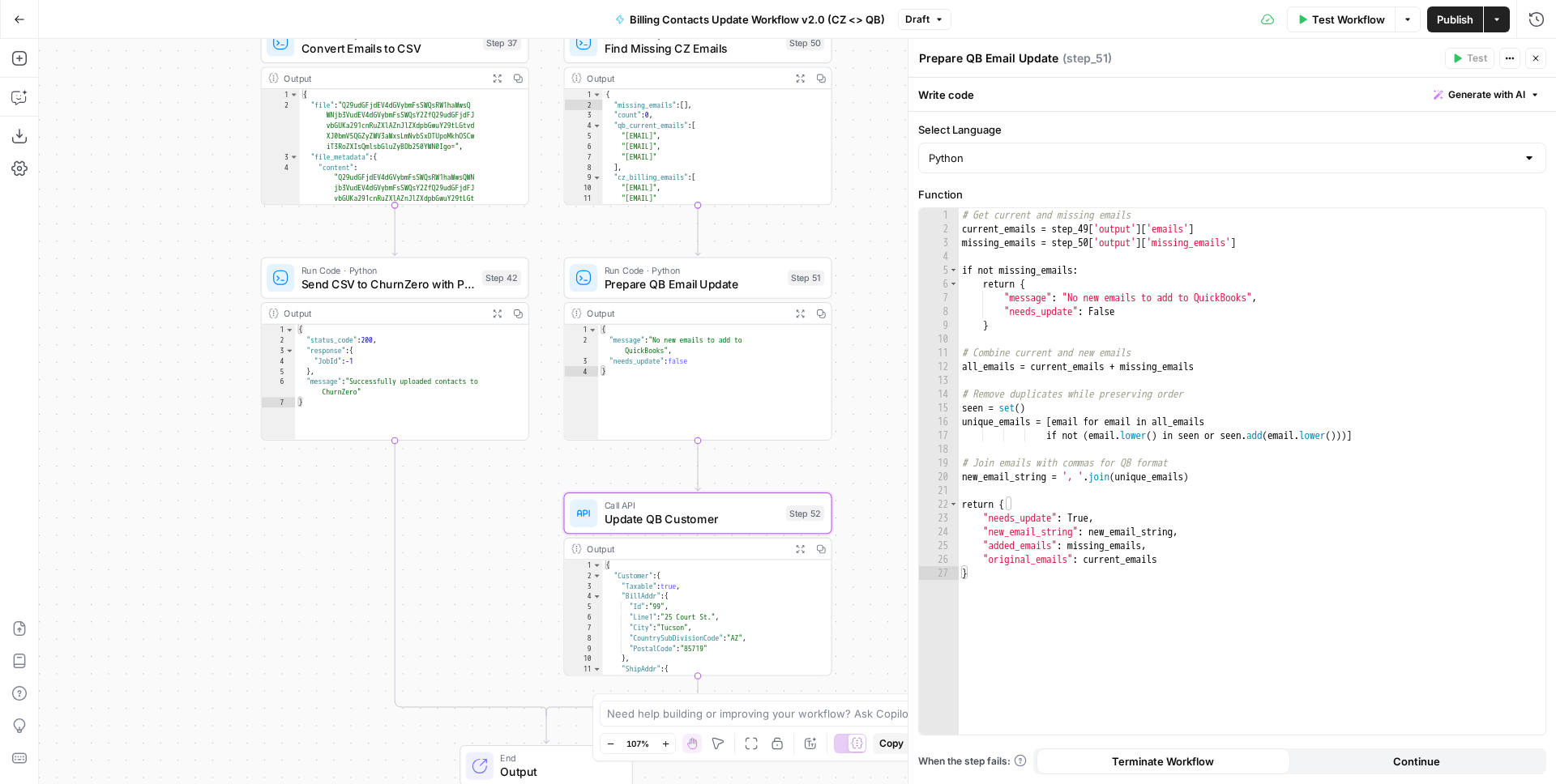 drag, startPoint x: 858, startPoint y: 637, endPoint x: 857, endPoint y: 502, distance: 135.004 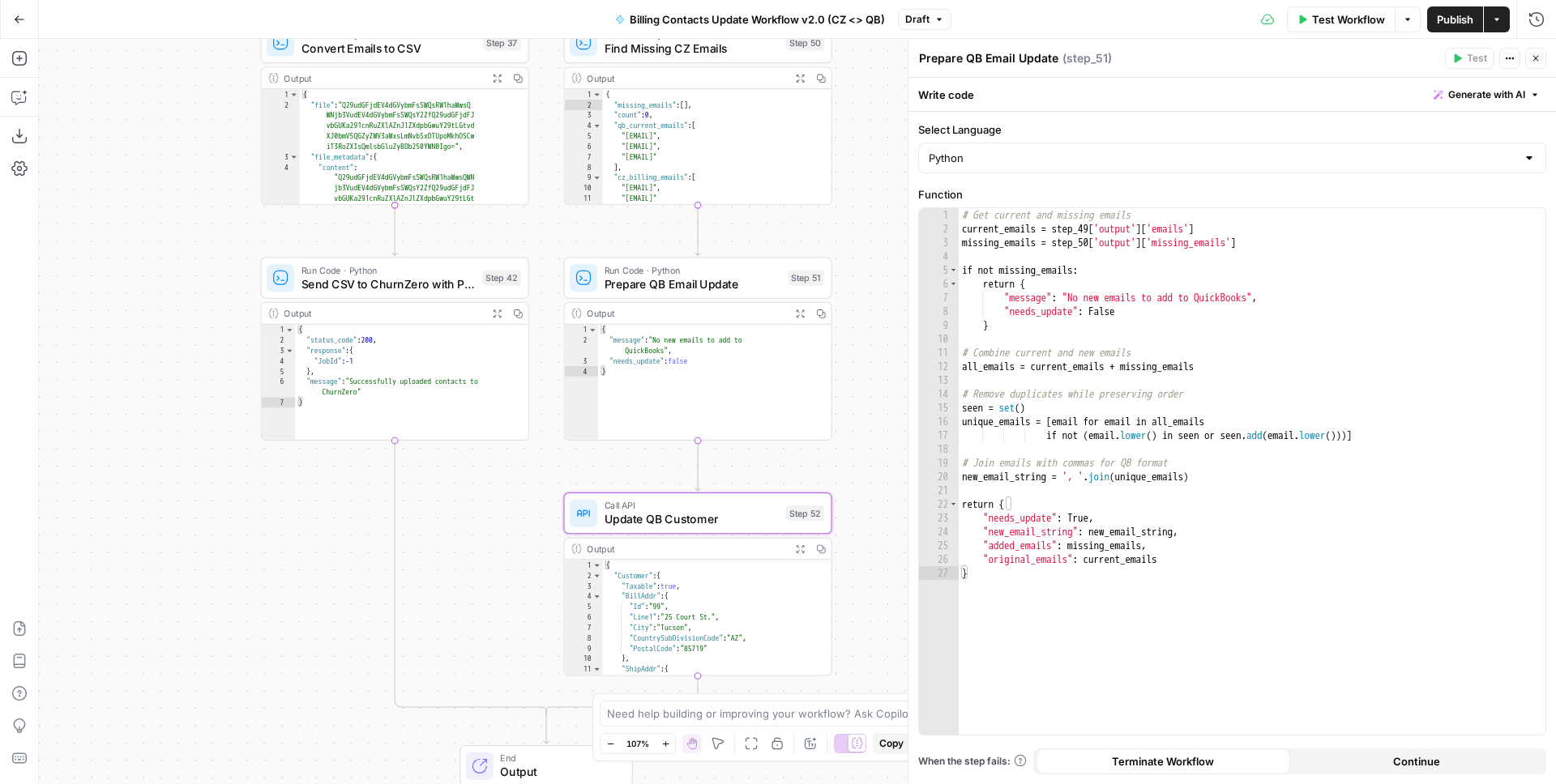 click on "true false Workflow Set Inputs Inputs Call API Refresh QB Auth Token Step 35 Output Expand Output Copy 1 2 3 4 {    "expires_in" :  3600 ,    "token_type" :  "bearer" ,    "access_token" :         "eyJhbGciOiJkaXIiLCJlbmMiOiJBMTI4Q0JDLU        hTMjU2IiwieC5vcmciOiJIMCJ9..hdUj5zY        -bZuTTV8WUZDiAg        .OL9jSX32hljZqFBpYME7Gr6FlI77Bm        -pdezbkI1yPPS9J7PMBPLPnqeHNJvpelYNLkGuH        nEn5nMS2ZvQyoqON9ov8Krw1M3hkyiW1lAkjxXV        cSzTI_Bk5wHavaHHqWokOMja_snswkEfMGgpHAb        uP1Ndq9uITJWKRD9_K        -FJIRu7pKLCOXw28RXi0R16dFvROm_xPEiVkW2k        TA9DCFry3-lSDYYJOemex32i_BFODcv        -geXju87I1I9xgmaESxc04SWzdOaCQtz0NepIV6        anm3lyORKaA45eoI8fZBUIqvM2bQrksvvp5JrKJ        ub6YwexWnvk9kUHS        -udCuVAYfxBxTYtly63pKMXRszVK1r7RqVpjrTt        aqaAeOv4S8zRxg-KLyNavO-LUZa2EAj_0        -xvzosk4EKz16B_yRr4D-aZv9Vb-cRneg        -rNBhGwkt6uYfchSukBPyrroQ7F4WvcB        -ZO07ZdjERl7C25e4zseMw-9M.G" at bounding box center (797, 411) 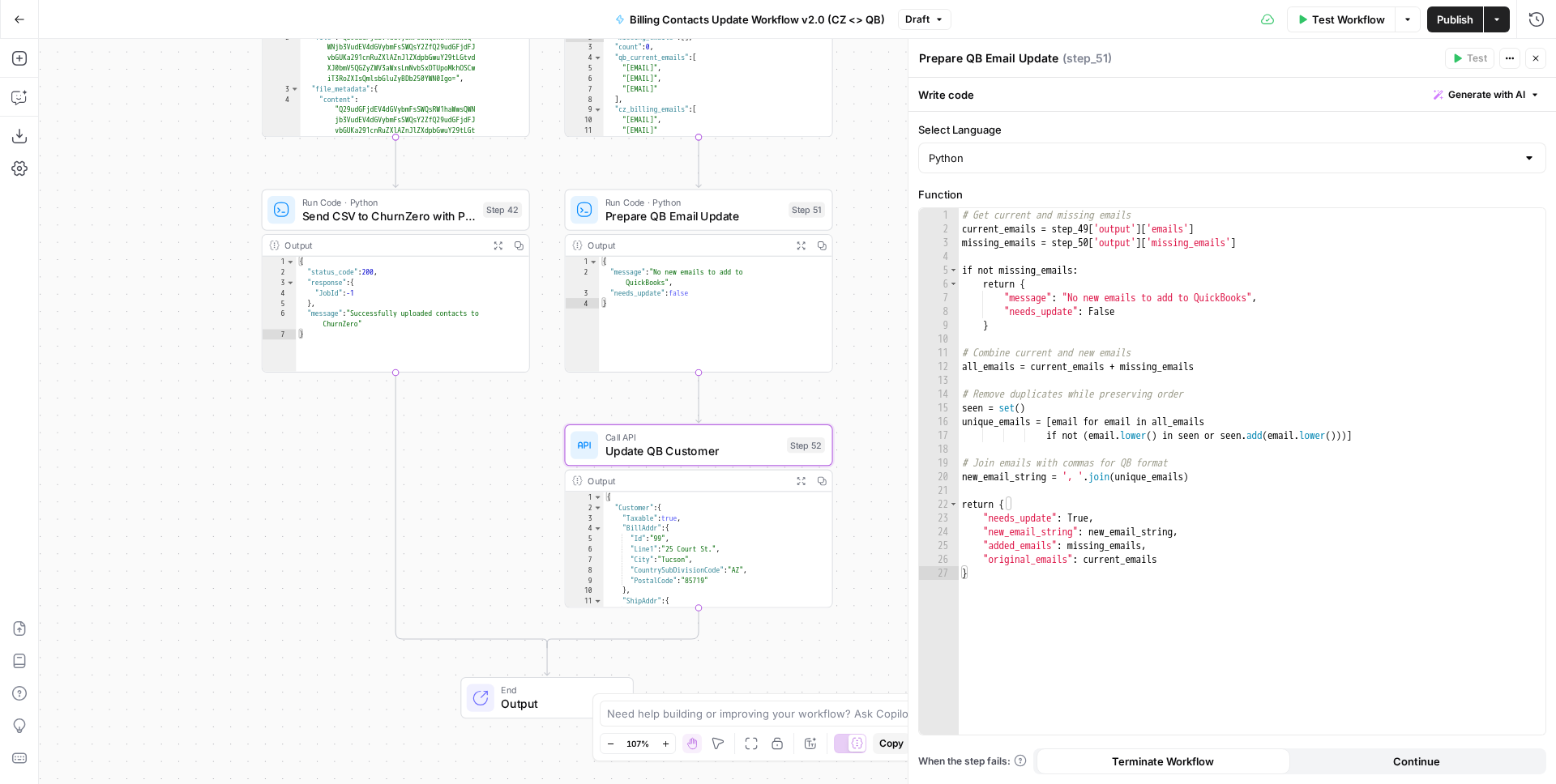 click on "Update QB Customer" at bounding box center (693, 450) 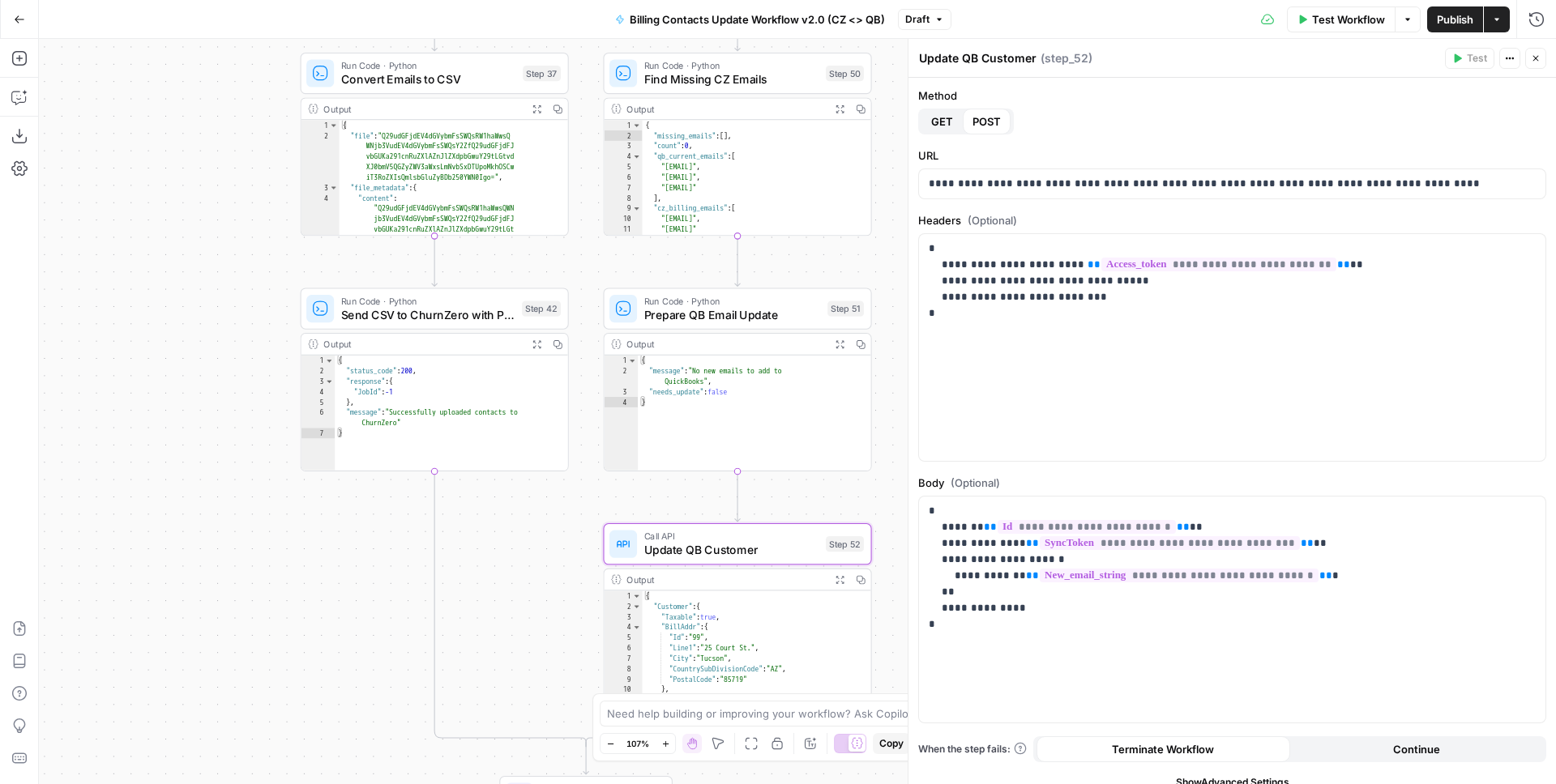 drag, startPoint x: 155, startPoint y: 484, endPoint x: 197, endPoint y: 593, distance: 116.81181 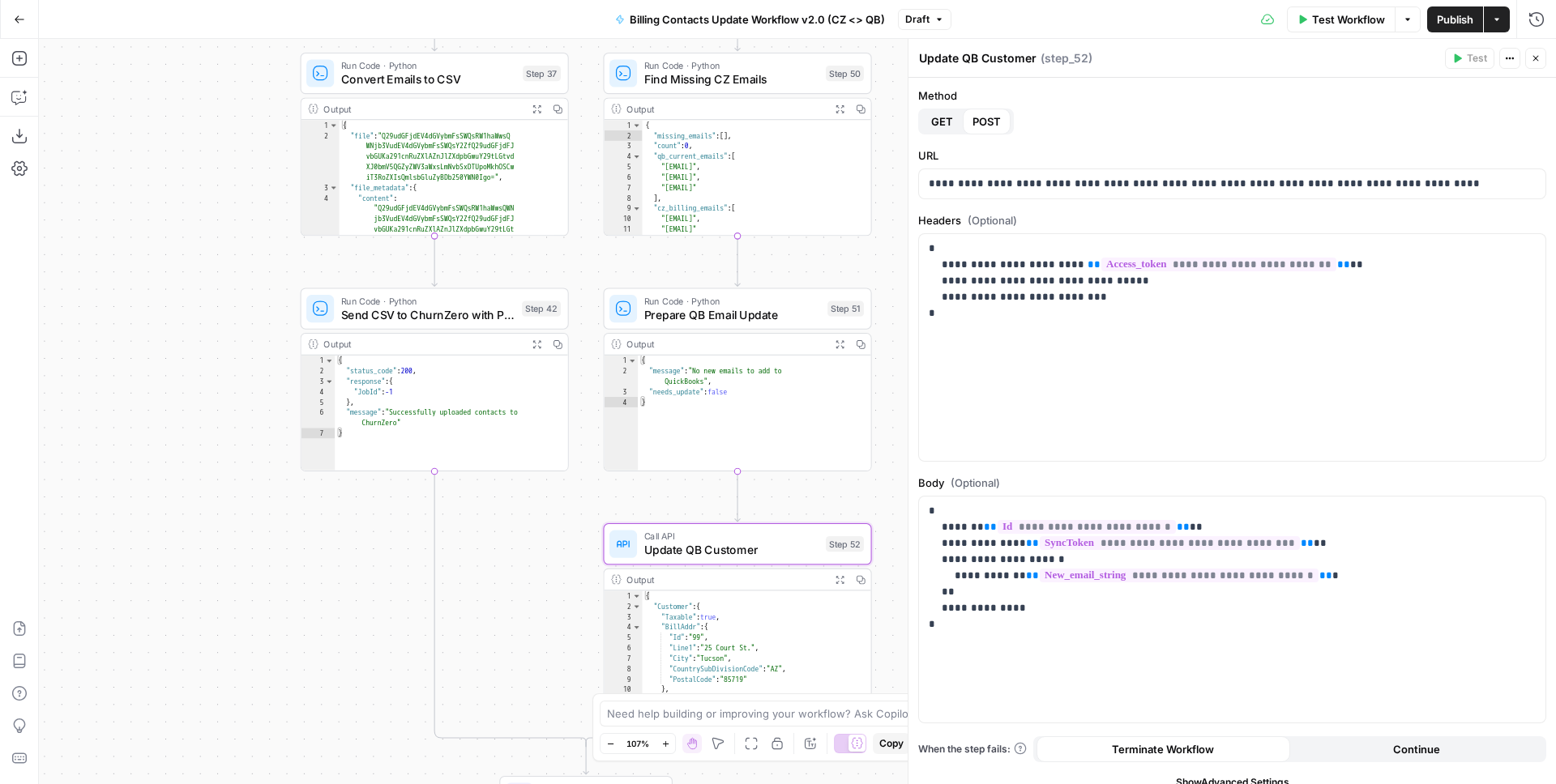 click on "true false Workflow Set Inputs Inputs Call API Refresh QB Auth Token Step 35 Output Expand Output Copy 1 2 3 4 {    "expires_in" :  3600 ,    "token_type" :  "bearer" ,    "access_token" :         "eyJhbGciOiJkaXIiLCJlbmMiOiJBMTI4Q0JDLU        hTMjU2IiwieC5vcmciOiJIMCJ9..hdUj5zY        -bZuTTV8WUZDiAg        .OL9jSX32hljZqFBpYME7Gr6FlI77Bm        -pdezbkI1yPPS9J7PMBPLPnqeHNJvpelYNLkGuH        nEn5nMS2ZvQyoqON9ov8Krw1M3hkyiW1lAkjxXV        cSzTI_Bk5wHavaHHqWokOMja_snswkEfMGgpHAb        uP1Ndq9uITJWKRD9_K        -FJIRu7pKLCOXw28RXi0R16dFvROm_xPEiVkW2k        TA9DCFry3-lSDYYJOemex32i_BFODcv        -geXju87I1I9xgmaESxc04SWzdOaCQtz0NepIV6        anm3lyORKaA45eoI8fZBUIqvM2bQrksvvp5JrKJ        ub6YwexWnvk9kUHS        -udCuVAYfxBxTYtly63pKMXRszVK1r7RqVpjrTt        aqaAeOv4S8zRxg-KLyNavO-LUZa2EAj_0        -xvzosk4EKz16B_yRr4D-aZv9Vb-cRneg        -rNBhGwkt6uYfchSukBPyrroQ7F4WvcB        -ZO07ZdjERl7C25e4zseMw-9M.G" at bounding box center [797, 411] 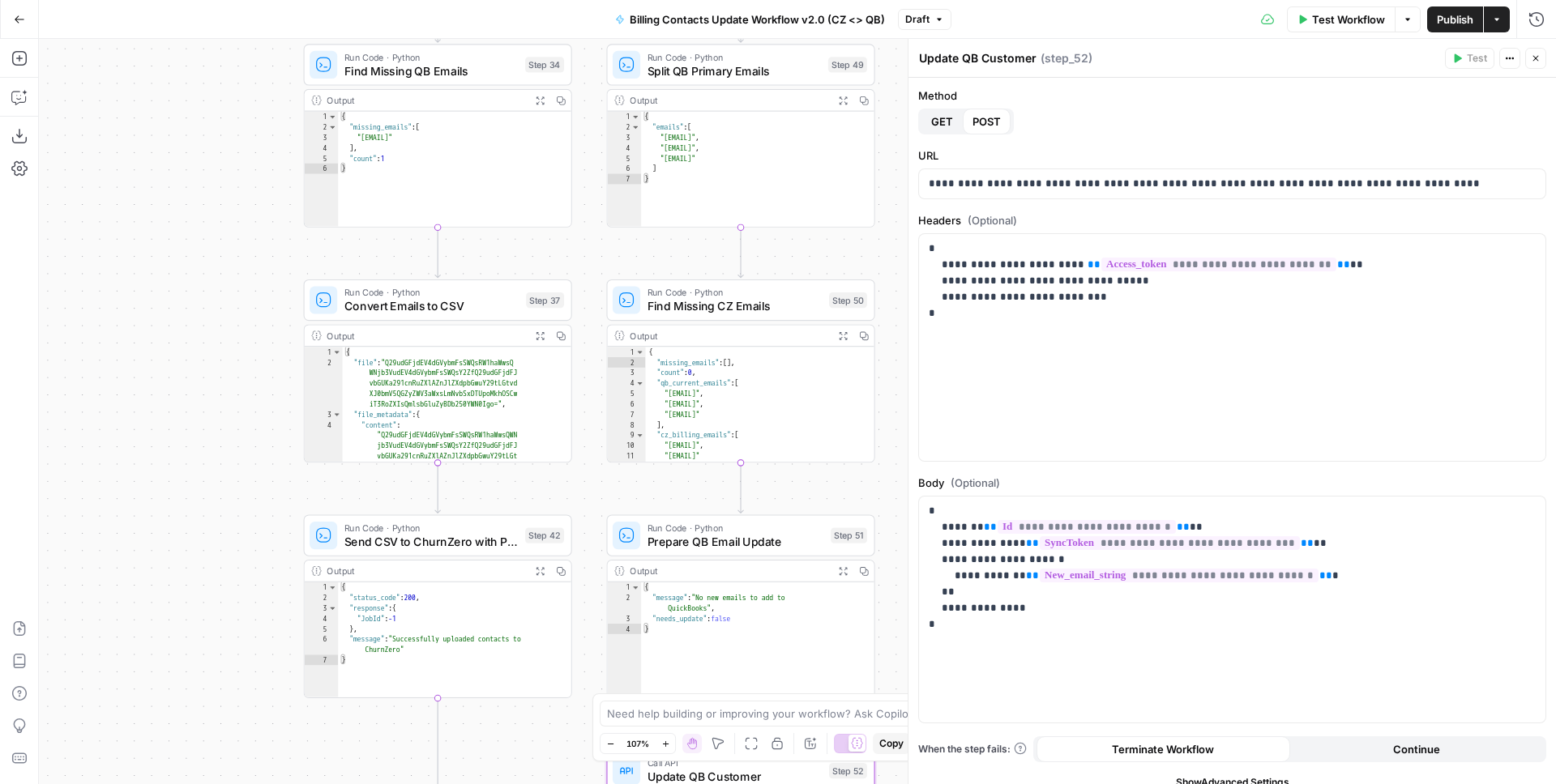 drag, startPoint x: 190, startPoint y: 405, endPoint x: 190, endPoint y: 622, distance: 217 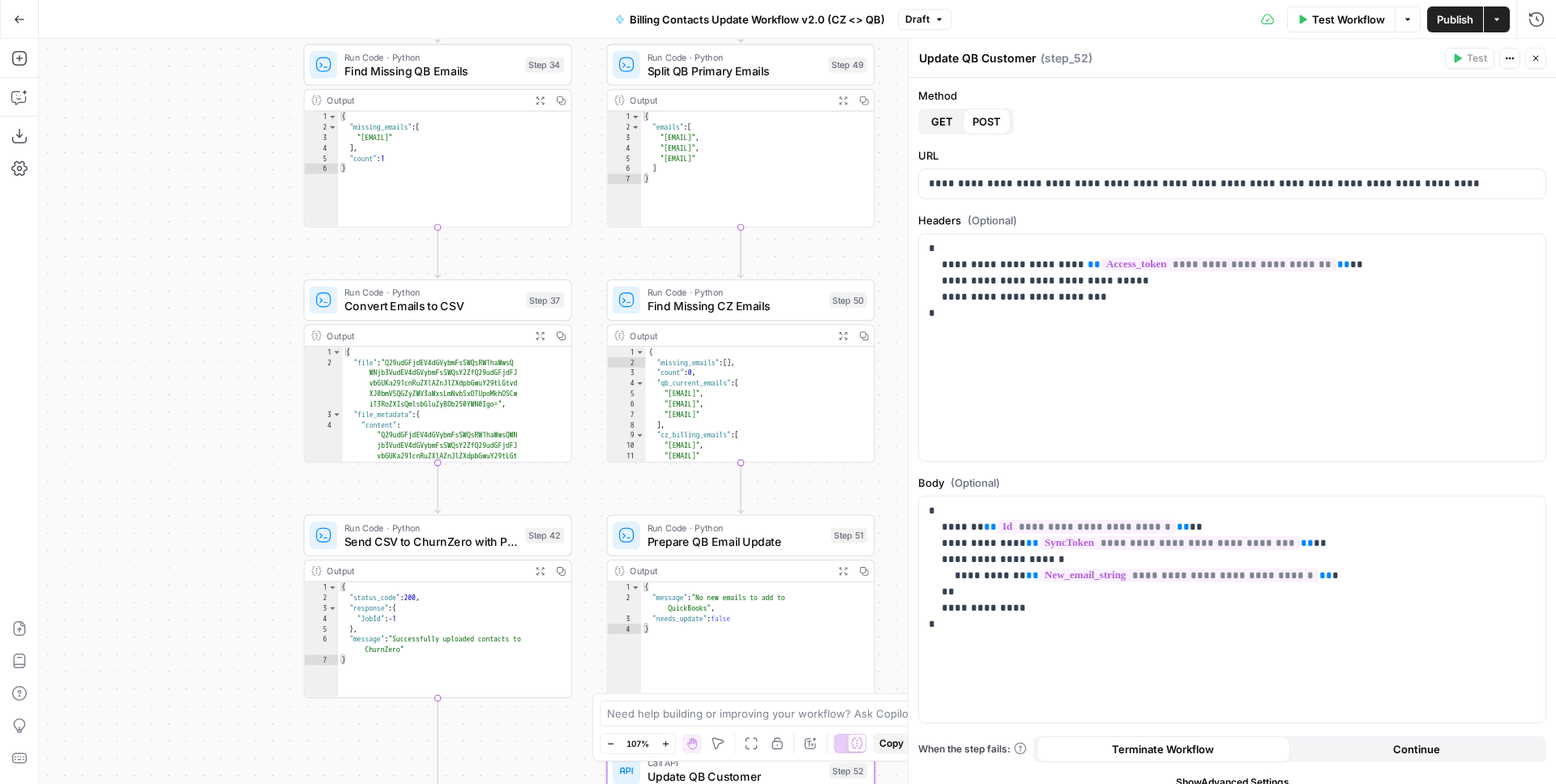 click on "true false Workflow Set Inputs Inputs Call API Refresh QB Auth Token Step 35 Output Expand Output Copy 1 2 3 4 {    "expires_in" :  3600 ,    "token_type" :  "bearer" ,    "access_token" :         "eyJhbGciOiJkaXIiLCJlbmMiOiJBMTI4Q0JDLU        hTMjU2IiwieC5vcmciOiJIMCJ9..hdUj5zY        -bZuTTV8WUZDiAg        .OL9jSX32hljZqFBpYME7Gr6FlI77Bm        -pdezbkI1yPPS9J7PMBPLPnqeHNJvpelYNLkGuH        nEn5nMS2ZvQyoqON9ov8Krw1M3hkyiW1lAkjxXV        cSzTI_Bk5wHavaHHqWokOMja_snswkEfMGgpHAb        uP1Ndq9uITJWKRD9_K        -FJIRu7pKLCOXw28RXi0R16dFvROm_xPEiVkW2k        TA9DCFry3-lSDYYJOemex32i_BFODcv        -geXju87I1I9xgmaESxc04SWzdOaCQtz0NepIV6        anm3lyORKaA45eoI8fZBUIqvM2bQrksvvp5JrKJ        ub6YwexWnvk9kUHS        -udCuVAYfxBxTYtly63pKMXRszVK1r7RqVpjrTt        aqaAeOv4S8zRxg-KLyNavO-LUZa2EAj_0        -xvzosk4EKz16B_yRr4D-aZv9Vb-cRneg        -rNBhGwkt6uYfchSukBPyrroQ7F4WvcB        -ZO07ZdjERl7C25e4zseMw-9M.G" at bounding box center [797, 411] 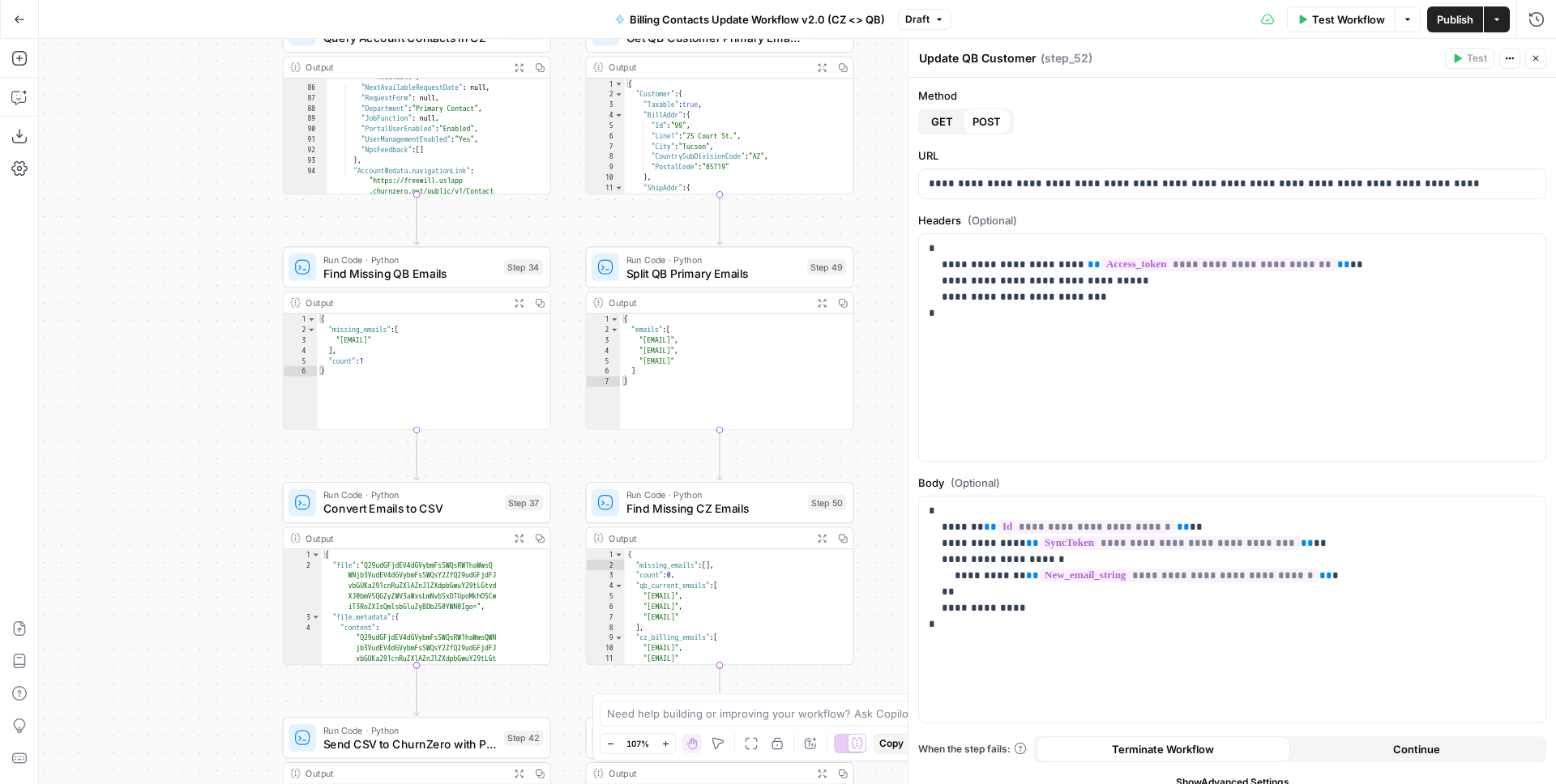 drag, startPoint x: 234, startPoint y: 399, endPoint x: 213, endPoint y: 601, distance: 203.08865 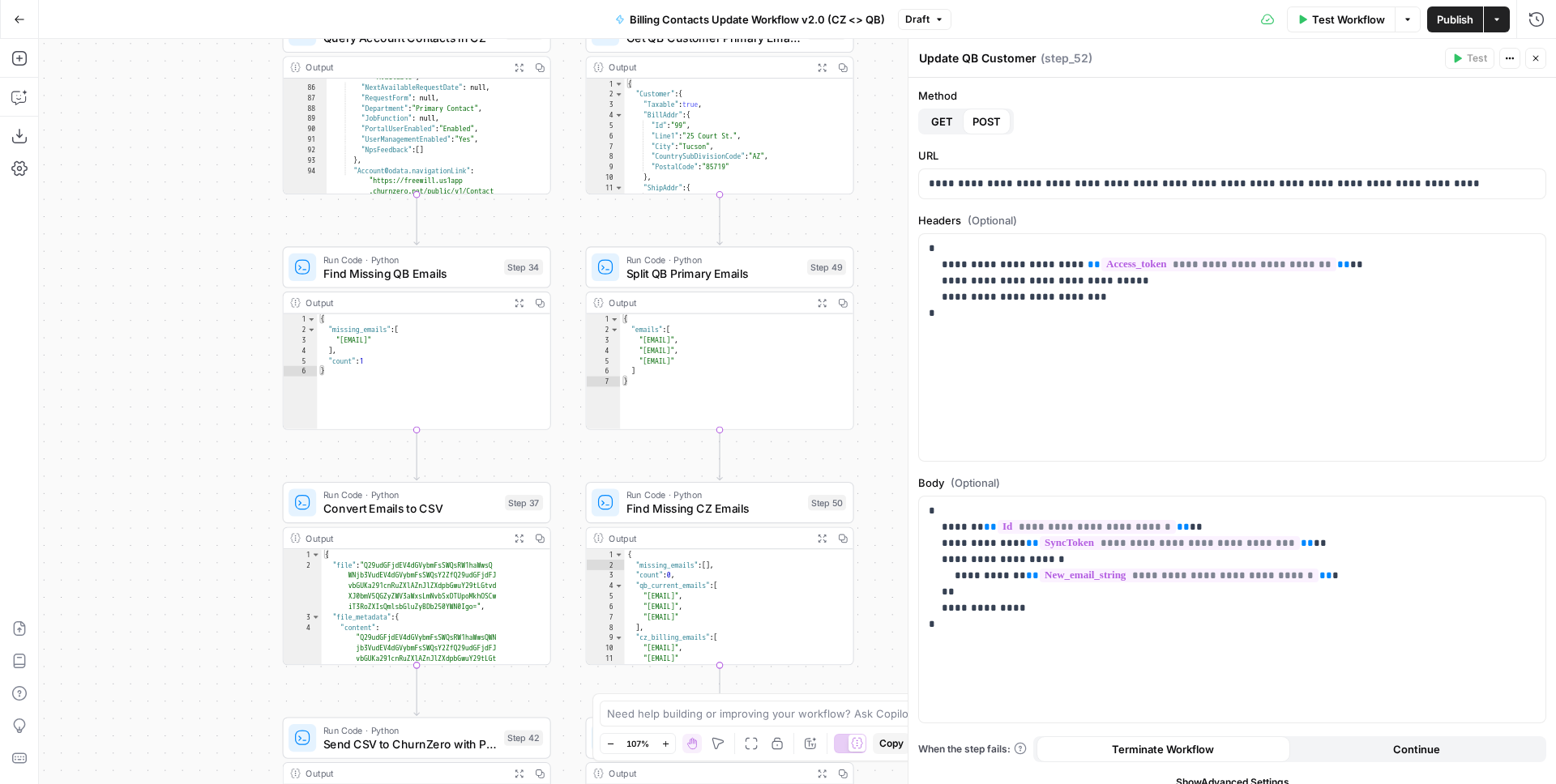 click on "true false Workflow Set Inputs Inputs Call API Refresh QB Auth Token Step 35 Output Expand Output Copy 1 2 3 4 {    "expires_in" :  3600 ,    "token_type" :  "bearer" ,    "access_token" :         "eyJhbGciOiJkaXIiLCJlbmMiOiJBMTI4Q0JDLU        hTMjU2IiwieC5vcmciOiJIMCJ9..hdUj5zY        -bZuTTV8WUZDiAg        .OL9jSX32hljZqFBpYME7Gr6FlI77Bm        -pdezbkI1yPPS9J7PMBPLPnqeHNJvpelYNLkGuH        nEn5nMS2ZvQyoqON9ov8Krw1M3hkyiW1lAkjxXV        cSzTI_Bk5wHavaHHqWokOMja_snswkEfMGgpHAb        uP1Ndq9uITJWKRD9_K        -FJIRu7pKLCOXw28RXi0R16dFvROm_xPEiVkW2k        TA9DCFry3-lSDYYJOemex32i_BFODcv        -geXju87I1I9xgmaESxc04SWzdOaCQtz0NepIV6        anm3lyORKaA45eoI8fZBUIqvM2bQrksvvp5JrKJ        ub6YwexWnvk9kUHS        -udCuVAYfxBxTYtly63pKMXRszVK1r7RqVpjrTt        aqaAeOv4S8zRxg-KLyNavO-LUZa2EAj_0        -xvzosk4EKz16B_yRr4D-aZv9Vb-cRneg        -rNBhGwkt6uYfchSukBPyrroQ7F4WvcB        -ZO07ZdjERl7C25e4zseMw-9M.G" at bounding box center (797, 411) 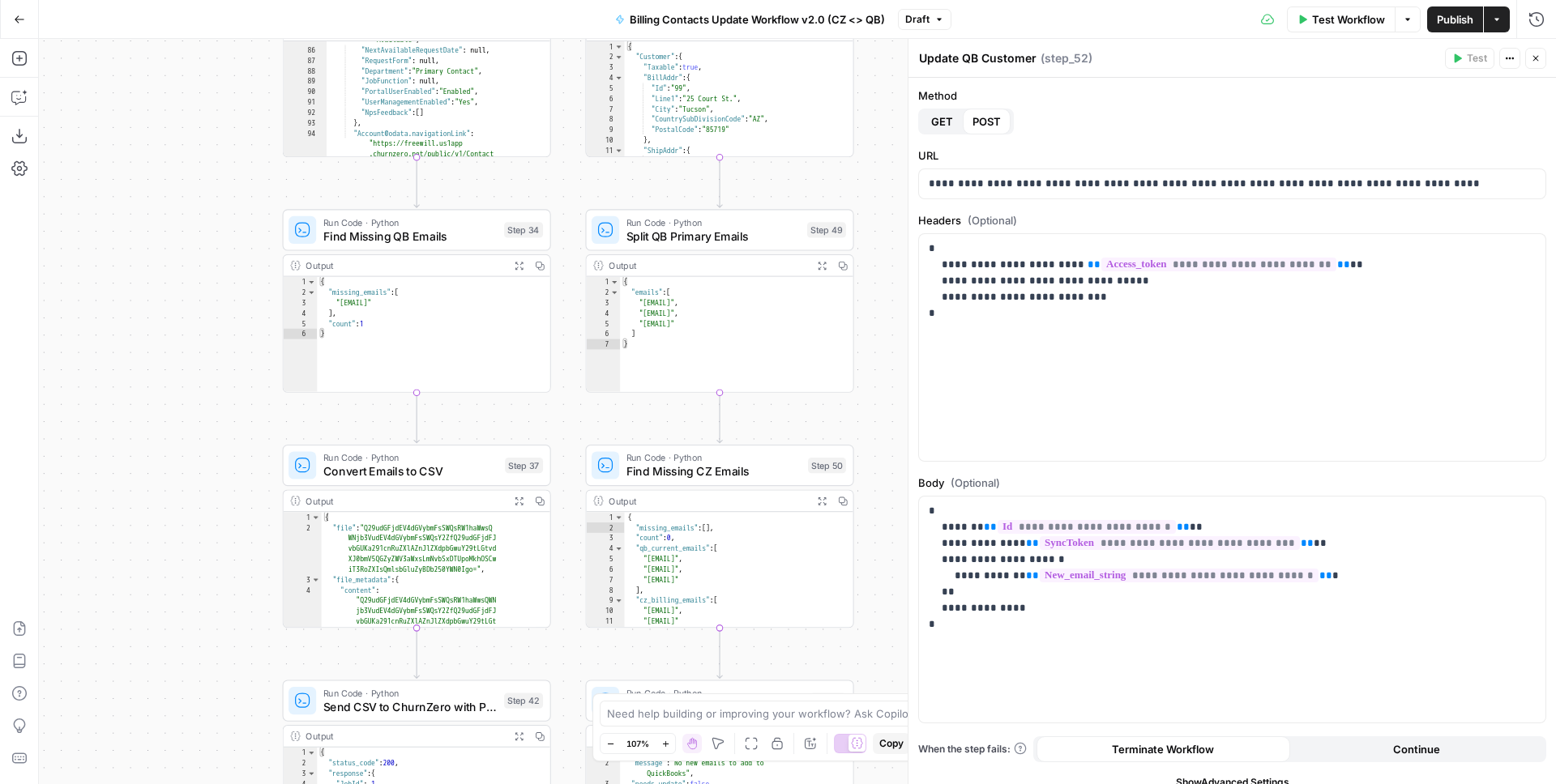drag, startPoint x: 189, startPoint y: 483, endPoint x: 189, endPoint y: 245, distance: 238 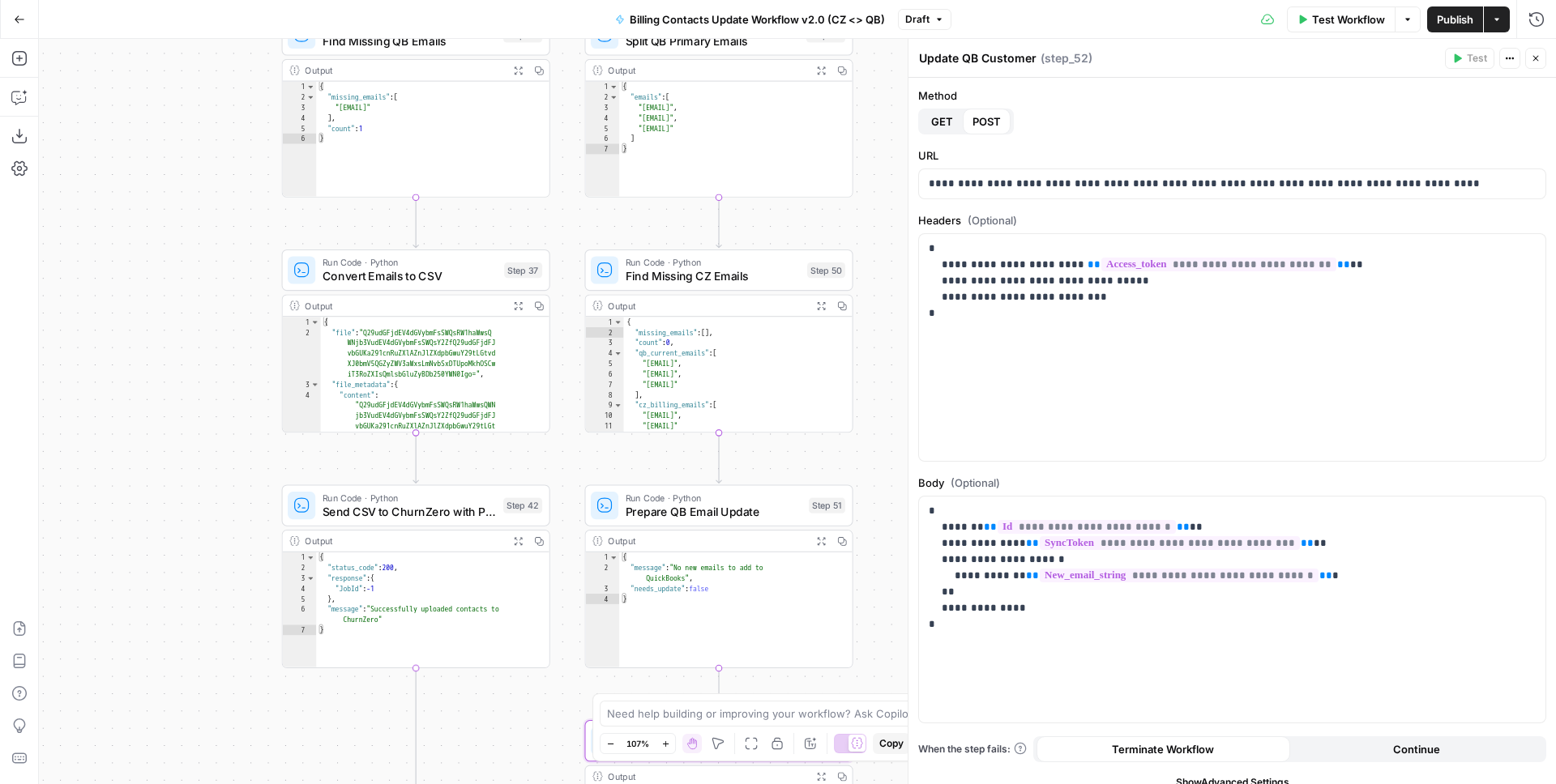 click on "Send CSV to ChurnZero with Python" at bounding box center (409, 511) 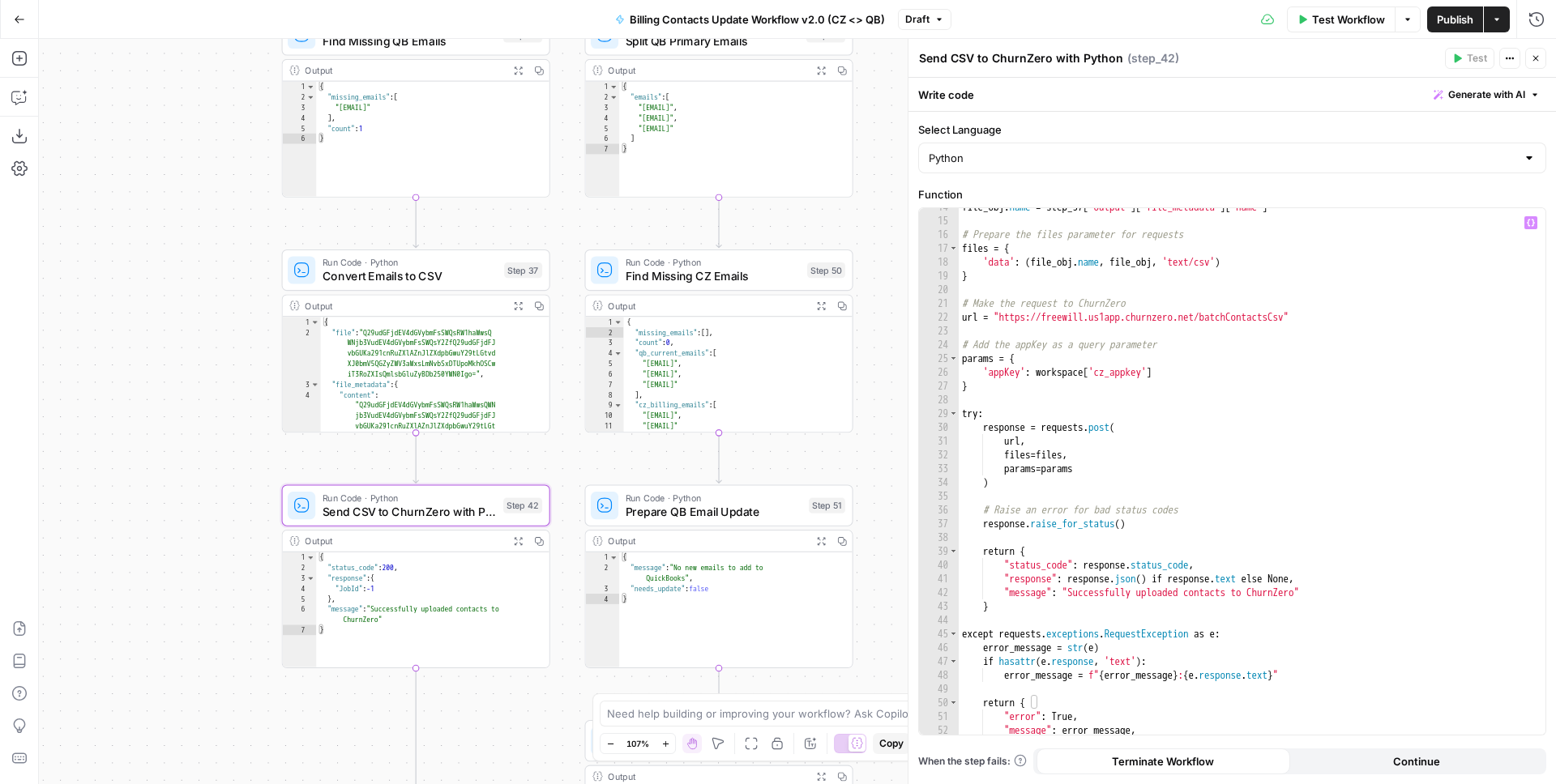 scroll, scrollTop: 217, scrollLeft: 0, axis: vertical 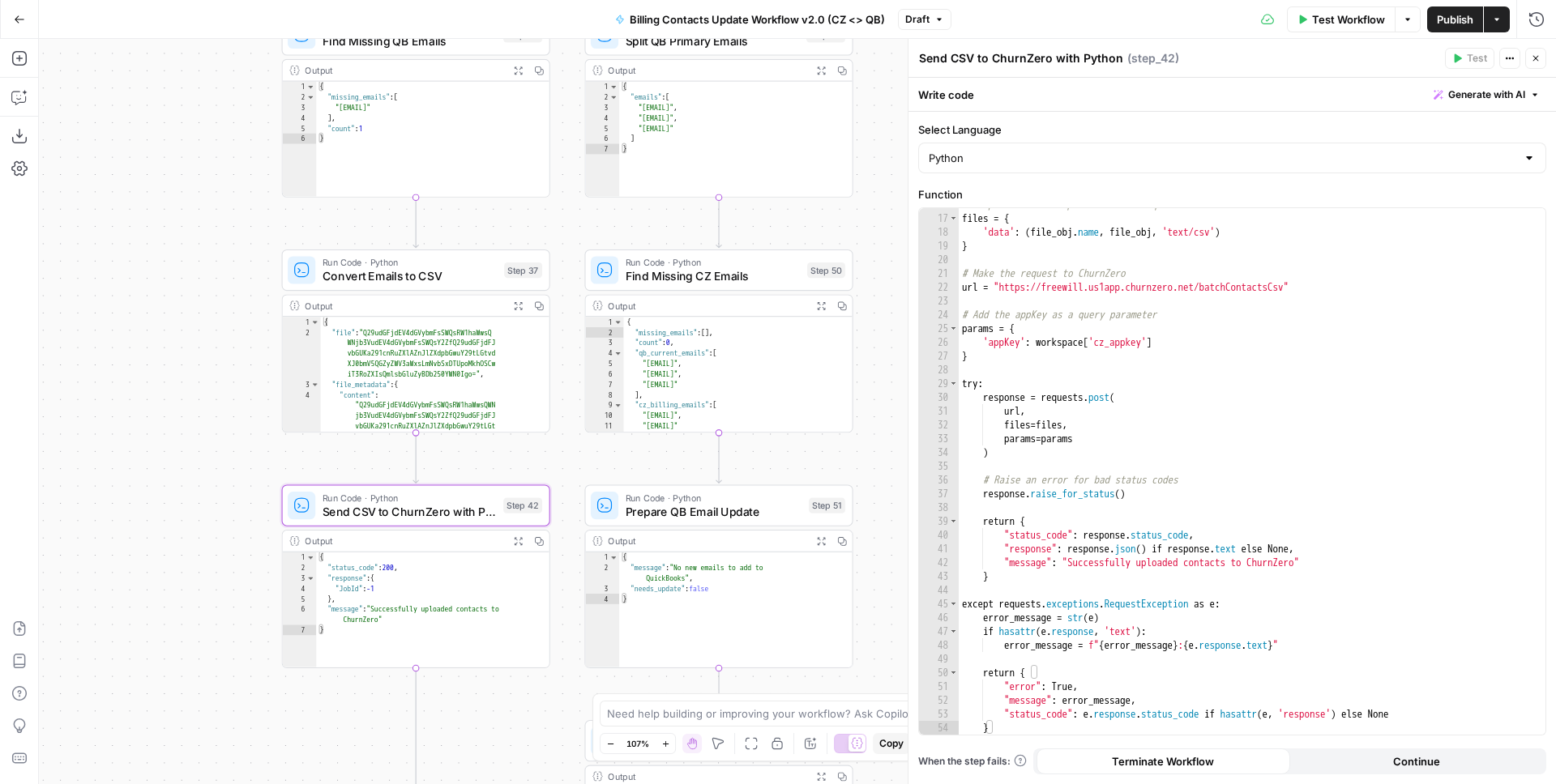 click 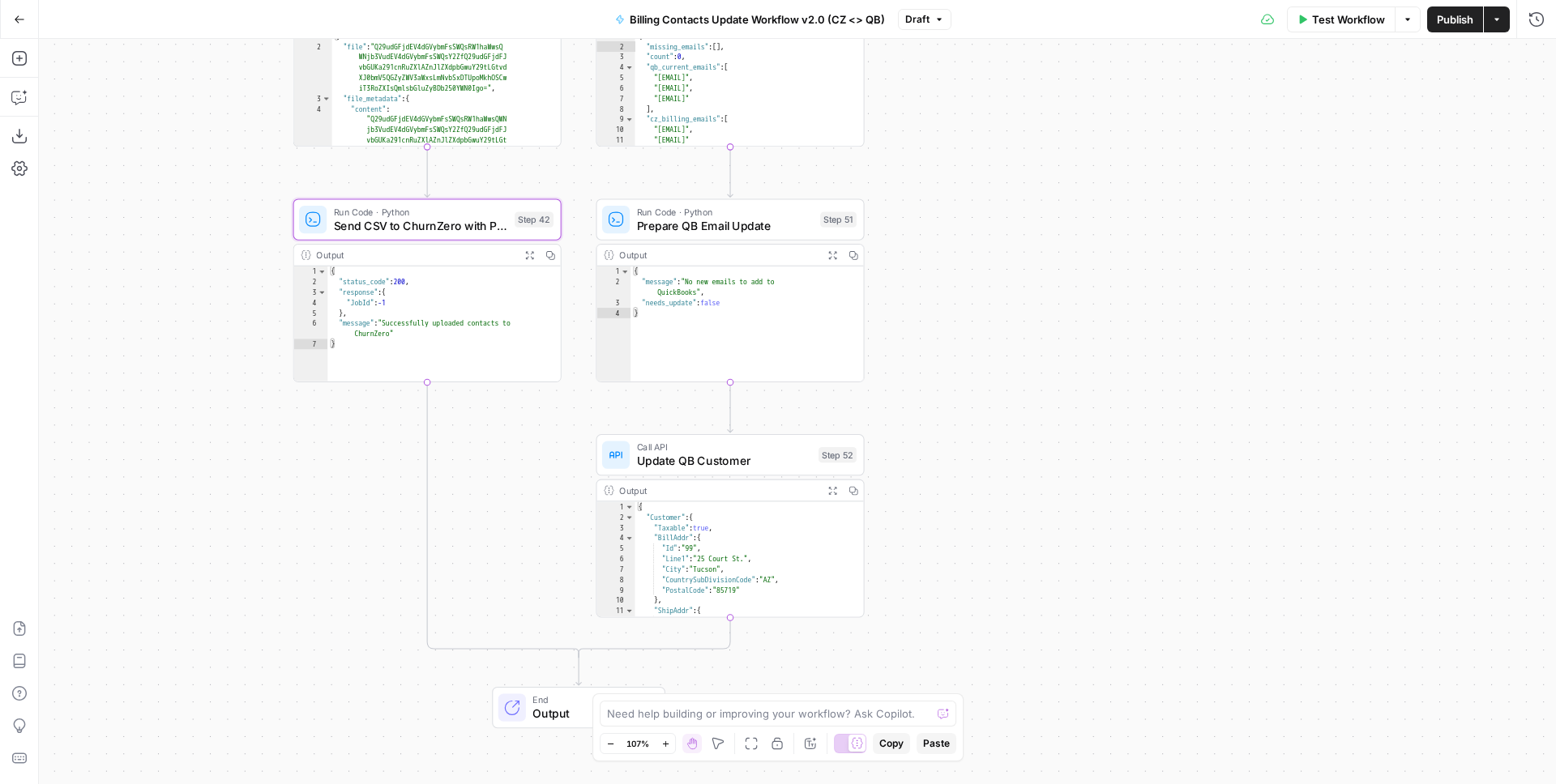 drag, startPoint x: 489, startPoint y: 701, endPoint x: 501, endPoint y: 420, distance: 281.25611 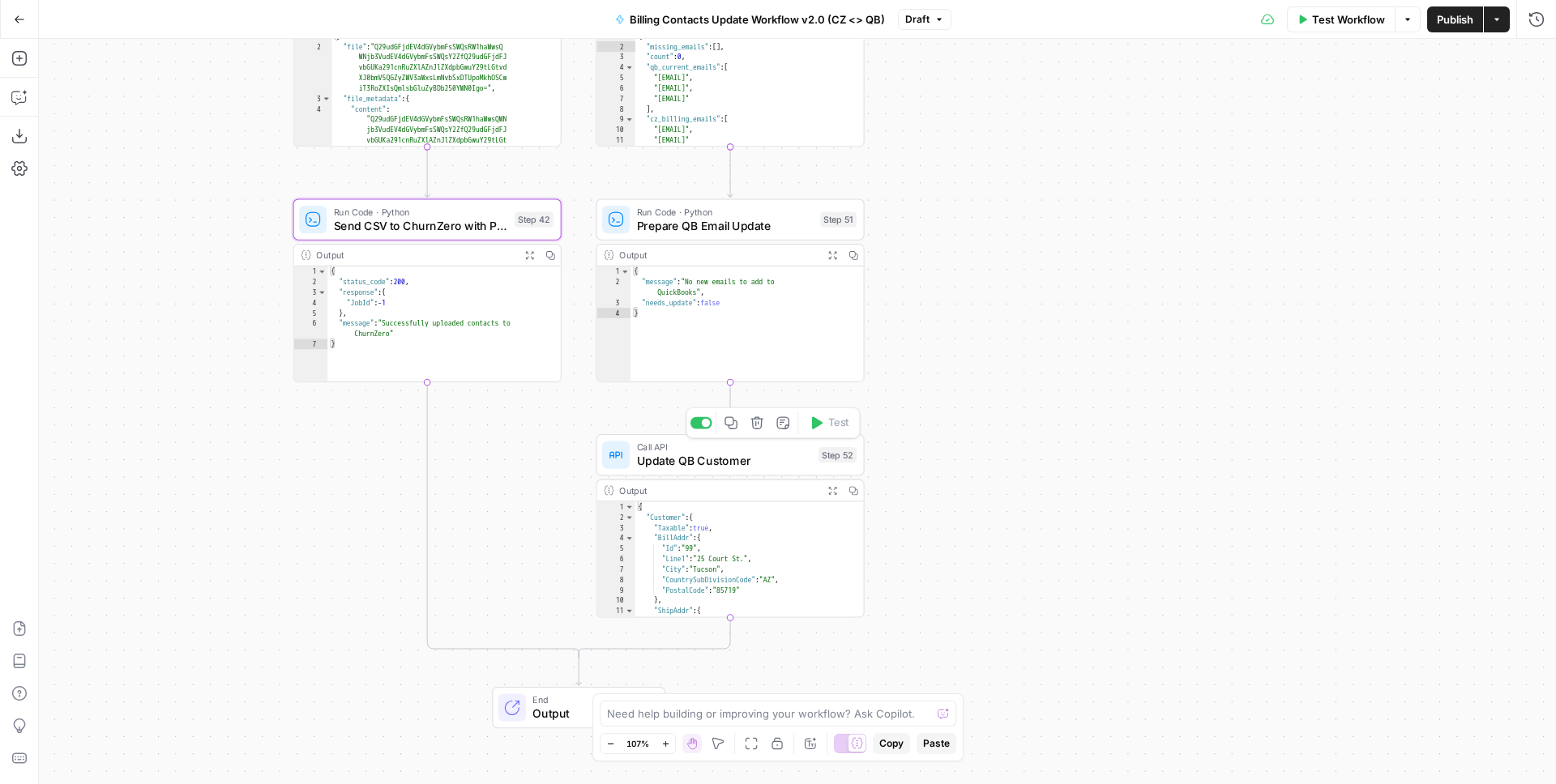 click at bounding box center (701, 423) 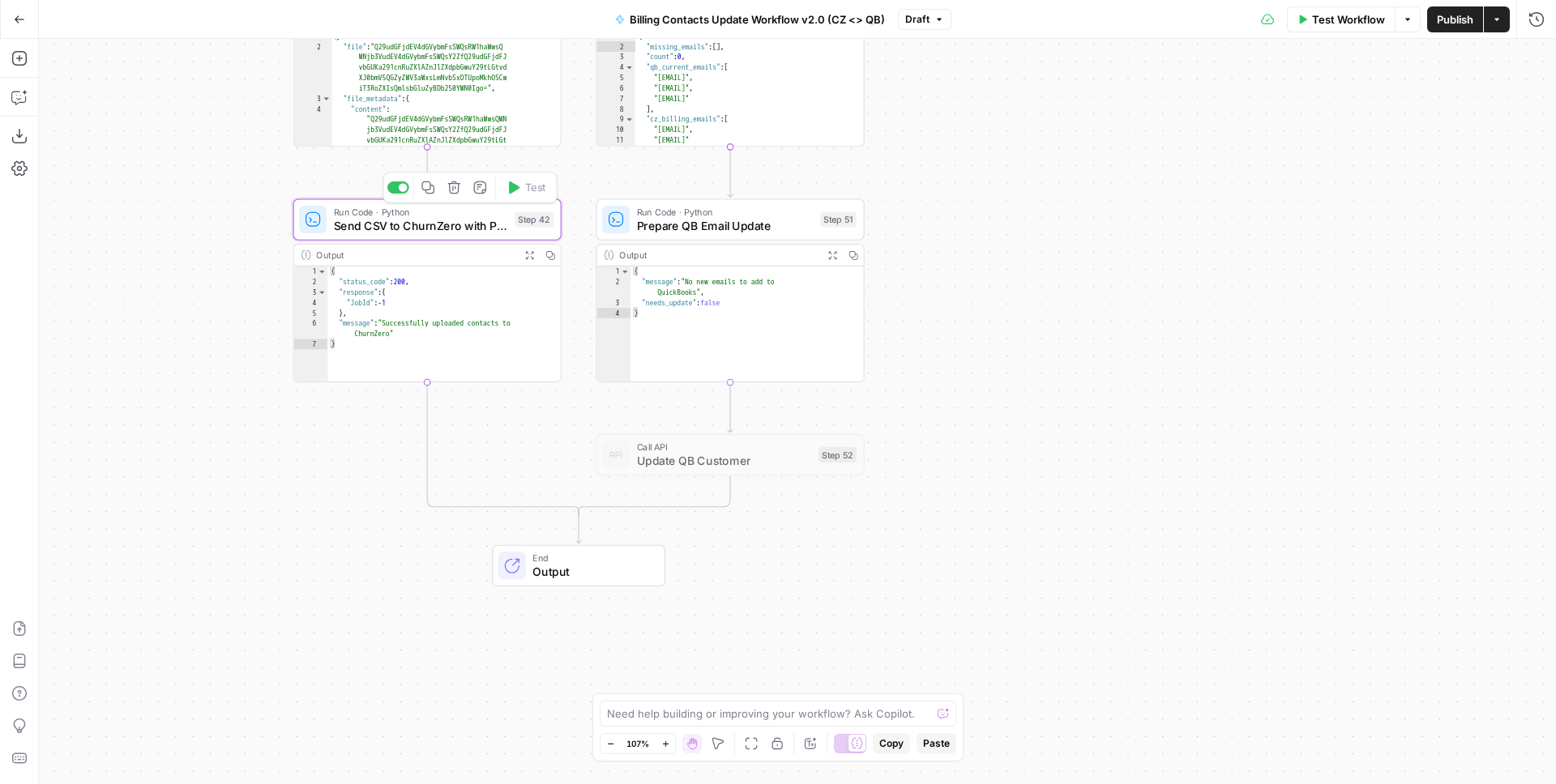 click at bounding box center [398, 187] 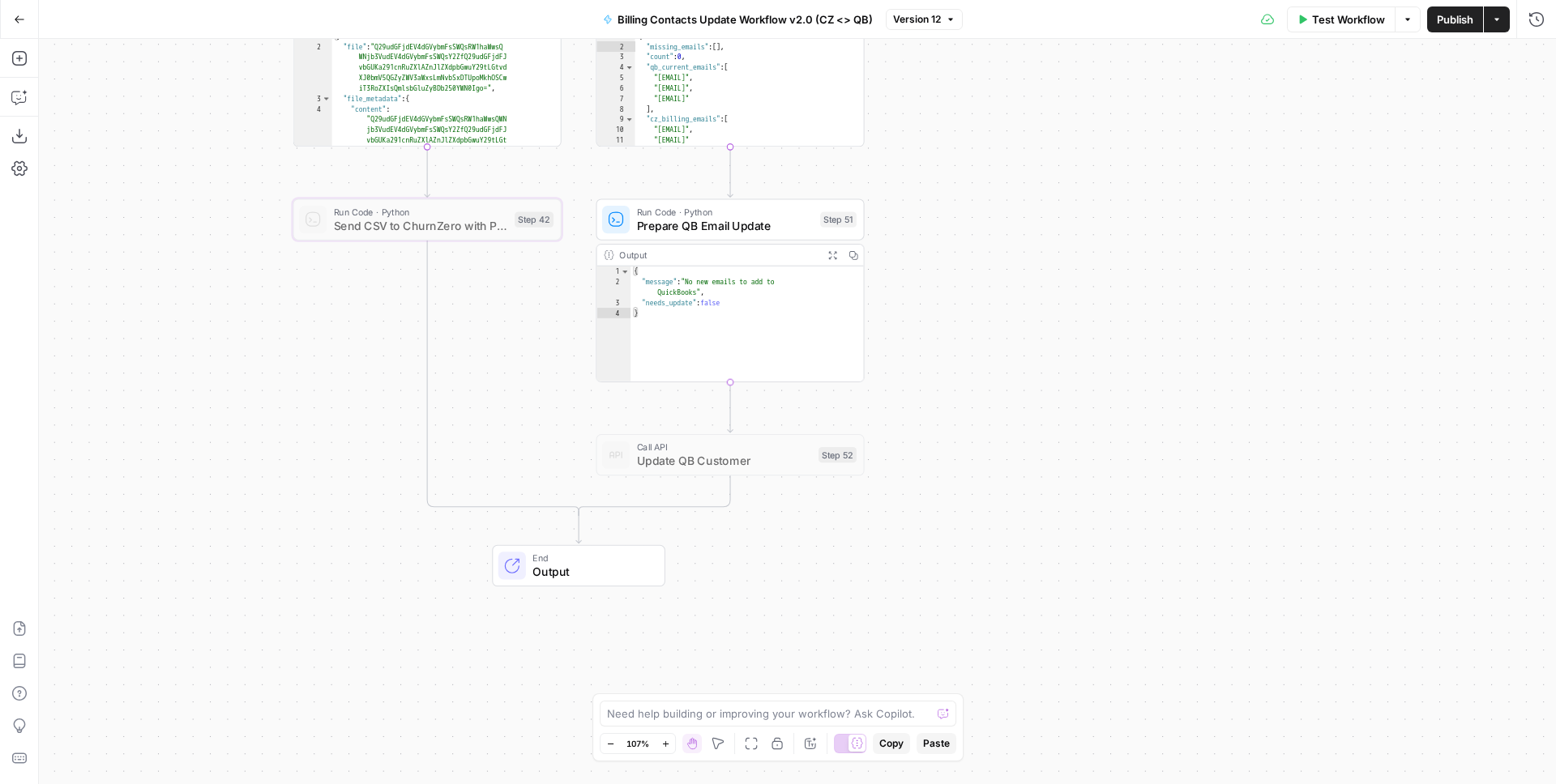 click on "Go Back" at bounding box center [19, 19] 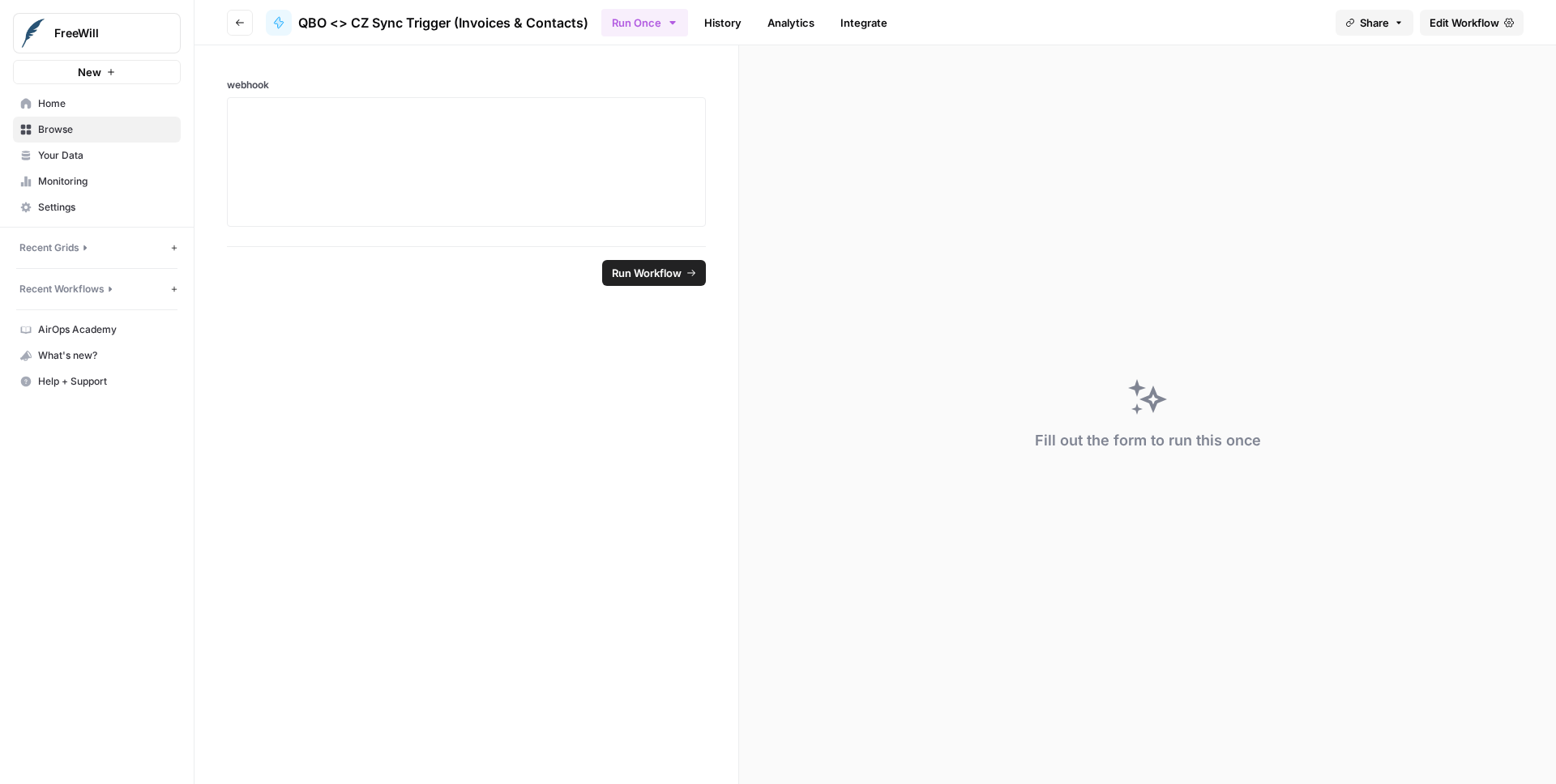 scroll, scrollTop: 0, scrollLeft: 0, axis: both 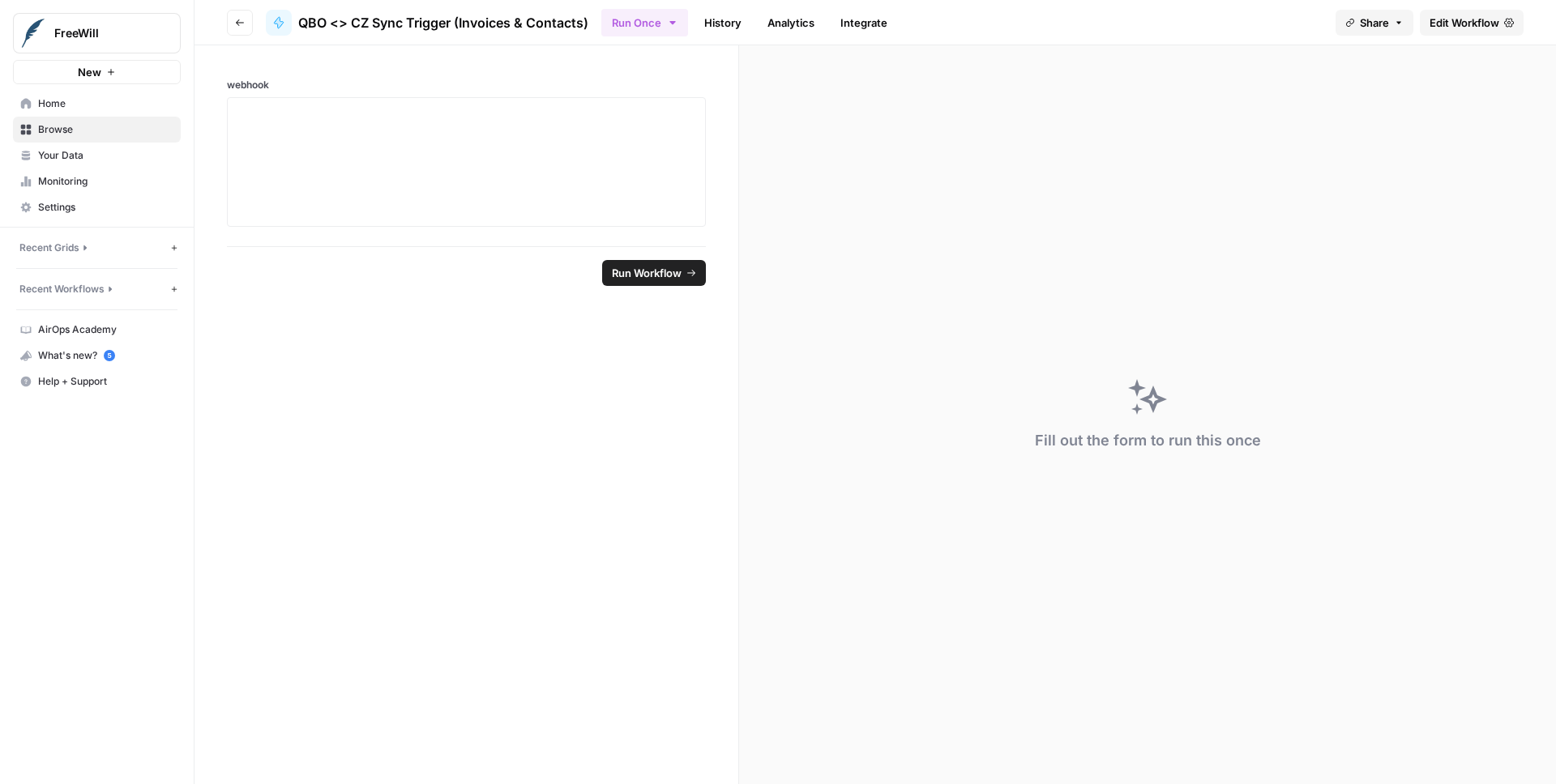 click on "Edit Workflow" at bounding box center (1464, 23) 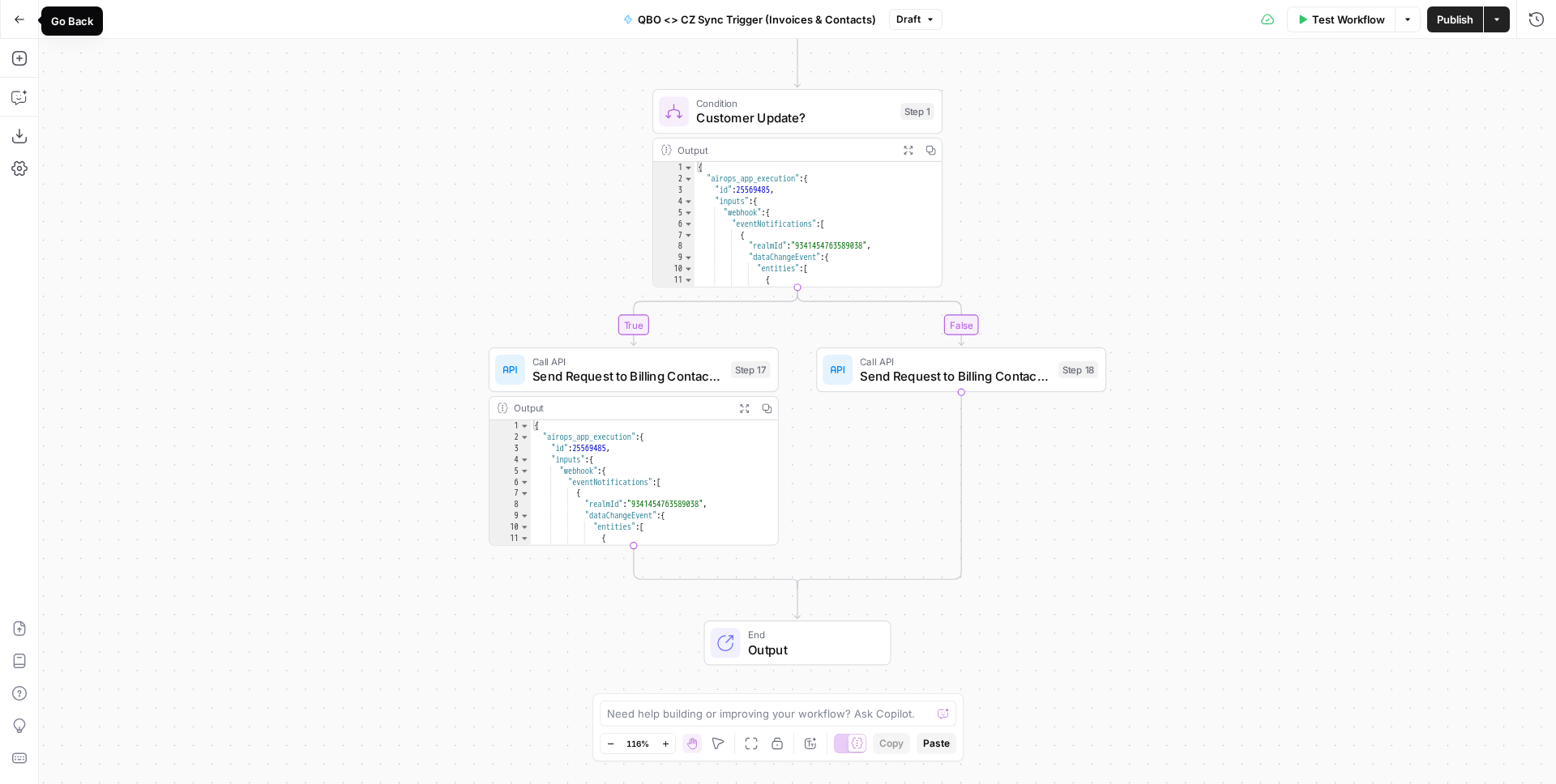 click 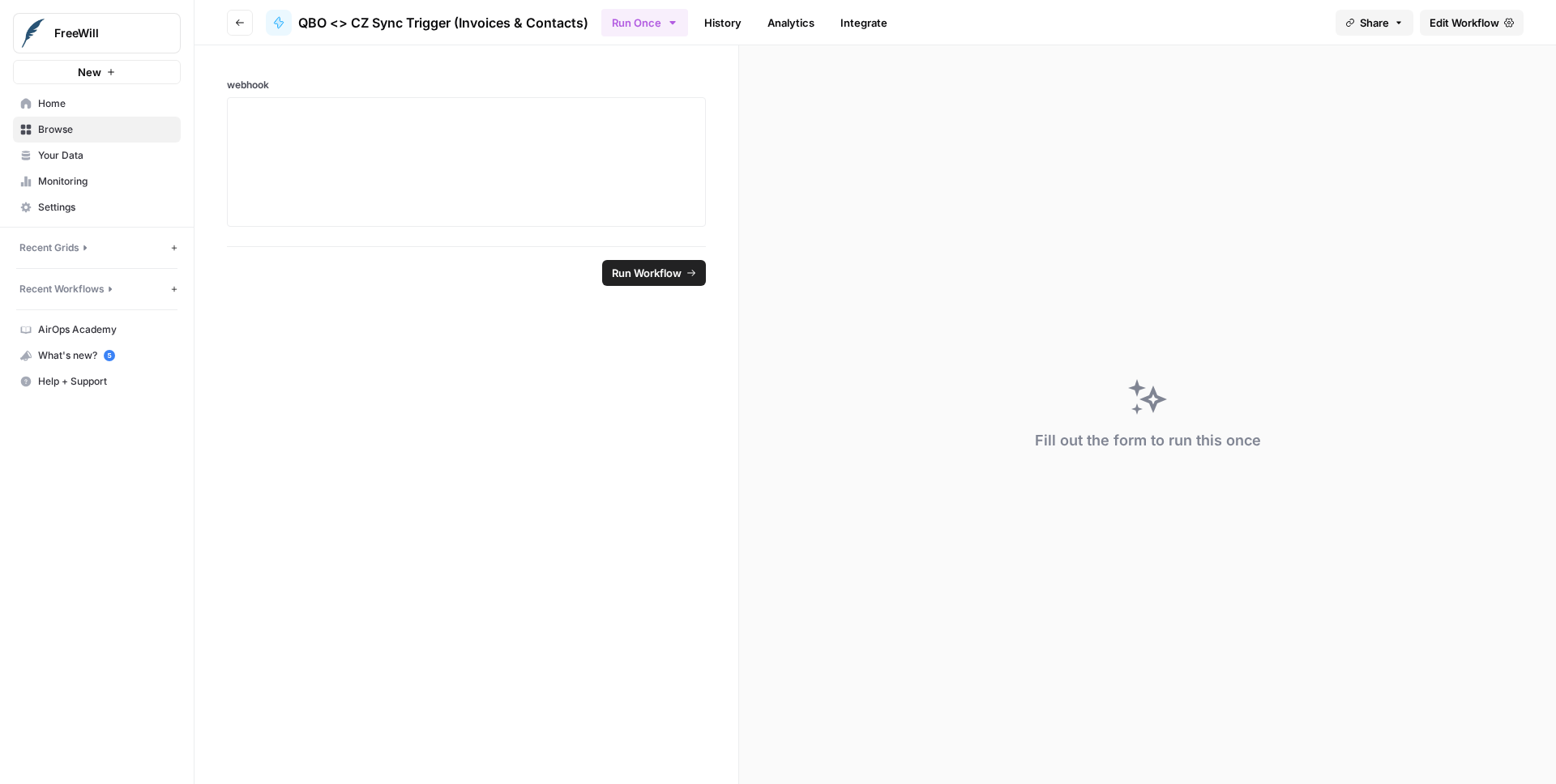 click 